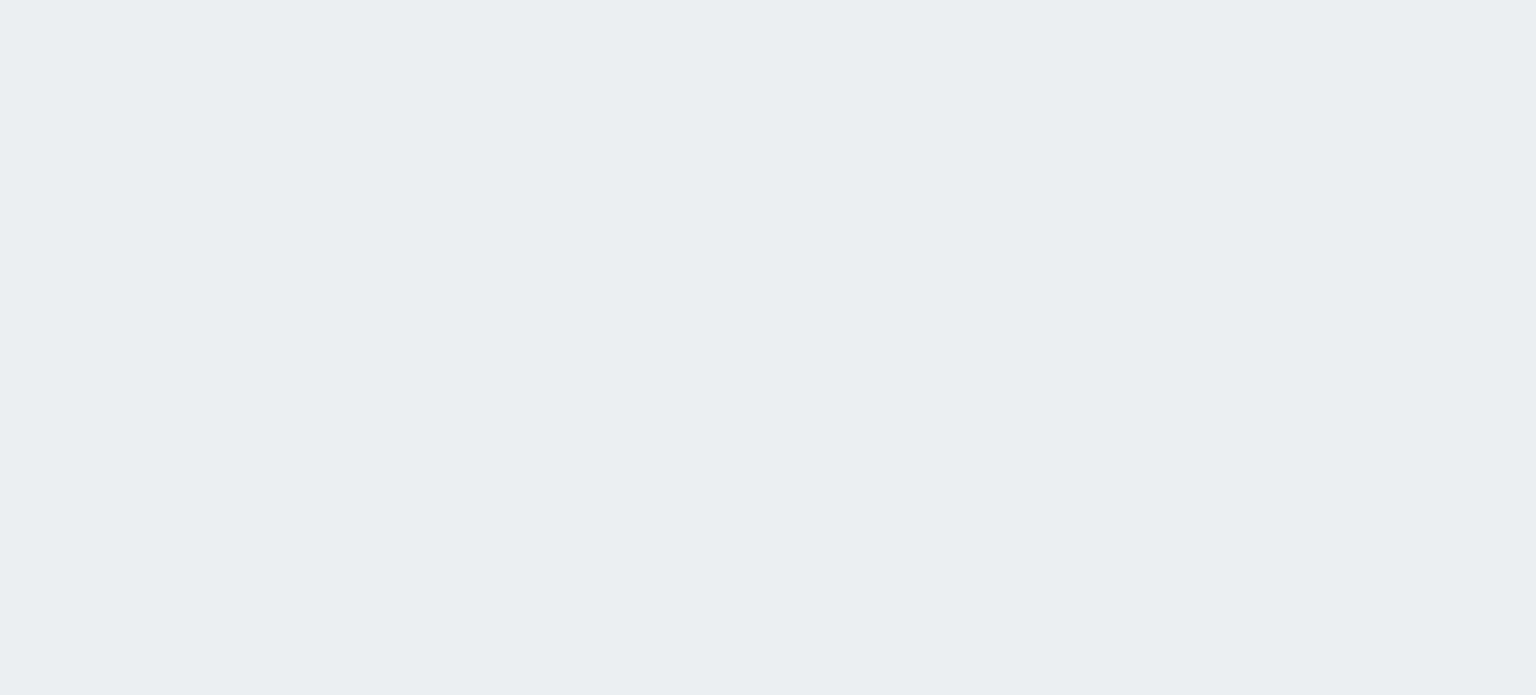 scroll, scrollTop: 0, scrollLeft: 0, axis: both 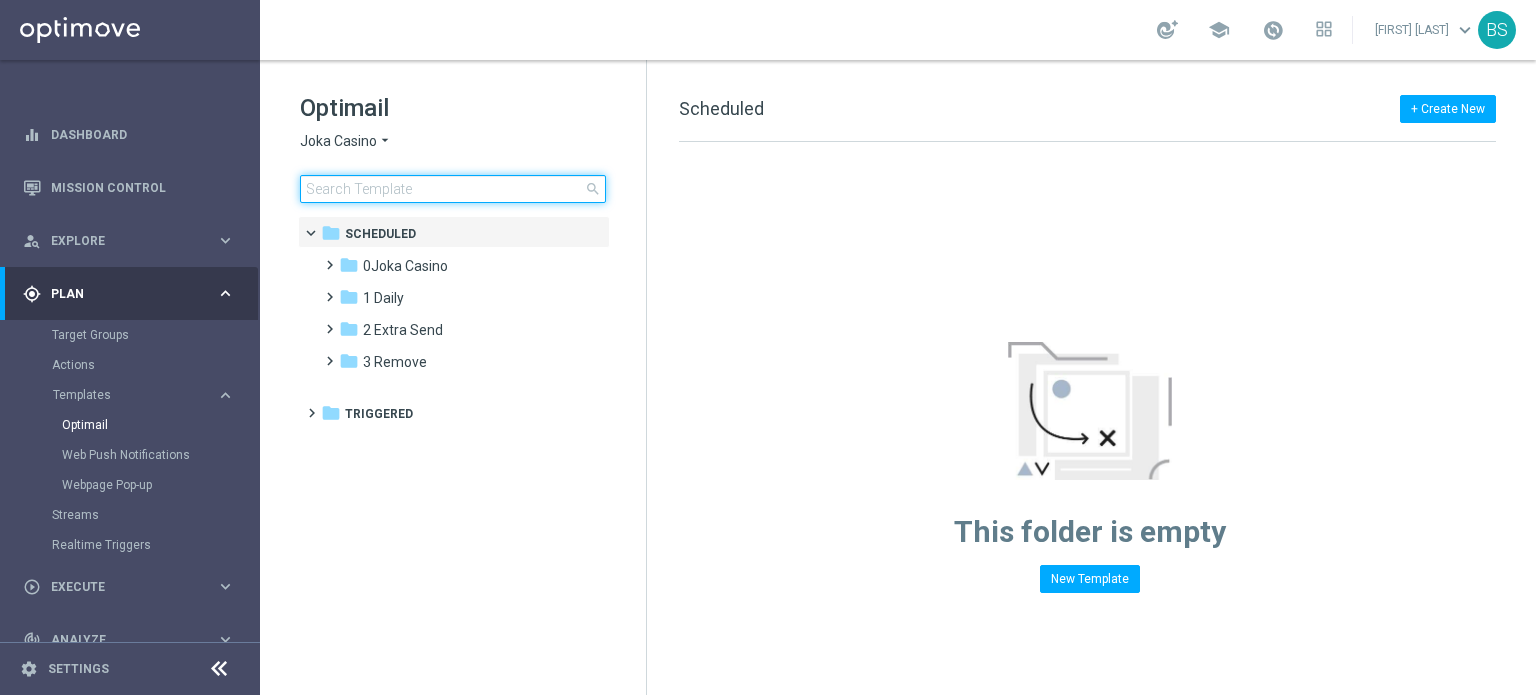 click 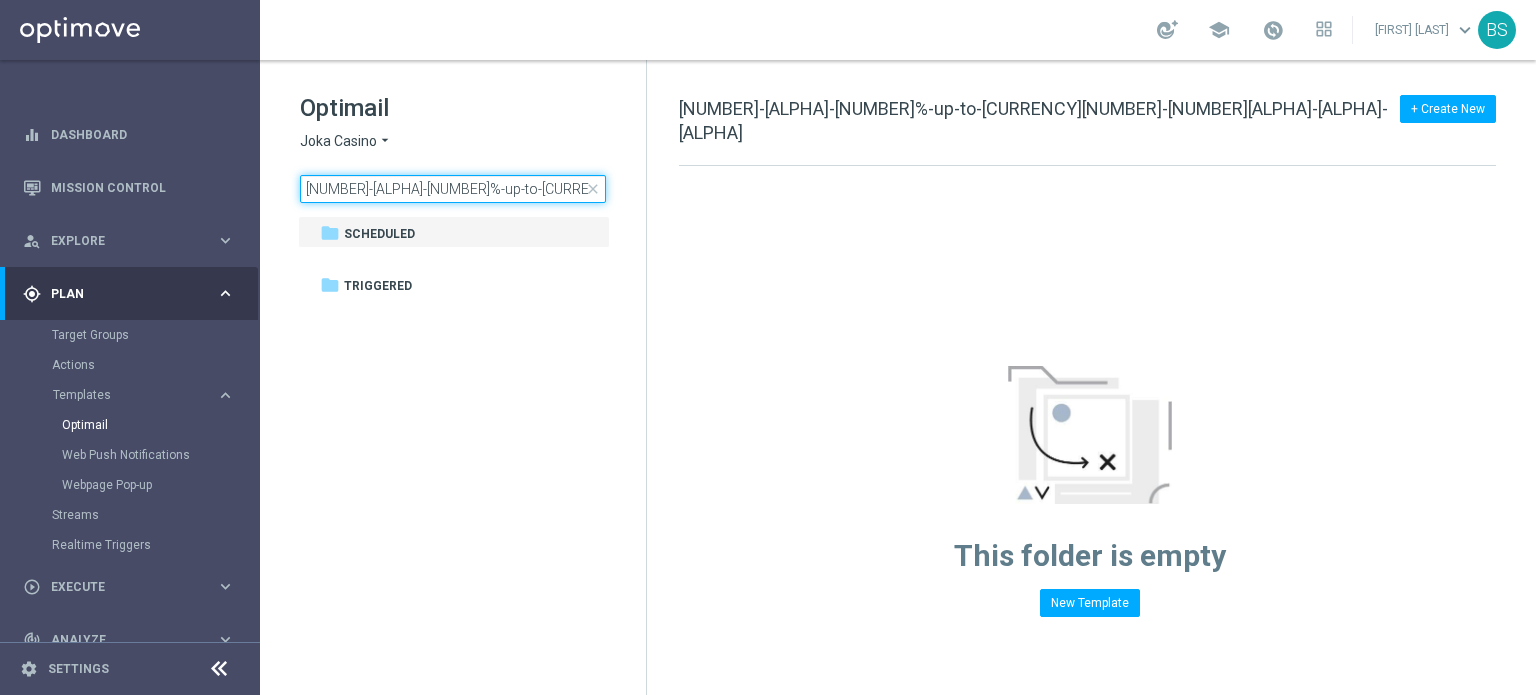 scroll, scrollTop: 0, scrollLeft: 32, axis: horizontal 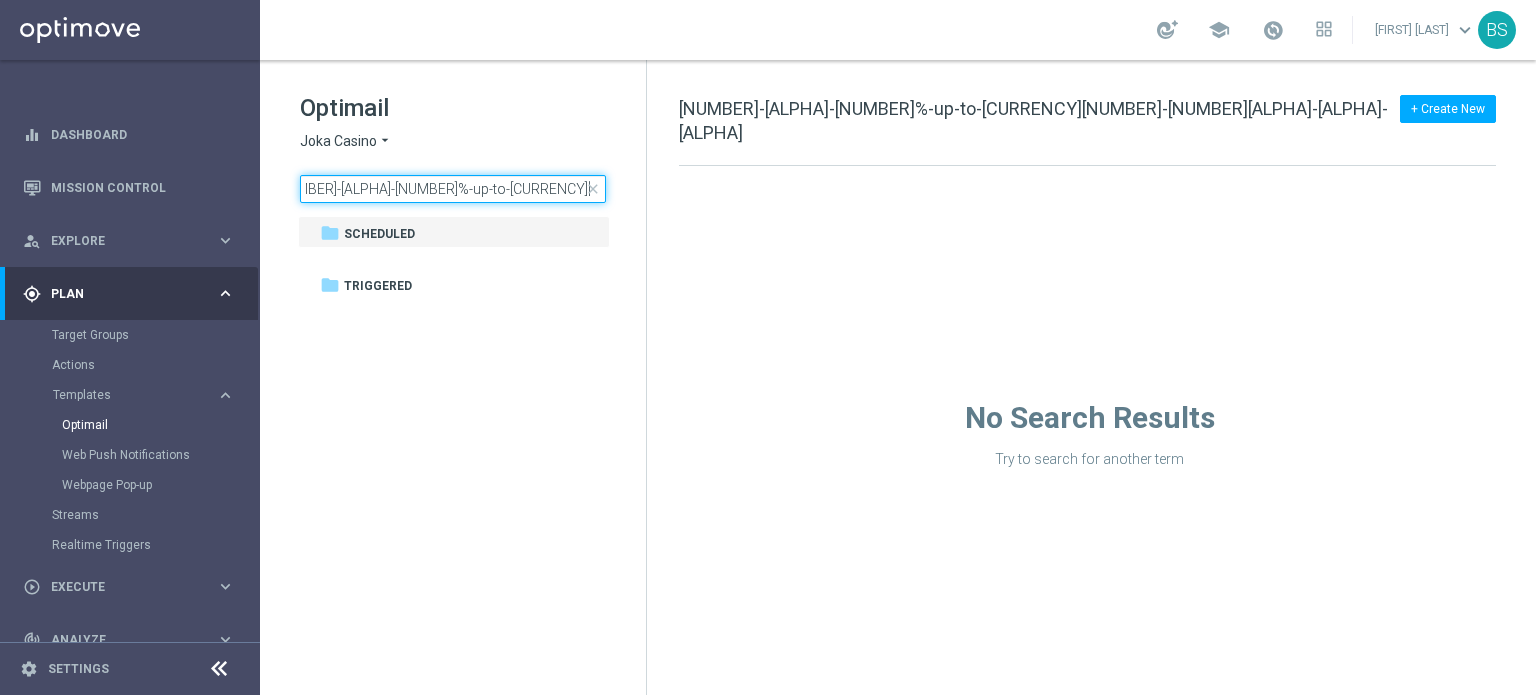 type on "[NUMBER]-[ALPHA]-[NUMBER]%-up-to-[CURRENCY][NUMBER]-[NUMBER][ALPHA]-[ALPHA]-[ALPHA]" 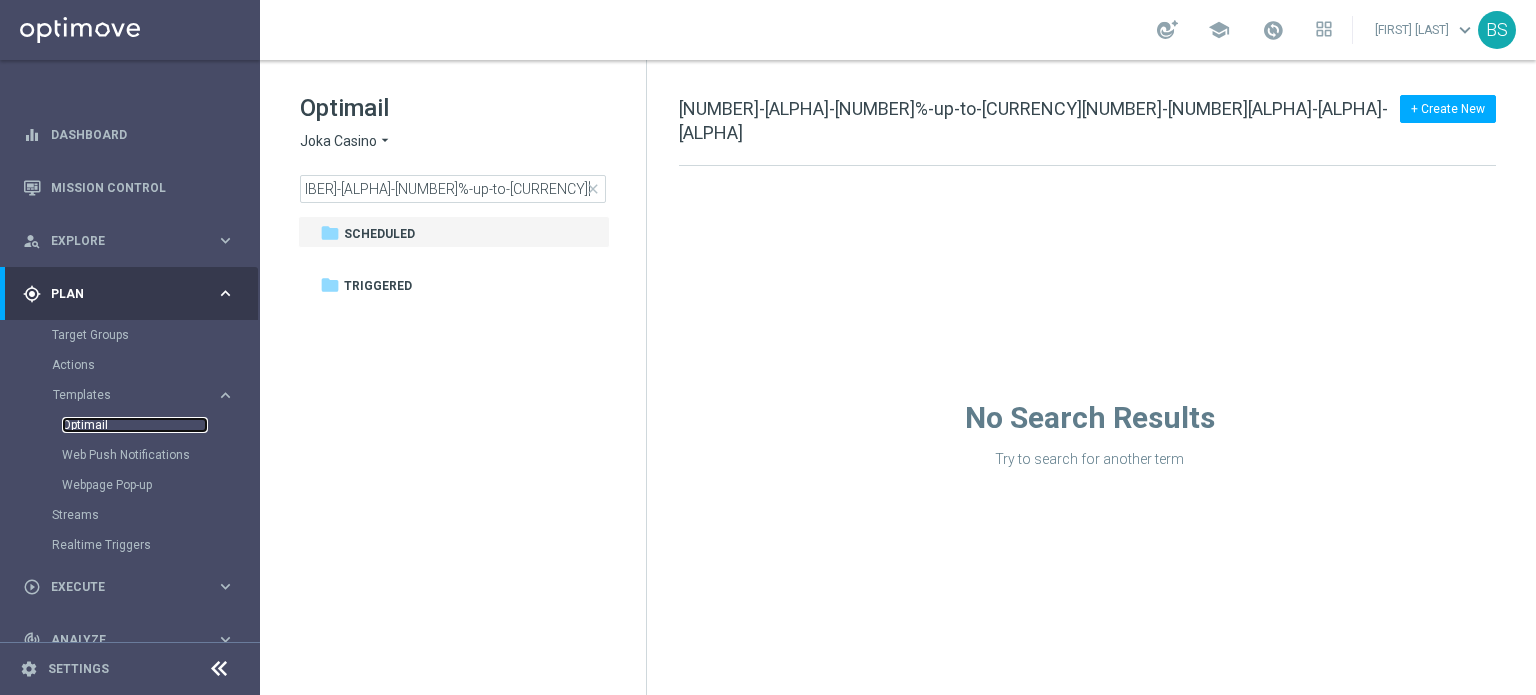 scroll, scrollTop: 0, scrollLeft: 0, axis: both 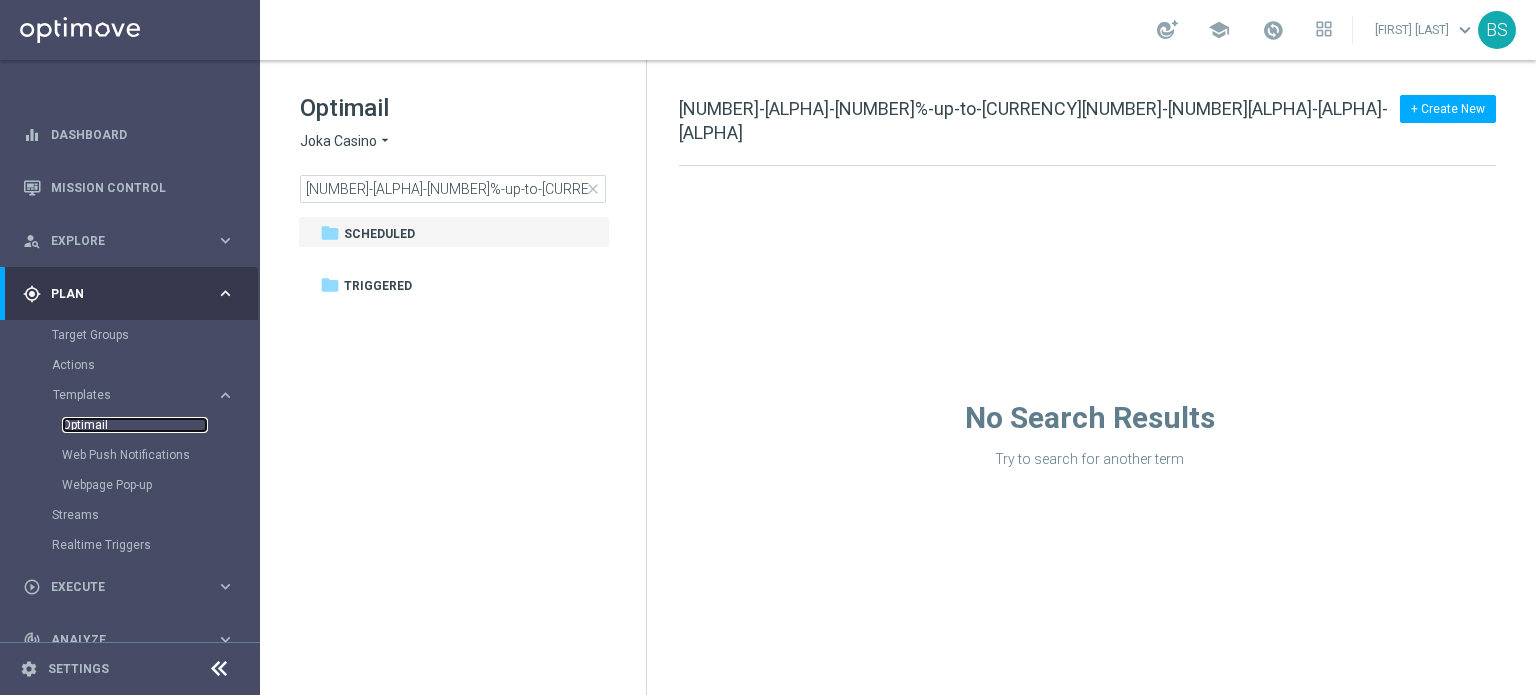 click on "Optimail" at bounding box center (135, 425) 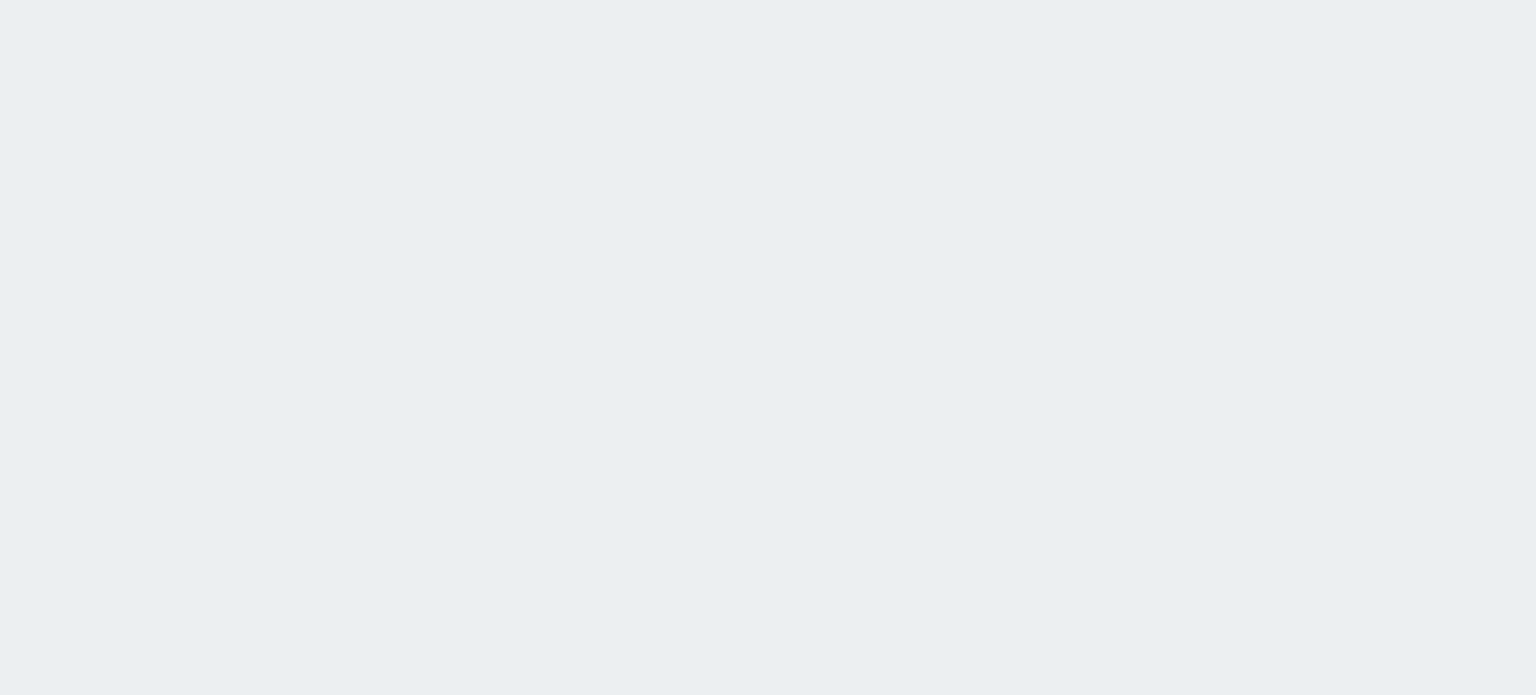 scroll, scrollTop: 0, scrollLeft: 0, axis: both 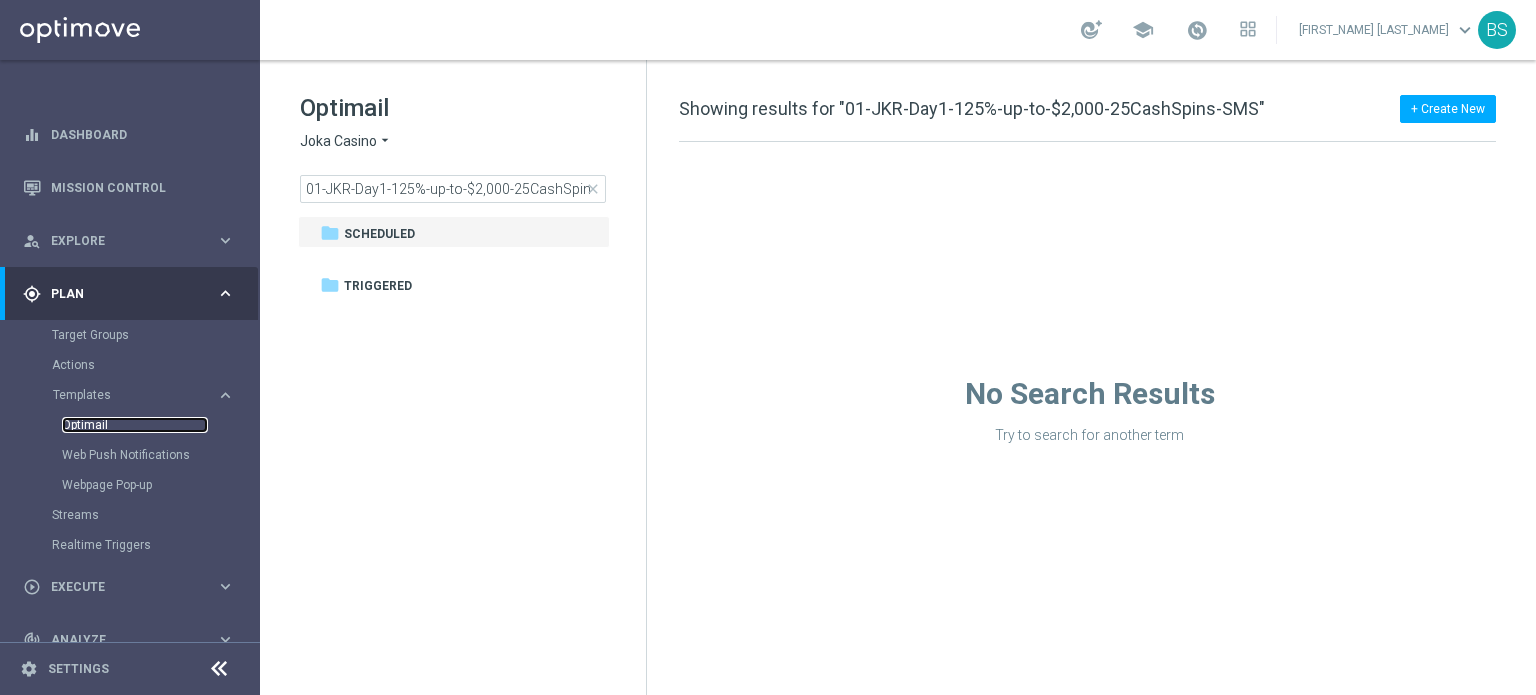 click on "Optimail" at bounding box center [135, 425] 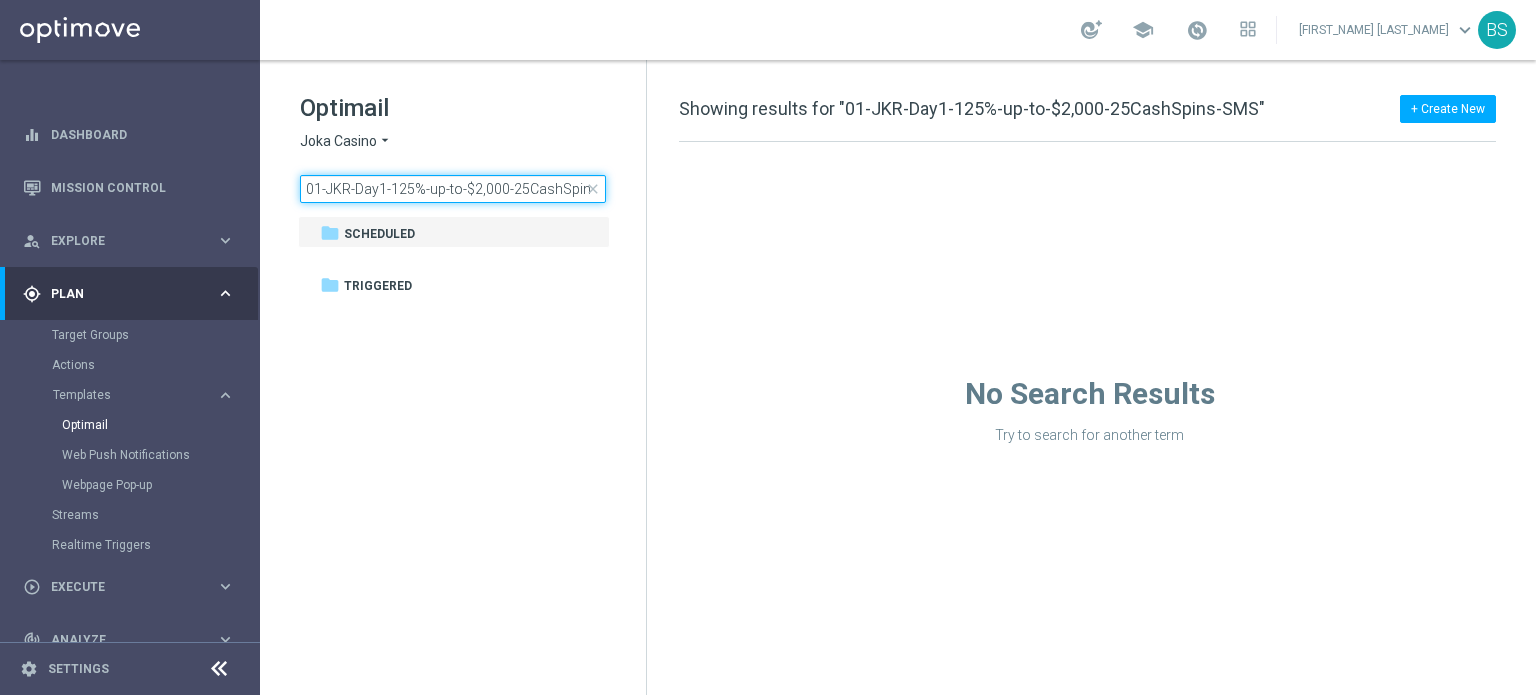 click on "01-JKR-Day1-125%-up-to-$2,000-25CashSpins-SMS" 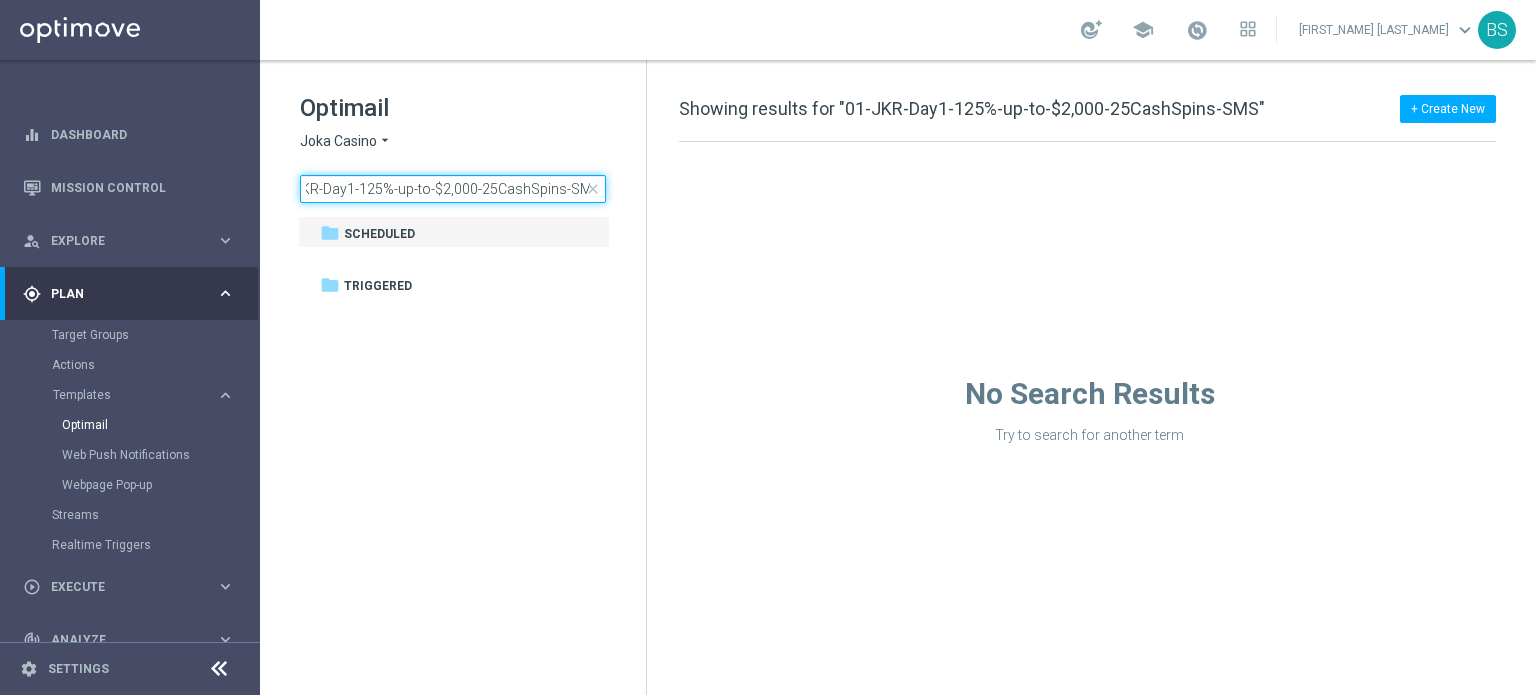click on "01-JKR-Day1-125%-up-to-$2,000-25CashSpins-SMS" 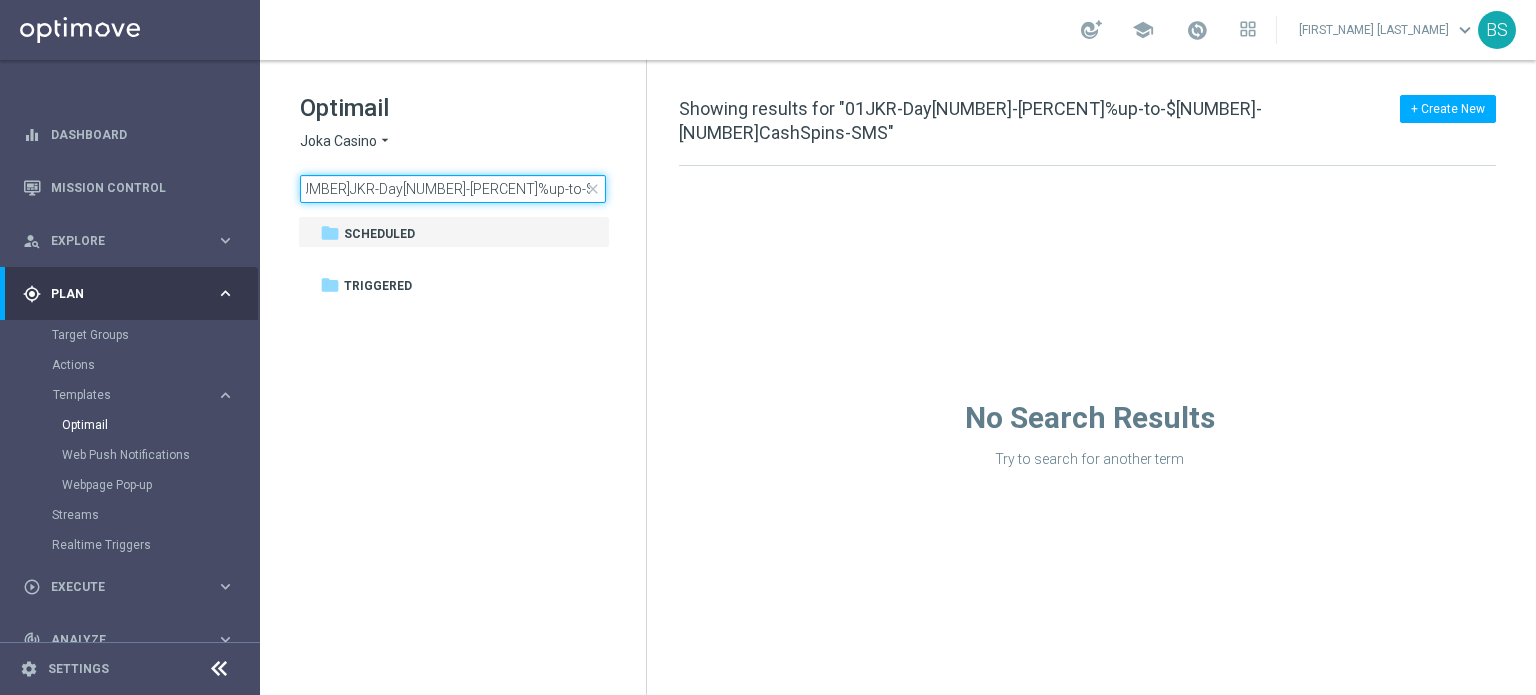 scroll, scrollTop: 0, scrollLeft: 7, axis: horizontal 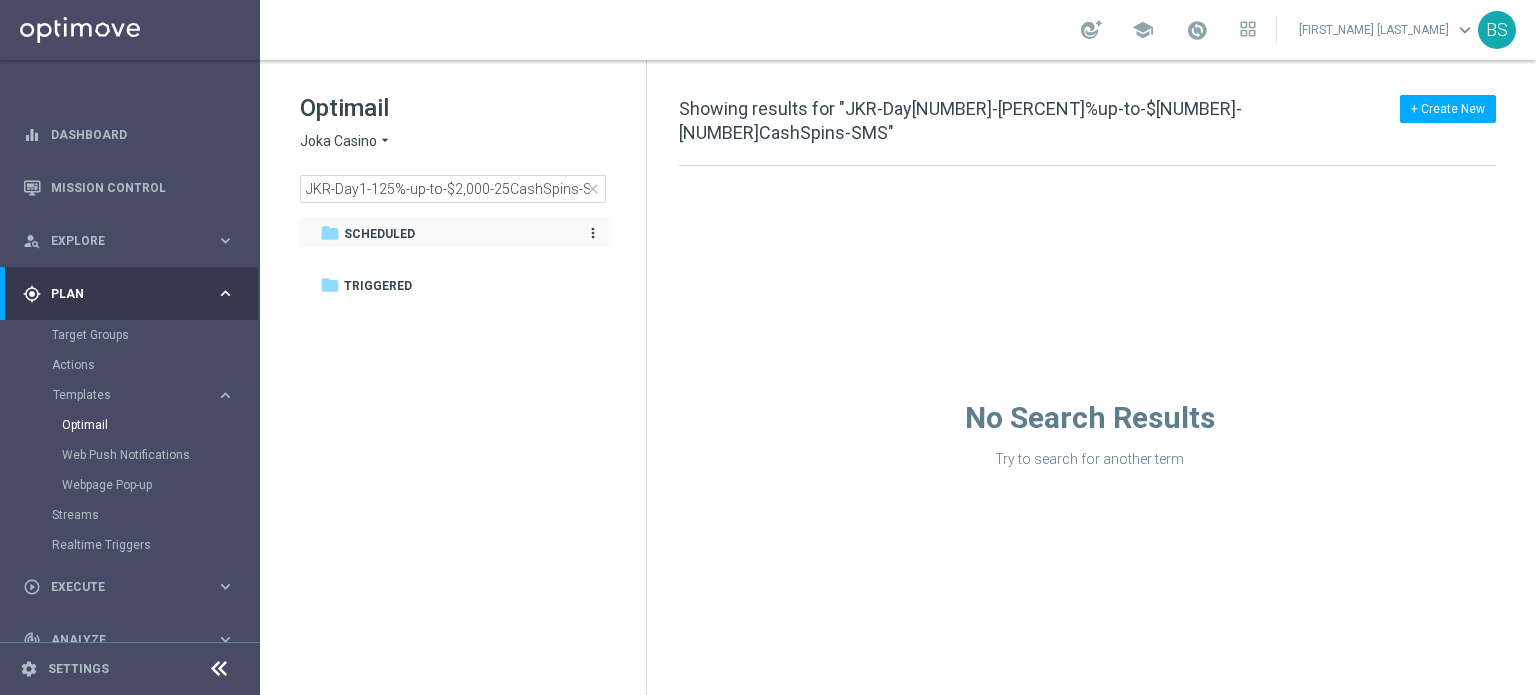 click on "Scheduled" at bounding box center [379, 234] 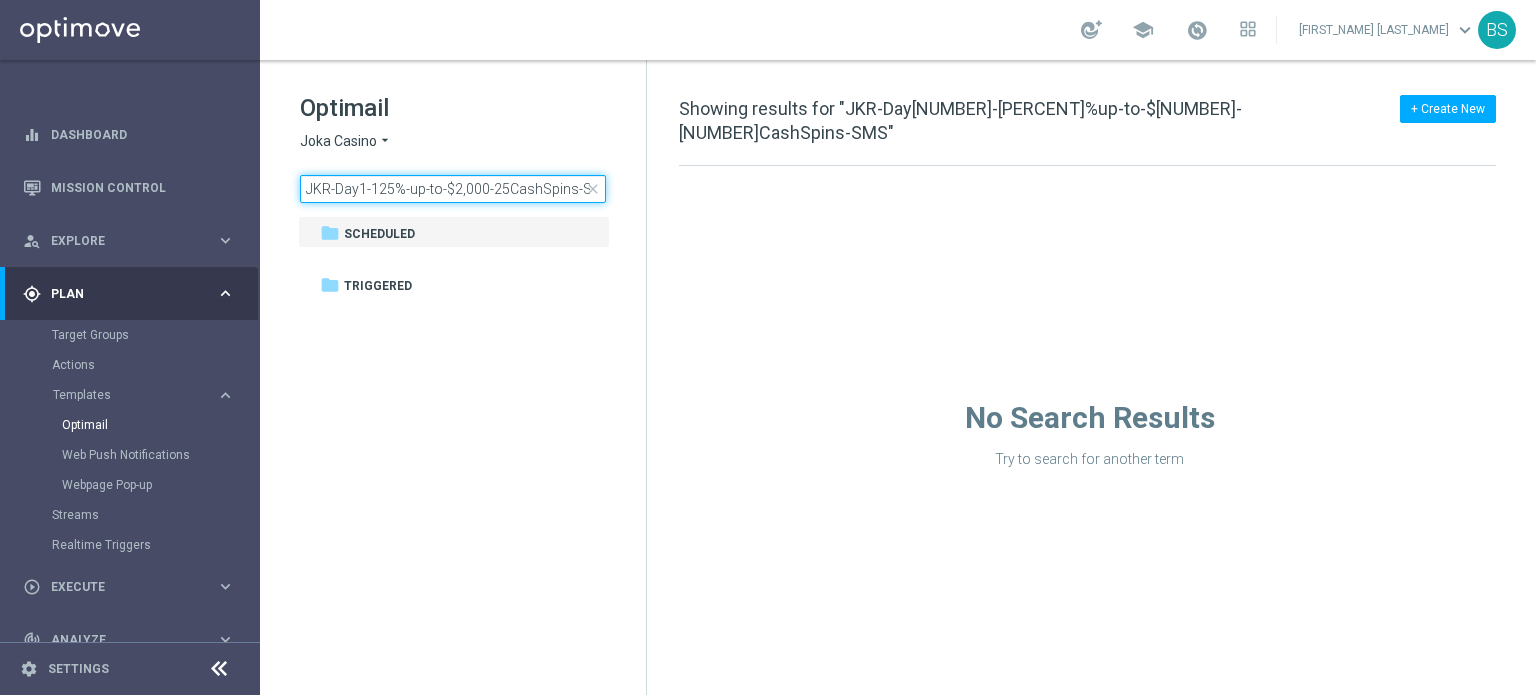 click on "JKR-Day1-125%-up-to-$2,000-25CashSpins-SMS" 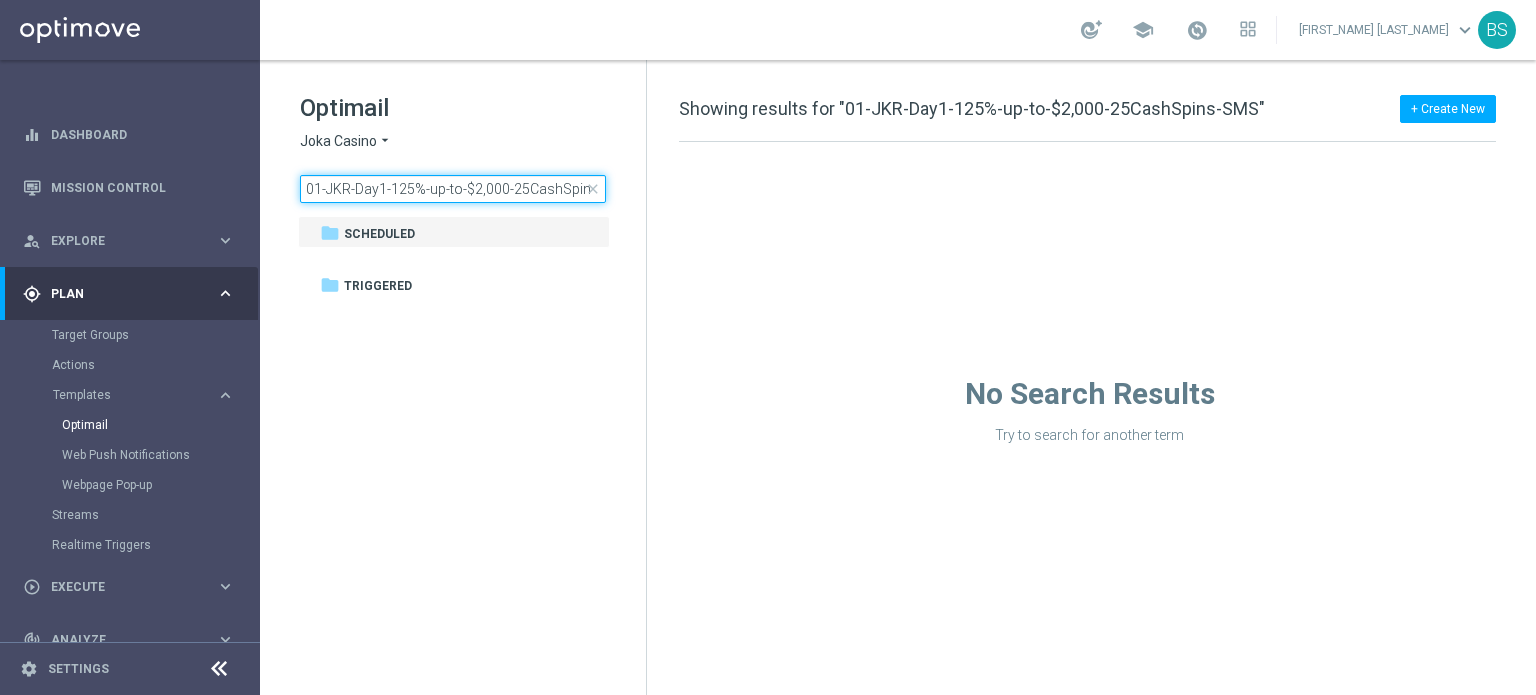 scroll, scrollTop: 0, scrollLeft: 32, axis: horizontal 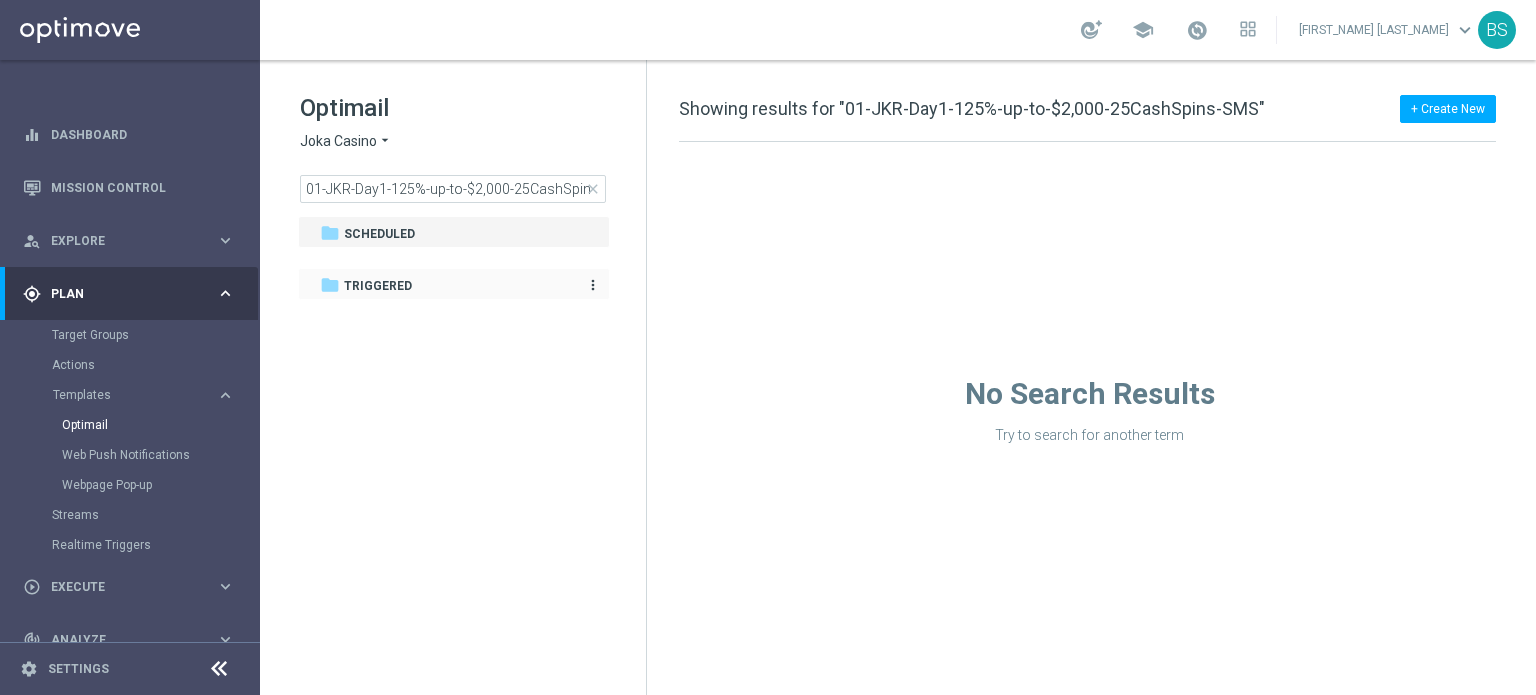click on "Triggered" at bounding box center (378, 286) 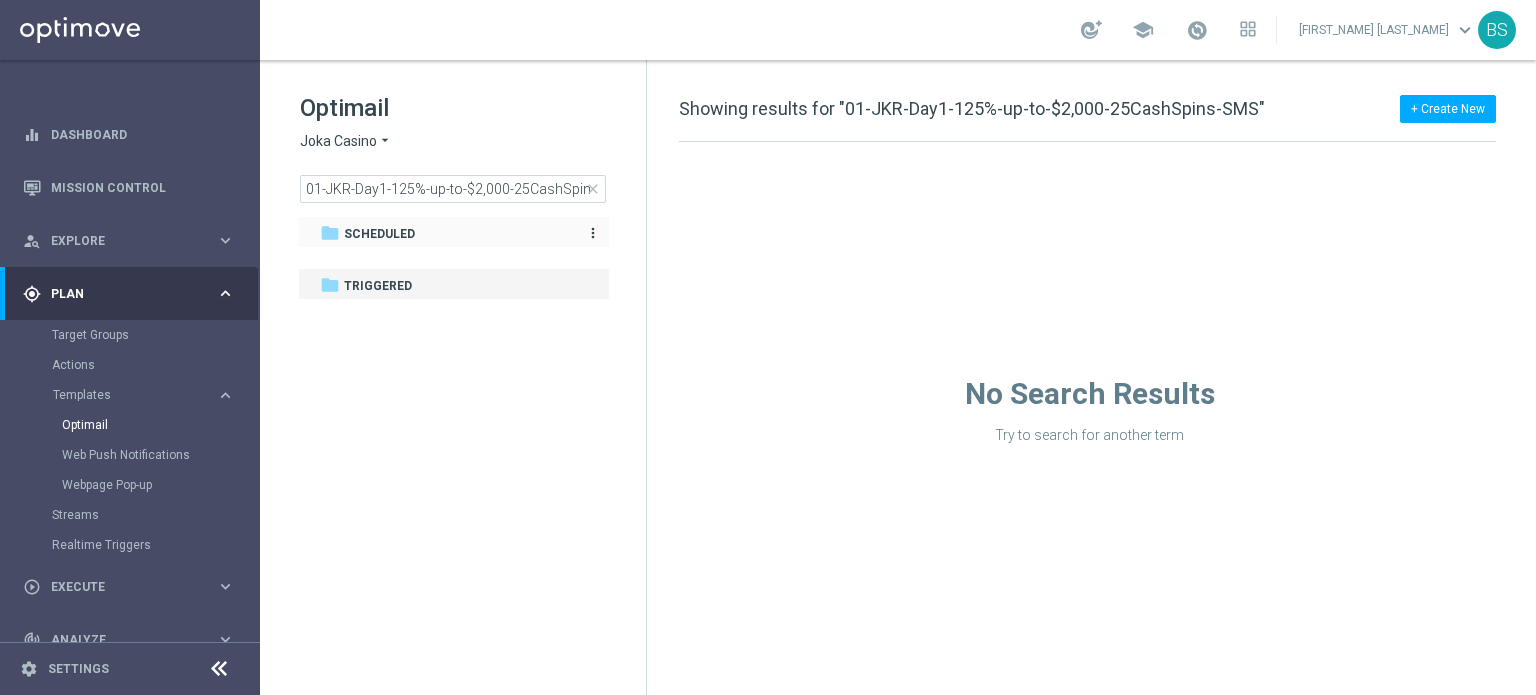 click on "Scheduled" at bounding box center [379, 234] 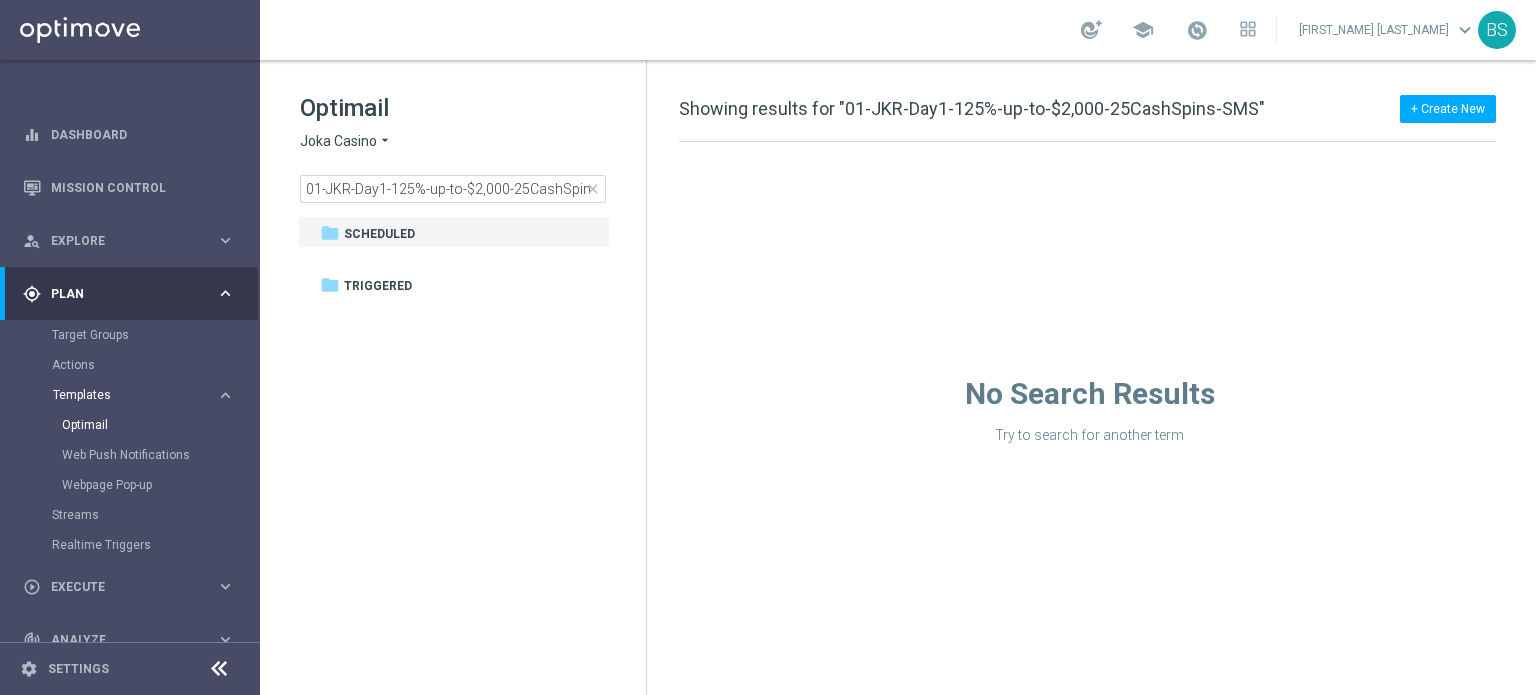 click on "Templates" at bounding box center [124, 395] 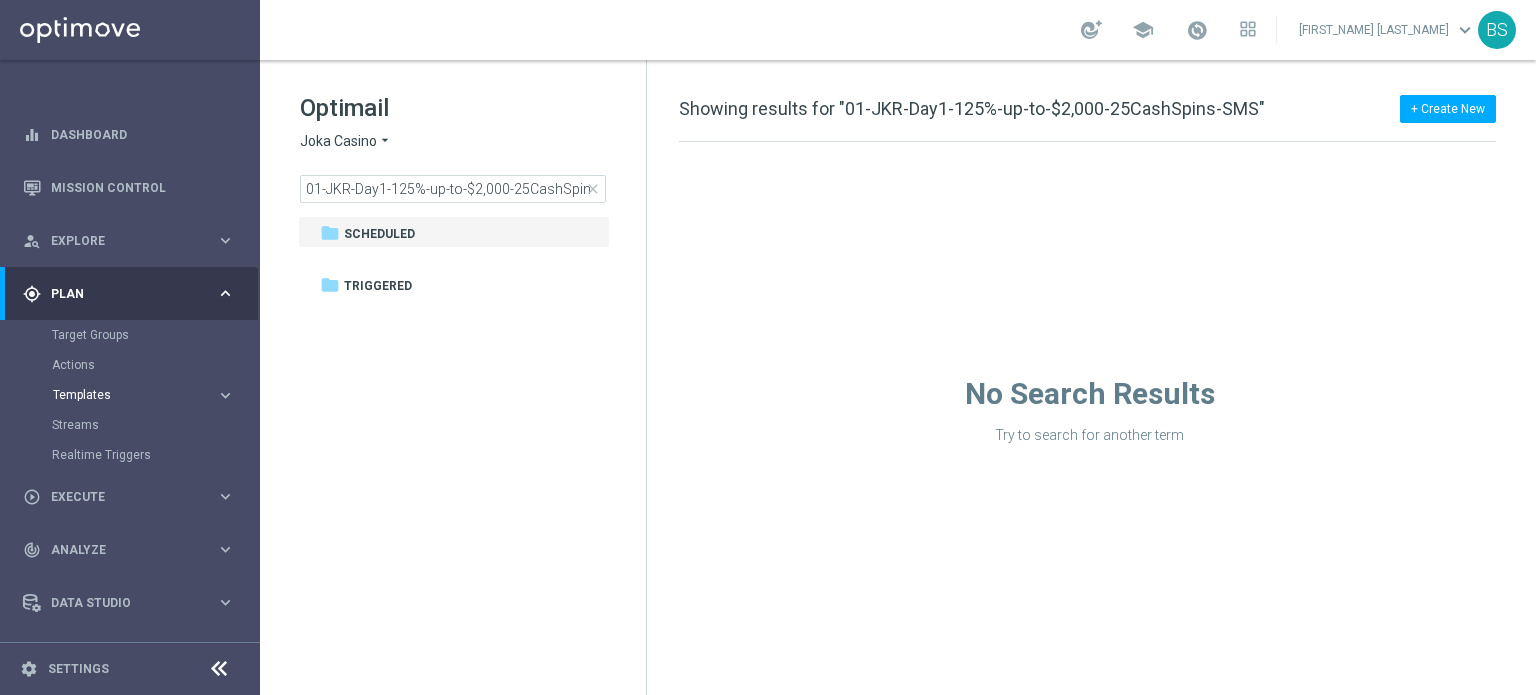 click on "Templates" at bounding box center [124, 395] 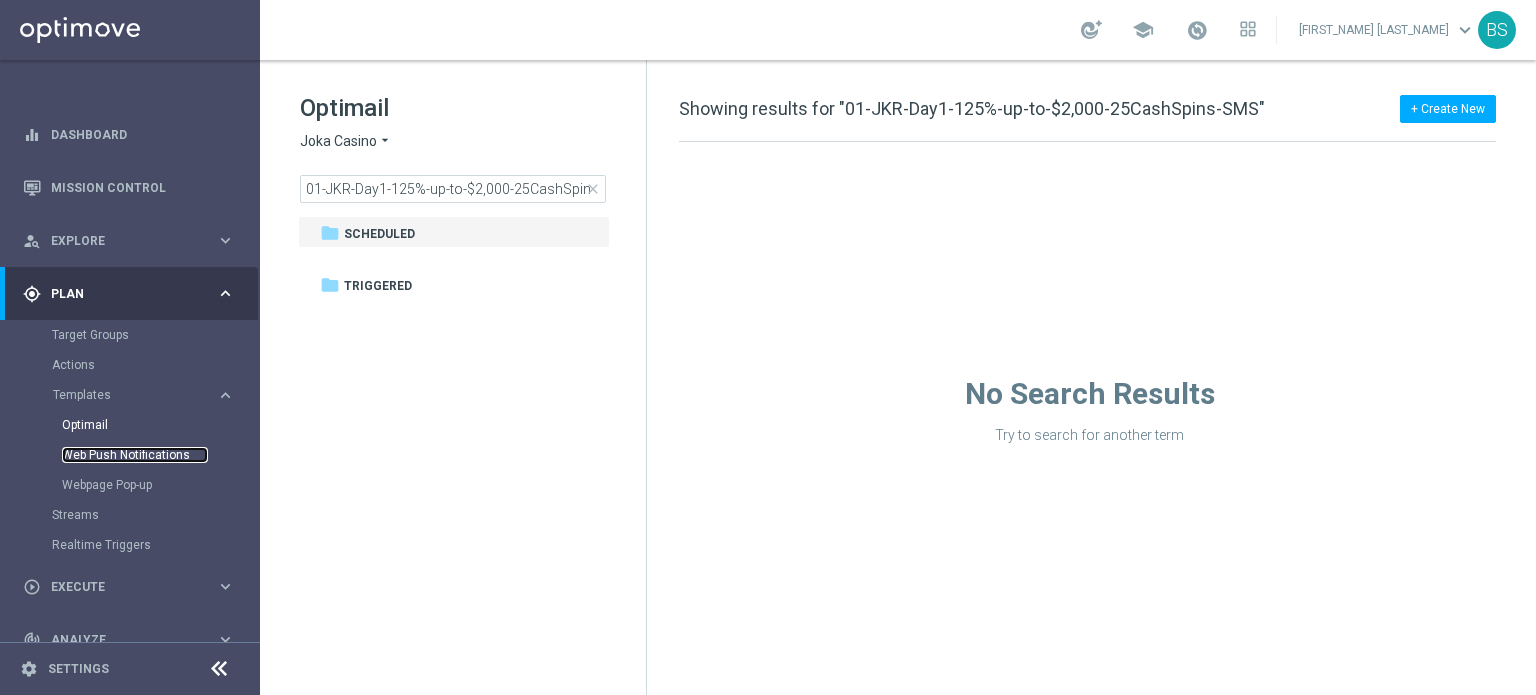 click on "Web Push Notifications" at bounding box center (135, 455) 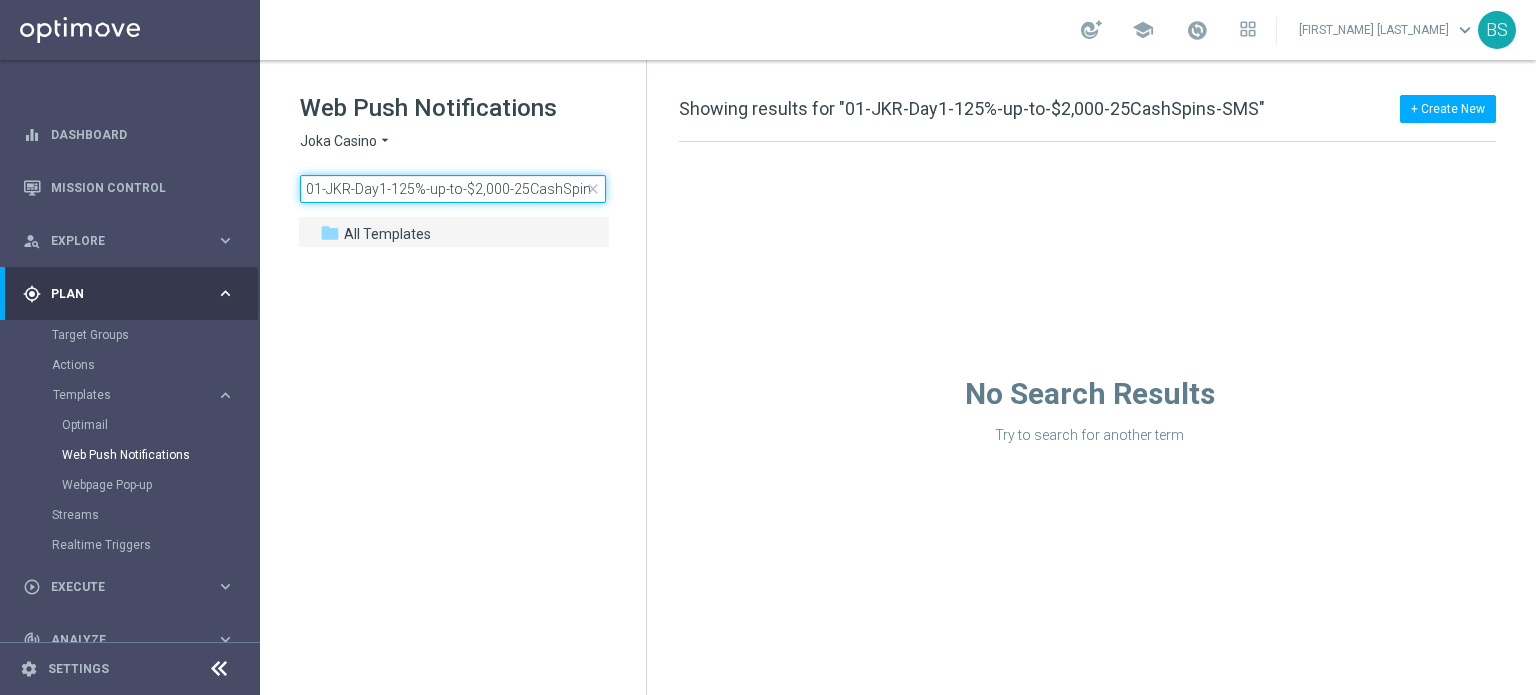 click on "01-JKR-Day1-125%-up-to-$2,000-25CashSpins-SMS" 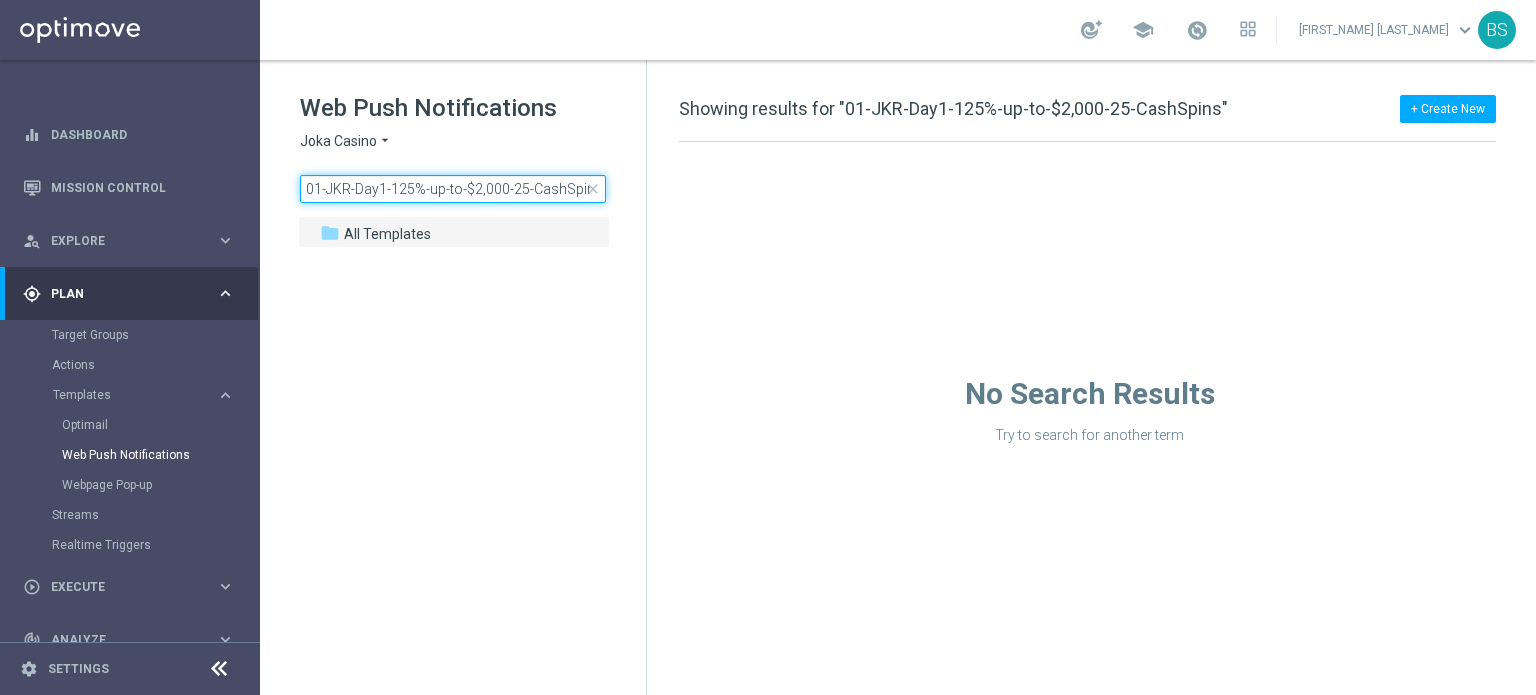 scroll, scrollTop: 0, scrollLeft: 3, axis: horizontal 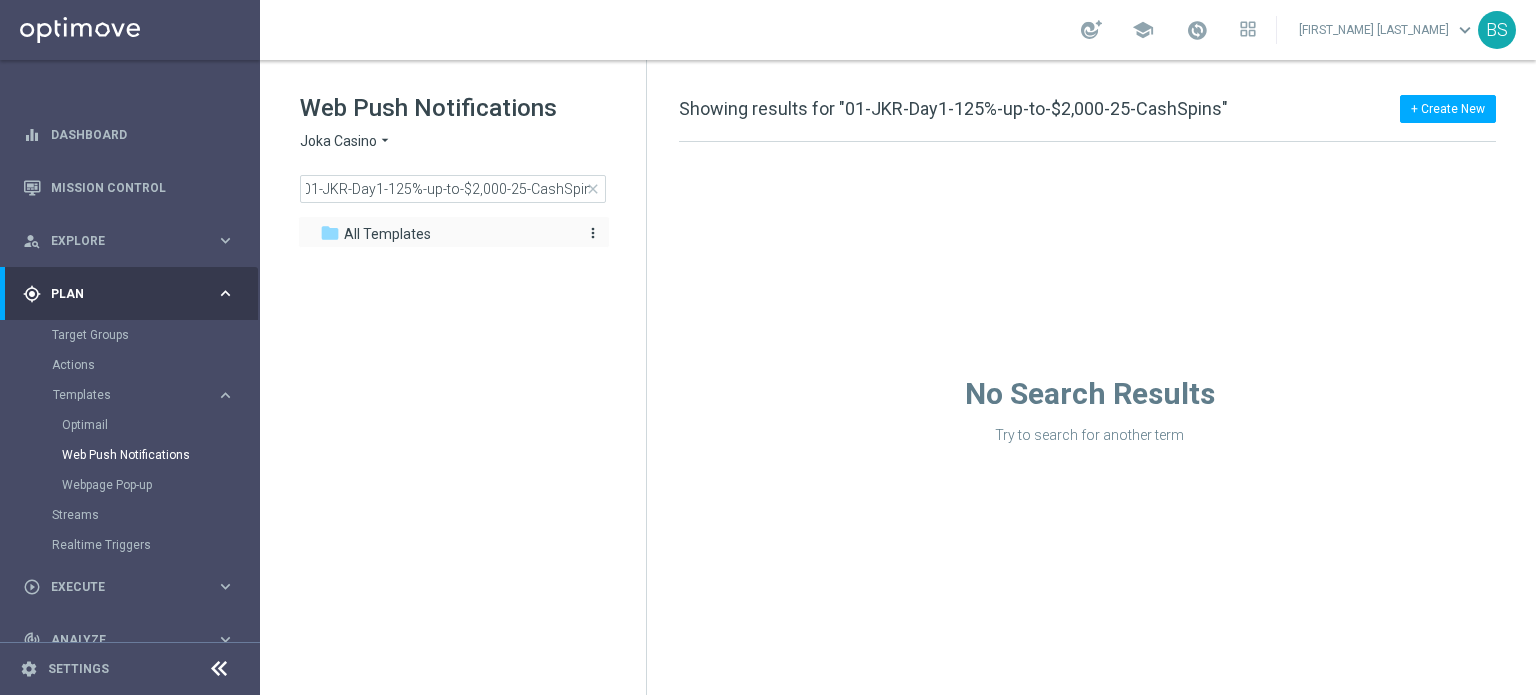 click on "All Templates" at bounding box center [387, 234] 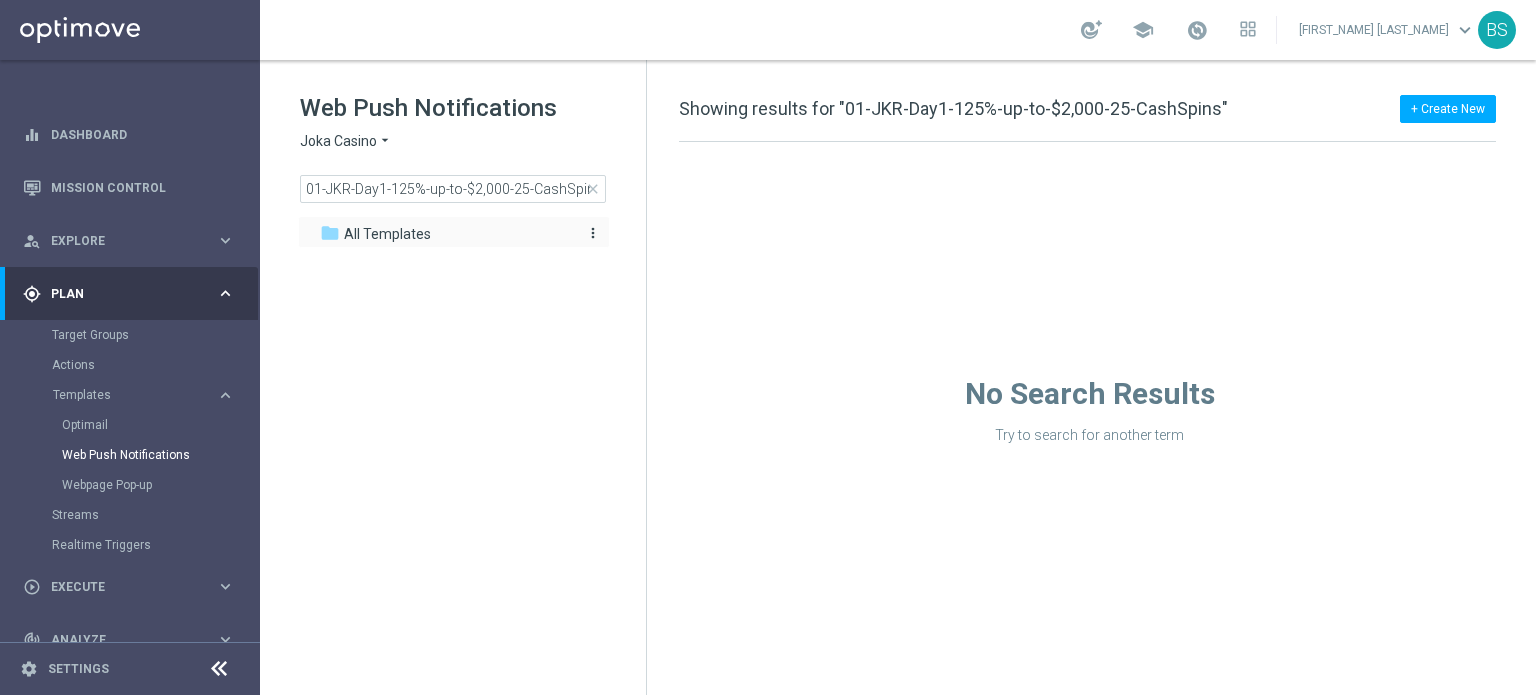 click on "more_vert" at bounding box center [593, 233] 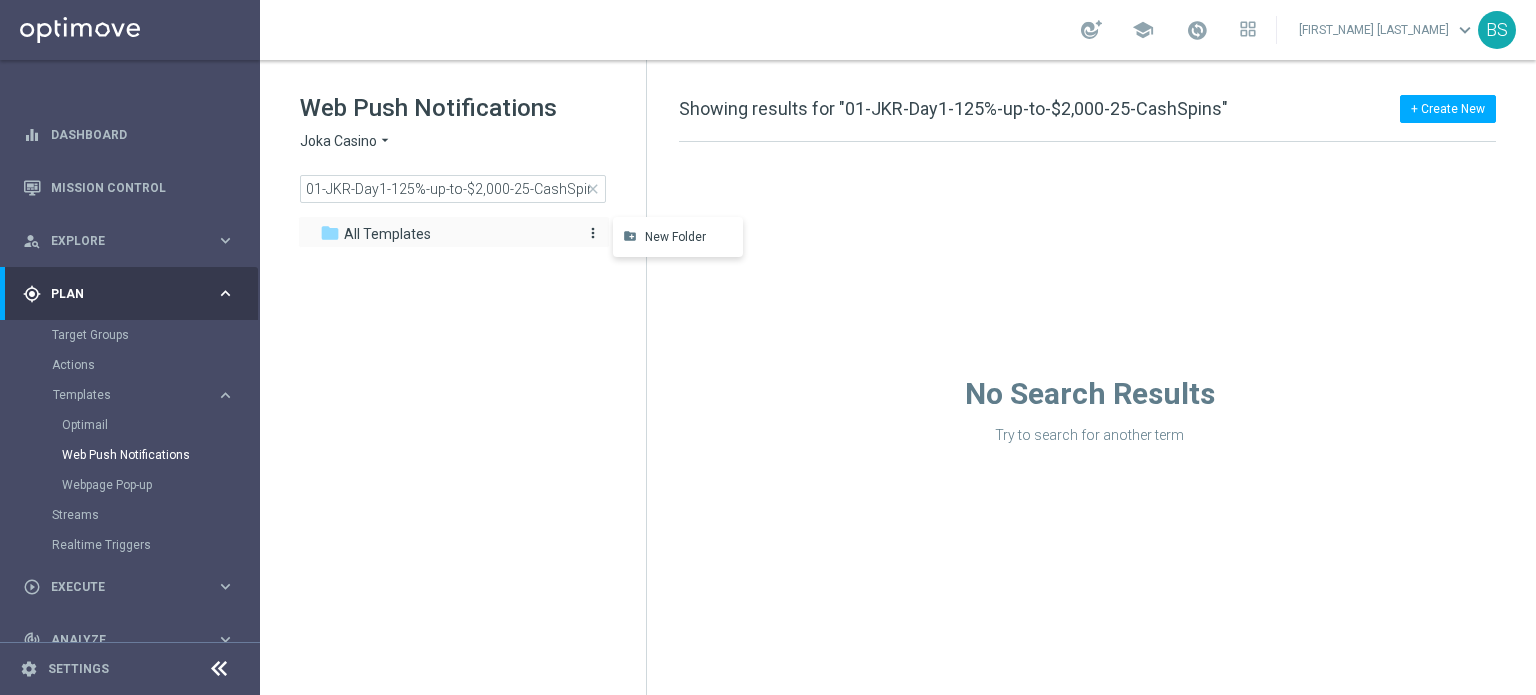 click on "more_vert" at bounding box center [593, 233] 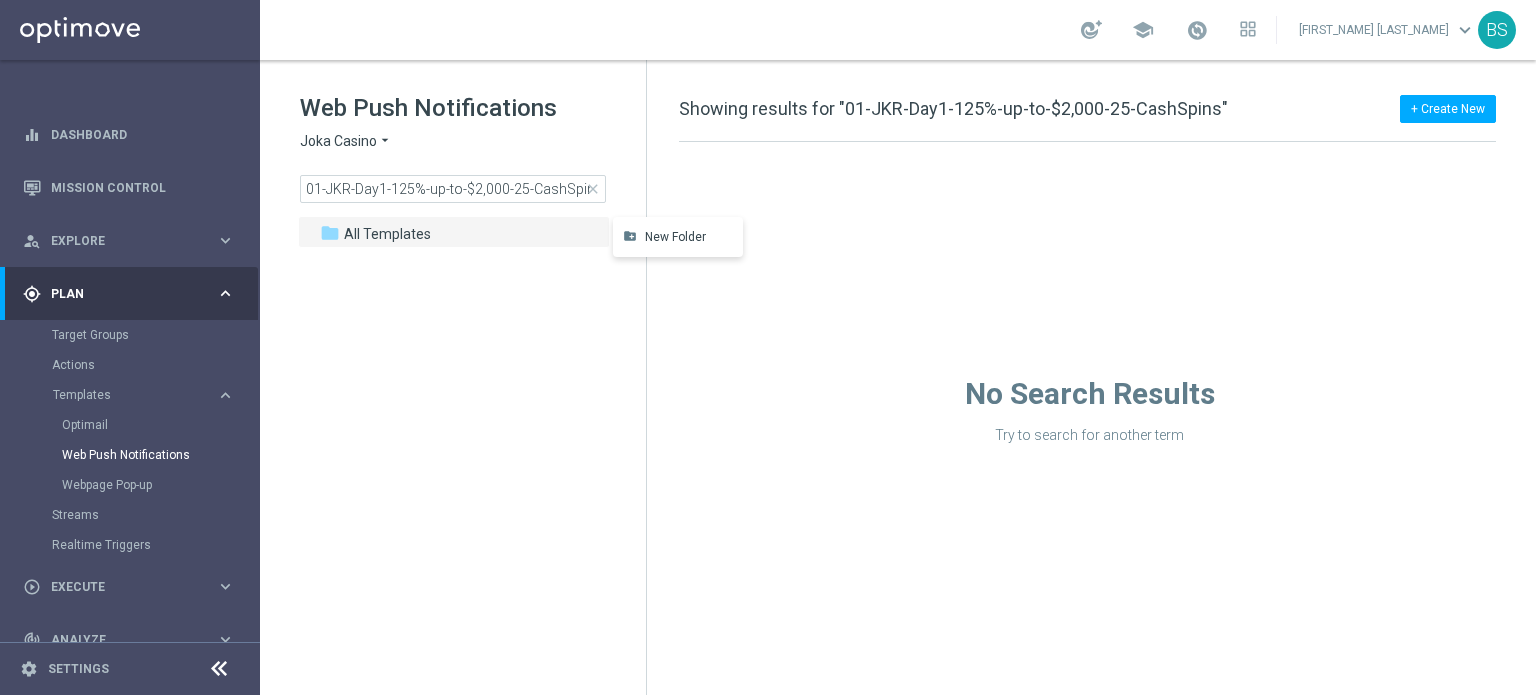 click on "arrow_drop_down" 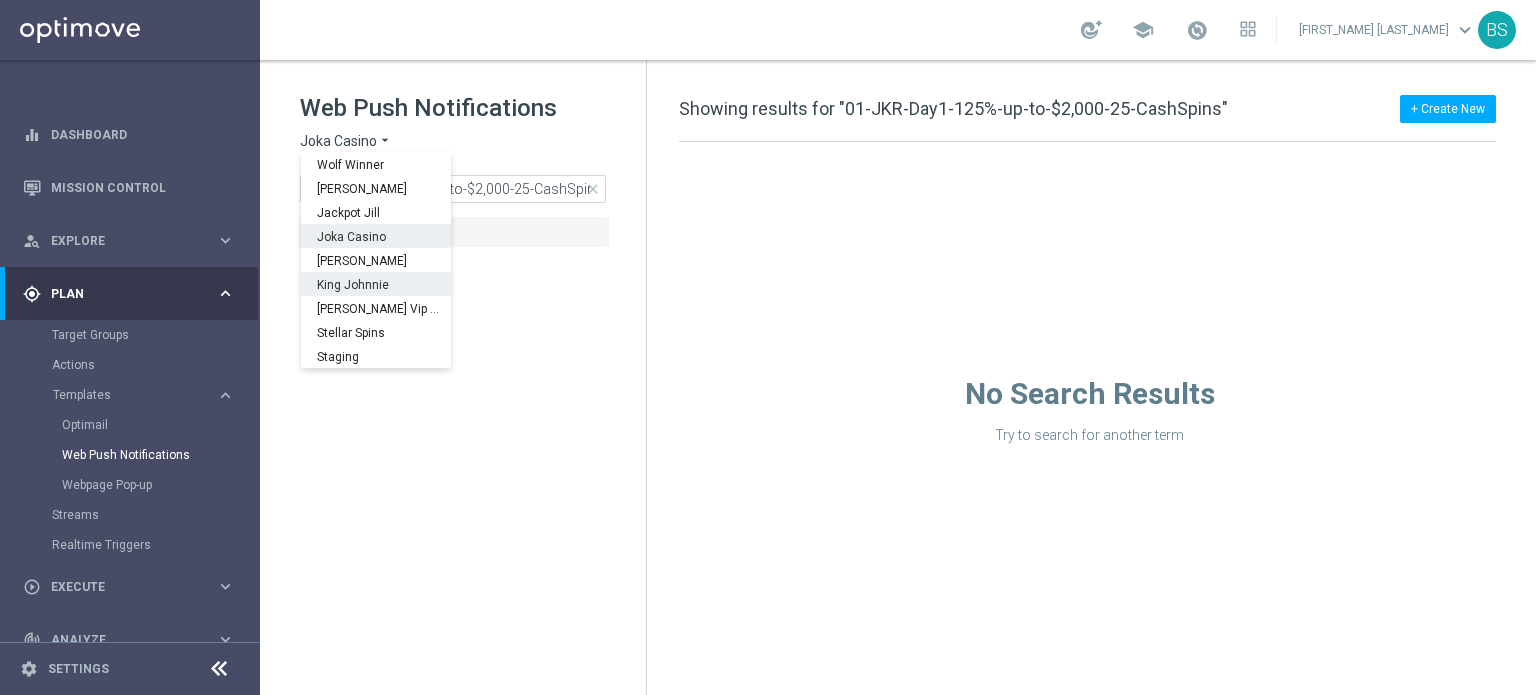click on "King Johnnie" at bounding box center [0, 0] 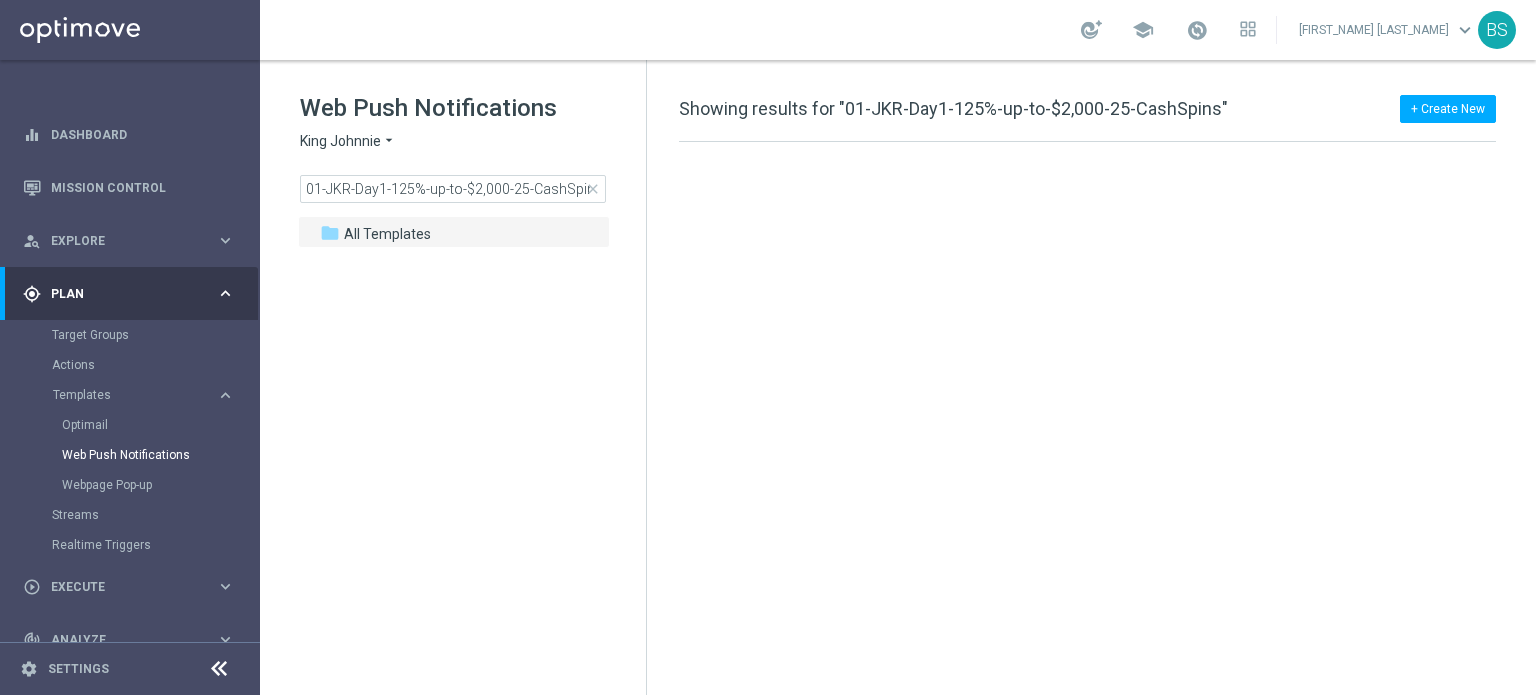 click on "King Johnnie" 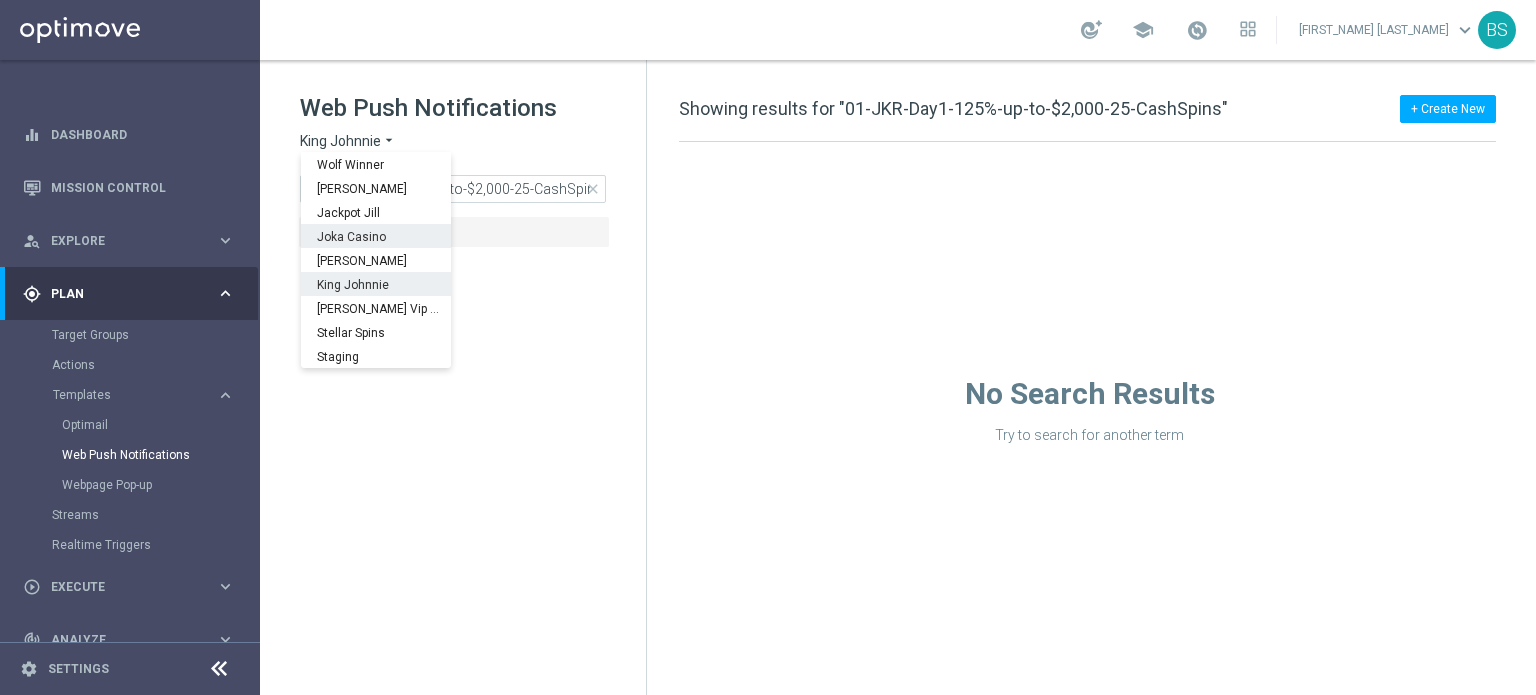 click on "Joka Casino" at bounding box center [0, 0] 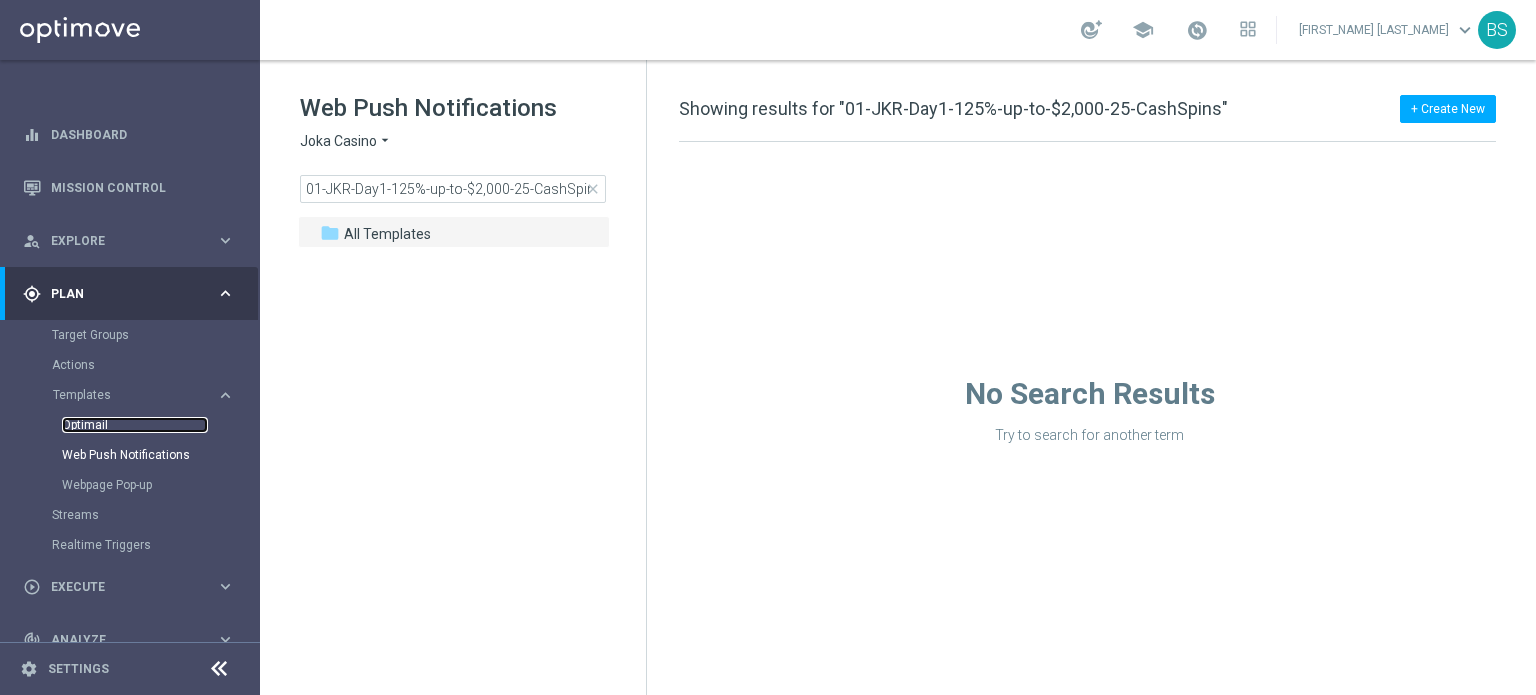 click on "Optimail" at bounding box center [135, 425] 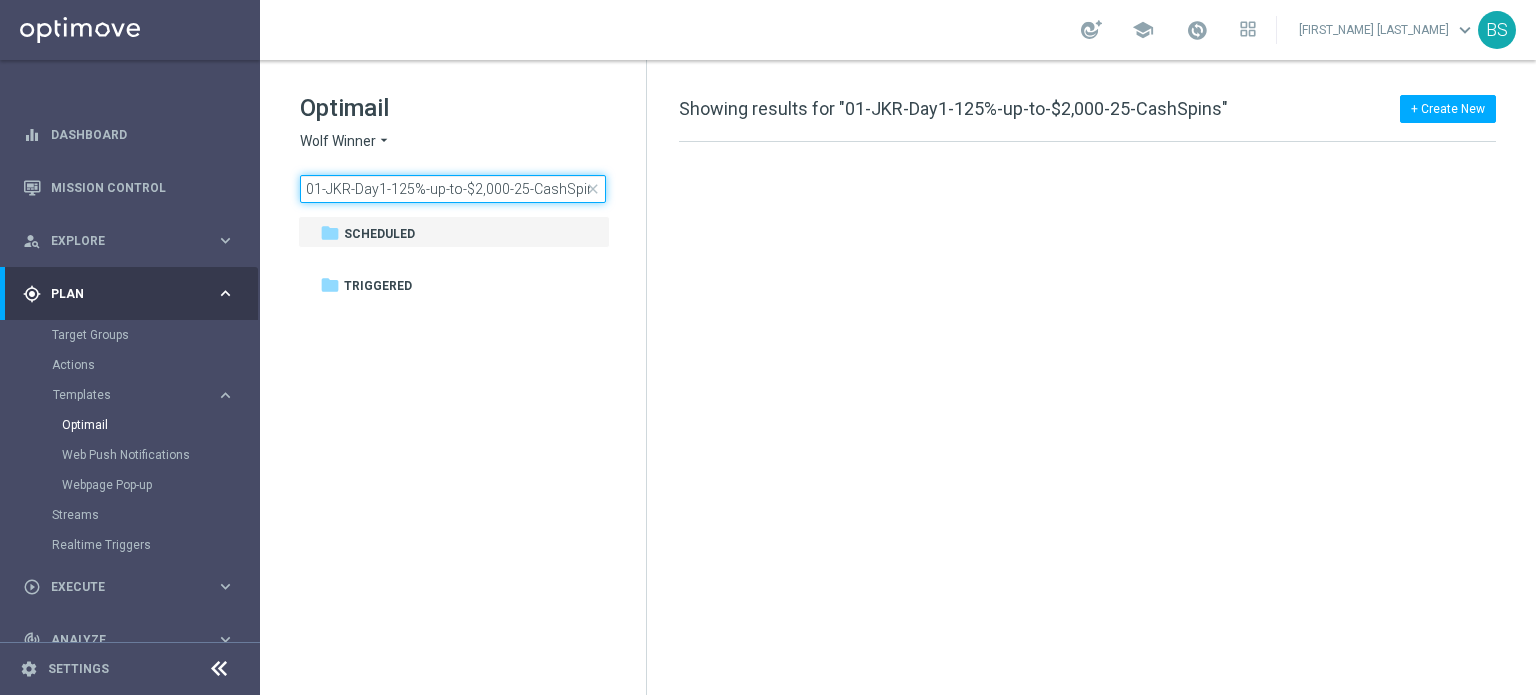 click on "01-JKR-Day1-125%-up-to-$2,000-25-CashSpins" 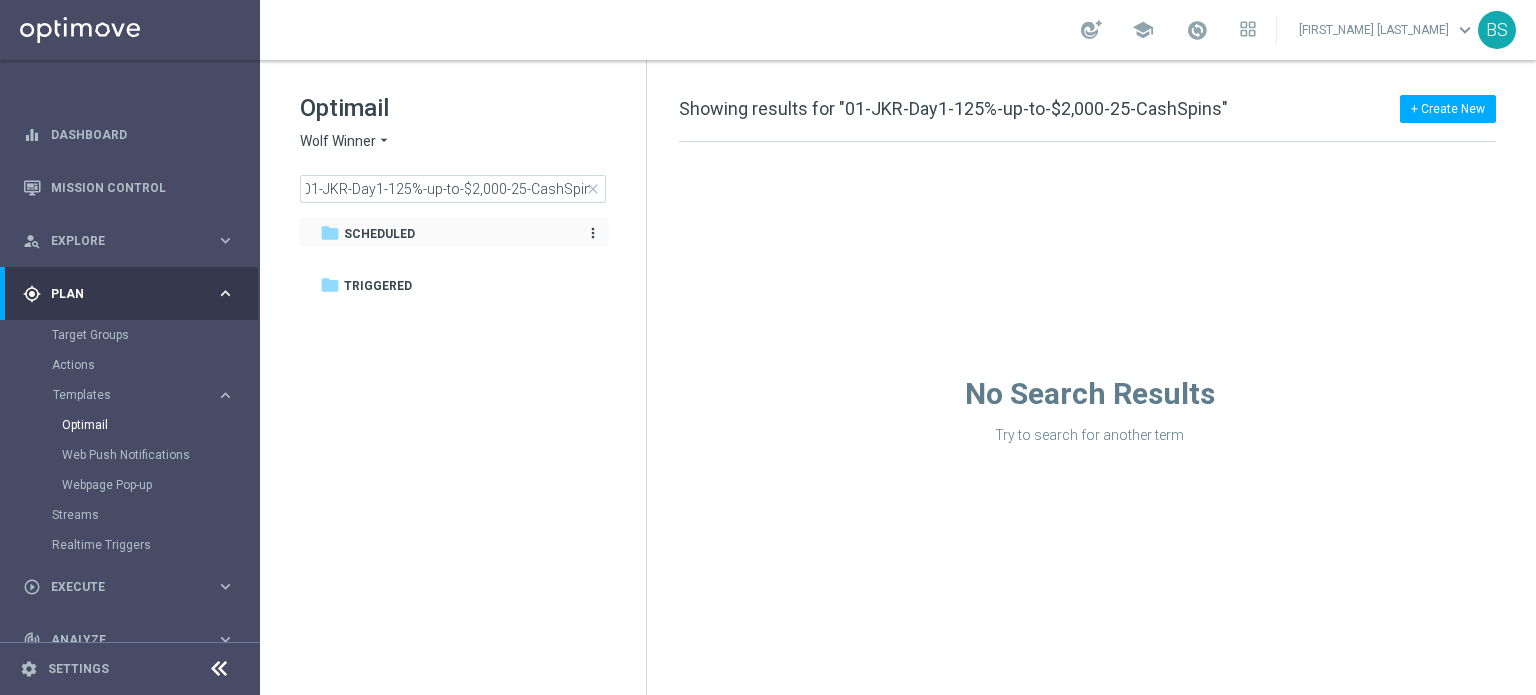 scroll, scrollTop: 0, scrollLeft: 0, axis: both 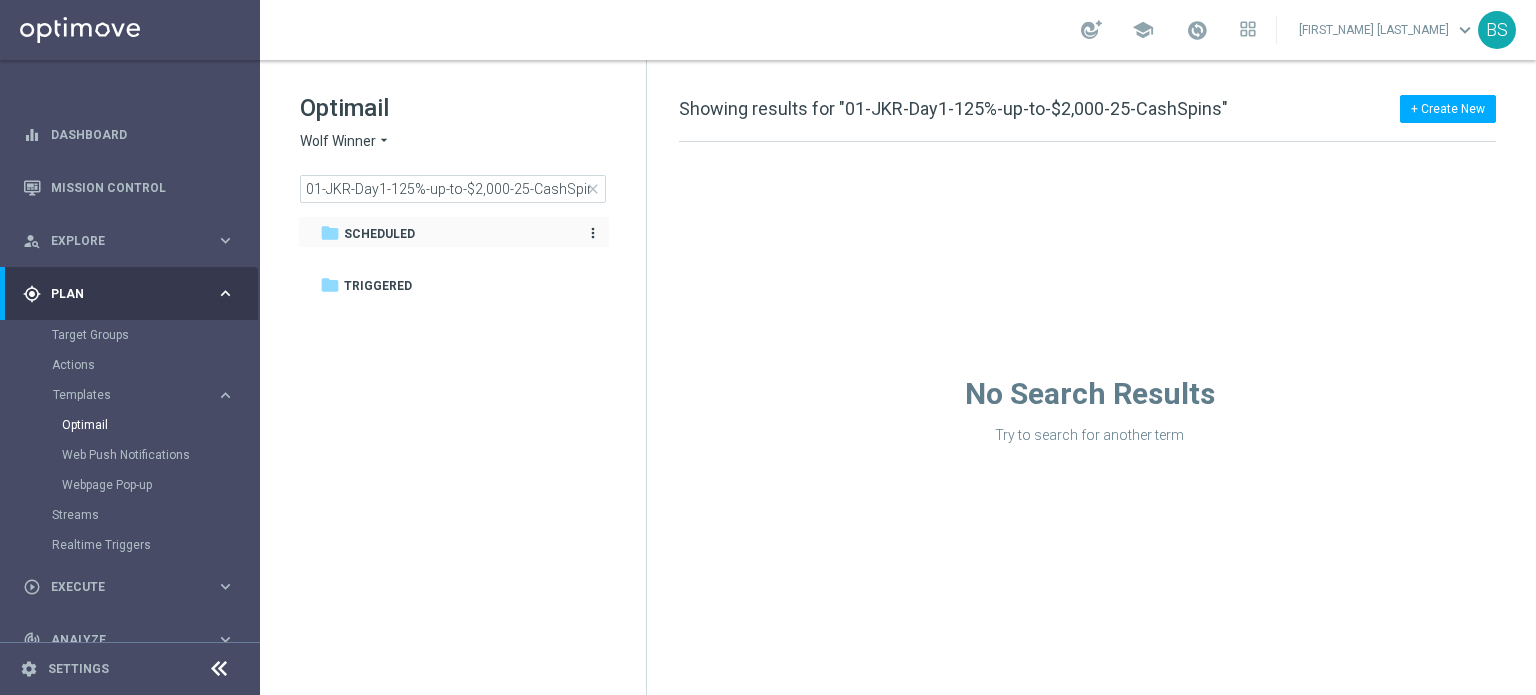click on "Scheduled" at bounding box center (379, 234) 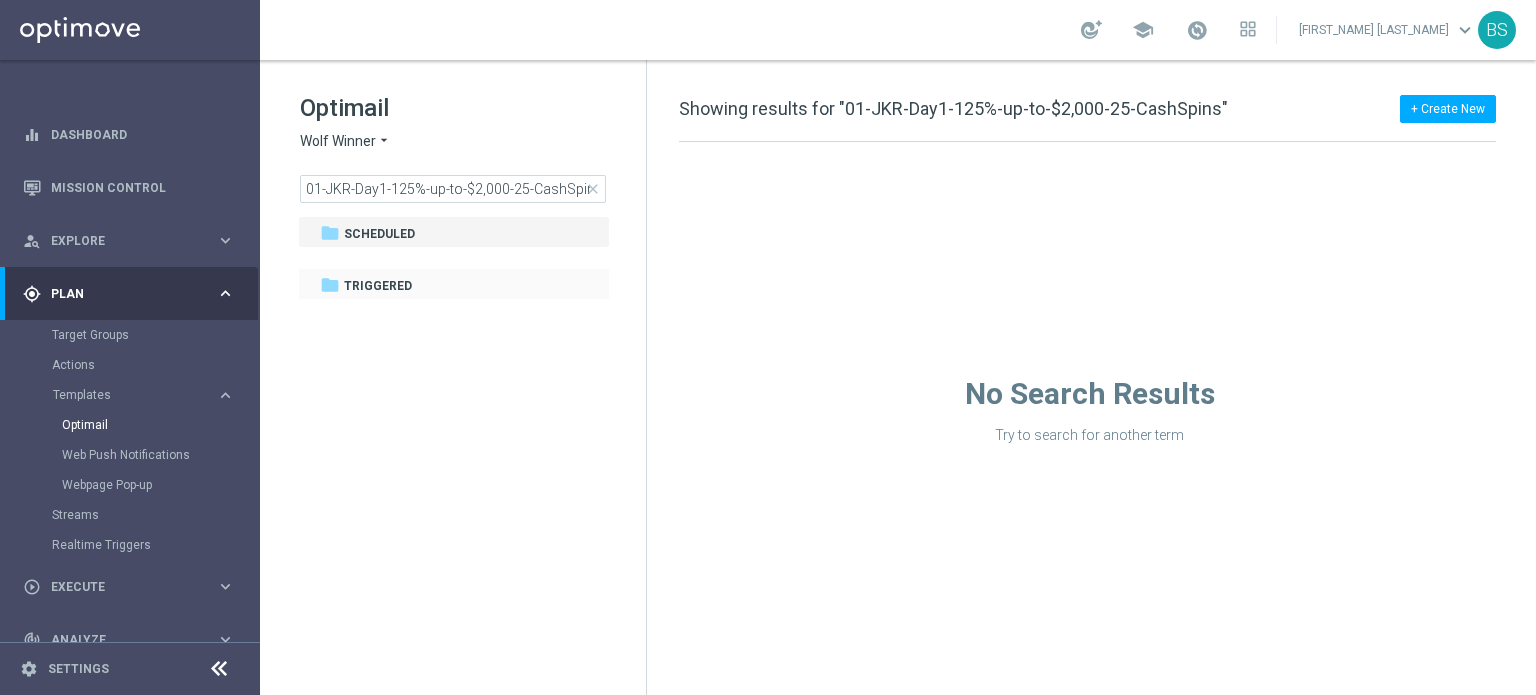 click on "folder
Triggered
more_vert" at bounding box center [454, 284] 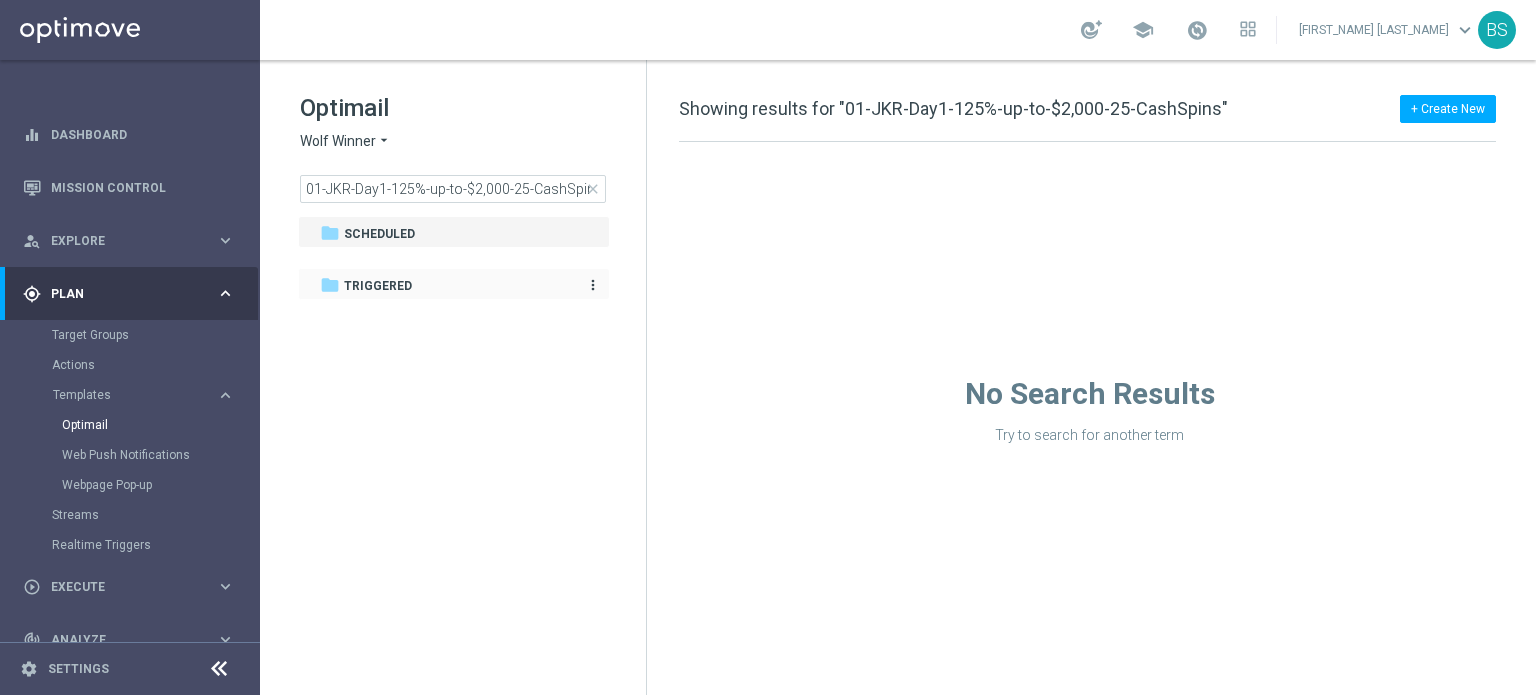 click on "Triggered" at bounding box center [378, 286] 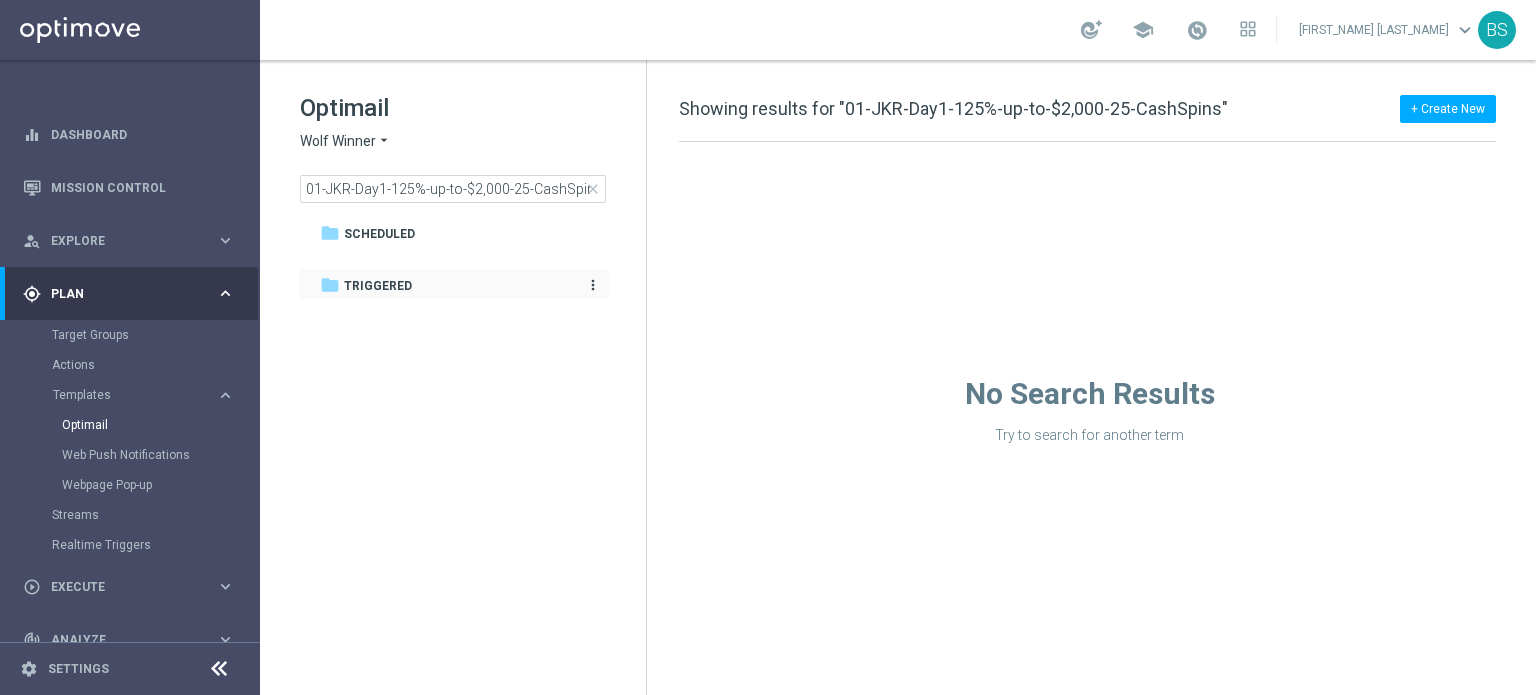 click on "Triggered" at bounding box center [378, 286] 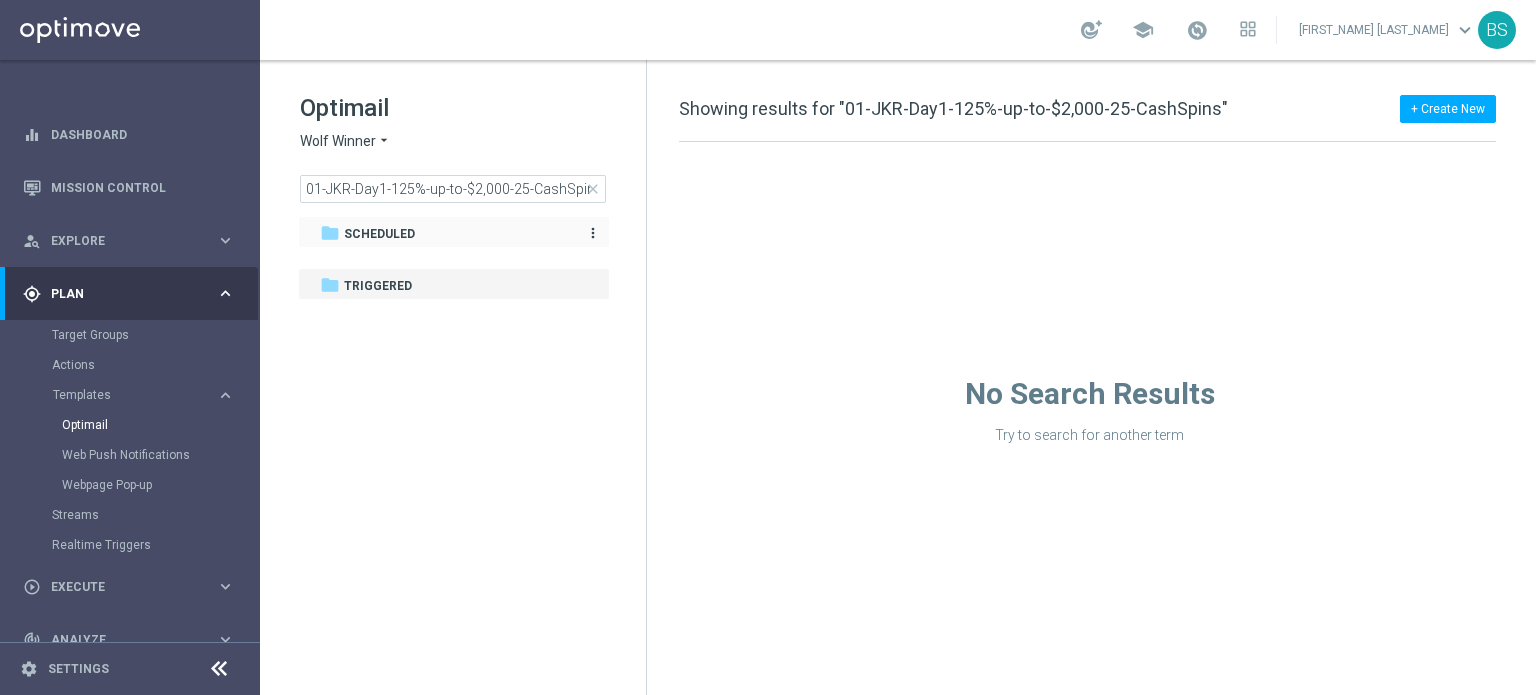 click on "Scheduled" at bounding box center (379, 234) 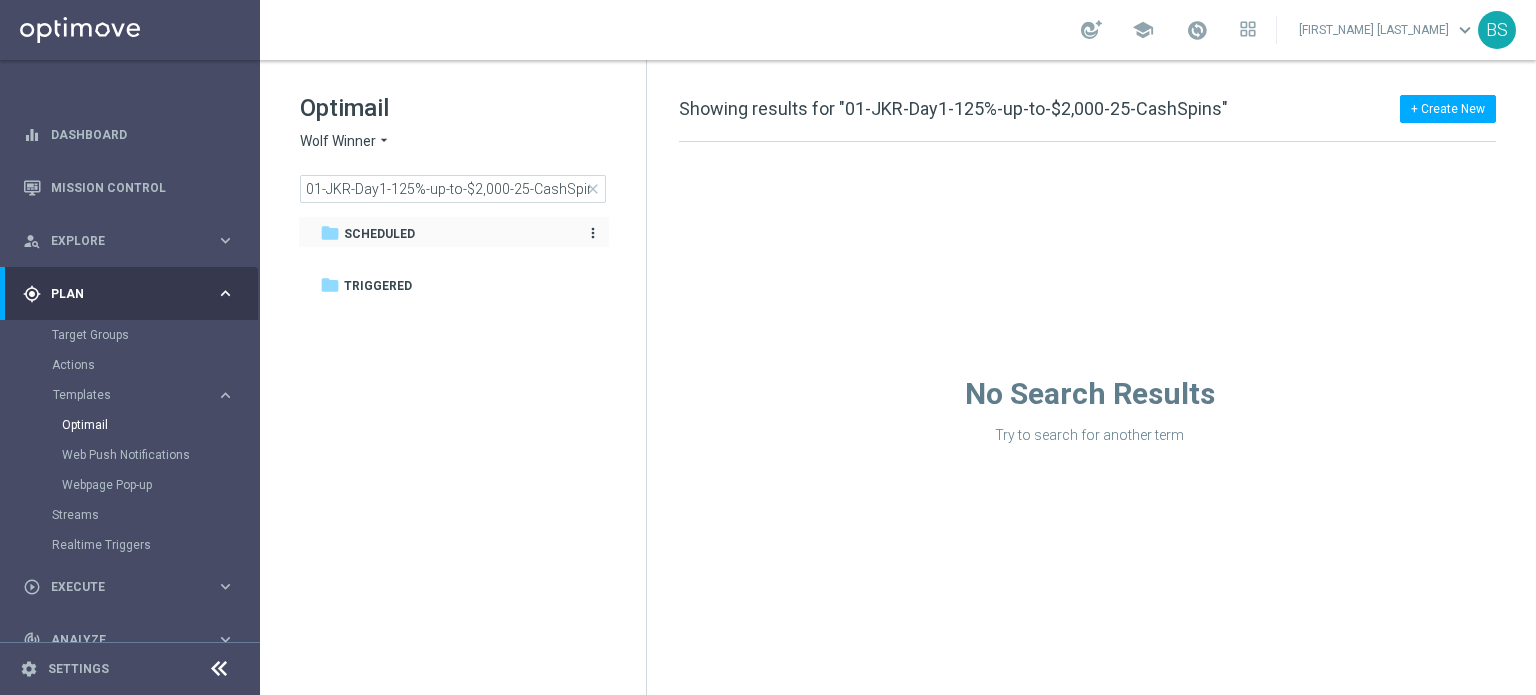 click on "Scheduled" at bounding box center [379, 234] 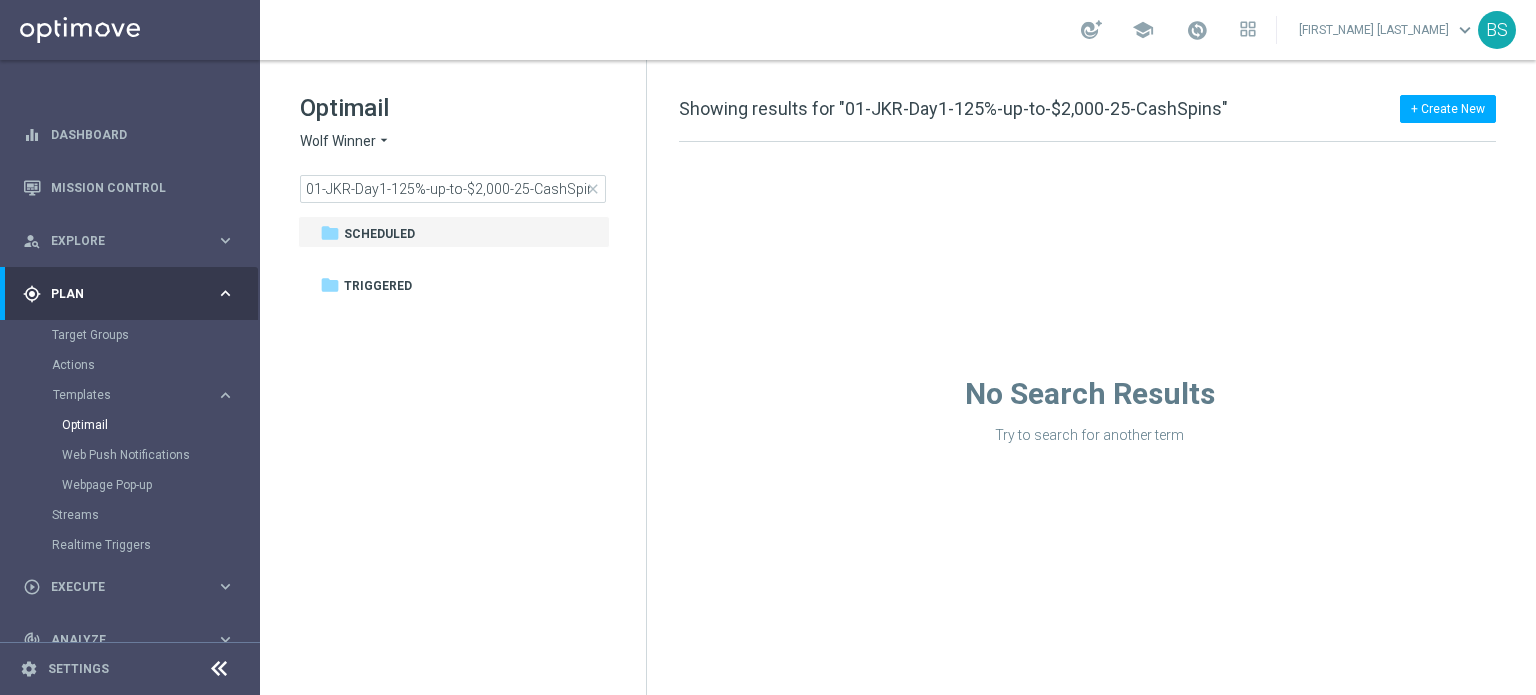 click on "Wolf Winner" 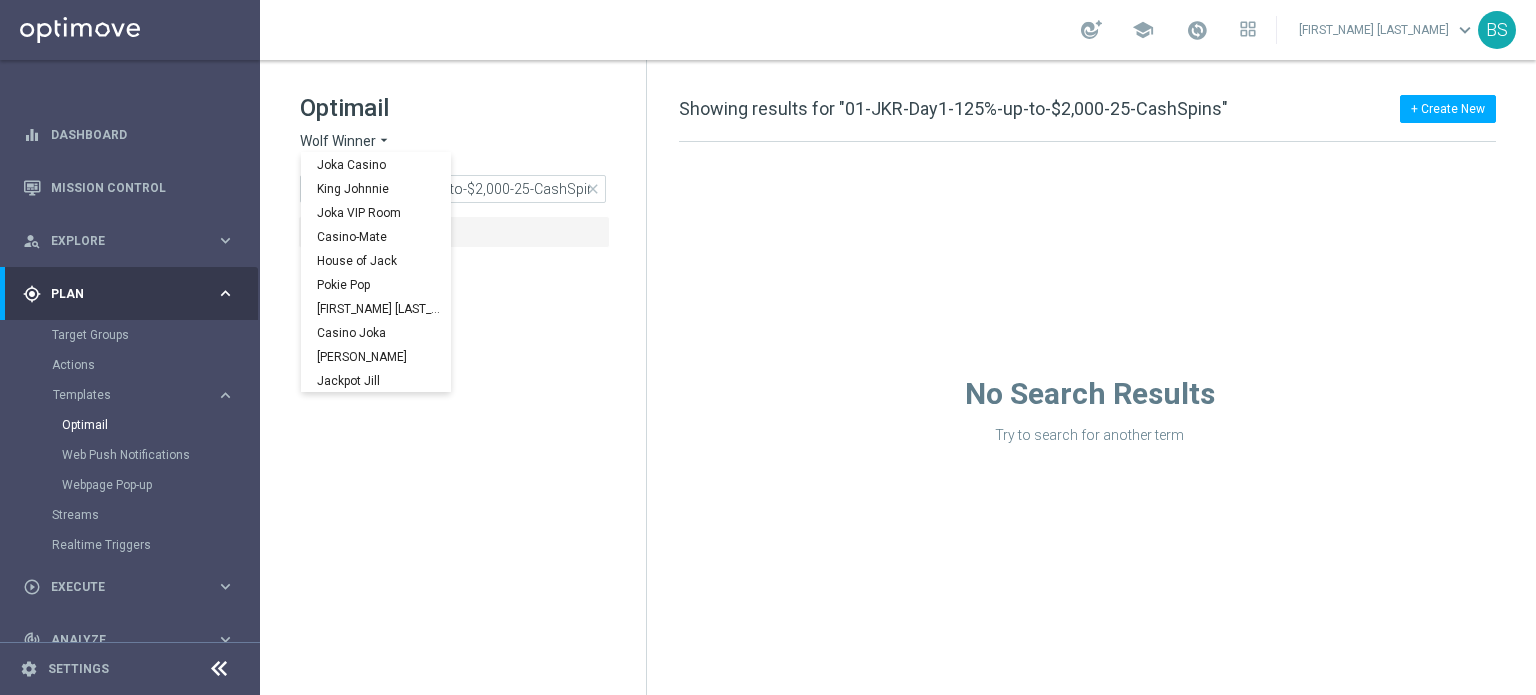scroll, scrollTop: 72, scrollLeft: 0, axis: vertical 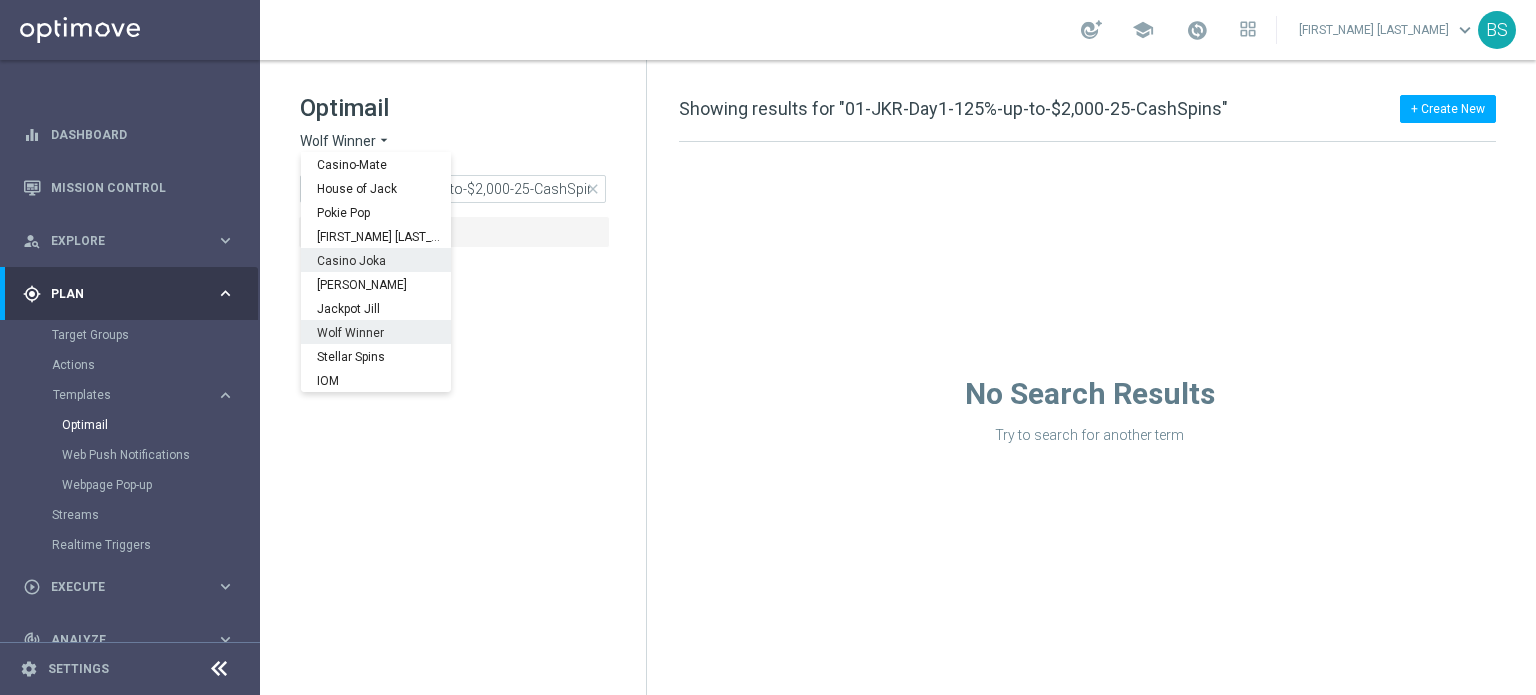 click on "Casino Joka" at bounding box center [0, 0] 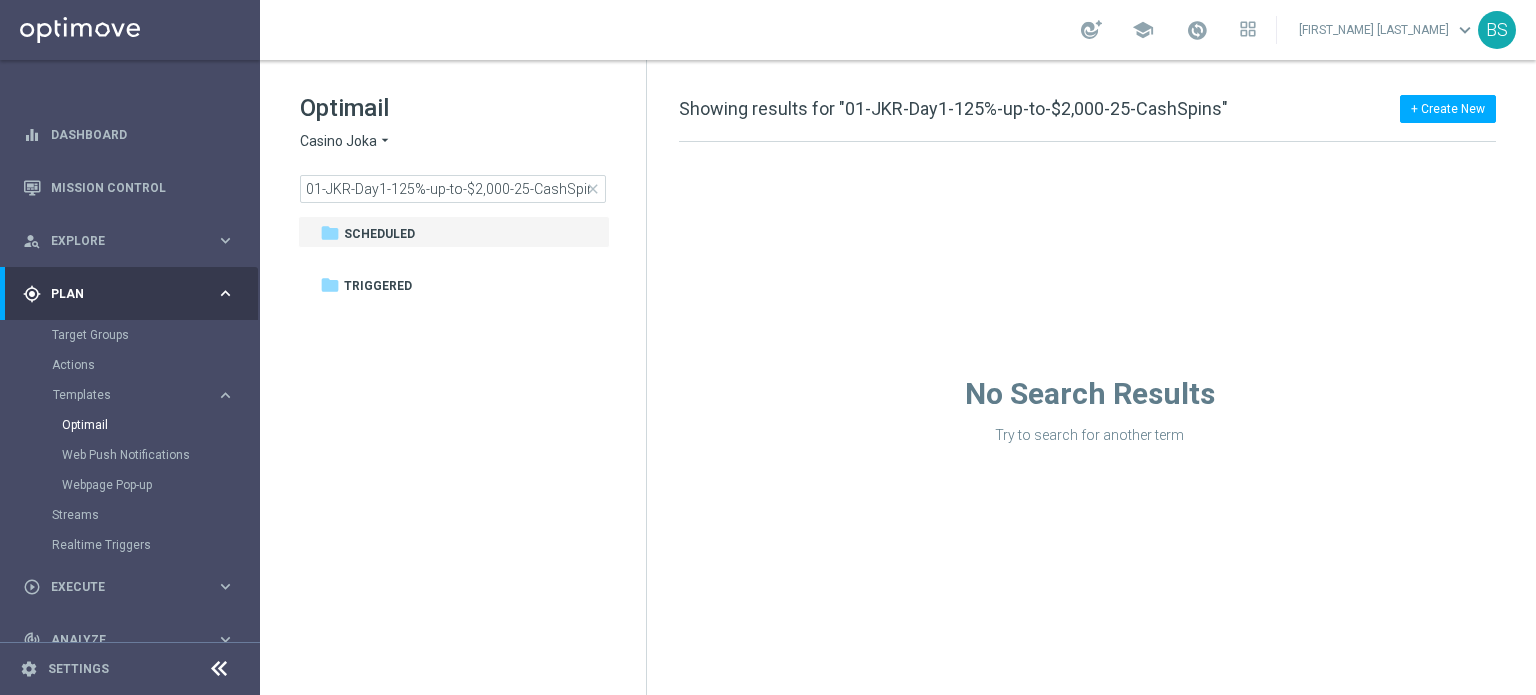 click on "Casino Joka" 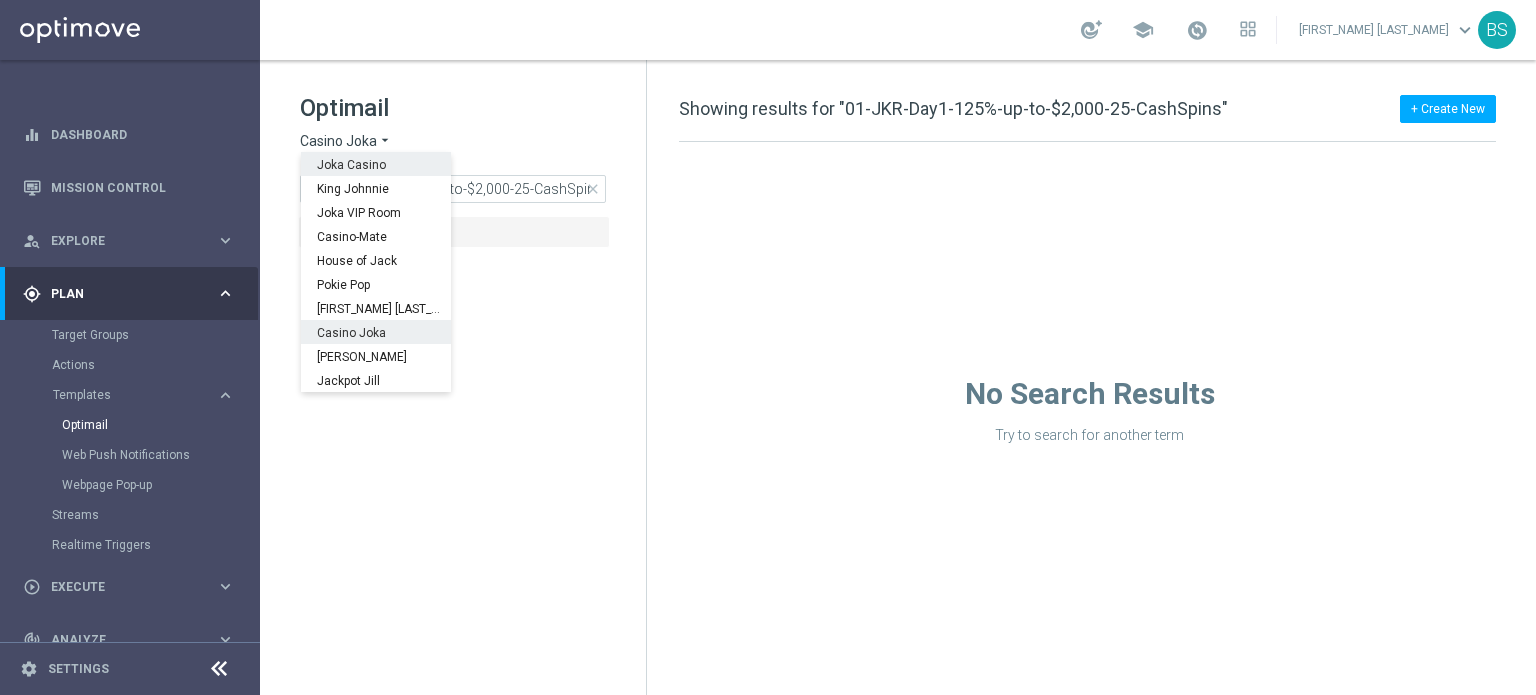click on "Joka Casino" at bounding box center [0, 0] 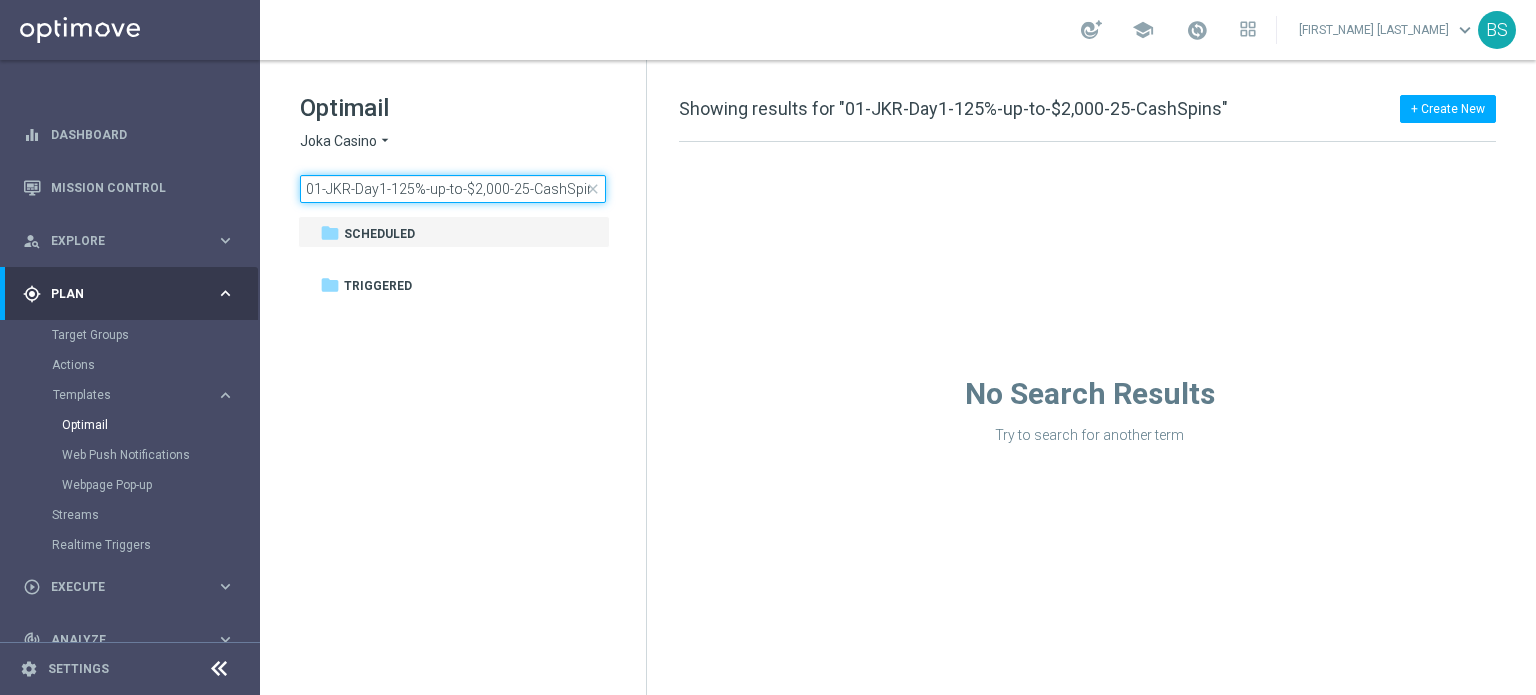 click on "01-JKR-Day1-125%-up-to-$2,000-25-CashSpins" 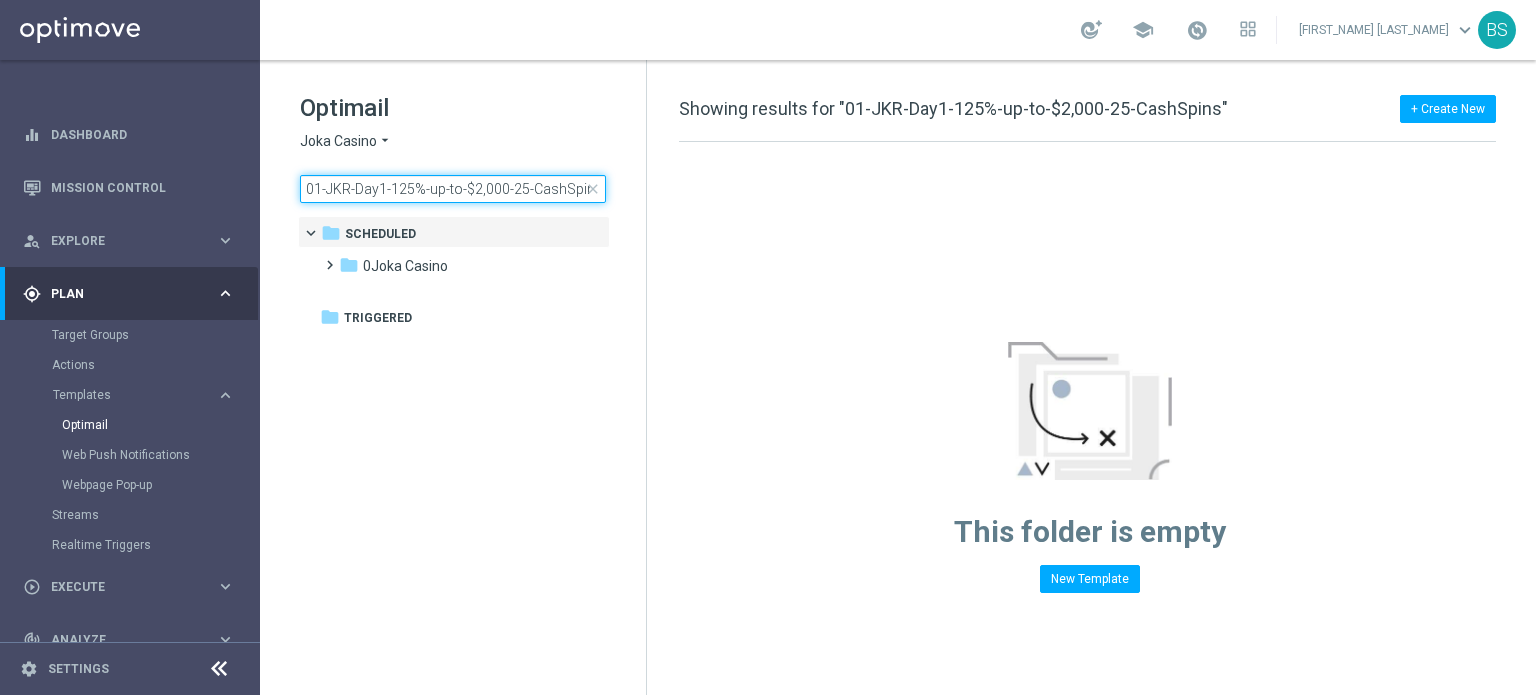 scroll, scrollTop: 0, scrollLeft: 3, axis: horizontal 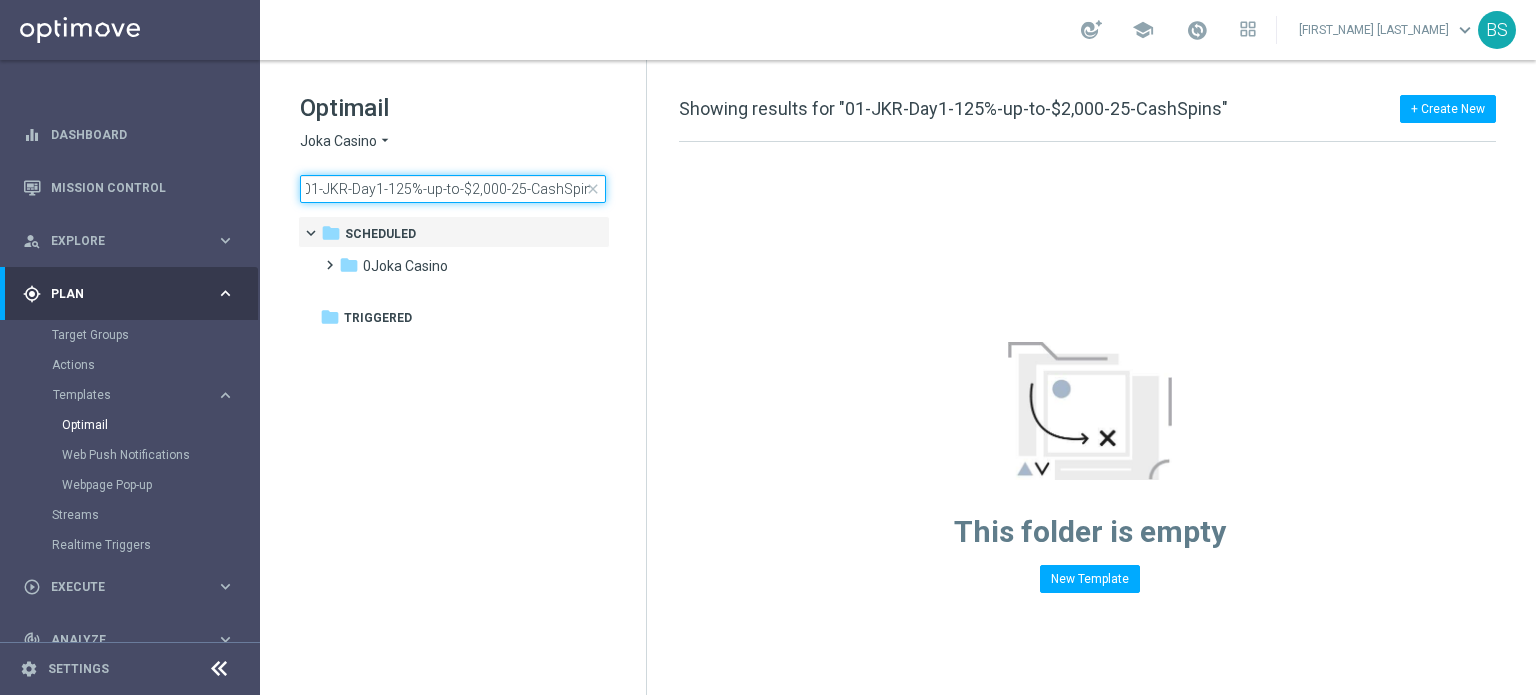 type on "01-JKR-Day1-125%-up-to-$2,000-25-CashSpins" 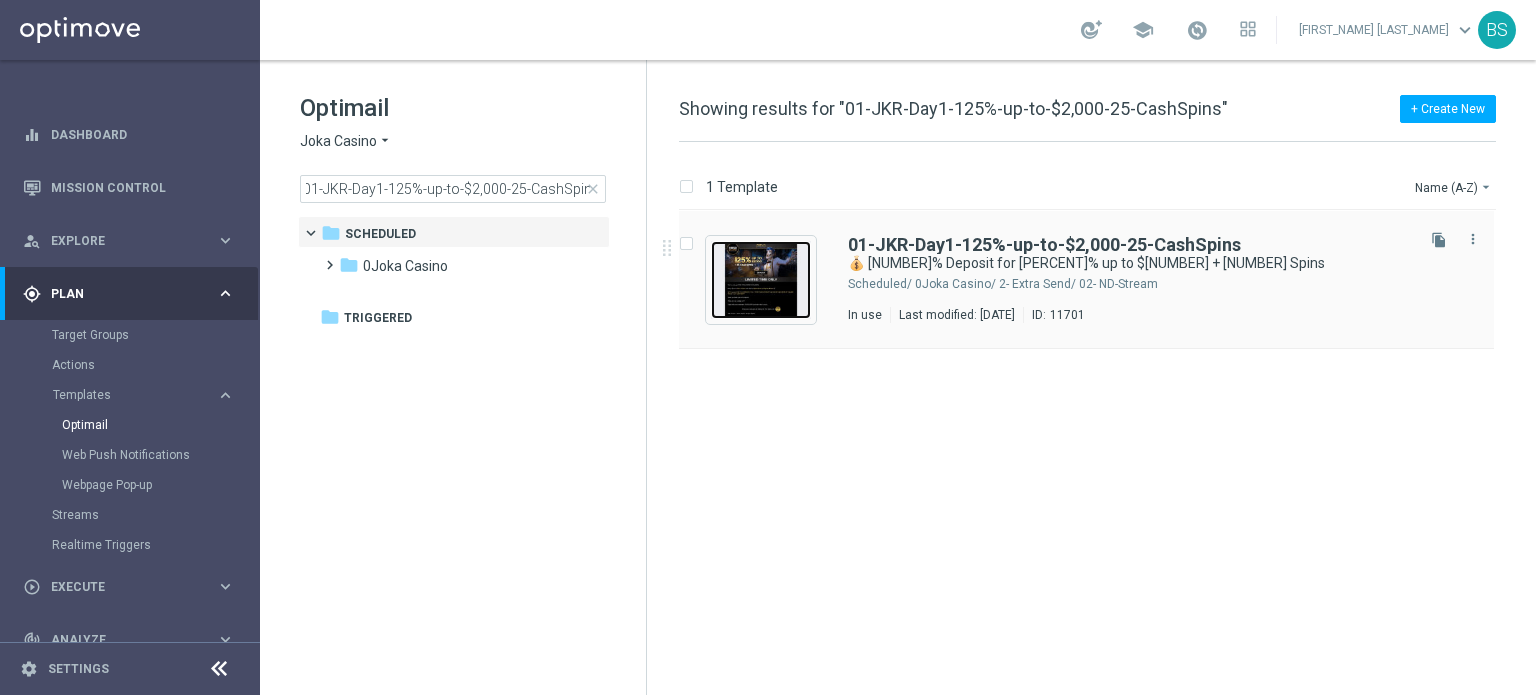 click at bounding box center [761, 280] 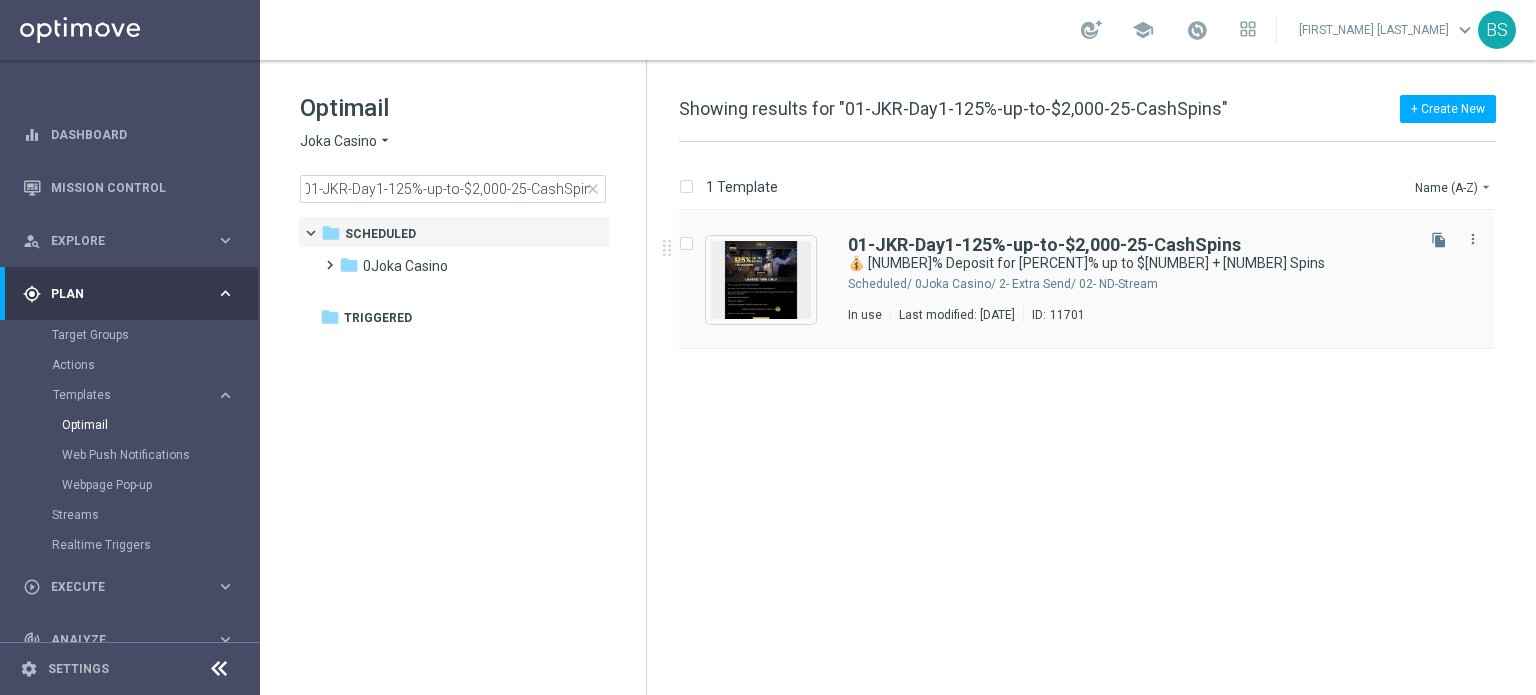 scroll, scrollTop: 0, scrollLeft: 0, axis: both 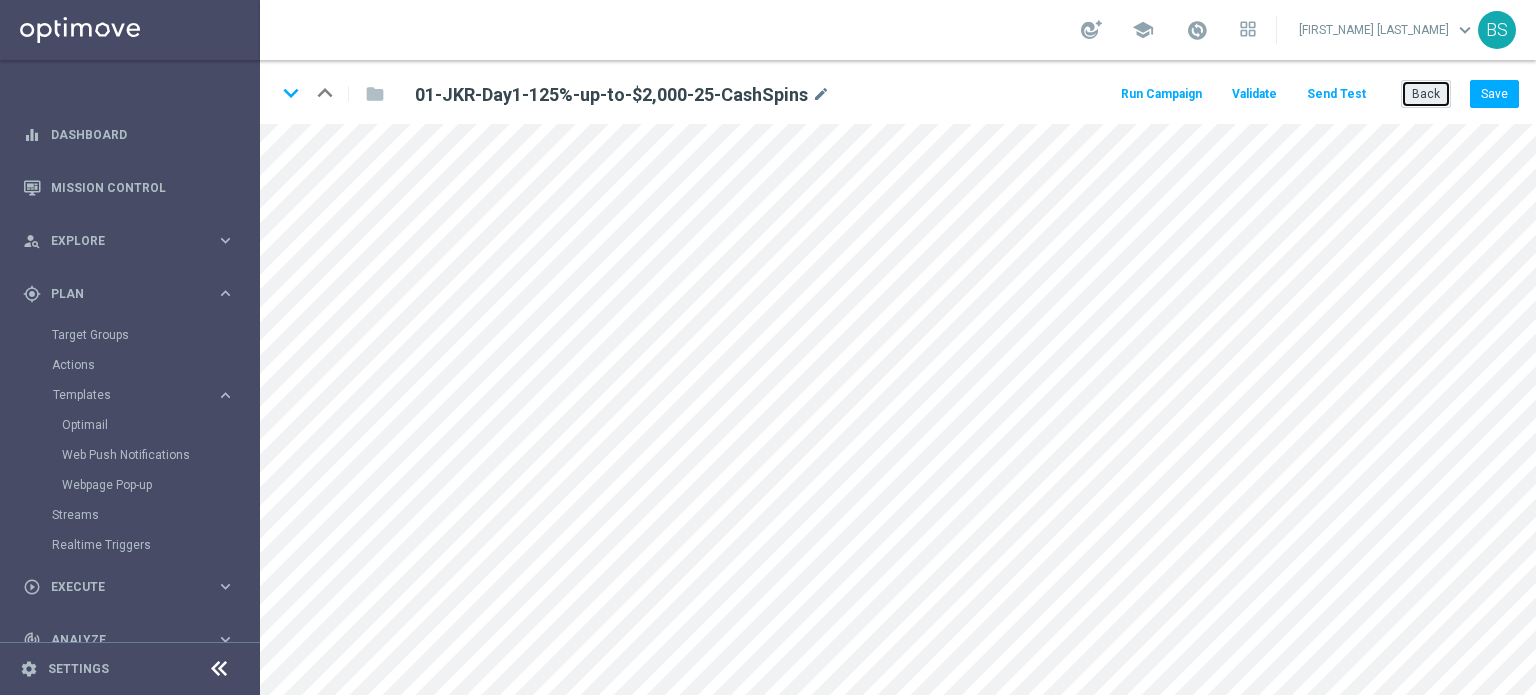 click on "Back" 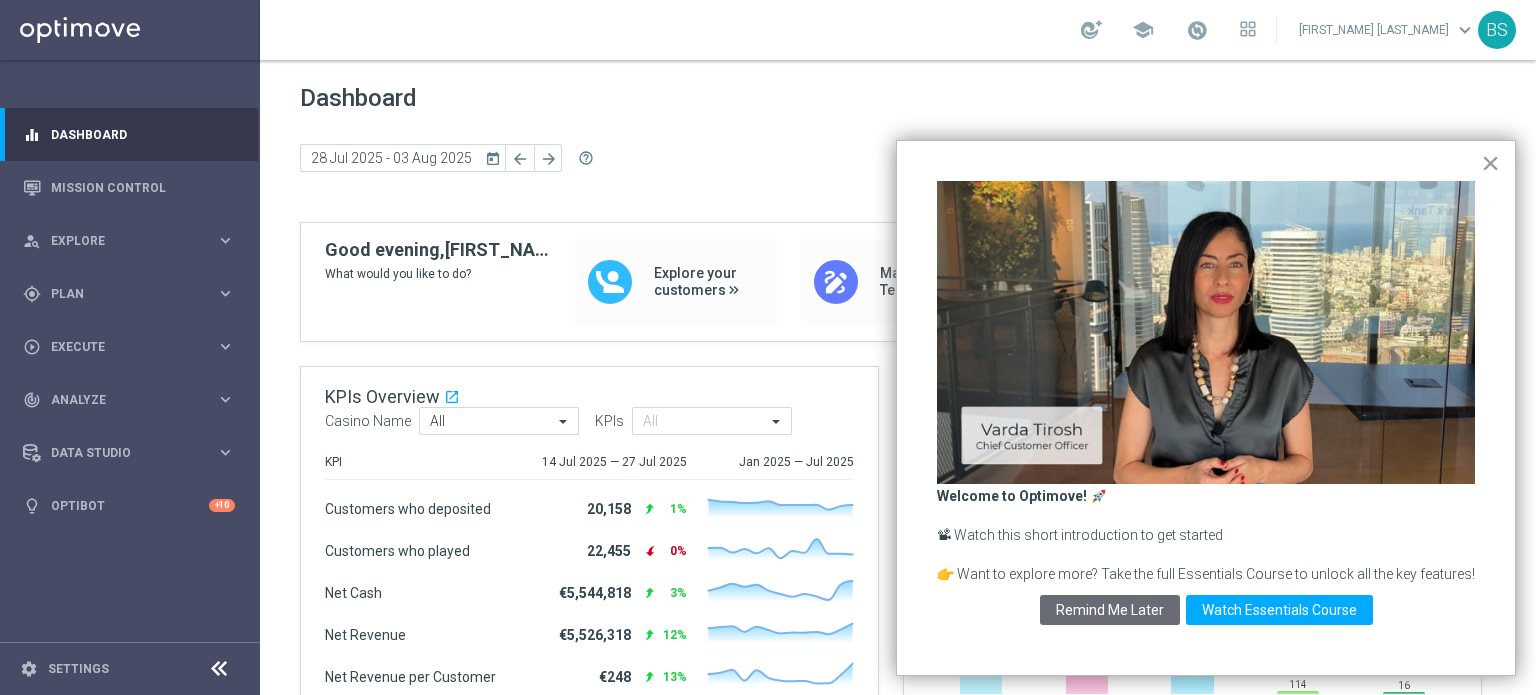 click on "×" at bounding box center (1490, 163) 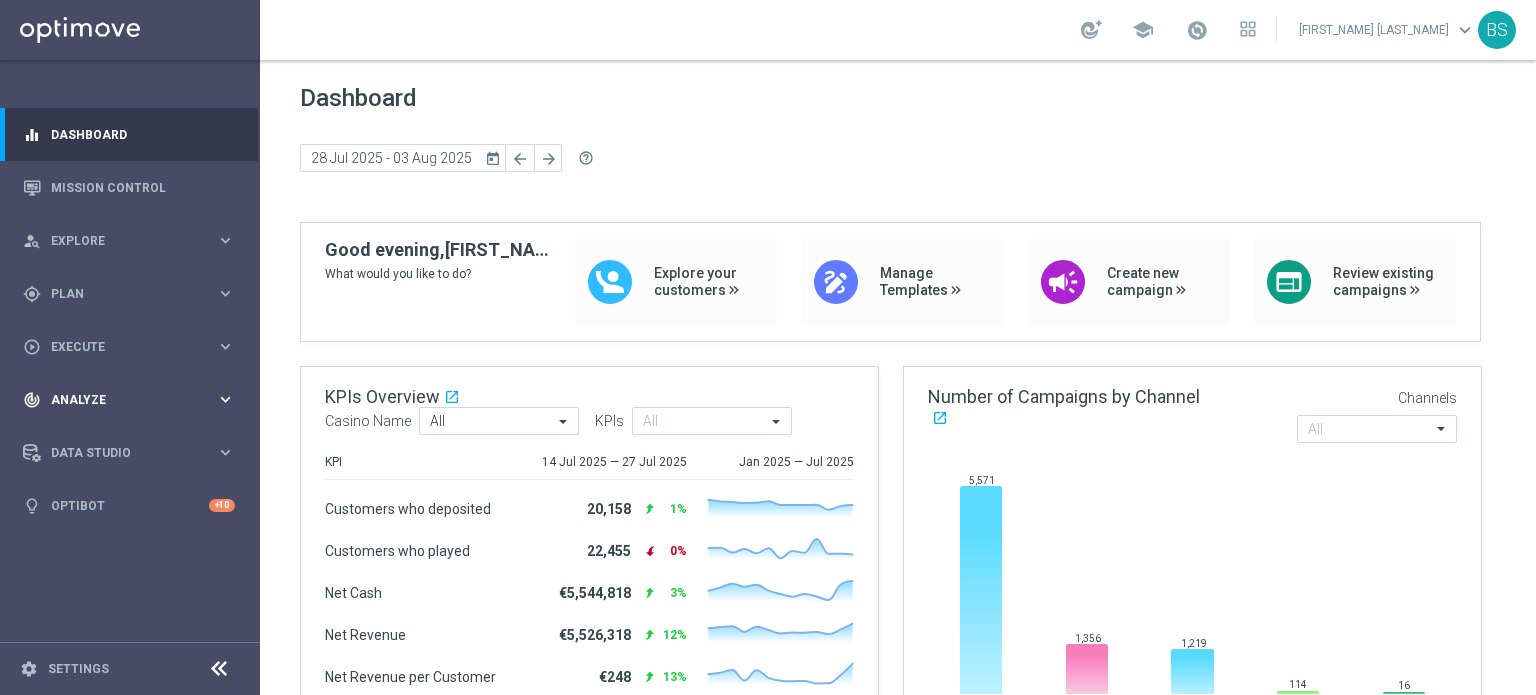 click on "keyboard_arrow_right" at bounding box center (225, 399) 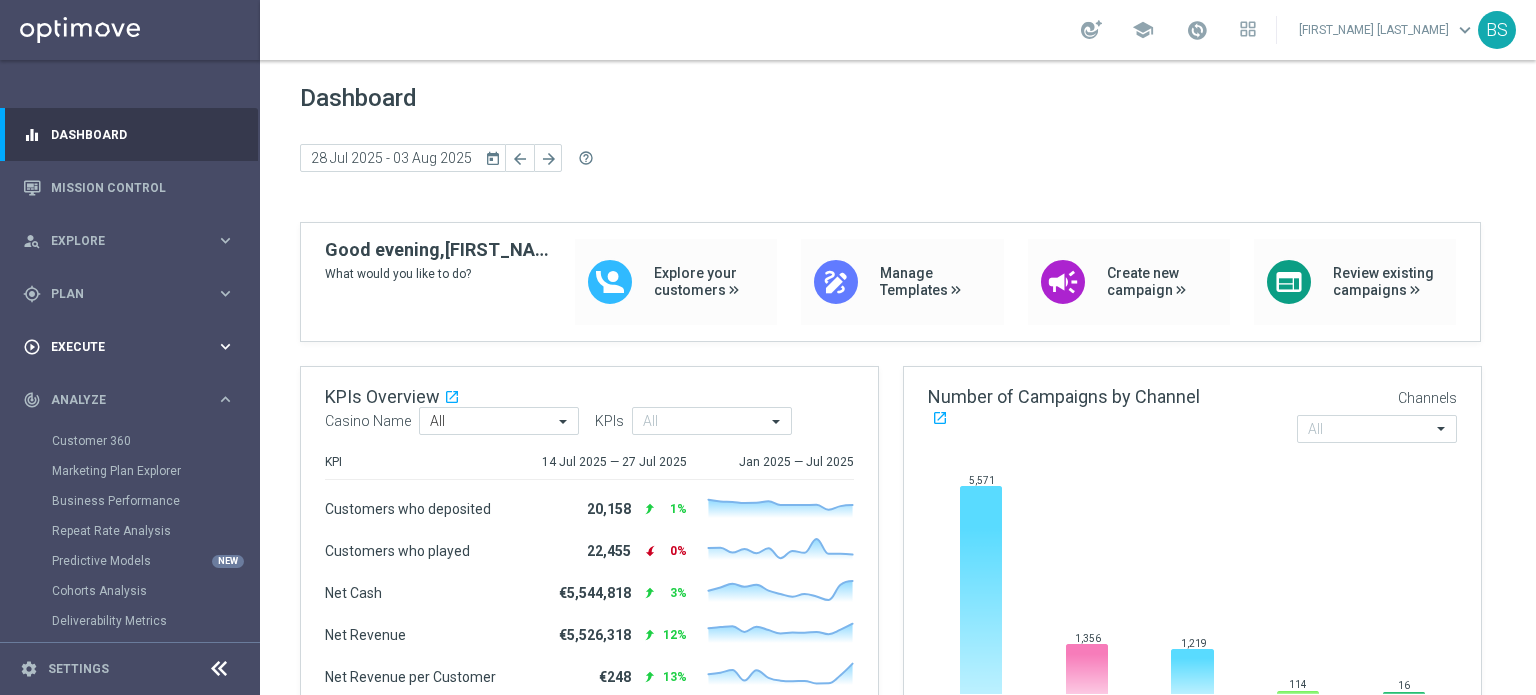 click on "keyboard_arrow_right" at bounding box center (225, 346) 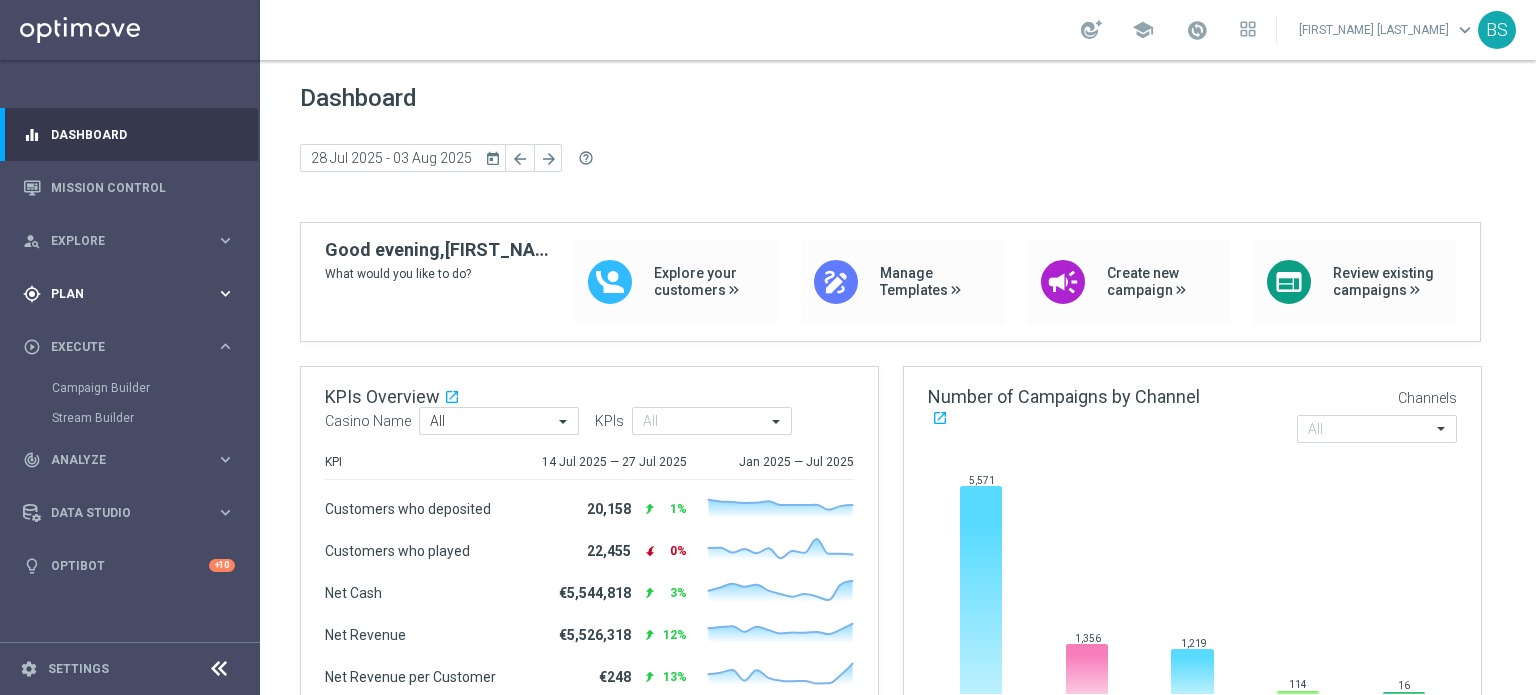 click on "gps_fixed
Plan
keyboard_arrow_right" at bounding box center (129, 293) 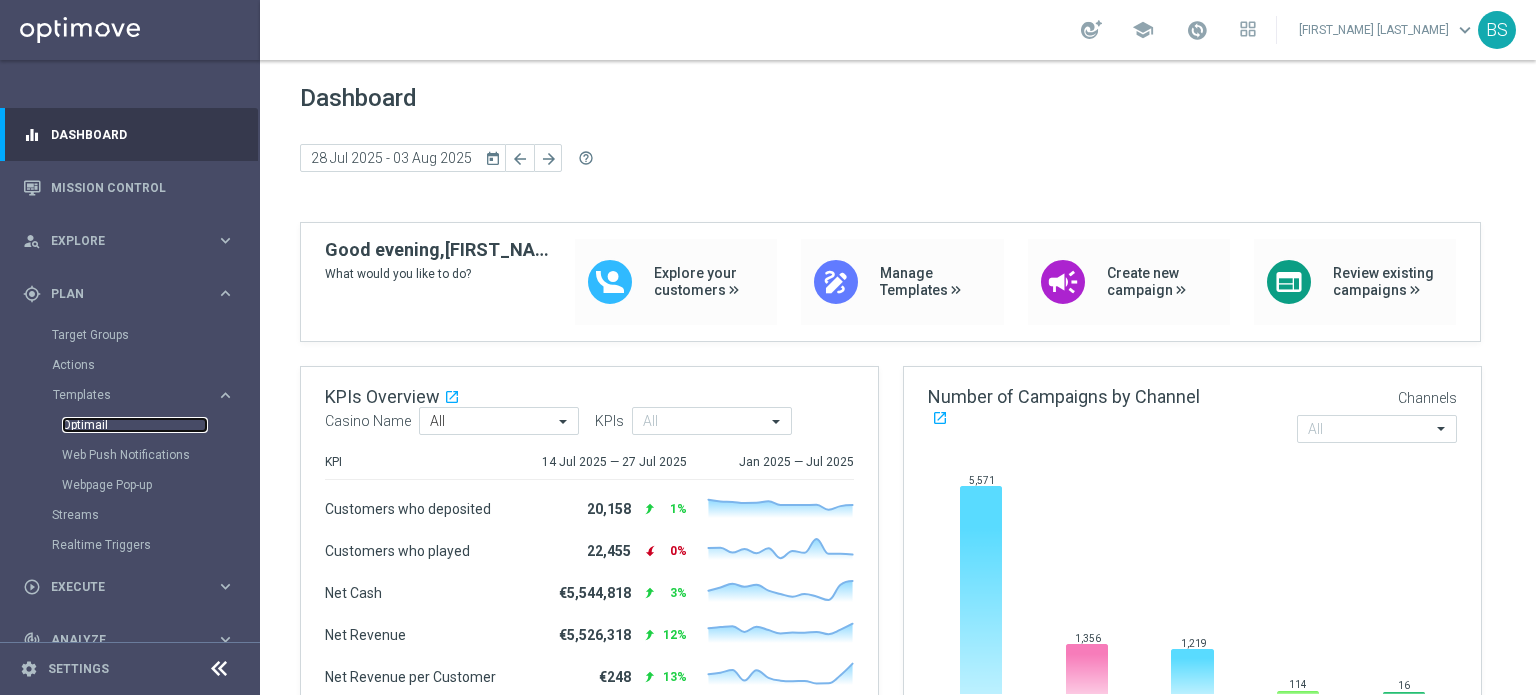 click on "Optimail" at bounding box center (135, 425) 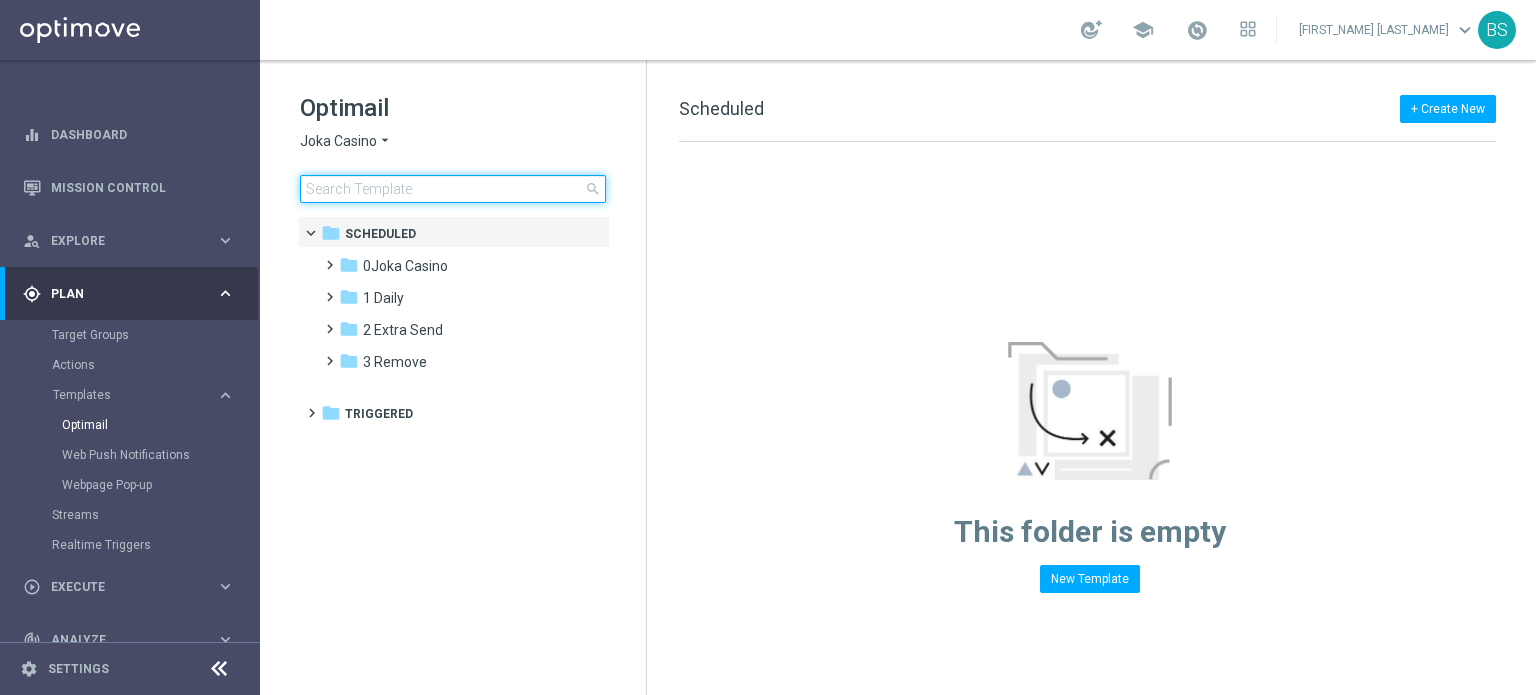 click 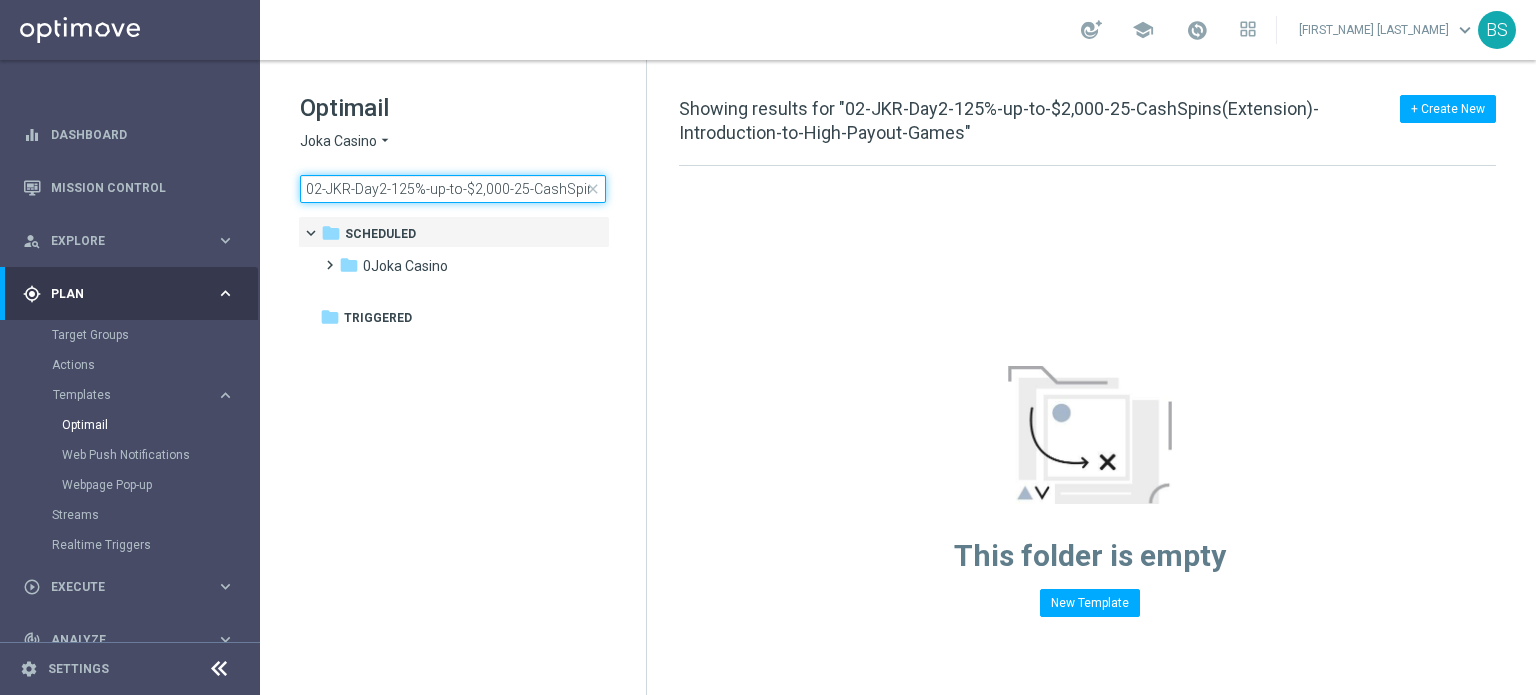 scroll, scrollTop: 0, scrollLeft: 293, axis: horizontal 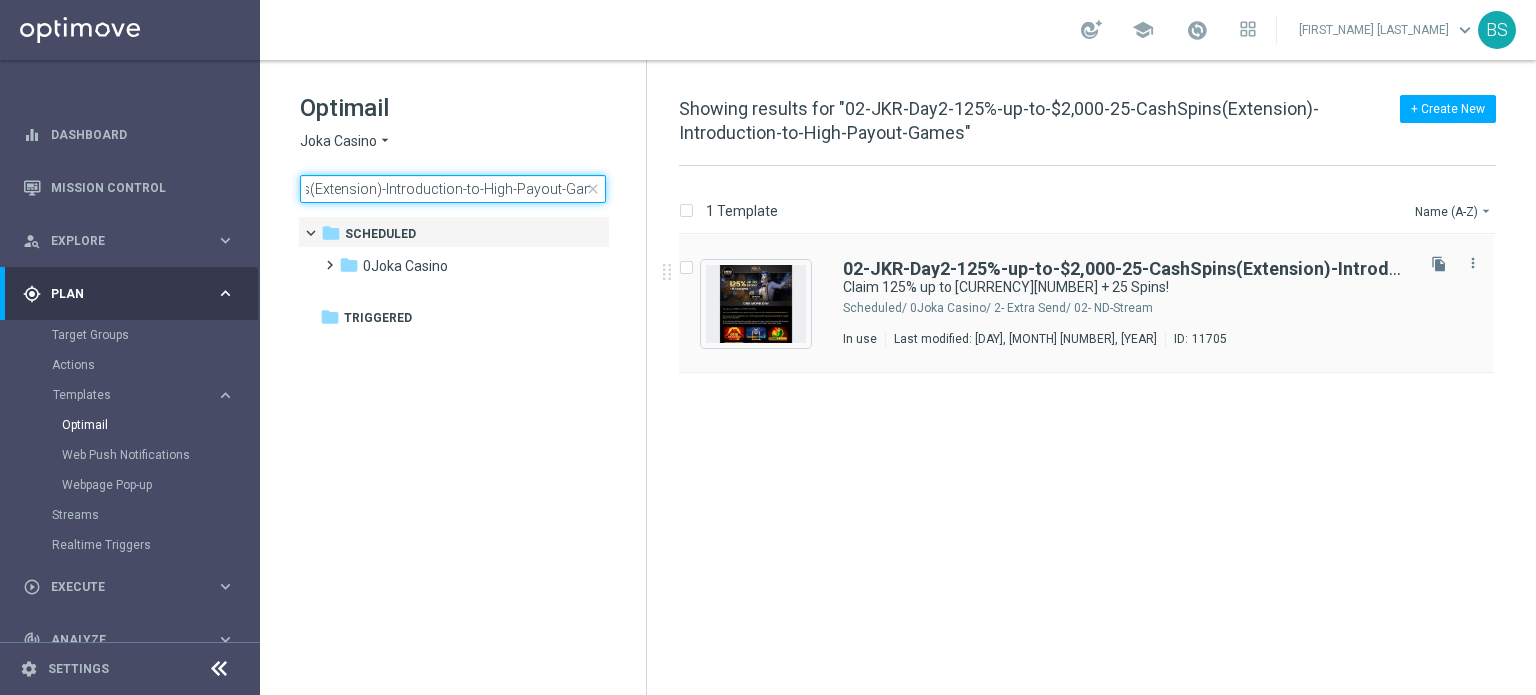 type on "02-JKR-Day2-125%-up-to-$2,000-25-CashSpins(Extension)-Introduction-to-High-Payout-Games" 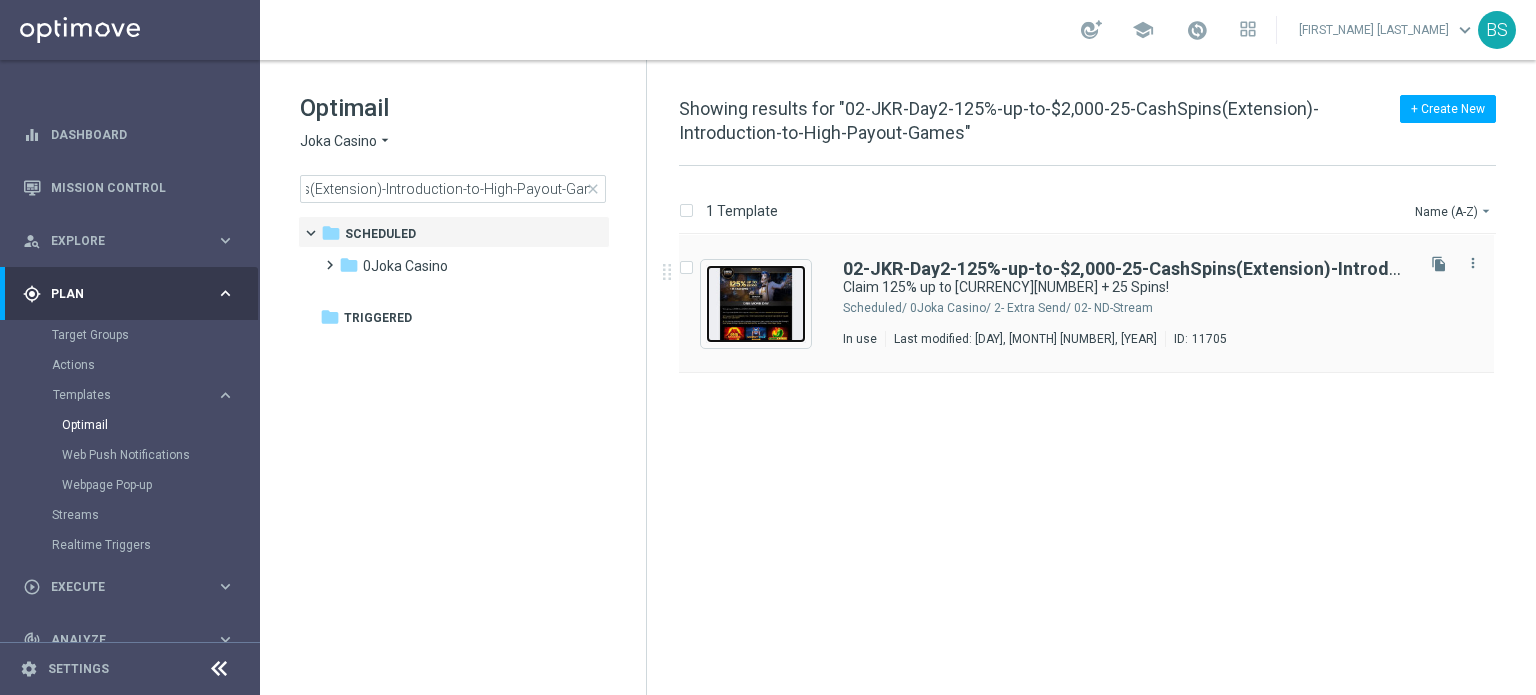 scroll, scrollTop: 0, scrollLeft: 0, axis: both 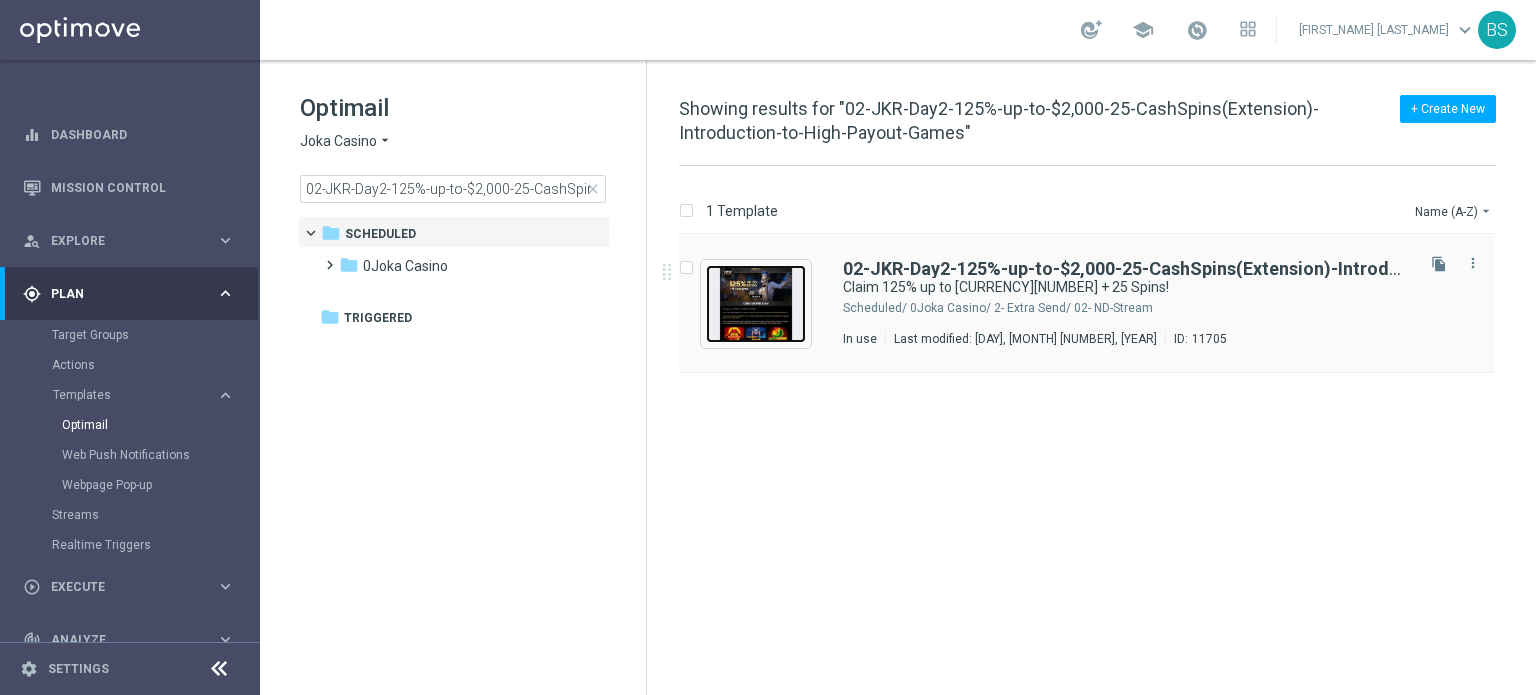 click at bounding box center [756, 304] 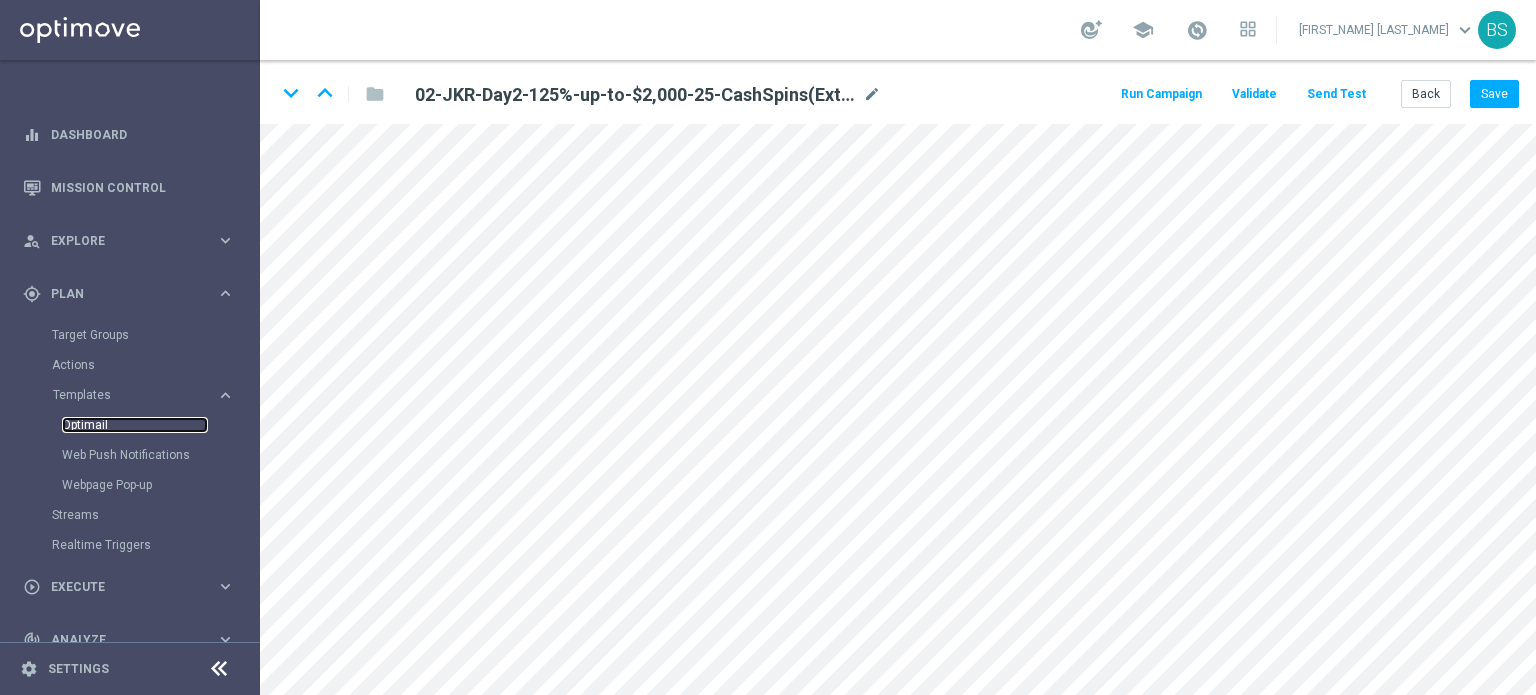click on "Optimail" at bounding box center (135, 425) 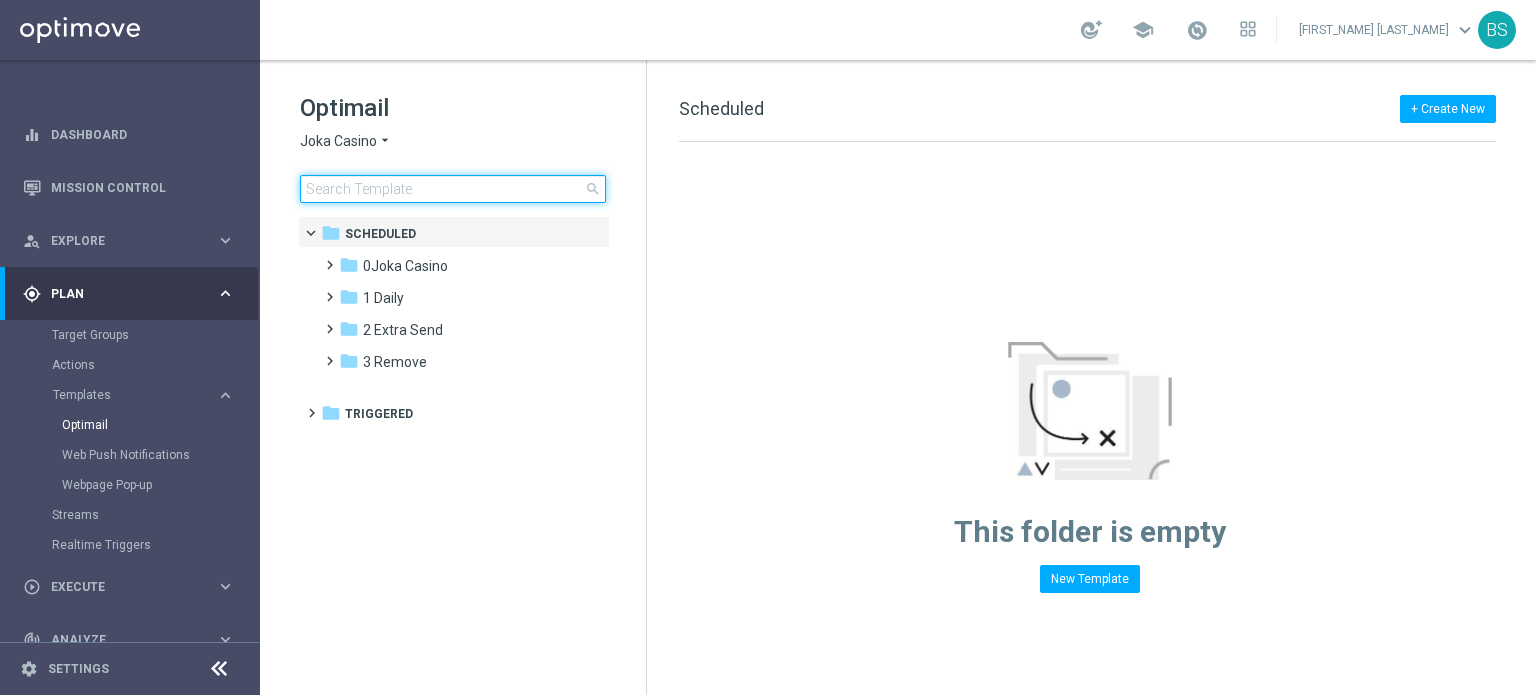 click 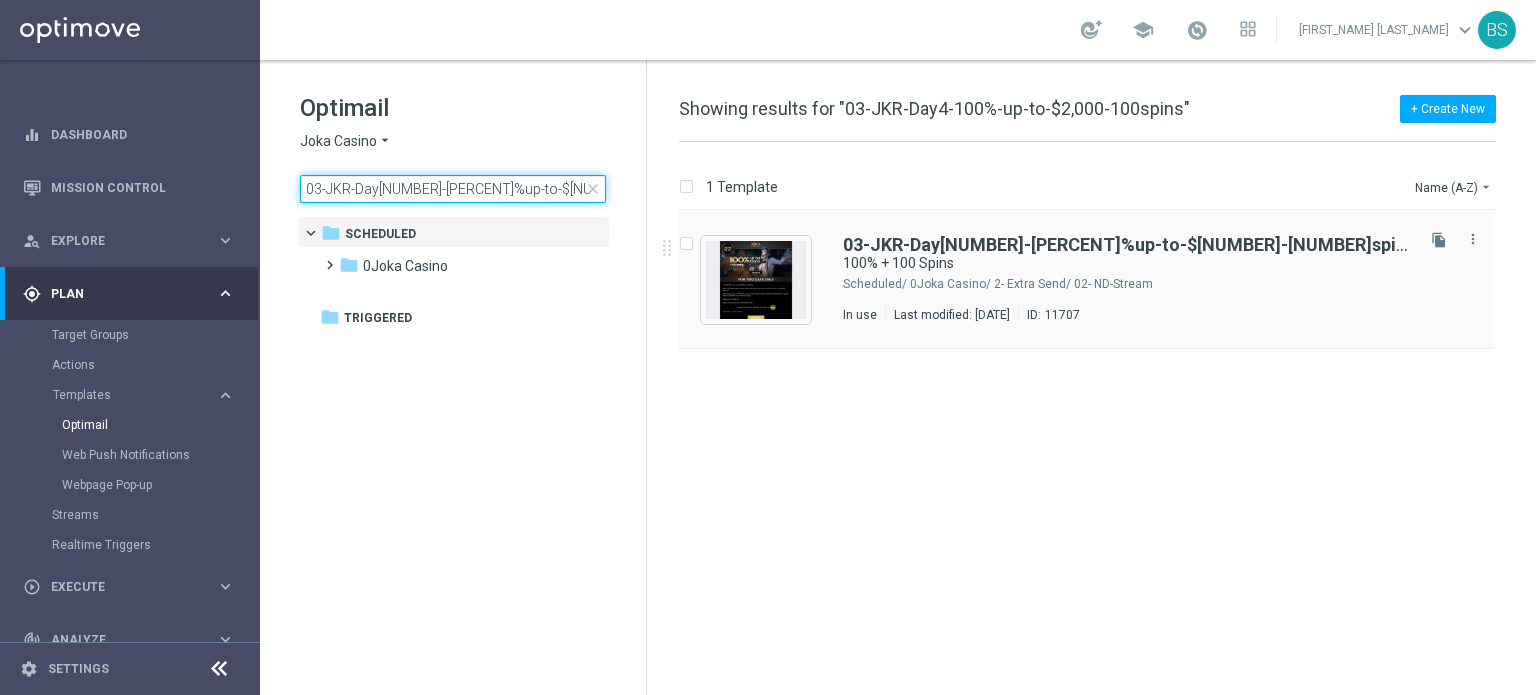 type on "03-JKR-Day[NUMBER]-[PERCENT]%up-to-$[NUMBER]-[NUMBER]spins" 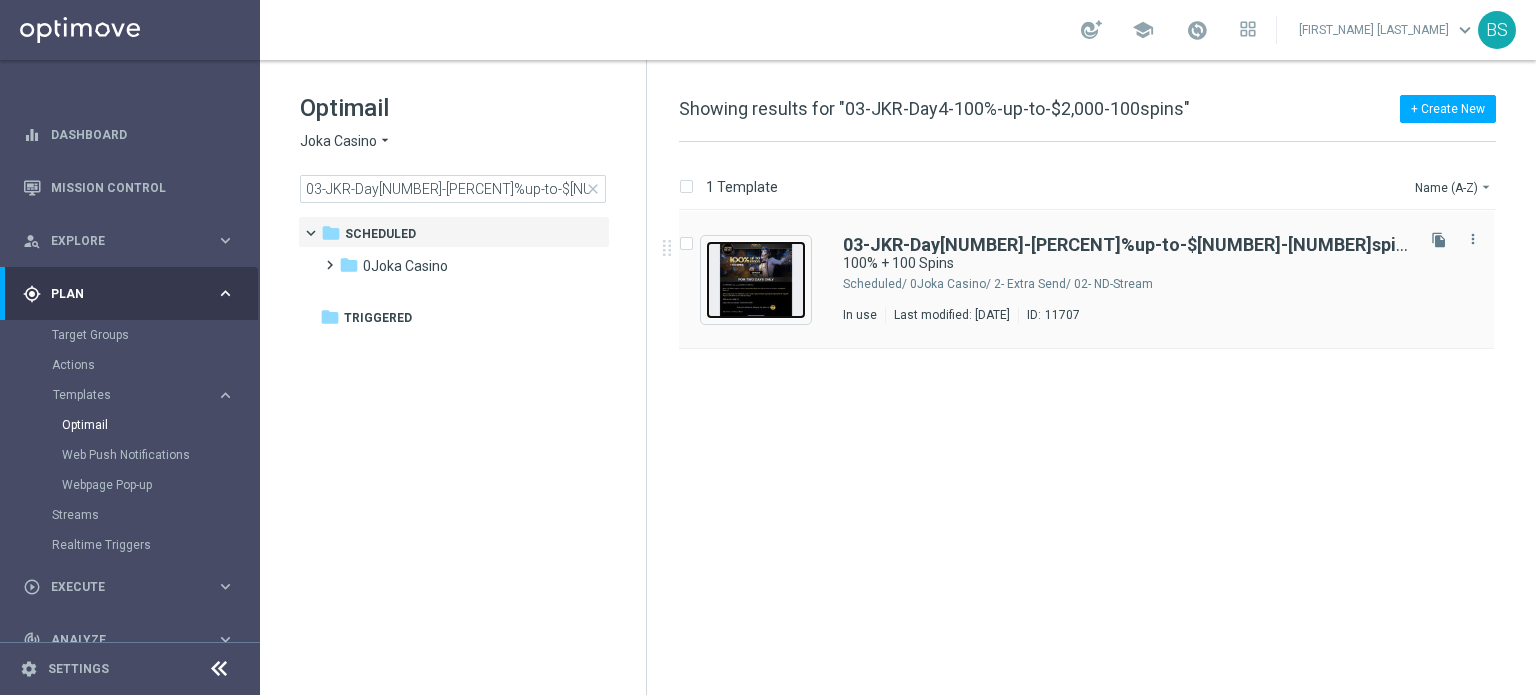 click at bounding box center [756, 280] 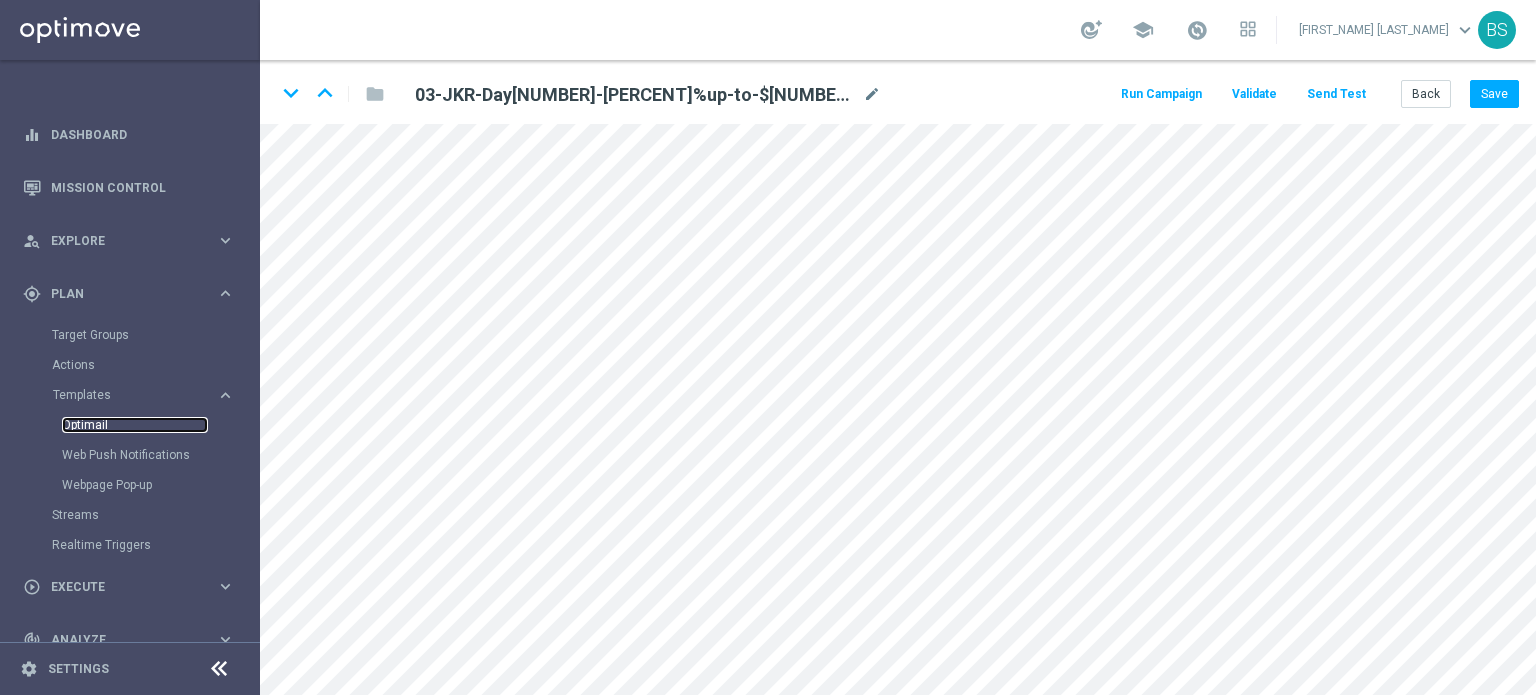 click on "Optimail" at bounding box center (135, 425) 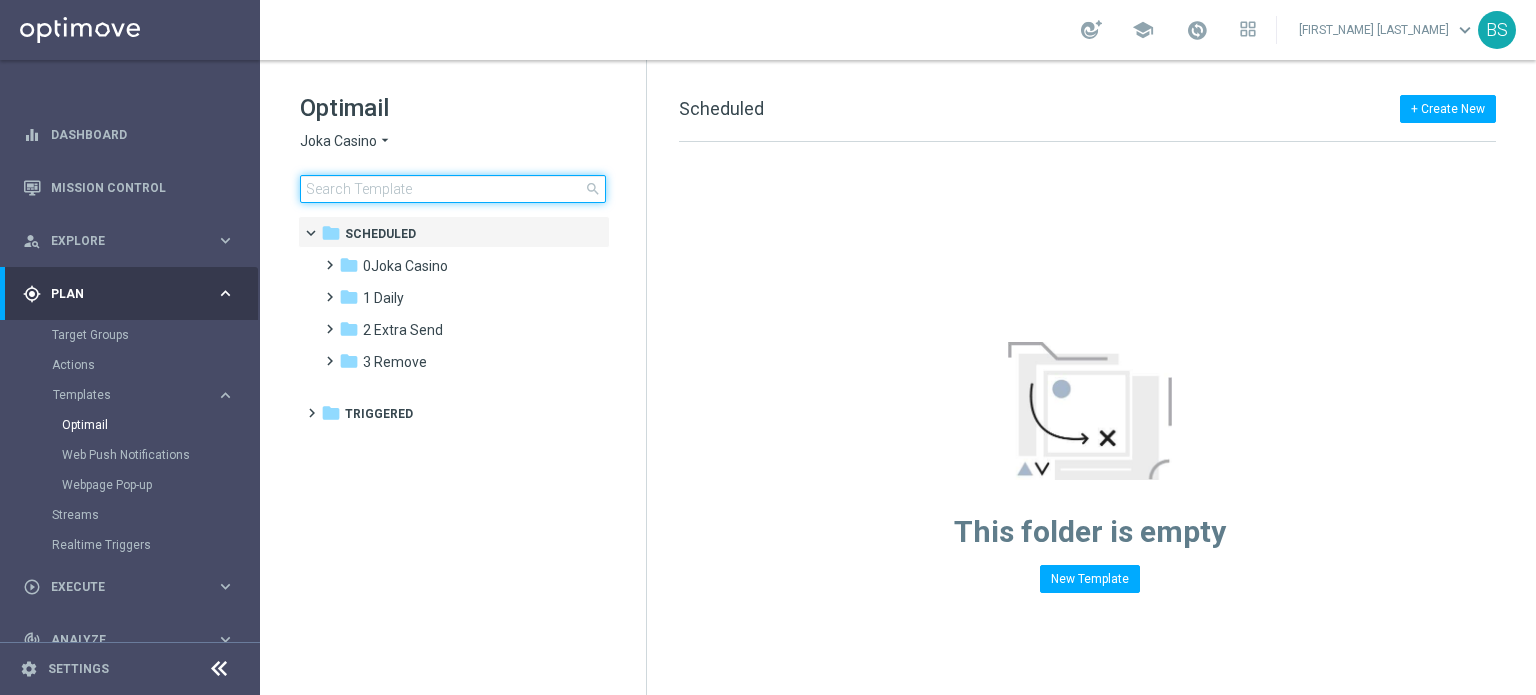 click 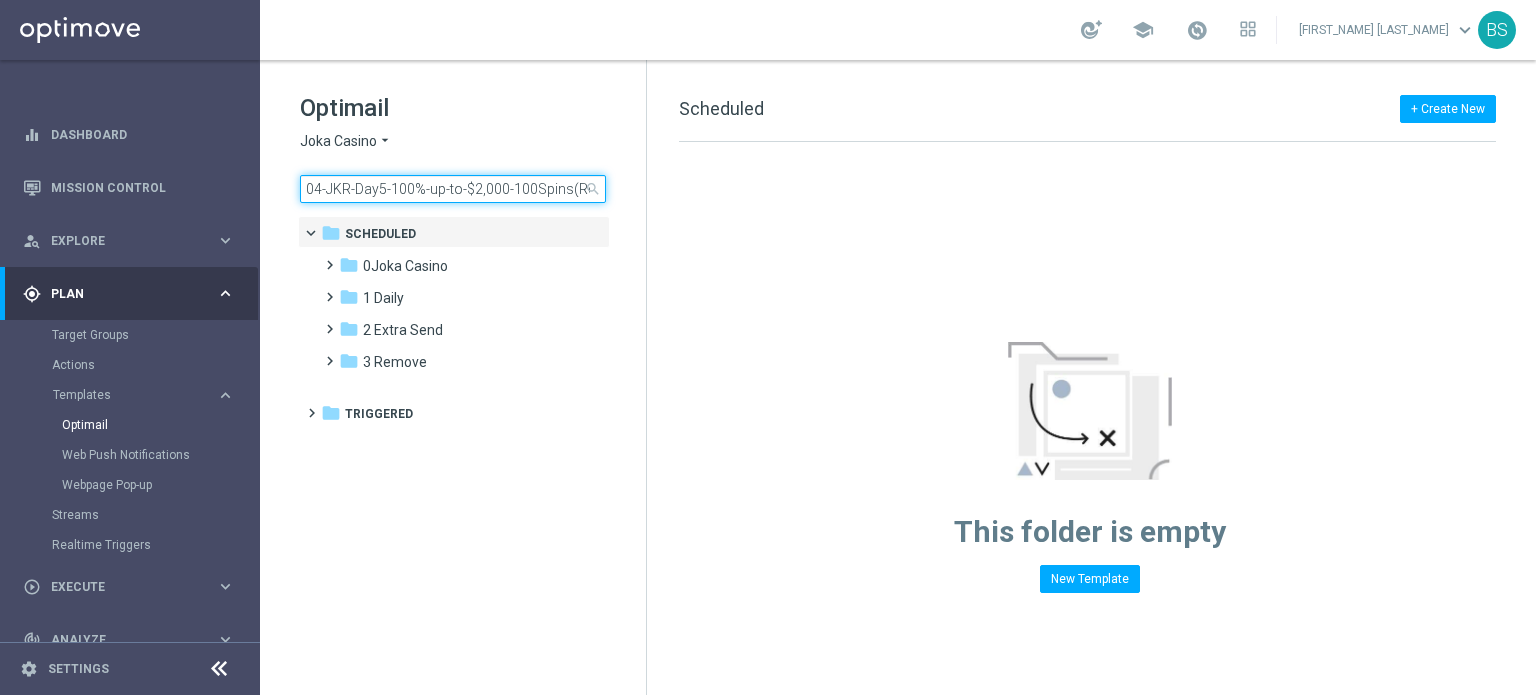 scroll, scrollTop: 0, scrollLeft: 189, axis: horizontal 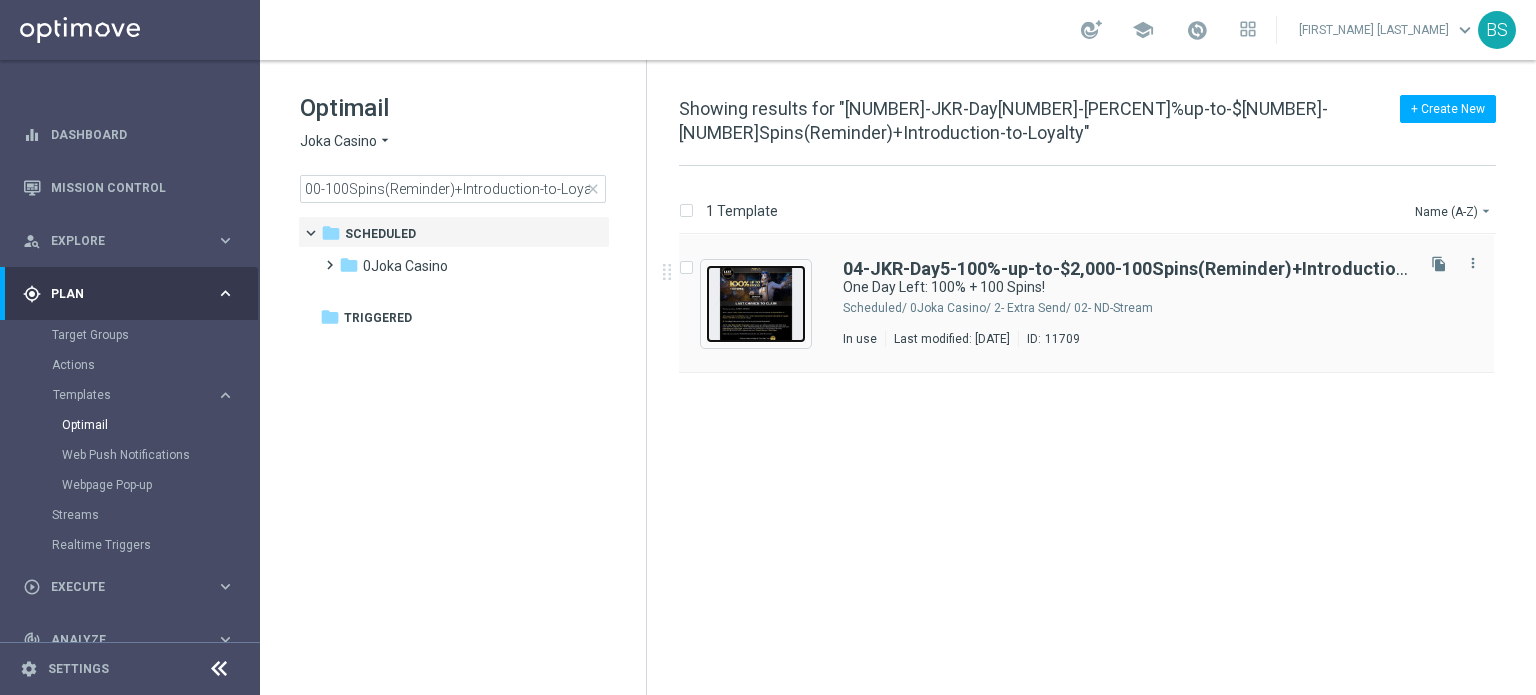 click at bounding box center (756, 304) 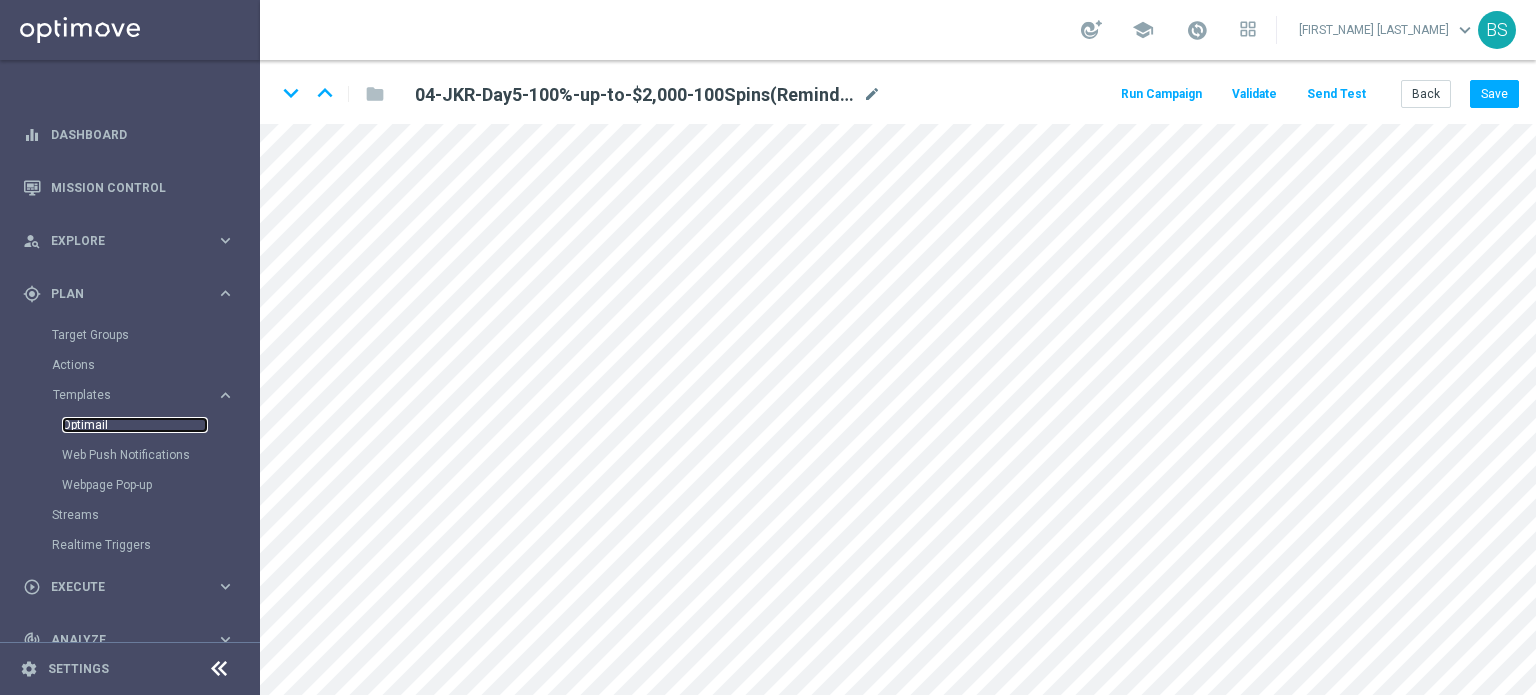 click on "Optimail" at bounding box center [135, 425] 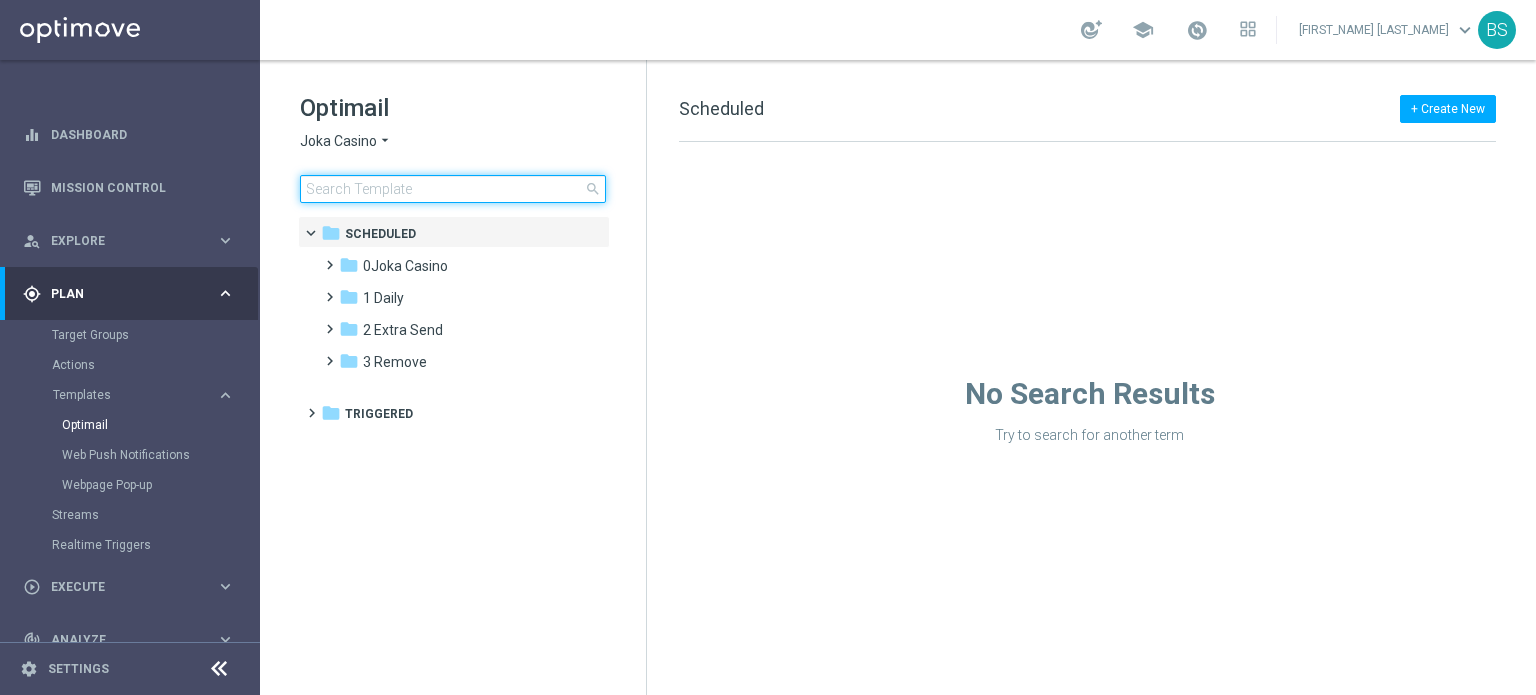 click 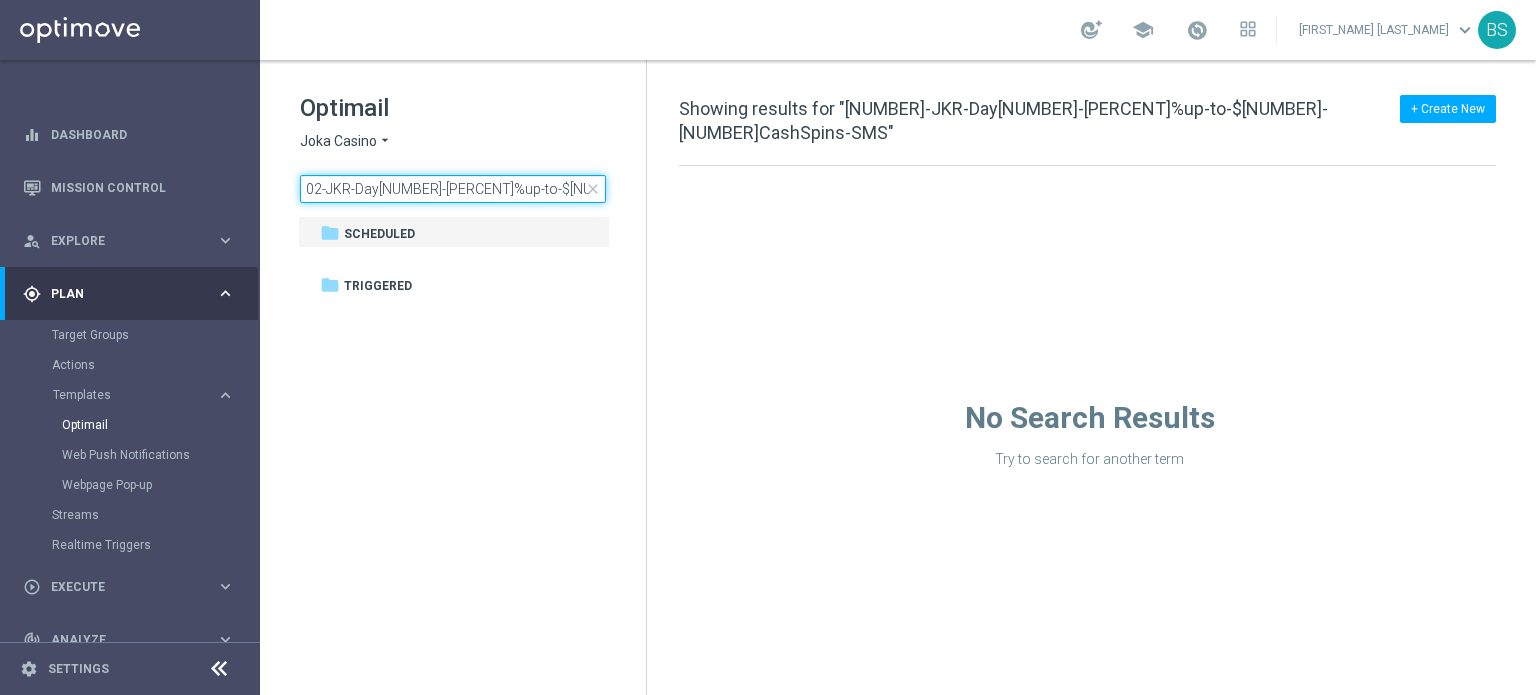 scroll, scrollTop: 0, scrollLeft: 32, axis: horizontal 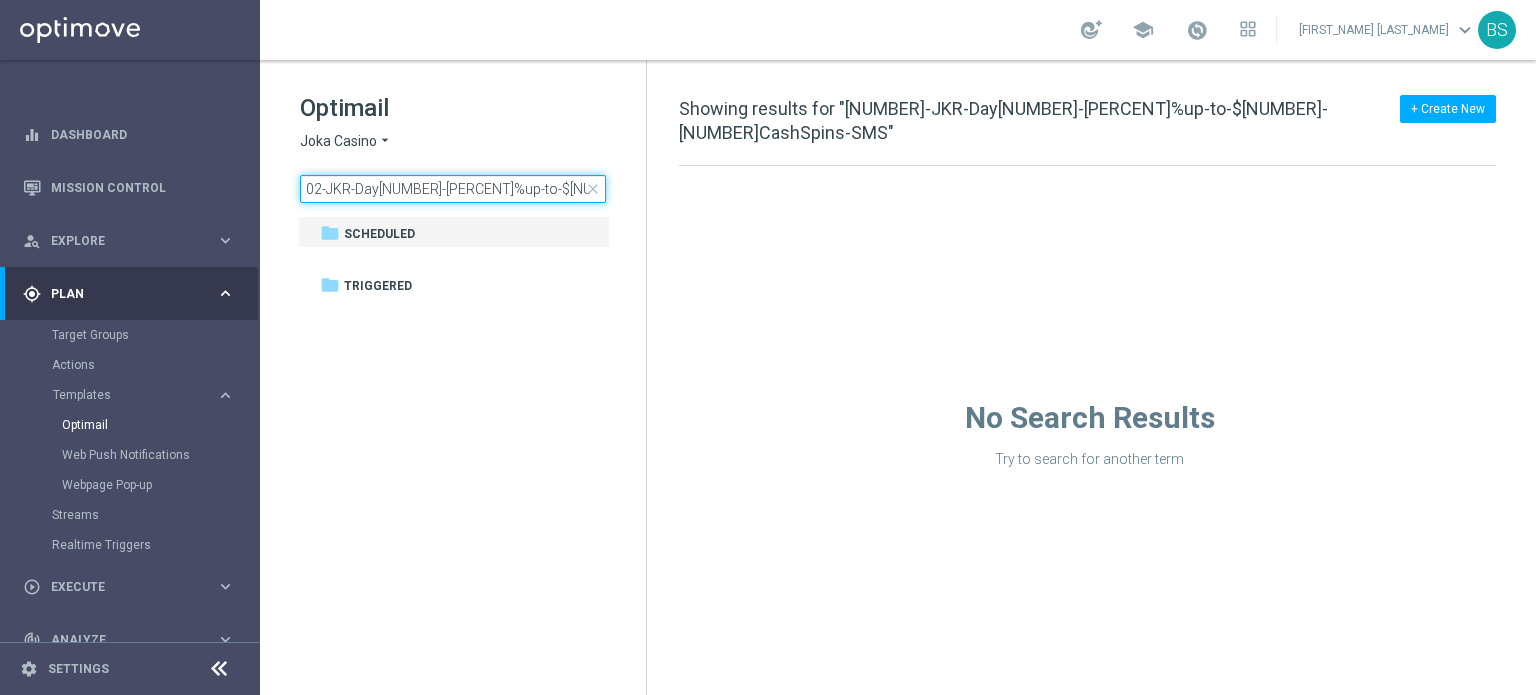 click on "02-JKR-Day[NUMBER]-[PERCENT]%up-to-$[NUMBER]-[NUMBER]CashSpins-SMS" 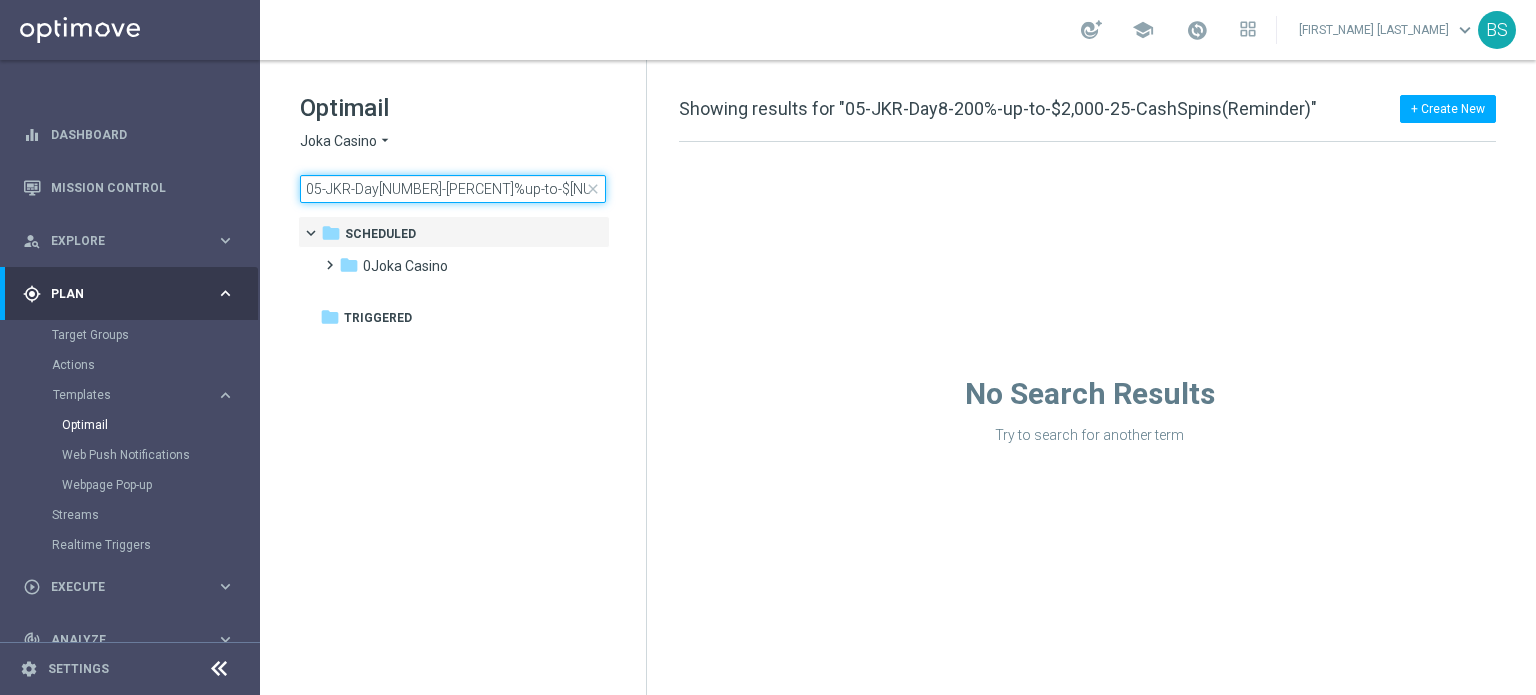 scroll, scrollTop: 0, scrollLeft: 71, axis: horizontal 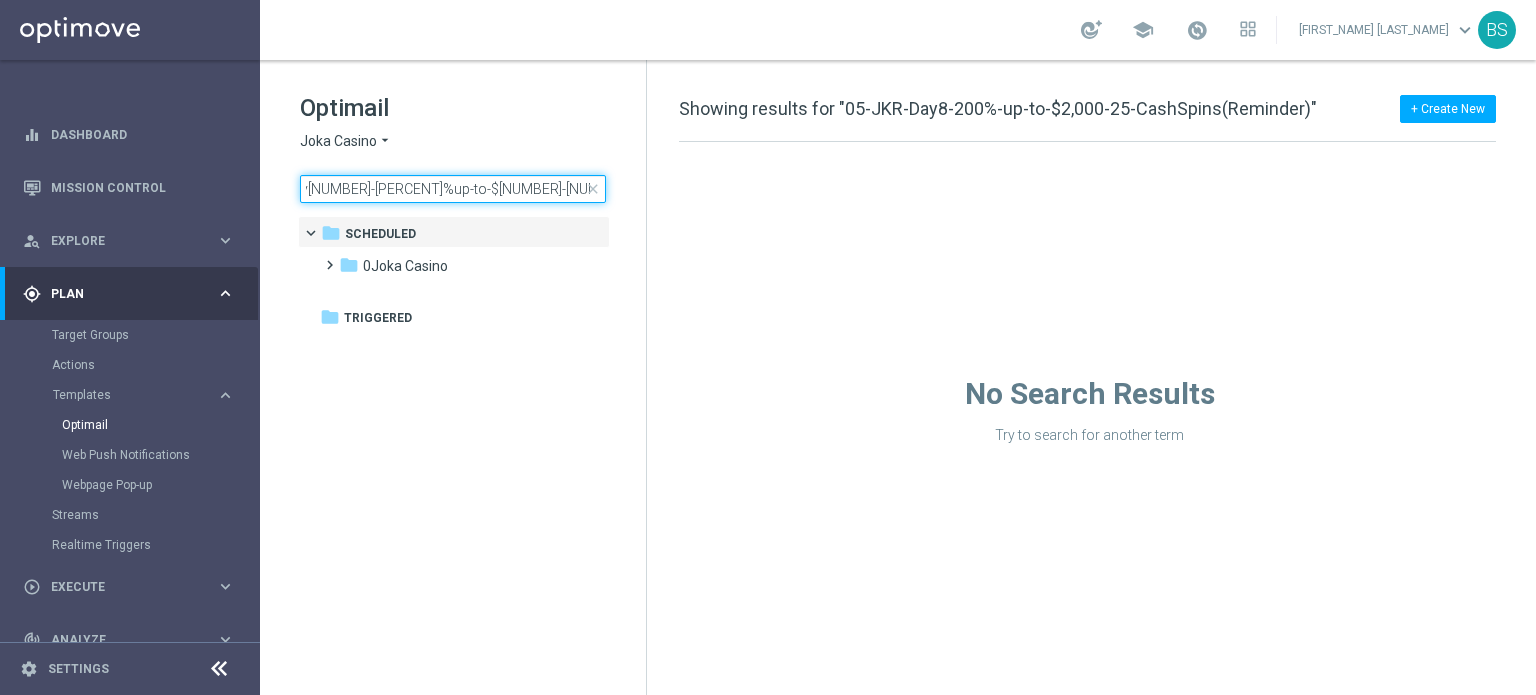 type on "05-JKR-Day[NUMBER]-[PERCENT]%up-to-$[NUMBER]-[NUMBER]-CashSpins(Reminder)" 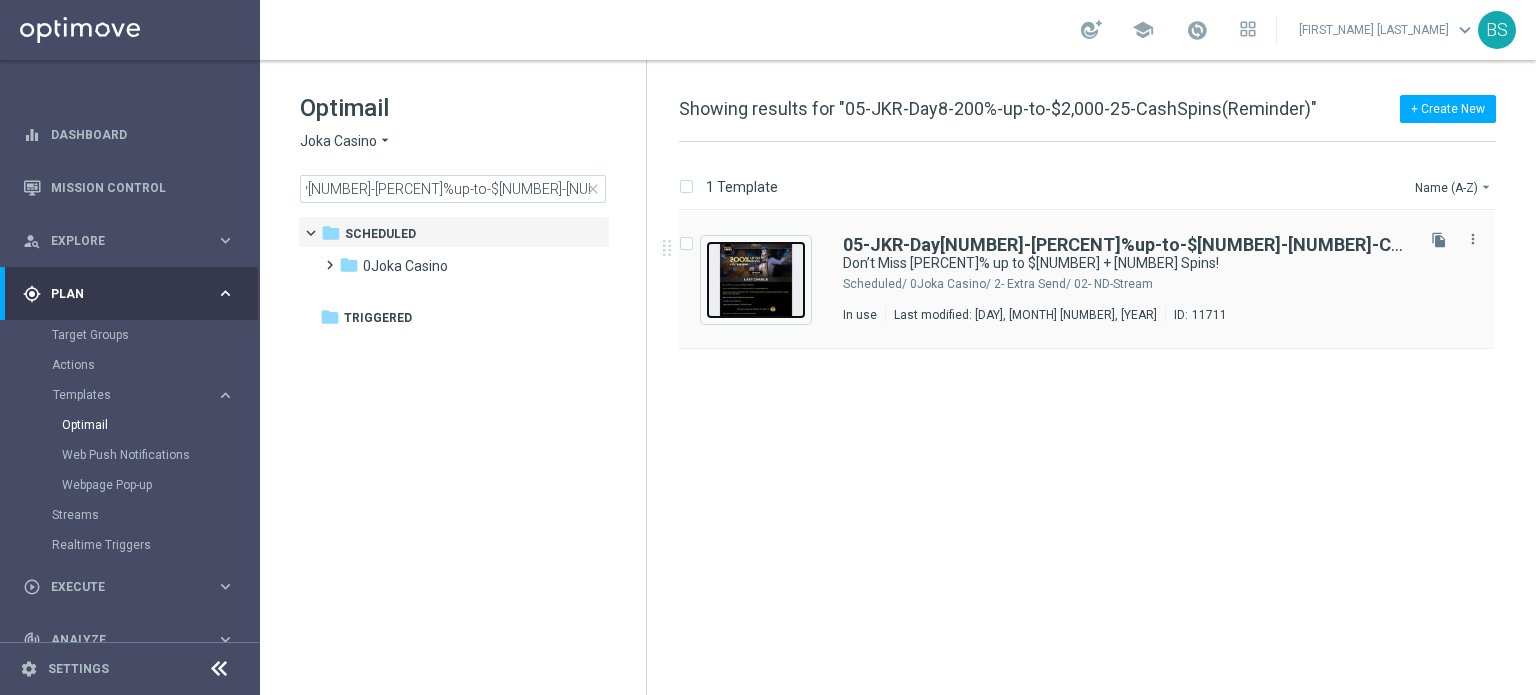 scroll, scrollTop: 0, scrollLeft: 0, axis: both 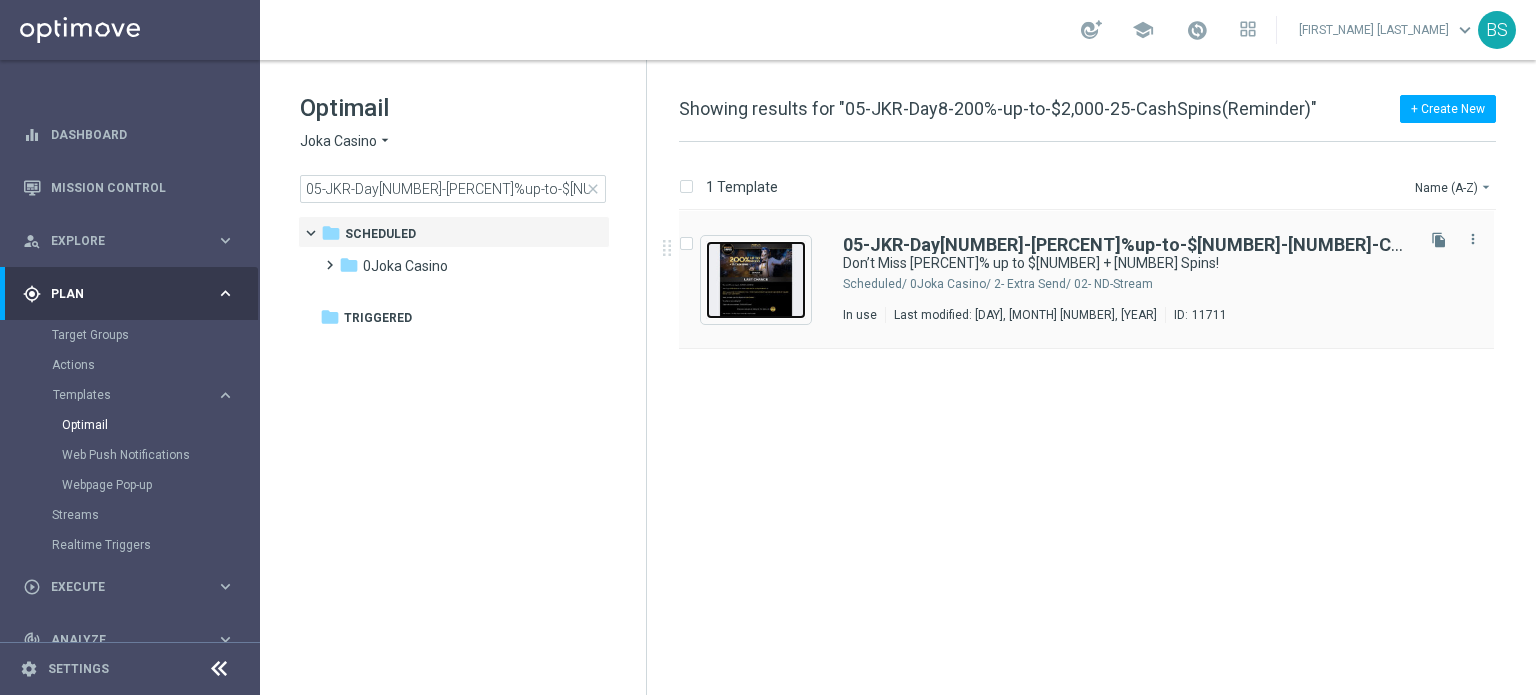 click at bounding box center (756, 280) 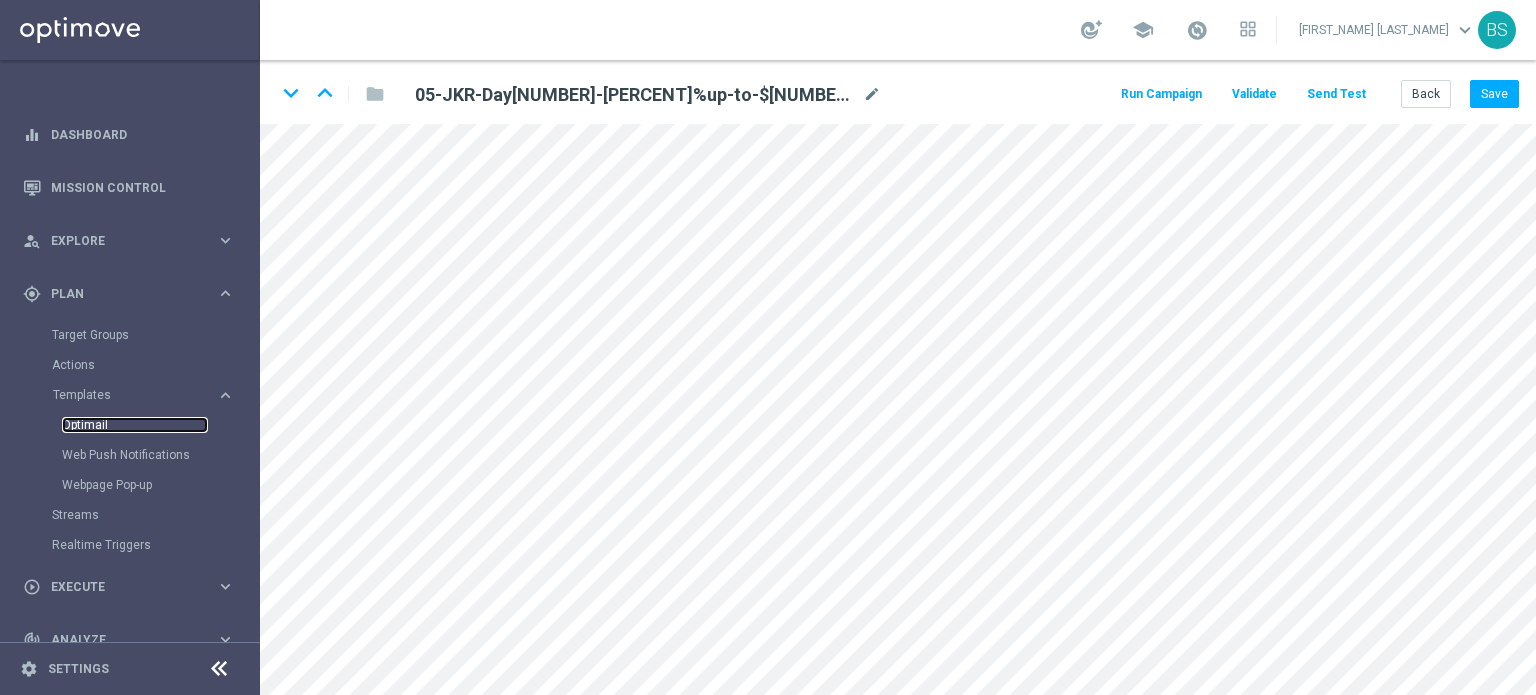 click on "Optimail" at bounding box center [135, 425] 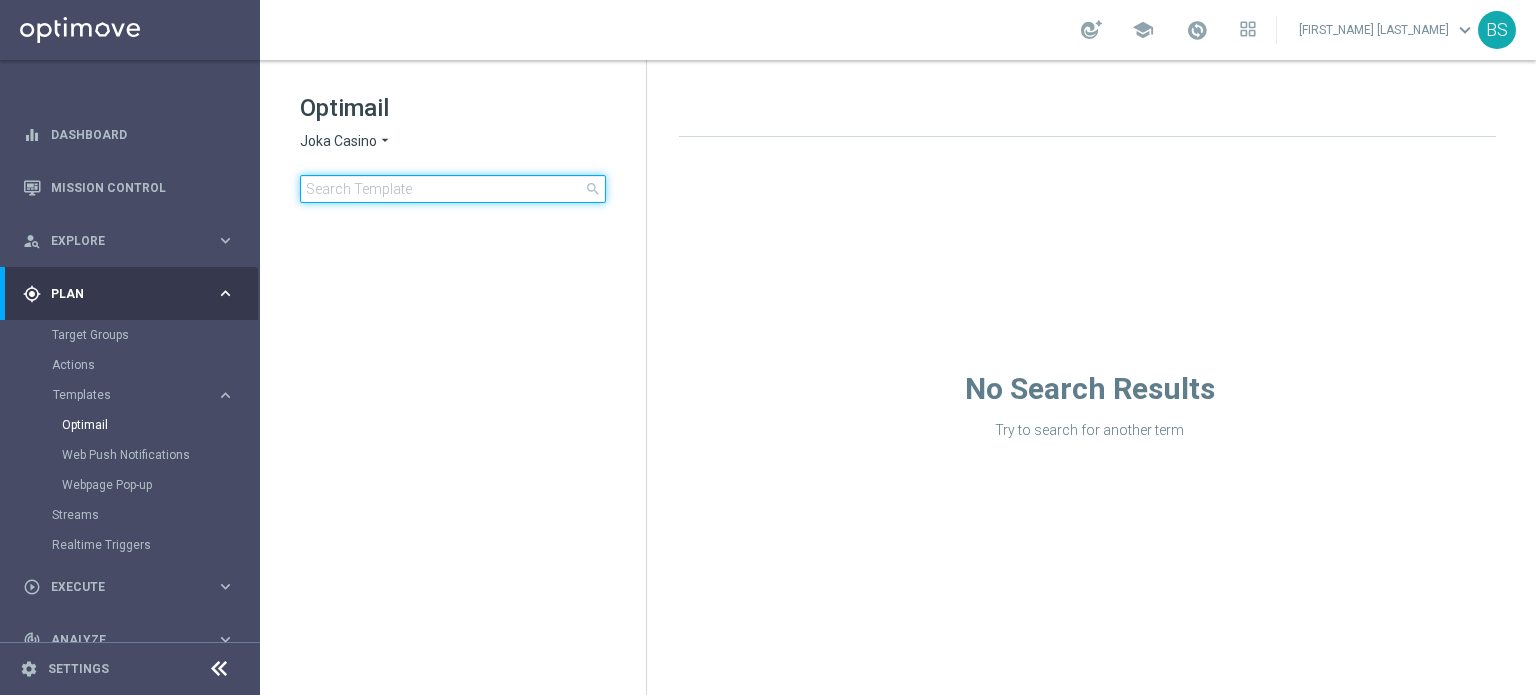 click 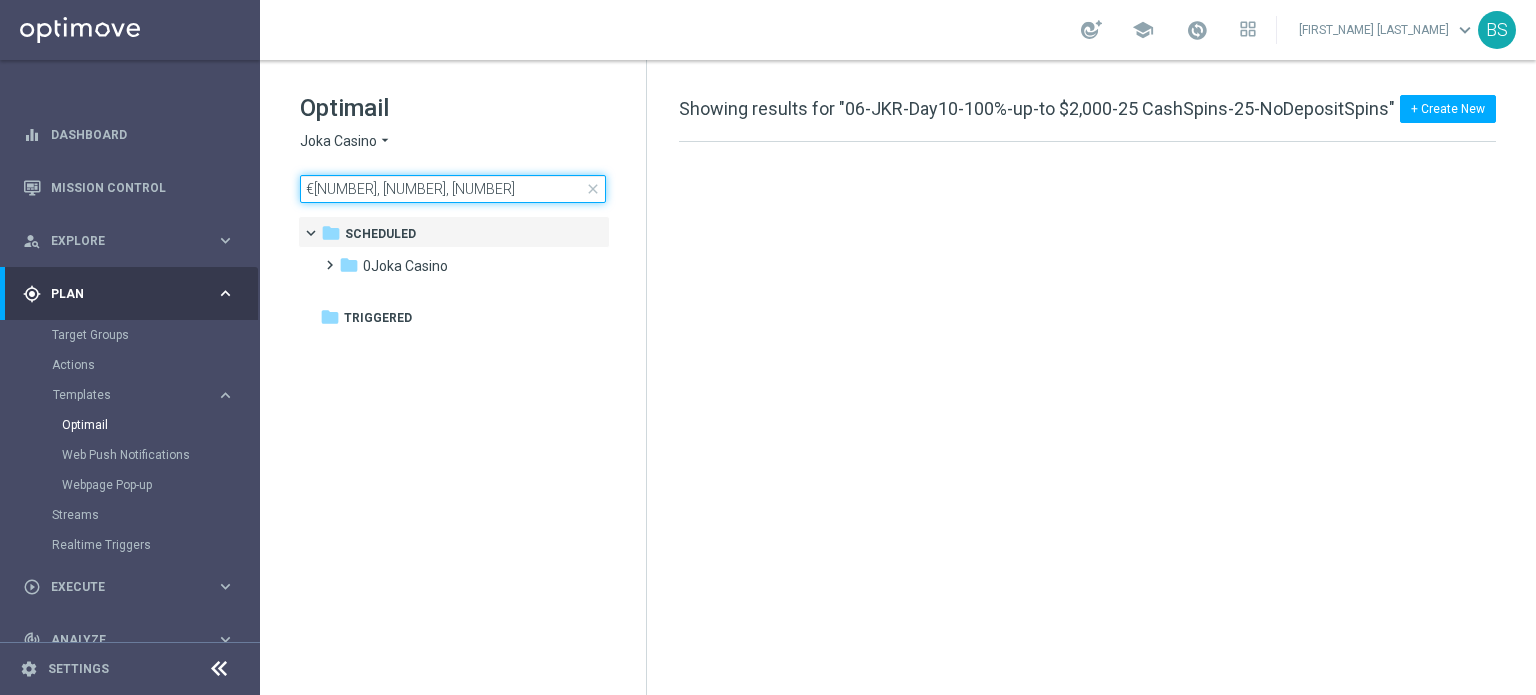 scroll, scrollTop: 0, scrollLeft: 132, axis: horizontal 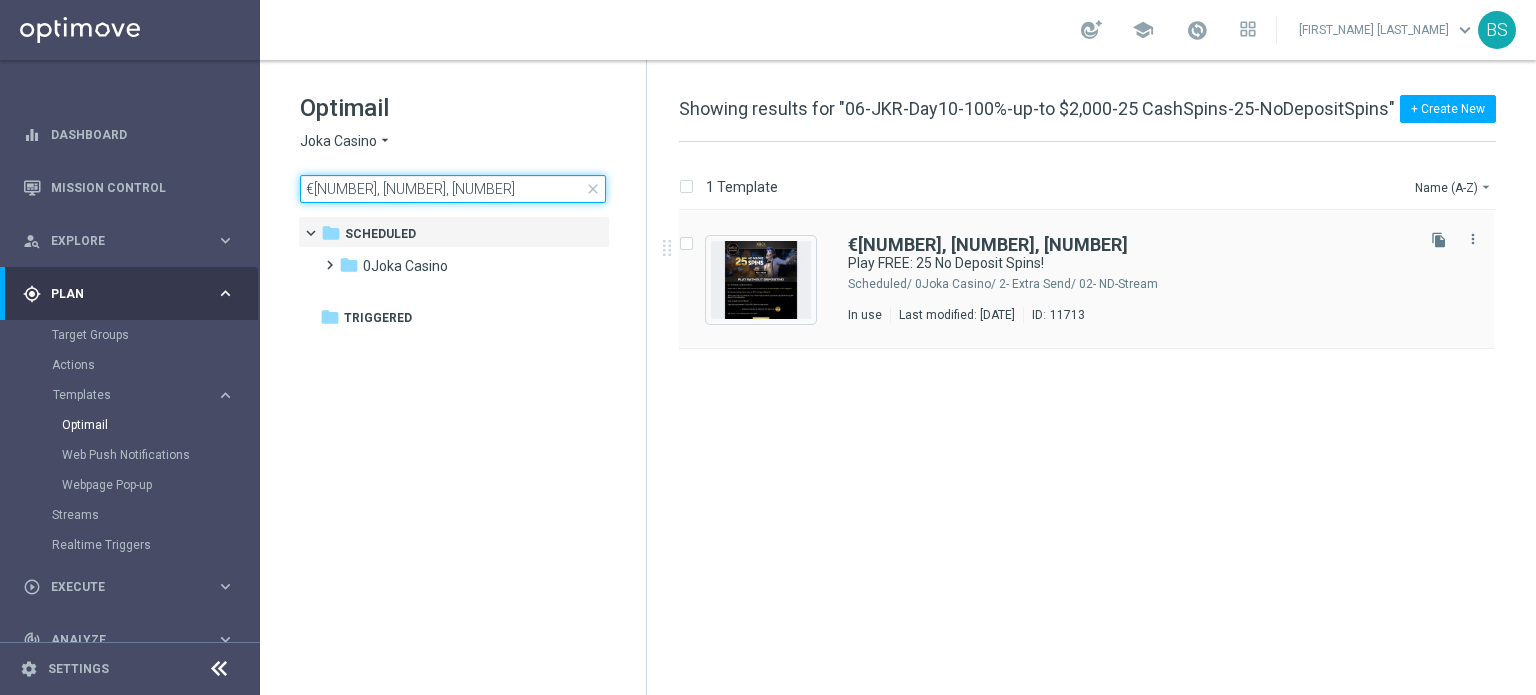 type on "€[NUMBER], [NUMBER], [NUMBER]" 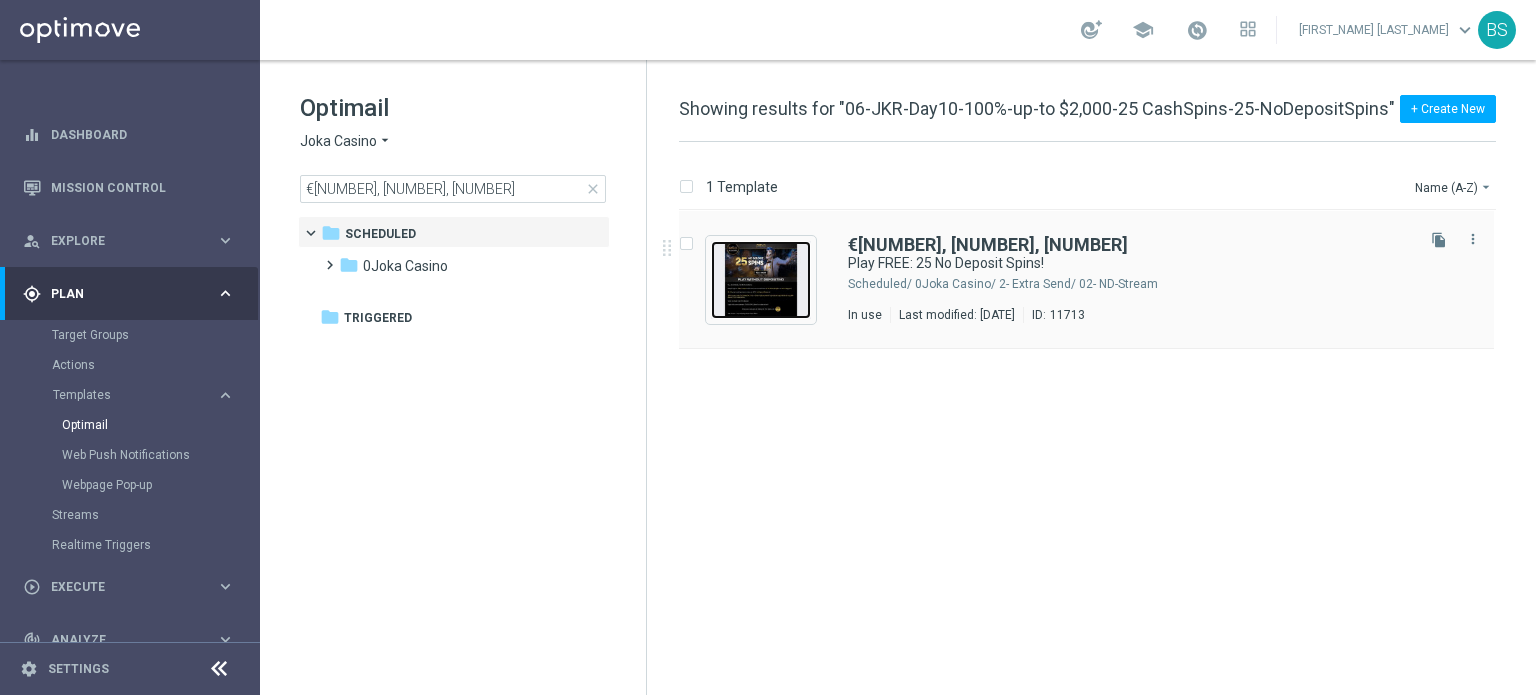 scroll, scrollTop: 0, scrollLeft: 0, axis: both 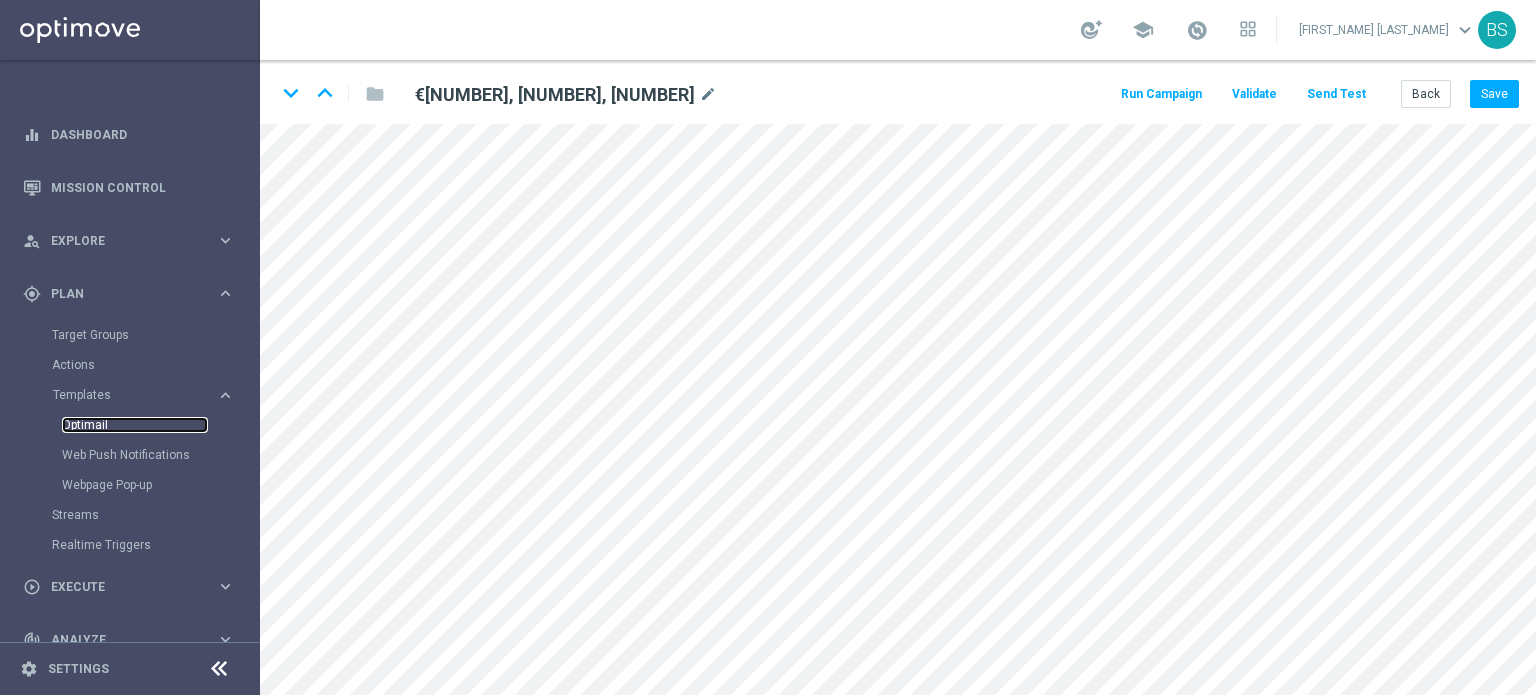 click on "Optimail" at bounding box center [135, 425] 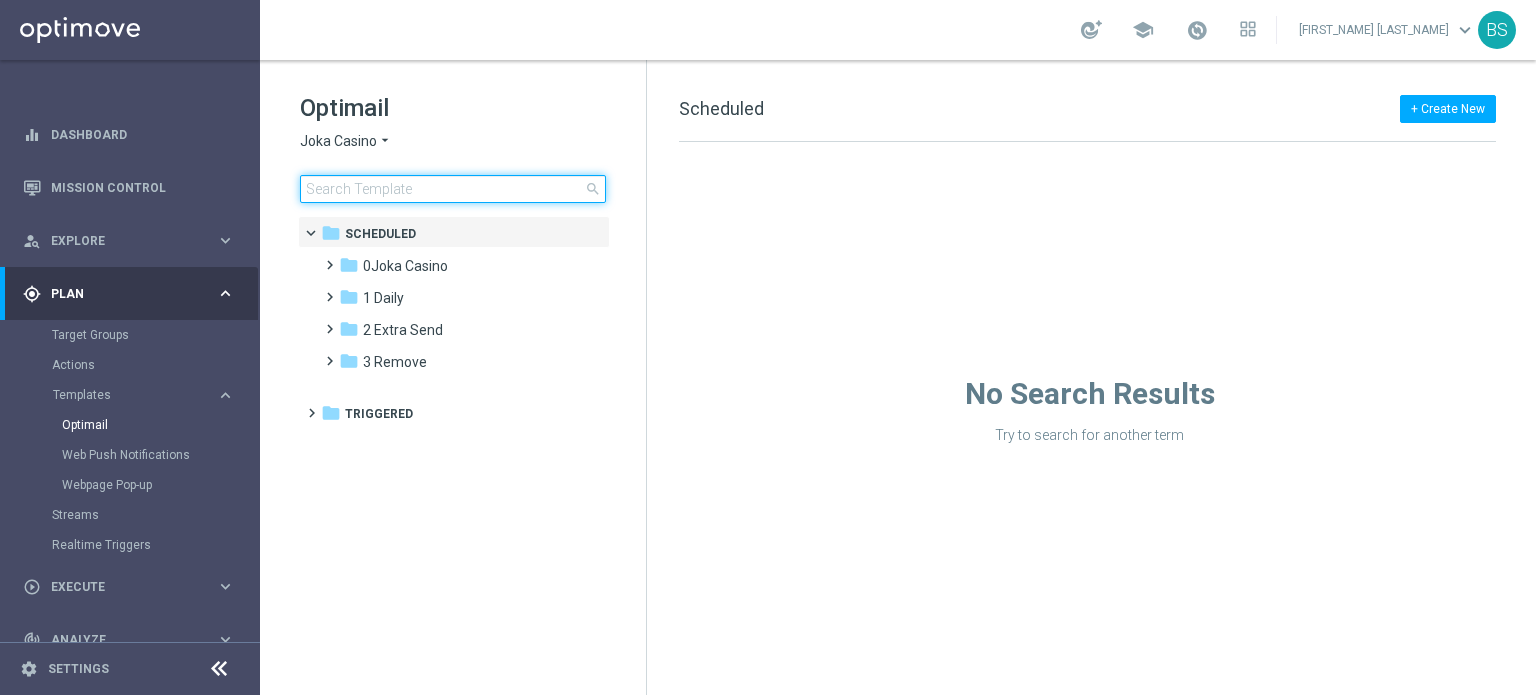 click 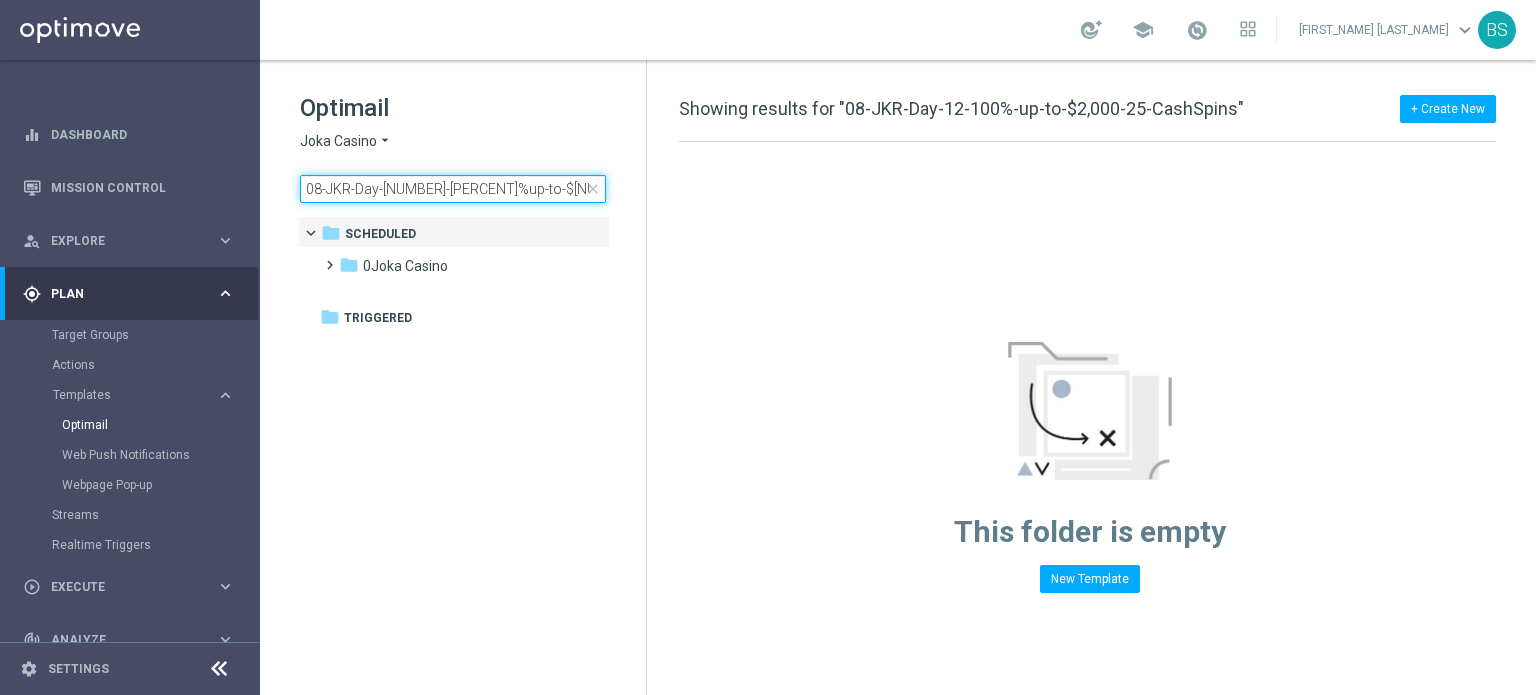 scroll, scrollTop: 0, scrollLeft: 14, axis: horizontal 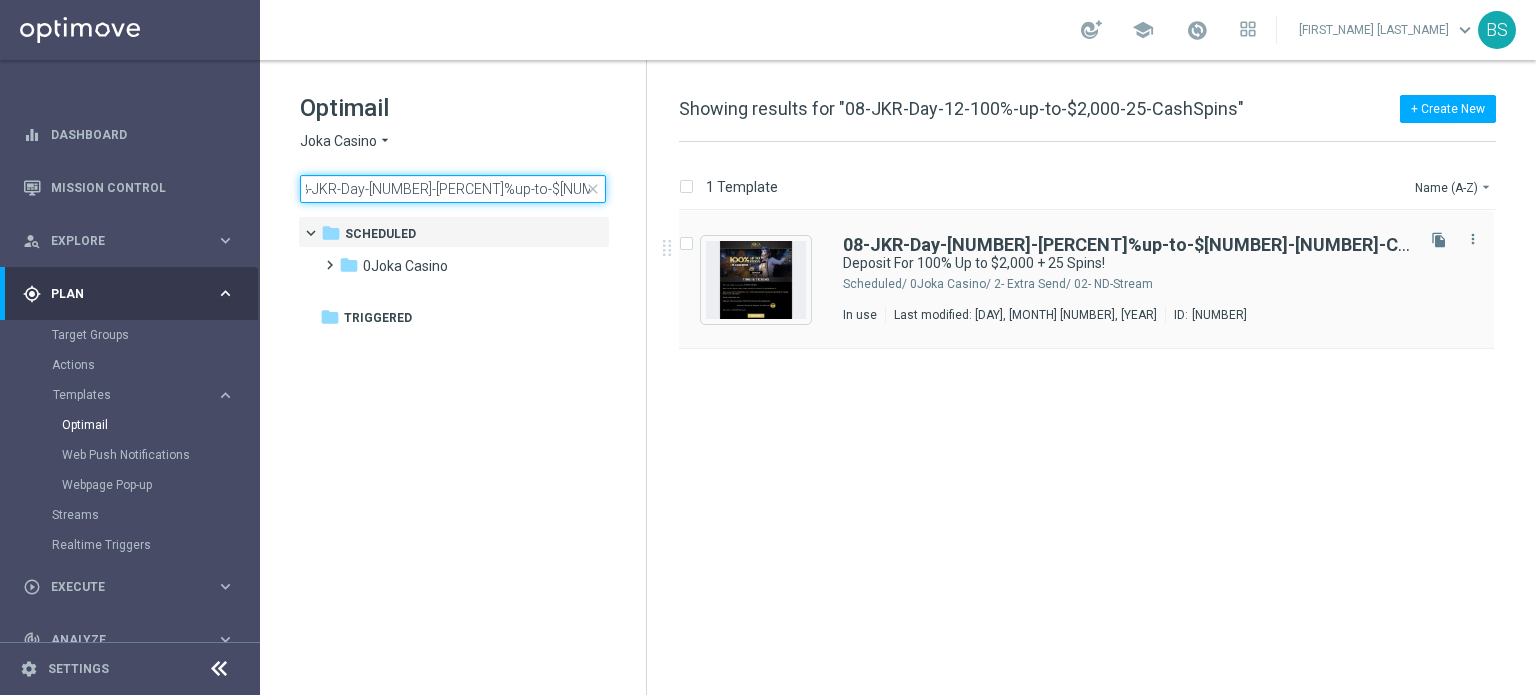 type on "08-JKR-Day-[NUMBER]-[PERCENT]%up-to-$[NUMBER]-[NUMBER]-CashSpins" 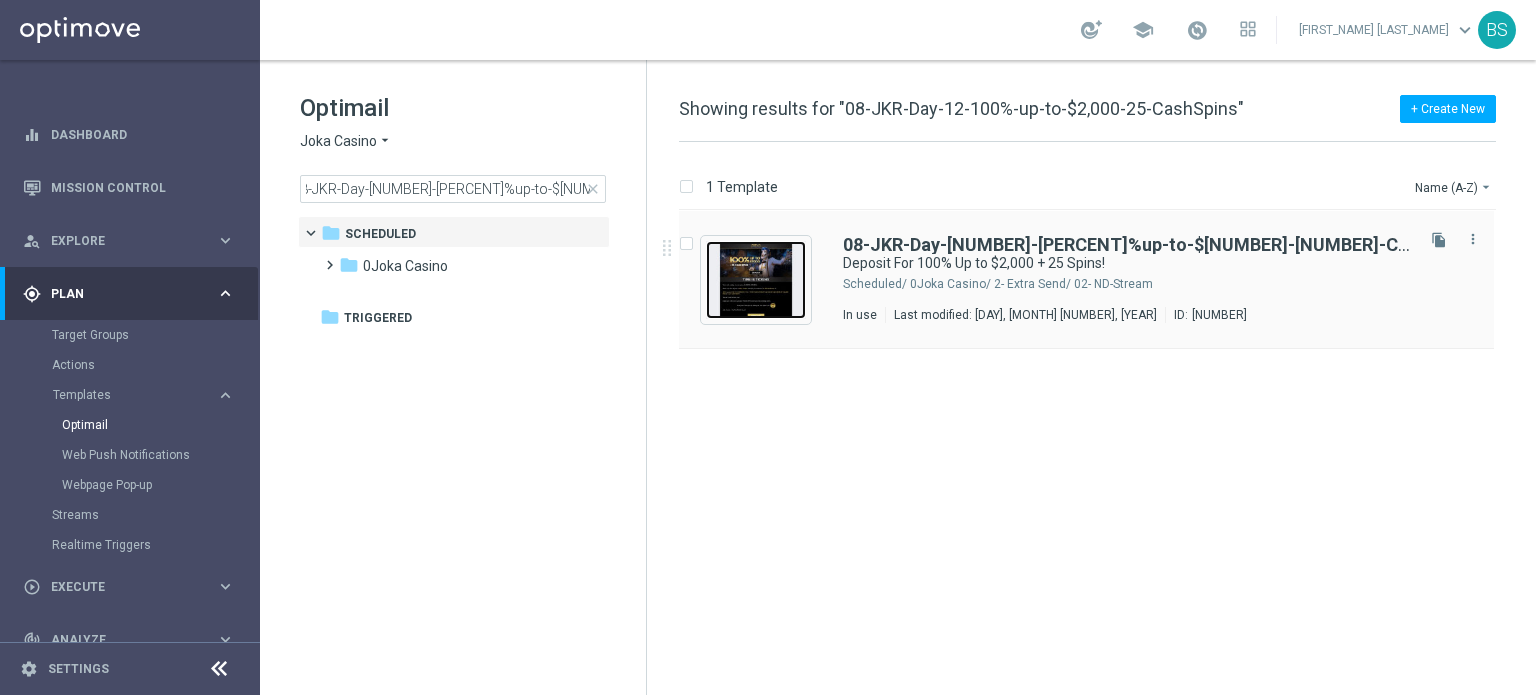 scroll, scrollTop: 0, scrollLeft: 0, axis: both 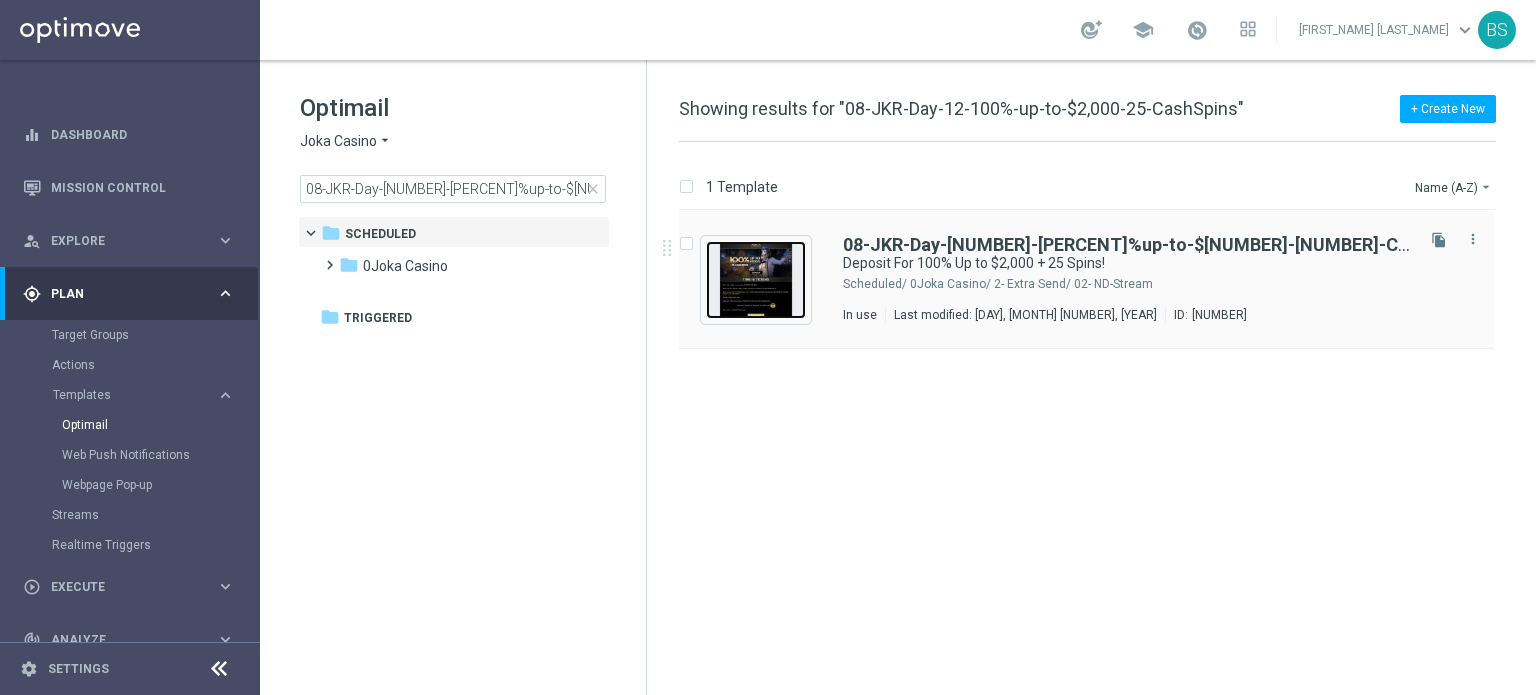 click at bounding box center (756, 280) 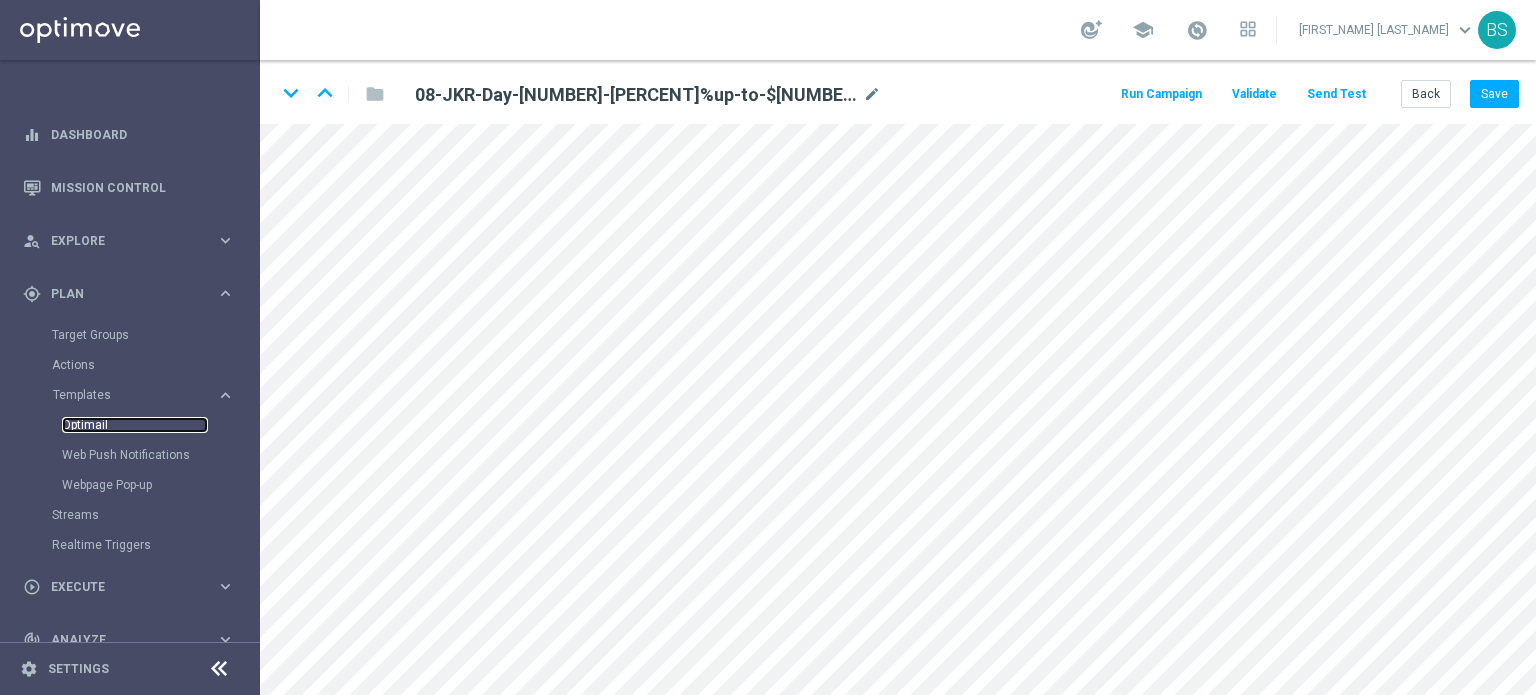 click on "Optimail" at bounding box center (135, 425) 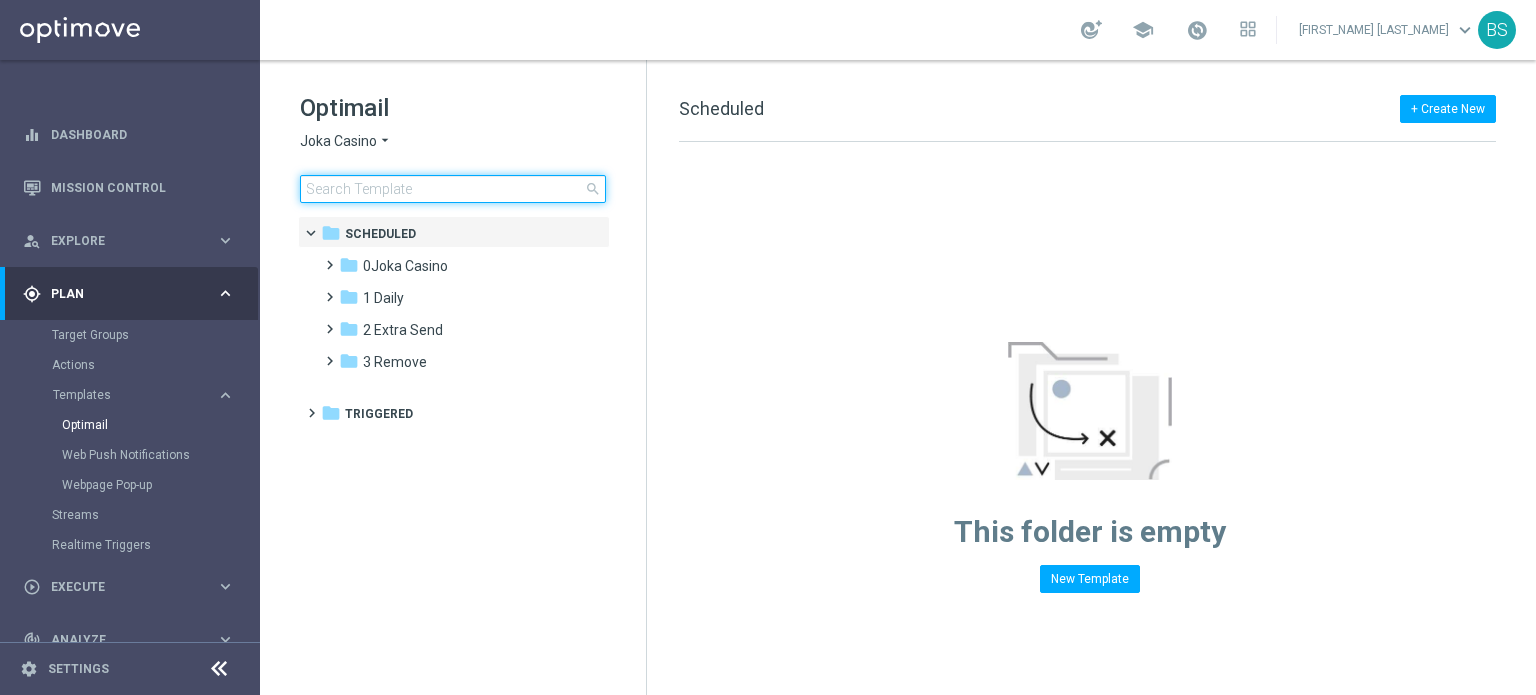 click 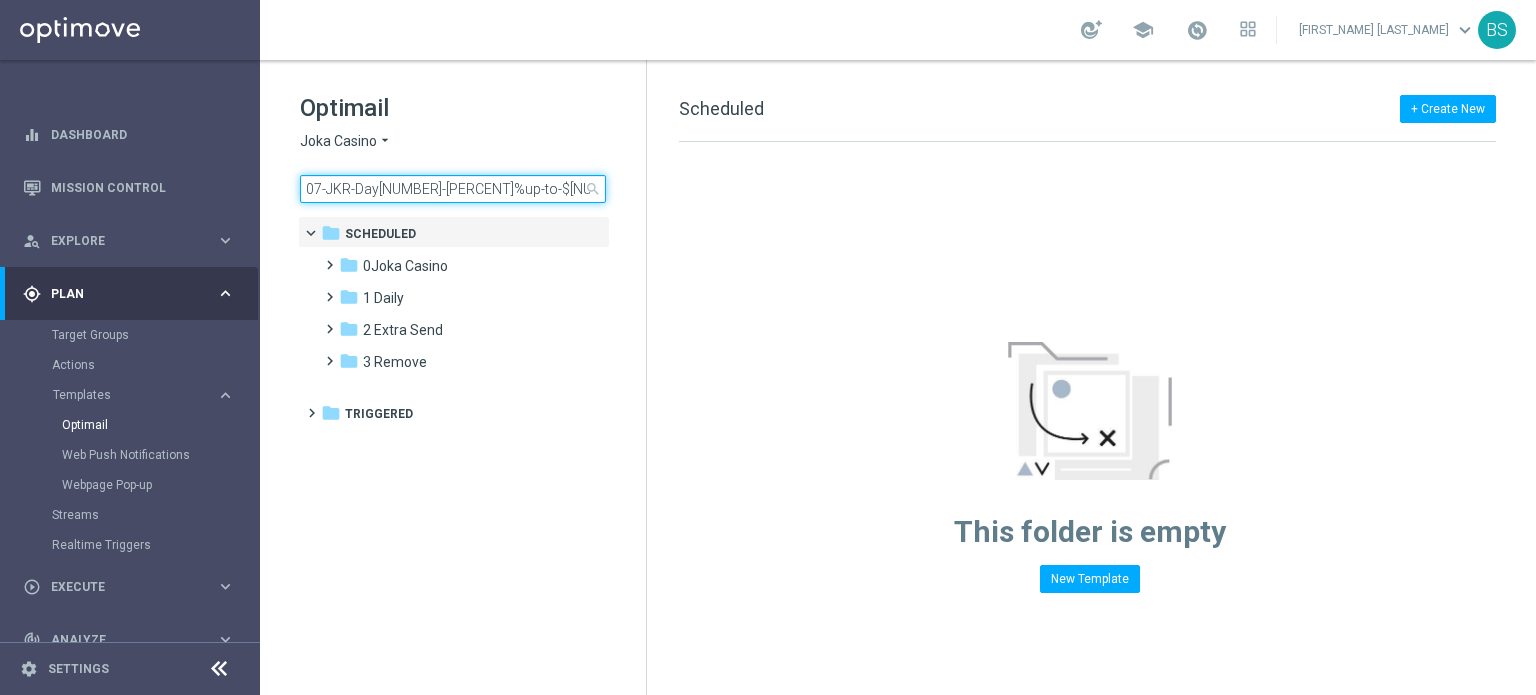 scroll, scrollTop: 0, scrollLeft: 200, axis: horizontal 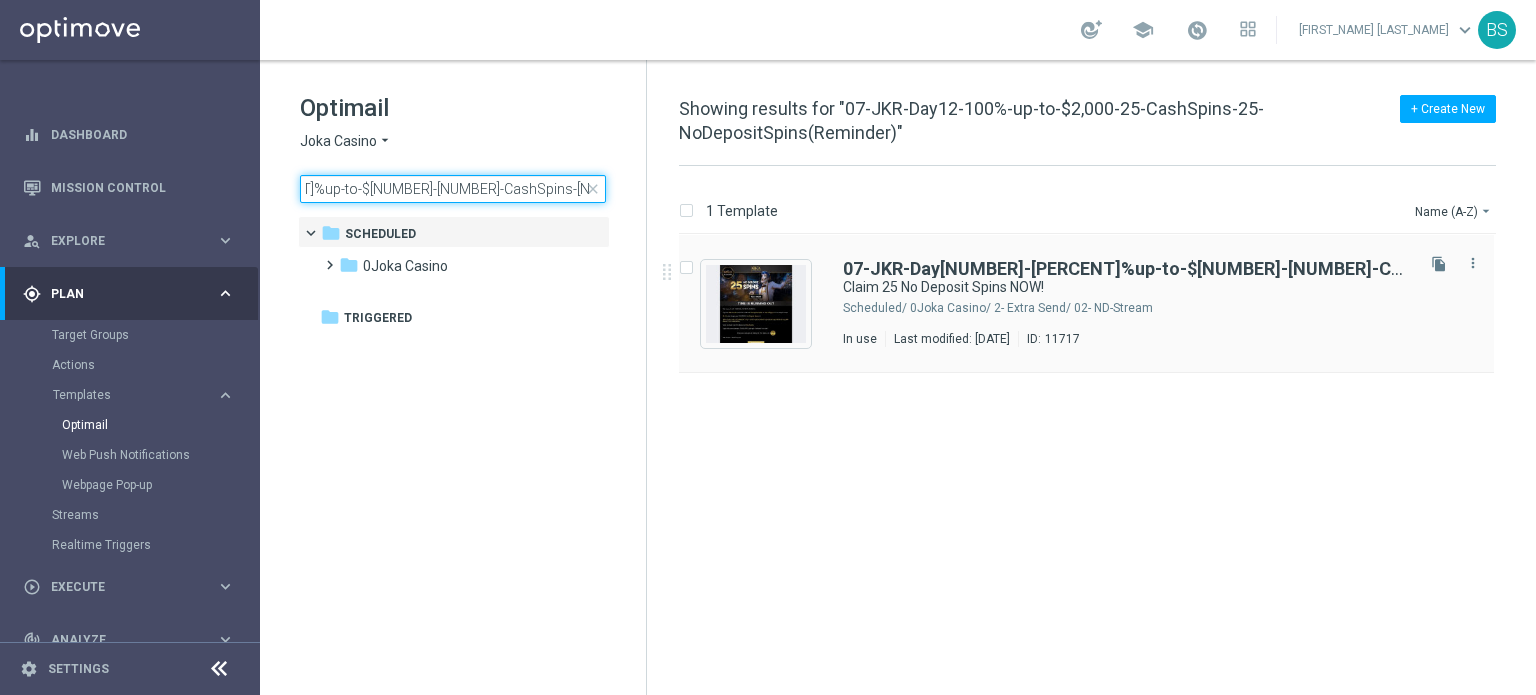 type on "07-JKR-Day[NUMBER]-[PERCENT]%up-to-$[NUMBER]-[NUMBER]-CashSpins-[NUMBER]-NoDepositSpins(Reminder)" 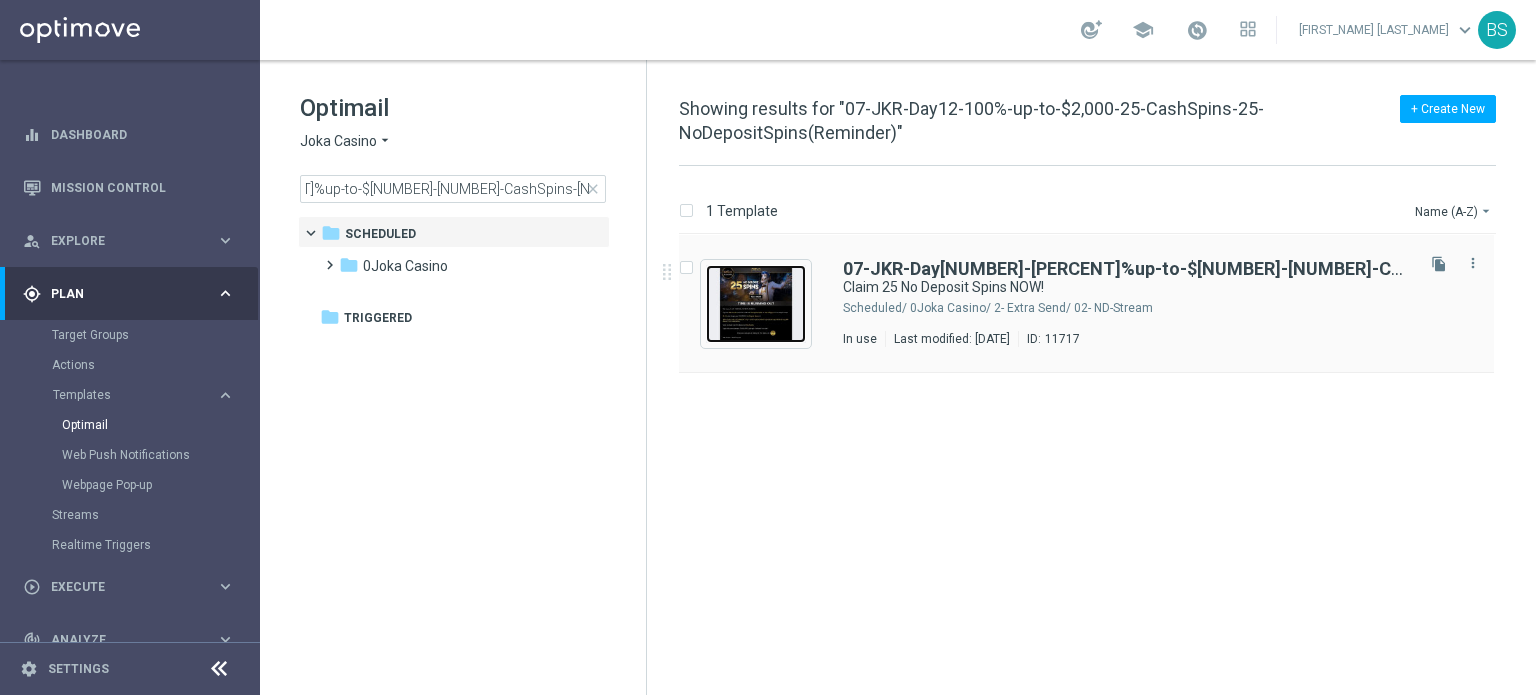 scroll, scrollTop: 0, scrollLeft: 0, axis: both 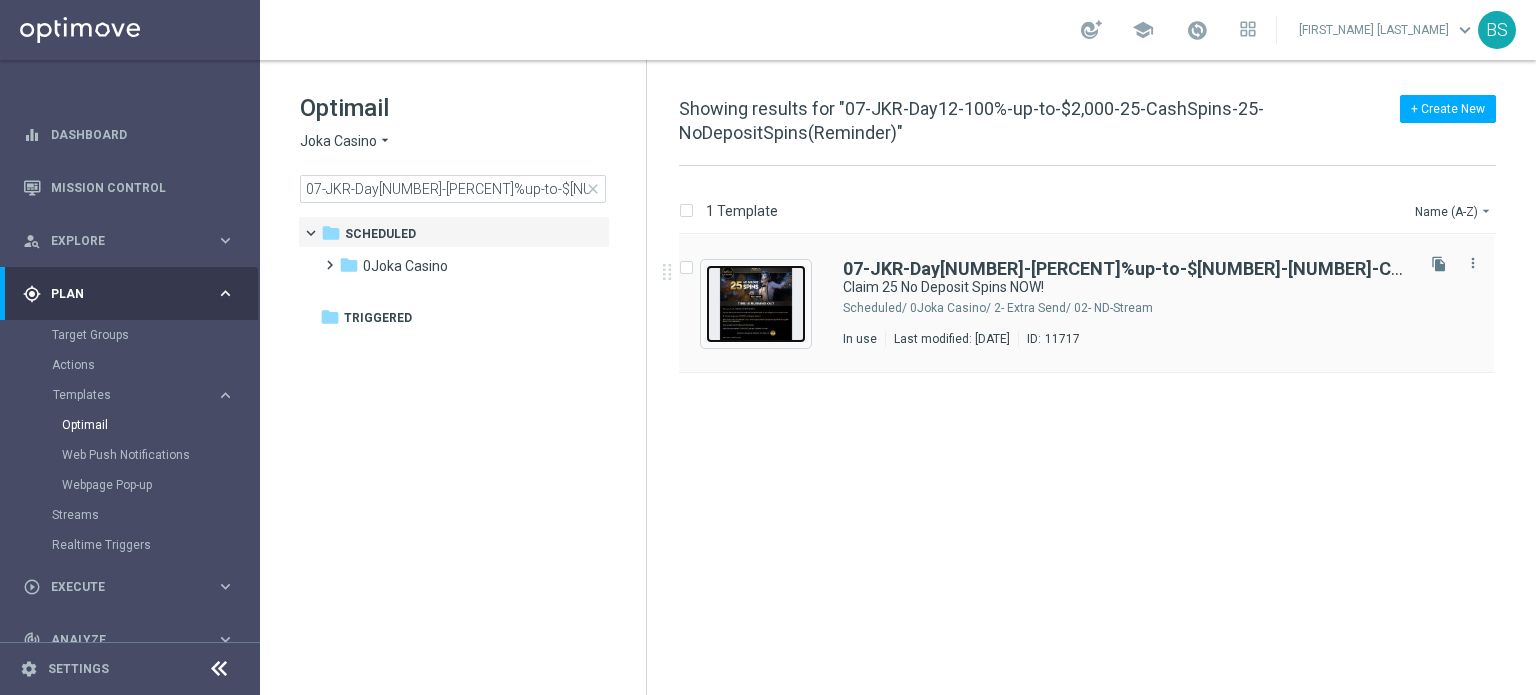 click at bounding box center [756, 304] 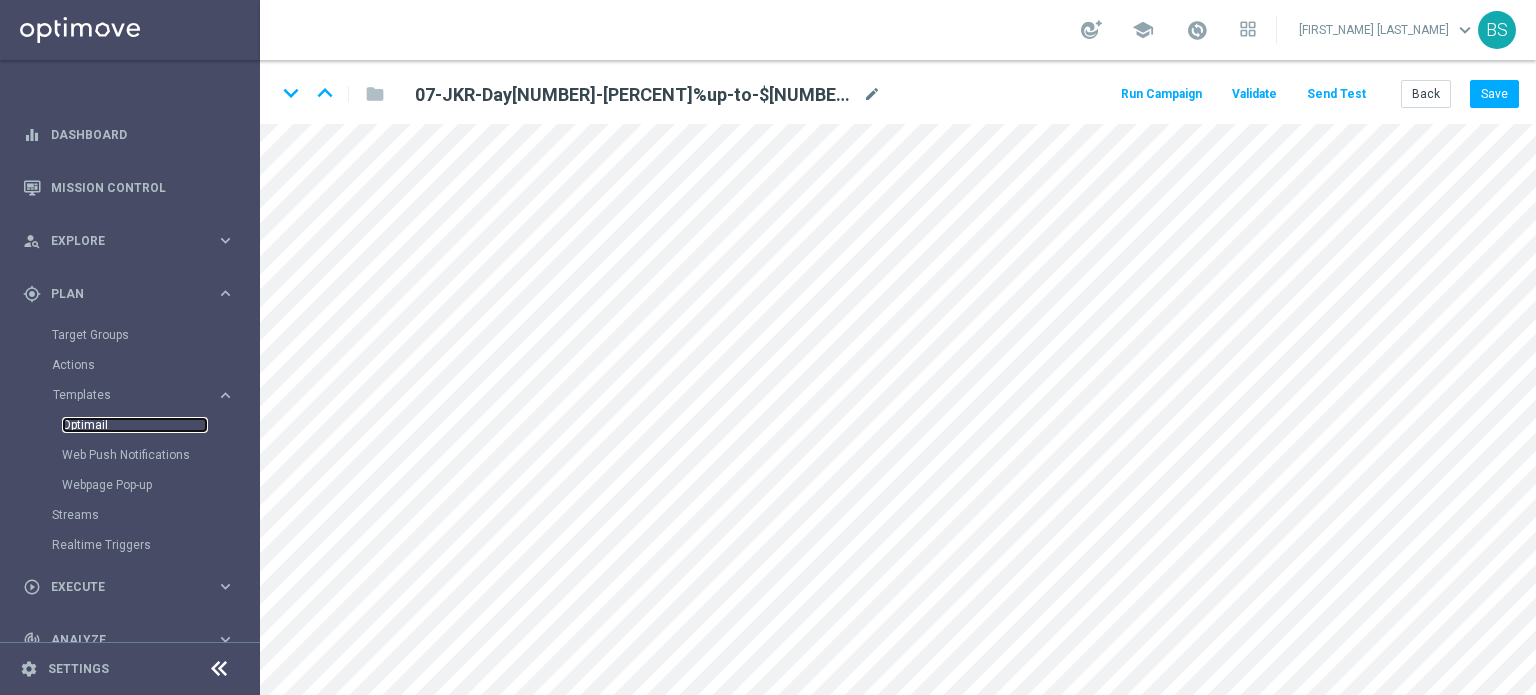 click on "Optimail" at bounding box center (135, 425) 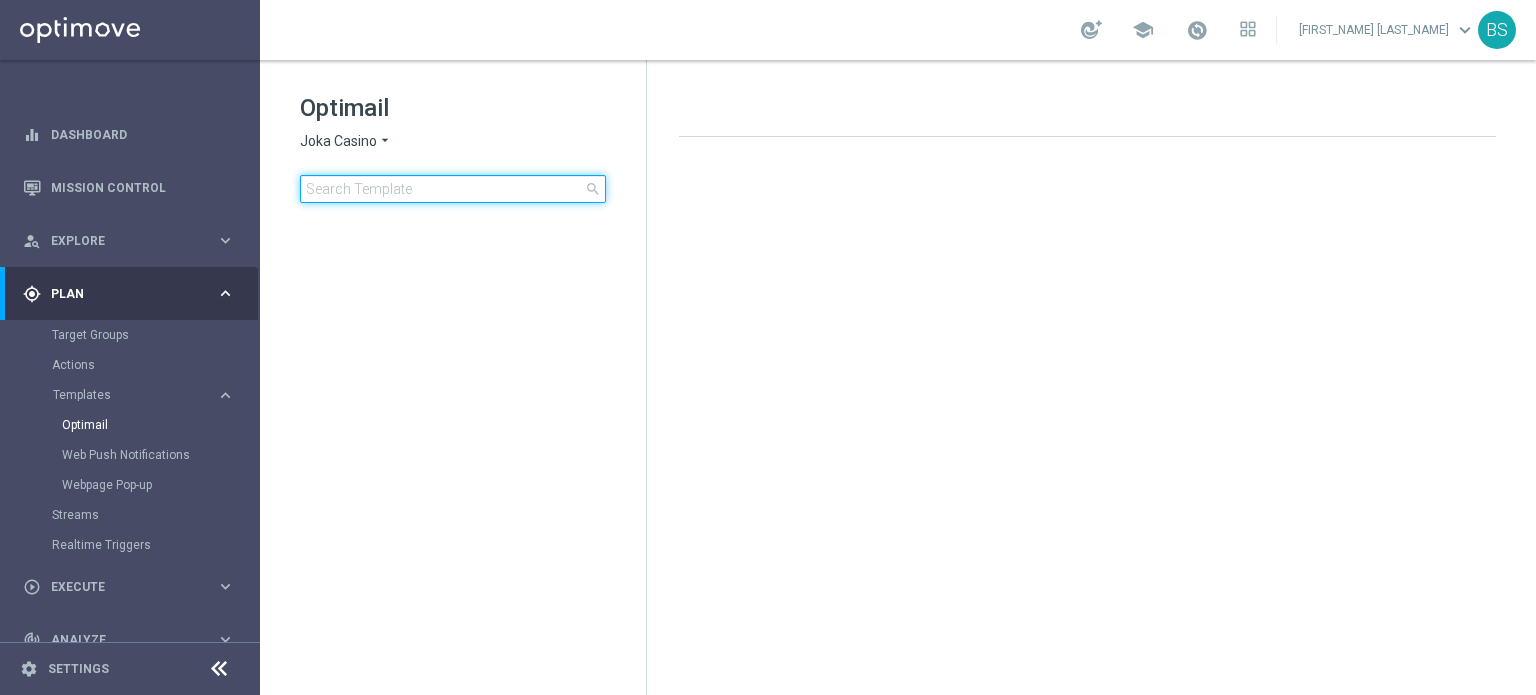 click 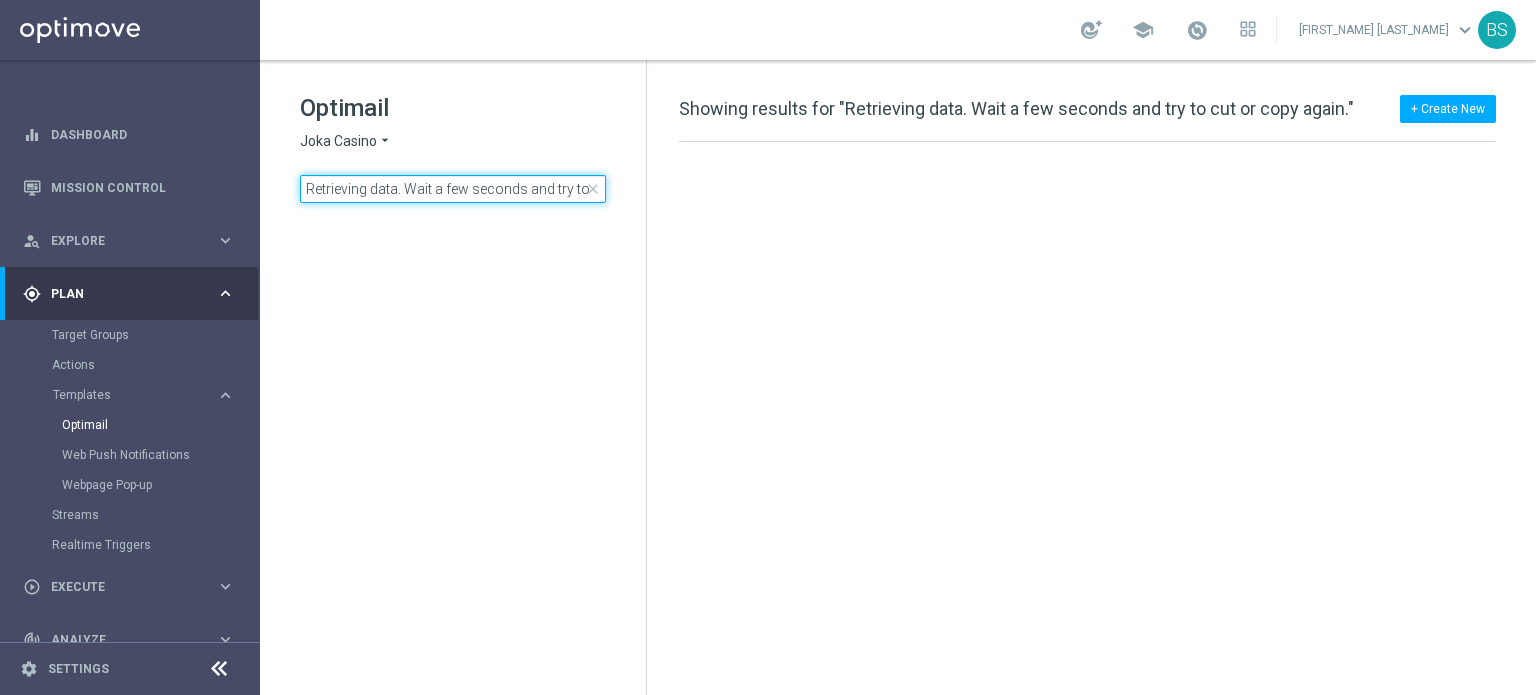 scroll, scrollTop: 0, scrollLeft: 106, axis: horizontal 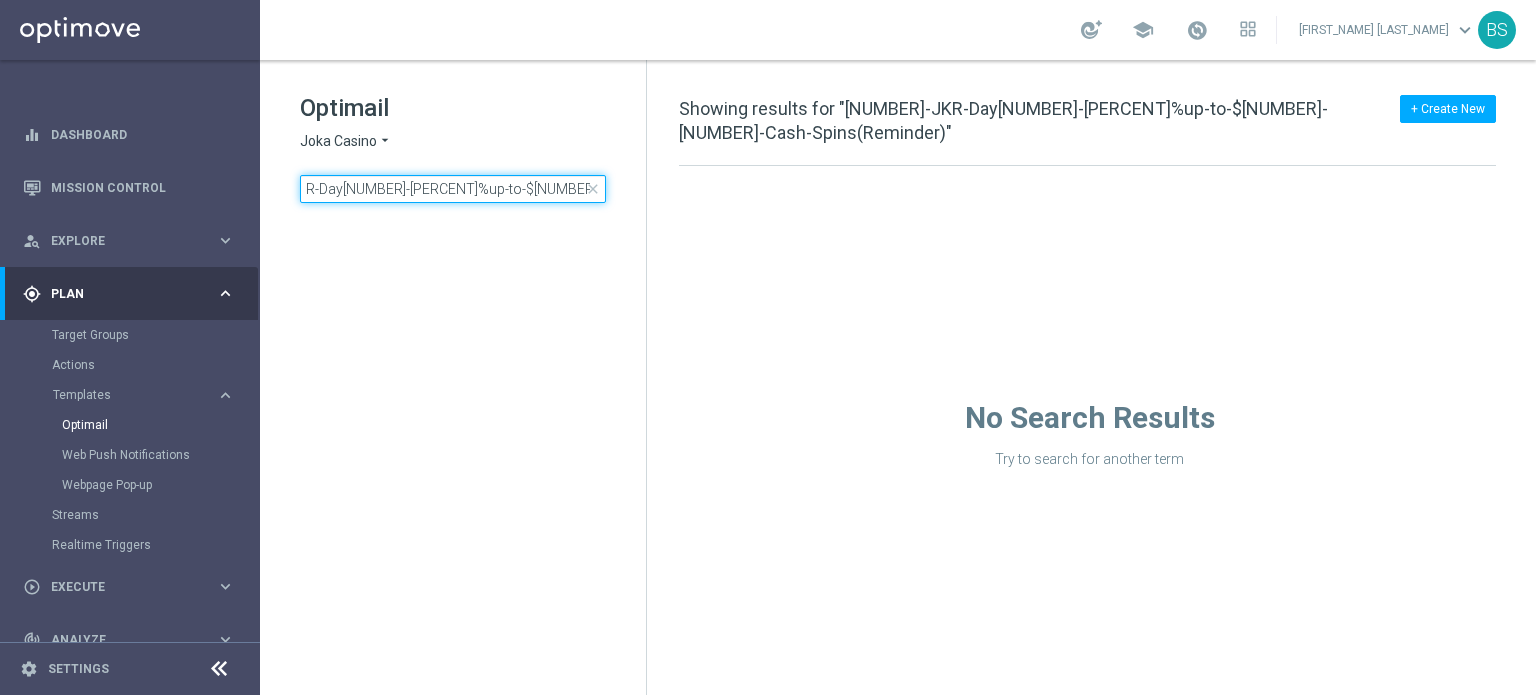type on "[NUMBER]-JKR-Day[NUMBER]-[PERCENT]%up-to-$[NUMBER]-[NUMBER]-Cash-Spins(Reminder)" 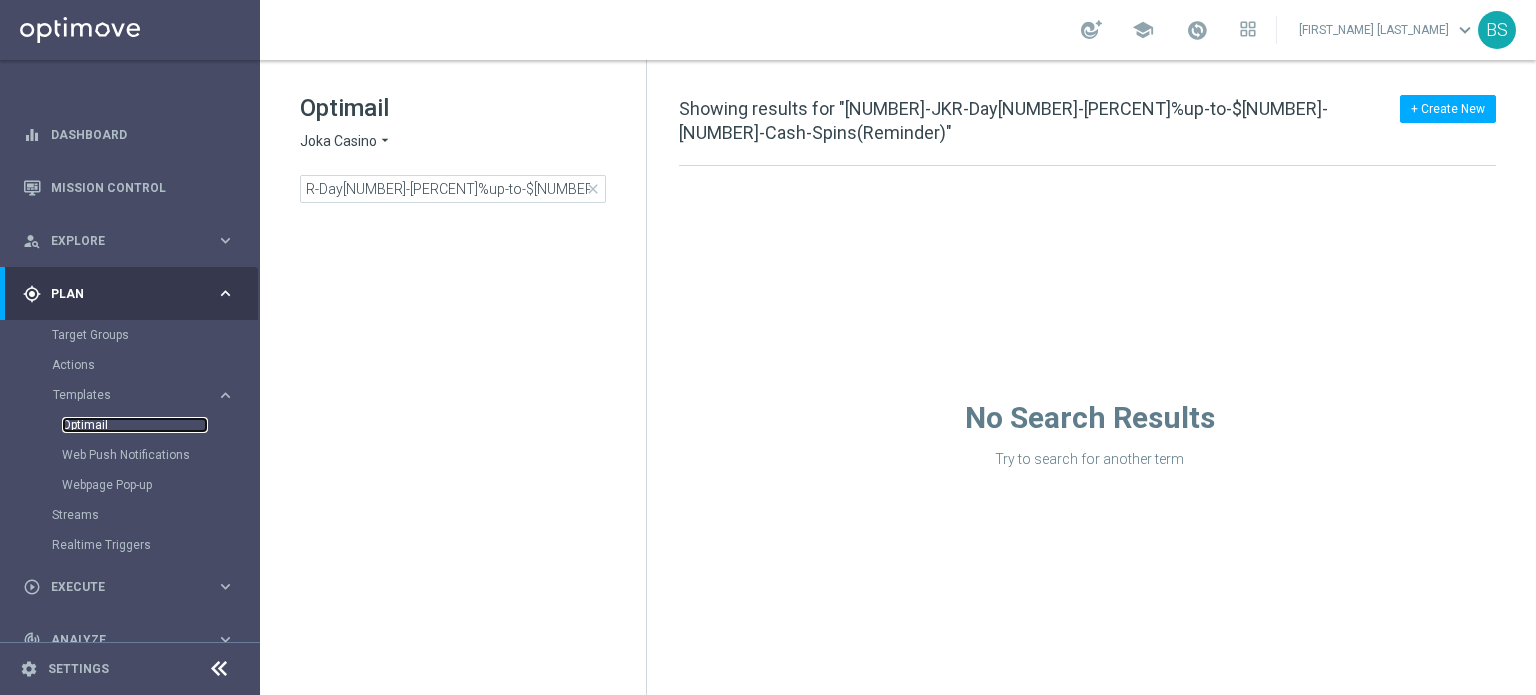 scroll, scrollTop: 0, scrollLeft: 0, axis: both 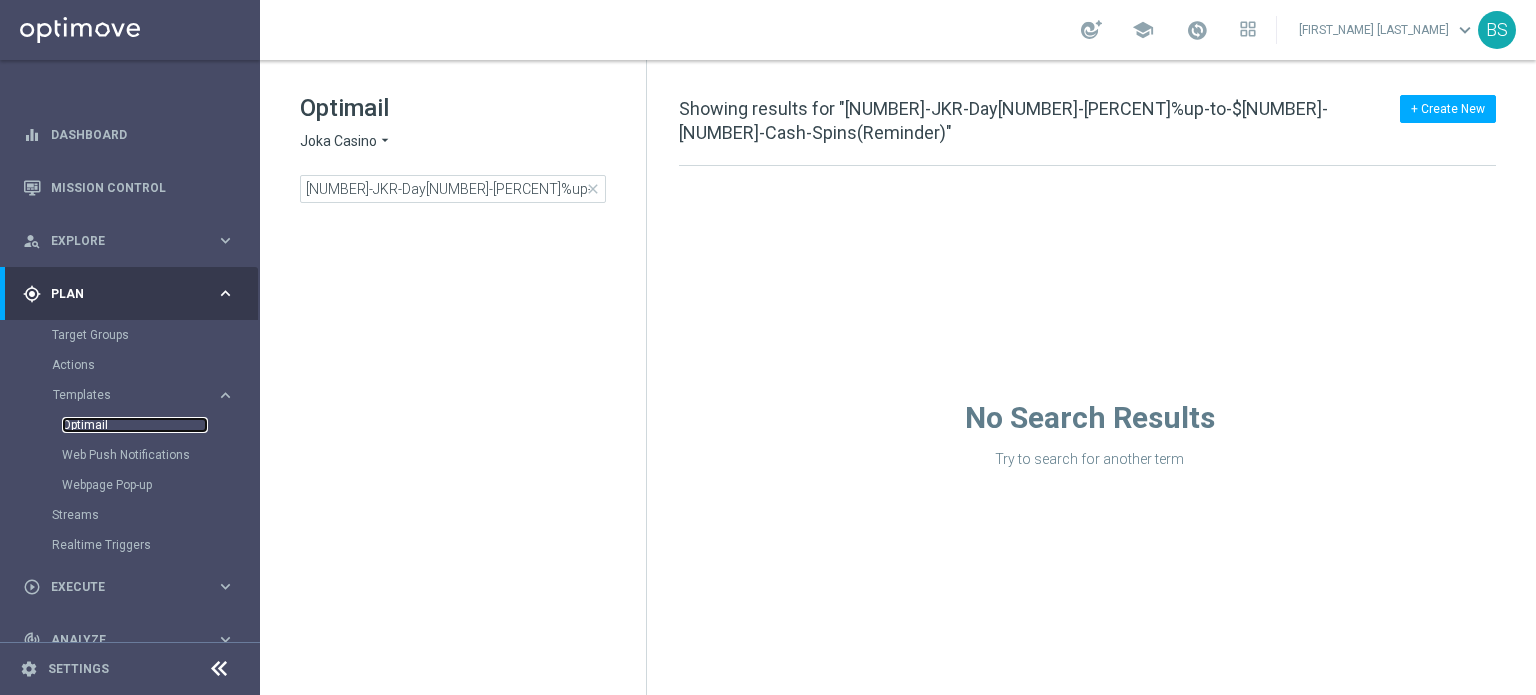 click on "Optimail" at bounding box center [135, 425] 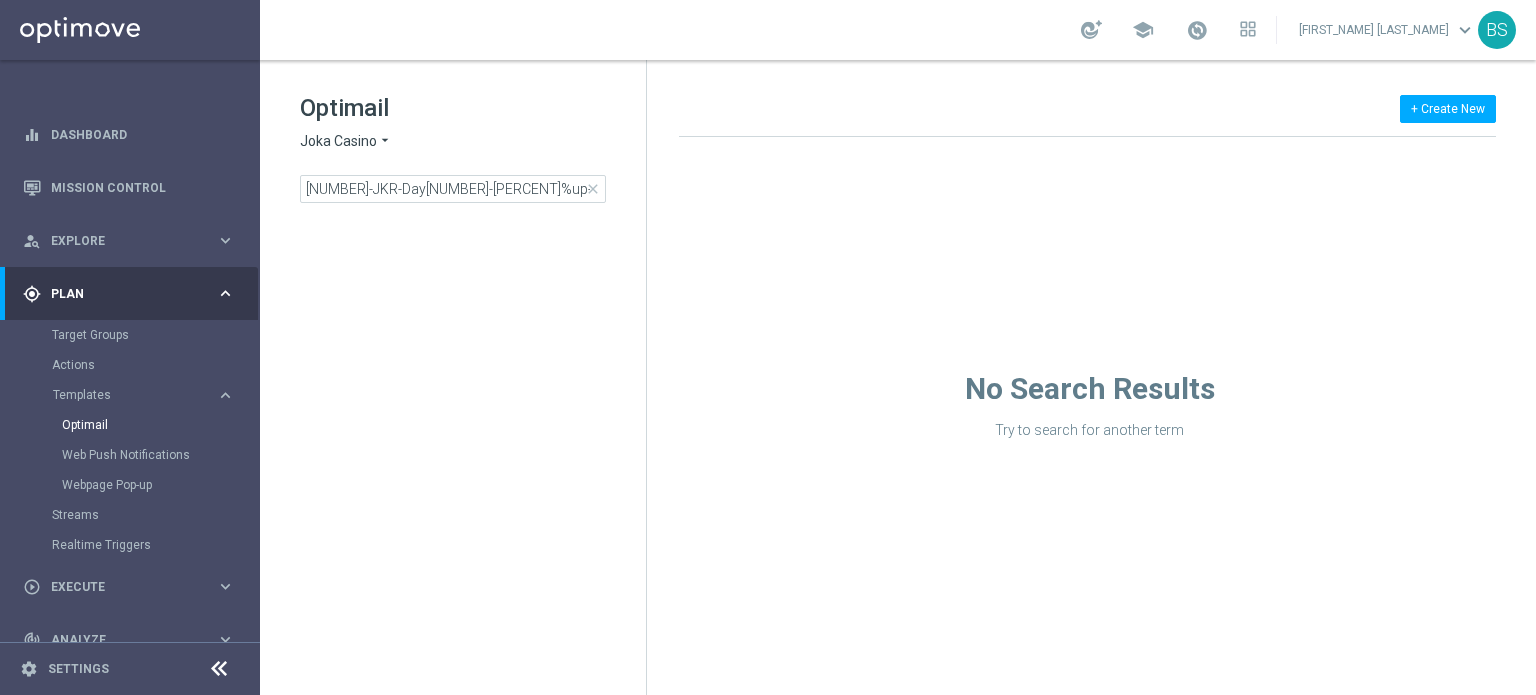 click on "close" 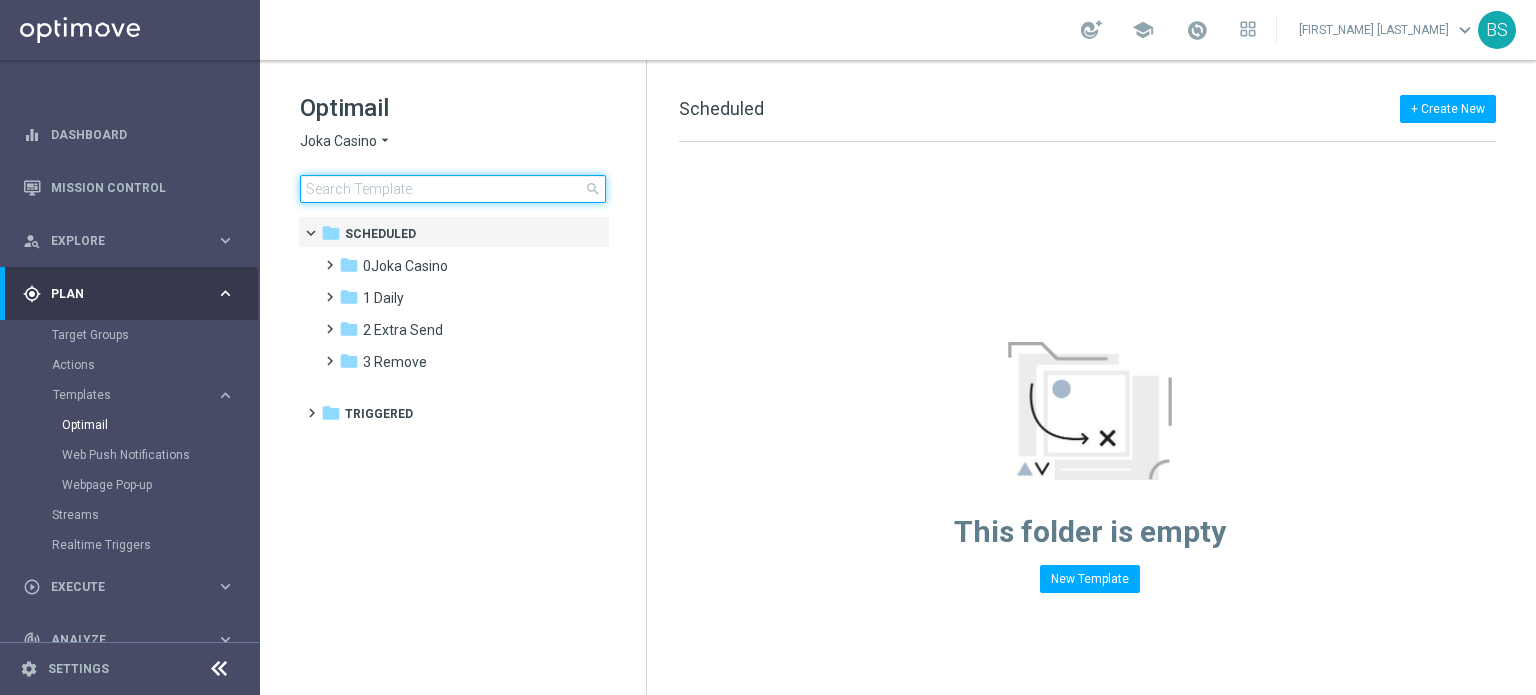 click 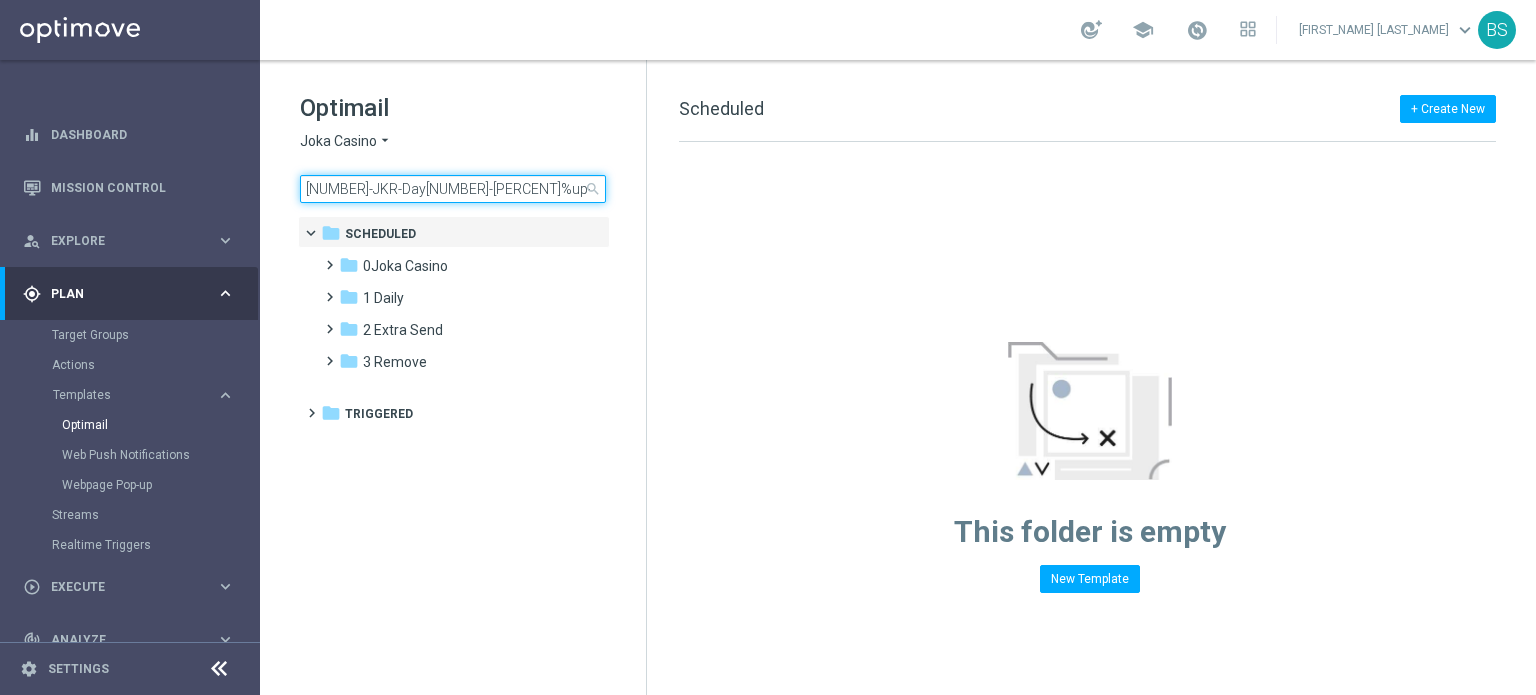 scroll, scrollTop: 0, scrollLeft: 83, axis: horizontal 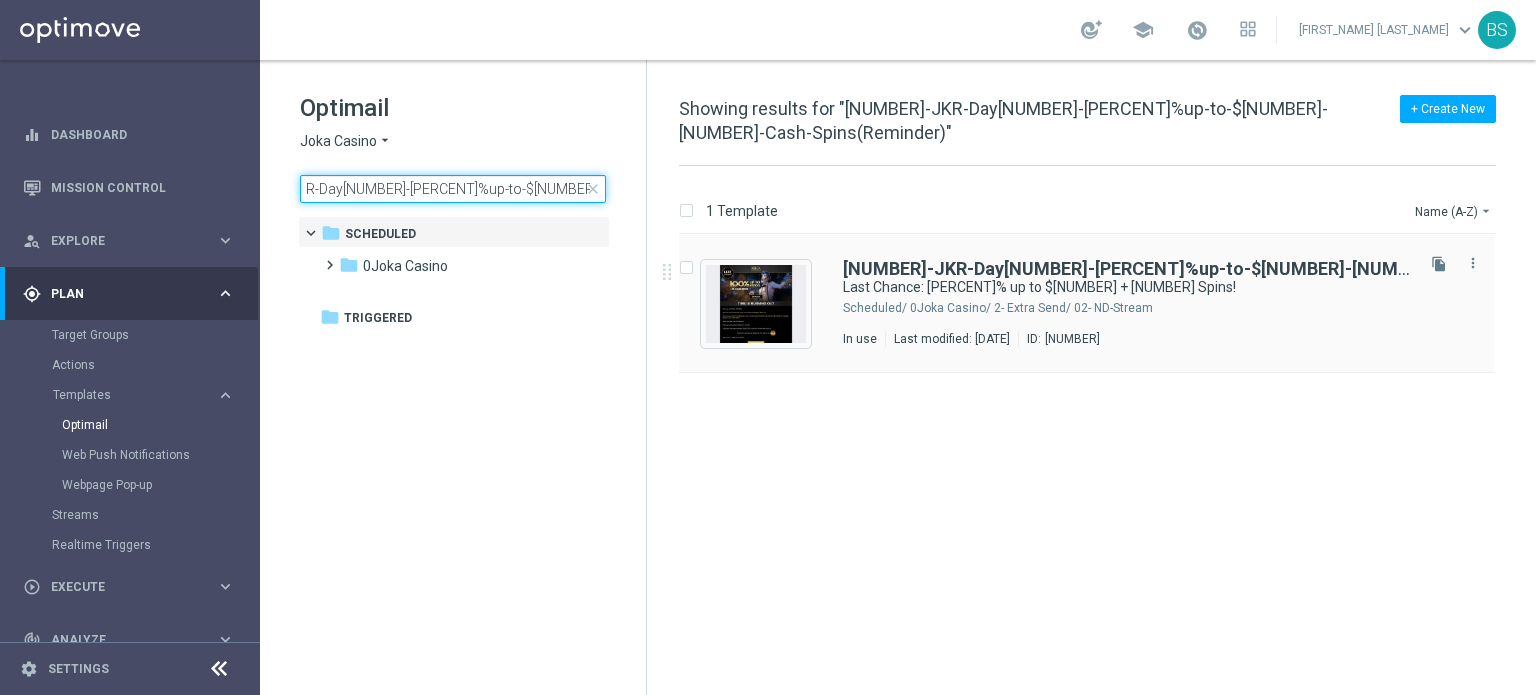 type on "[NUMBER]-JKR-Day[NUMBER]-[PERCENT]%up-to-$[NUMBER]-[NUMBER]-Cash-Spins(Reminder)" 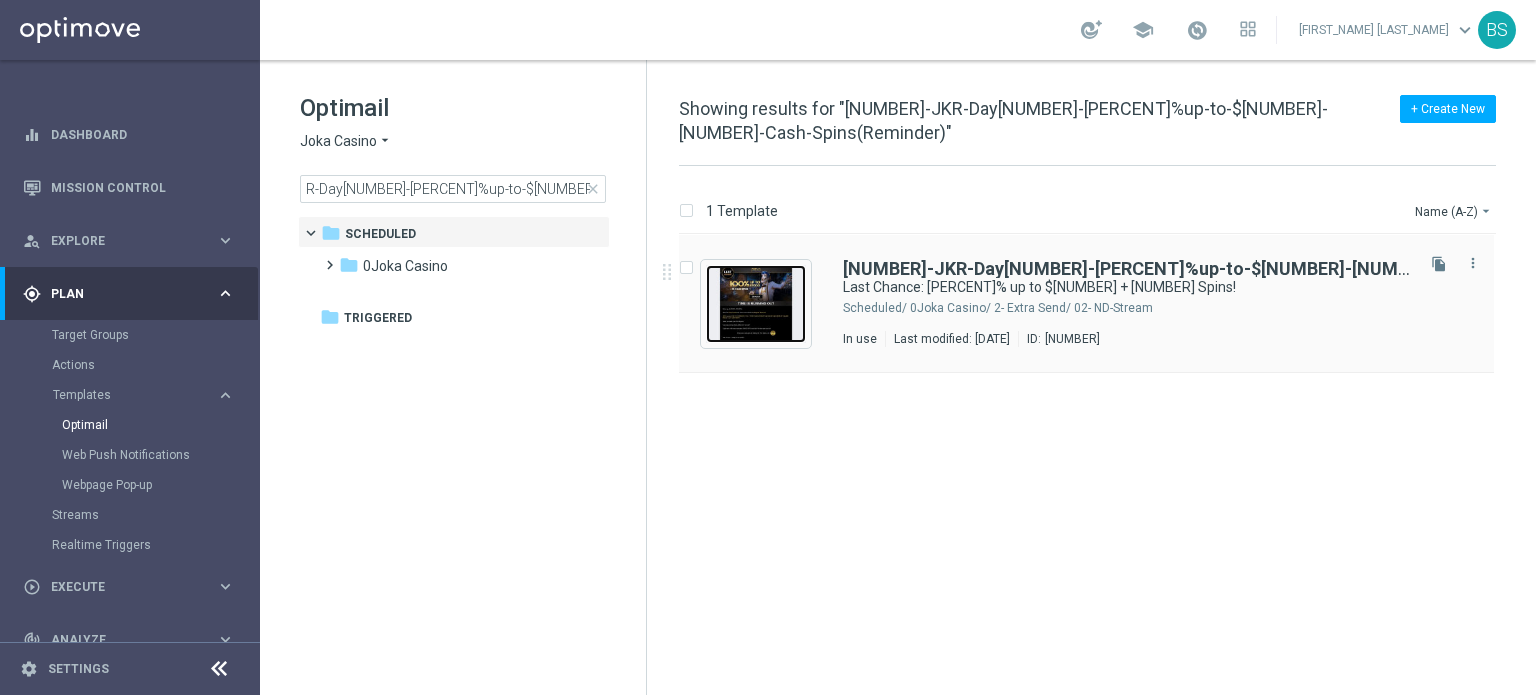 scroll, scrollTop: 0, scrollLeft: 0, axis: both 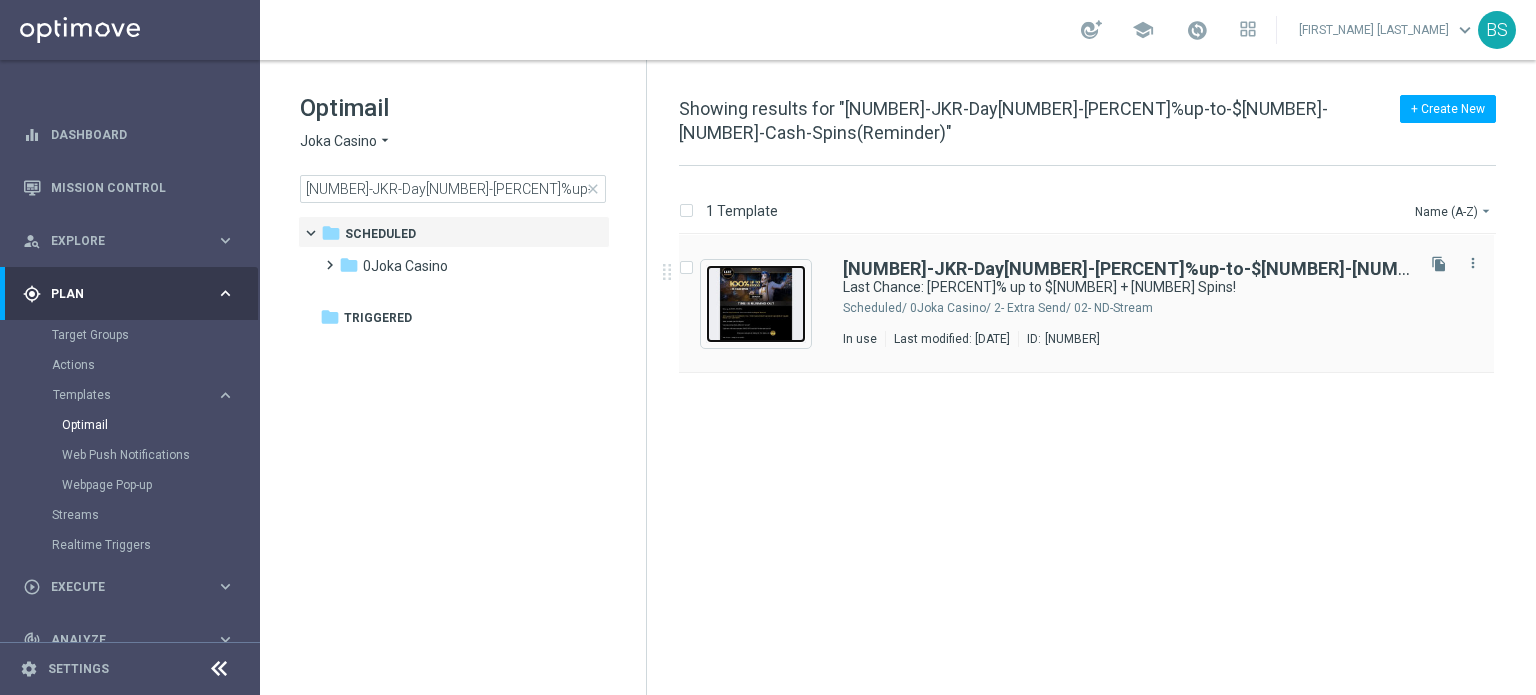 click at bounding box center (756, 304) 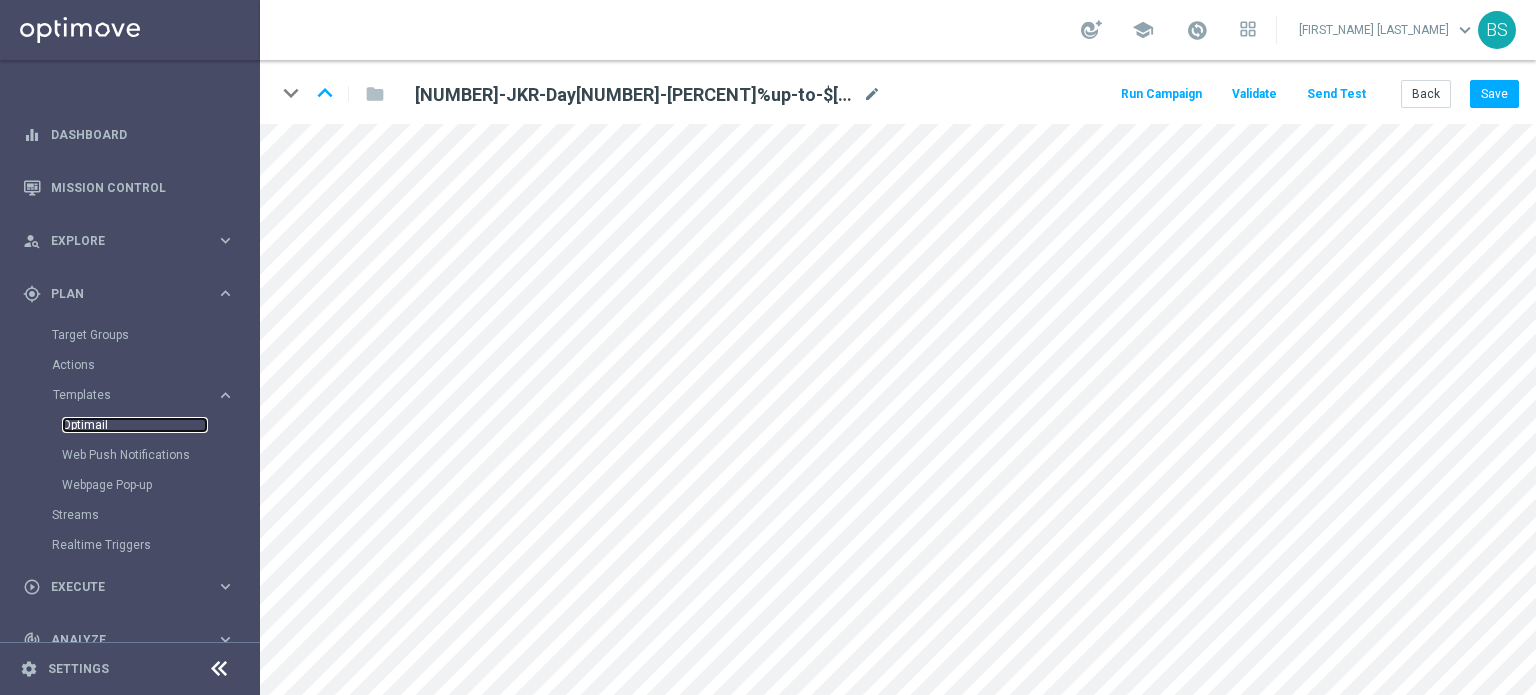 click on "Optimail" at bounding box center [135, 425] 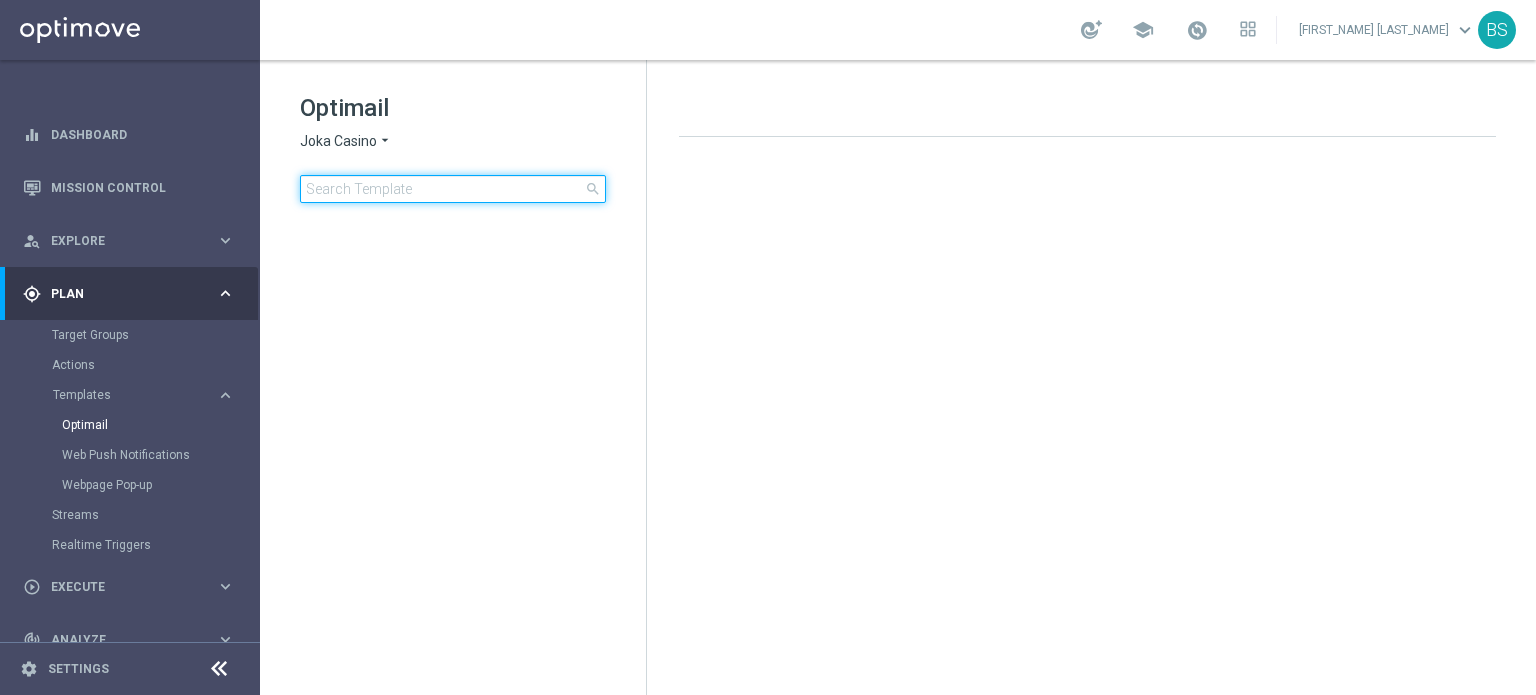 click 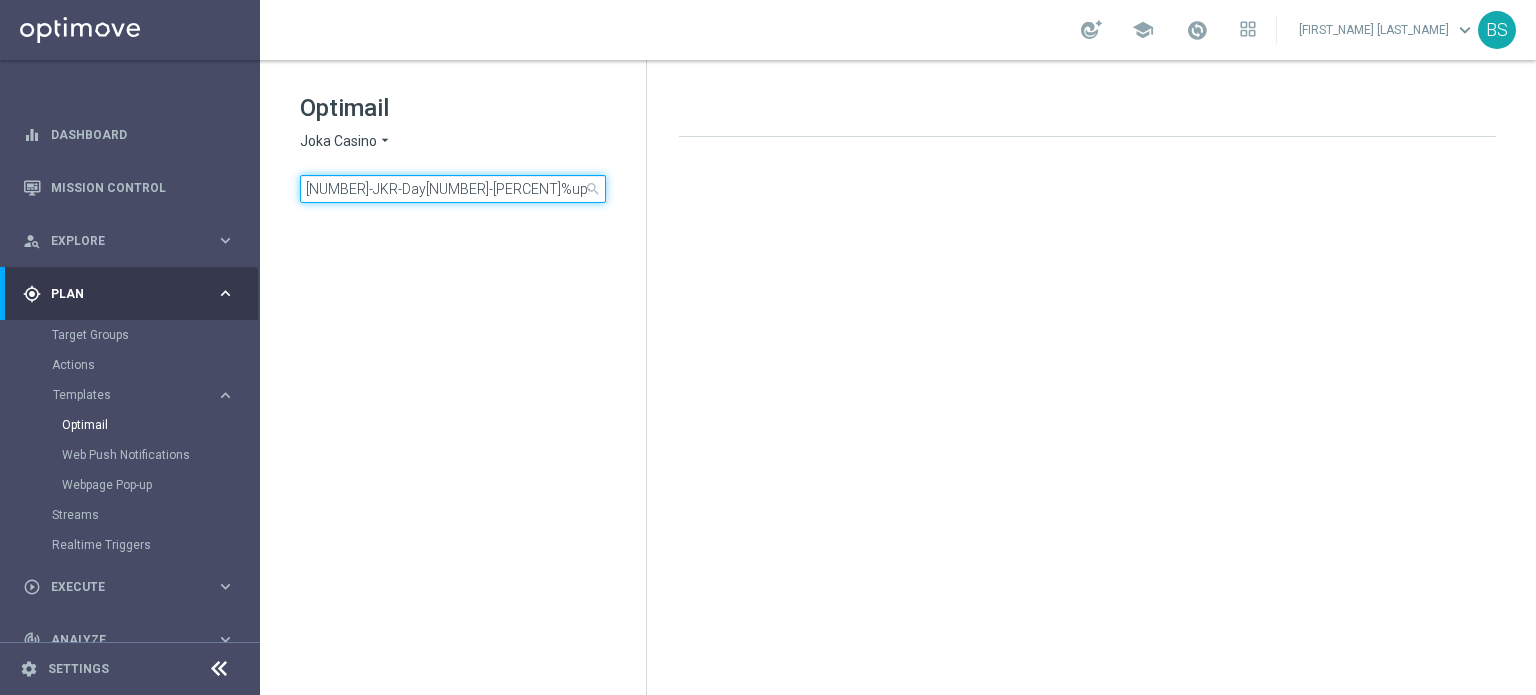 scroll, scrollTop: 0, scrollLeft: 201, axis: horizontal 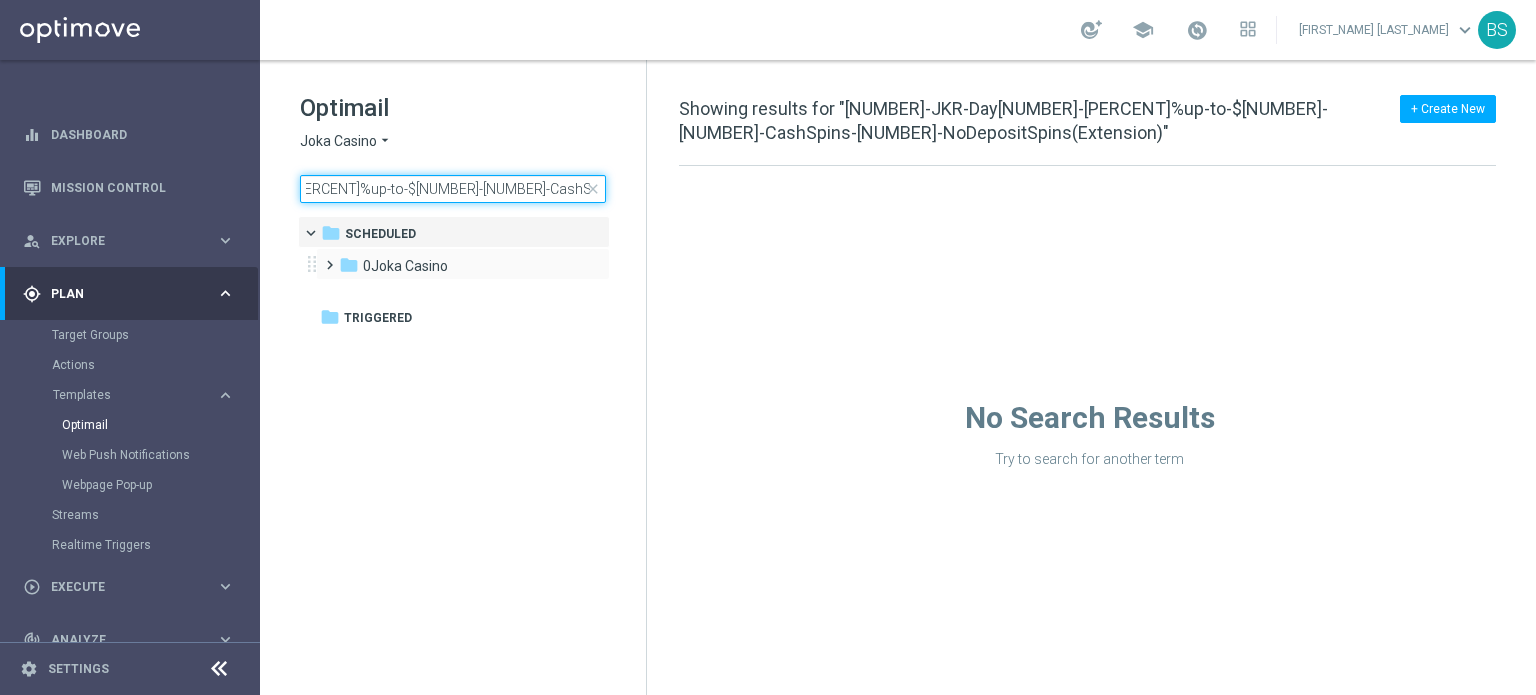 type on "[NUMBER]-JKR-Day[NUMBER]-[PERCENT]%up-to-$[NUMBER]-[NUMBER]-CashSpins-[NUMBER]-NoDepositSpins(Extension)" 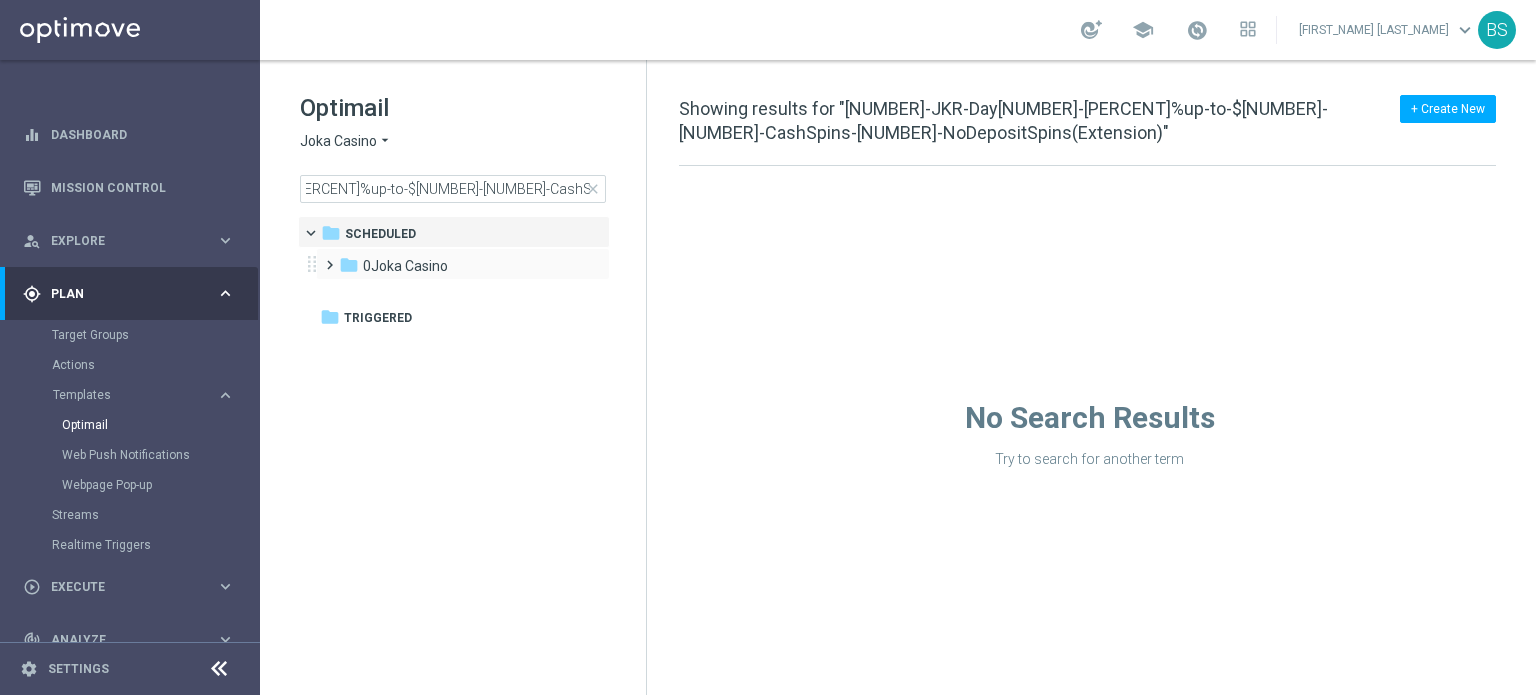 scroll, scrollTop: 0, scrollLeft: 0, axis: both 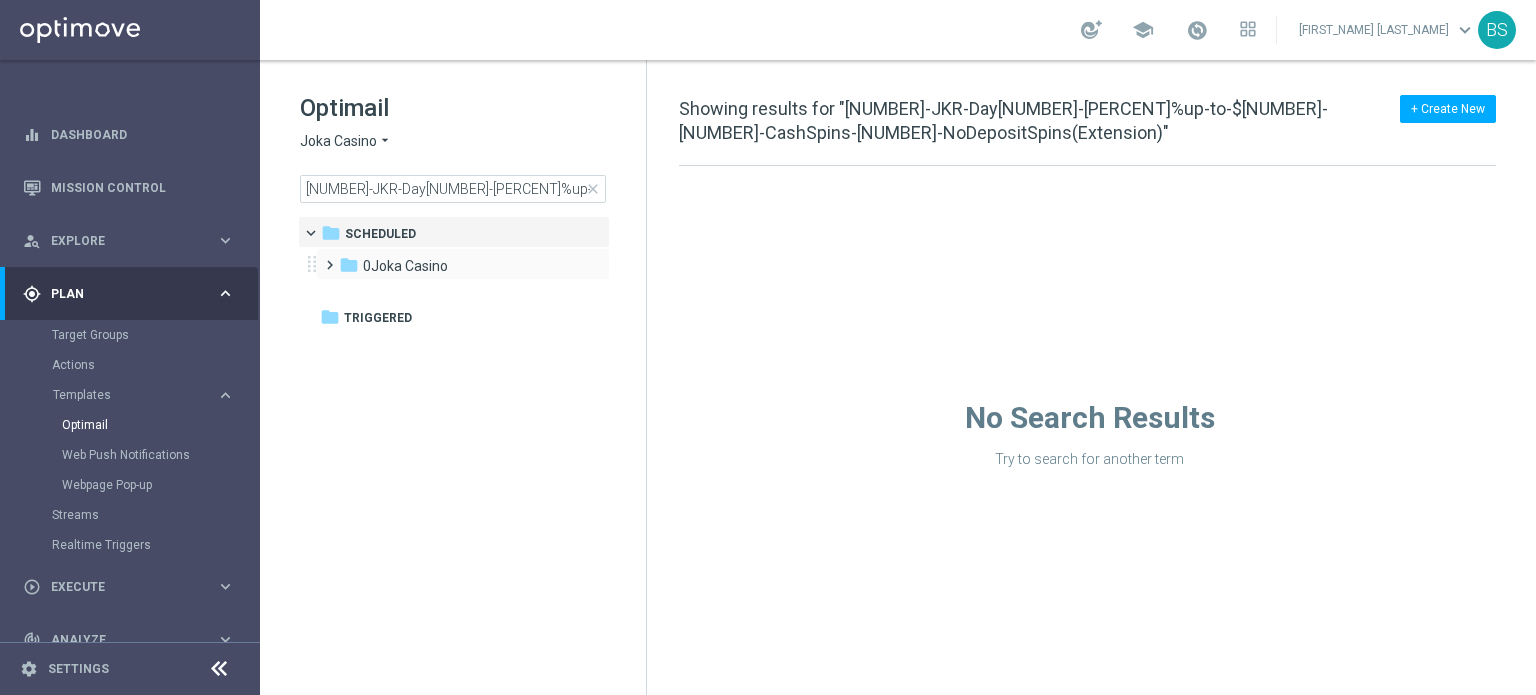 click at bounding box center (325, 256) 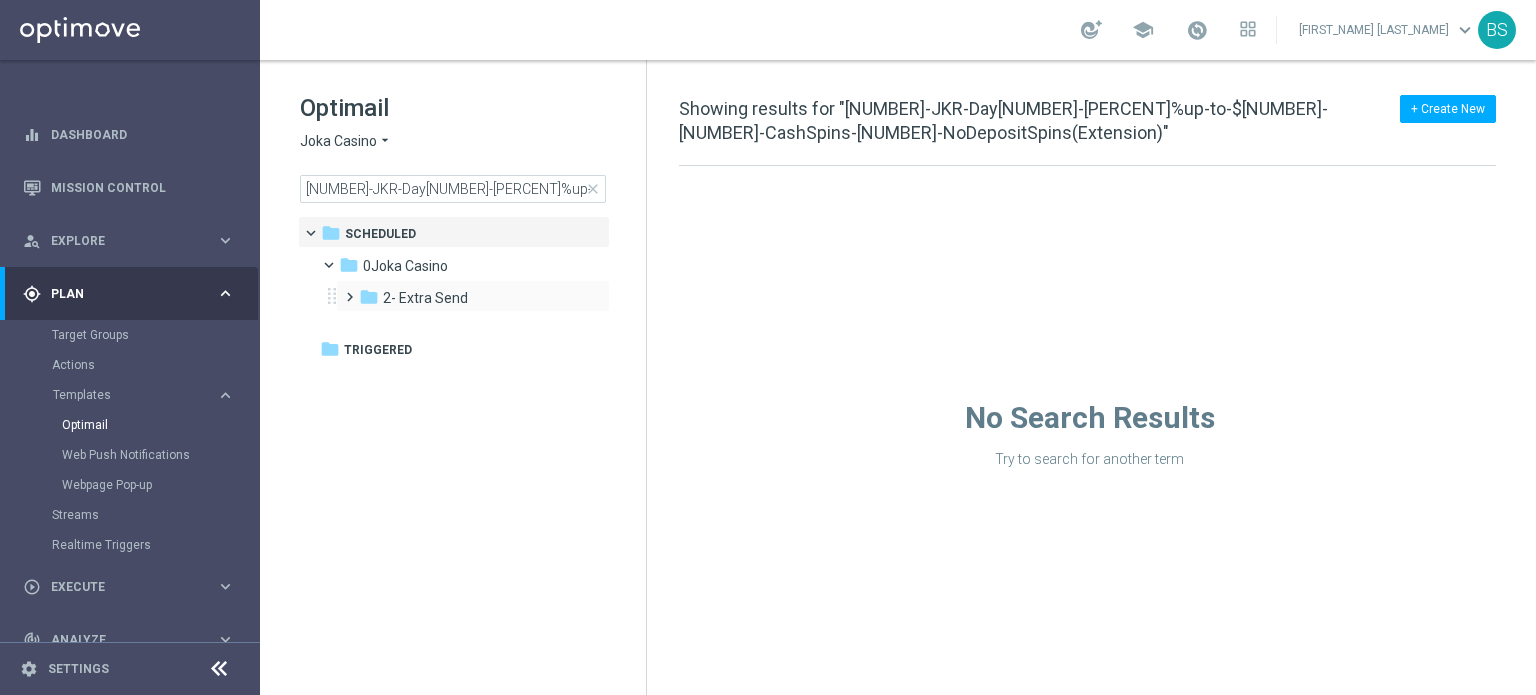 click at bounding box center (345, 288) 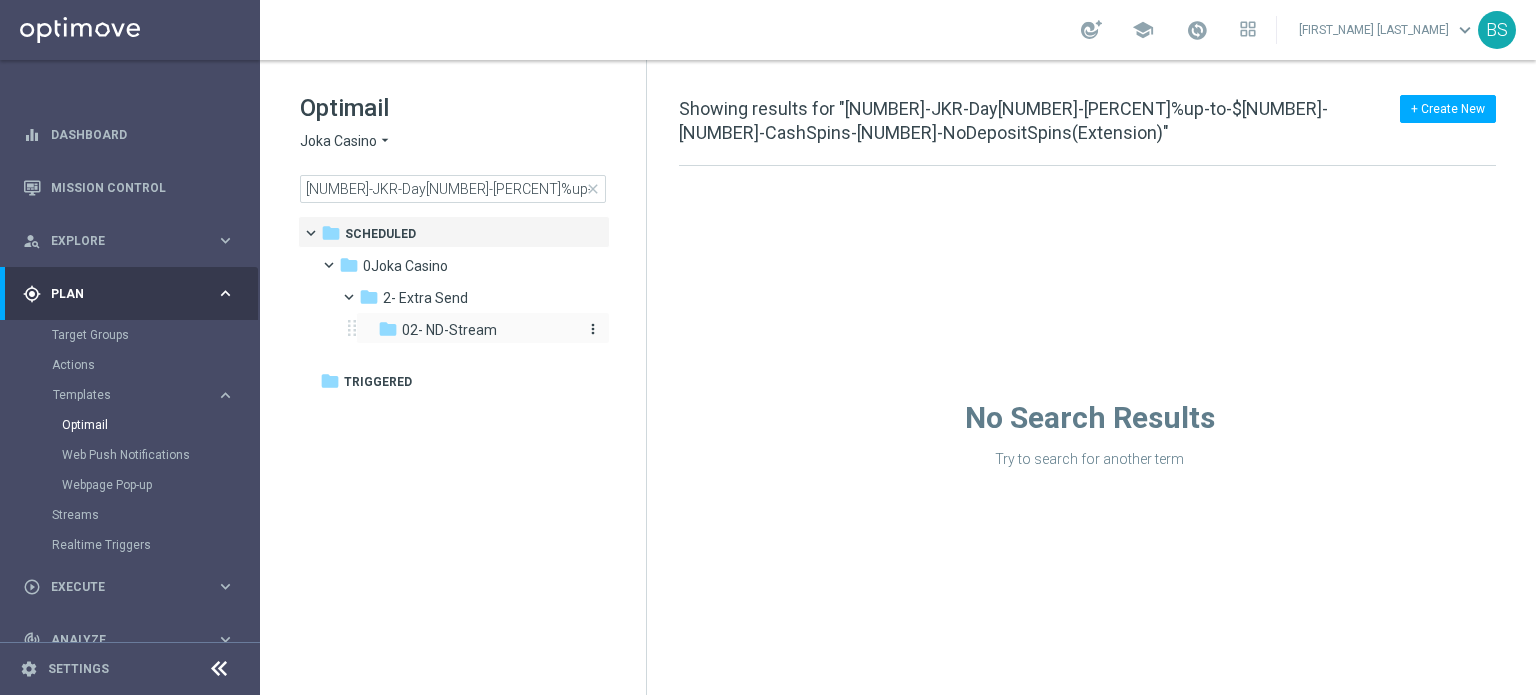 click on "02- ND-Stream" at bounding box center [449, 330] 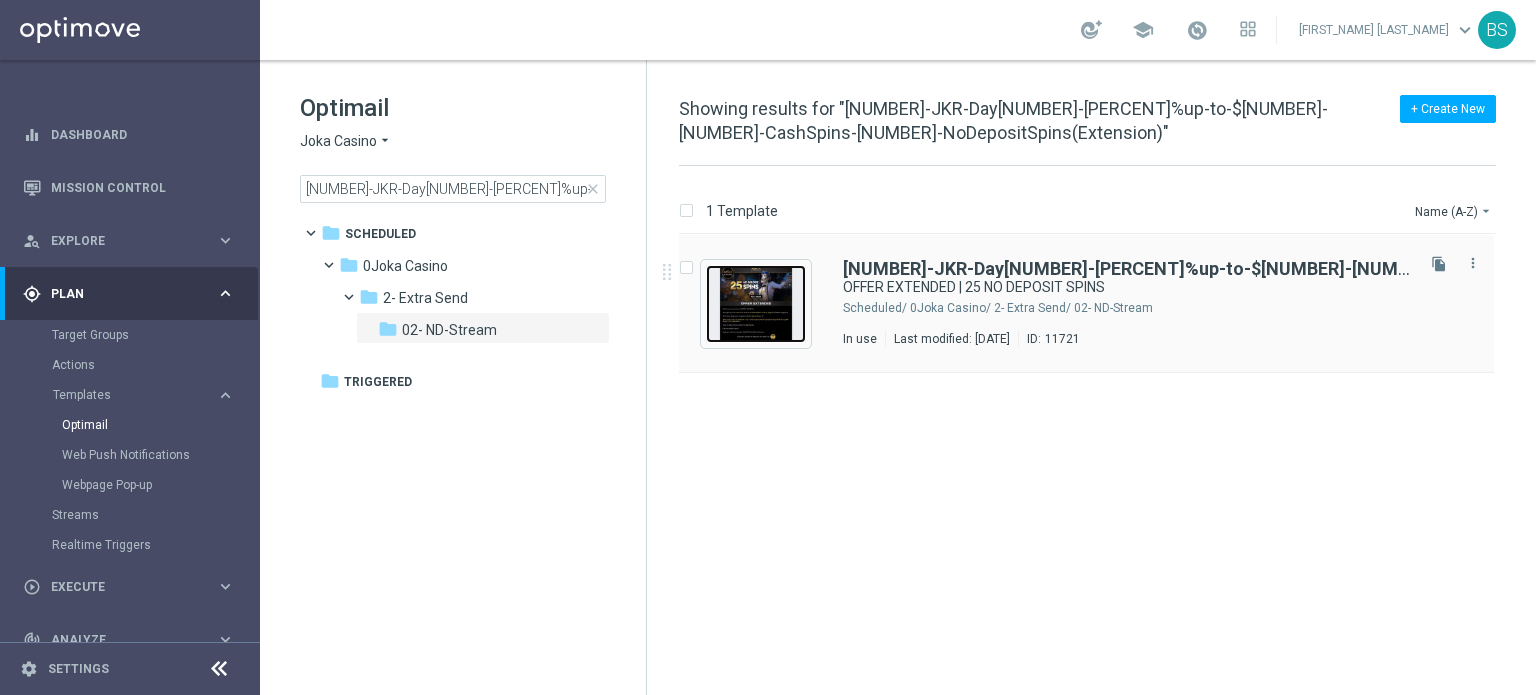 click at bounding box center (756, 304) 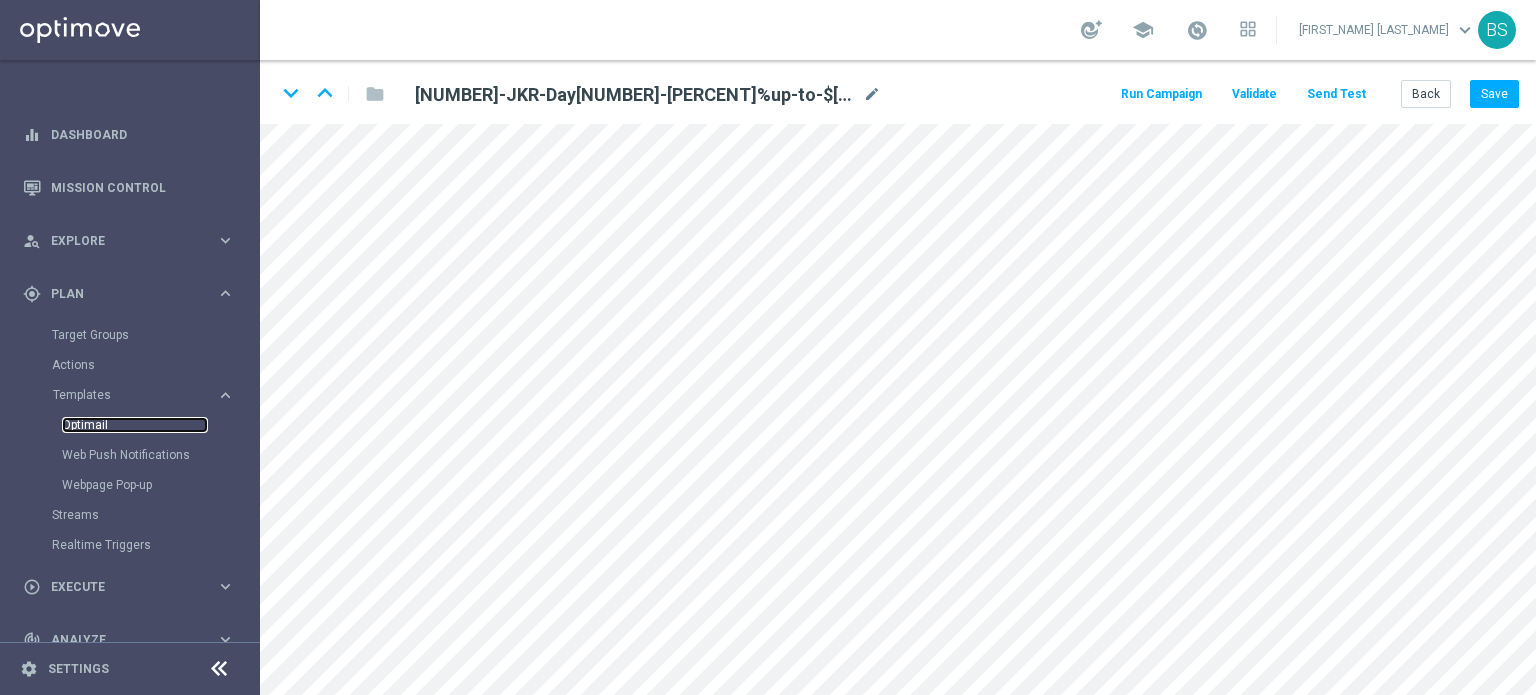 click on "Optimail" at bounding box center (135, 425) 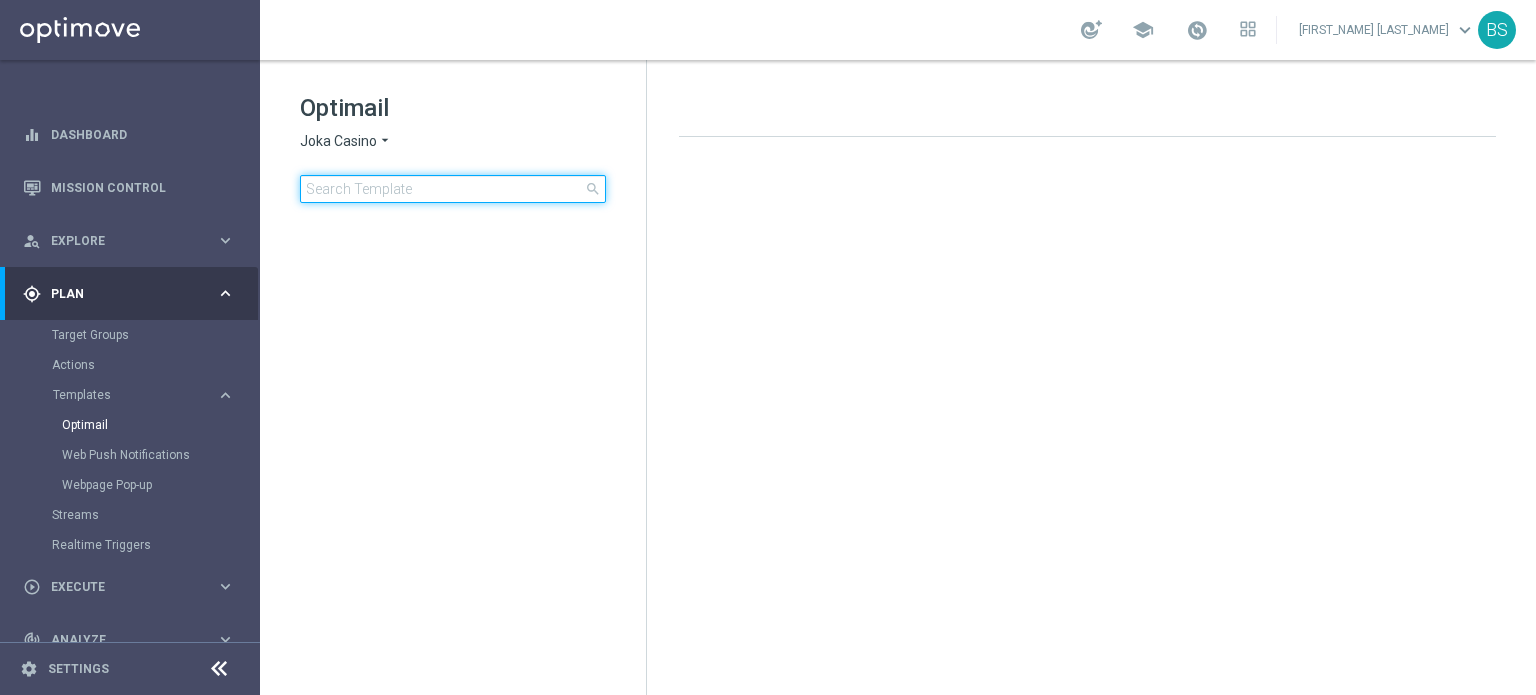 click 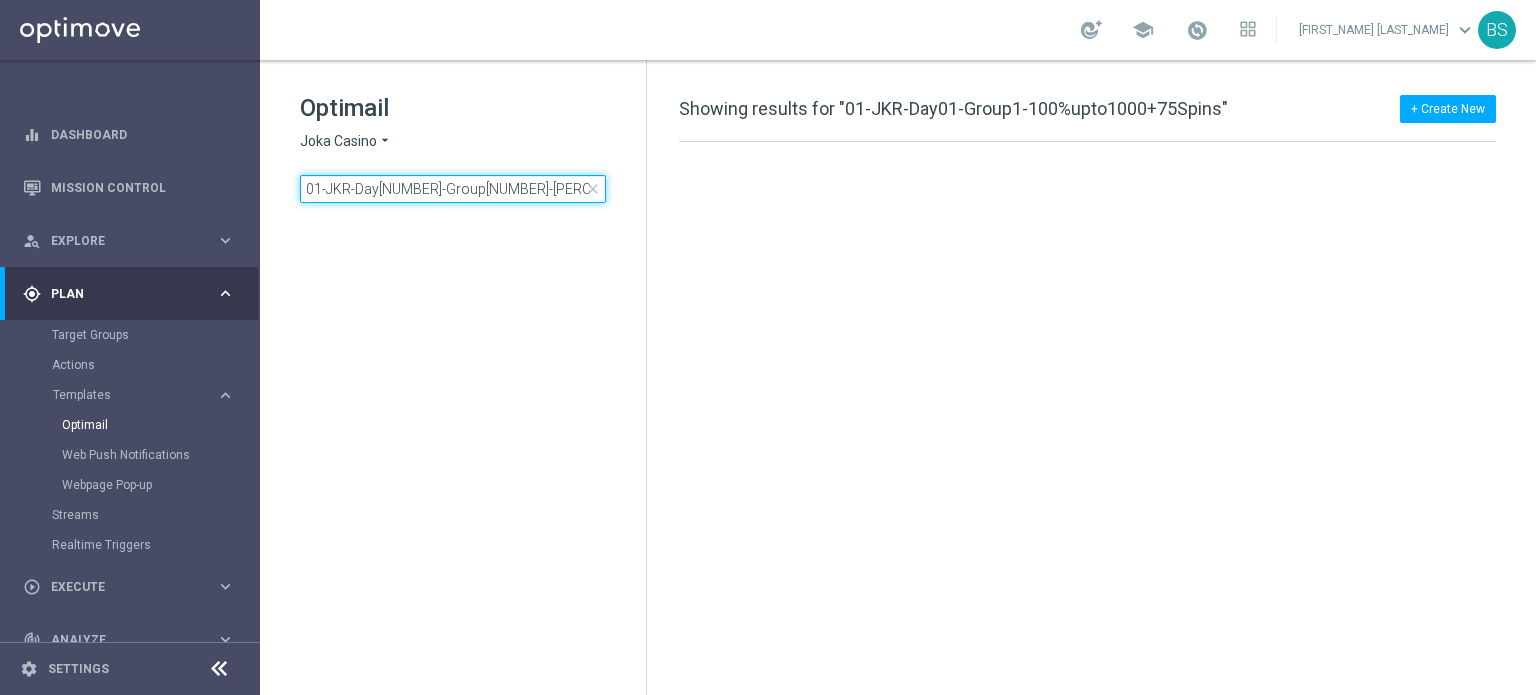 scroll, scrollTop: 0, scrollLeft: 5, axis: horizontal 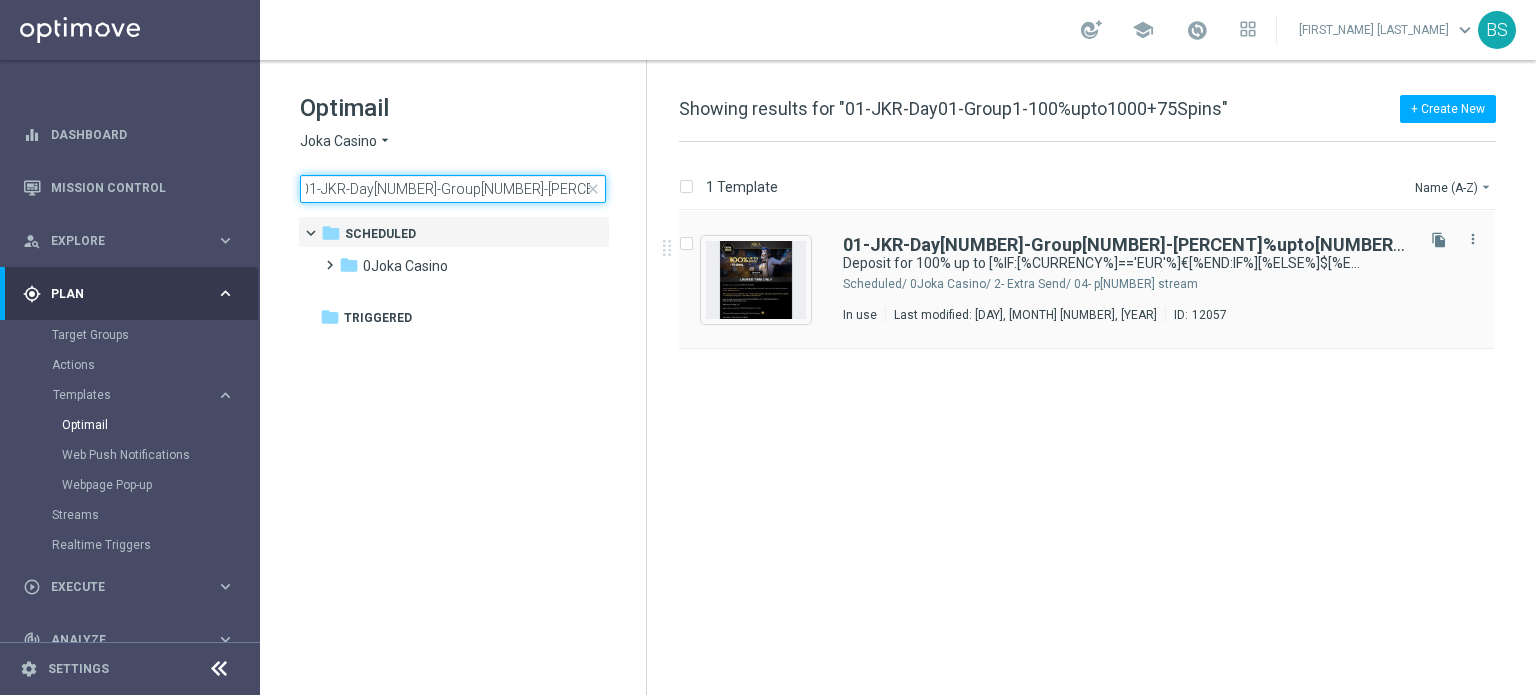 type on "01-JKR-Day[NUMBER]-Group[NUMBER]-[PERCENT]%upto[NUMBER]+[NUMBER]Spins" 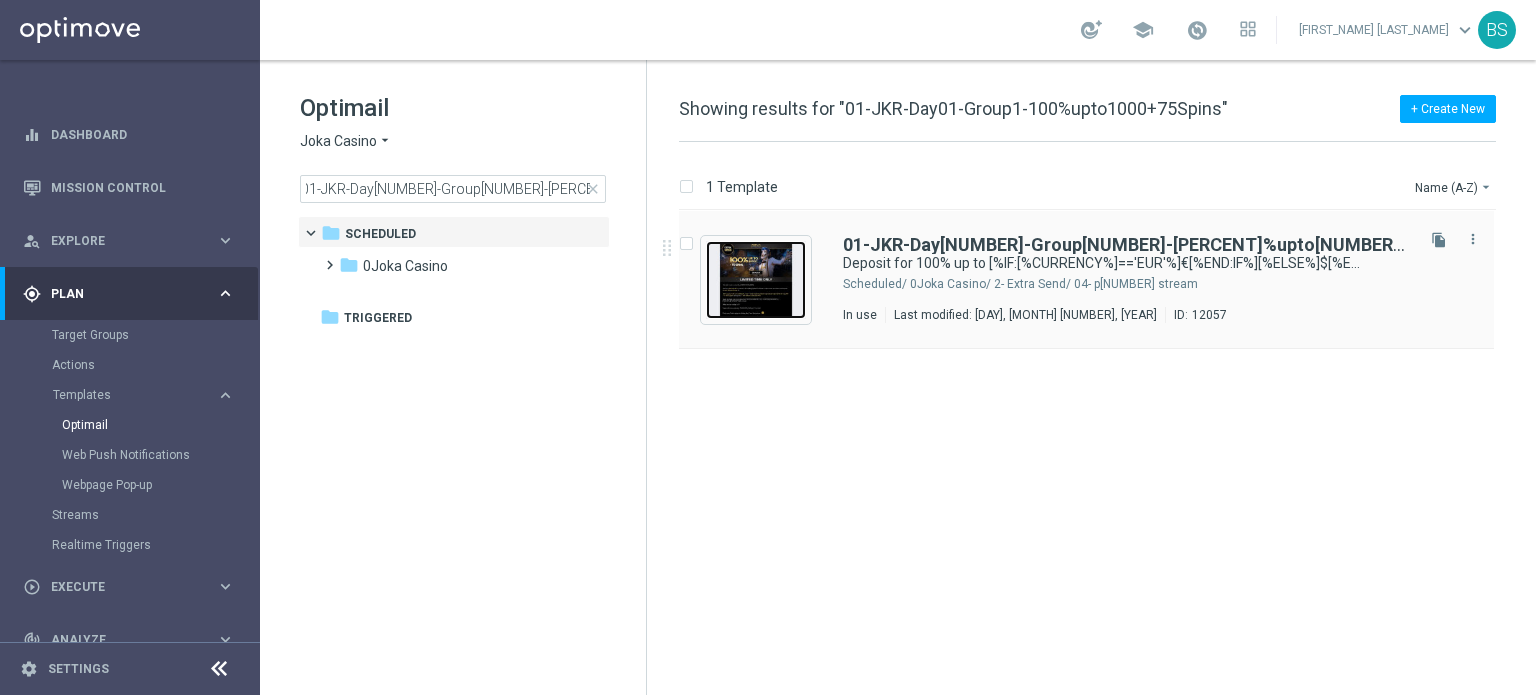 scroll, scrollTop: 0, scrollLeft: 0, axis: both 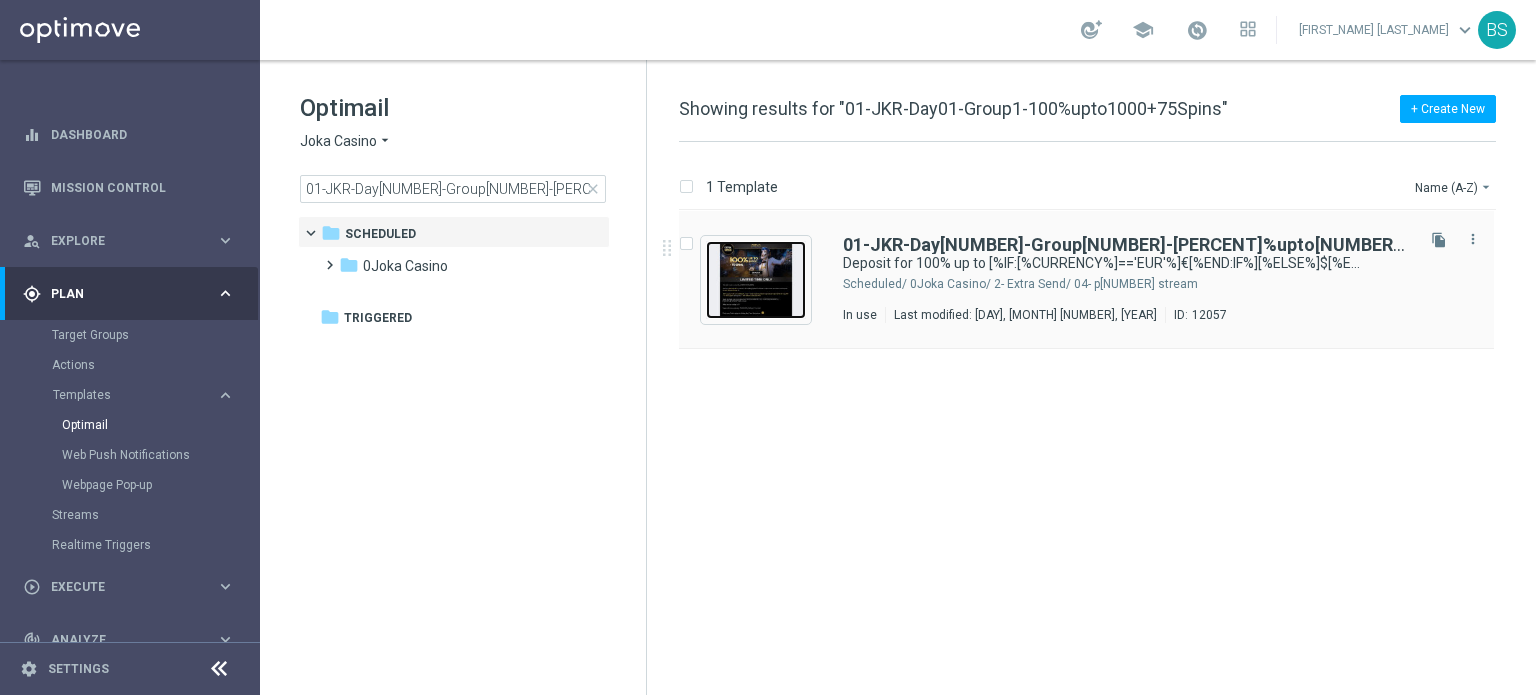 click at bounding box center [756, 280] 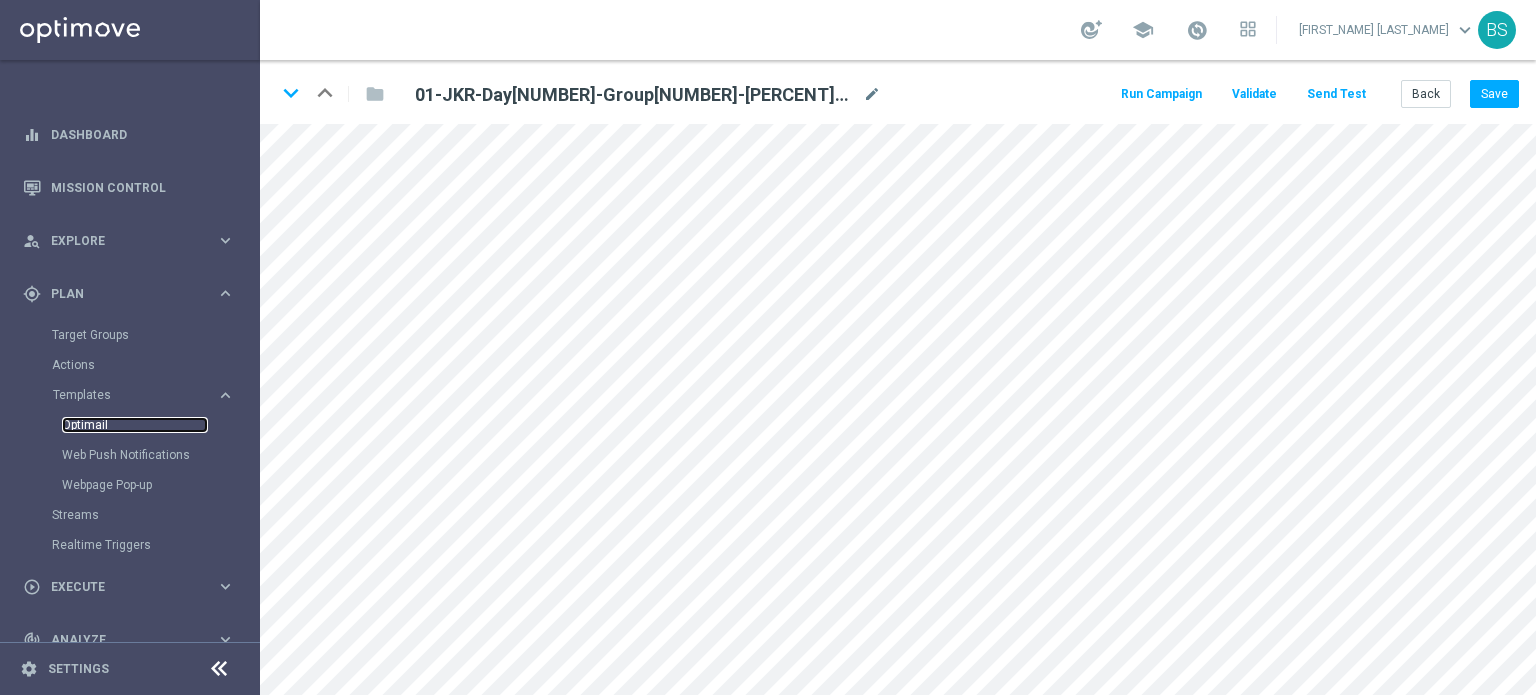 click on "Optimail" at bounding box center (135, 425) 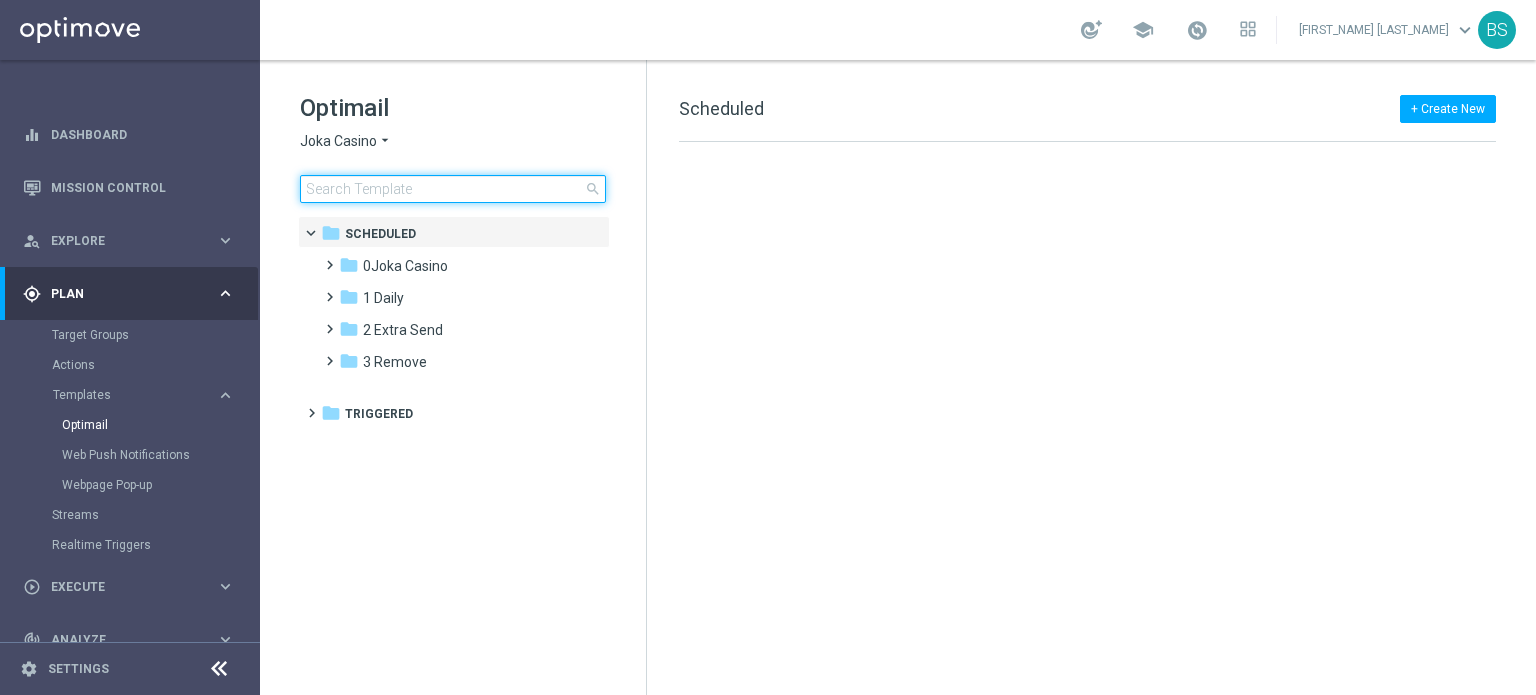 click 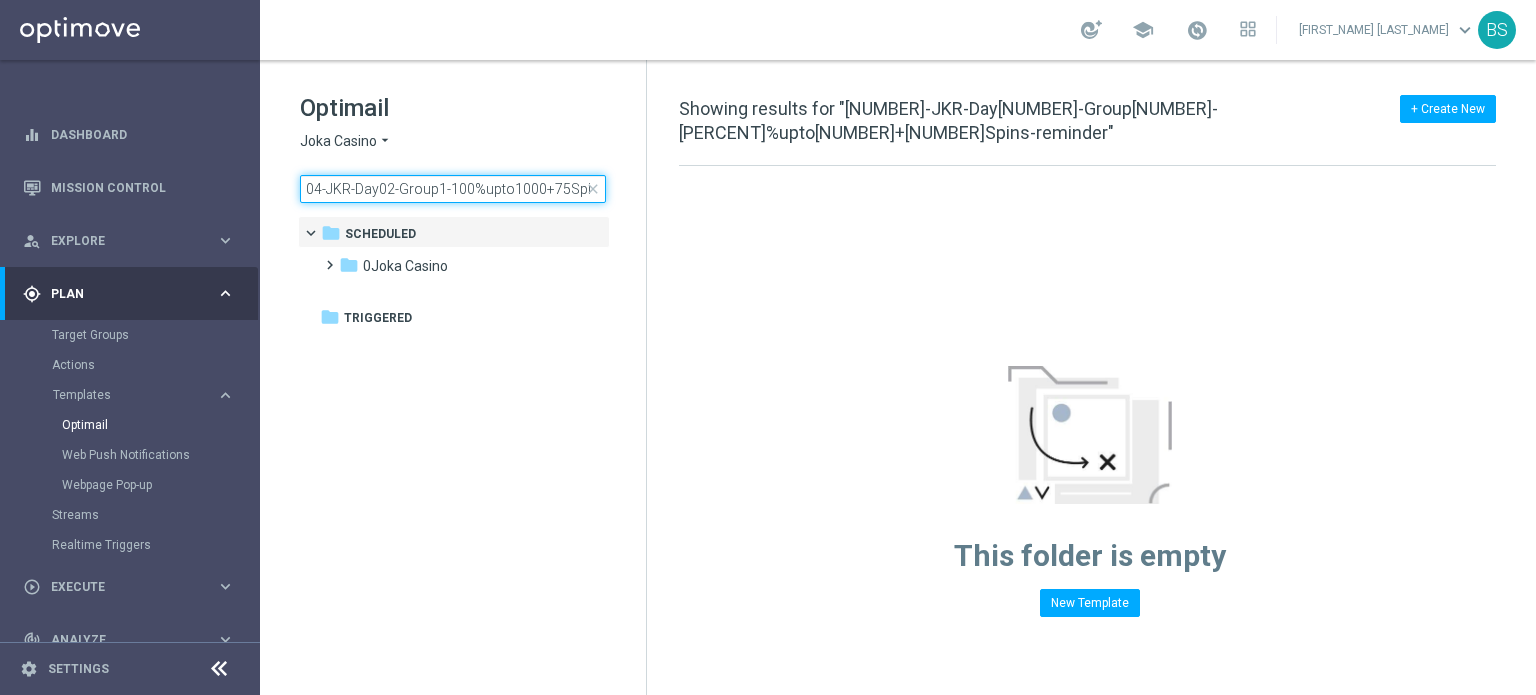 scroll, scrollTop: 0, scrollLeft: 64, axis: horizontal 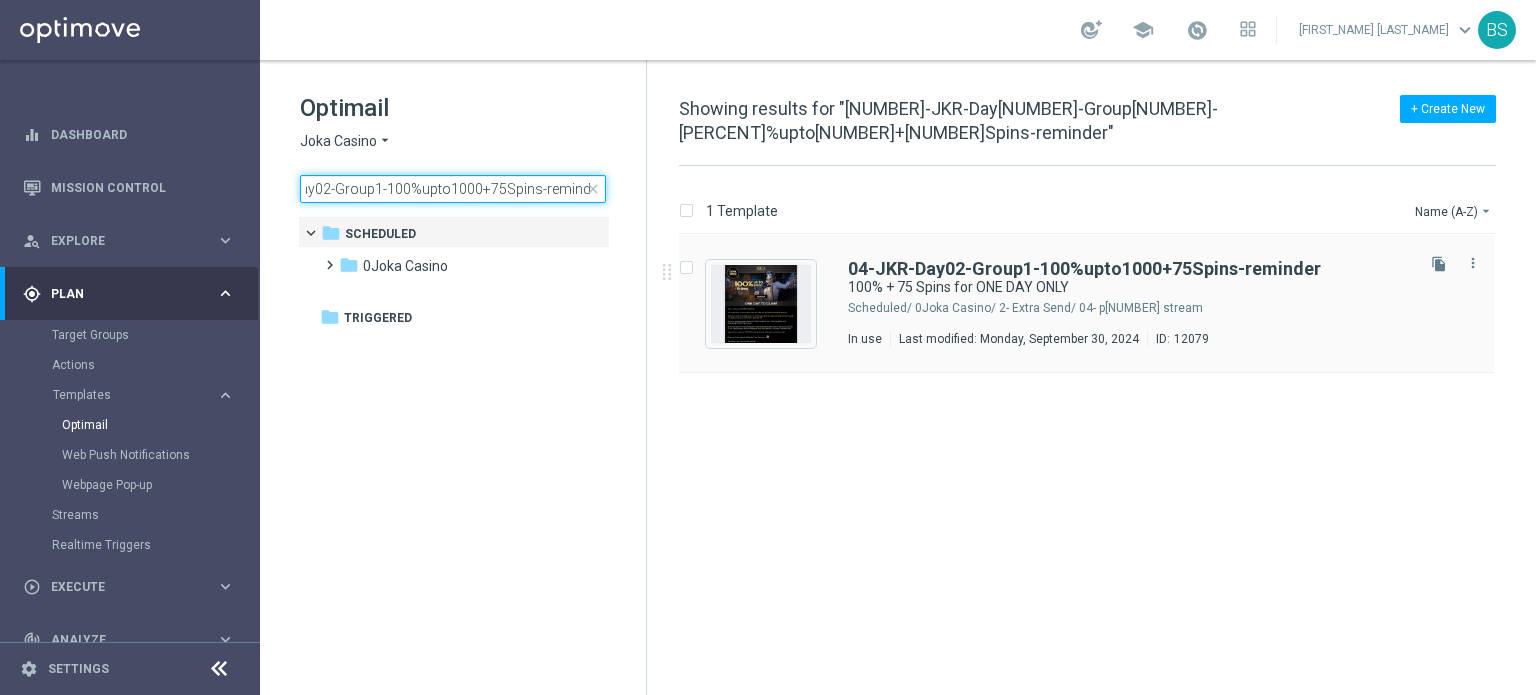 type on "04-JKR-Day02-Group1-100%upto1000+75Spins-reminder" 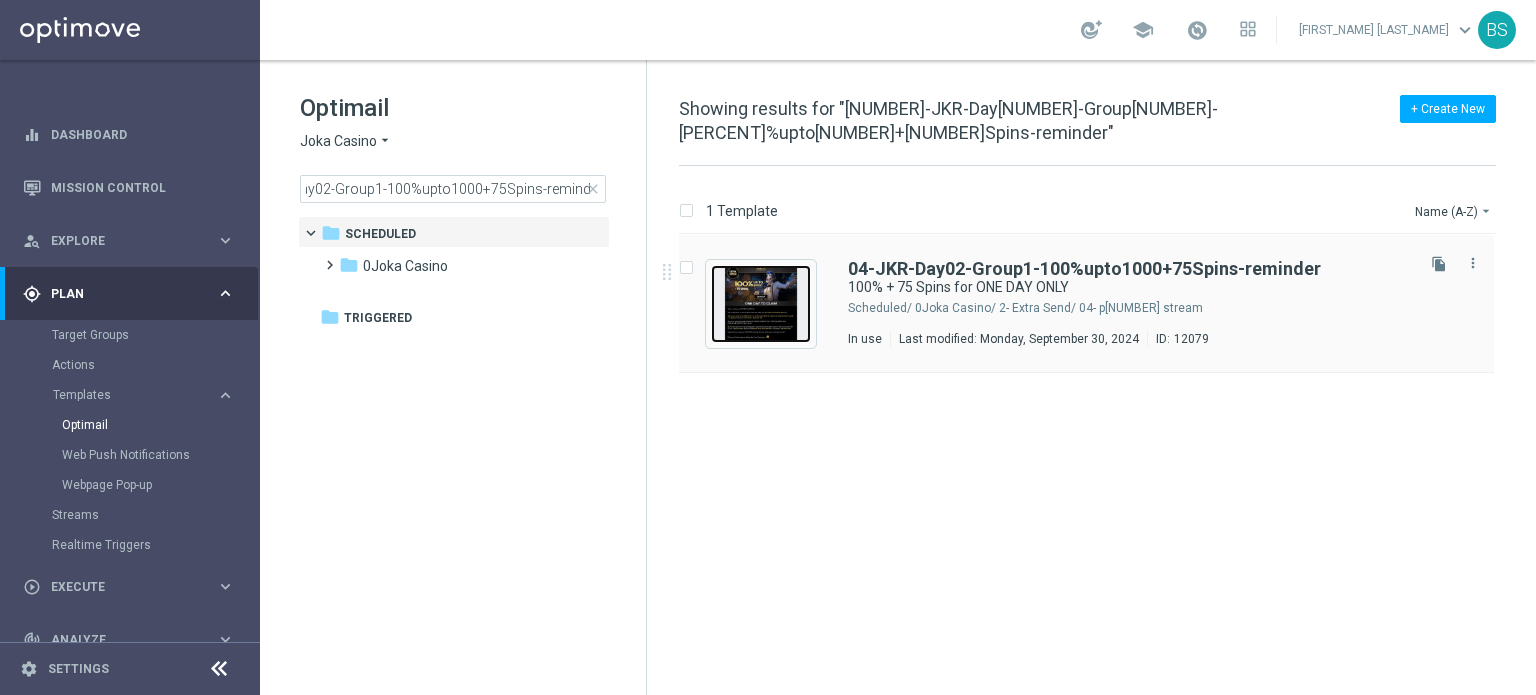 scroll, scrollTop: 0, scrollLeft: 0, axis: both 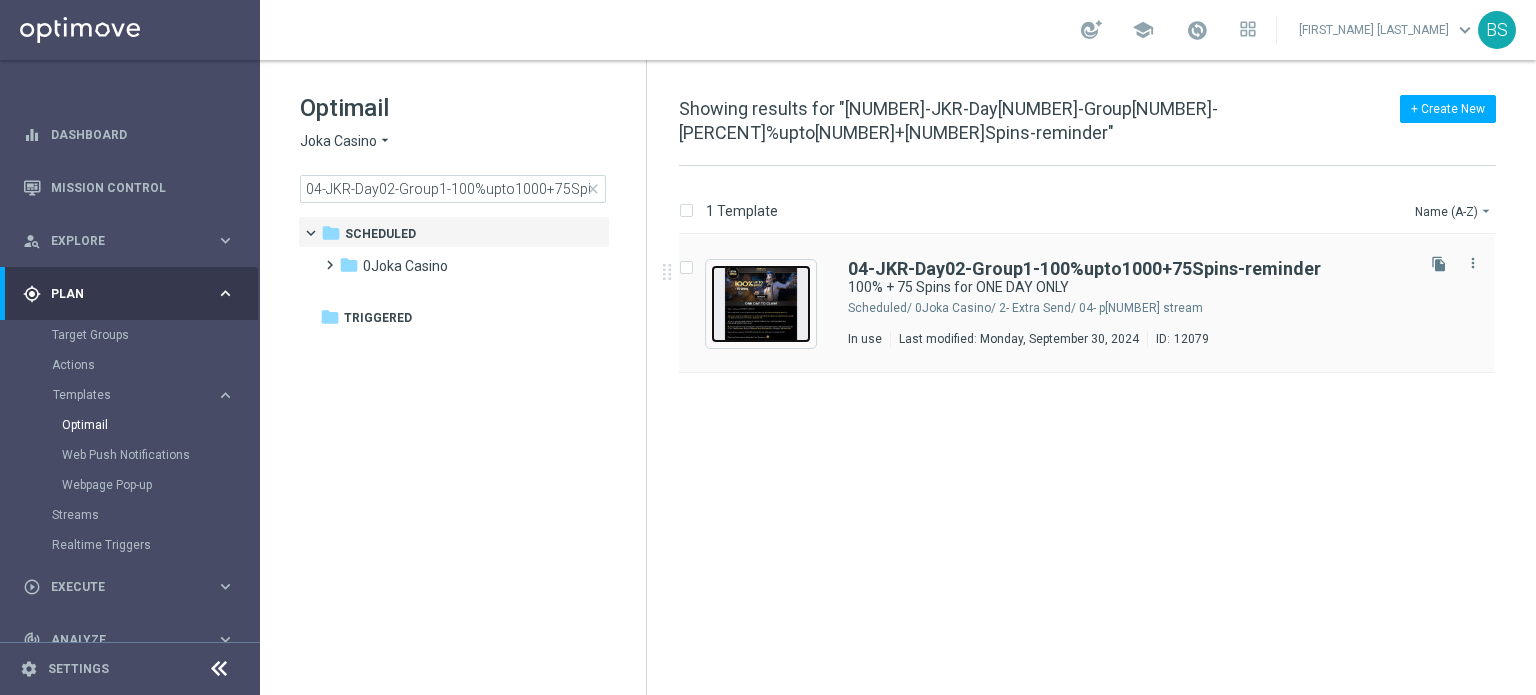 click at bounding box center (761, 304) 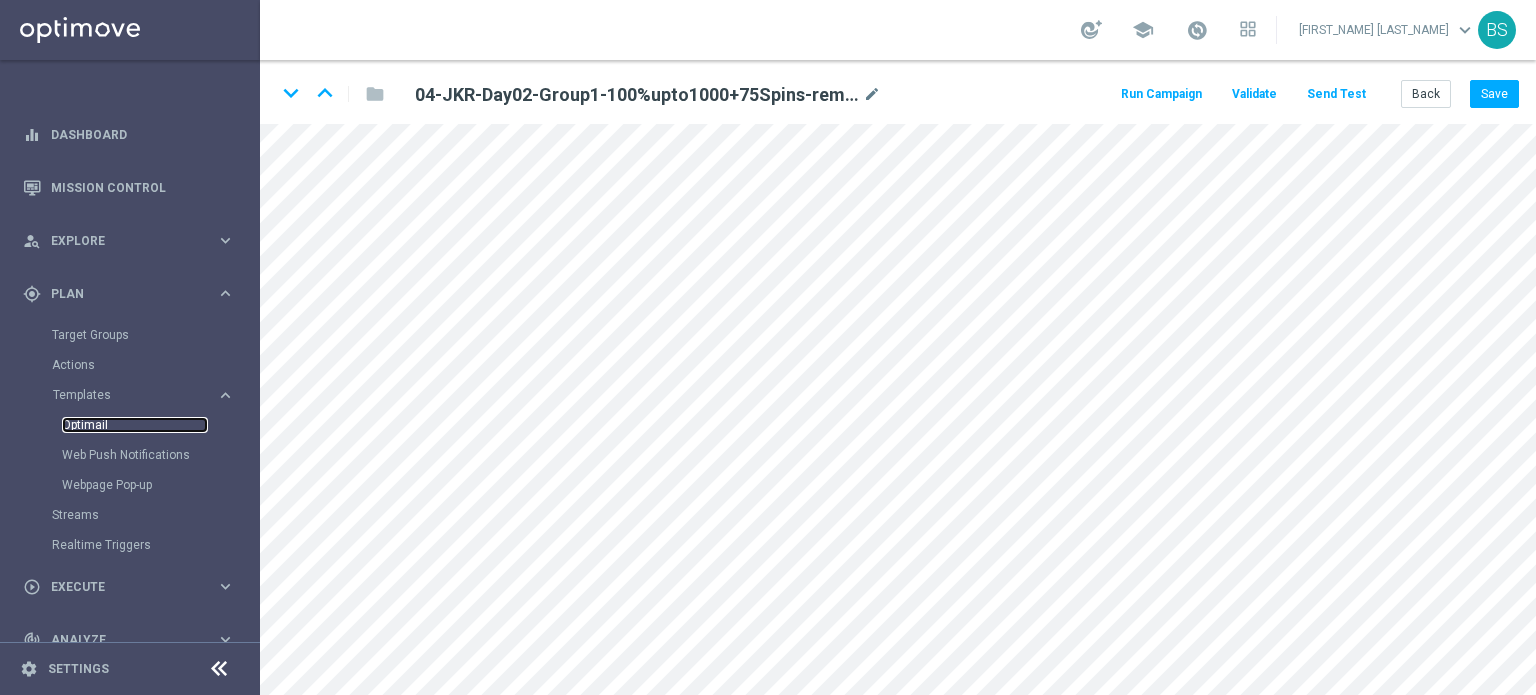 click on "Optimail" at bounding box center (135, 425) 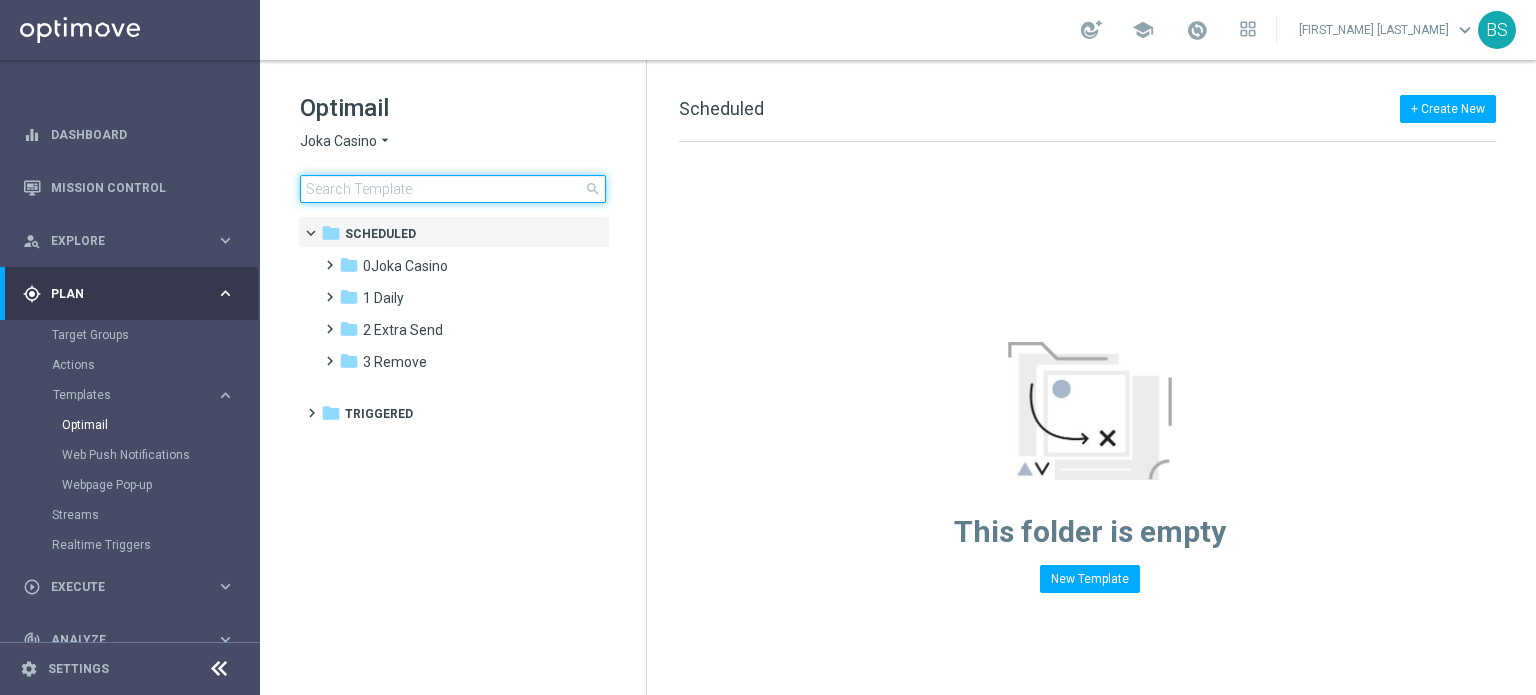 click 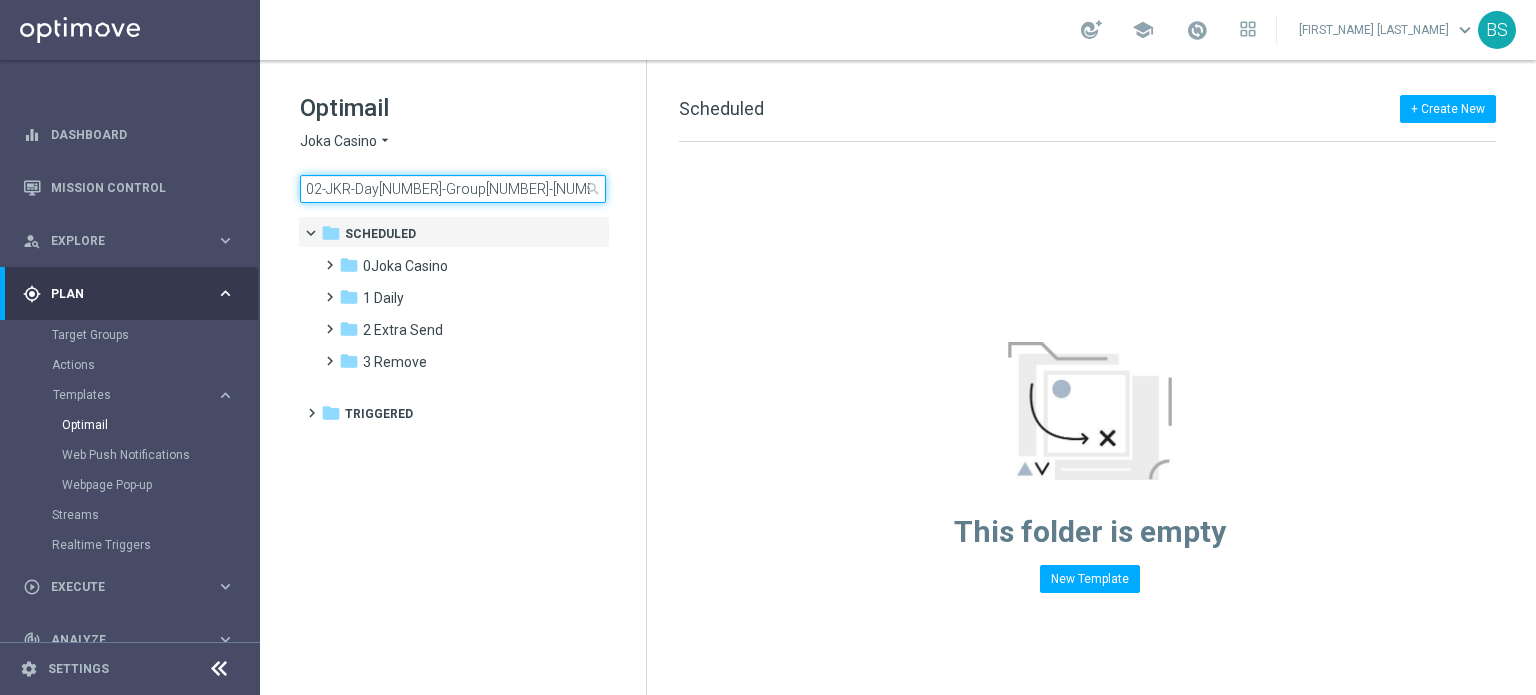 scroll, scrollTop: 0, scrollLeft: 123, axis: horizontal 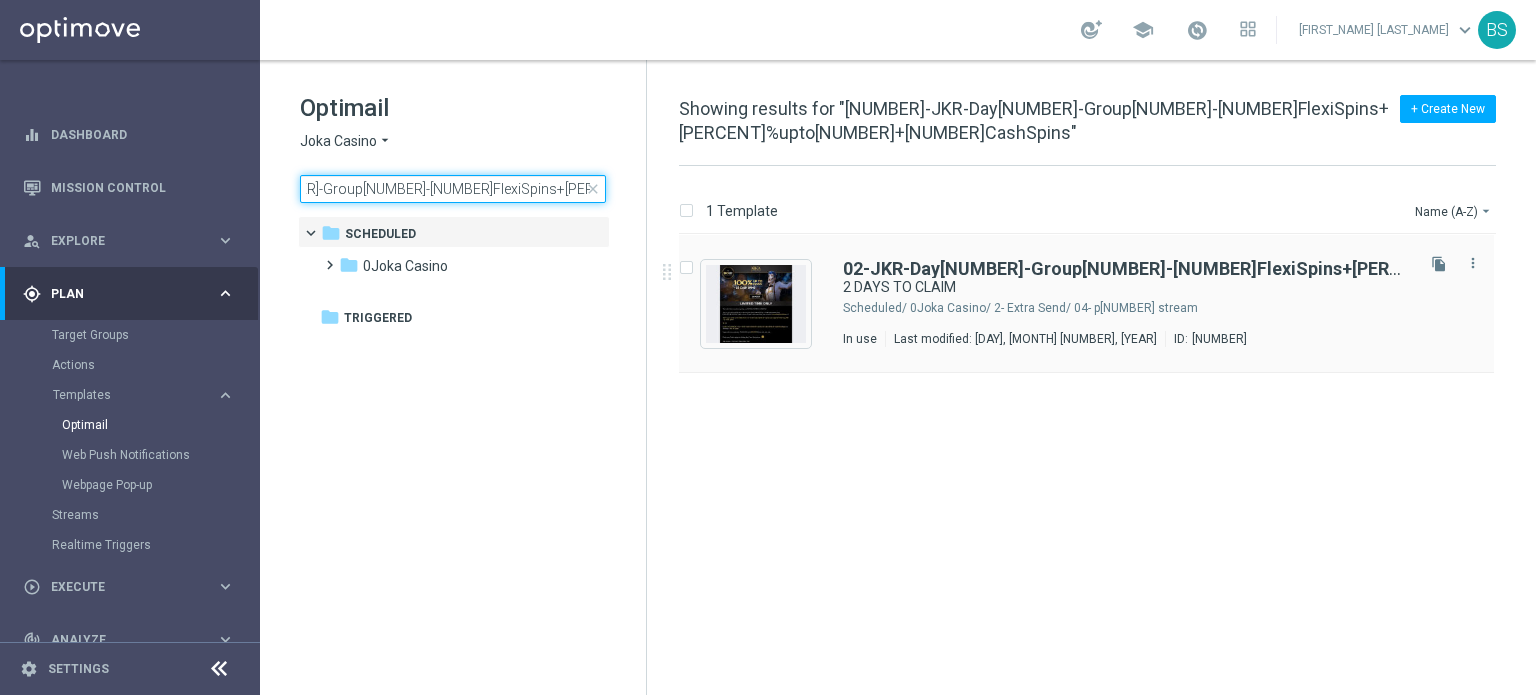 type on "02-JKR-Day[NUMBER]-Group[NUMBER]-[NUMBER]FlexiSpins+[PERCENT]%upto[NUMBER]+[NUMBER]CashSpins" 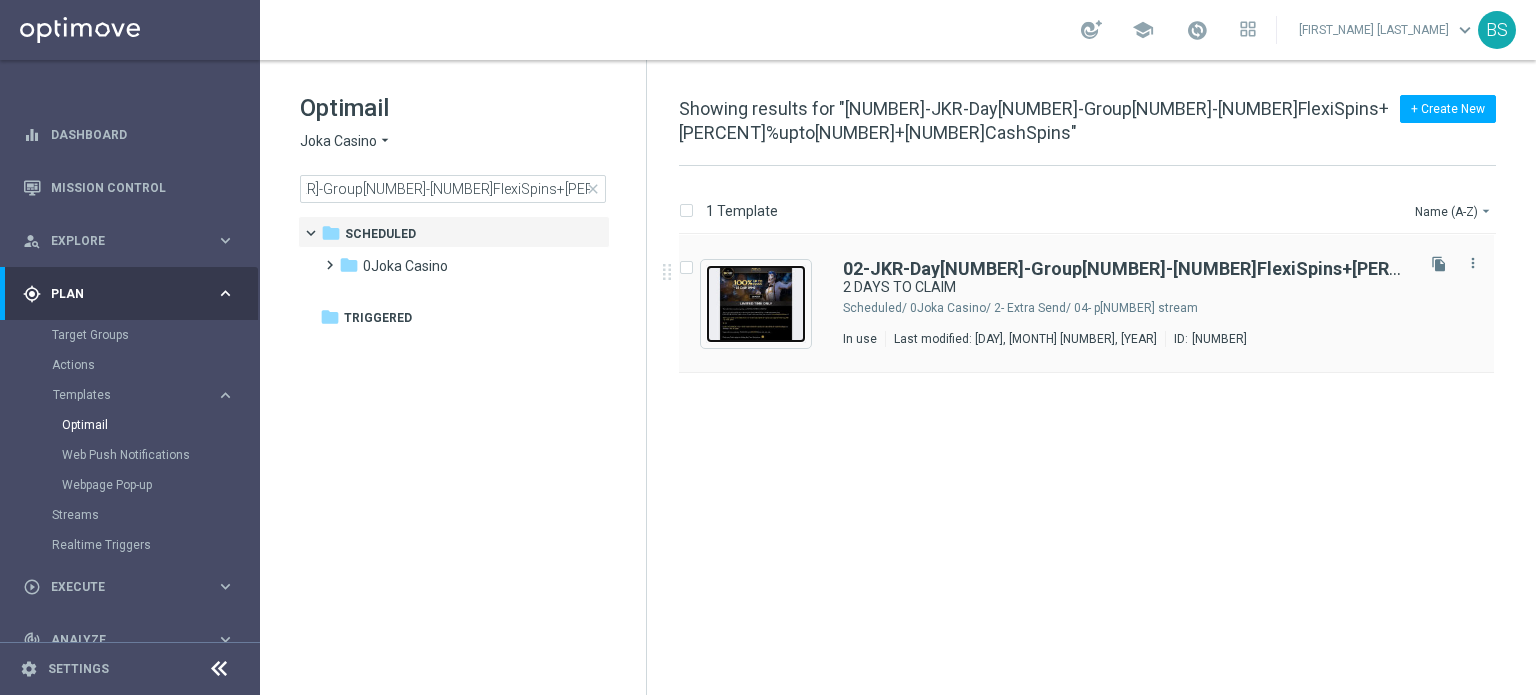 scroll, scrollTop: 0, scrollLeft: 0, axis: both 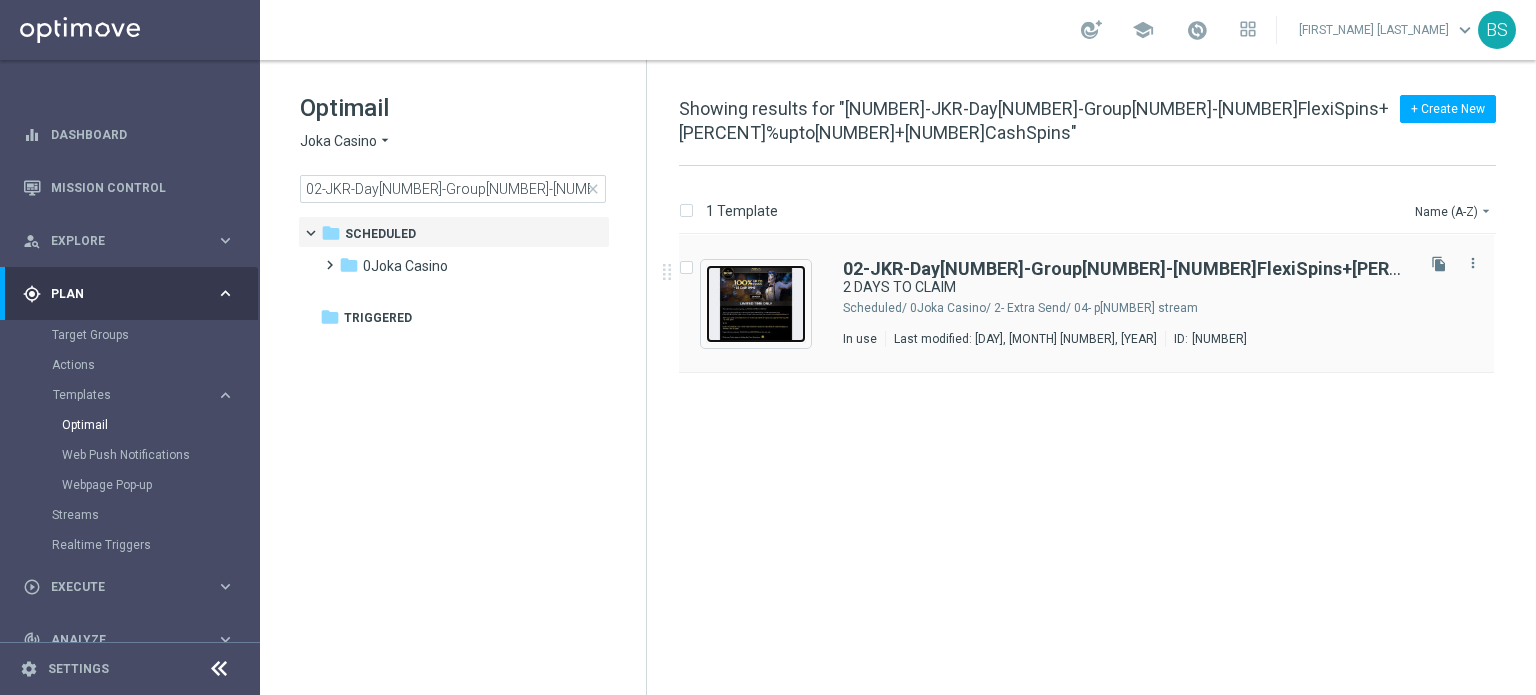 click at bounding box center (756, 304) 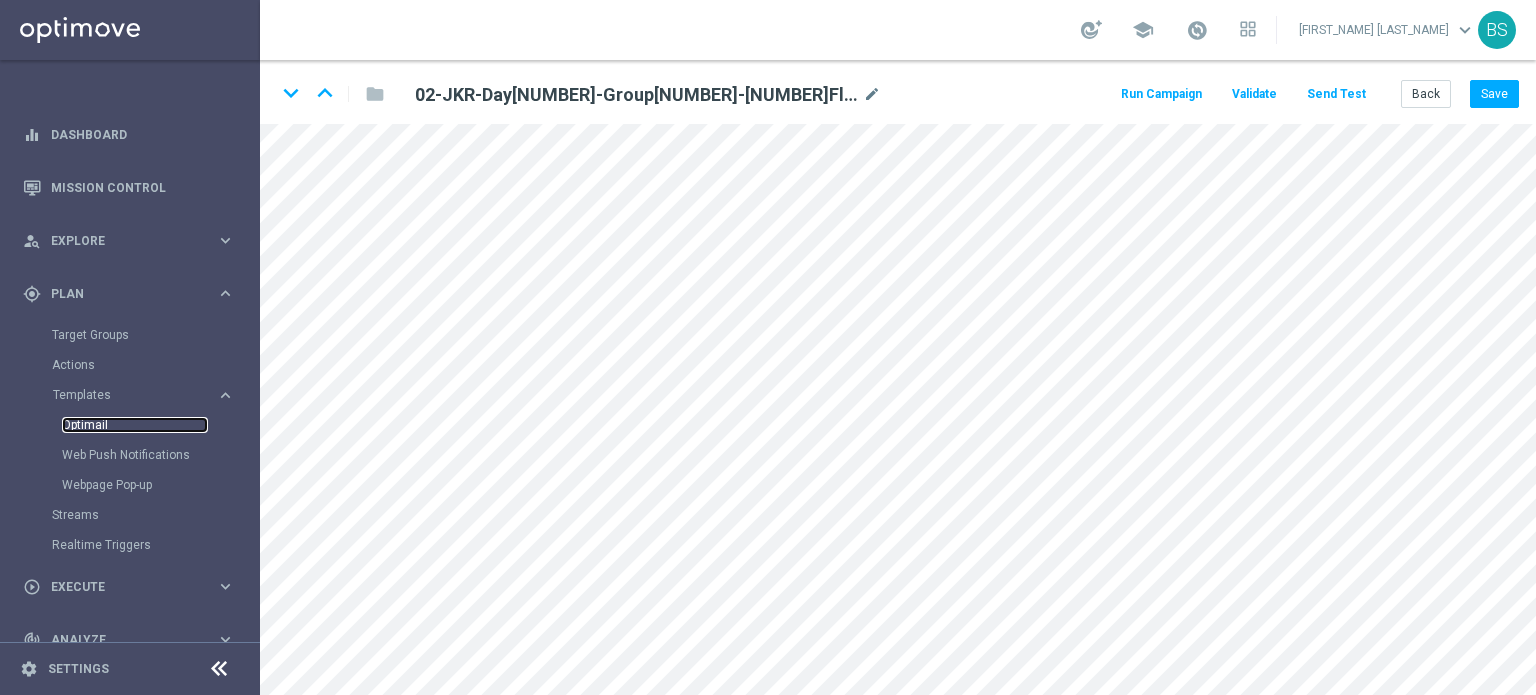 click on "Optimail" at bounding box center [135, 425] 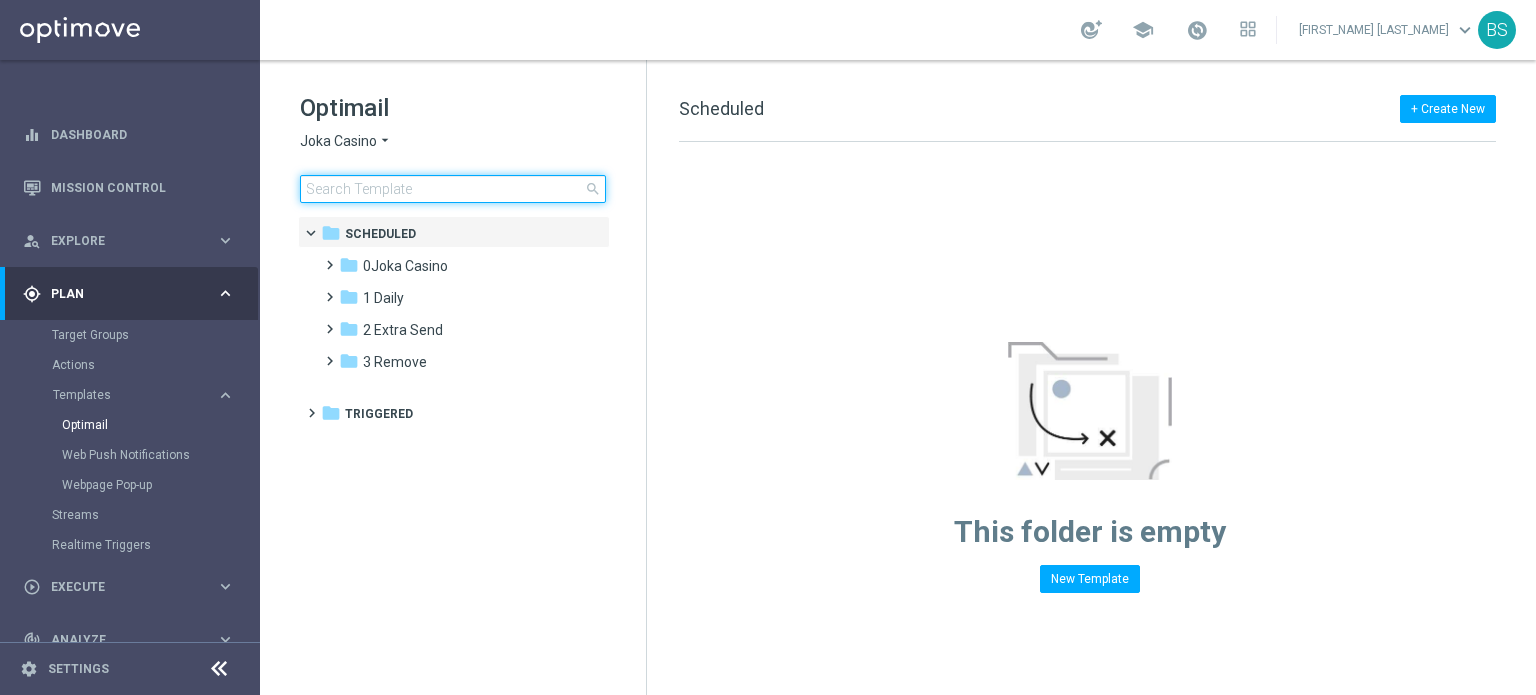 click 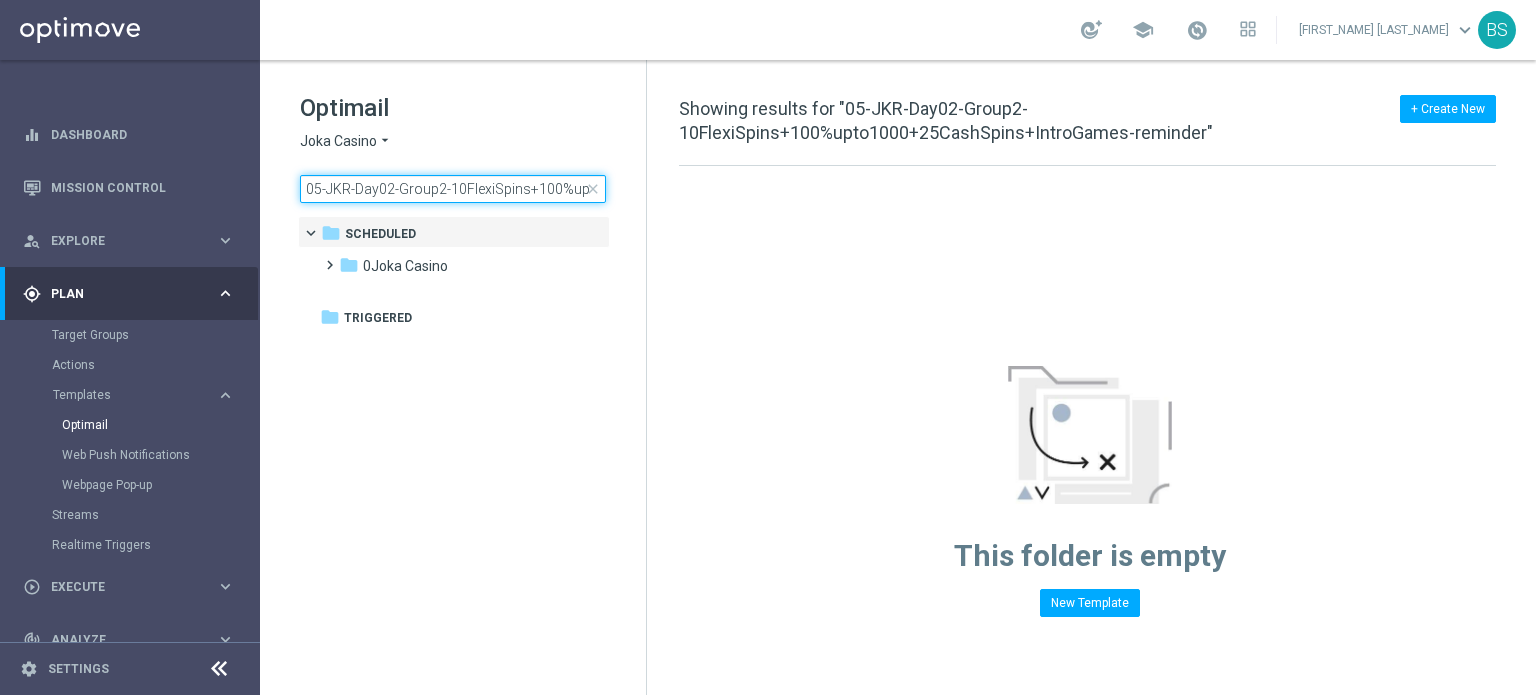 scroll, scrollTop: 0, scrollLeft: 261, axis: horizontal 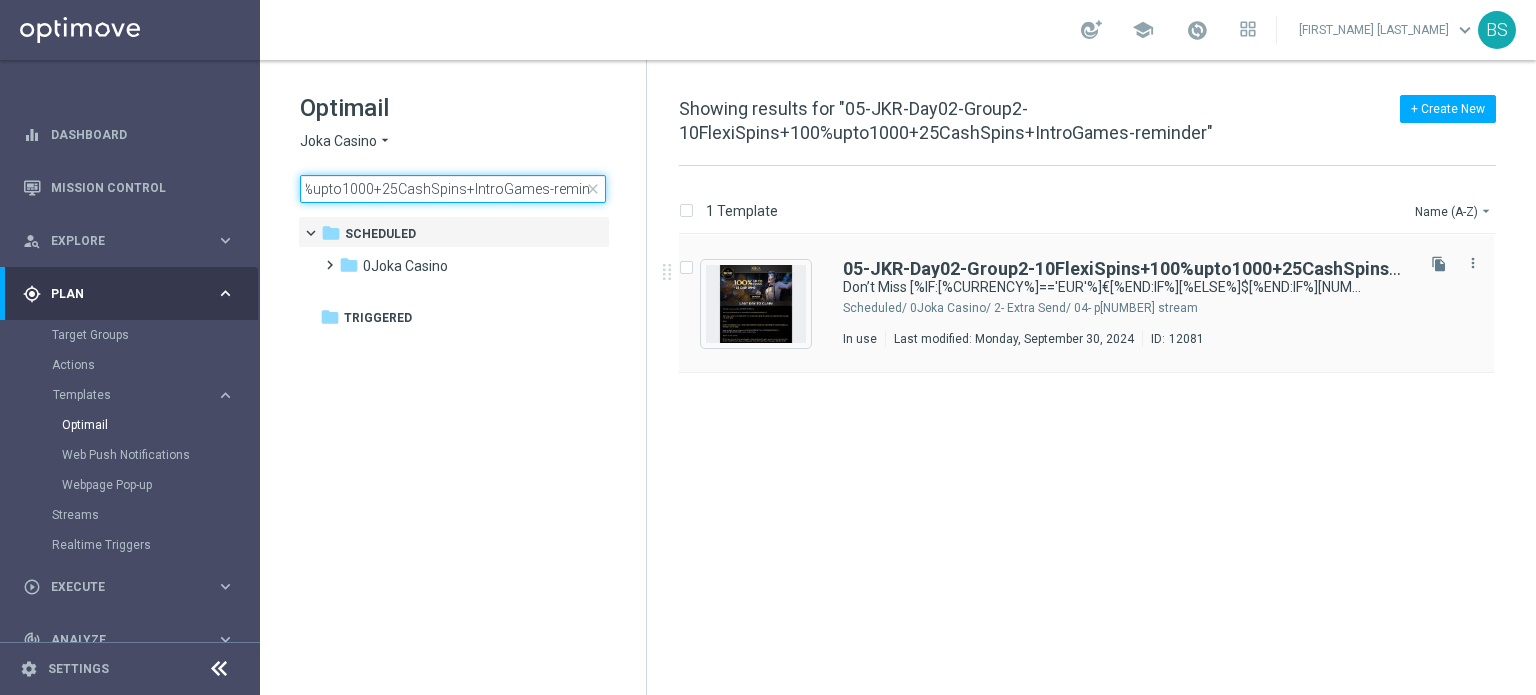 type on "05-JKR-Day02-Group2-10FlexiSpins+100%upto1000+25CashSpins+IntroGames-reminder" 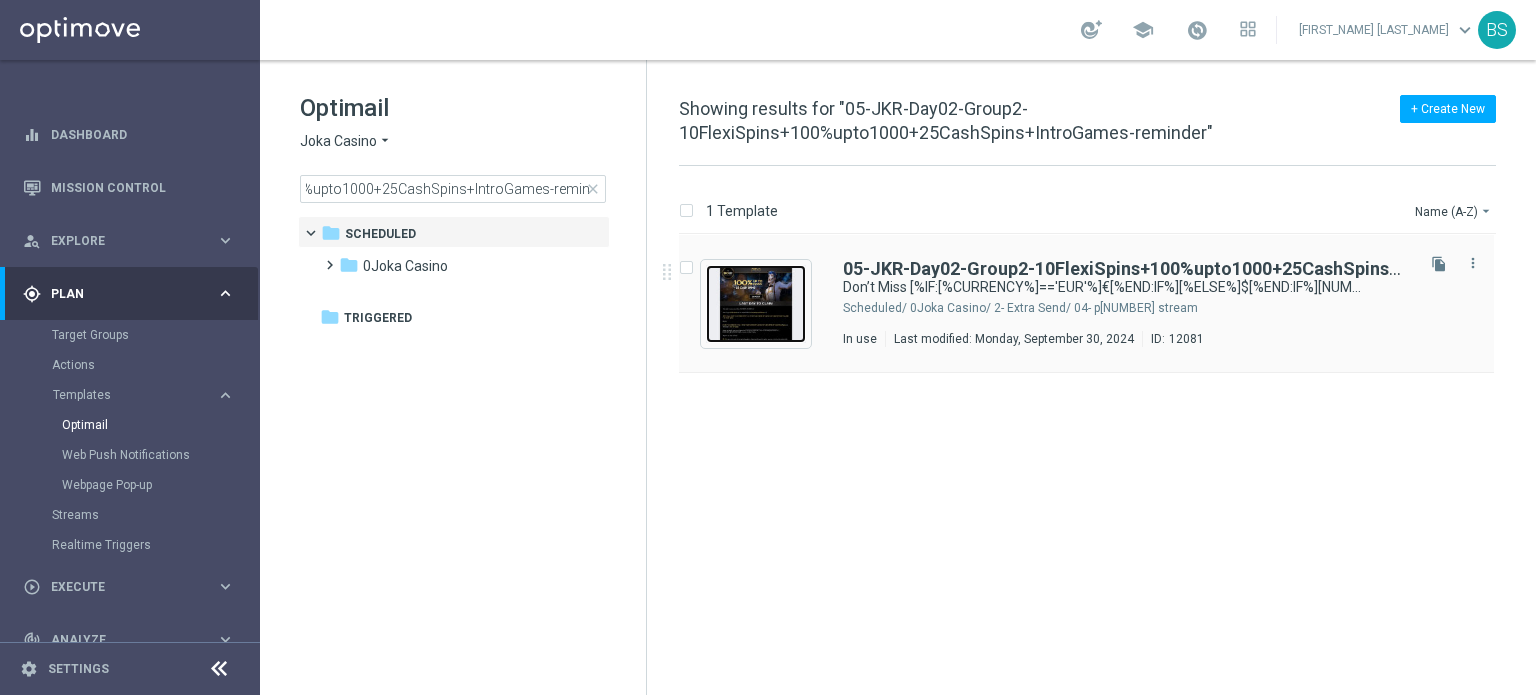 scroll, scrollTop: 0, scrollLeft: 0, axis: both 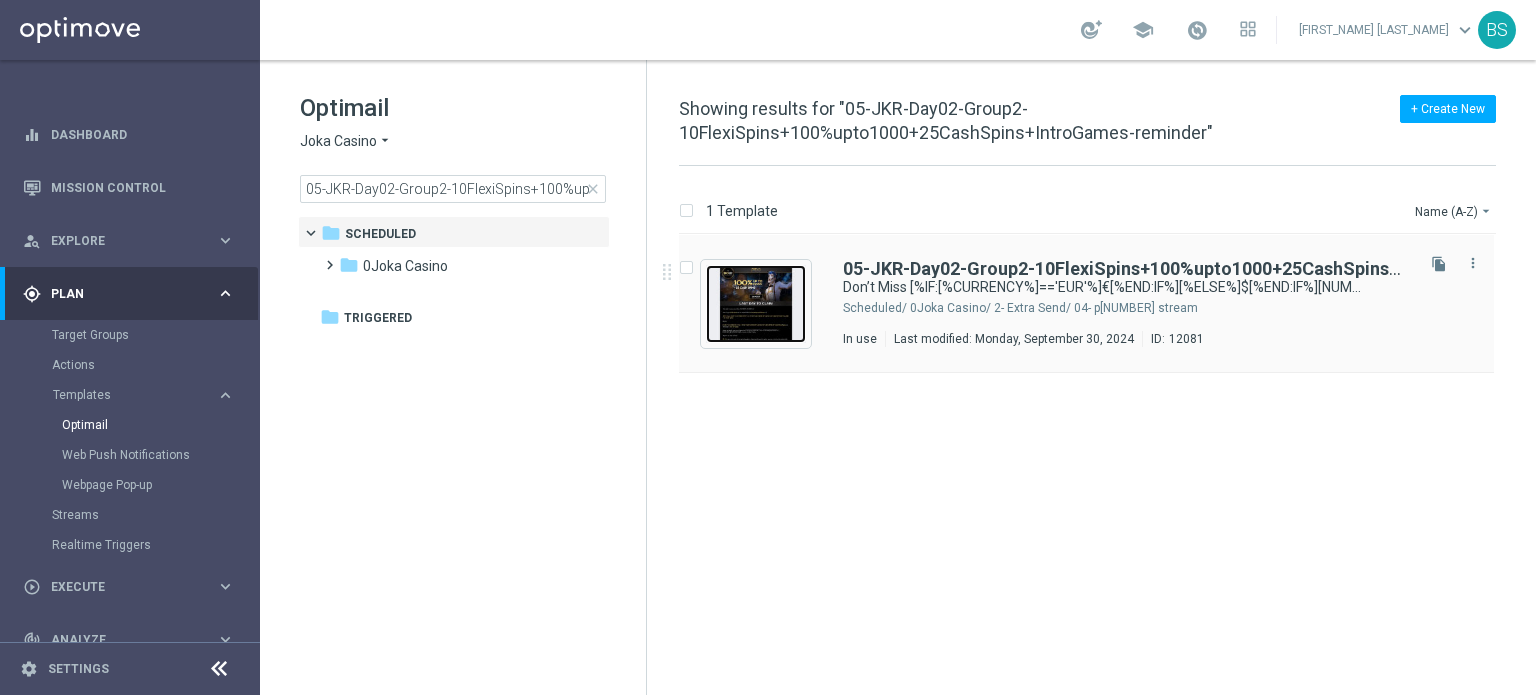 click at bounding box center (756, 304) 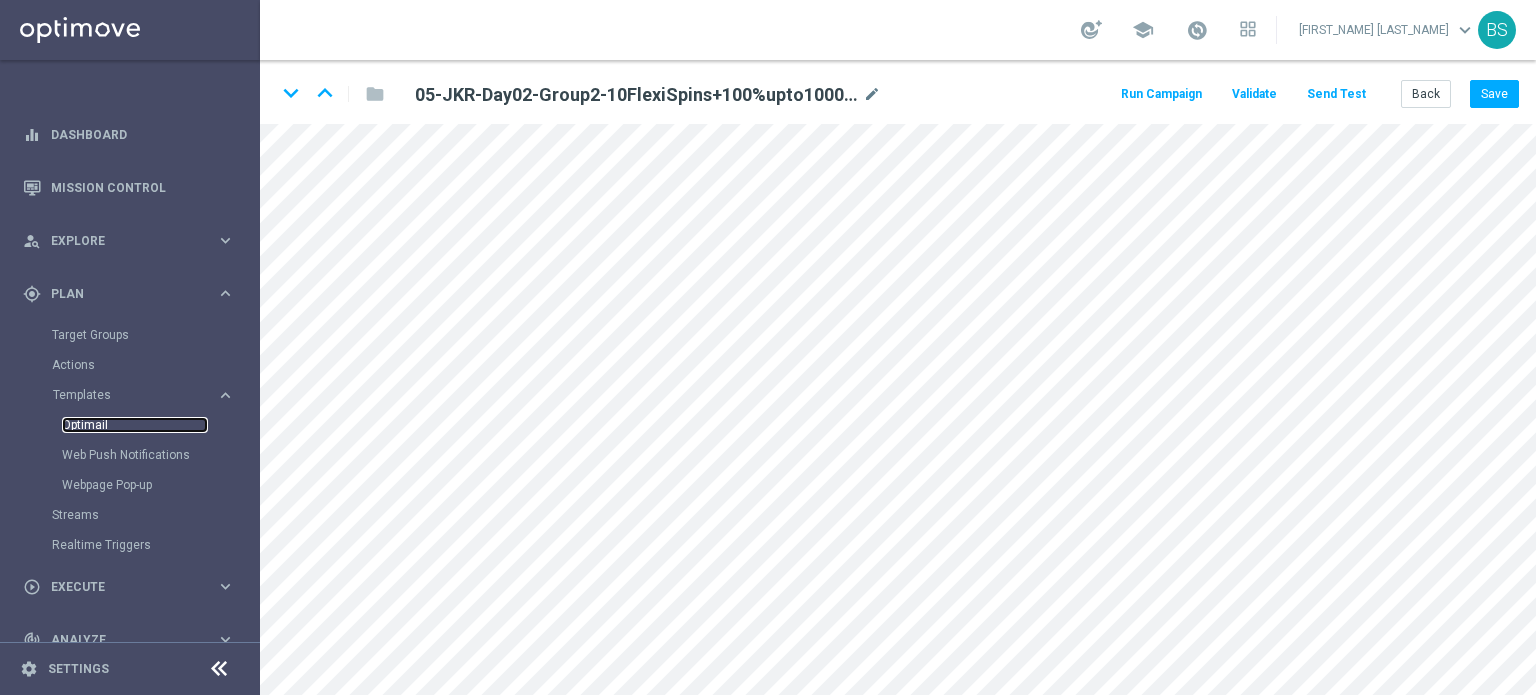 click on "Optimail" at bounding box center [135, 425] 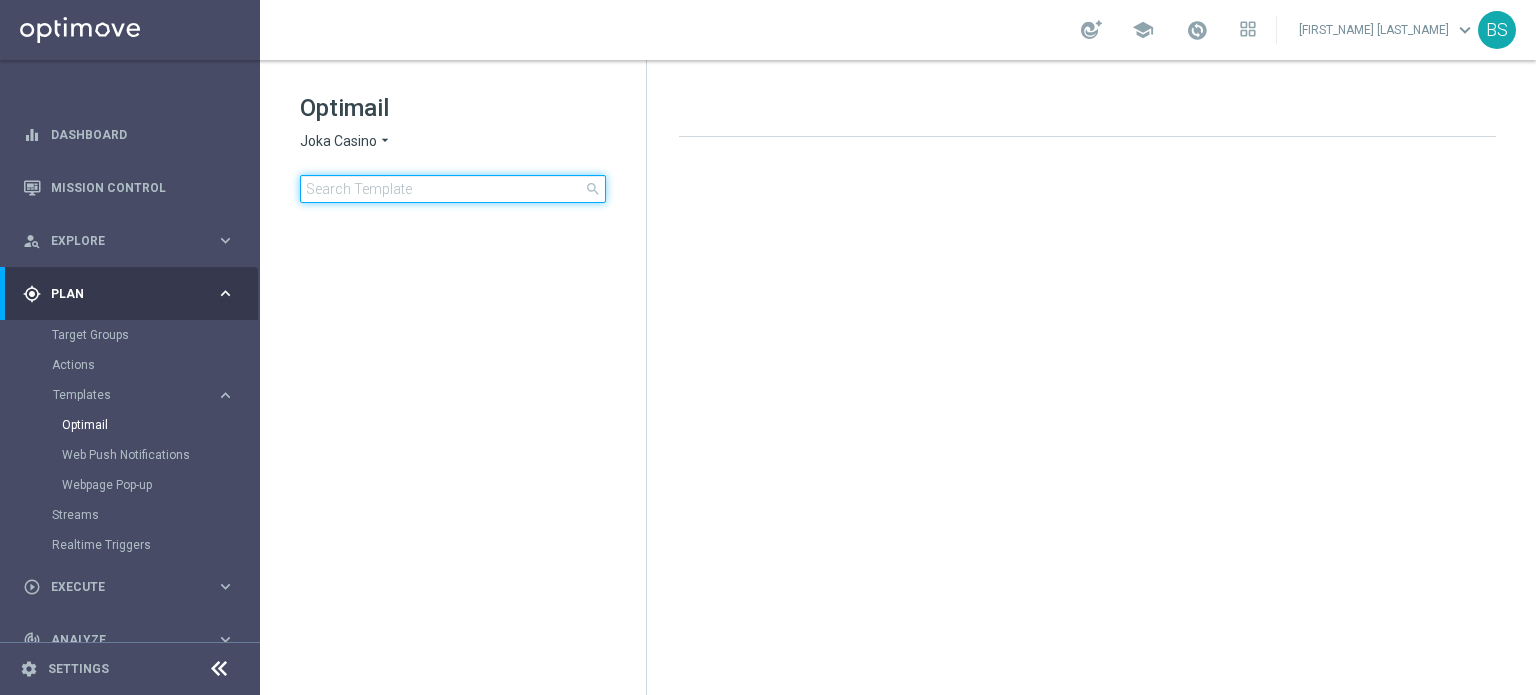 click 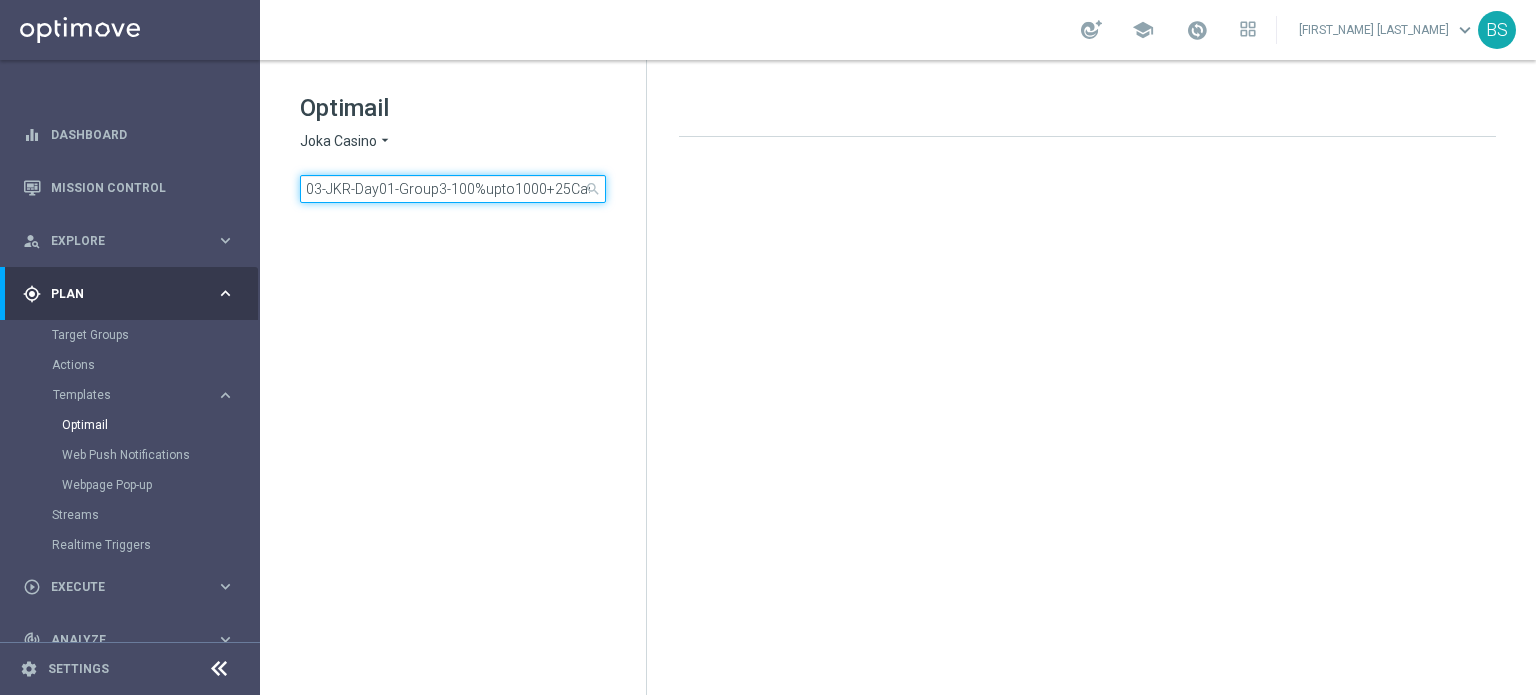 scroll, scrollTop: 0, scrollLeft: 37, axis: horizontal 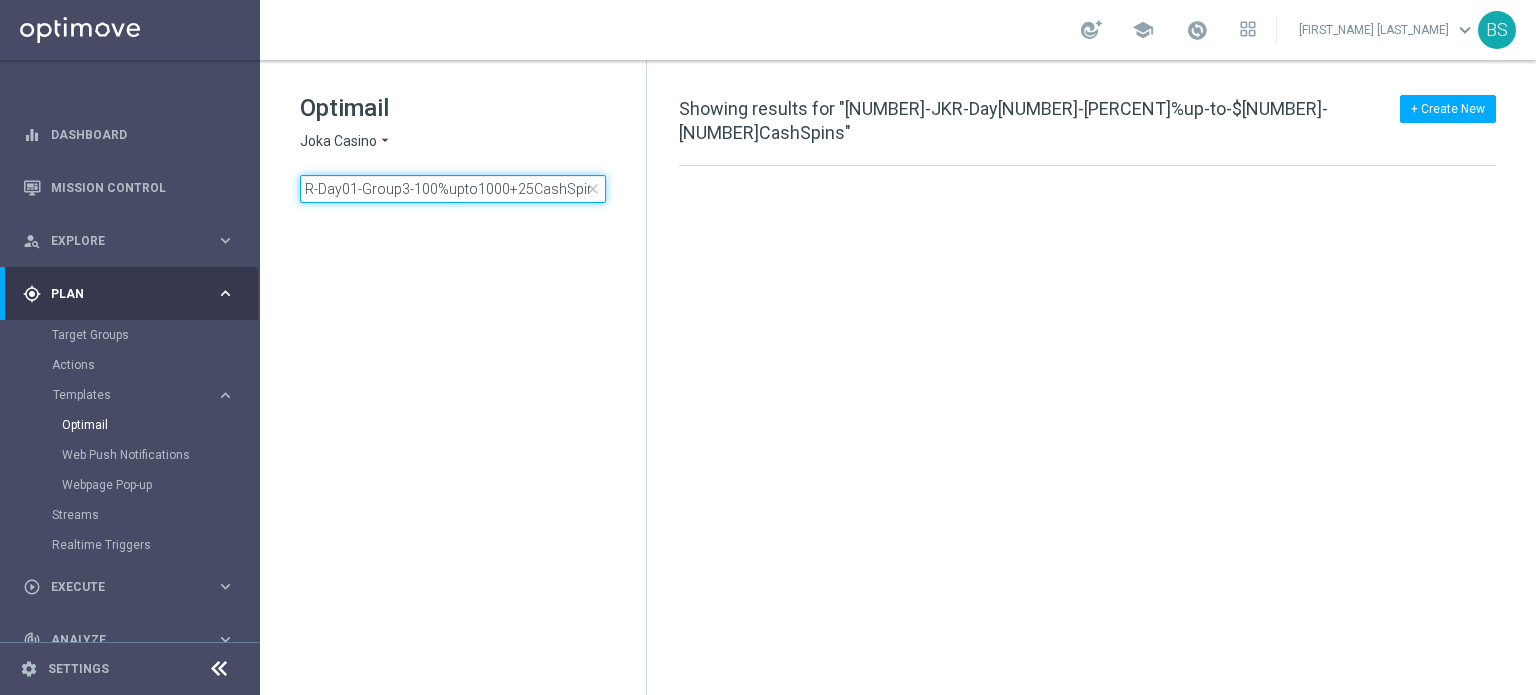 type on "03-JKR-Day01-Group3-100%upto1000+25CashSpins" 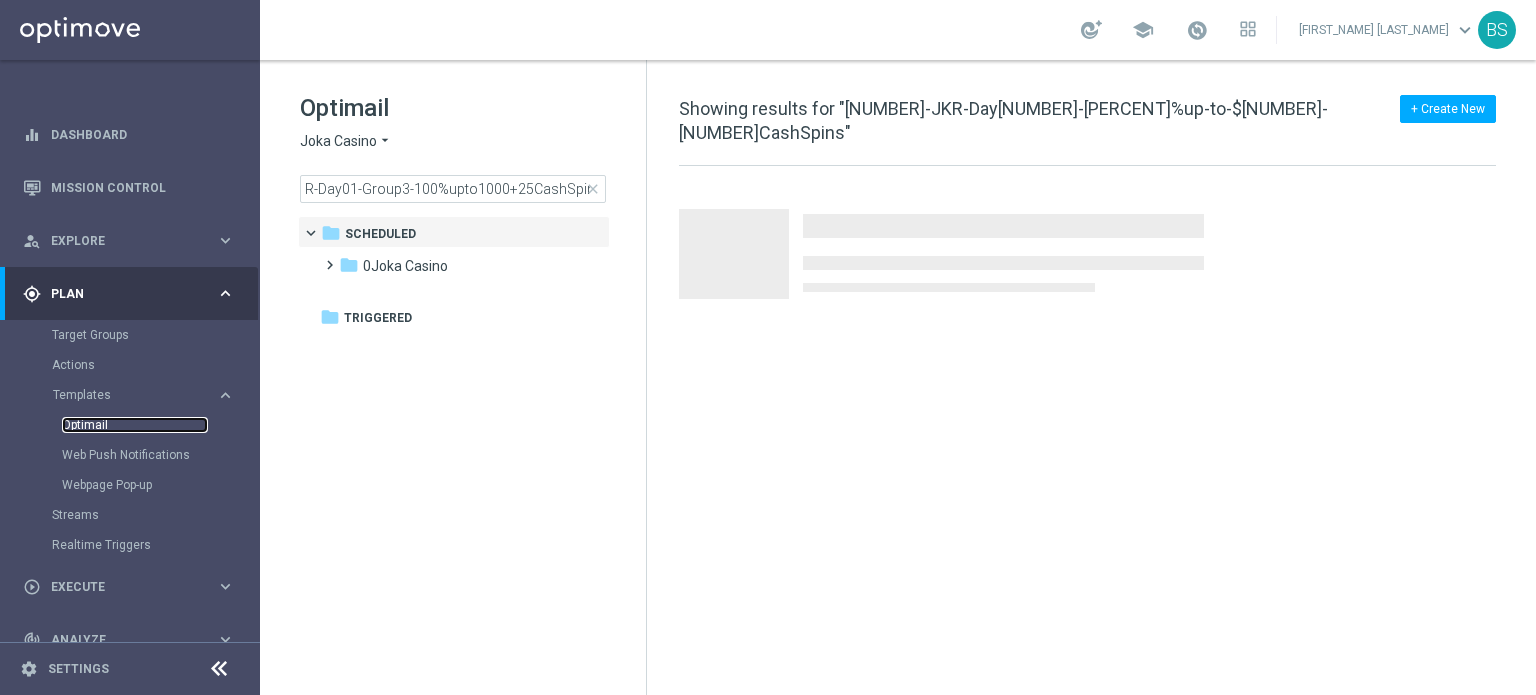 scroll, scrollTop: 0, scrollLeft: 0, axis: both 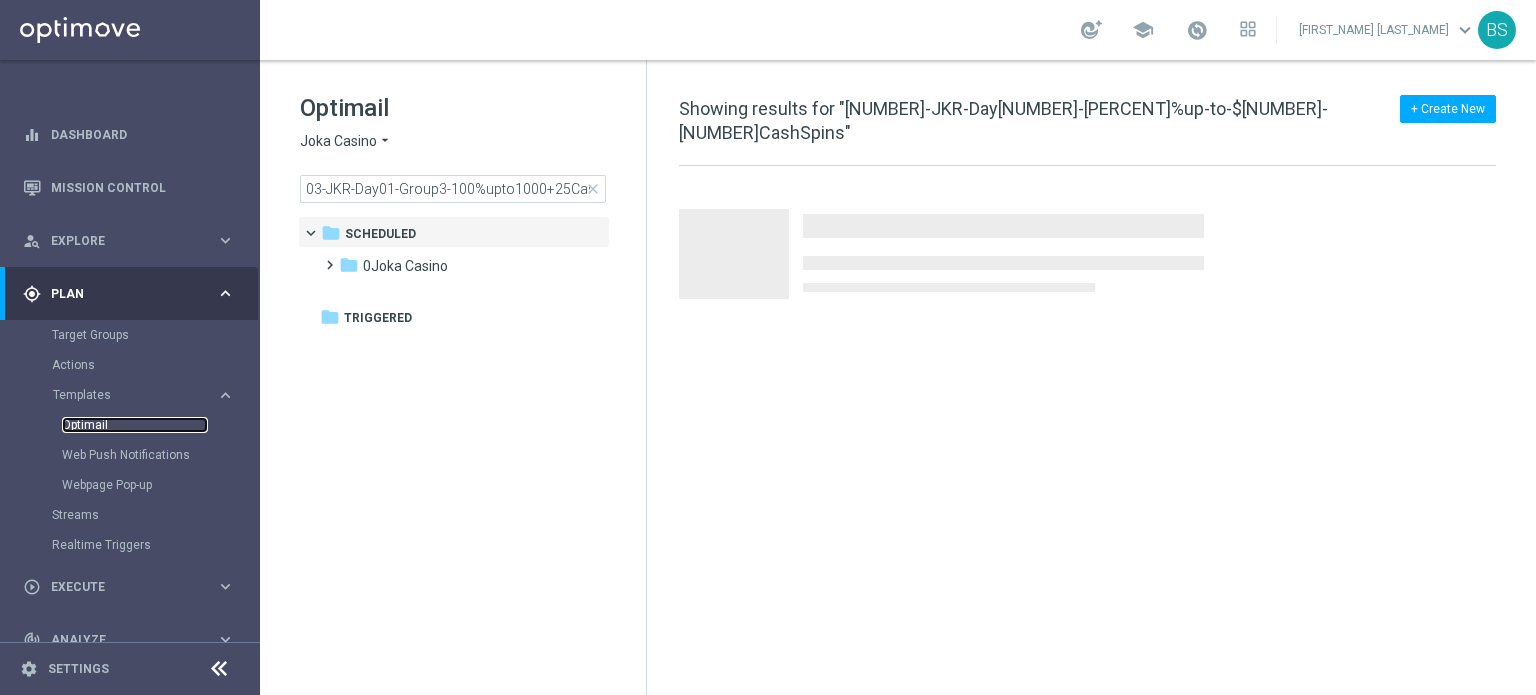 click on "Optimail" at bounding box center [135, 425] 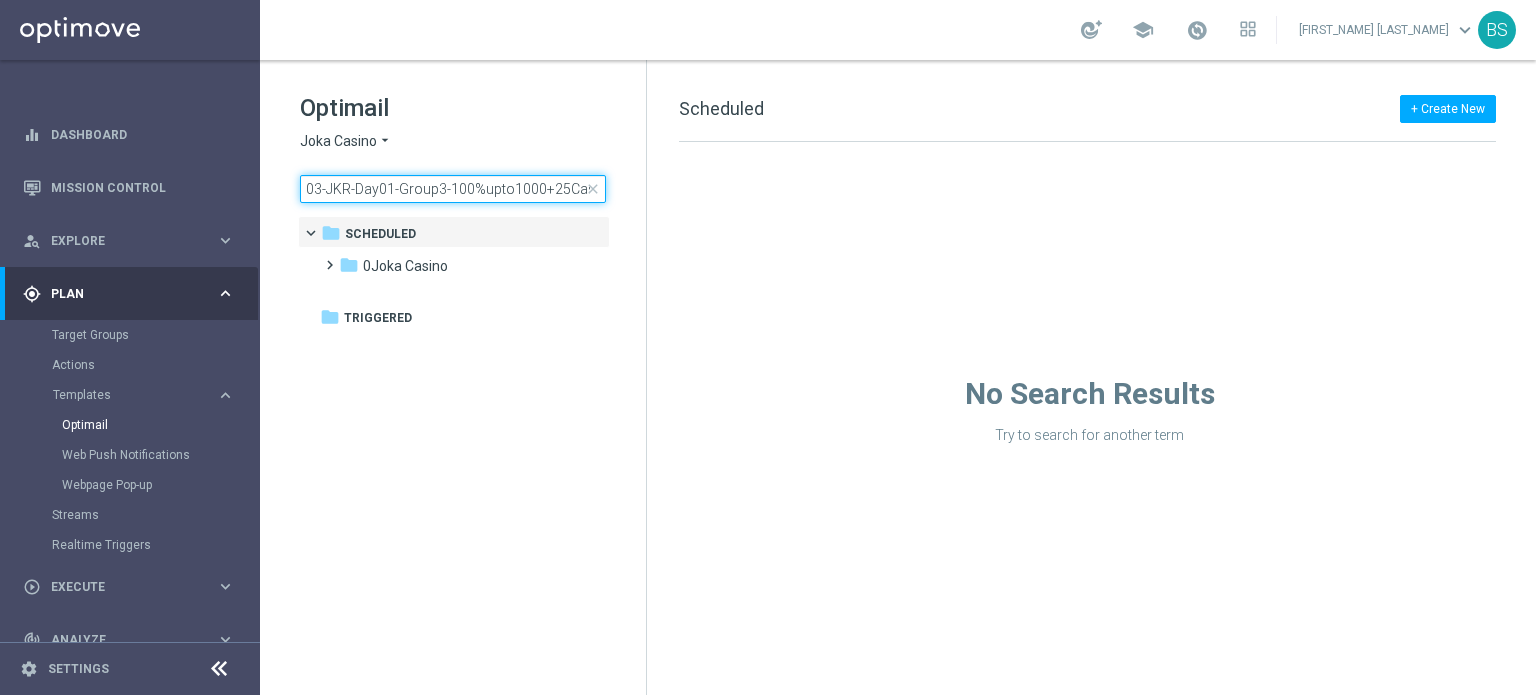 click on "03-JKR-Day01-Group3-100%upto1000+25CashSpins" 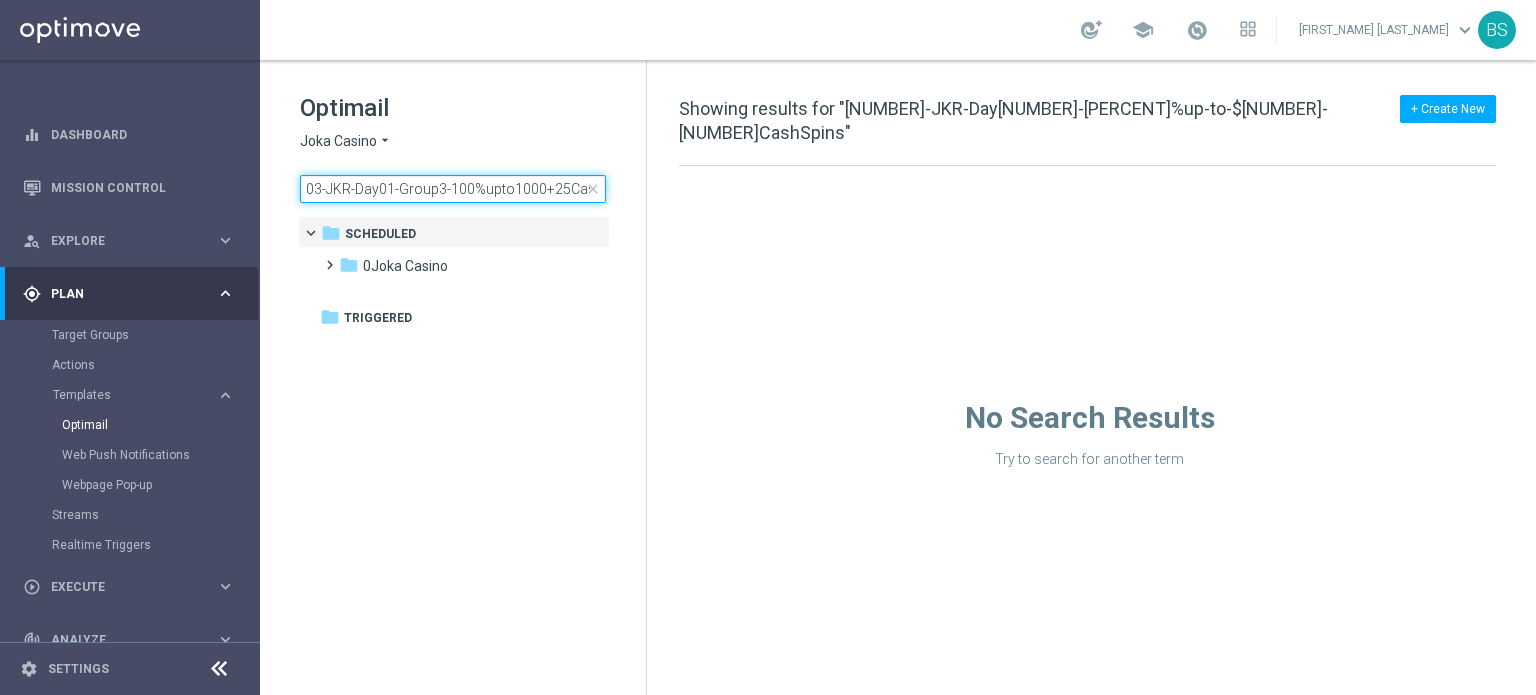 scroll, scrollTop: 0, scrollLeft: 37, axis: horizontal 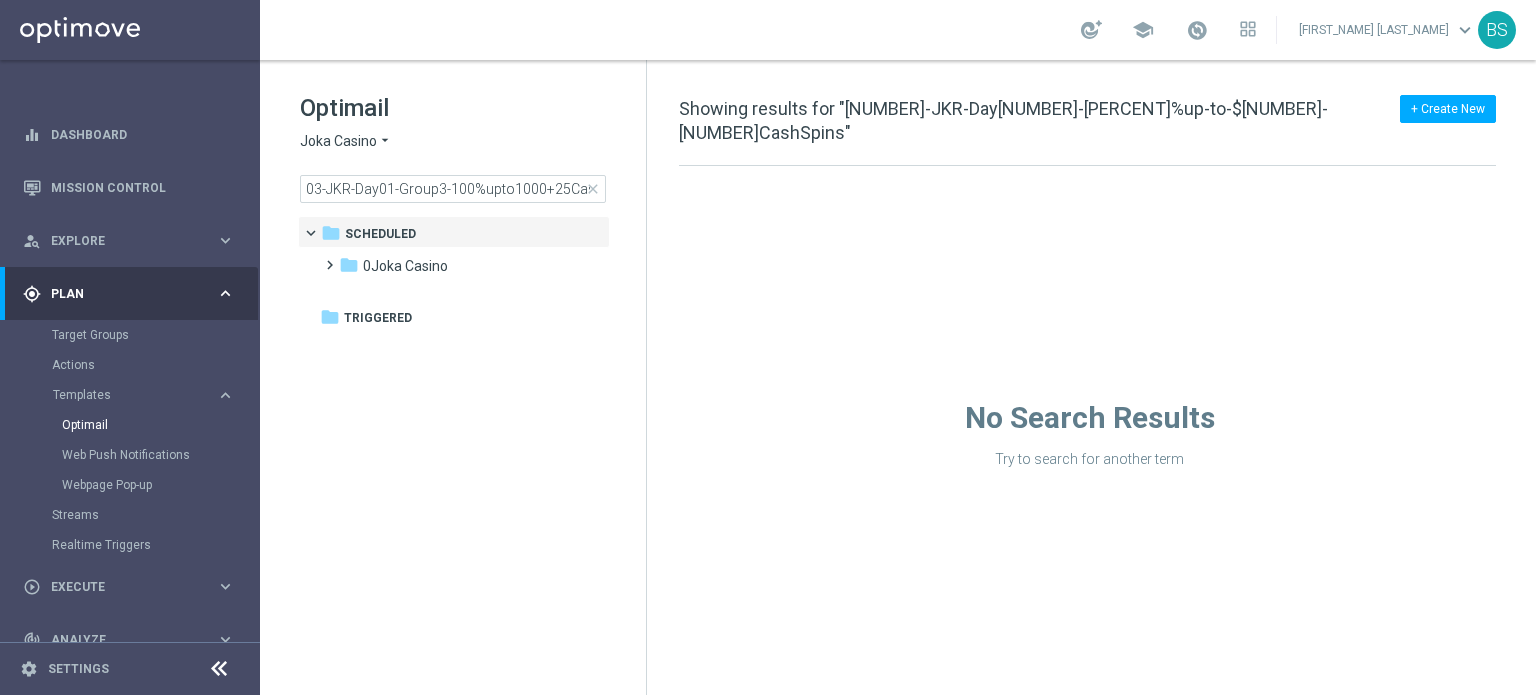 click on "0Joka Casino" at bounding box center (405, 266) 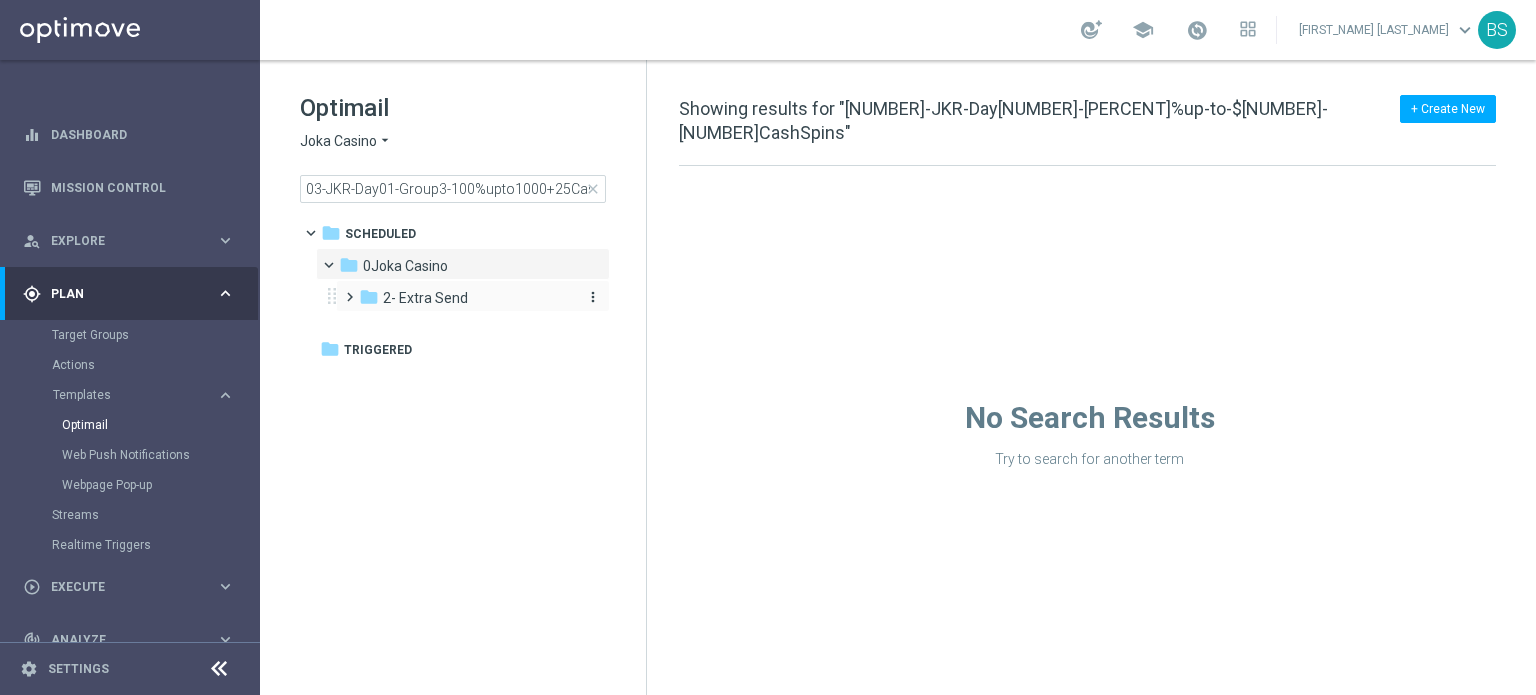 click on "folder
[NUMBER]- Extra Send" at bounding box center [465, 298] 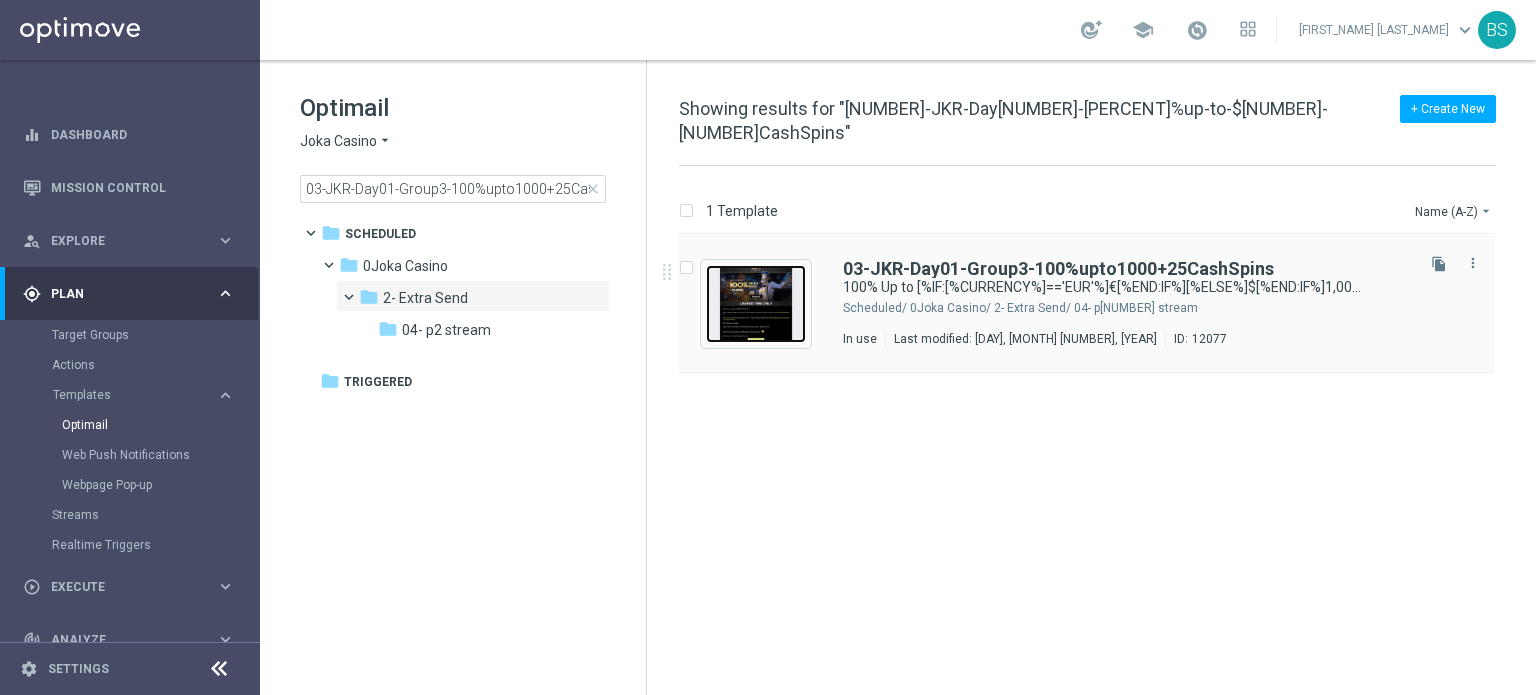 click at bounding box center (756, 304) 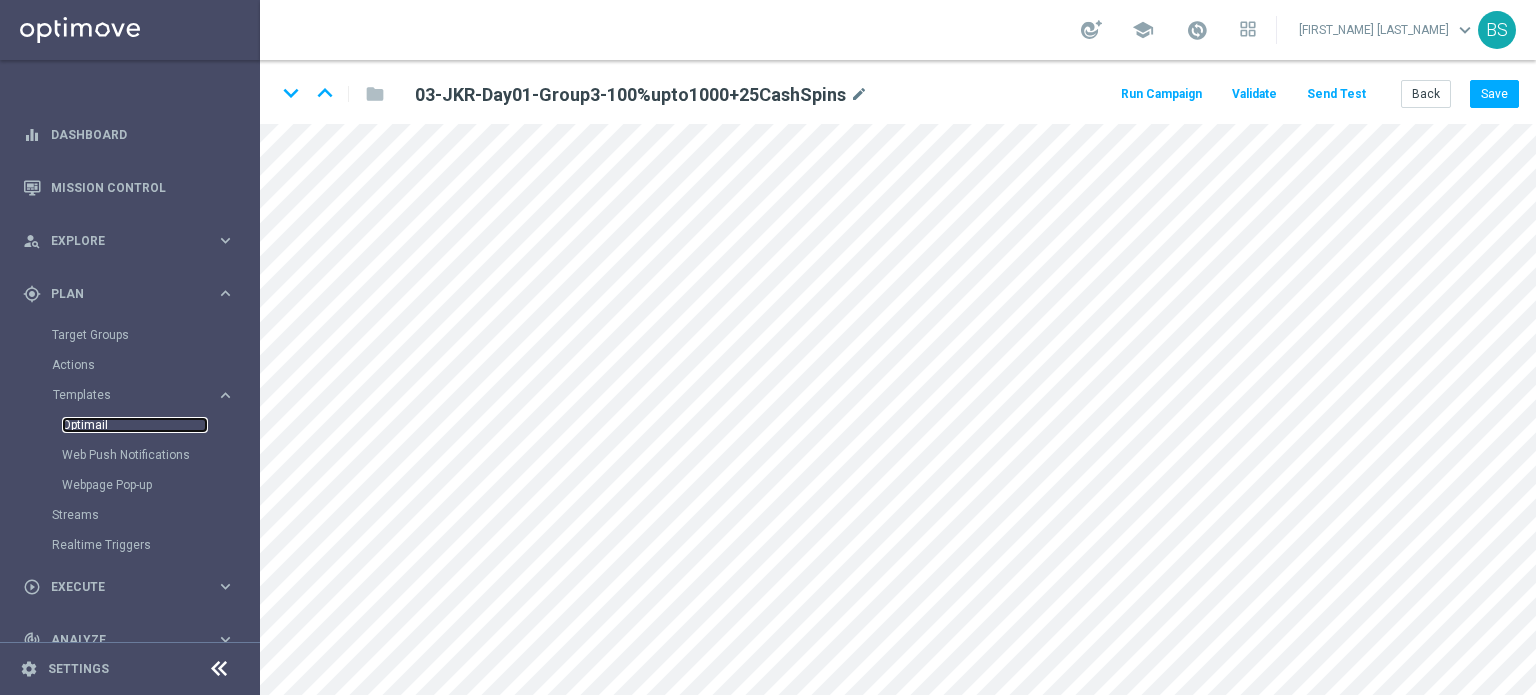 click on "Optimail" at bounding box center [135, 425] 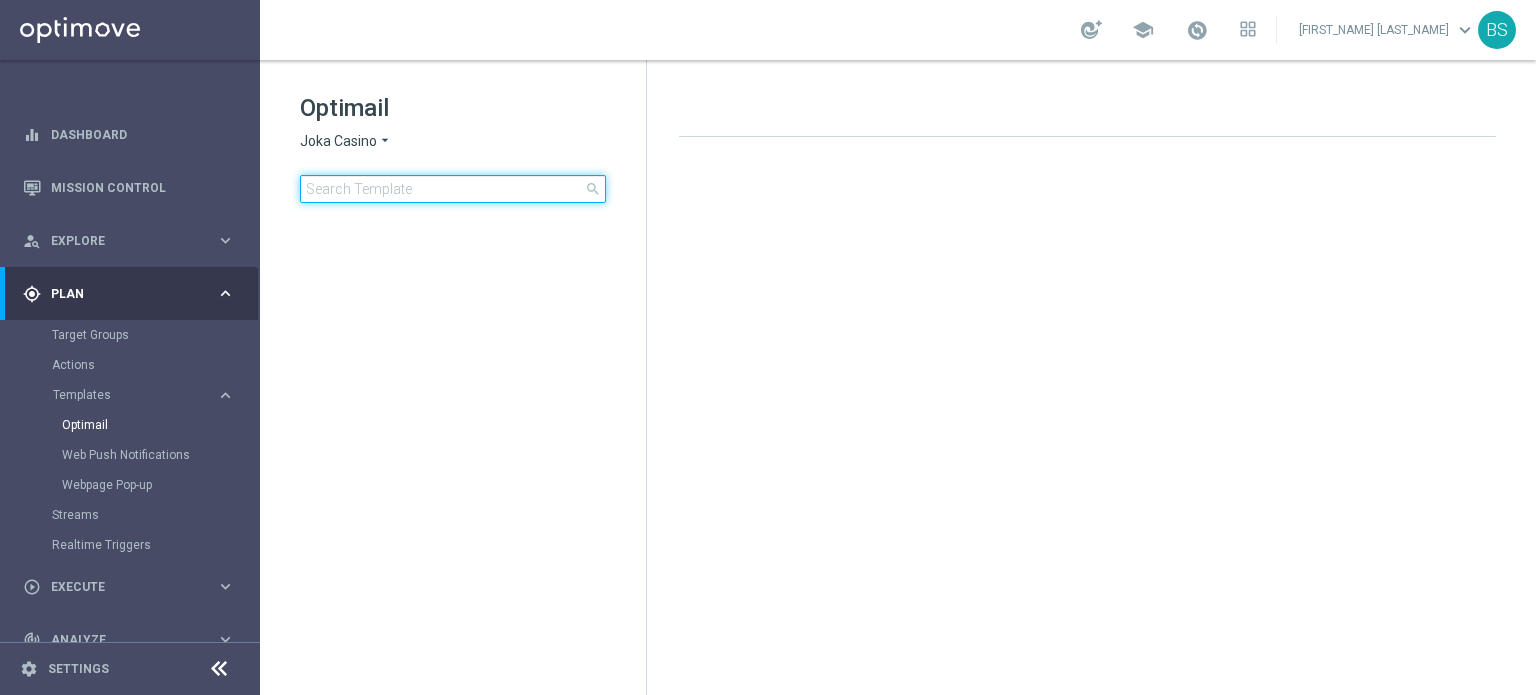 click 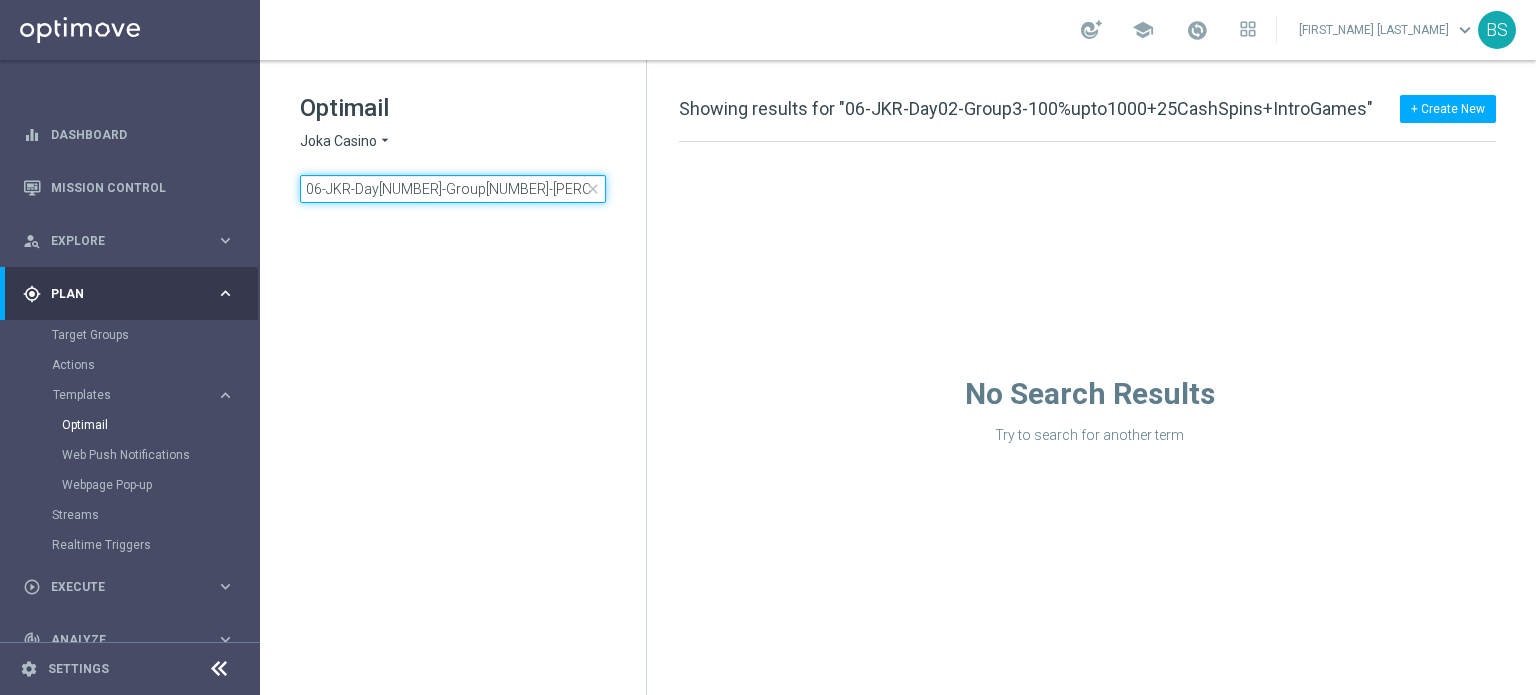 scroll, scrollTop: 0, scrollLeft: 117, axis: horizontal 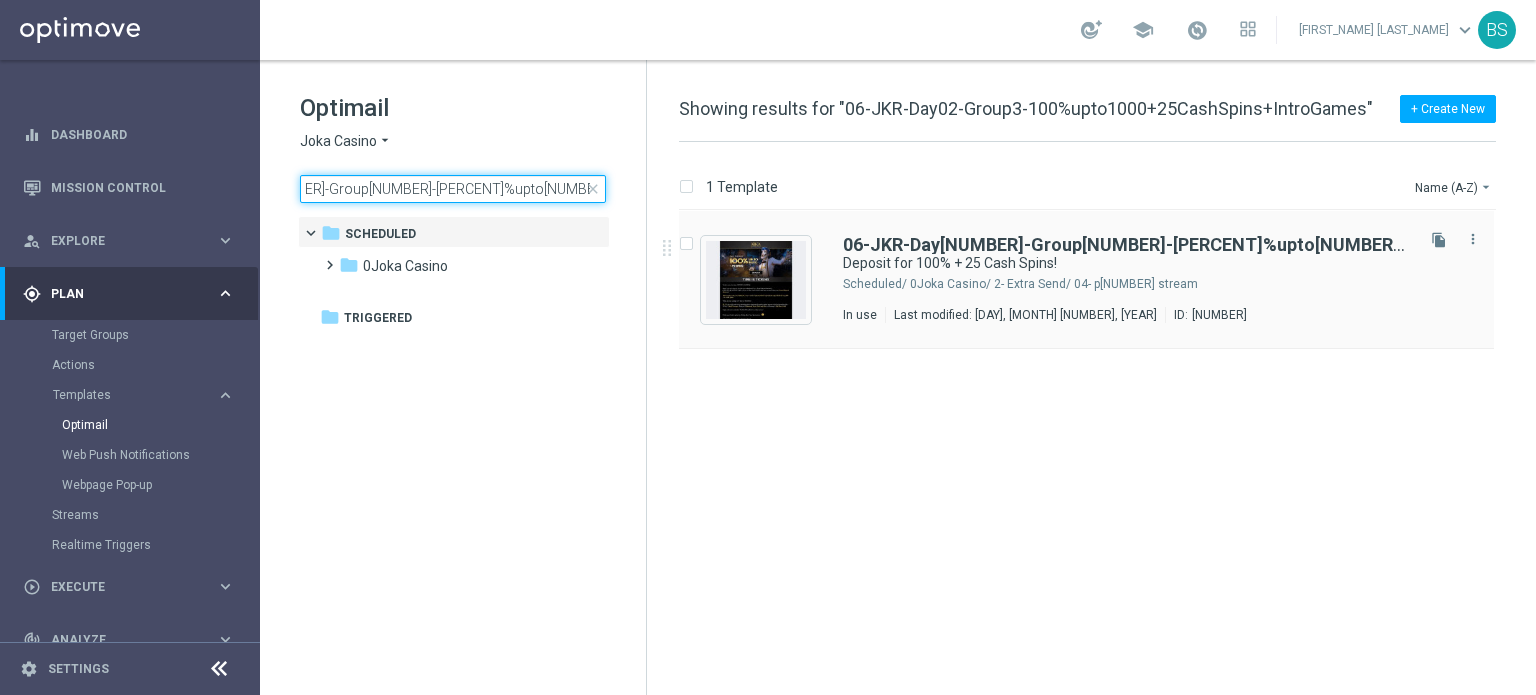 type on "06-JKR-Day[NUMBER]-Group[NUMBER]-[PERCENT]%upto[NUMBER]+[NUMBER]CashSpins+[NUMBER]Games" 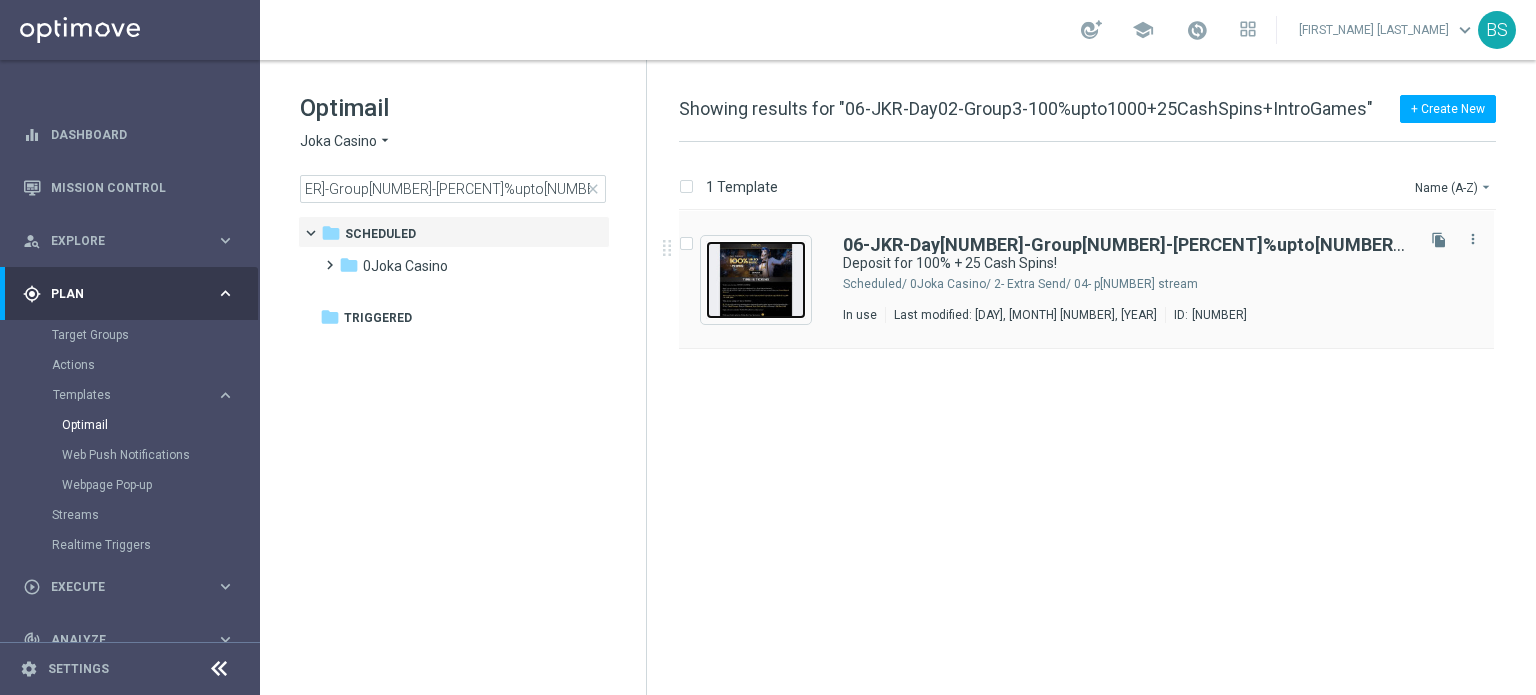 scroll, scrollTop: 0, scrollLeft: 0, axis: both 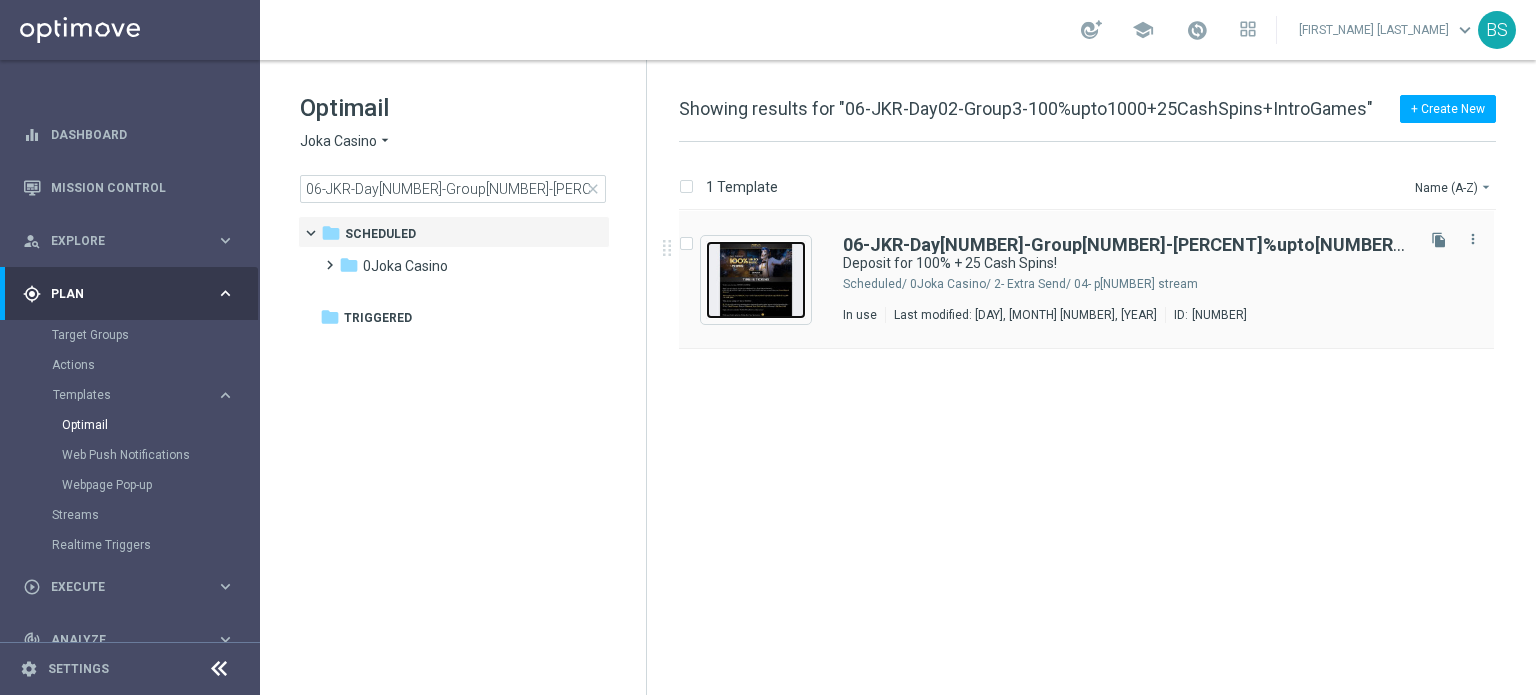 click at bounding box center (756, 280) 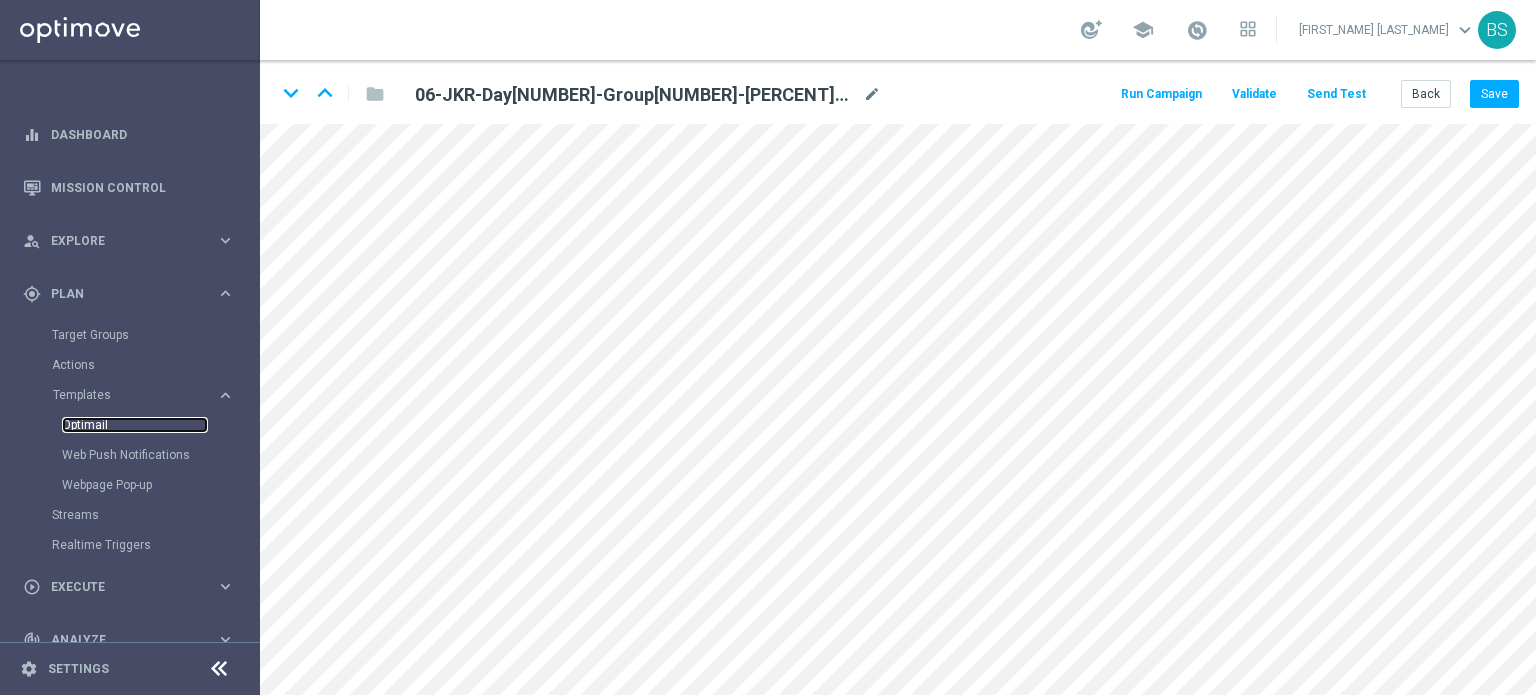 click on "Optimail" at bounding box center [135, 425] 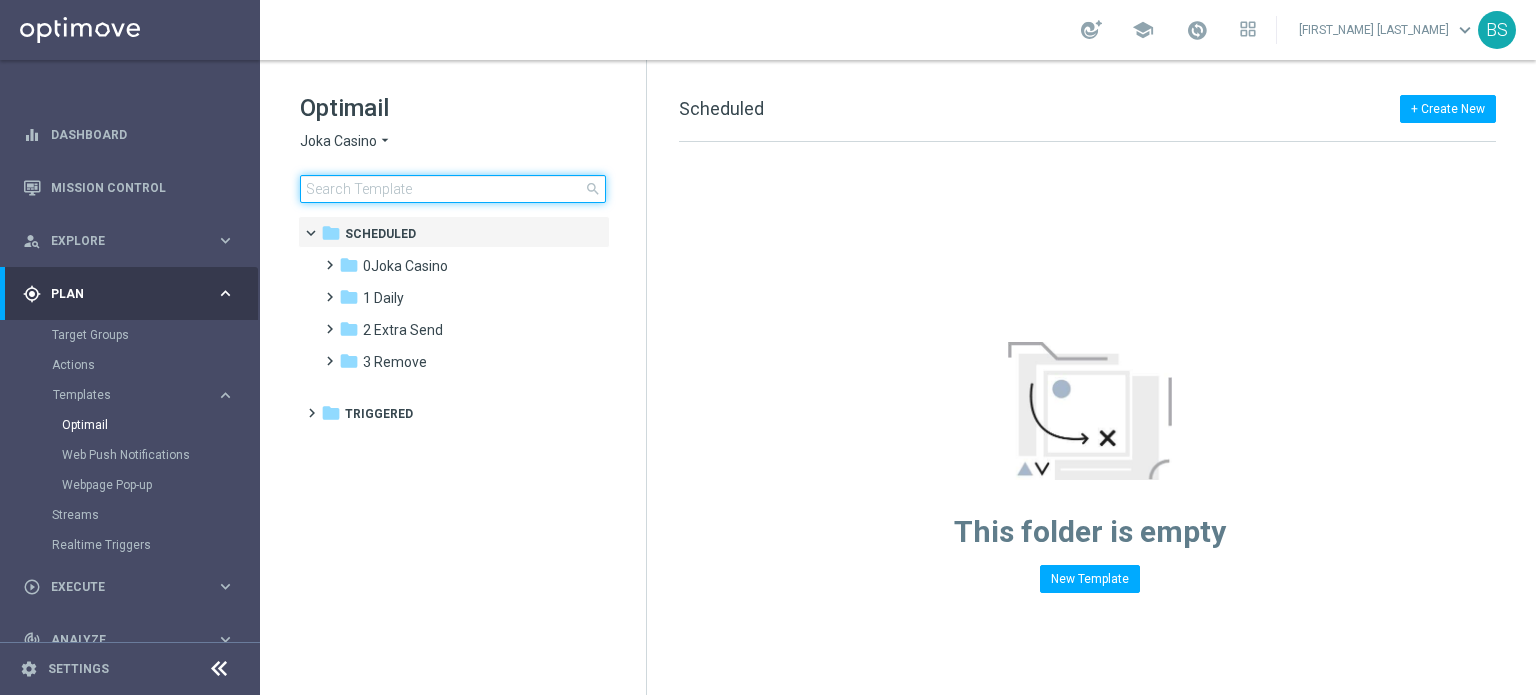 click 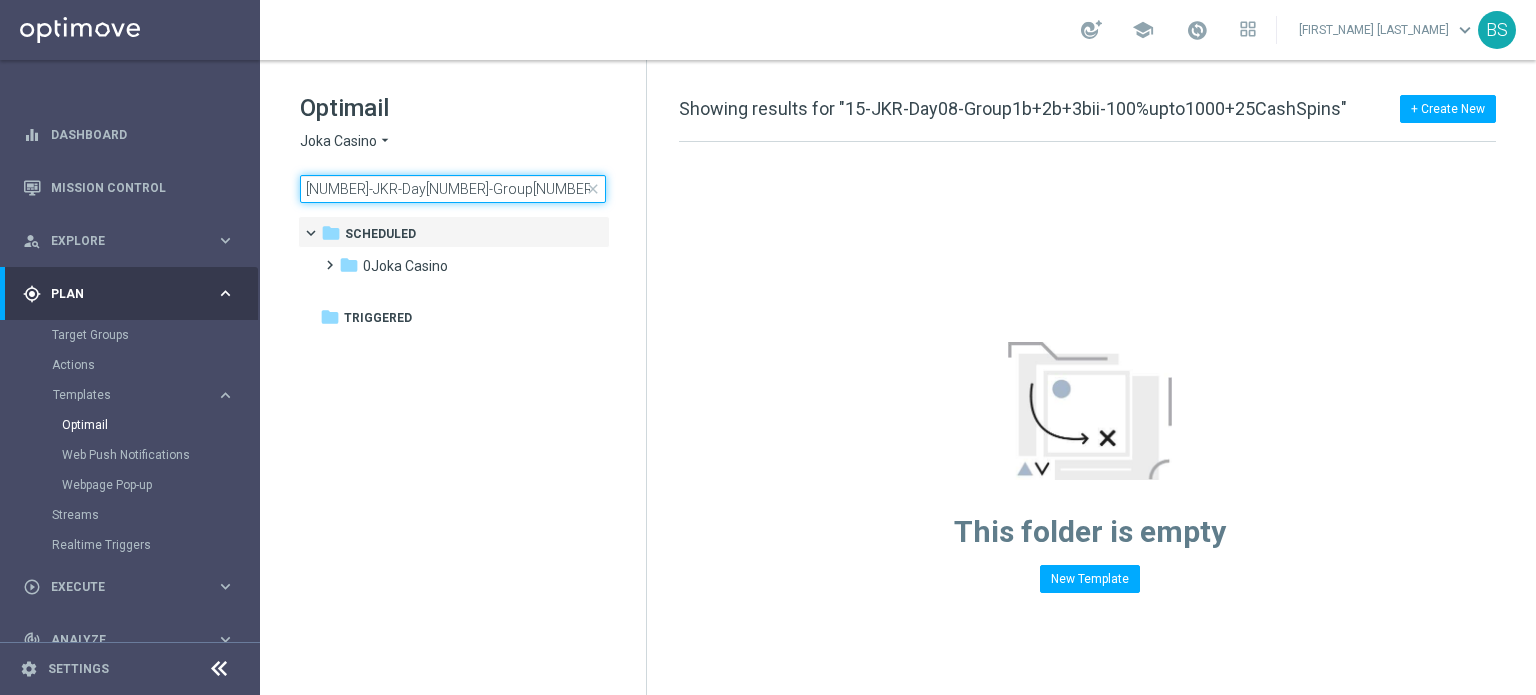 scroll, scrollTop: 0, scrollLeft: 98, axis: horizontal 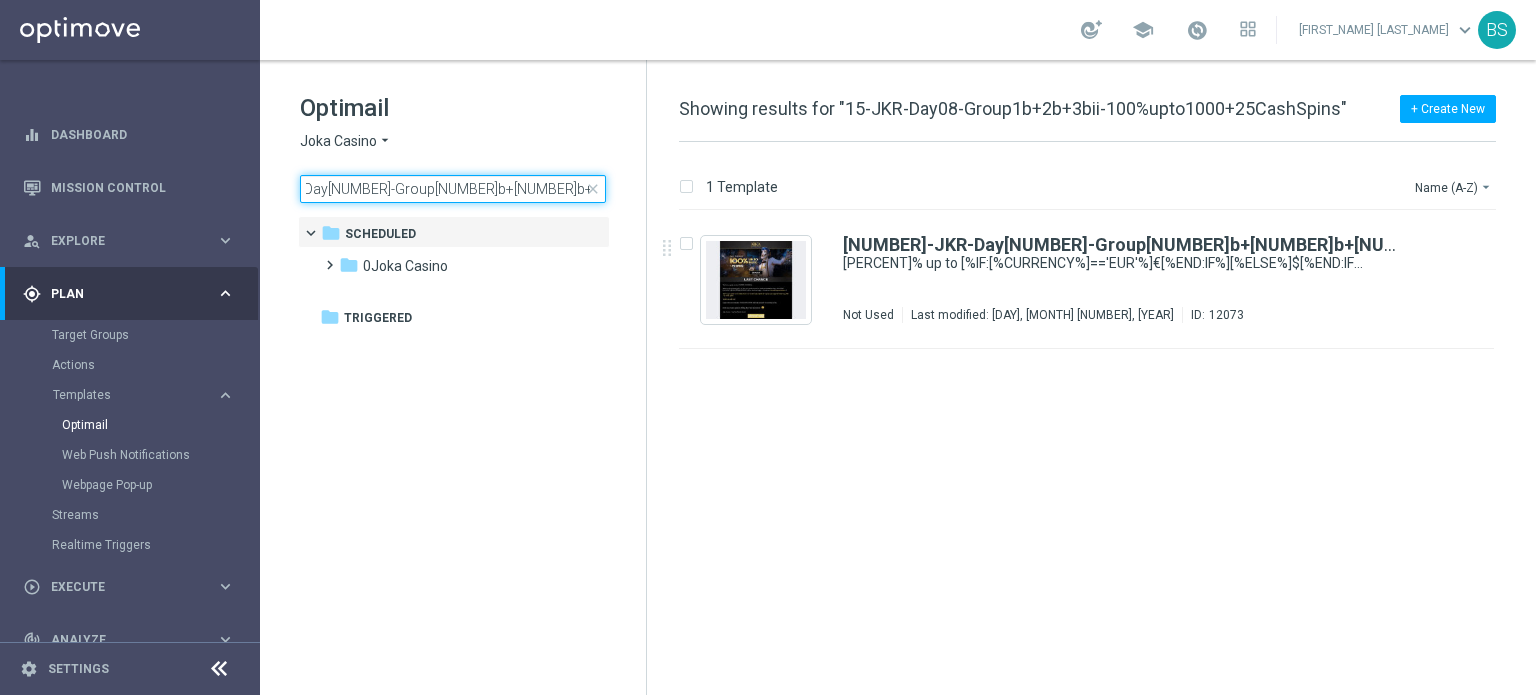 type on "[NUMBER]-JKR-Day[NUMBER]-Group[NUMBER]b+[NUMBER]b+[NUMBER]bii-[PERCENT]%upto[NUMBER]+[NUMBER]CashSpins" 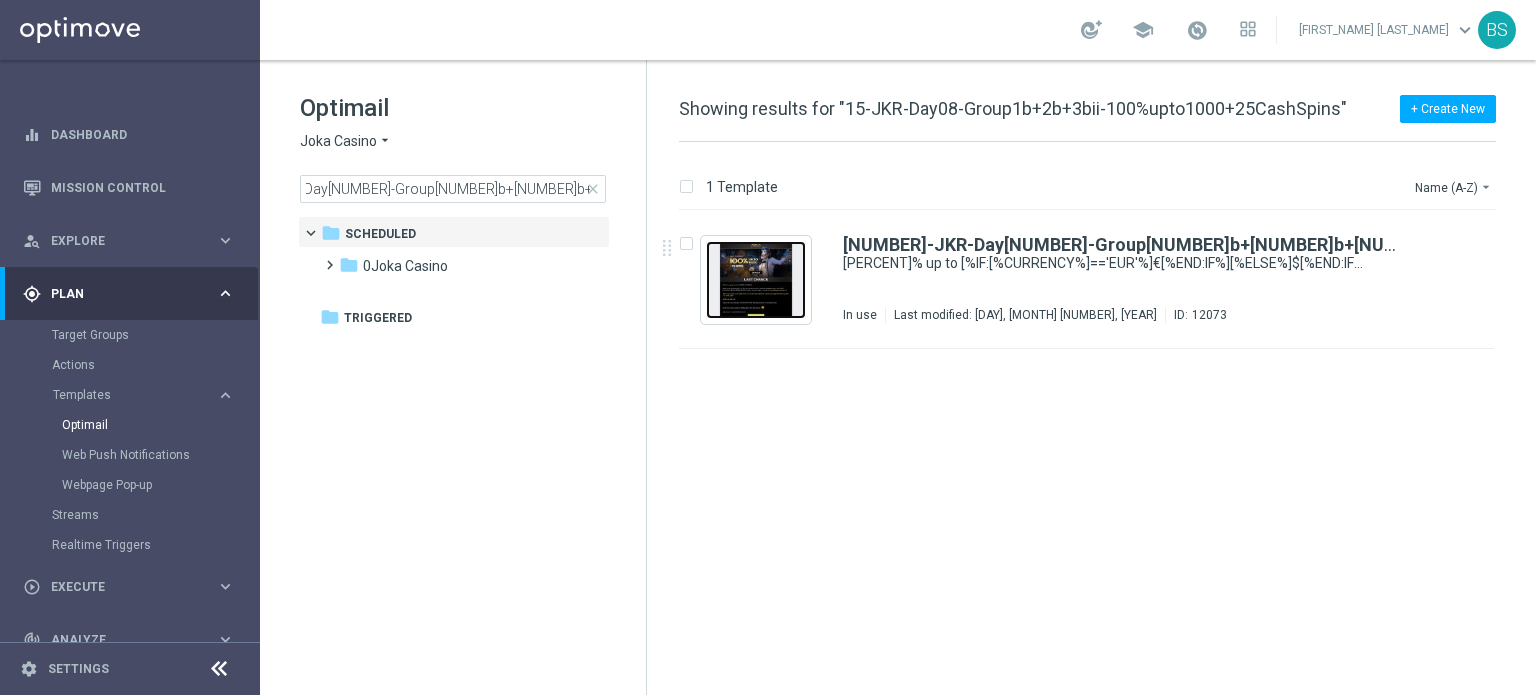 scroll, scrollTop: 0, scrollLeft: 0, axis: both 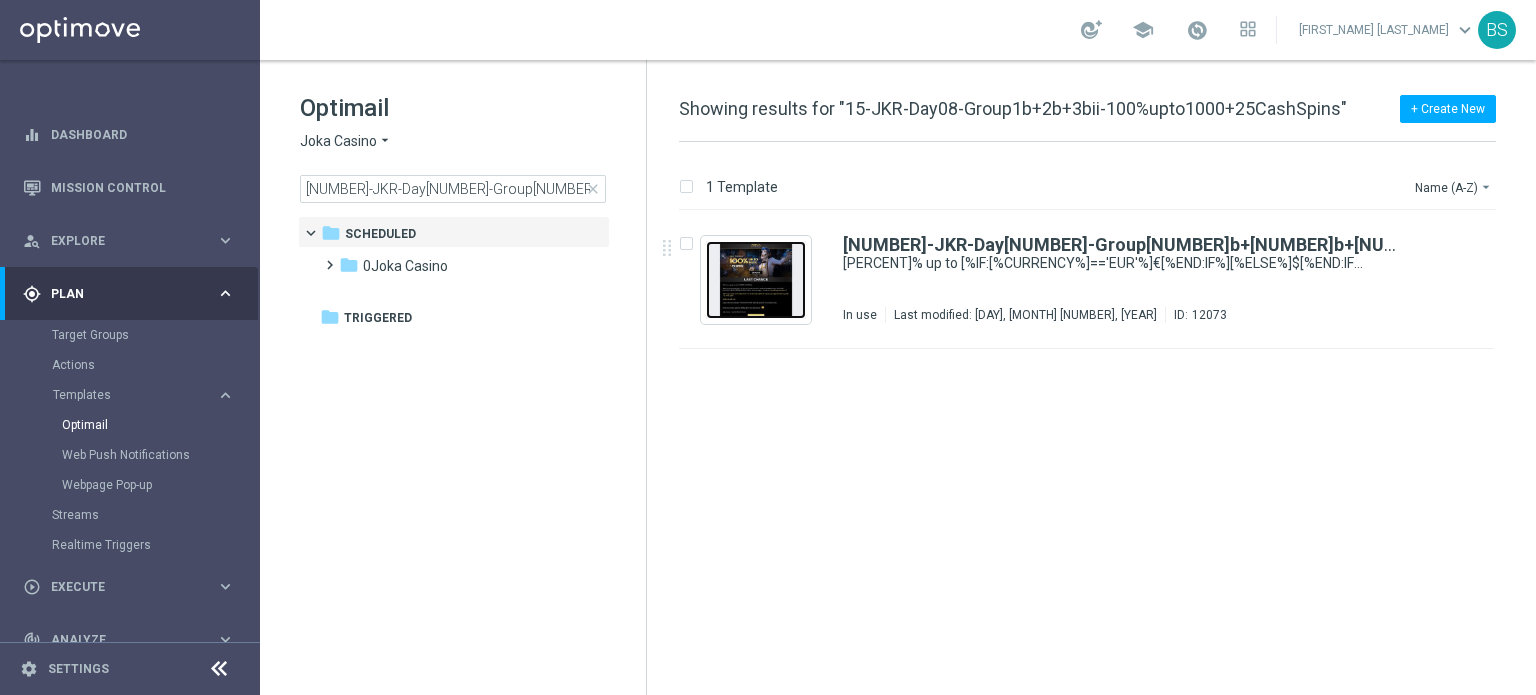 click at bounding box center (756, 280) 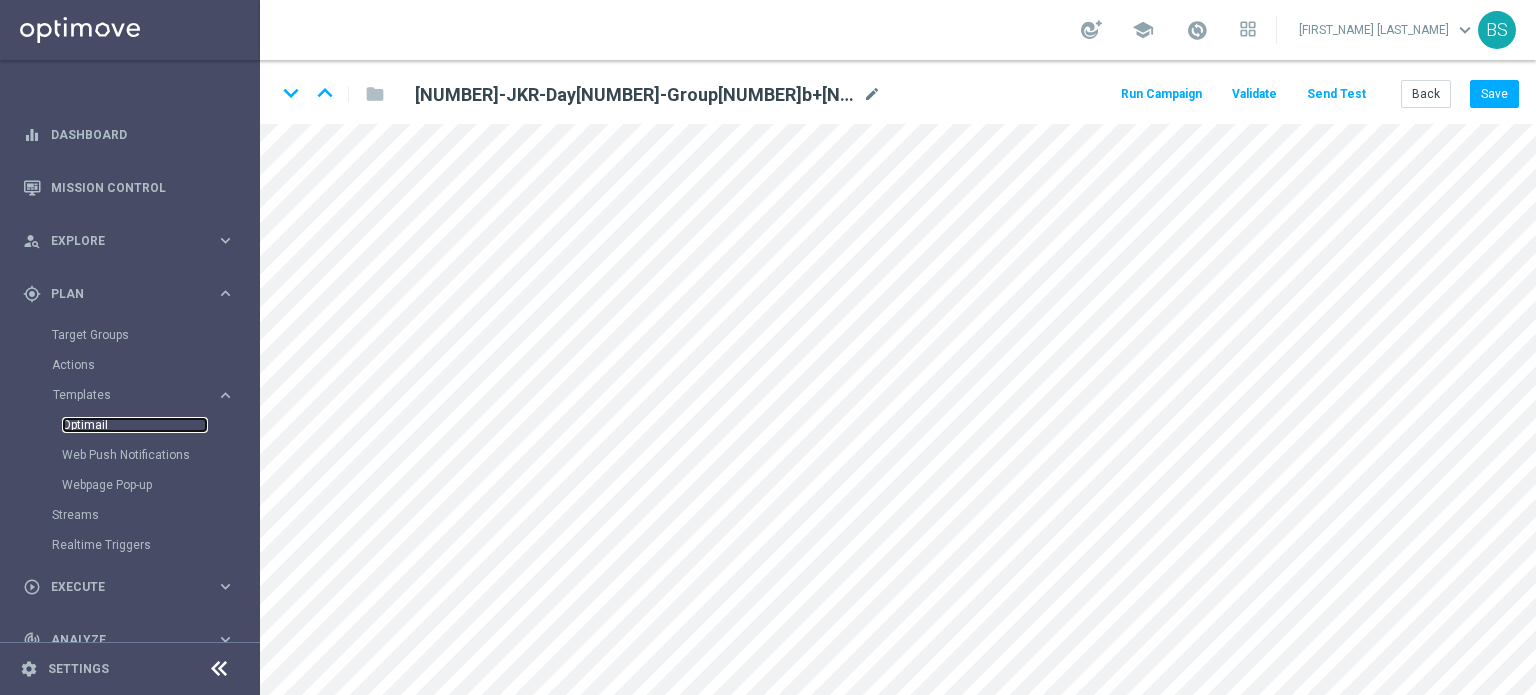 click on "Optimail" at bounding box center [135, 425] 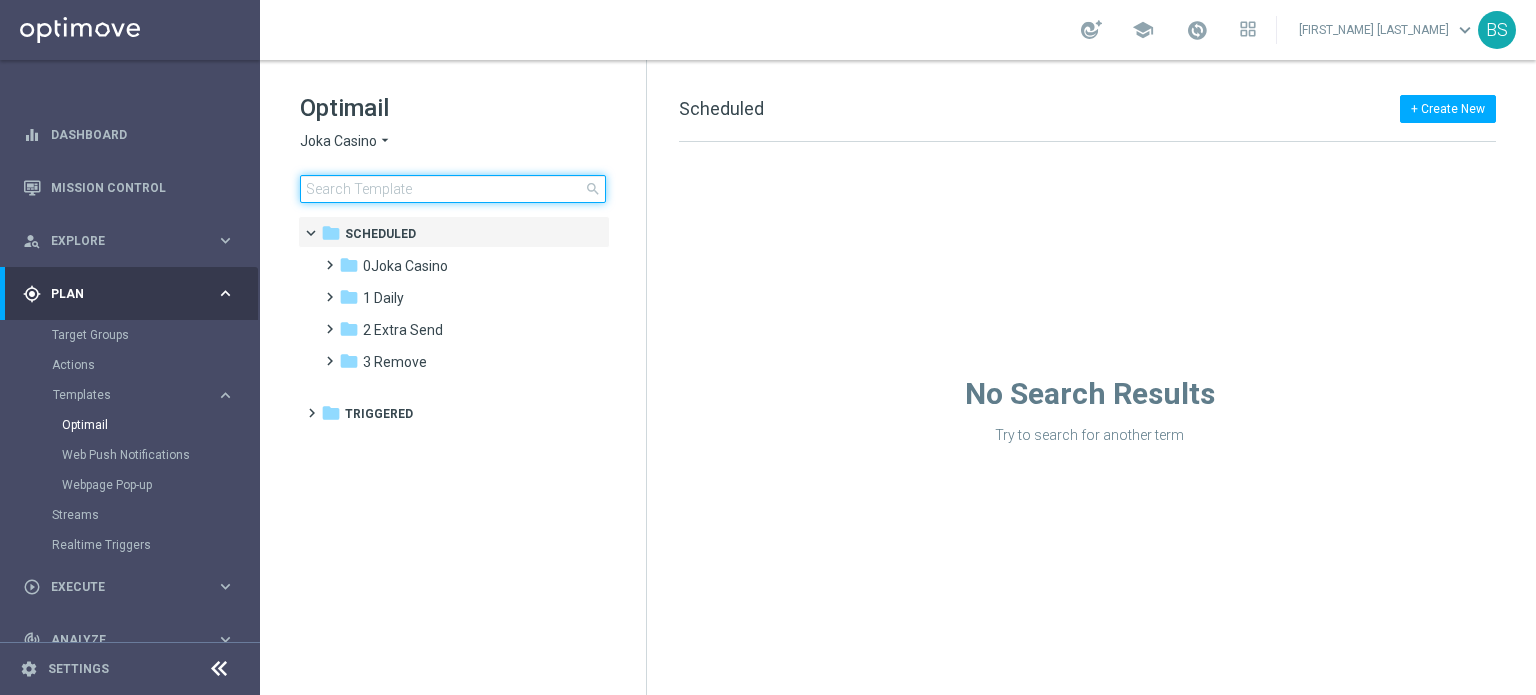 click 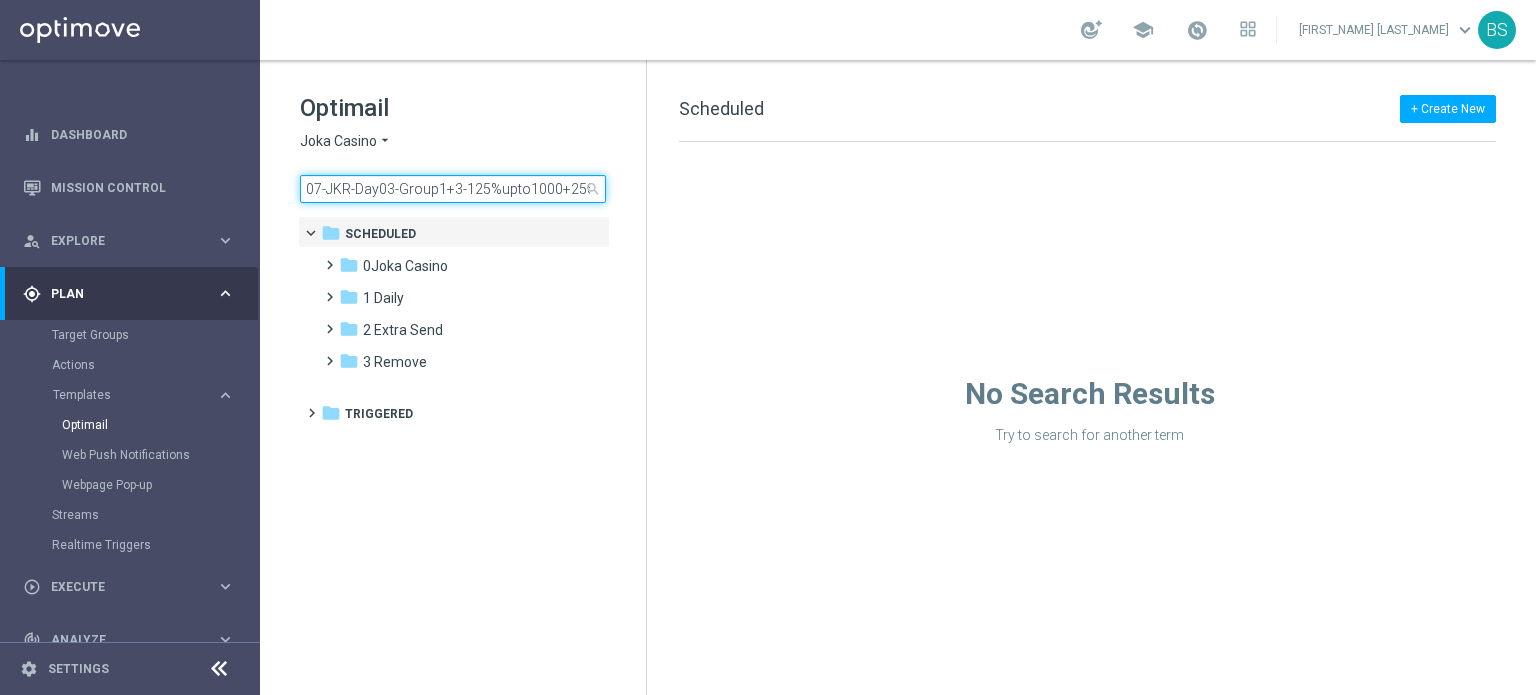 scroll, scrollTop: 0, scrollLeft: 54, axis: horizontal 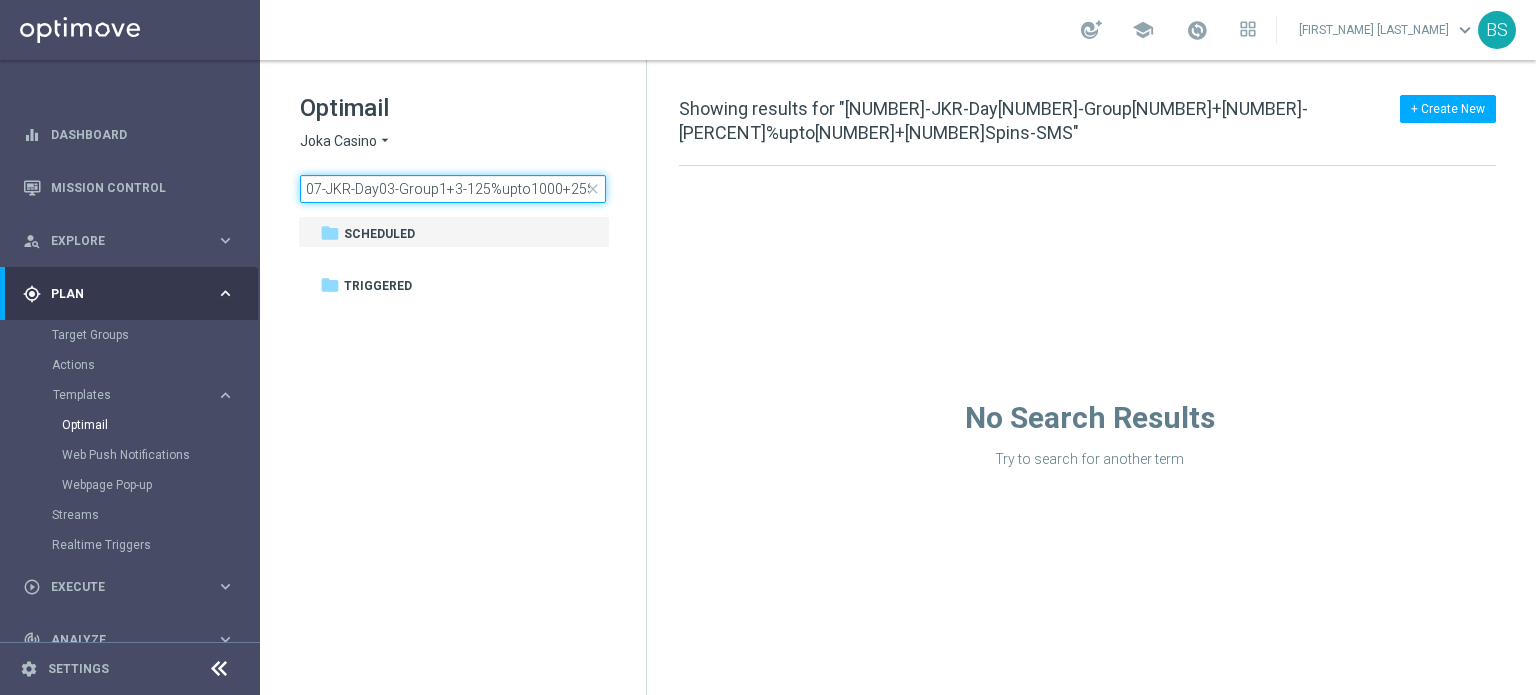 click on "07-JKR-Day03-Group1+3-125%upto1000+25Spins-SMS" 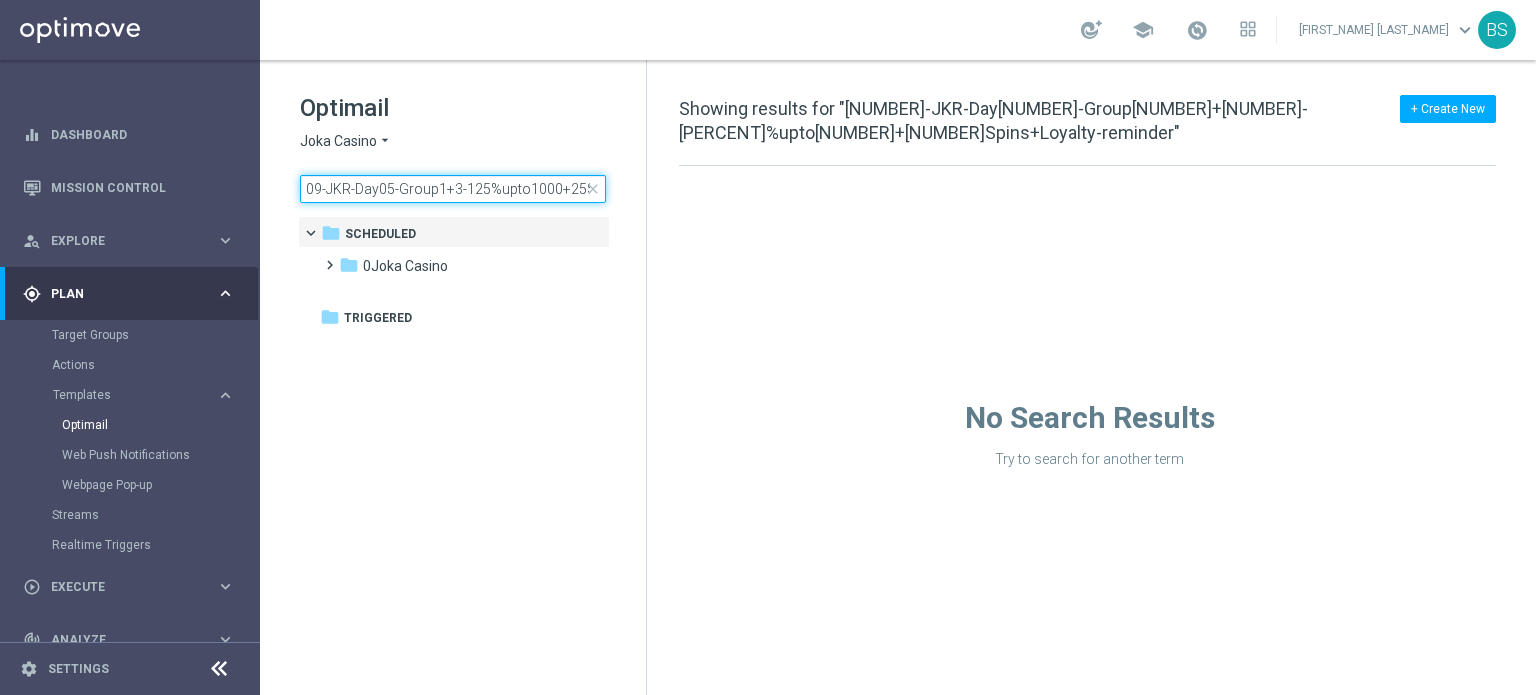scroll, scrollTop: 0, scrollLeft: 132, axis: horizontal 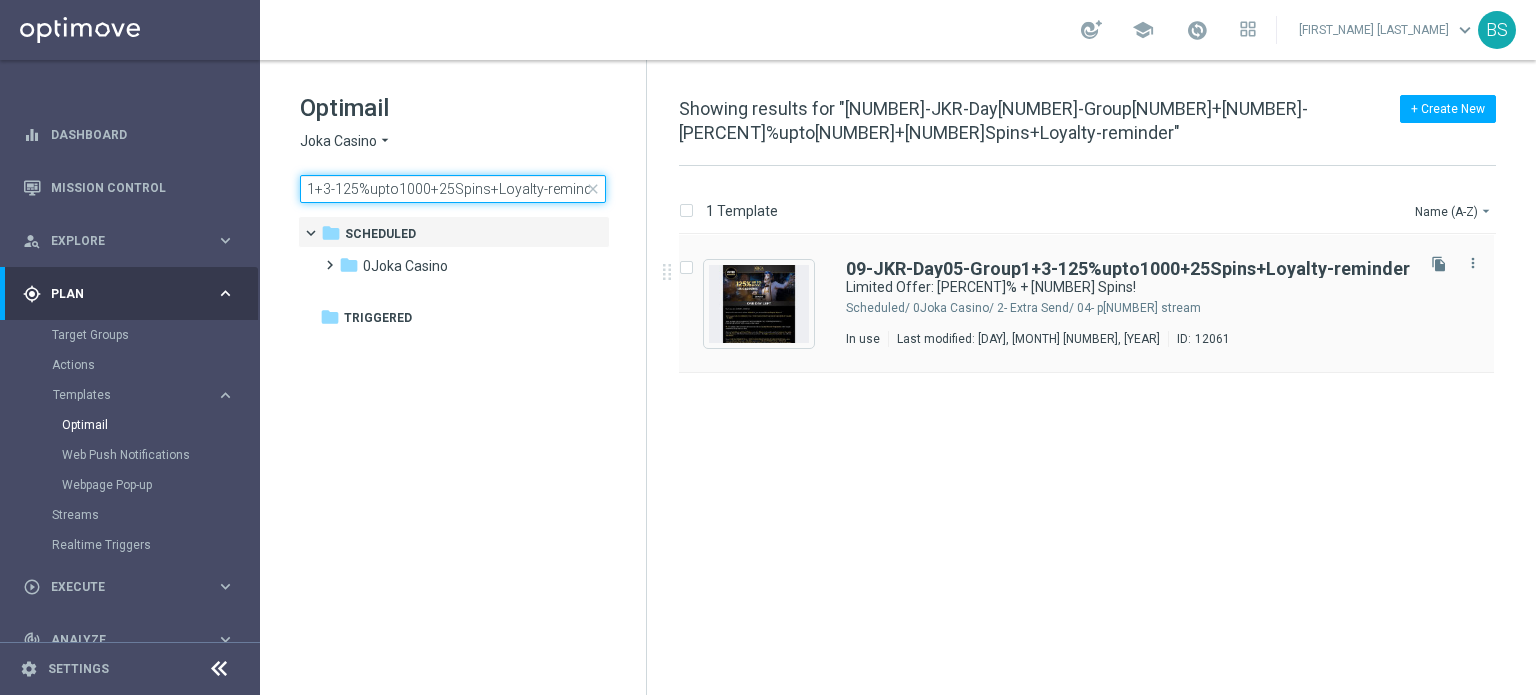 type on "09-JKR-Day05-Group1+3-125%upto1000+25Spins+Loyalty-reminder" 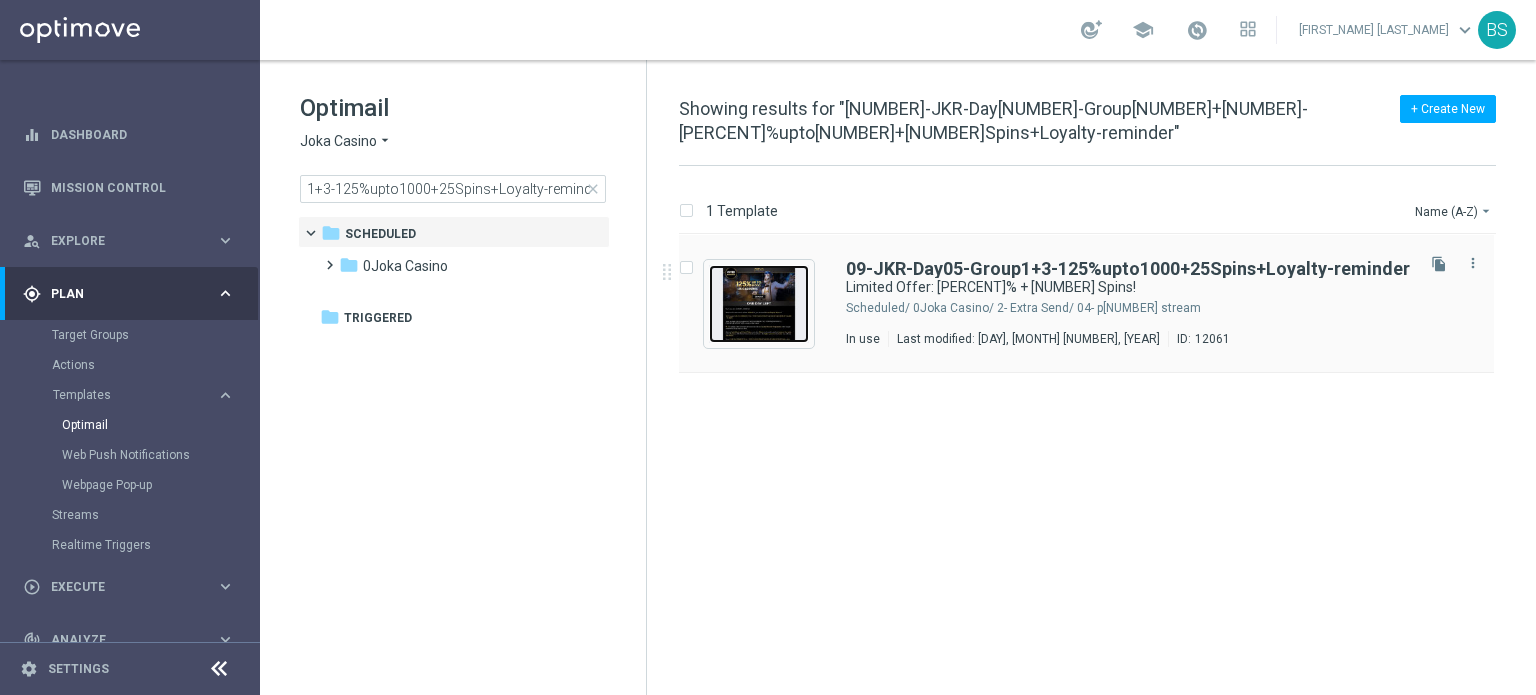 scroll, scrollTop: 0, scrollLeft: 0, axis: both 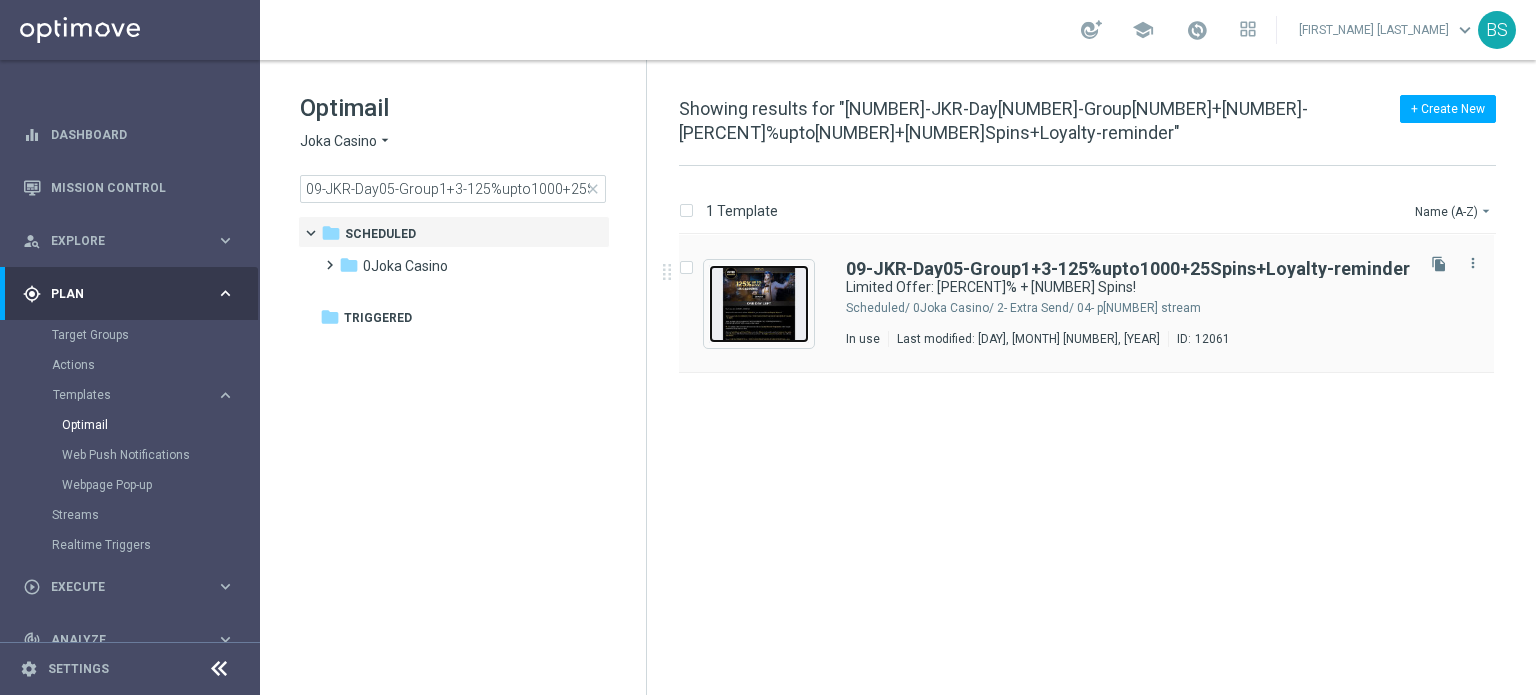 click at bounding box center [759, 304] 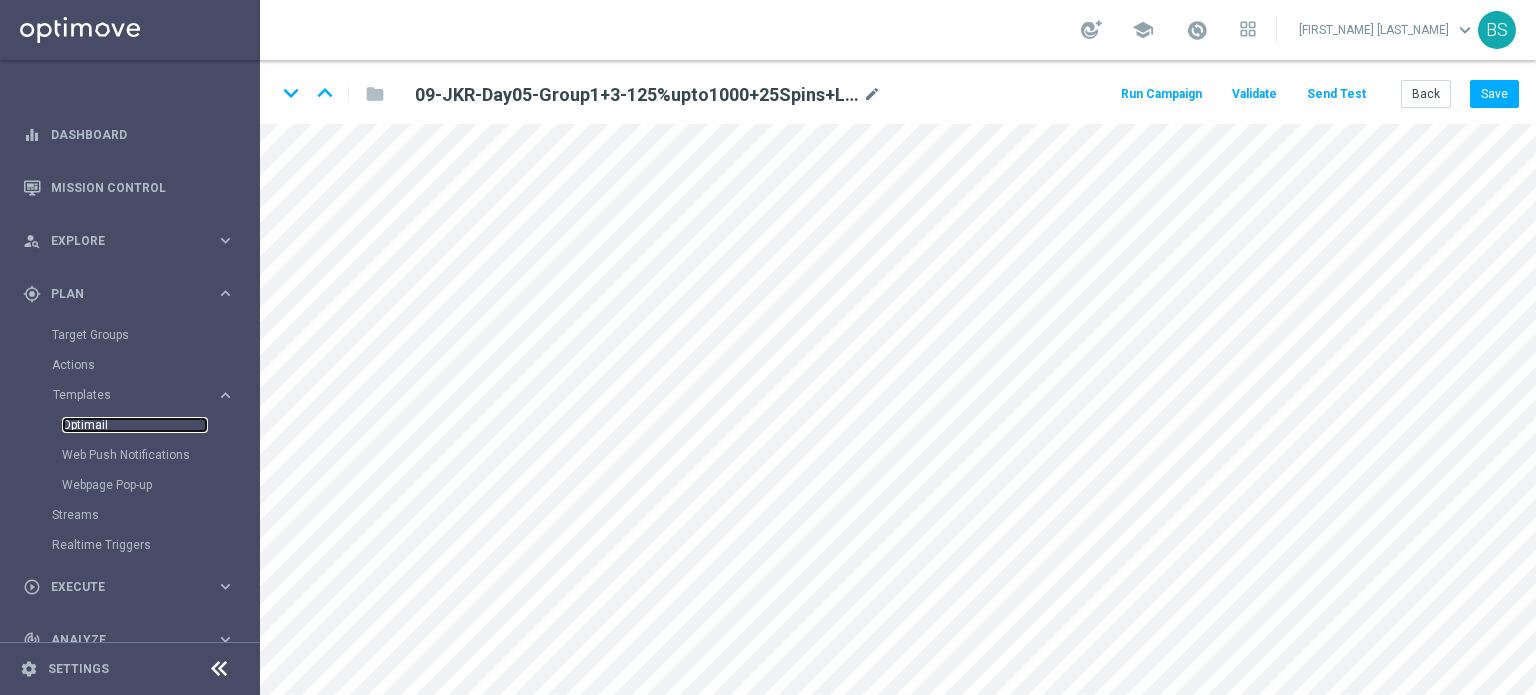click on "Optimail" at bounding box center [135, 425] 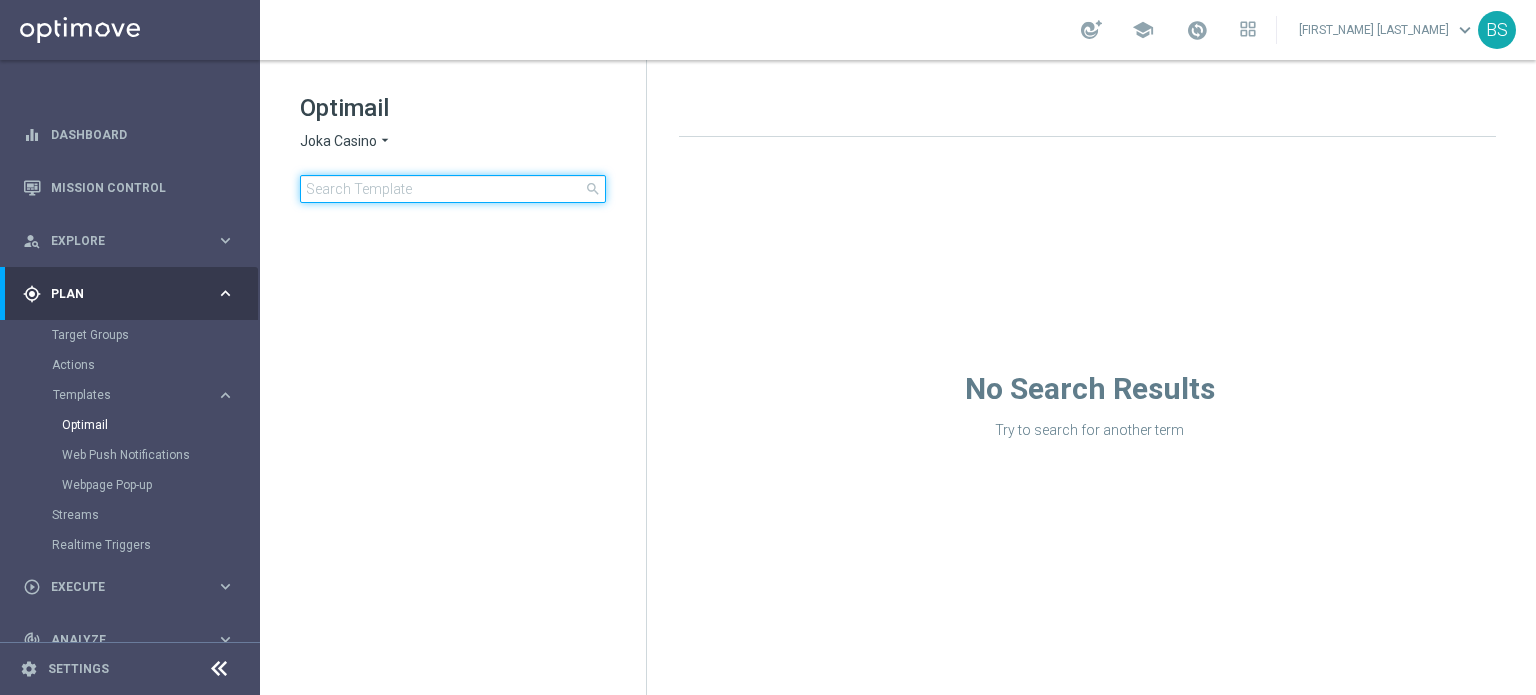 click 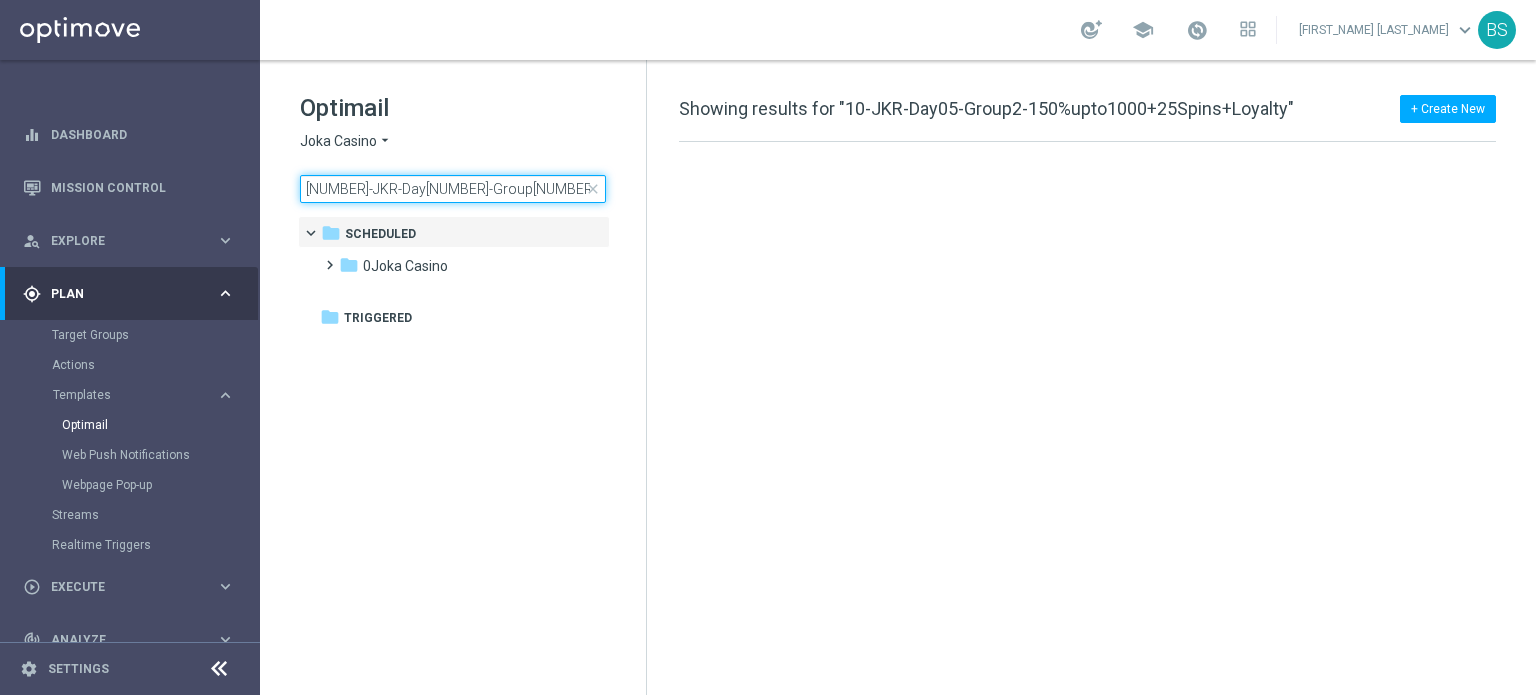 scroll, scrollTop: 0, scrollLeft: 57, axis: horizontal 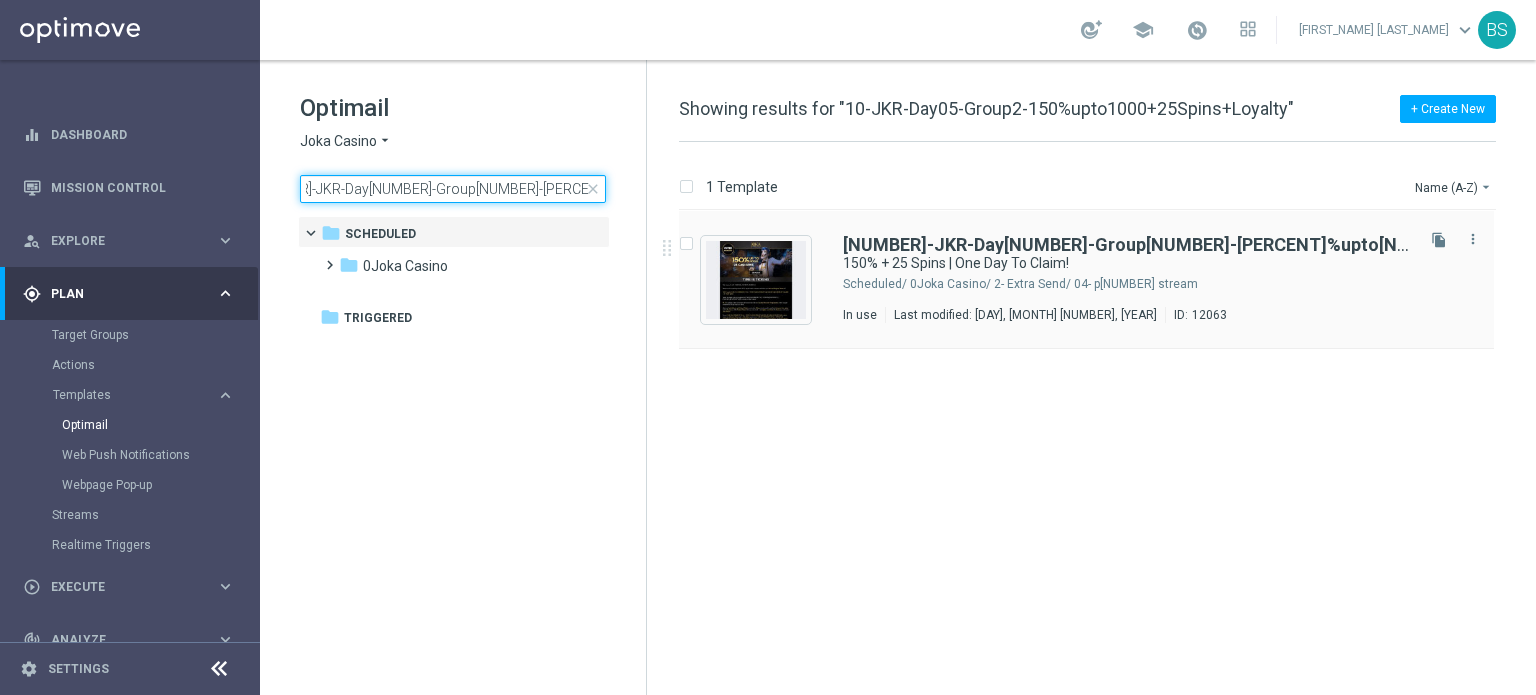 type on "[NUMBER]-JKR-Day[NUMBER]-Group[NUMBER]-[PERCENT]%upto[NUMBER]+[NUMBER]Spins+Loyalty" 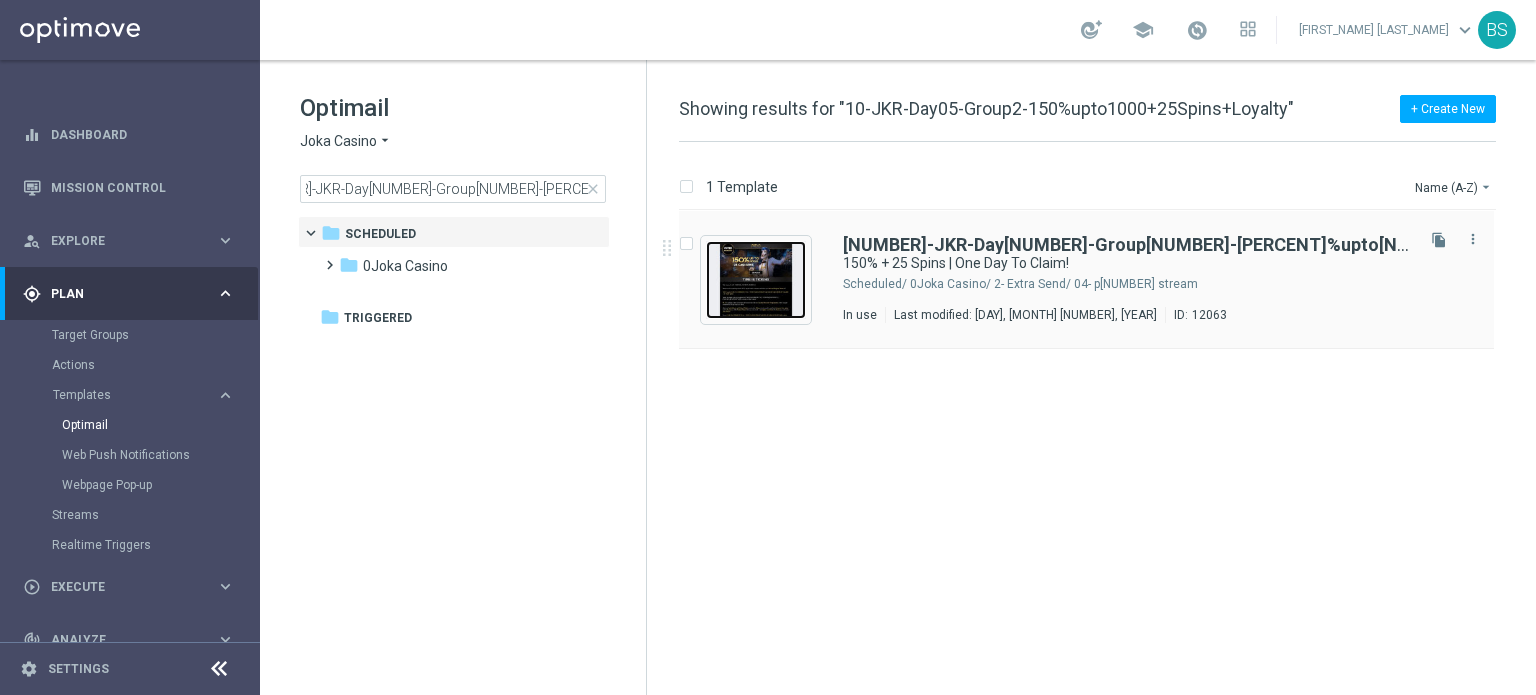 scroll, scrollTop: 0, scrollLeft: 0, axis: both 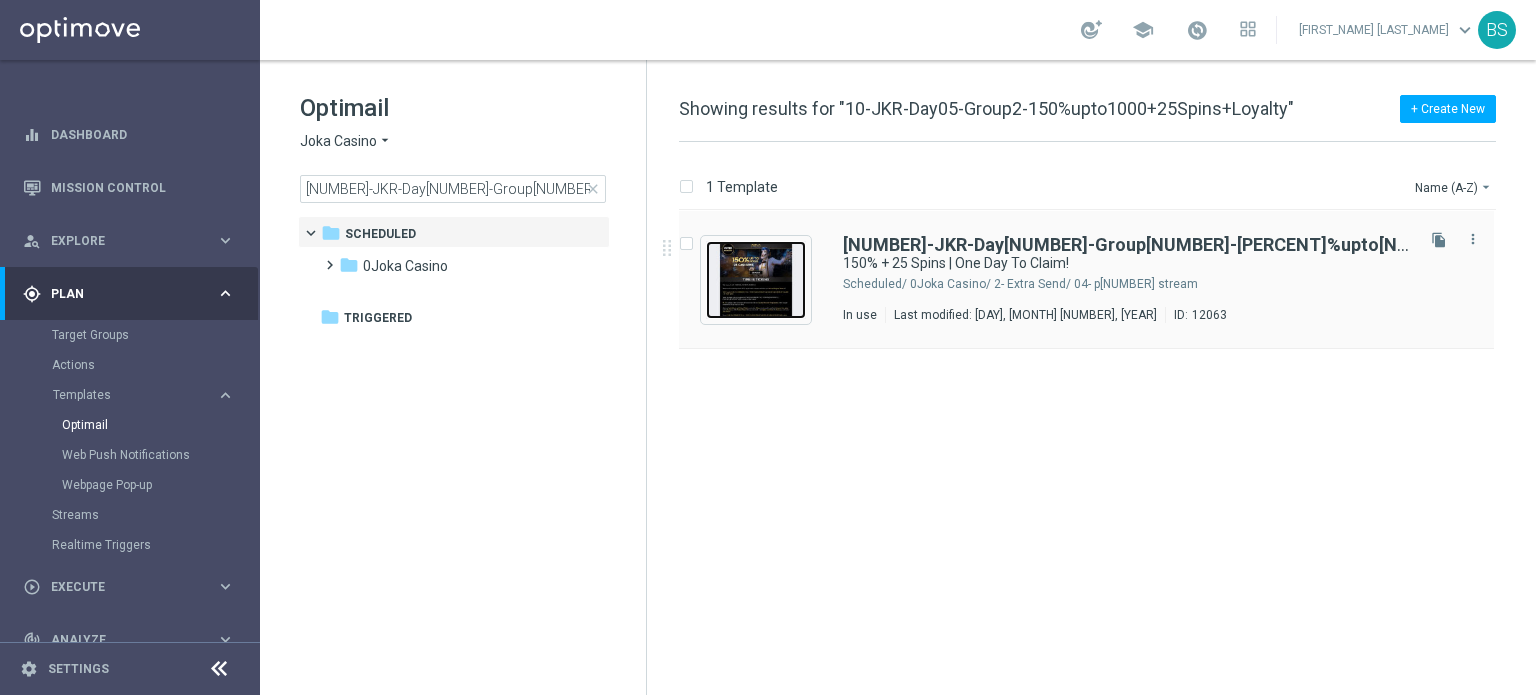 click at bounding box center (756, 280) 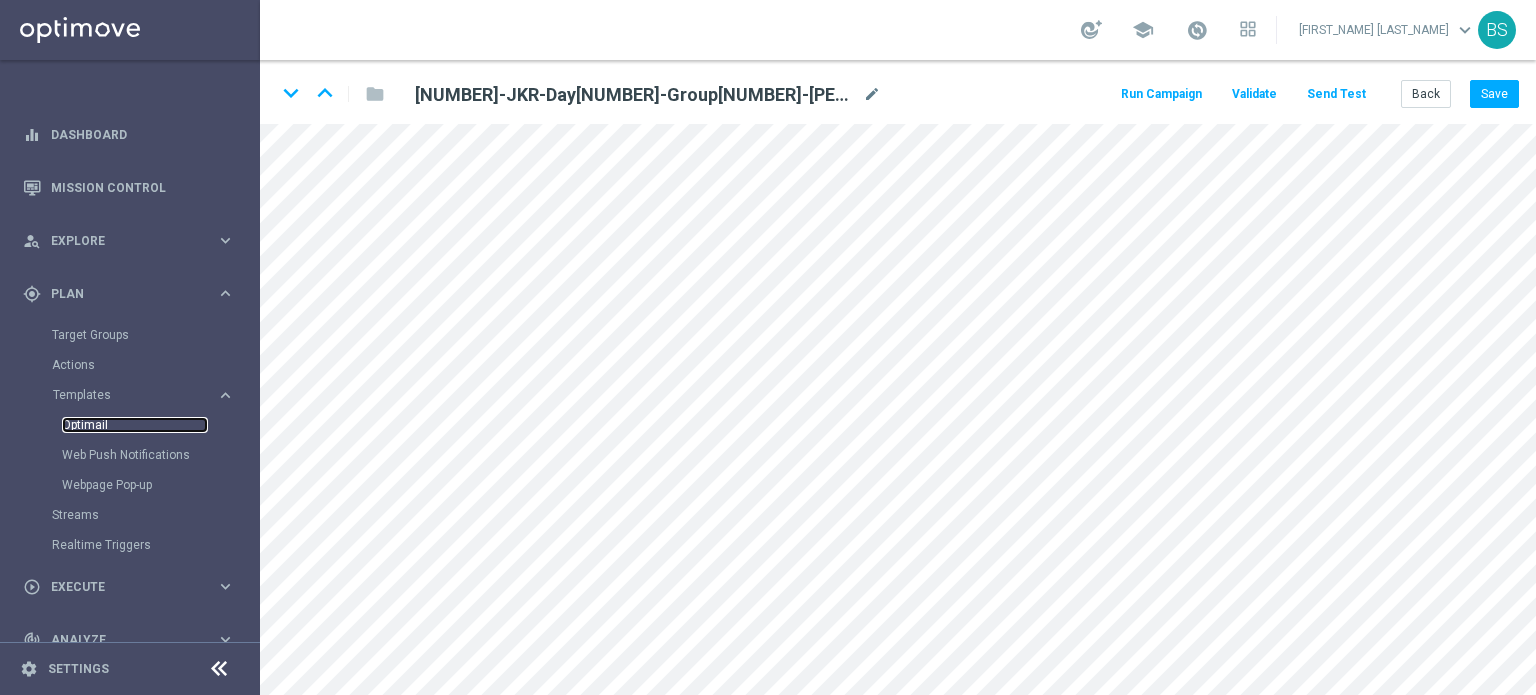 click on "Optimail" at bounding box center (135, 425) 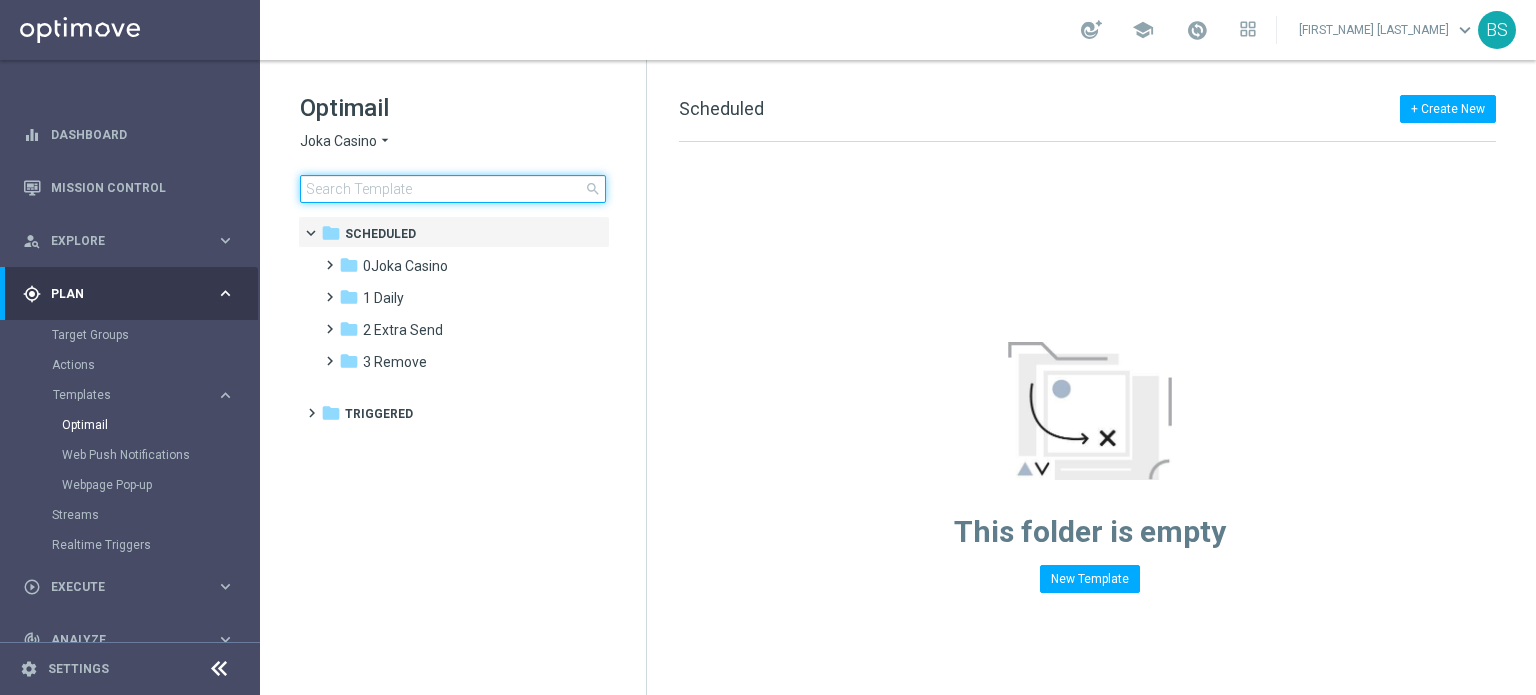 click 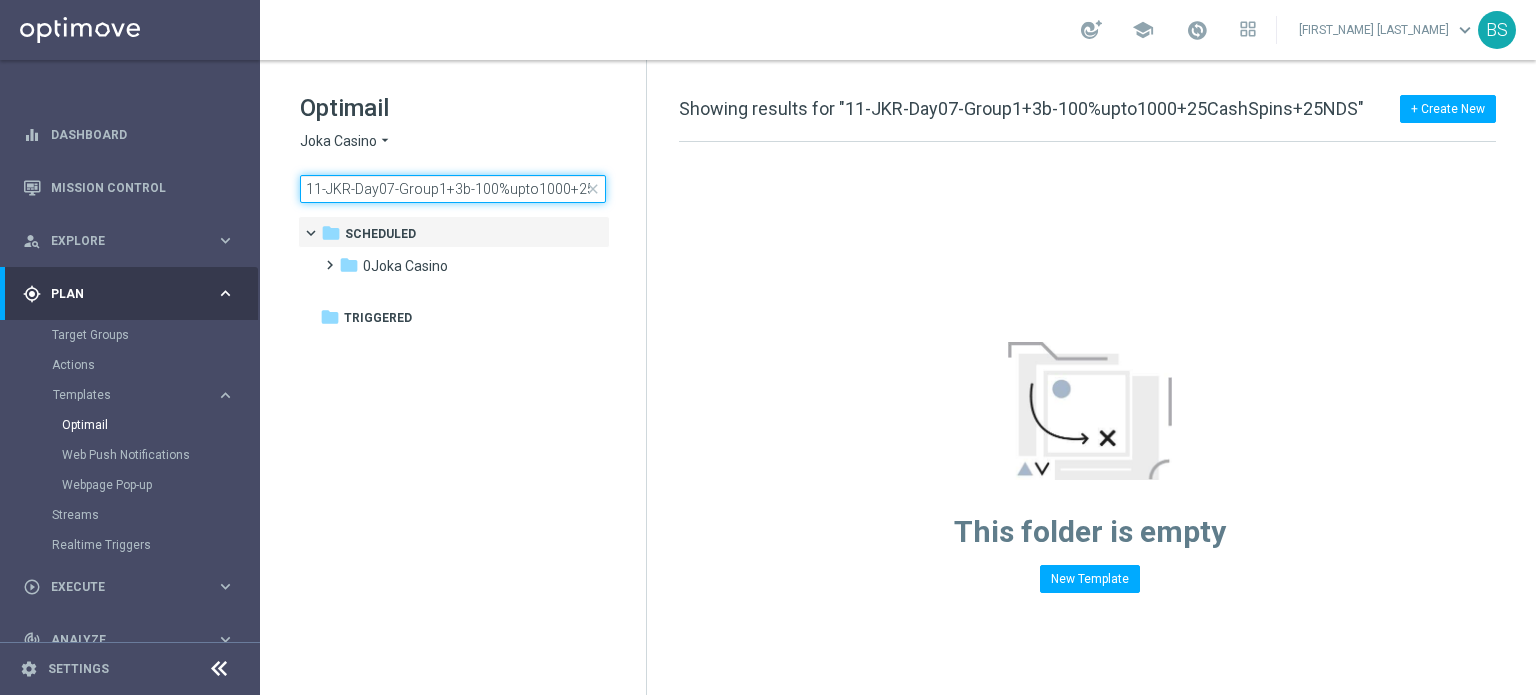 scroll, scrollTop: 0, scrollLeft: 112, axis: horizontal 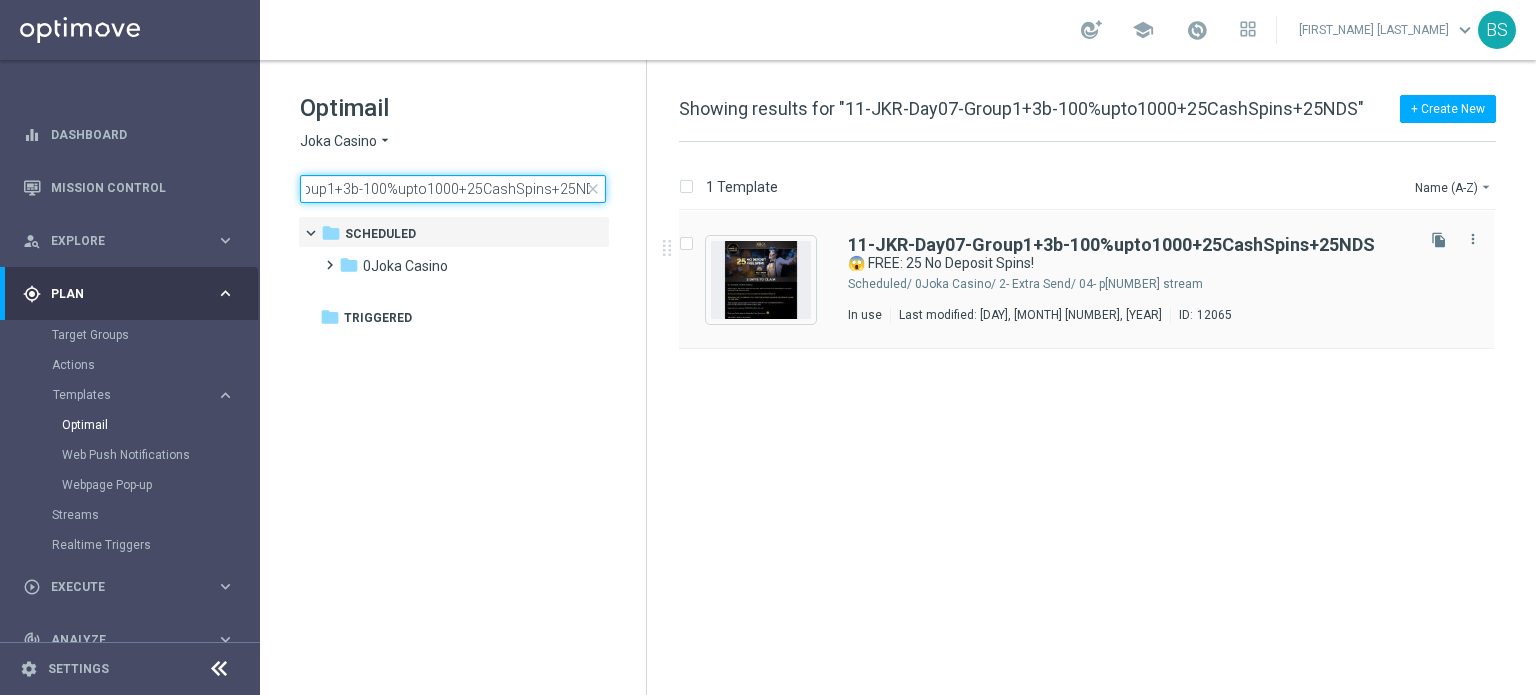 type on "11-JKR-Day07-Group1+3b-100%upto1000+25CashSpins+25NDS" 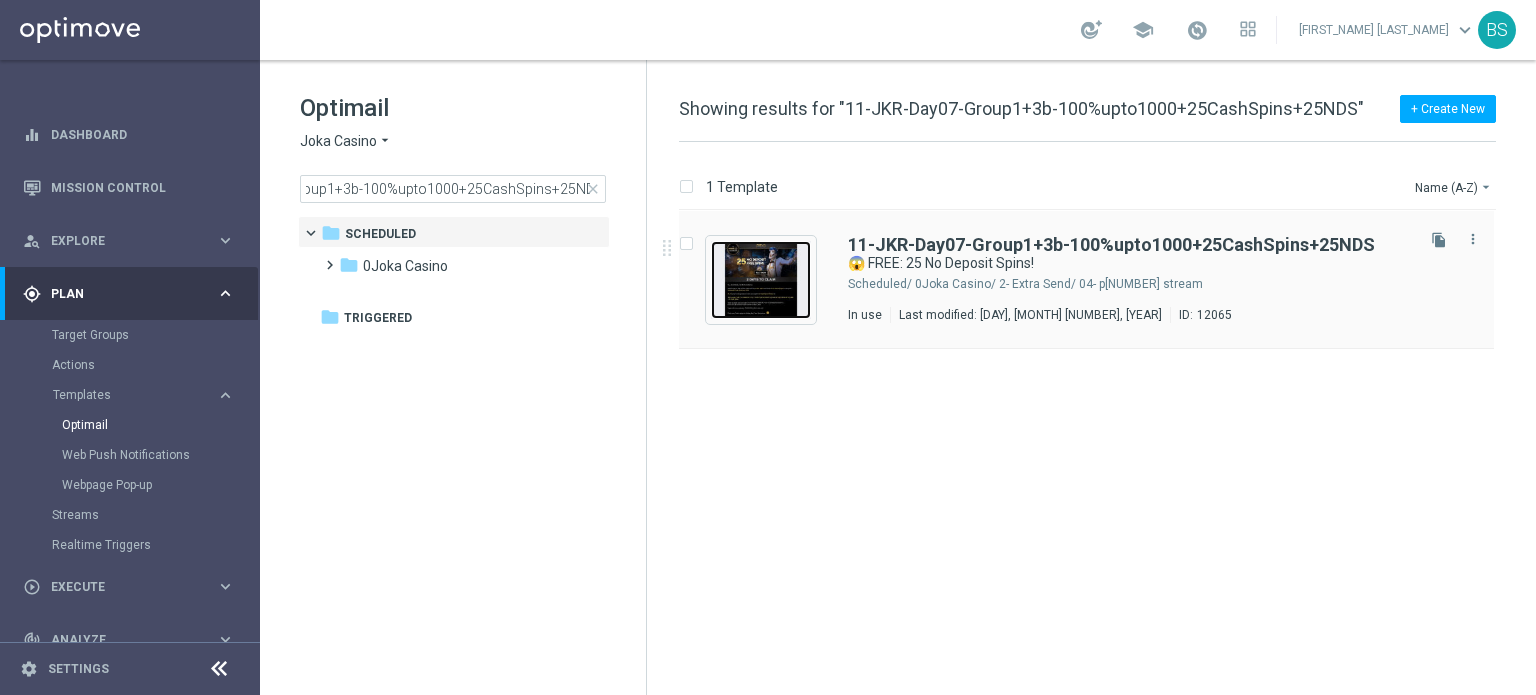 scroll, scrollTop: 0, scrollLeft: 0, axis: both 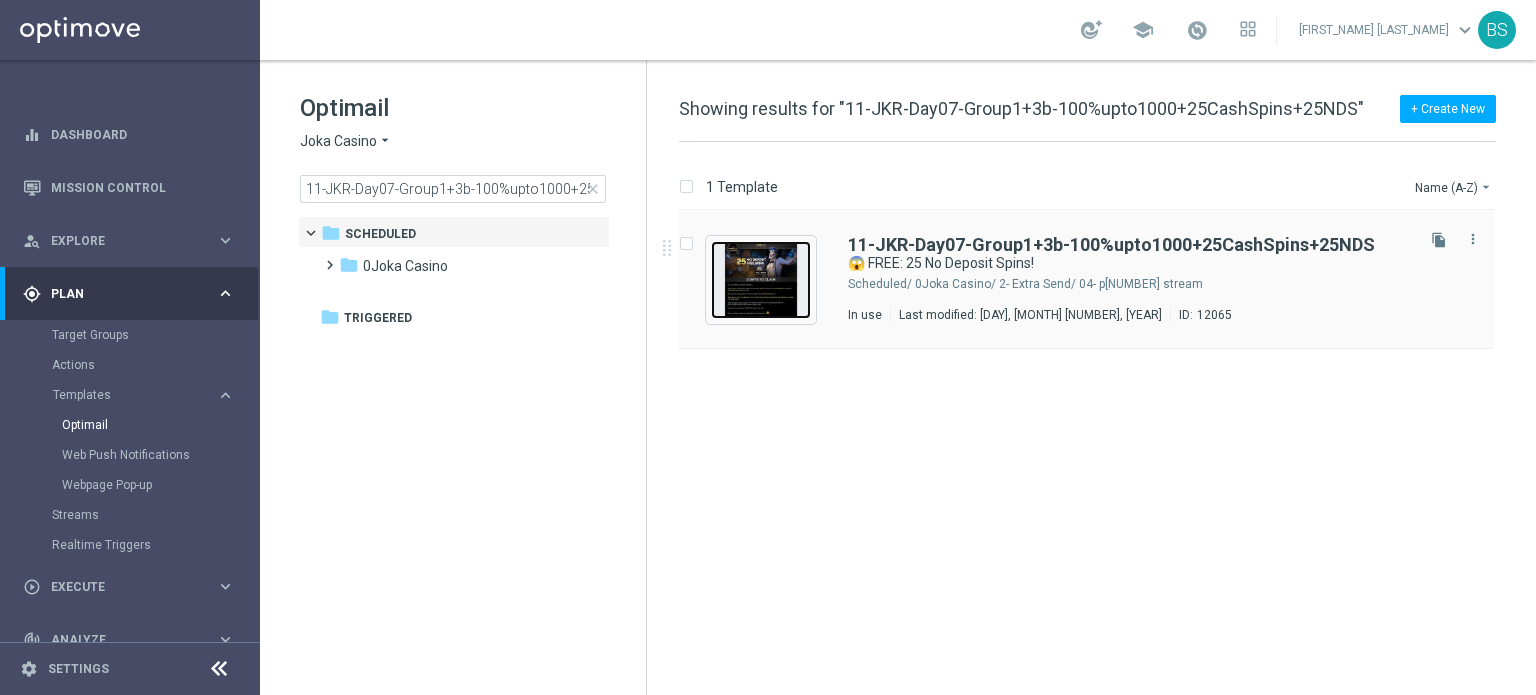 click at bounding box center [761, 280] 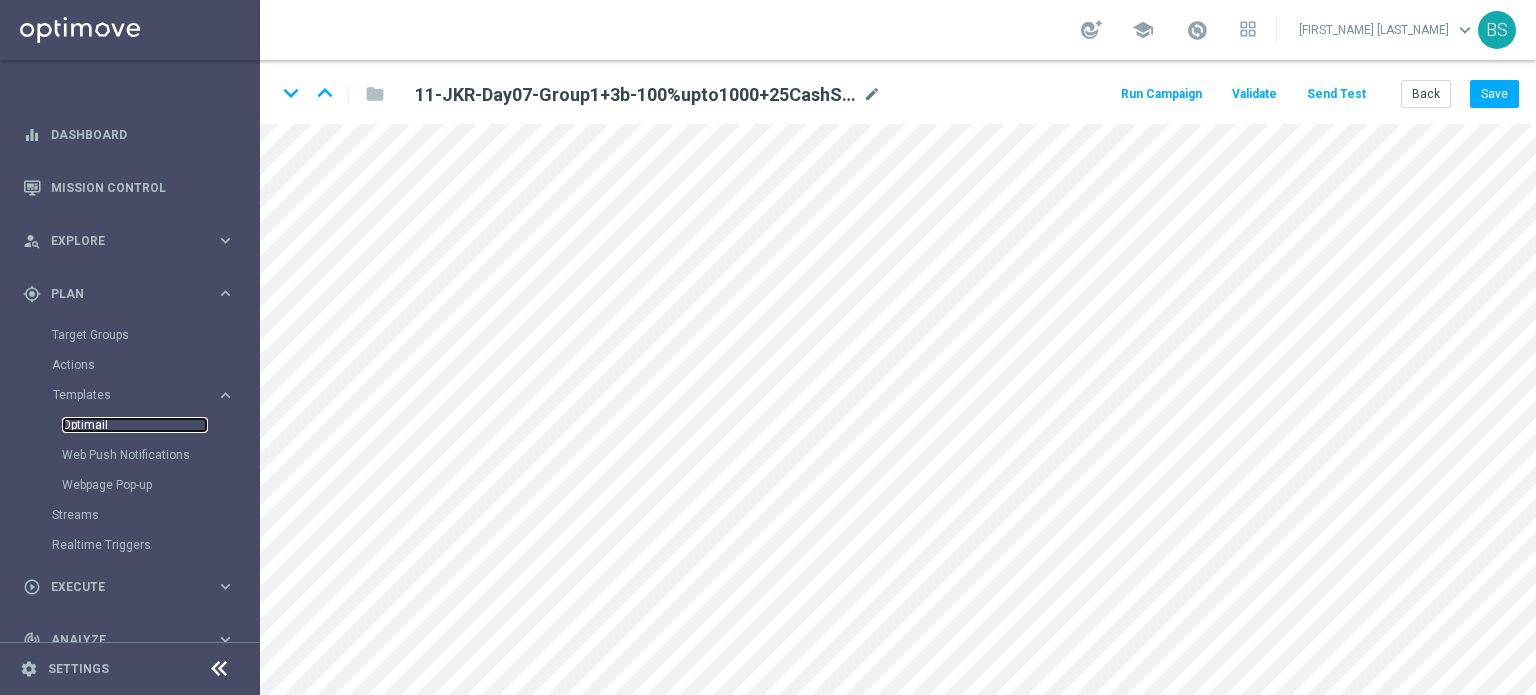 click on "Optimail" at bounding box center (135, 425) 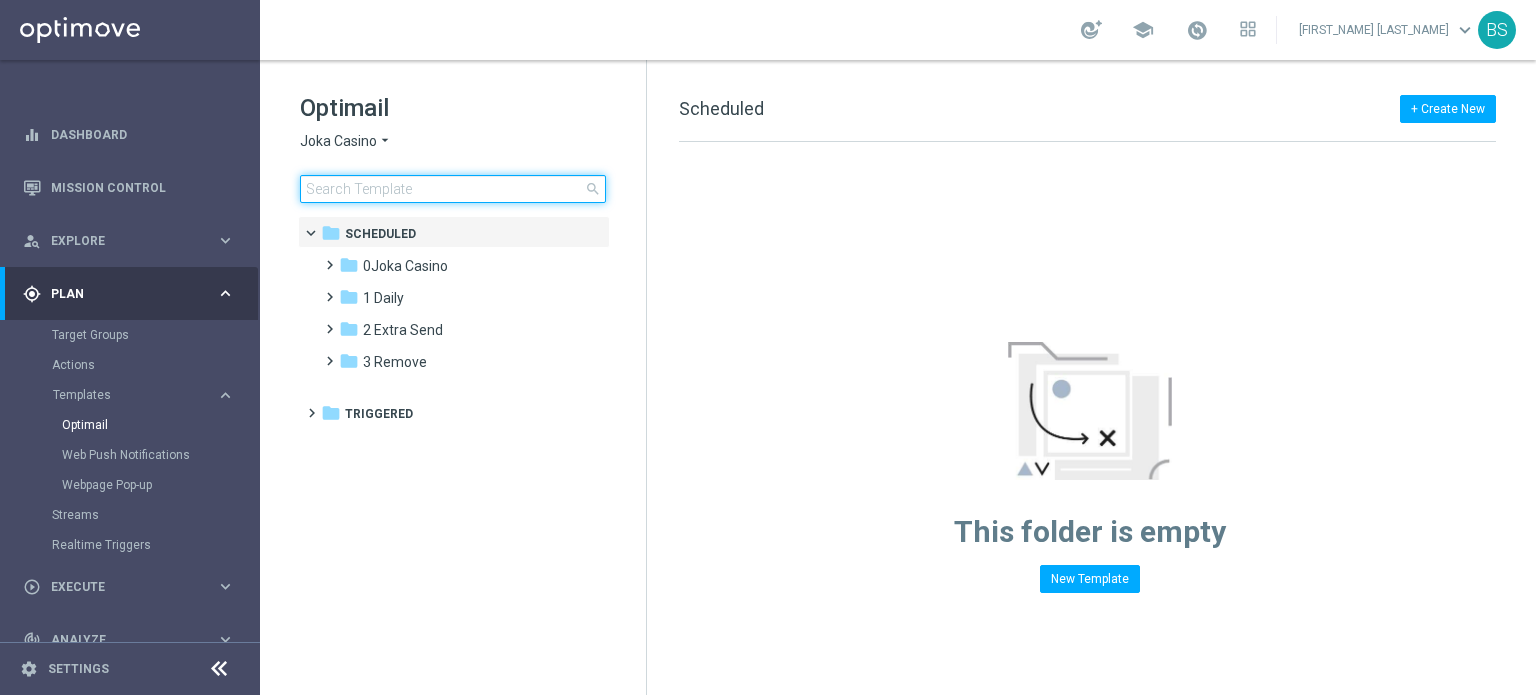 click 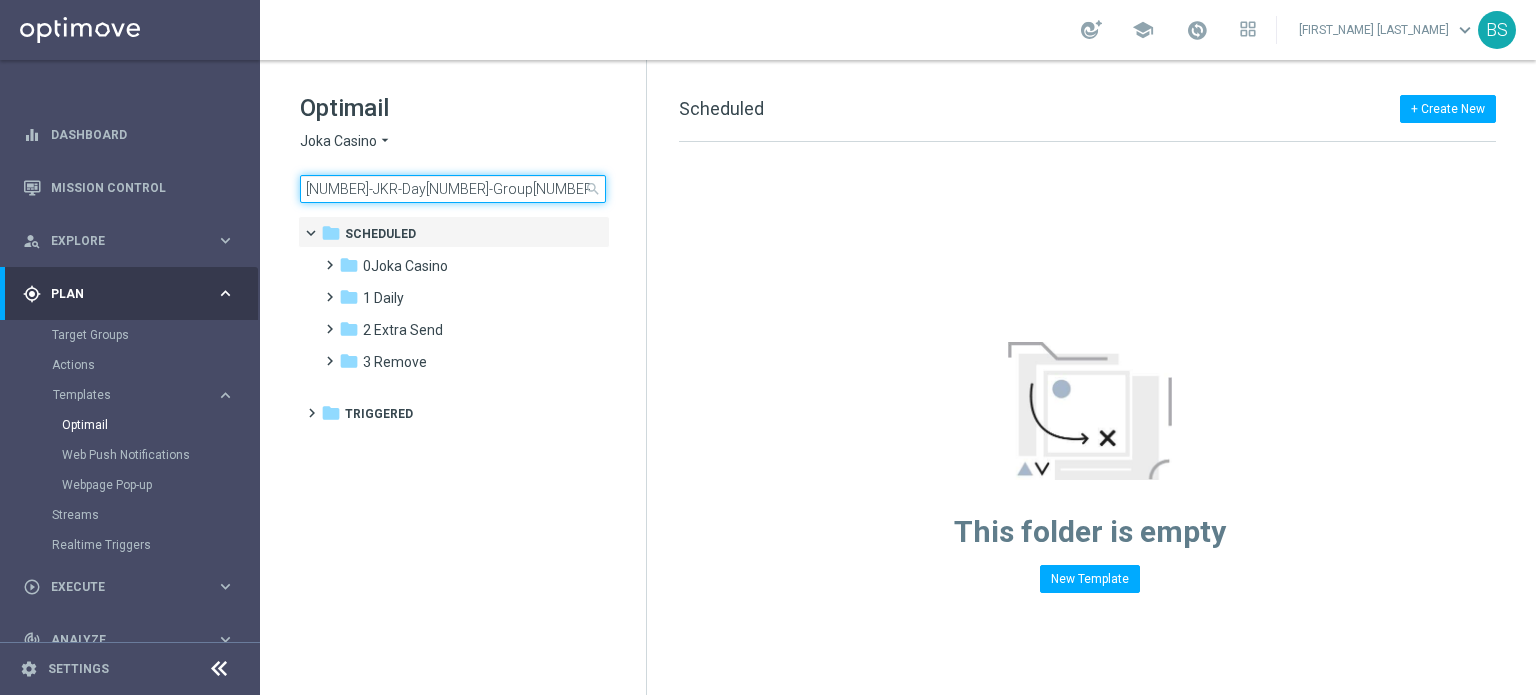 scroll, scrollTop: 0, scrollLeft: 180, axis: horizontal 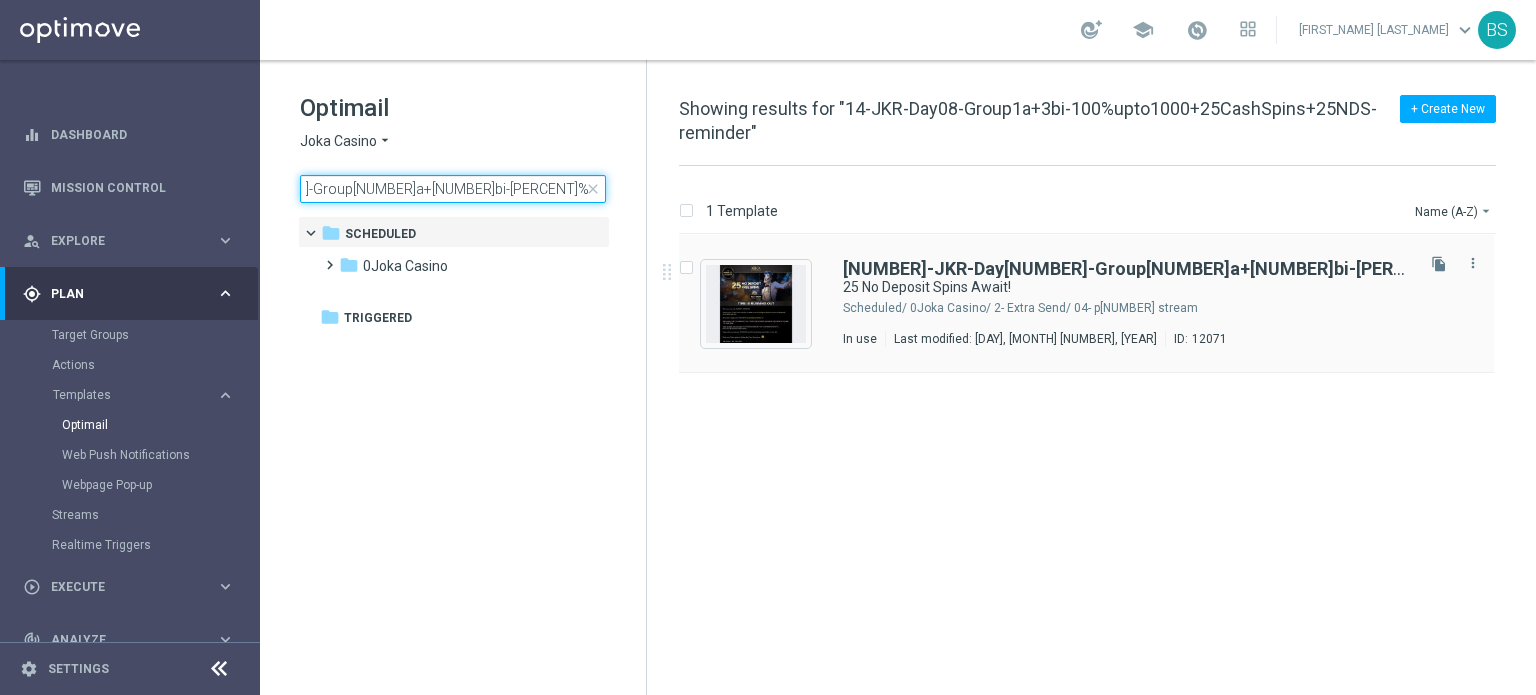 type on "[NUMBER]-JKR-Day[NUMBER]-Group[NUMBER]a+[NUMBER]bi-[PERCENT]%upto[NUMBER]+[NUMBER]CashSpins+[NUMBER]NDS-reminder" 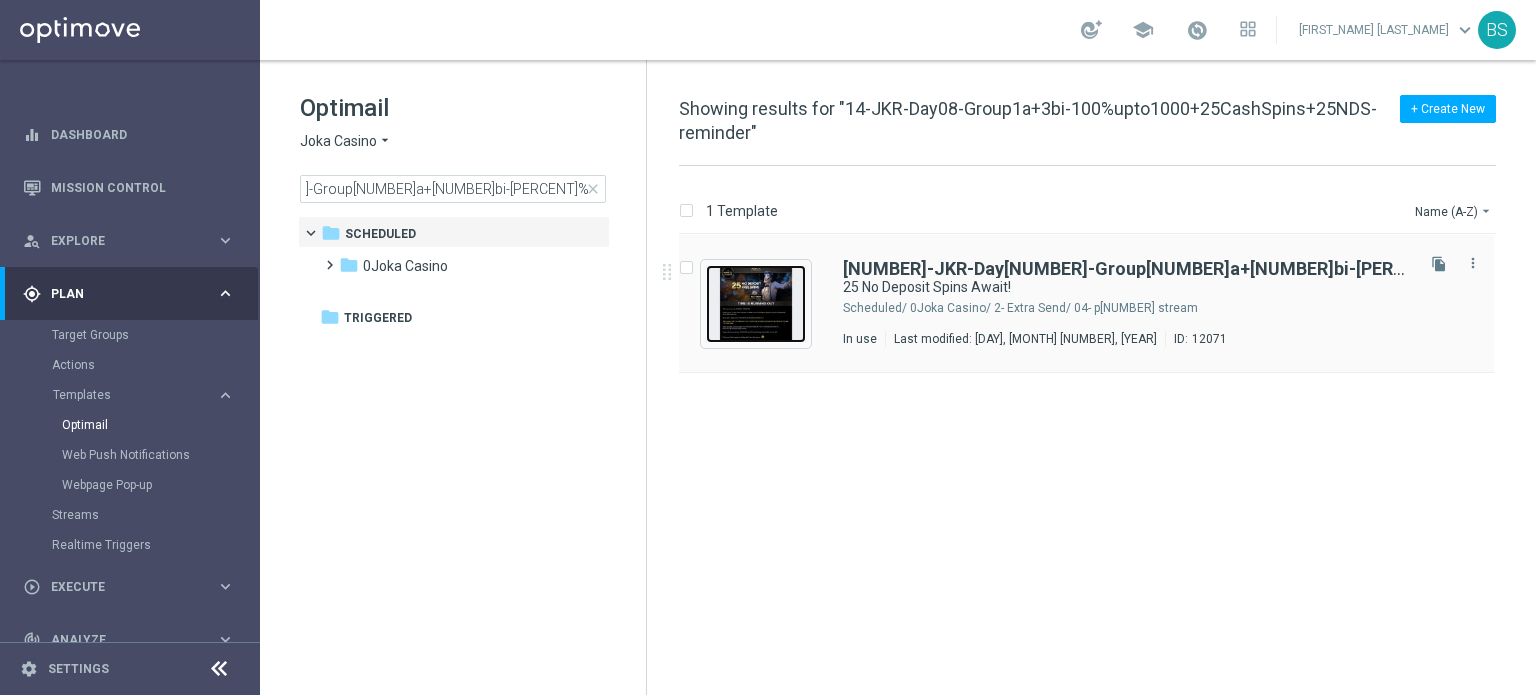 scroll, scrollTop: 0, scrollLeft: 0, axis: both 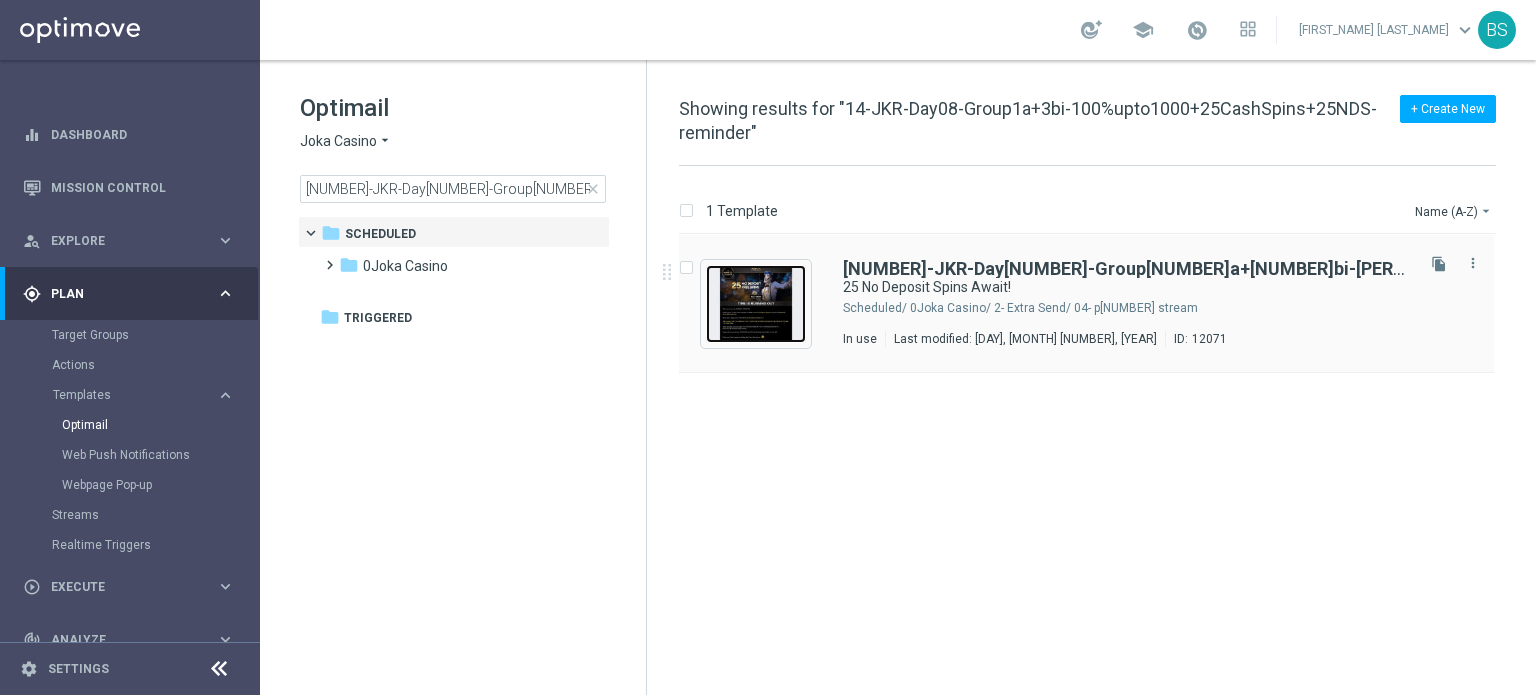 click at bounding box center [756, 304] 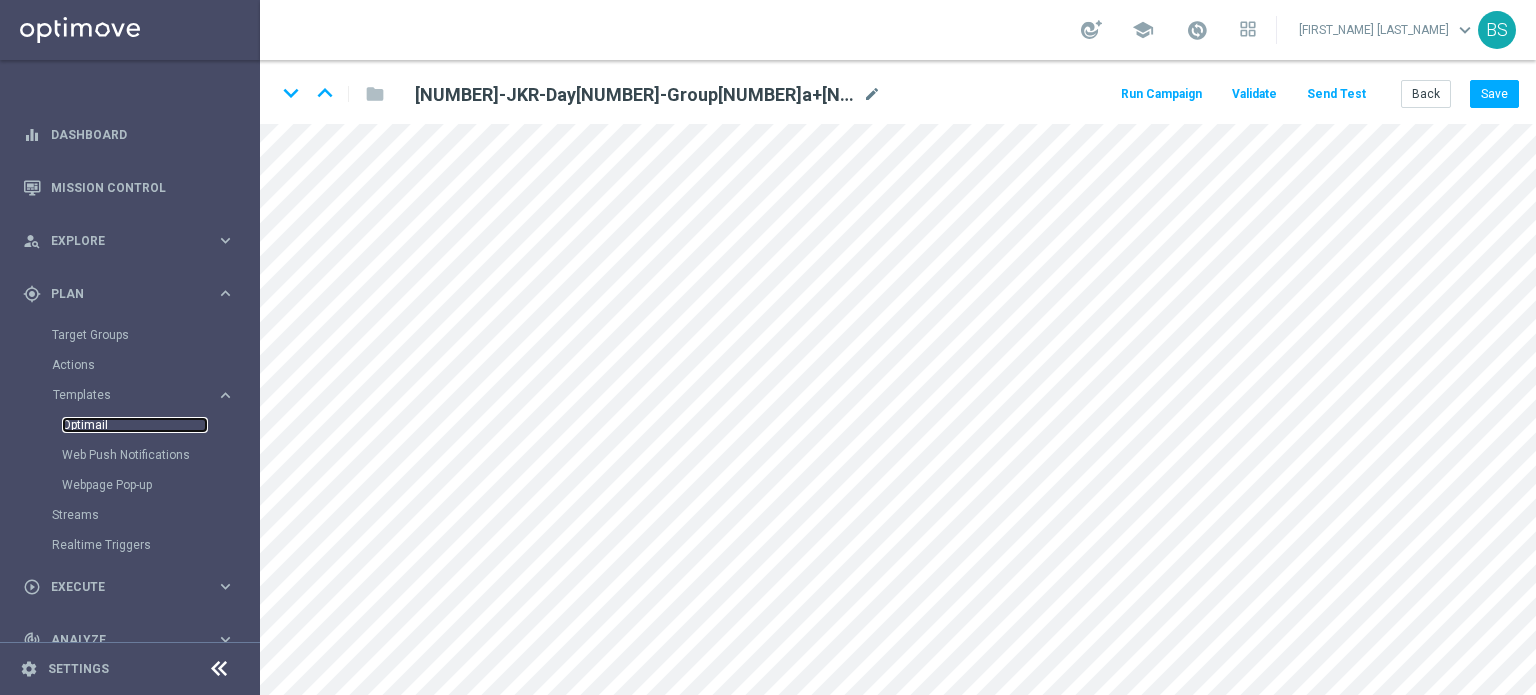 click on "Optimail" at bounding box center (135, 425) 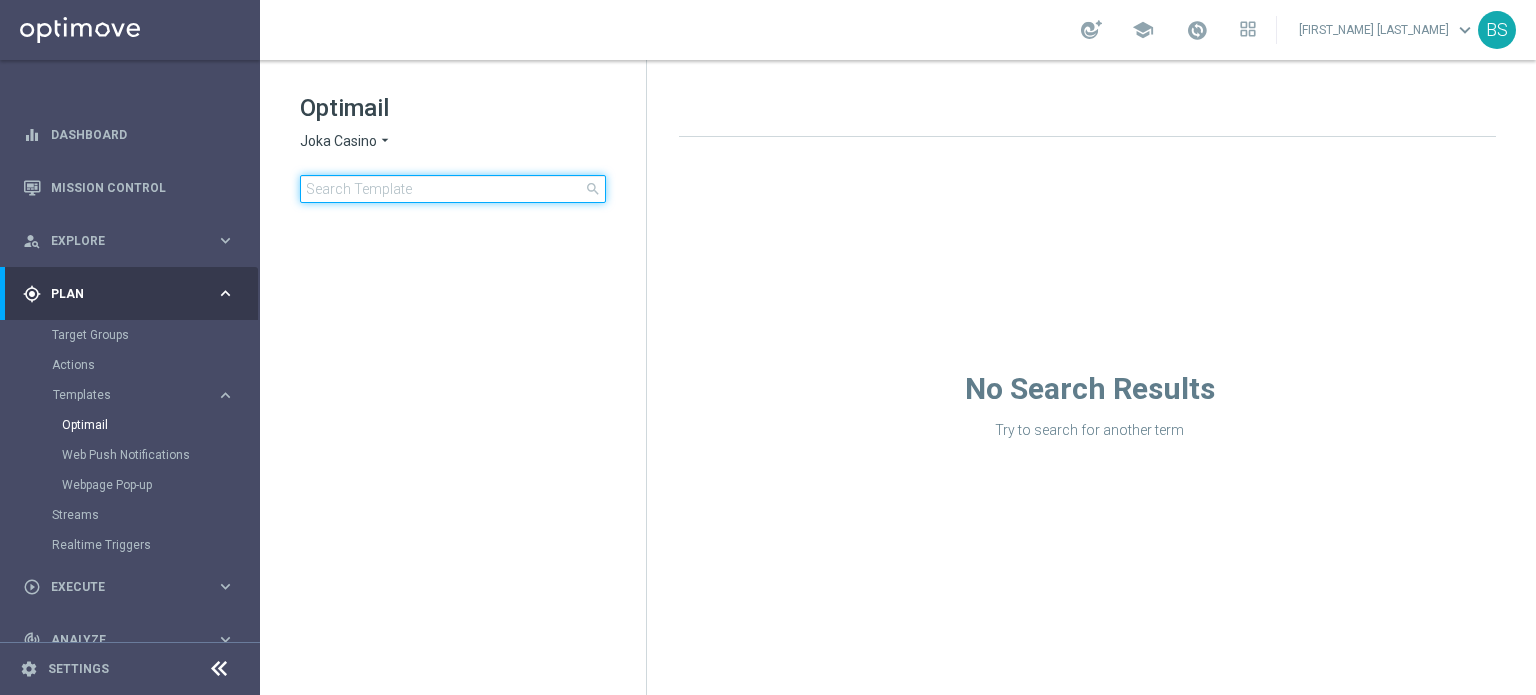 click 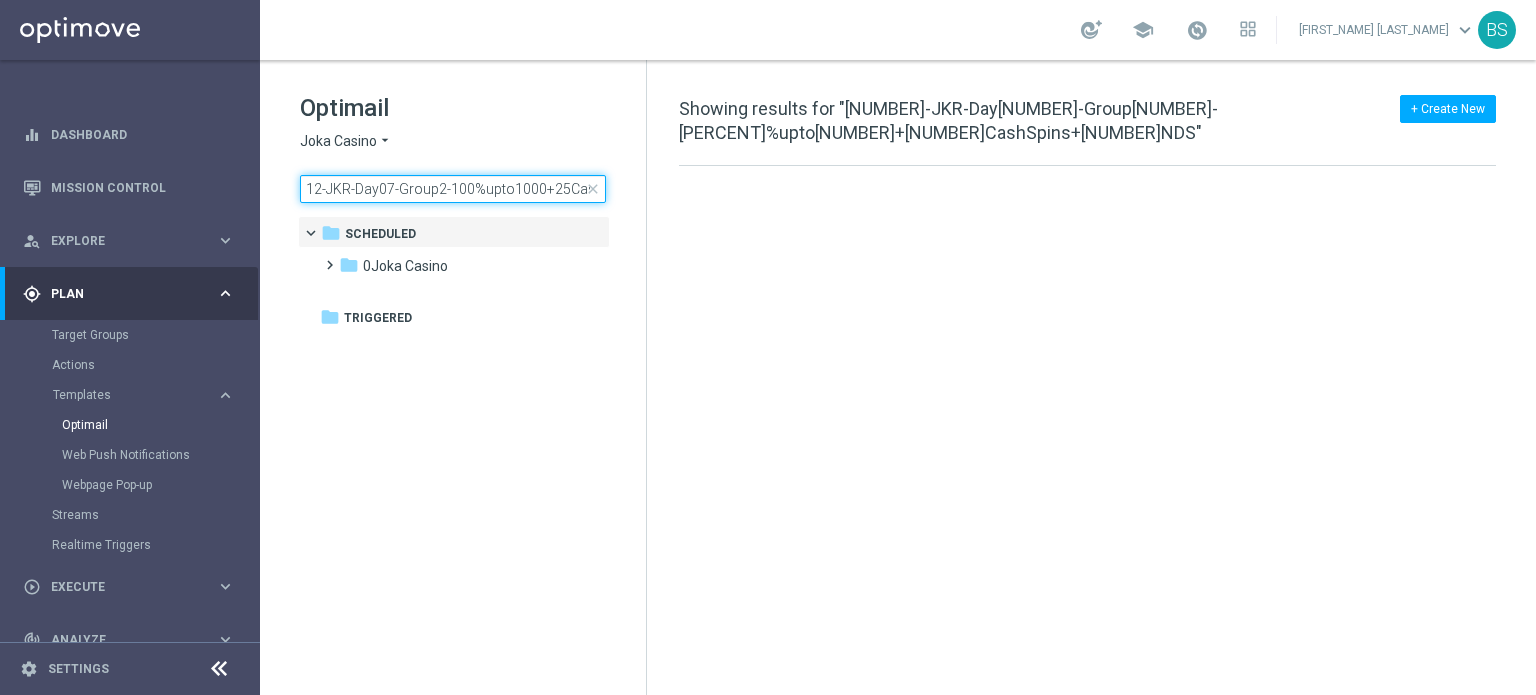 scroll, scrollTop: 0, scrollLeft: 88, axis: horizontal 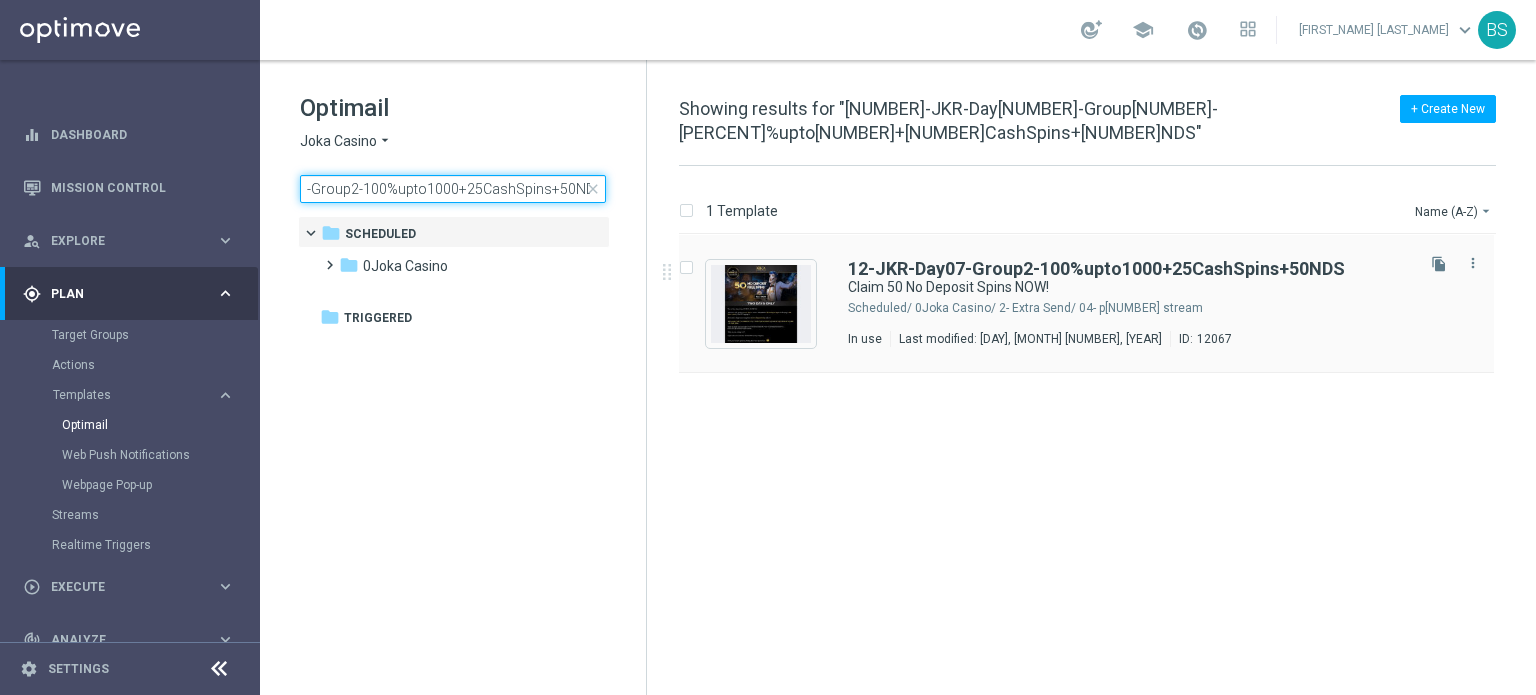 type on "12-JKR-Day07-Group2-100%upto1000+25CashSpins+50NDS" 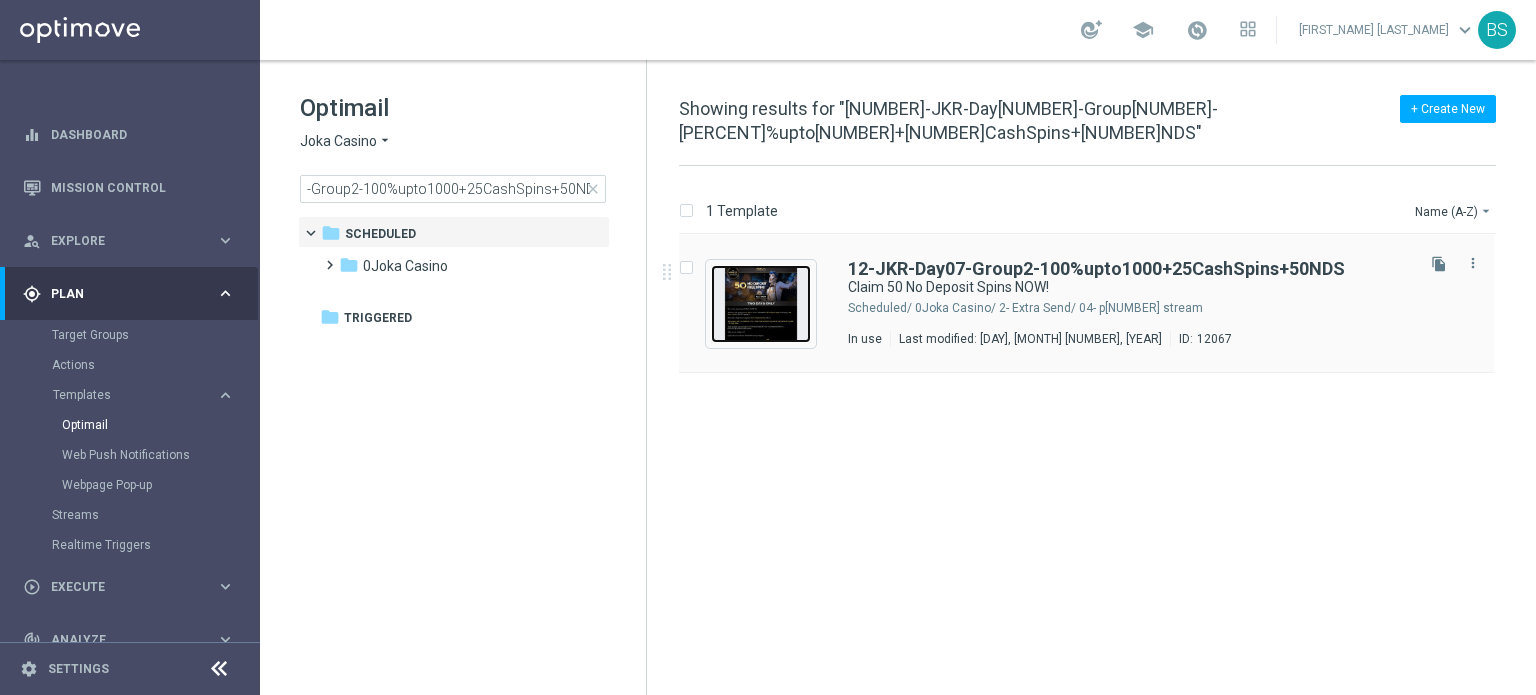 scroll, scrollTop: 0, scrollLeft: 0, axis: both 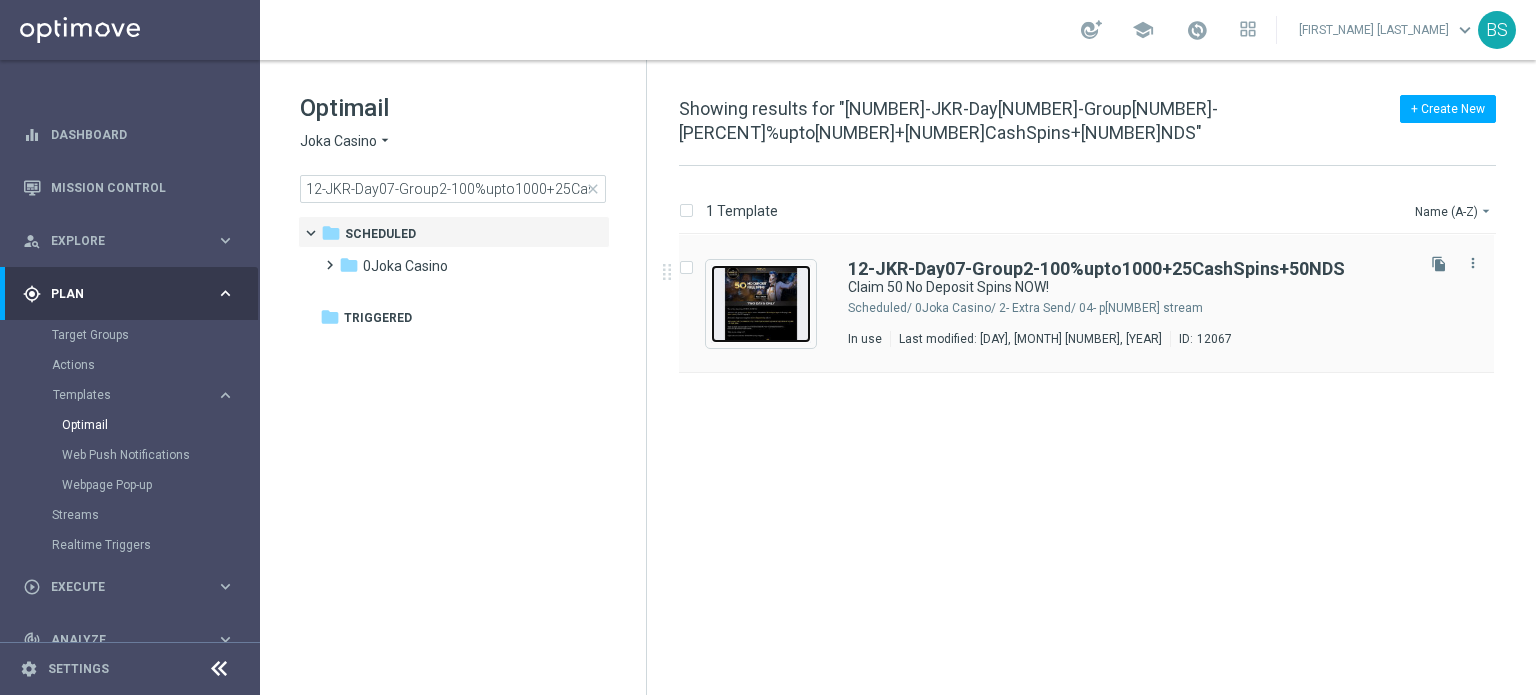 click at bounding box center (761, 304) 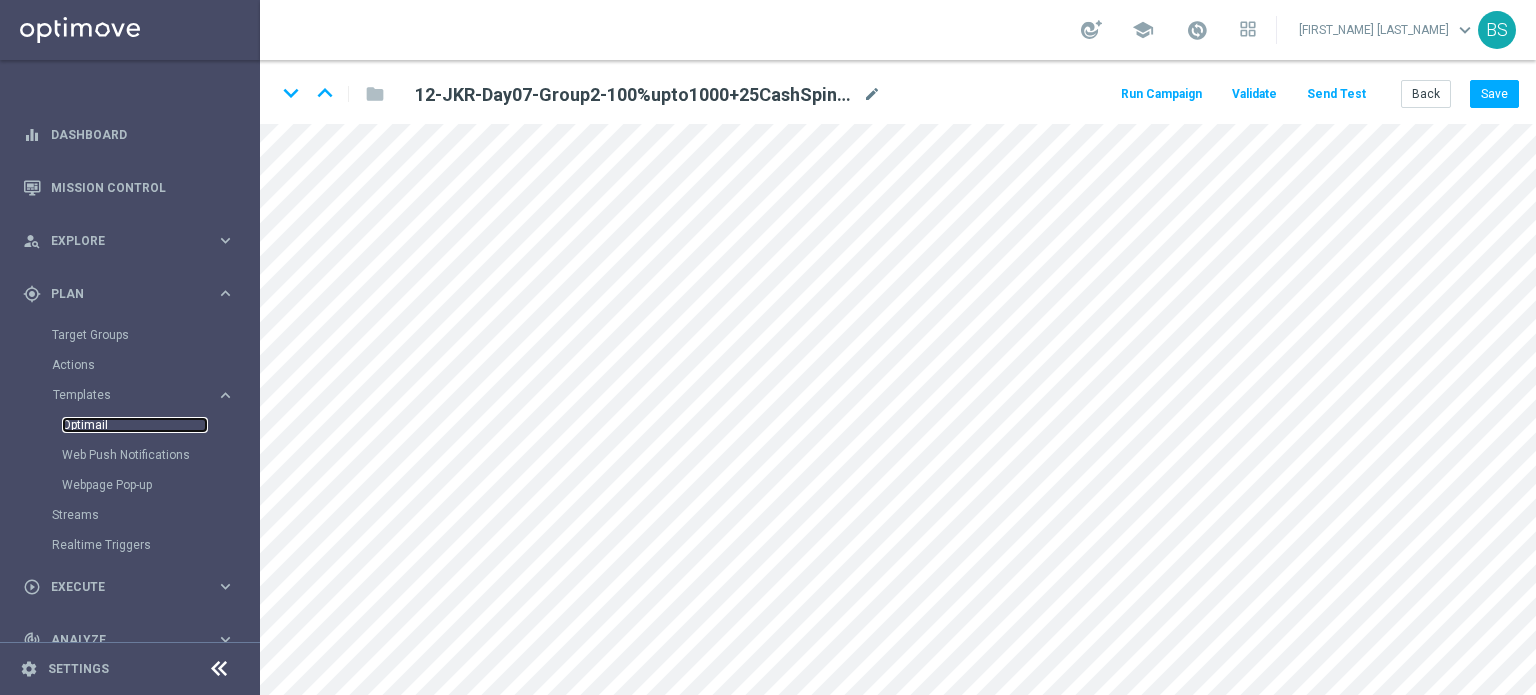 click on "Optimail" at bounding box center [135, 425] 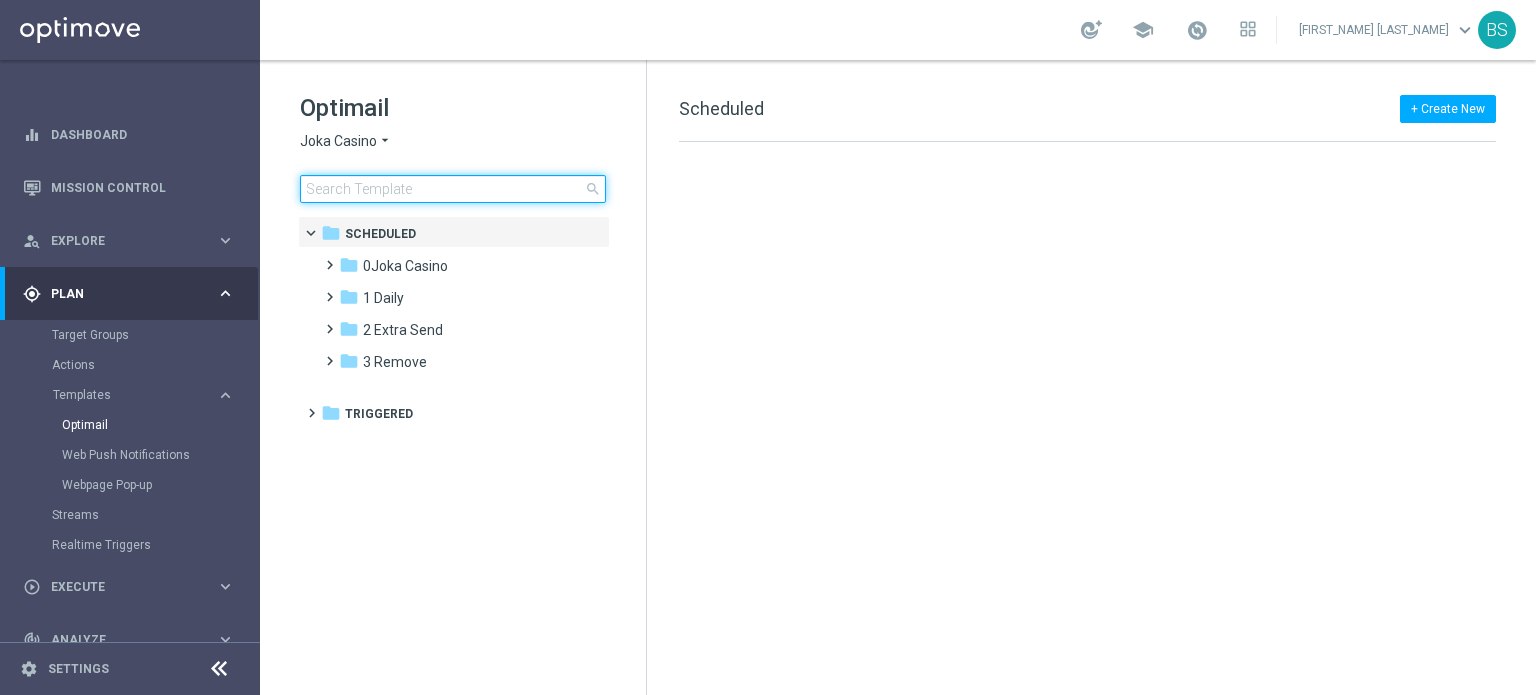 click 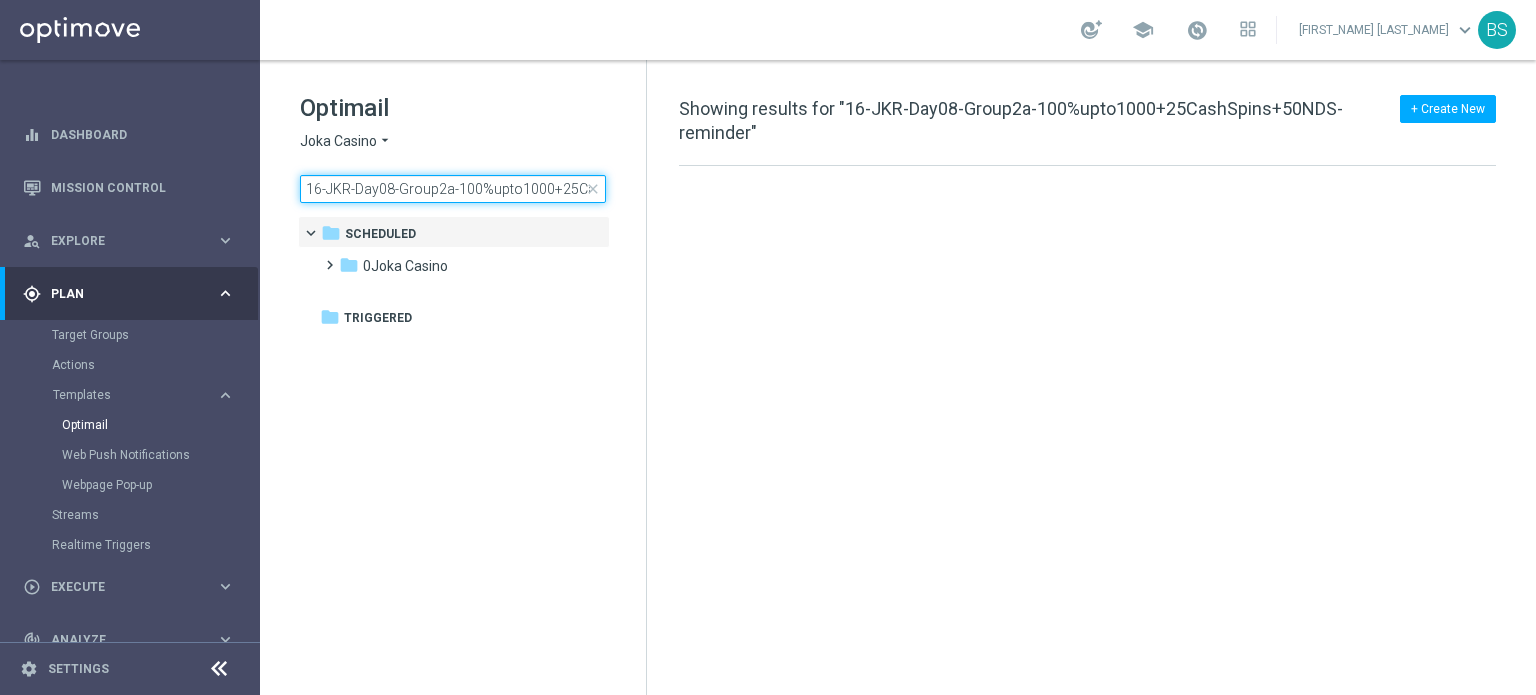 scroll, scrollTop: 0, scrollLeft: 154, axis: horizontal 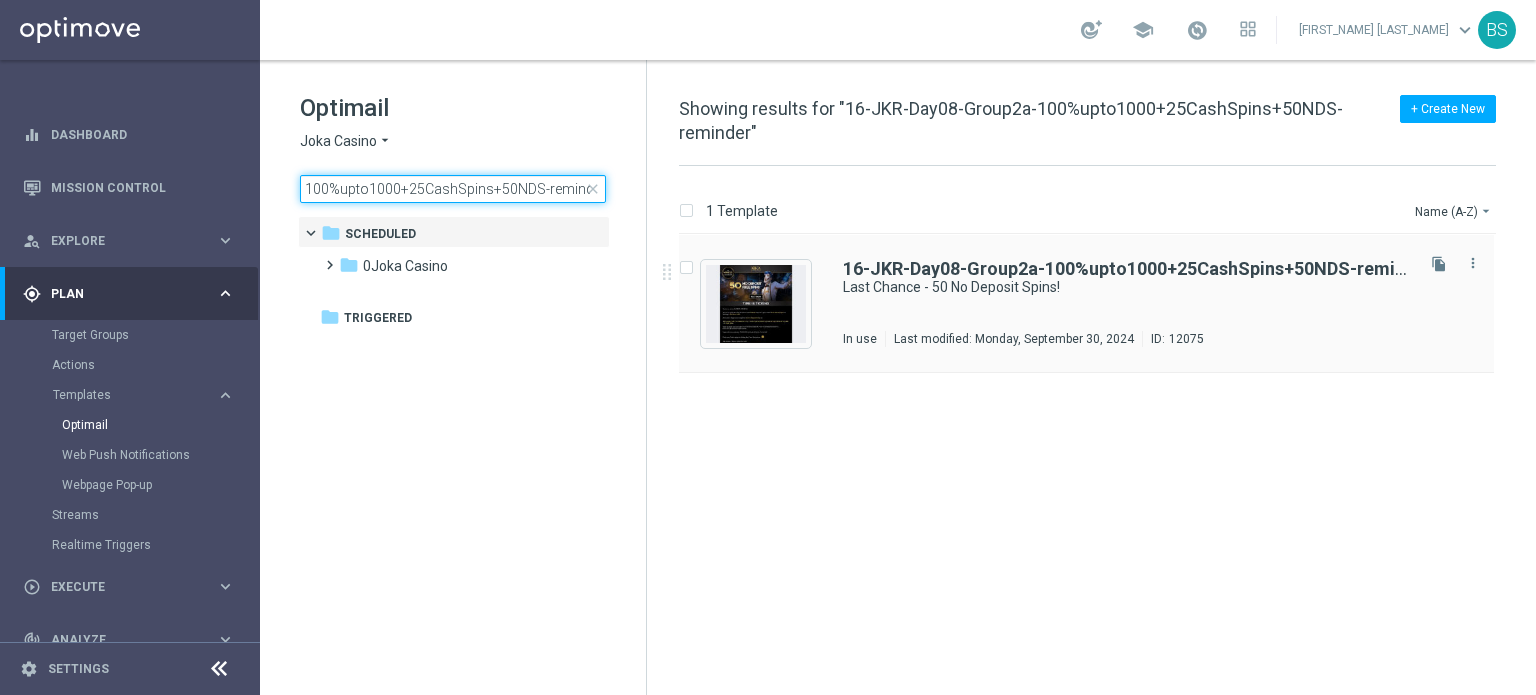type on "16-JKR-Day08-Group2a-100%upto1000+25CashSpins+50NDS-reminder" 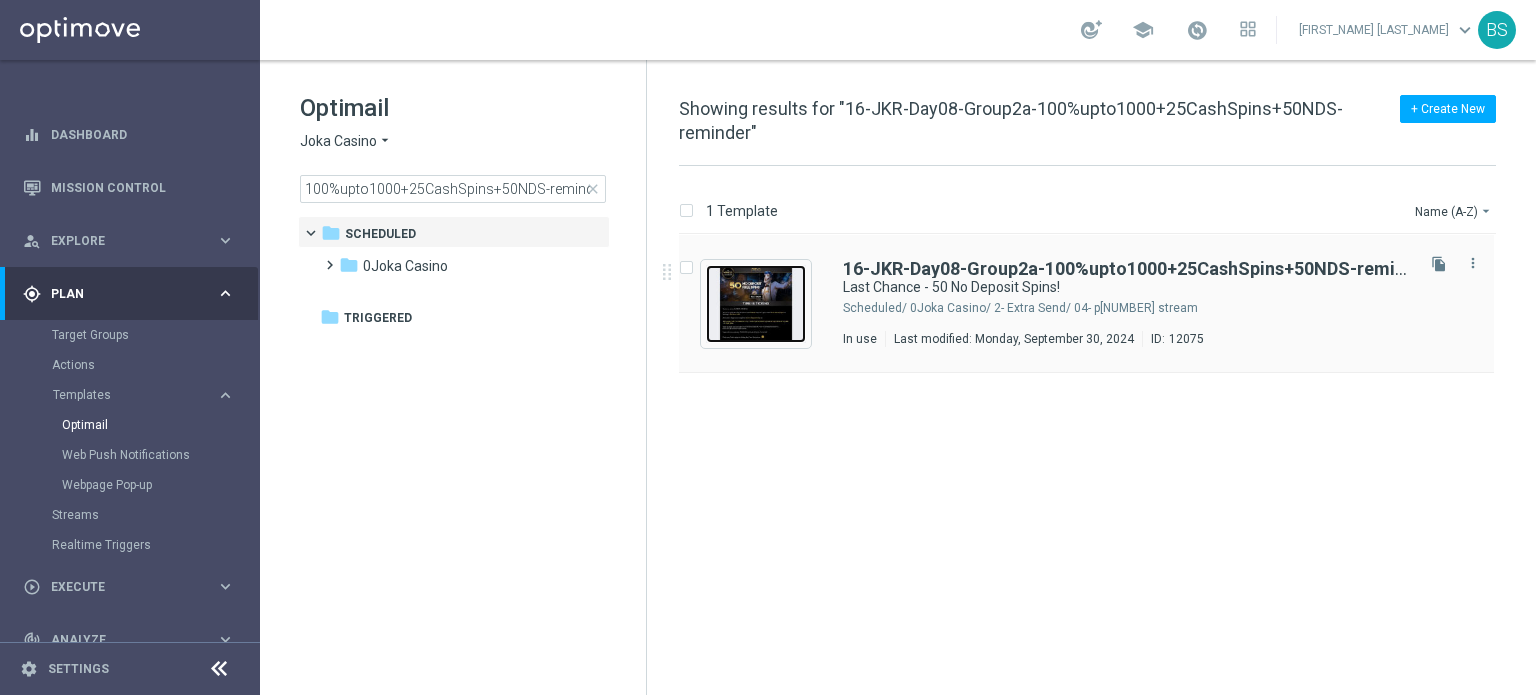 scroll, scrollTop: 0, scrollLeft: 0, axis: both 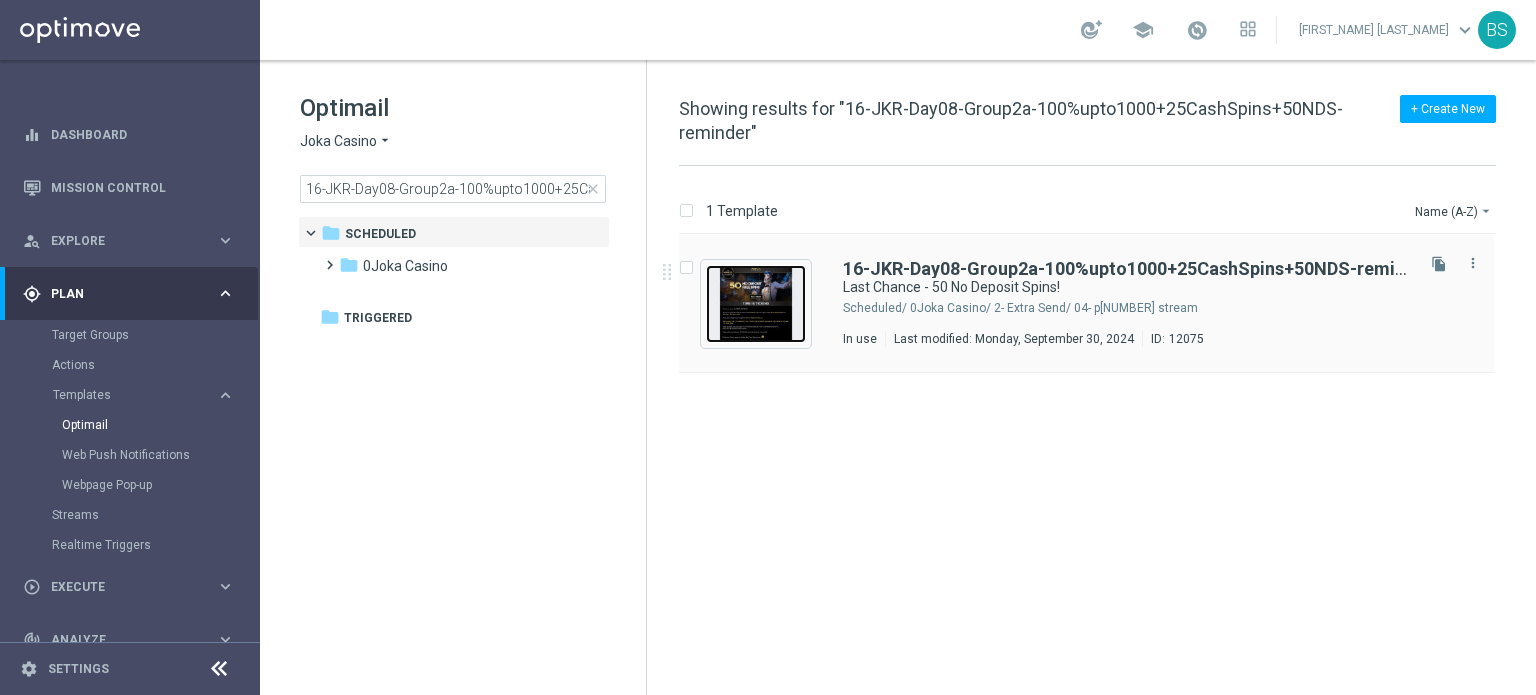 click at bounding box center (756, 304) 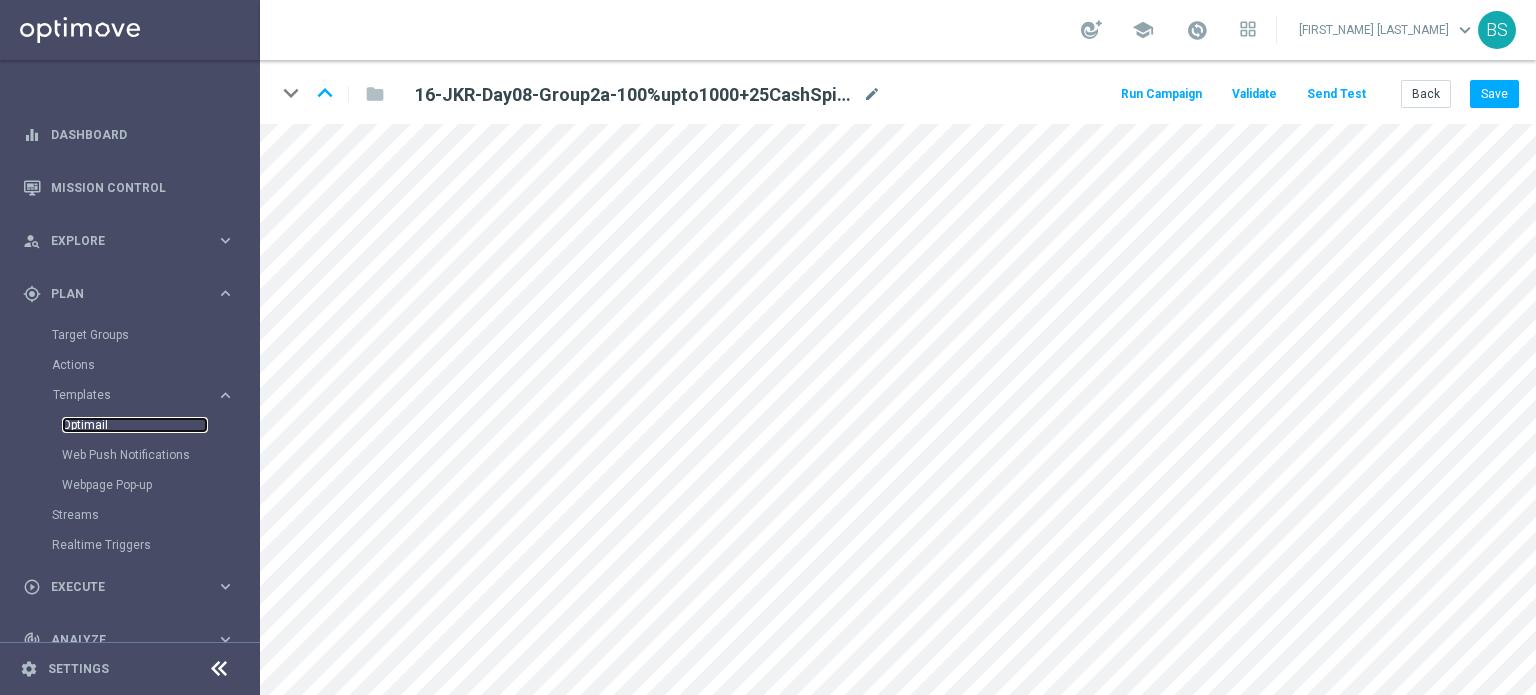 click on "Optimail" at bounding box center (135, 425) 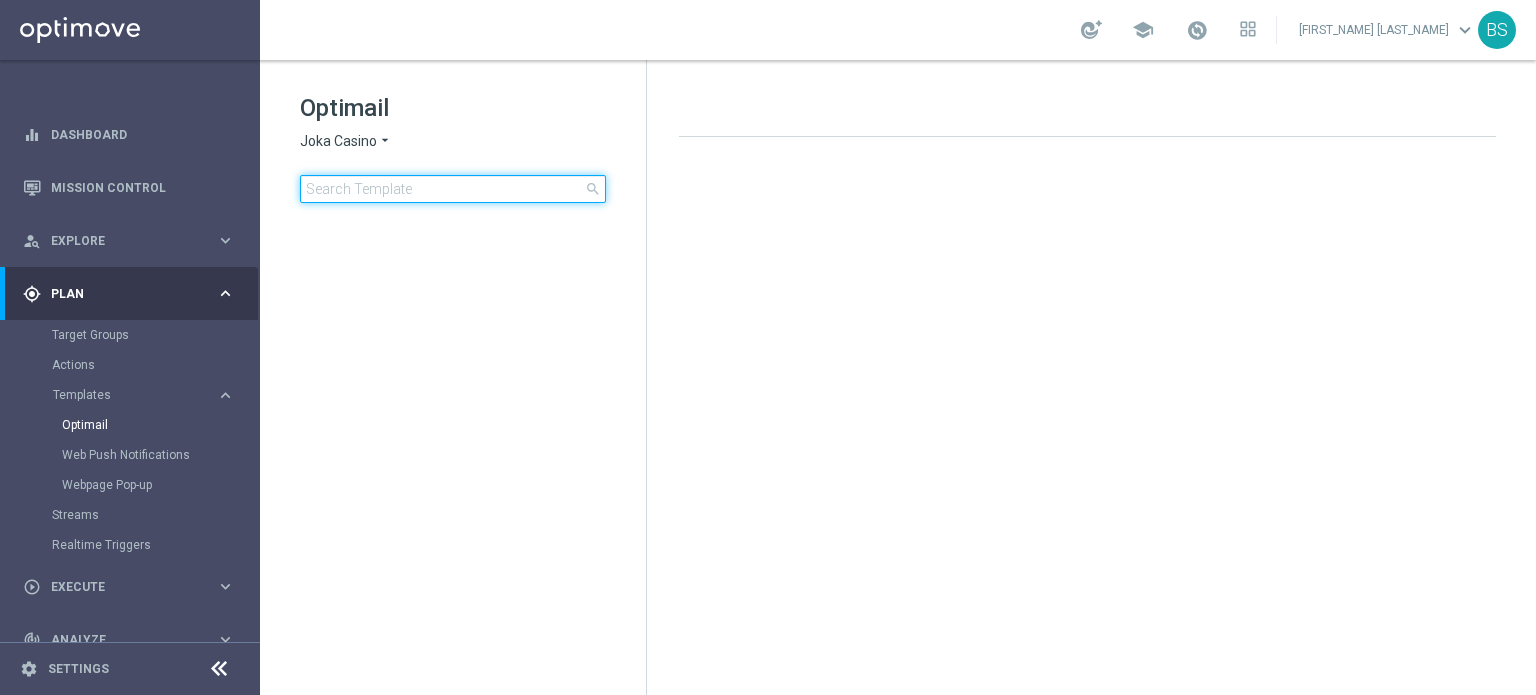 click 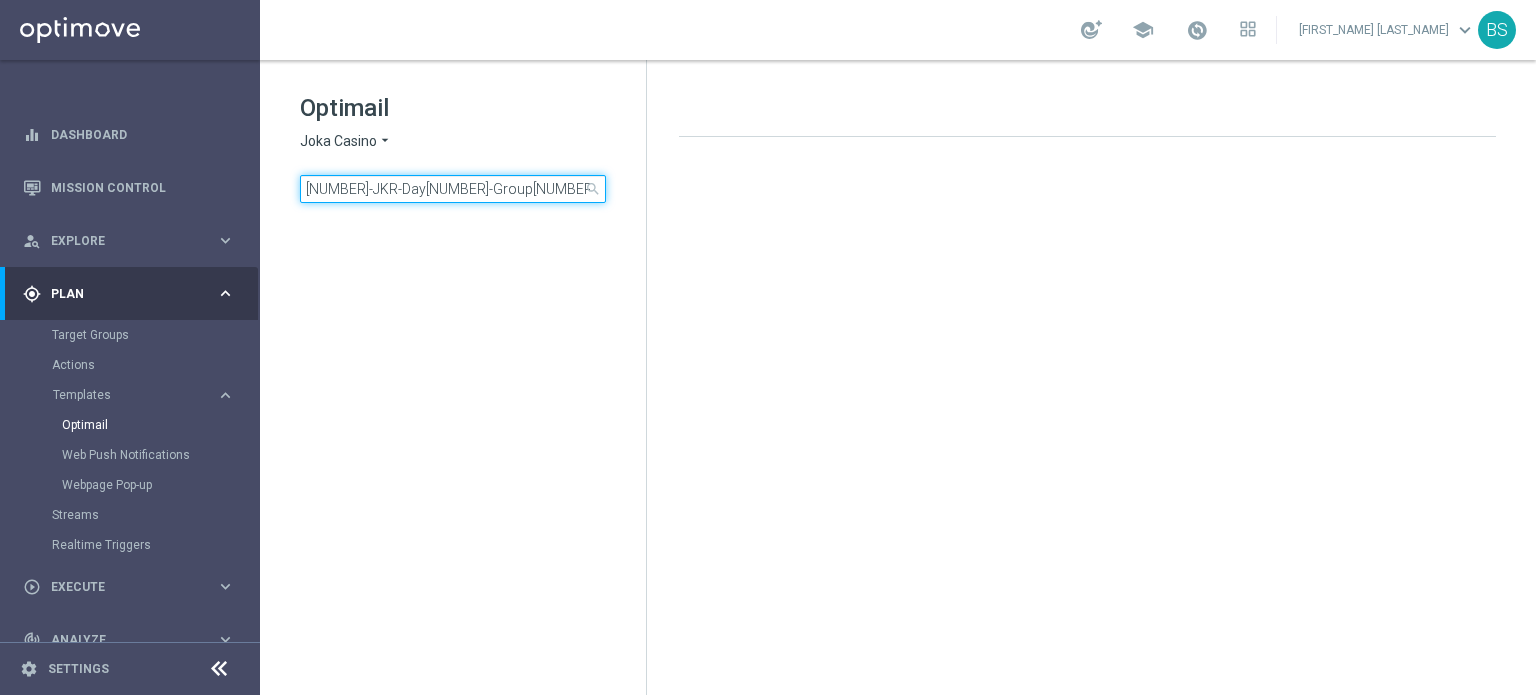 scroll, scrollTop: 0, scrollLeft: 21, axis: horizontal 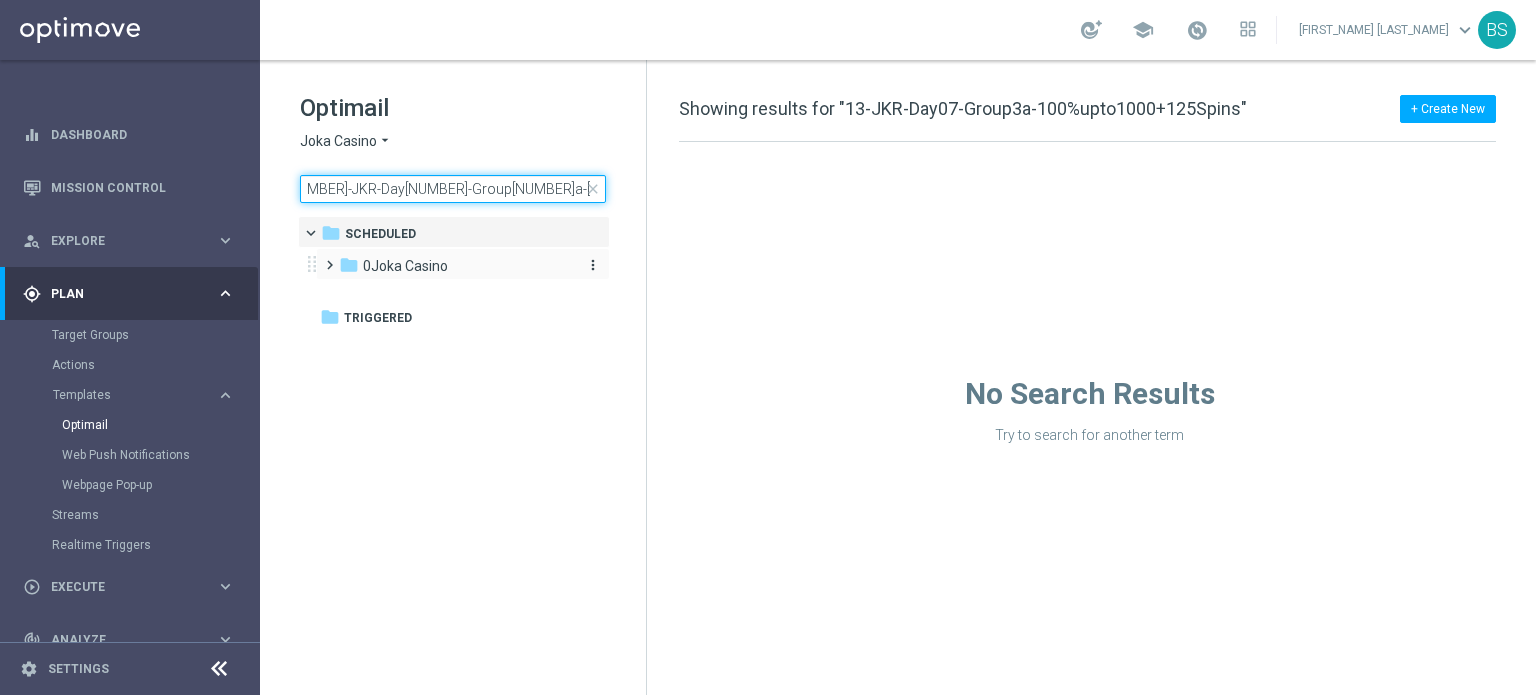 type on "[NUMBER]-JKR-Day[NUMBER]-Group[NUMBER]a-[PERCENT]%upto[NUMBER]+[NUMBER]Spins" 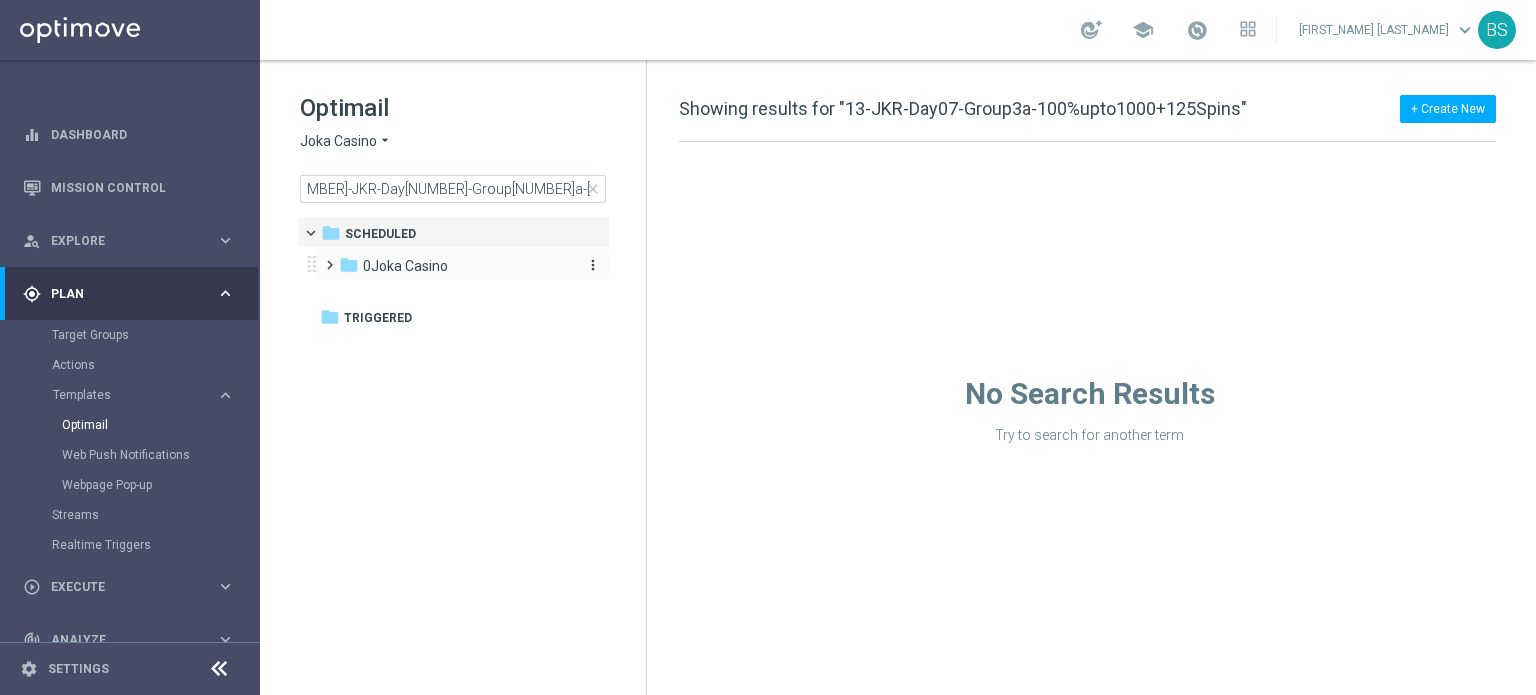 scroll, scrollTop: 0, scrollLeft: 0, axis: both 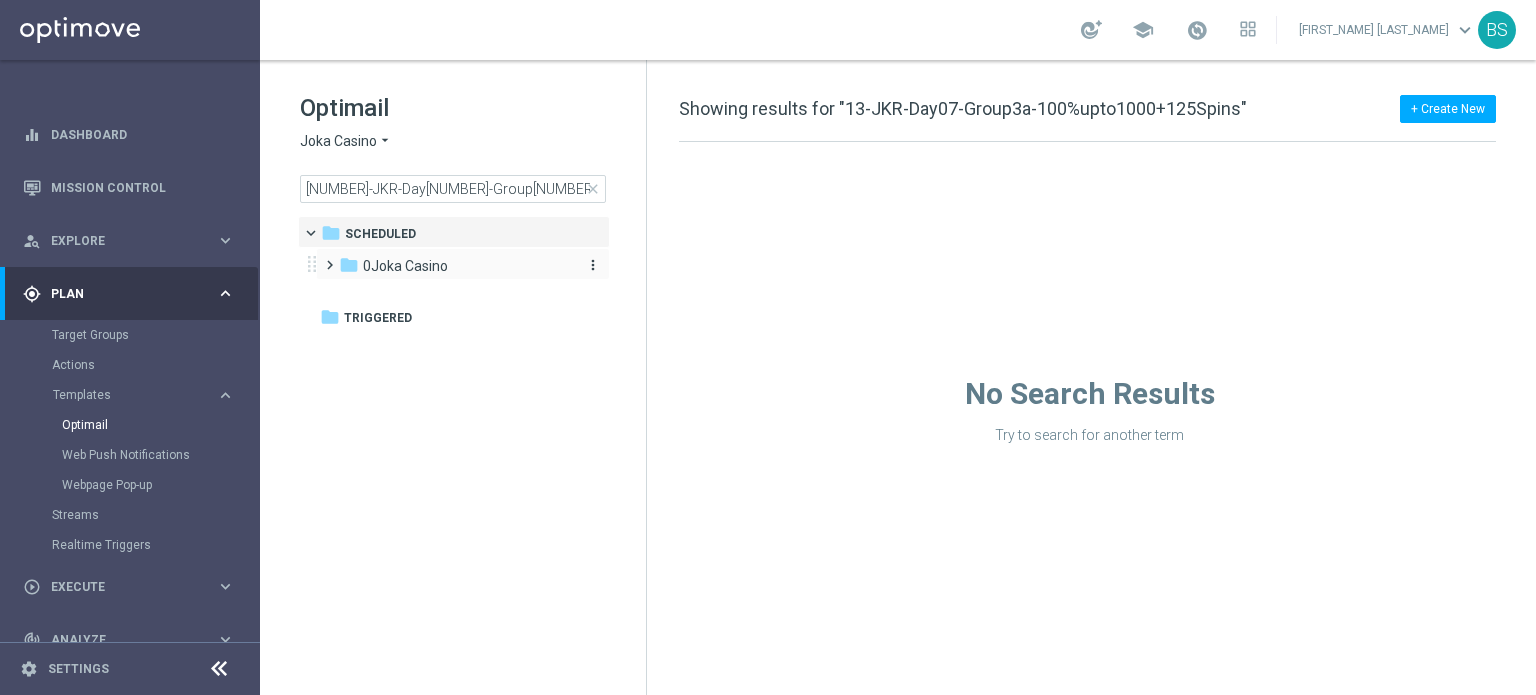 click on "folder
0Joka Casino" at bounding box center (454, 266) 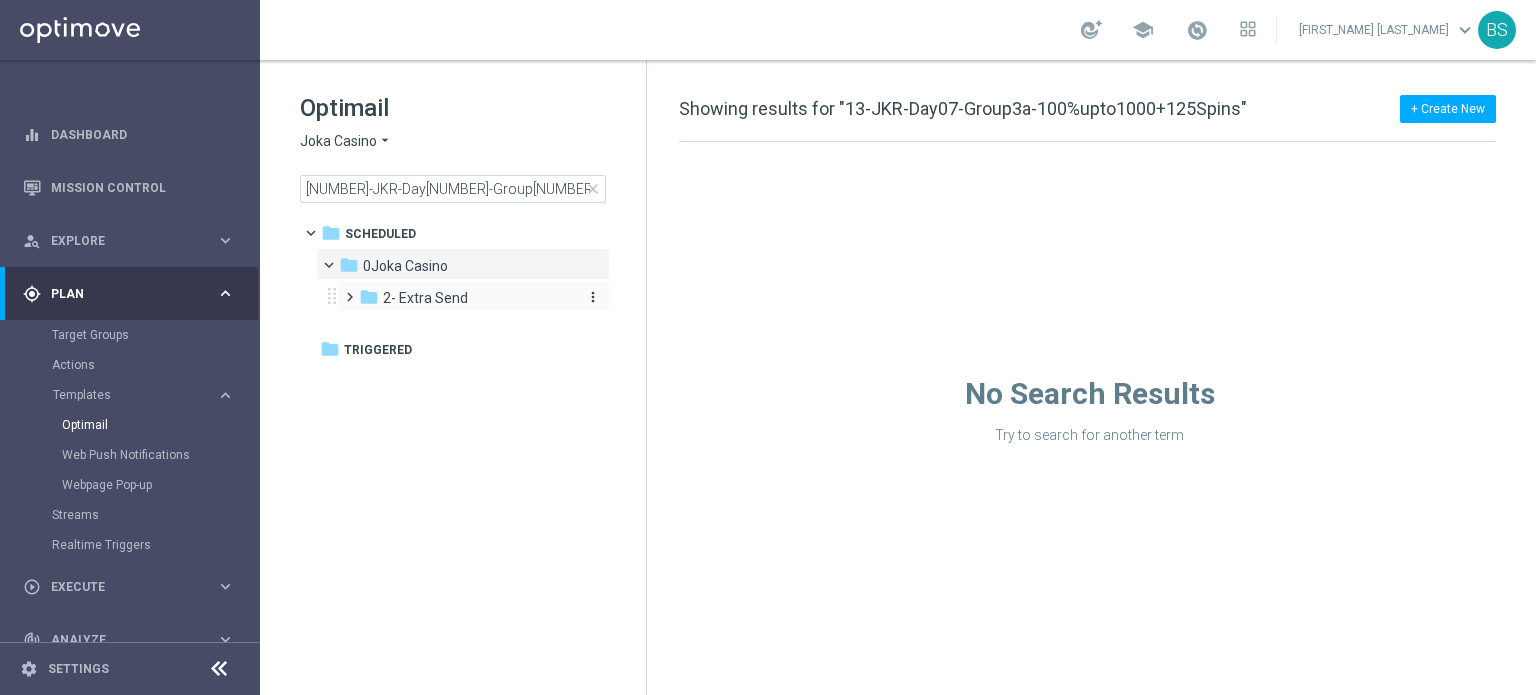 click on "2- Extra Send" at bounding box center [425, 298] 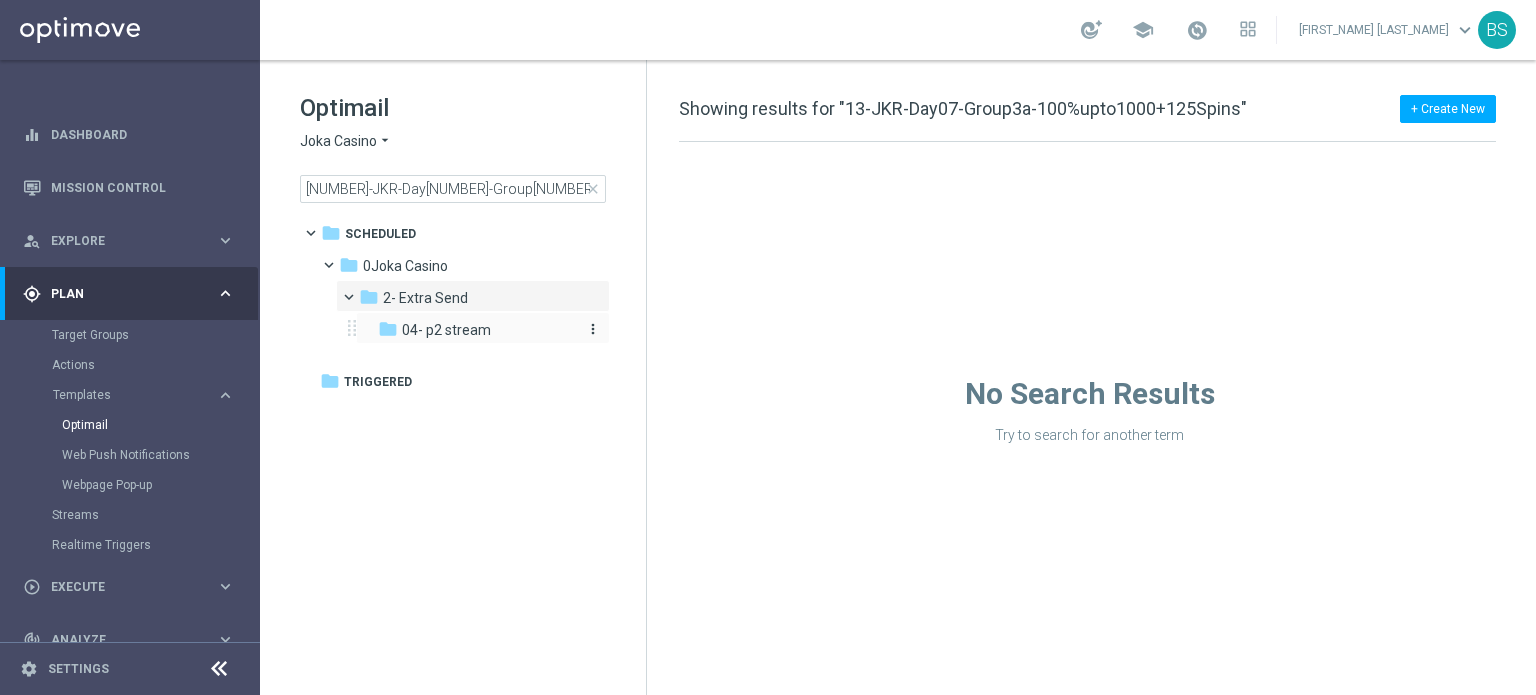 click on "04- p2 stream" at bounding box center (446, 330) 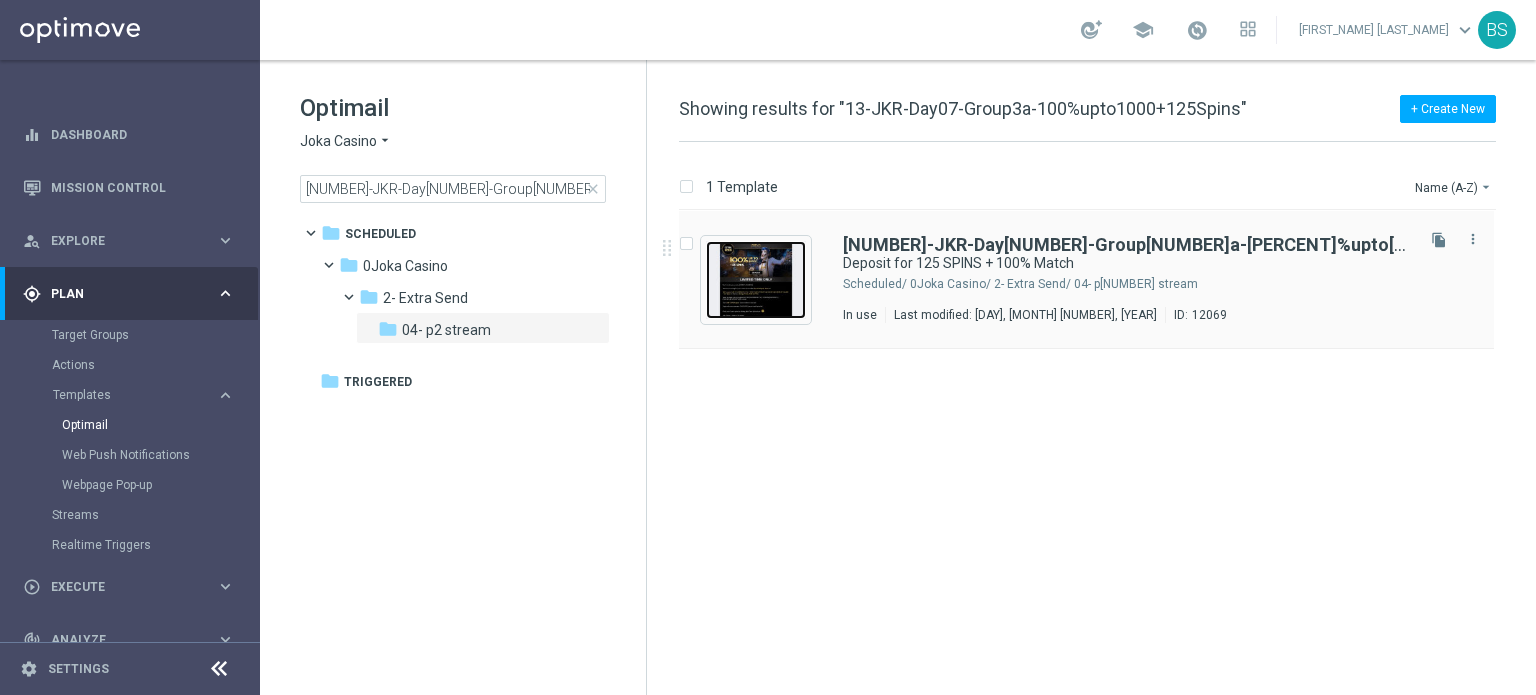click at bounding box center (756, 280) 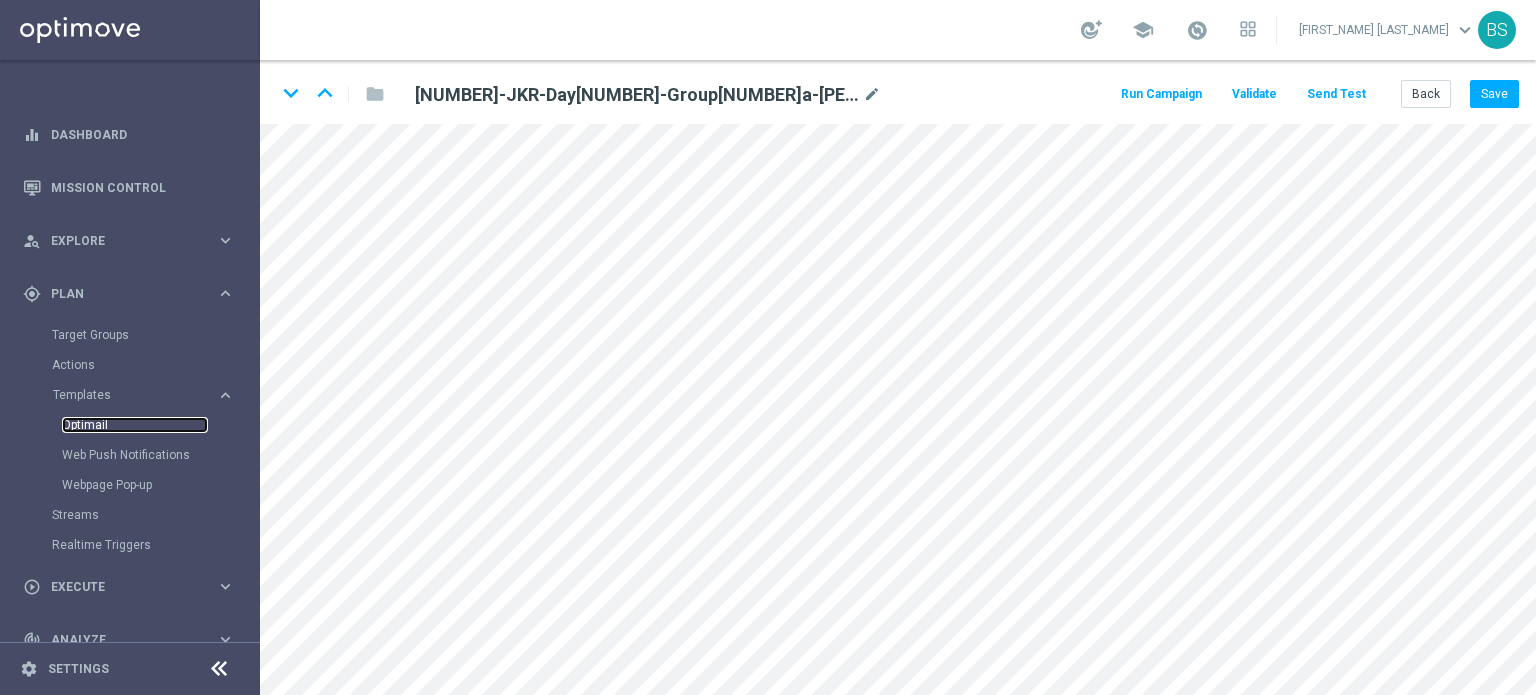click on "Optimail" at bounding box center [135, 425] 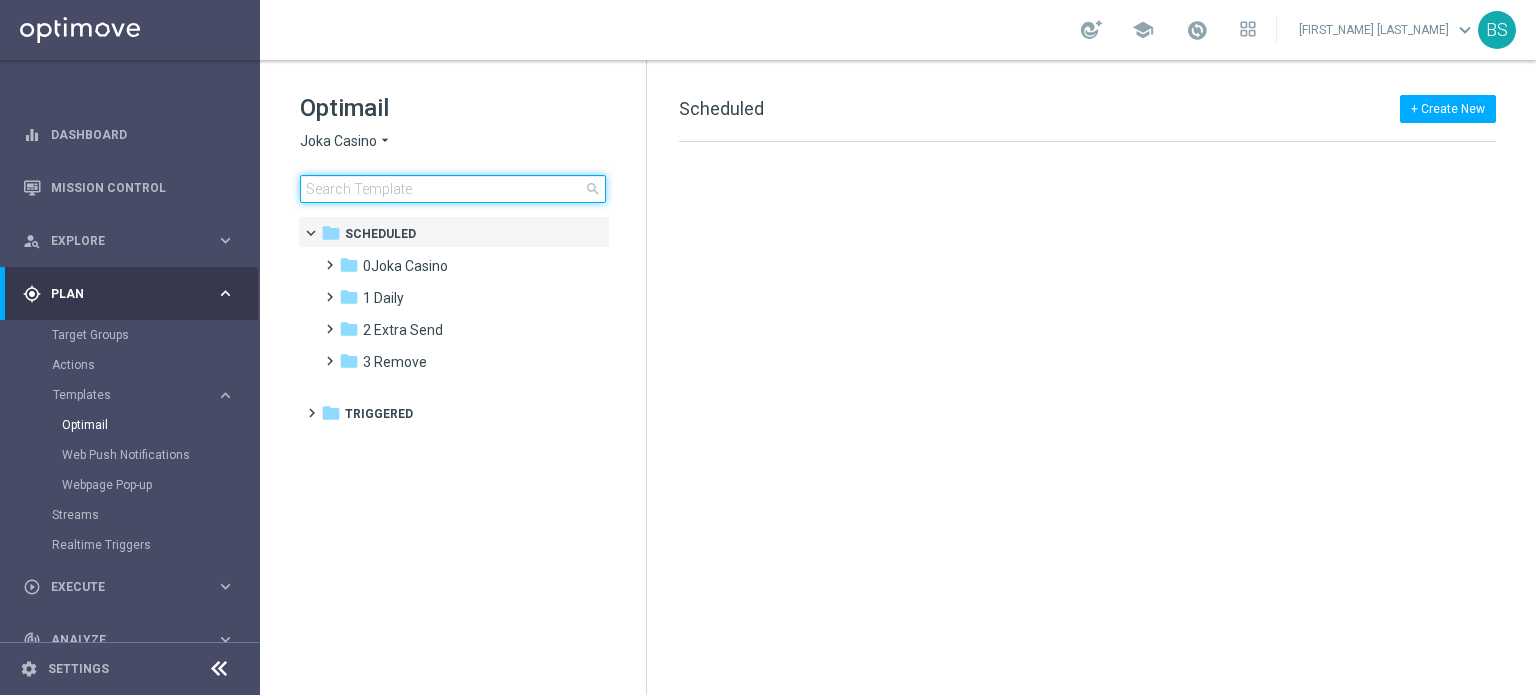 click 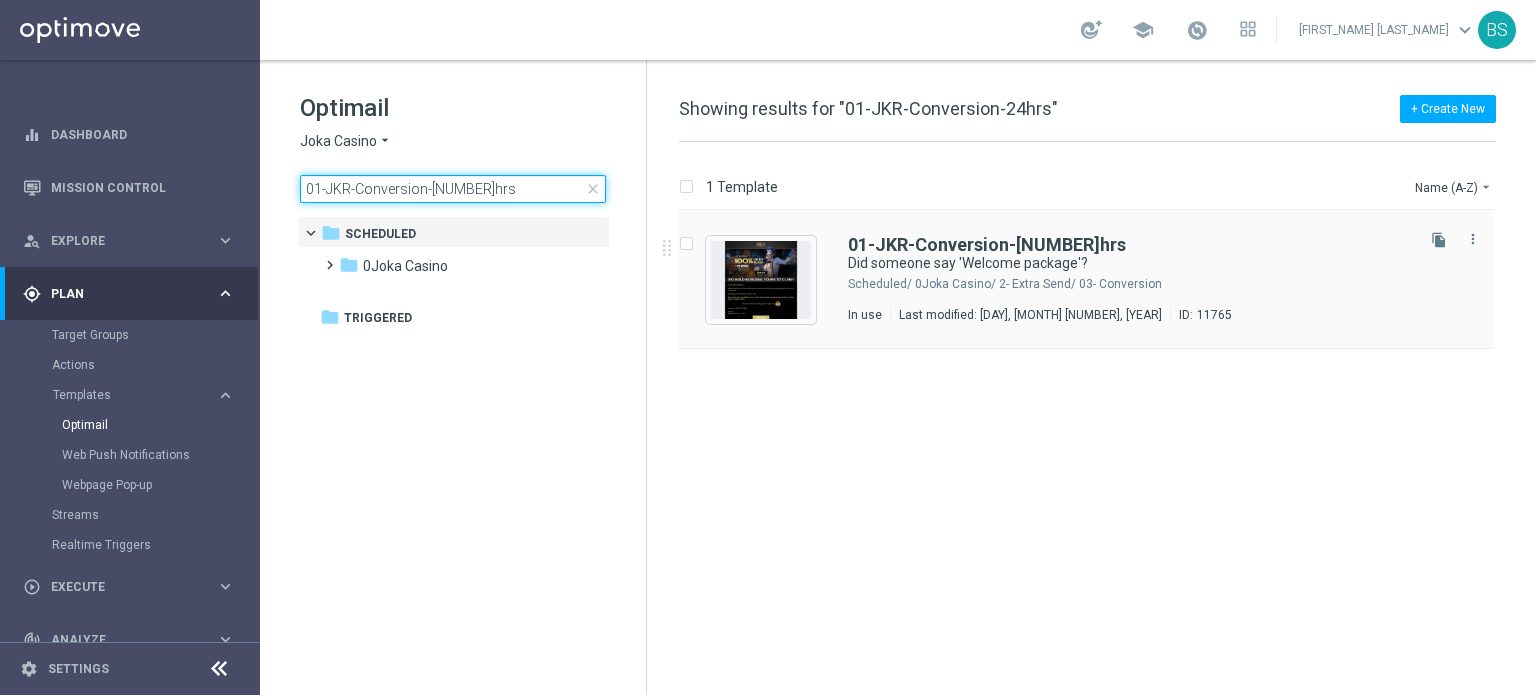 type on "01-JKR-Conversion-[NUMBER]hrs" 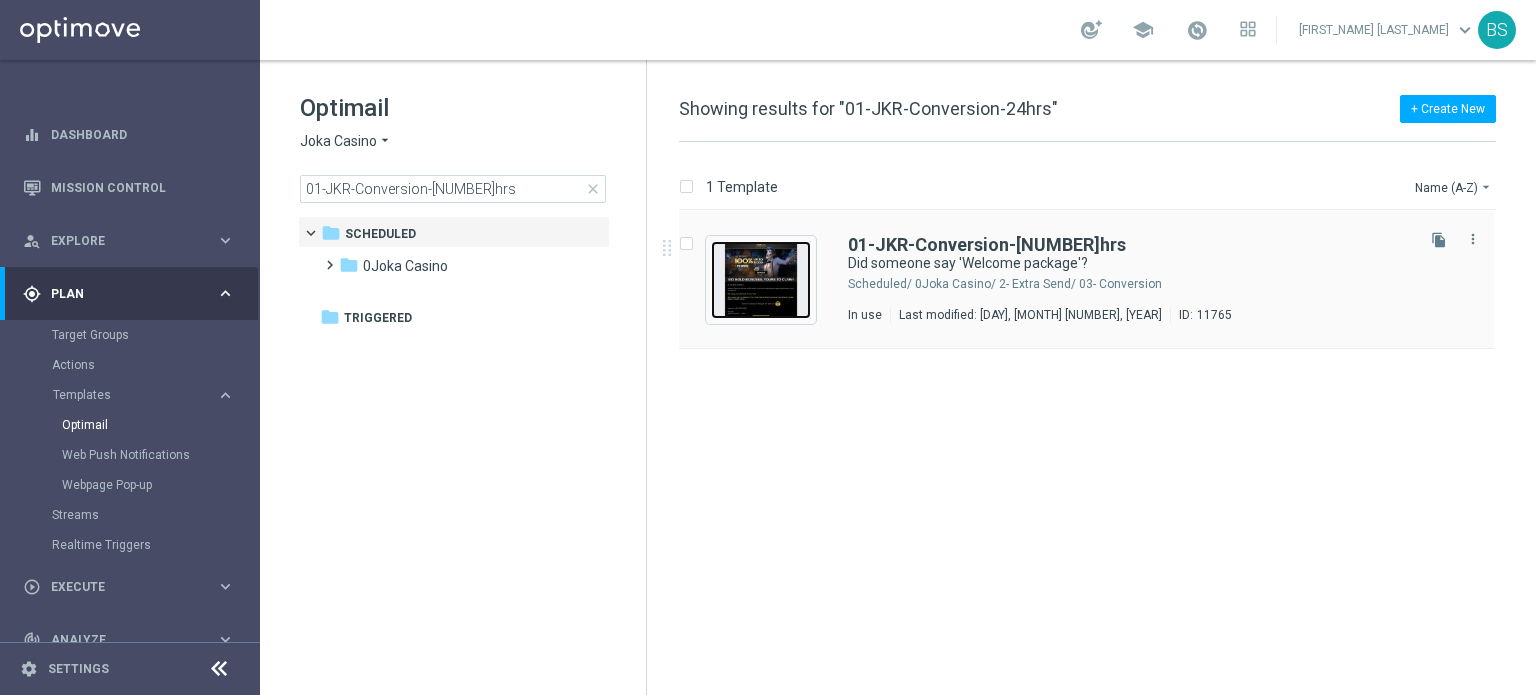 click at bounding box center (761, 280) 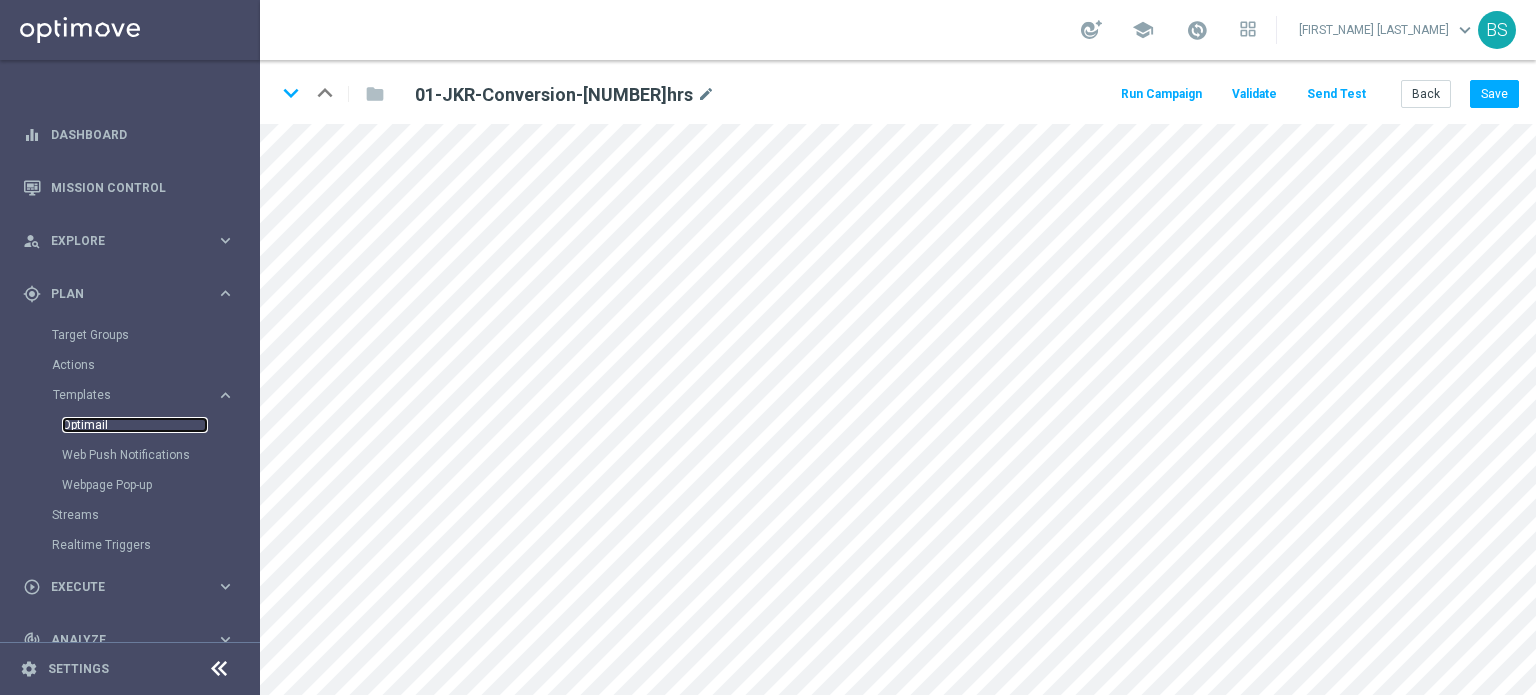 click on "Optimail" at bounding box center (135, 425) 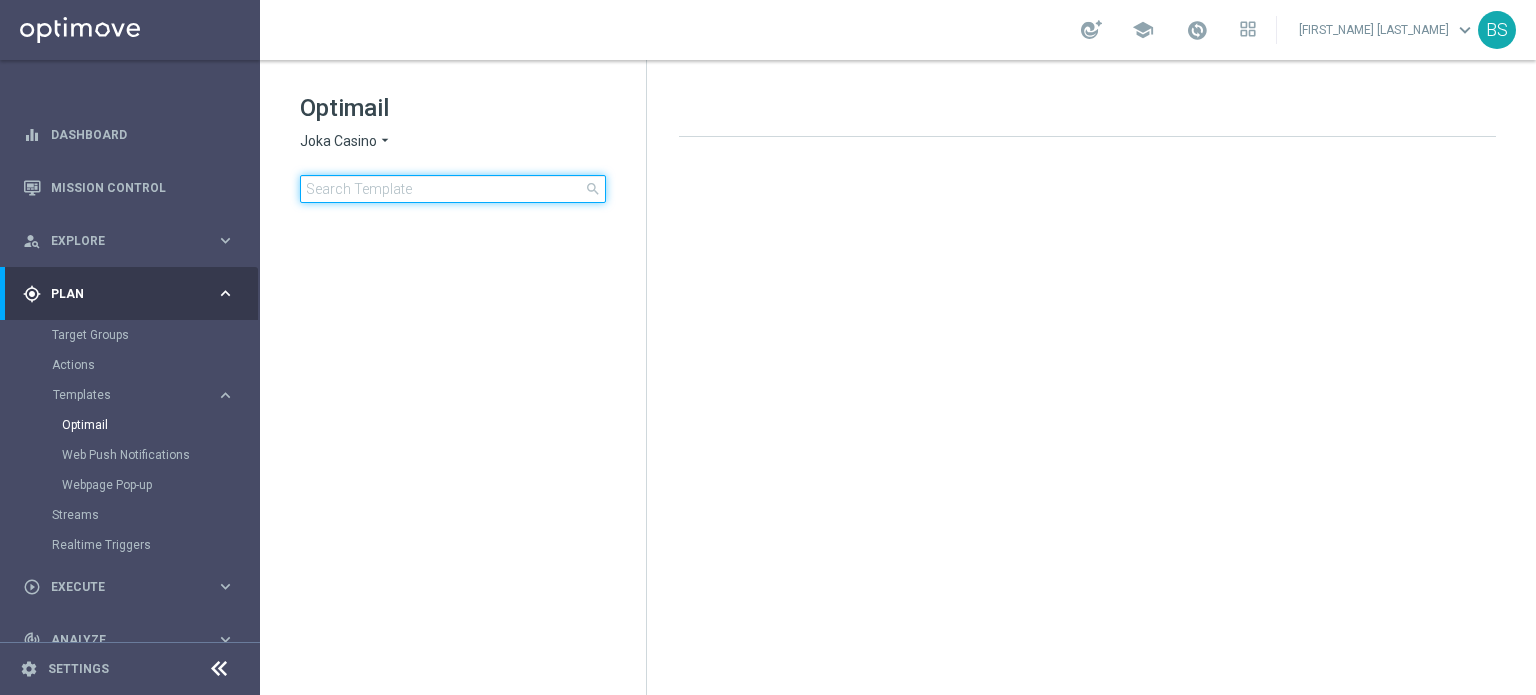 click 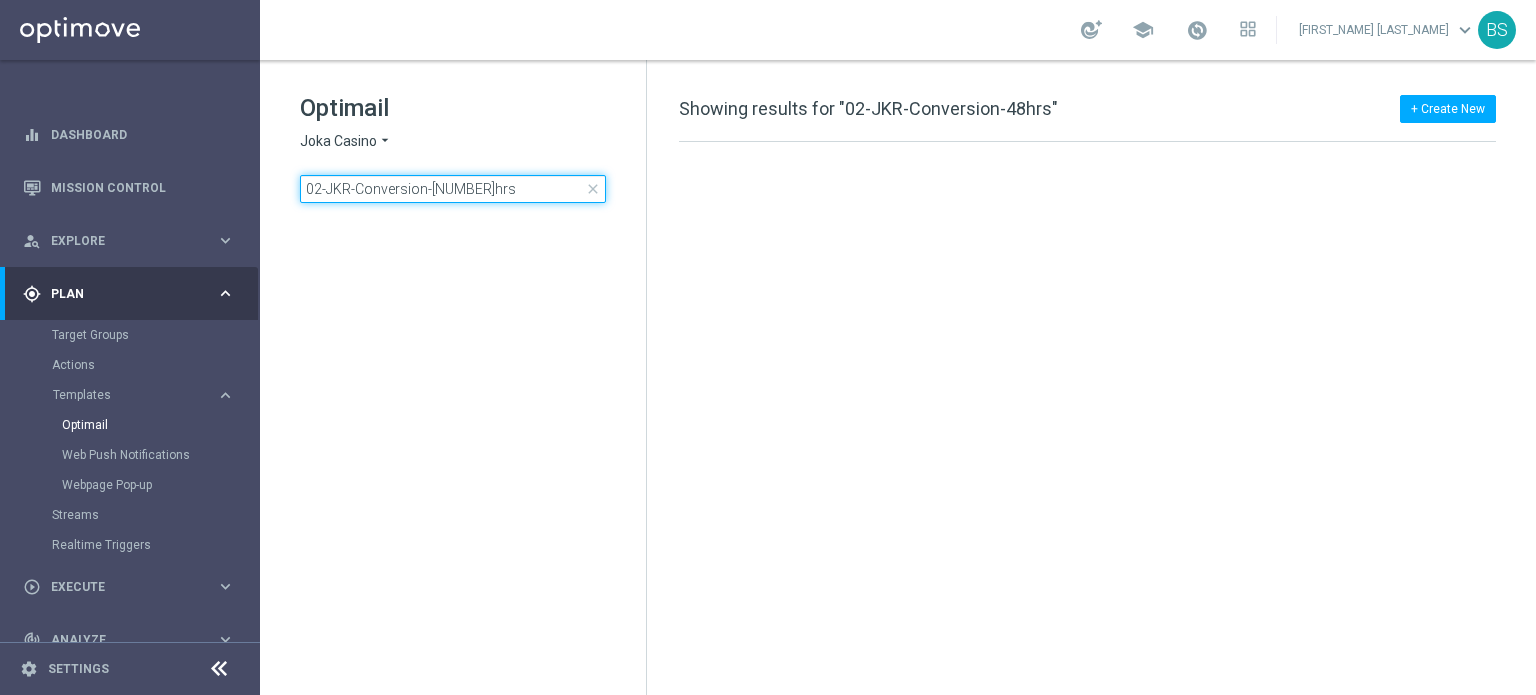 type on "02-JKR-Conversion-[NUMBER]hrs" 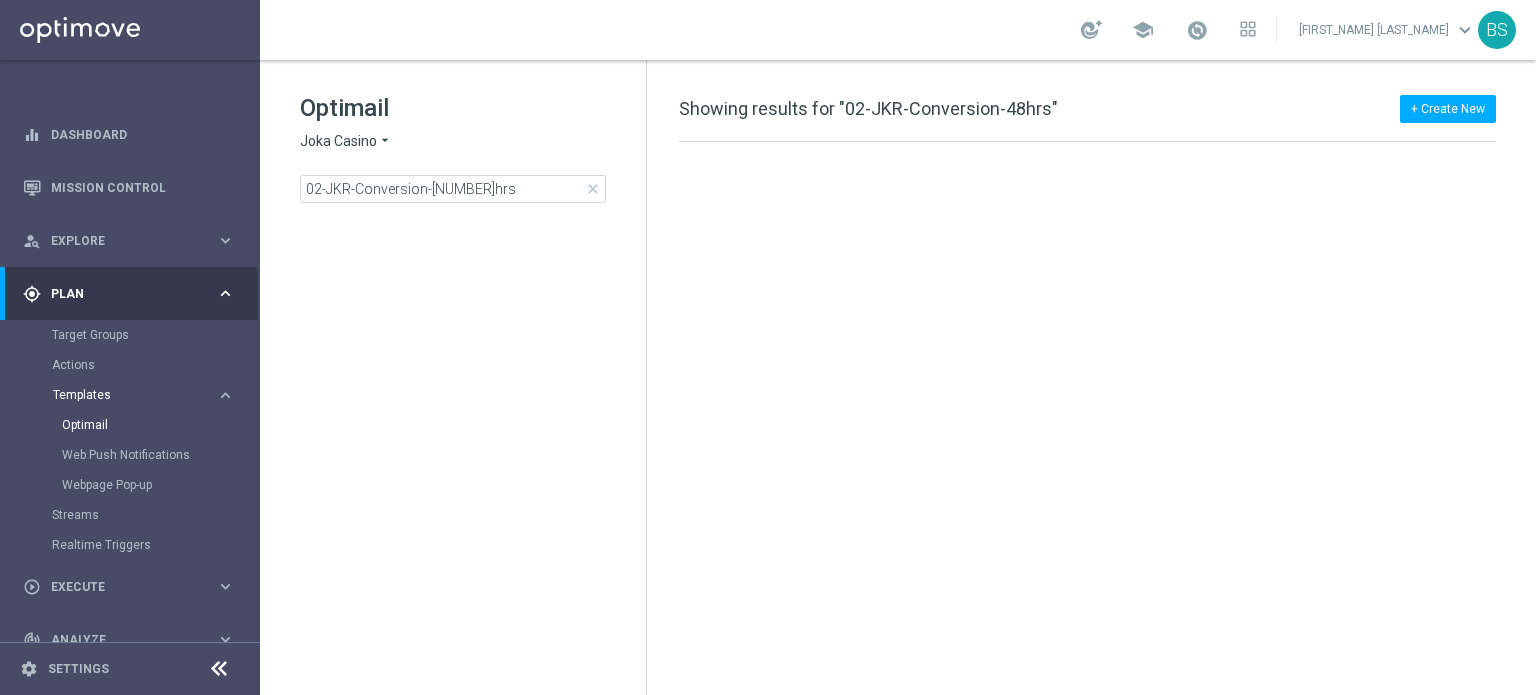 click on "Templates" at bounding box center [124, 395] 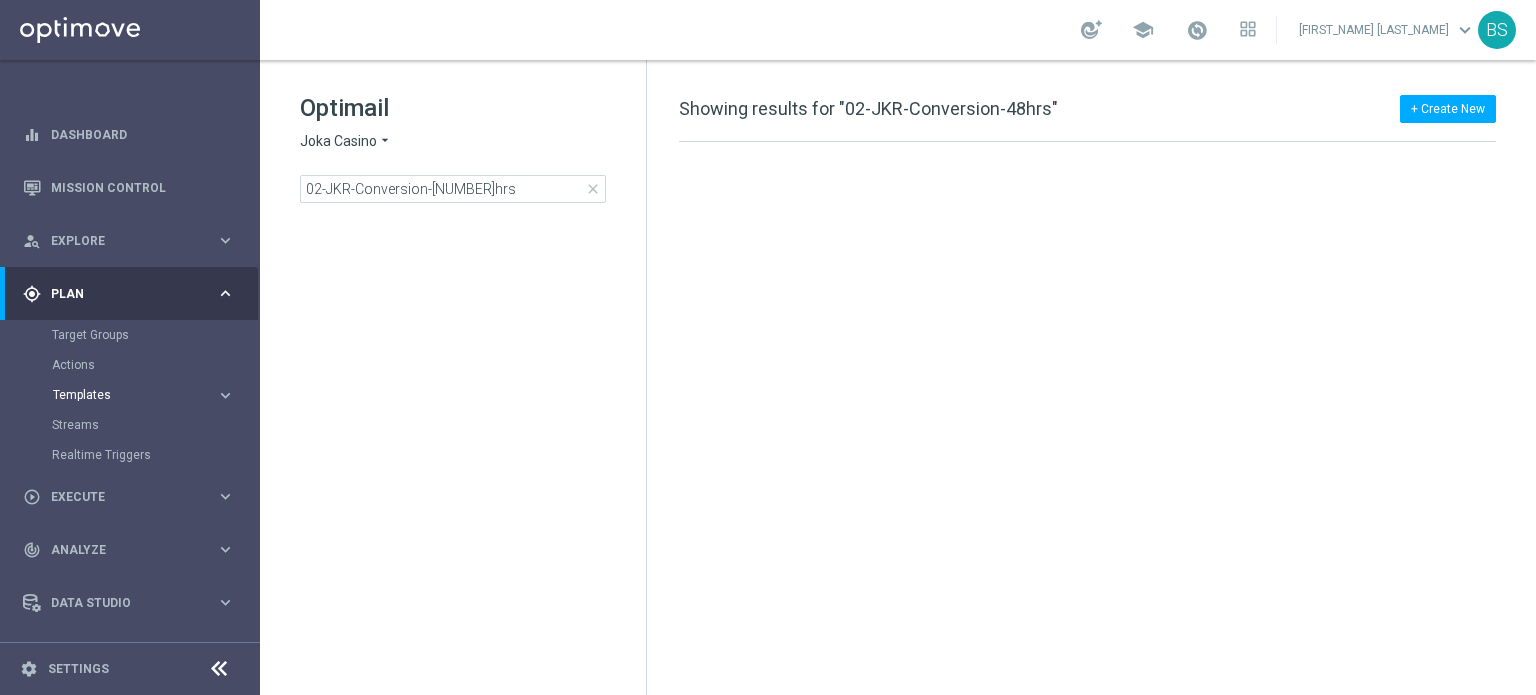 click on "Templates" at bounding box center [124, 395] 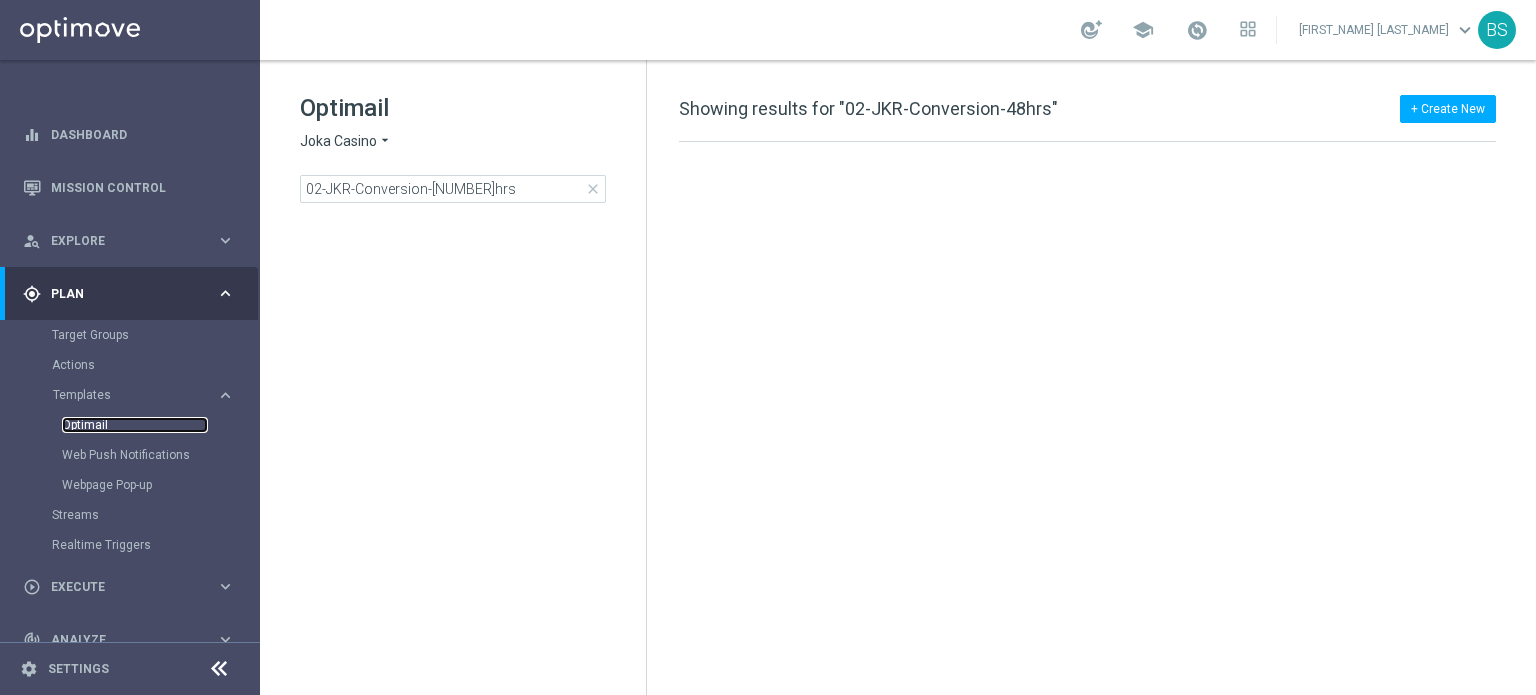 click on "Optimail" at bounding box center [135, 425] 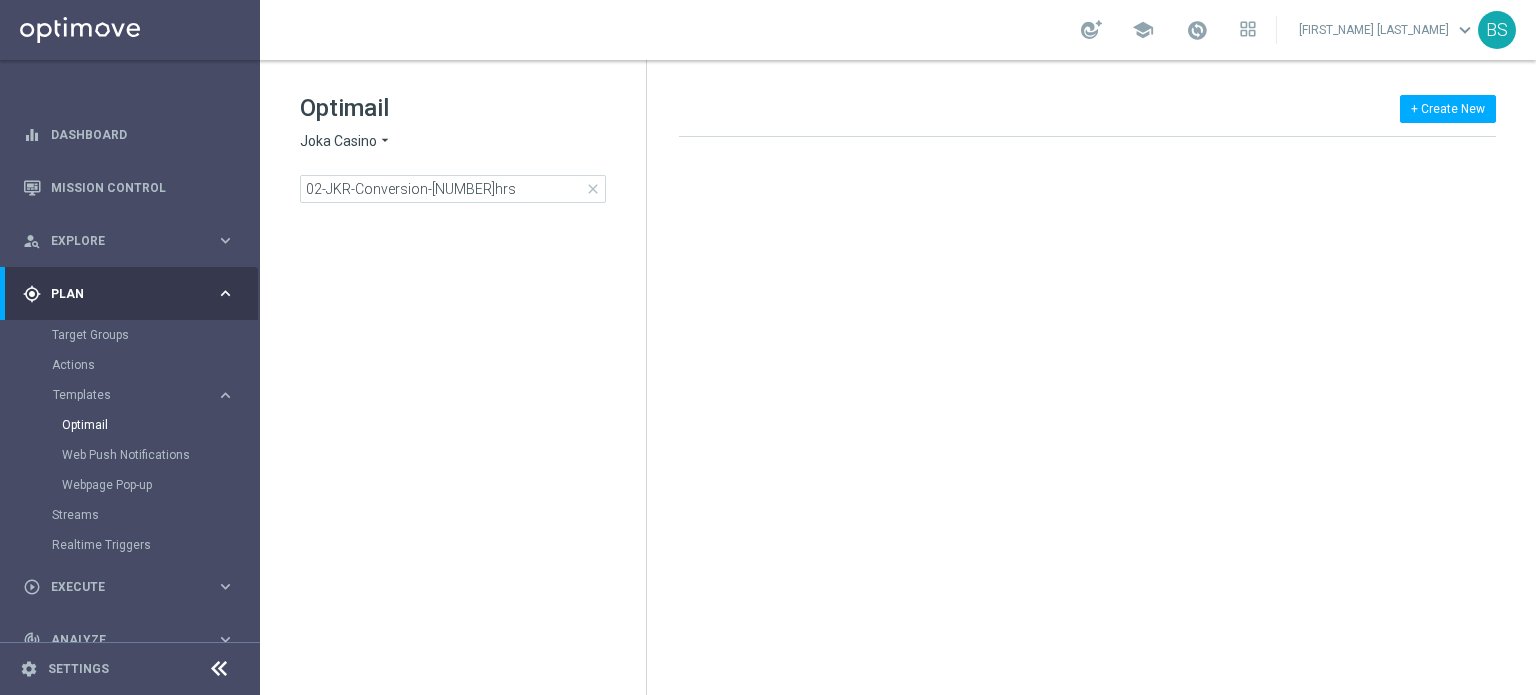 click on "close" 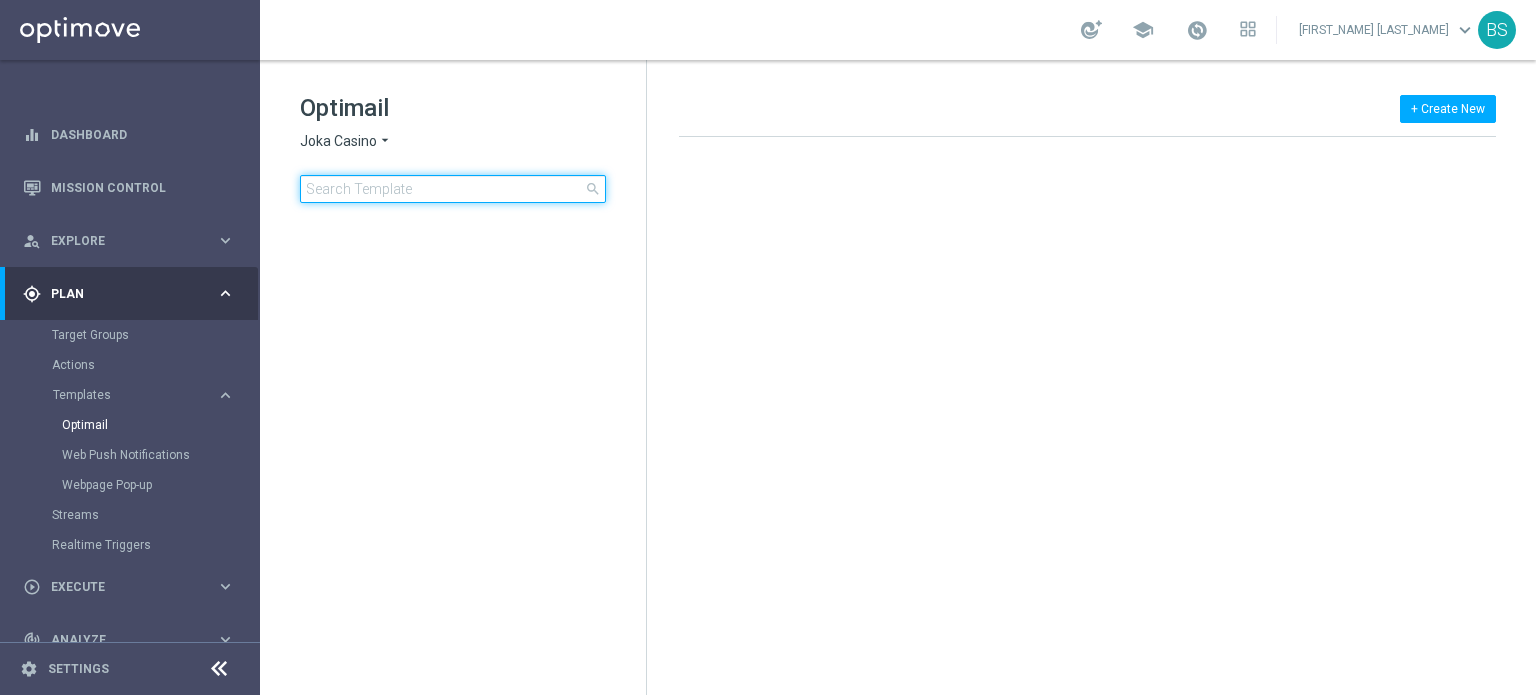 click 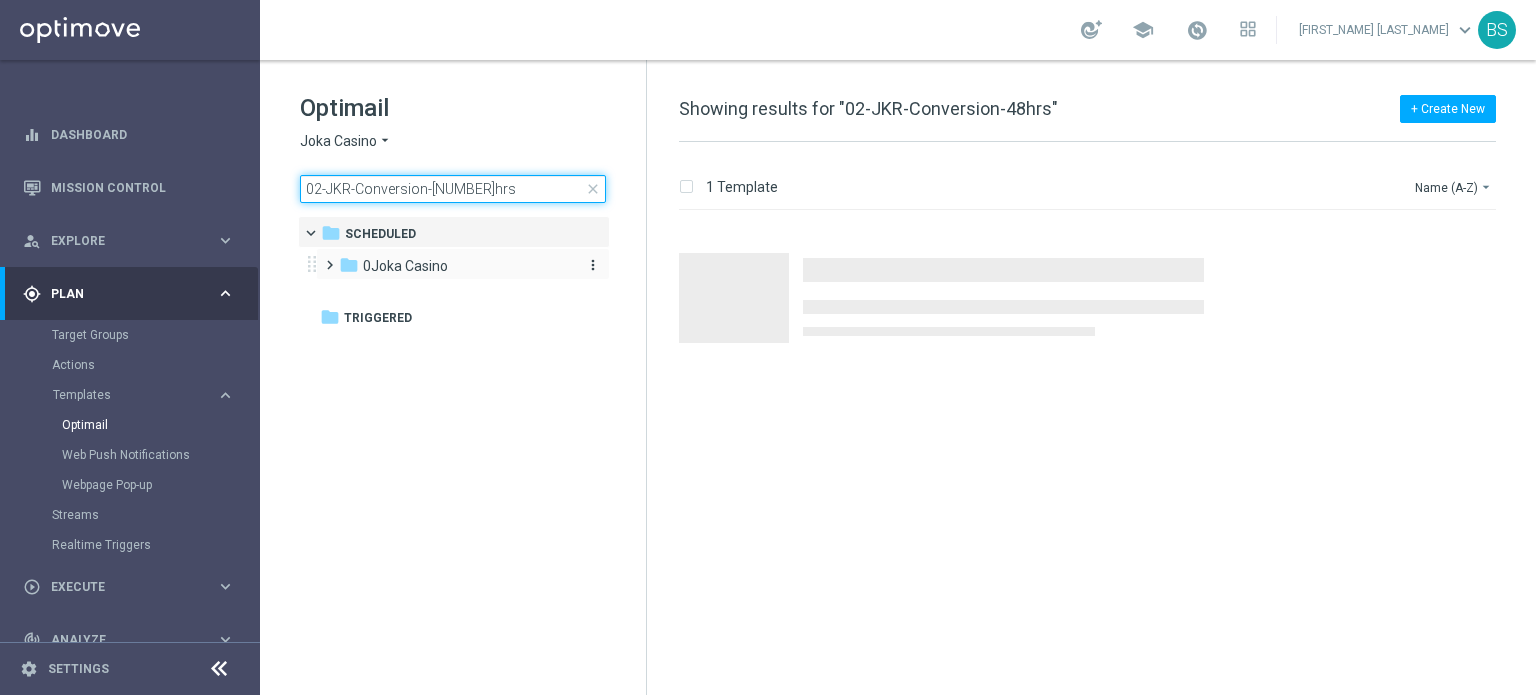type on "02-JKR-Conversion-[NUMBER]hrs" 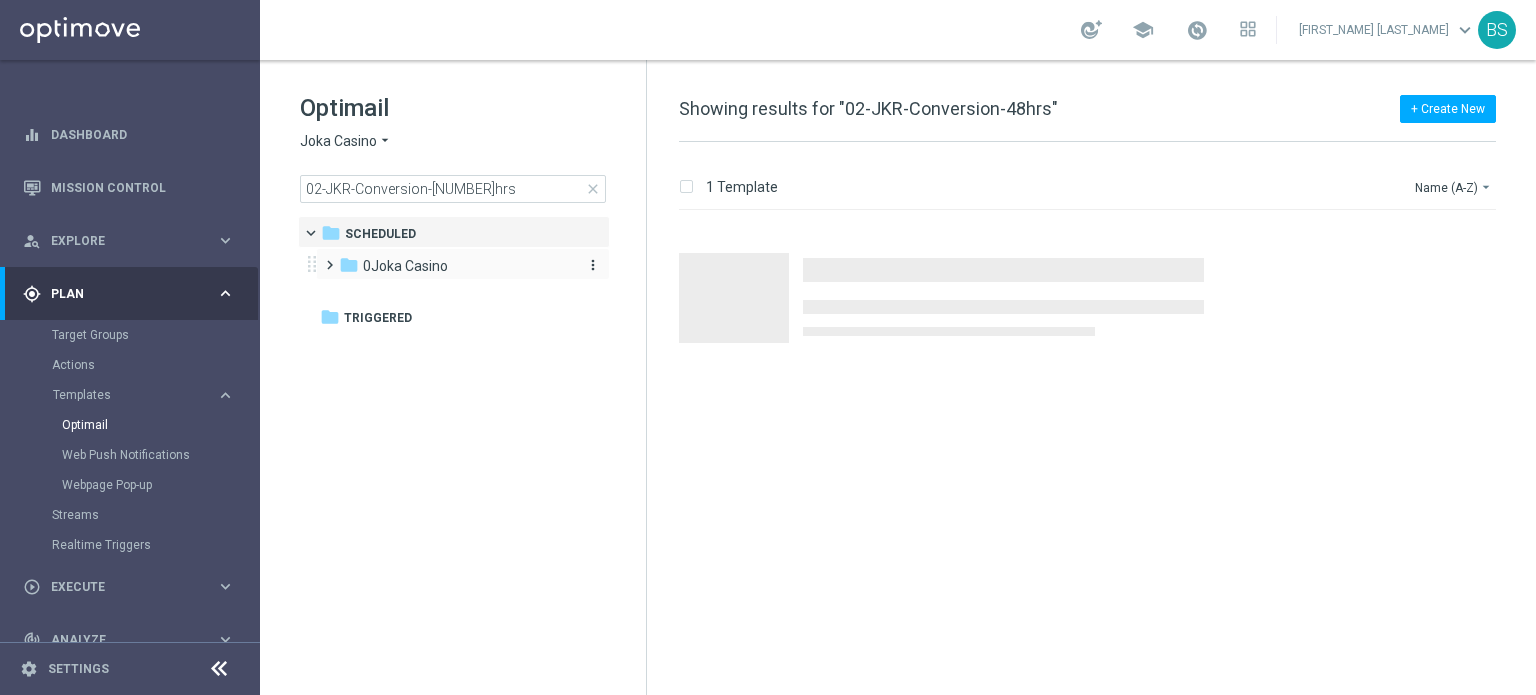 click on "0Joka Casino" at bounding box center (405, 266) 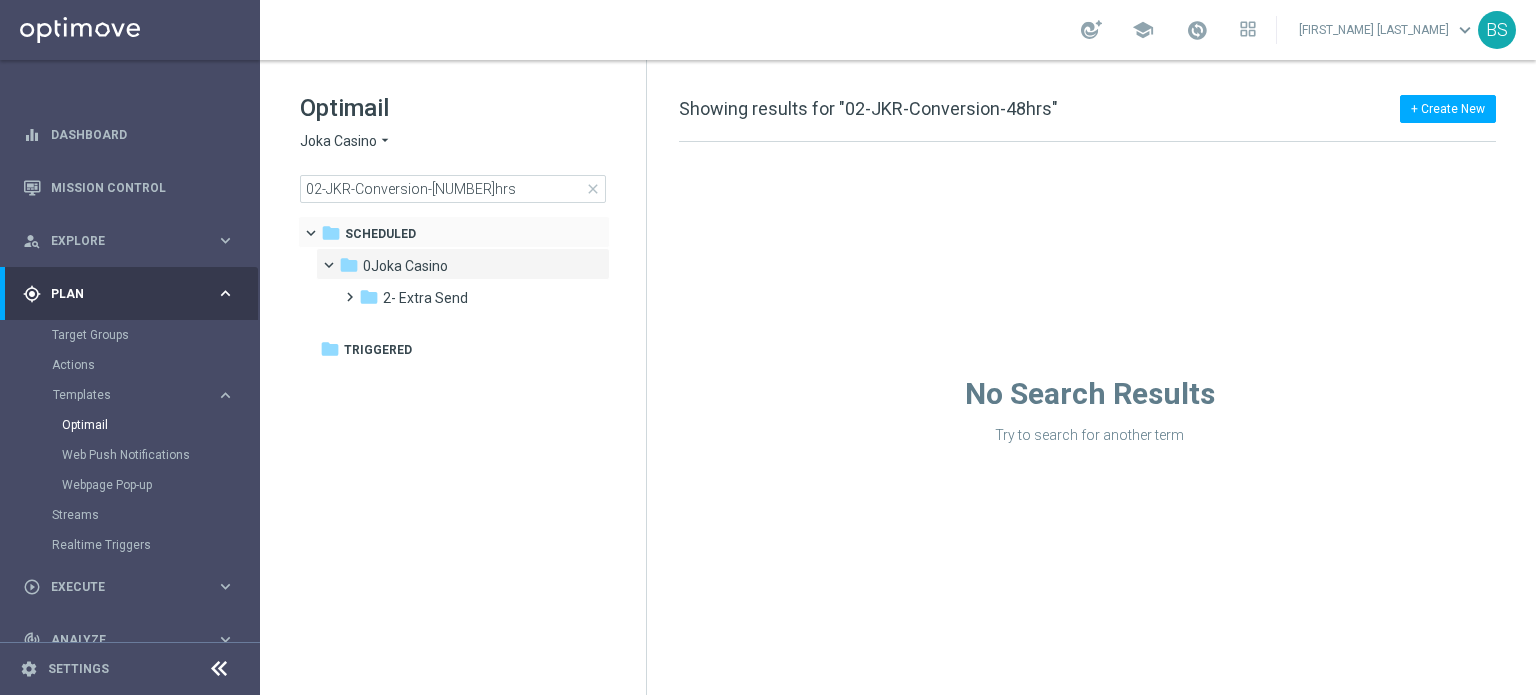 click on "folder
Scheduled
more_vert" at bounding box center (454, 232) 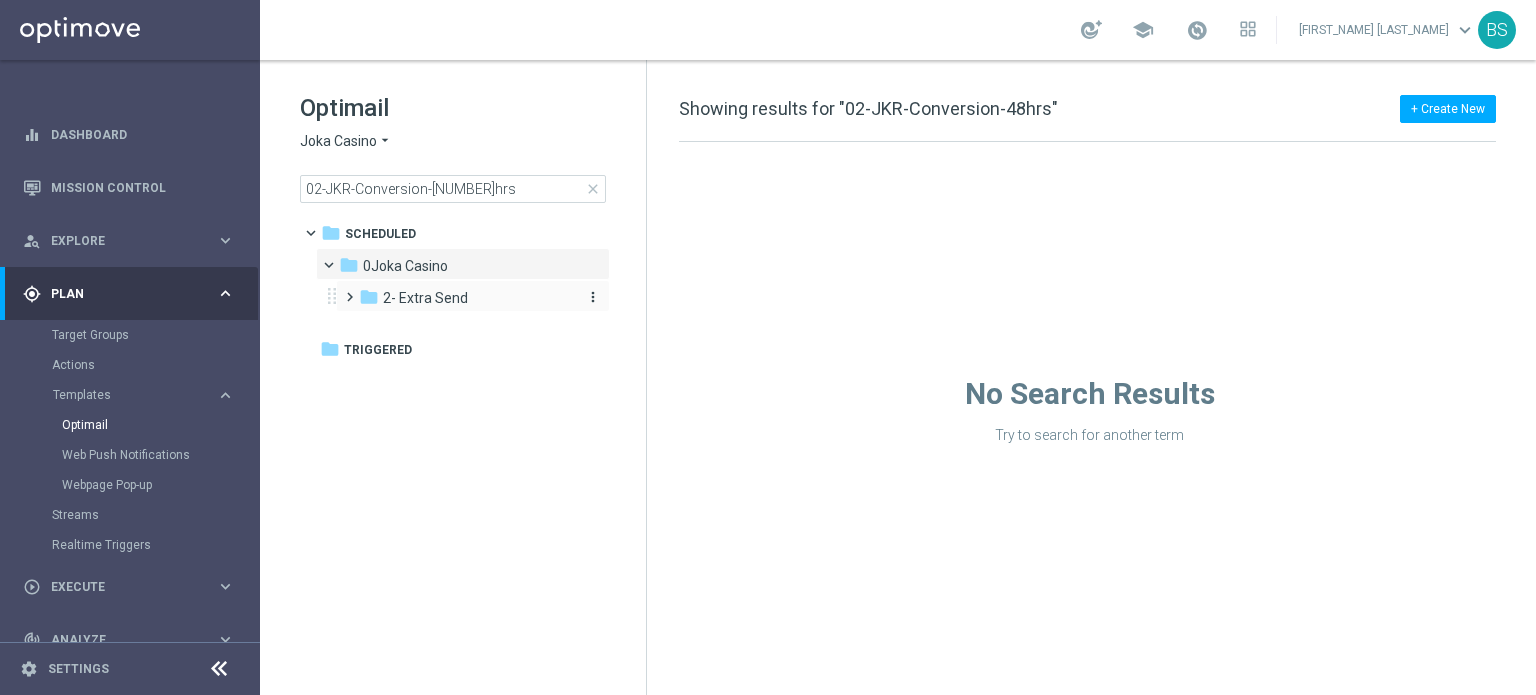 click on "2- Extra Send" at bounding box center (425, 298) 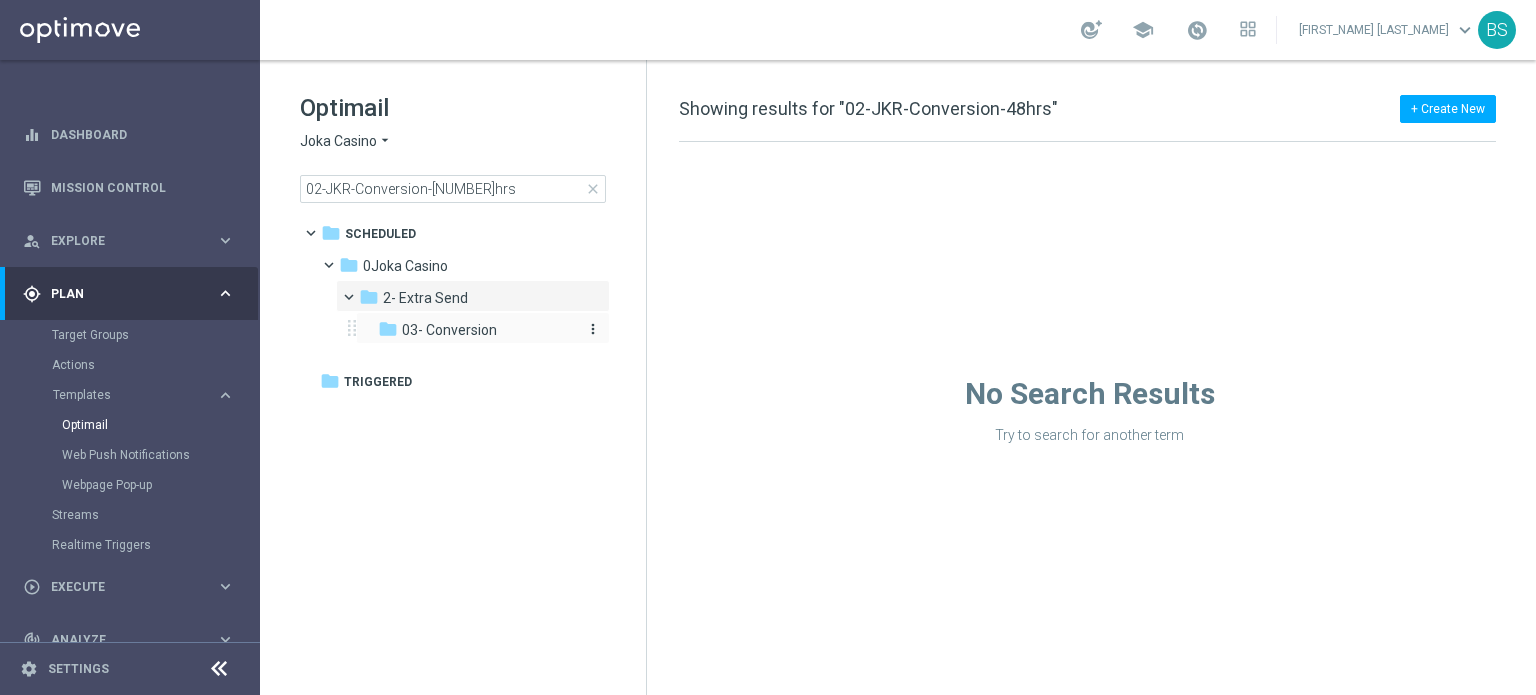 click on "03- Conversion" at bounding box center [449, 330] 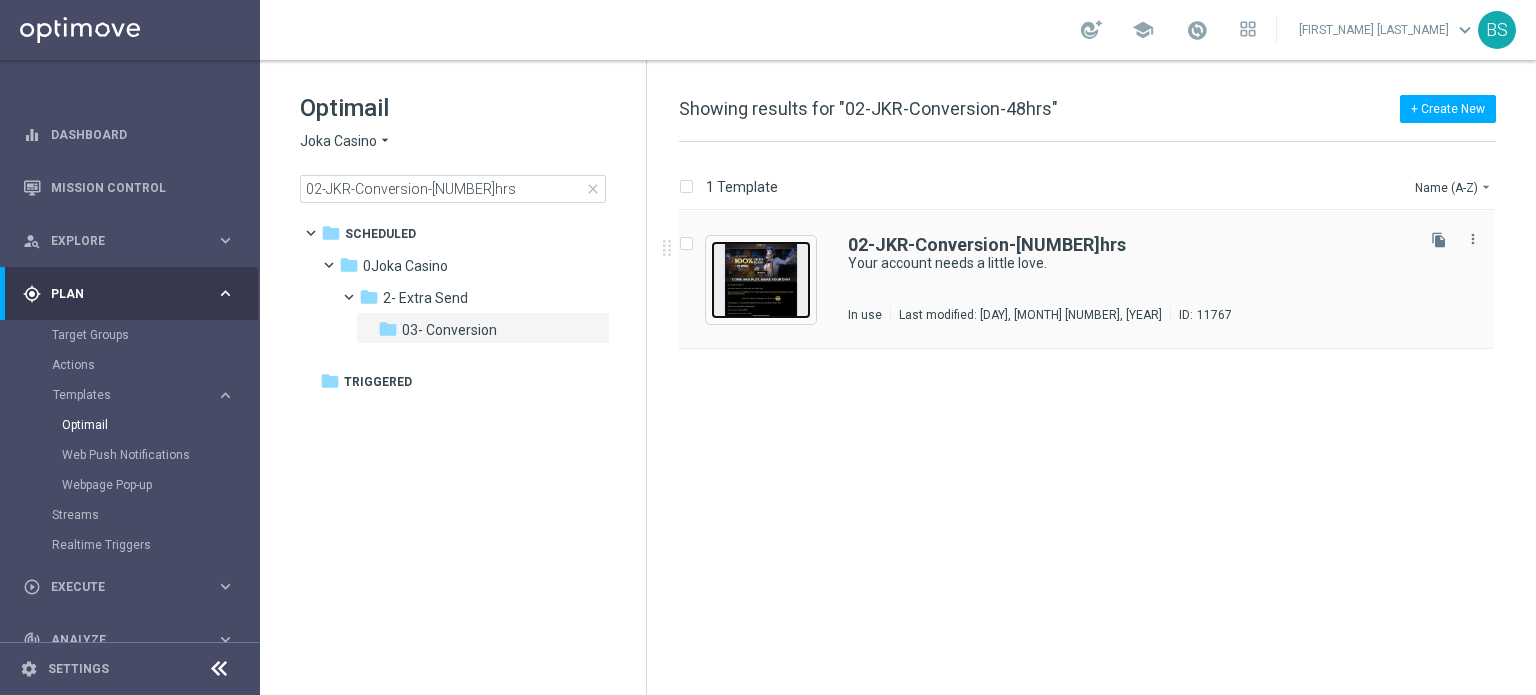 click at bounding box center [761, 280] 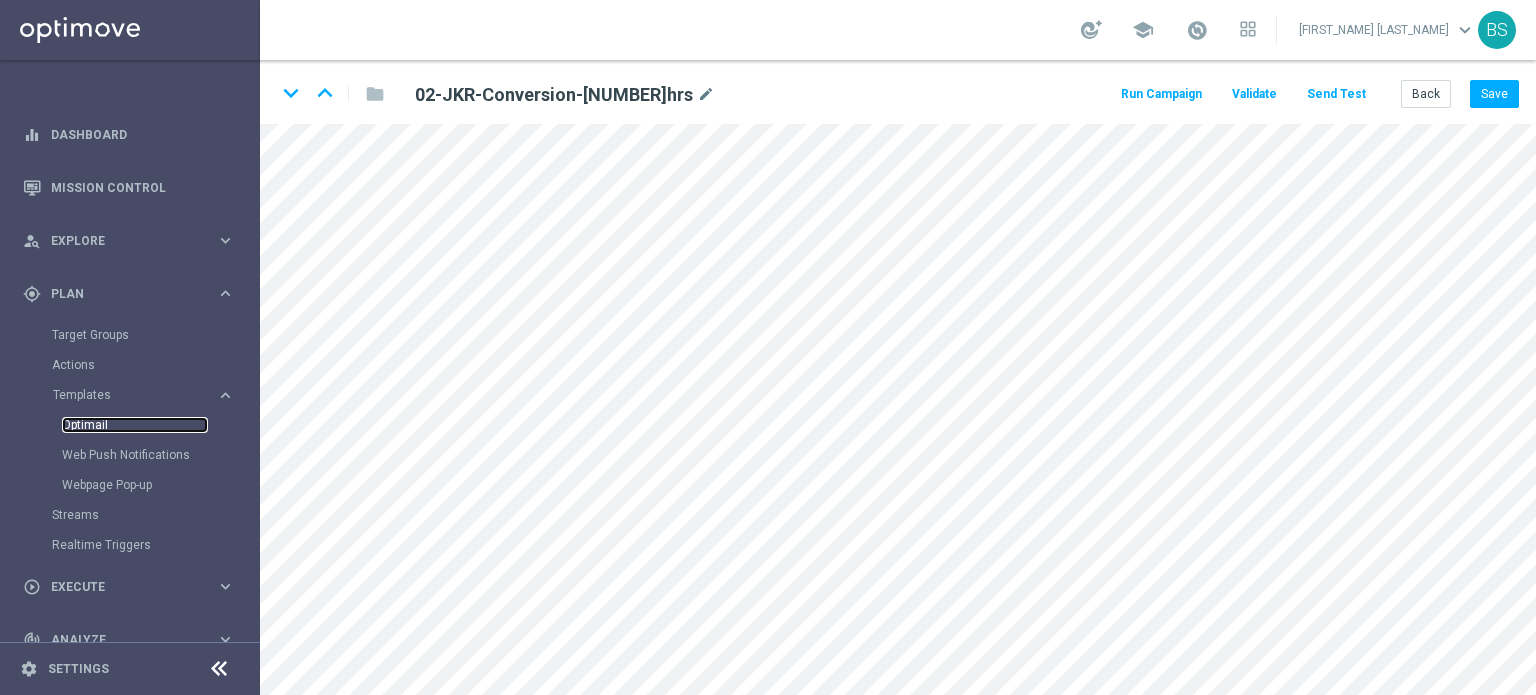 click on "Optimail" at bounding box center (135, 425) 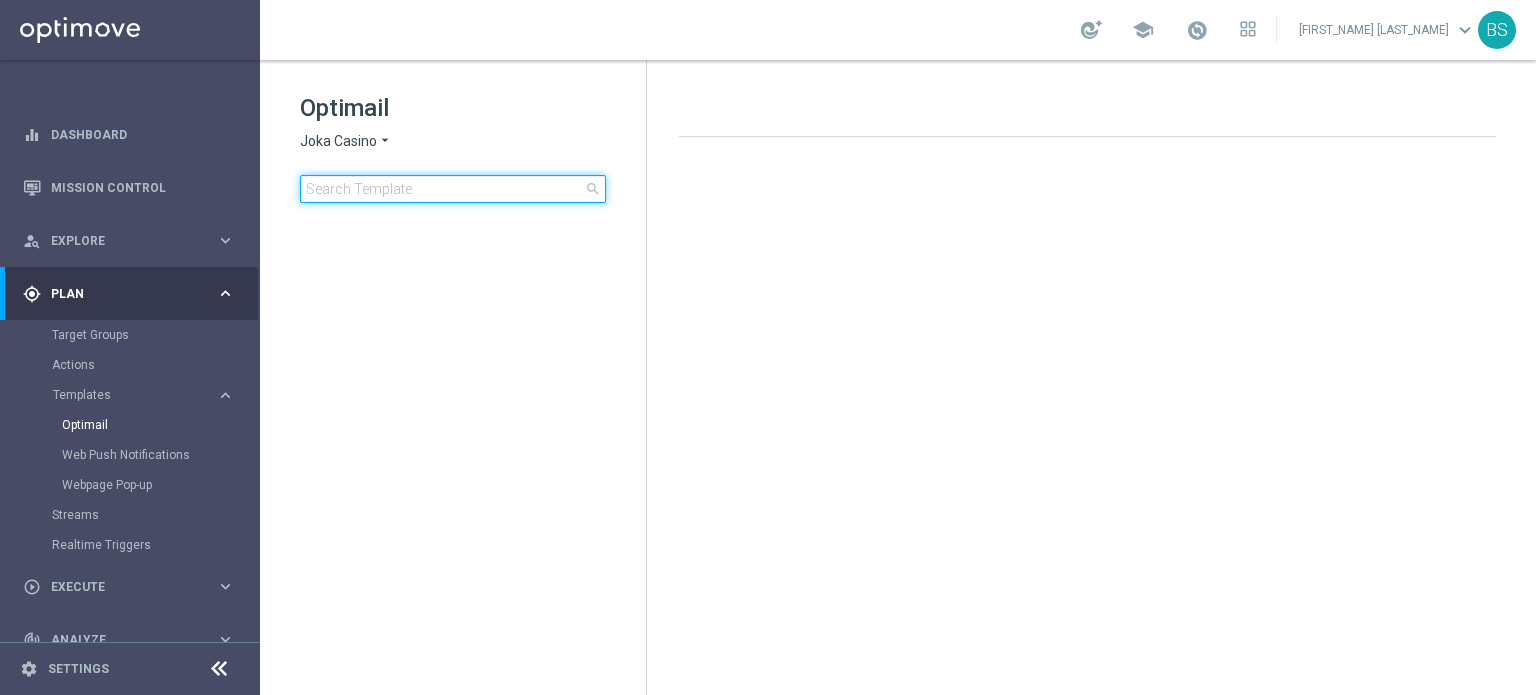 click 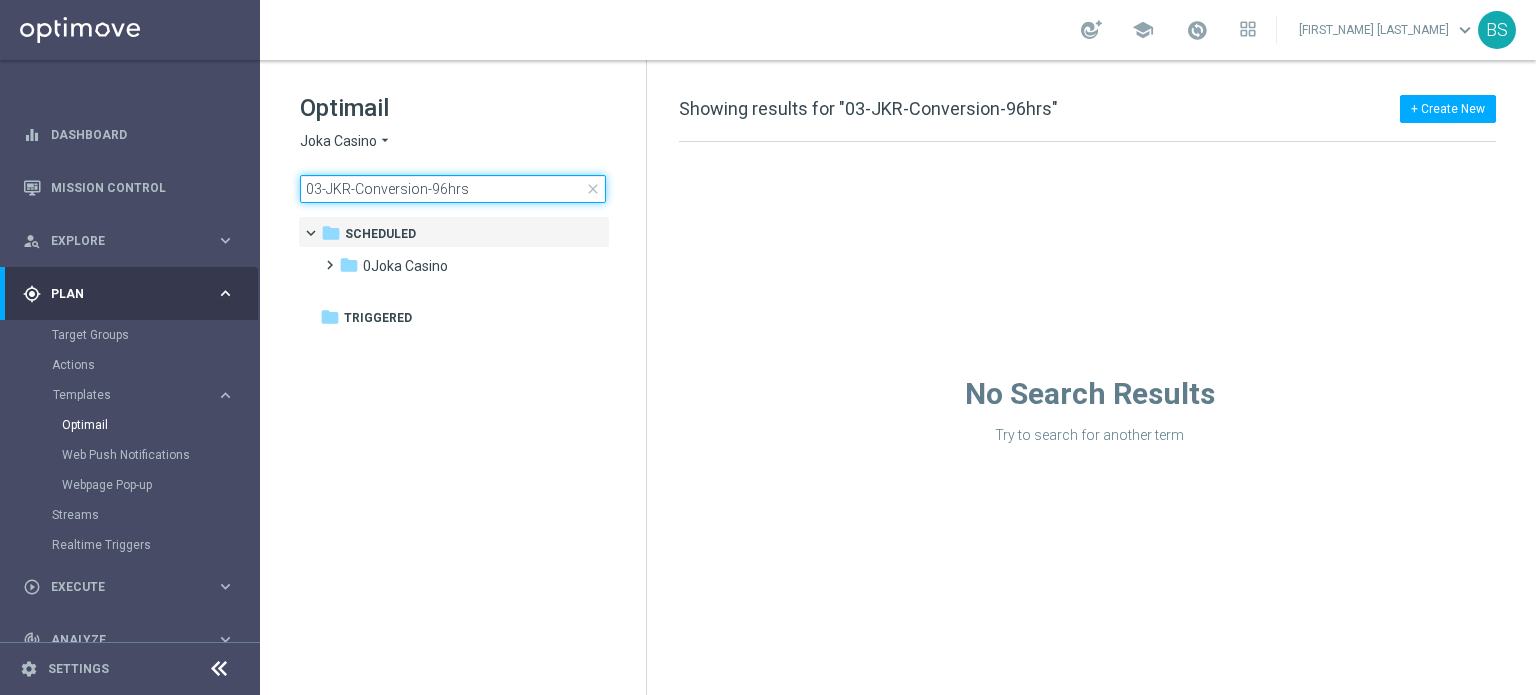 type on "03-JKR-Conversion-96hrs" 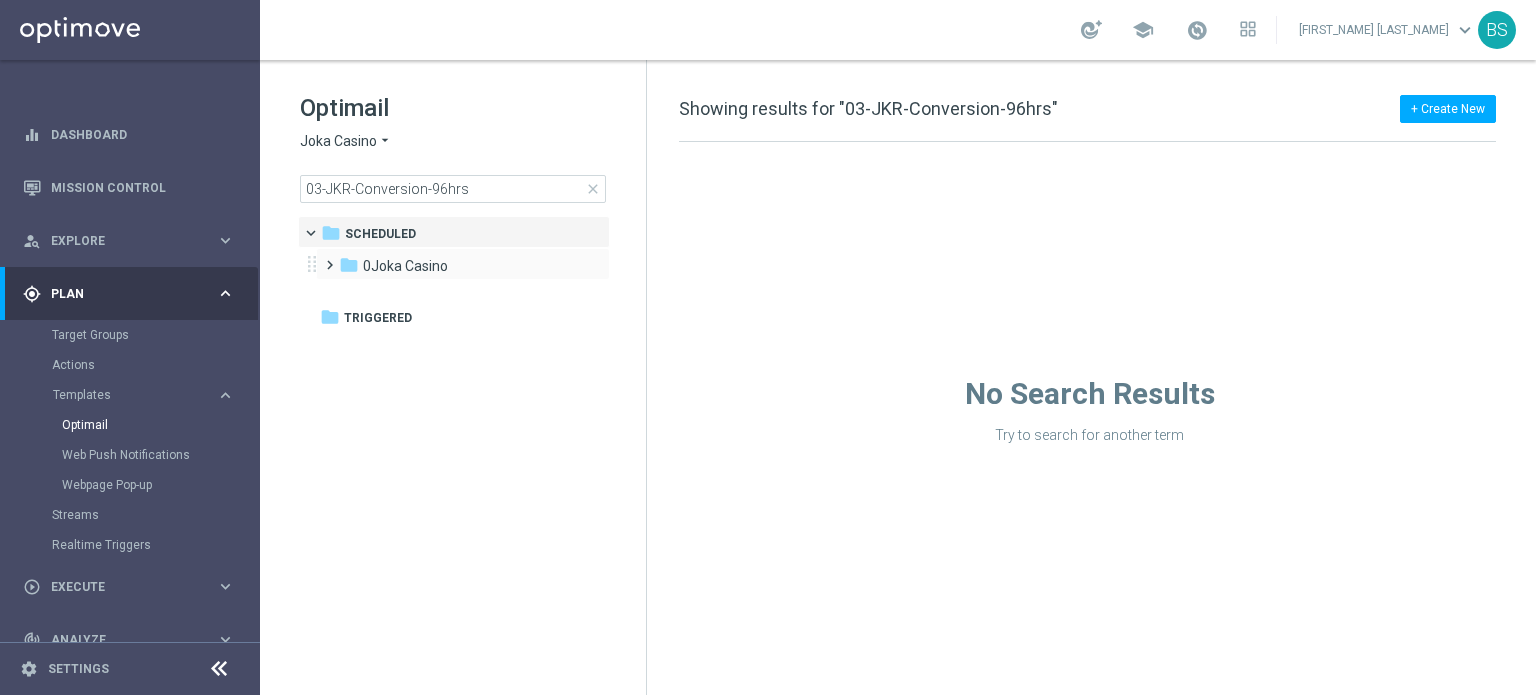 click at bounding box center [325, 256] 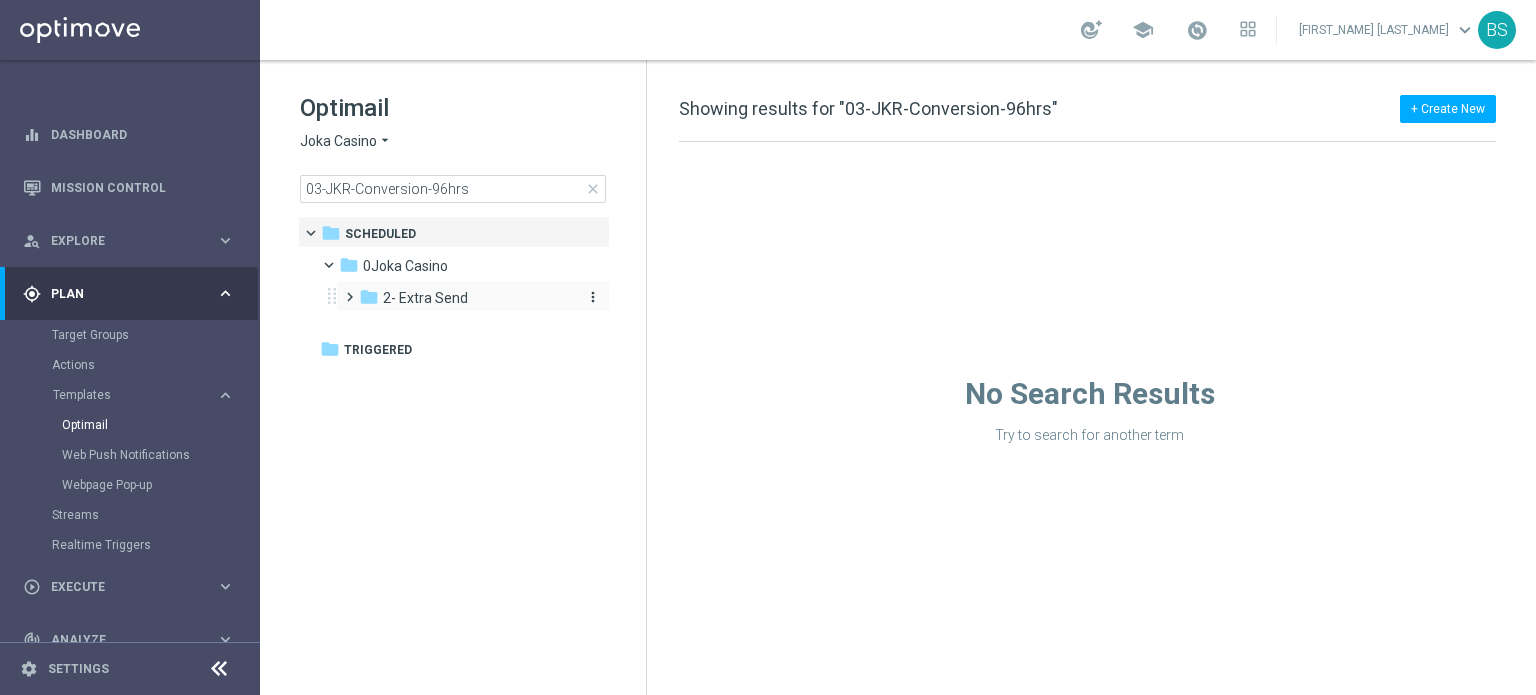 click on "2- Extra Send" at bounding box center (425, 298) 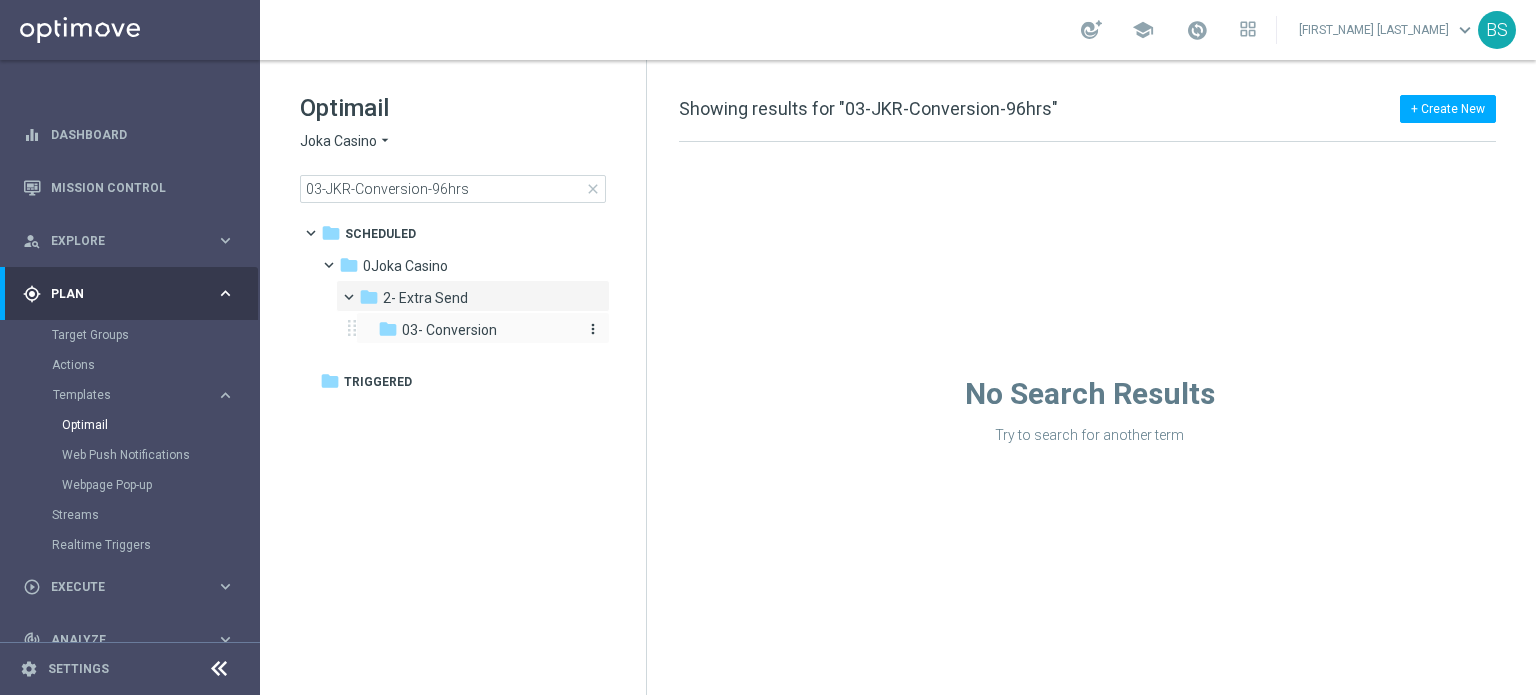 click on "03- Conversion" at bounding box center (449, 330) 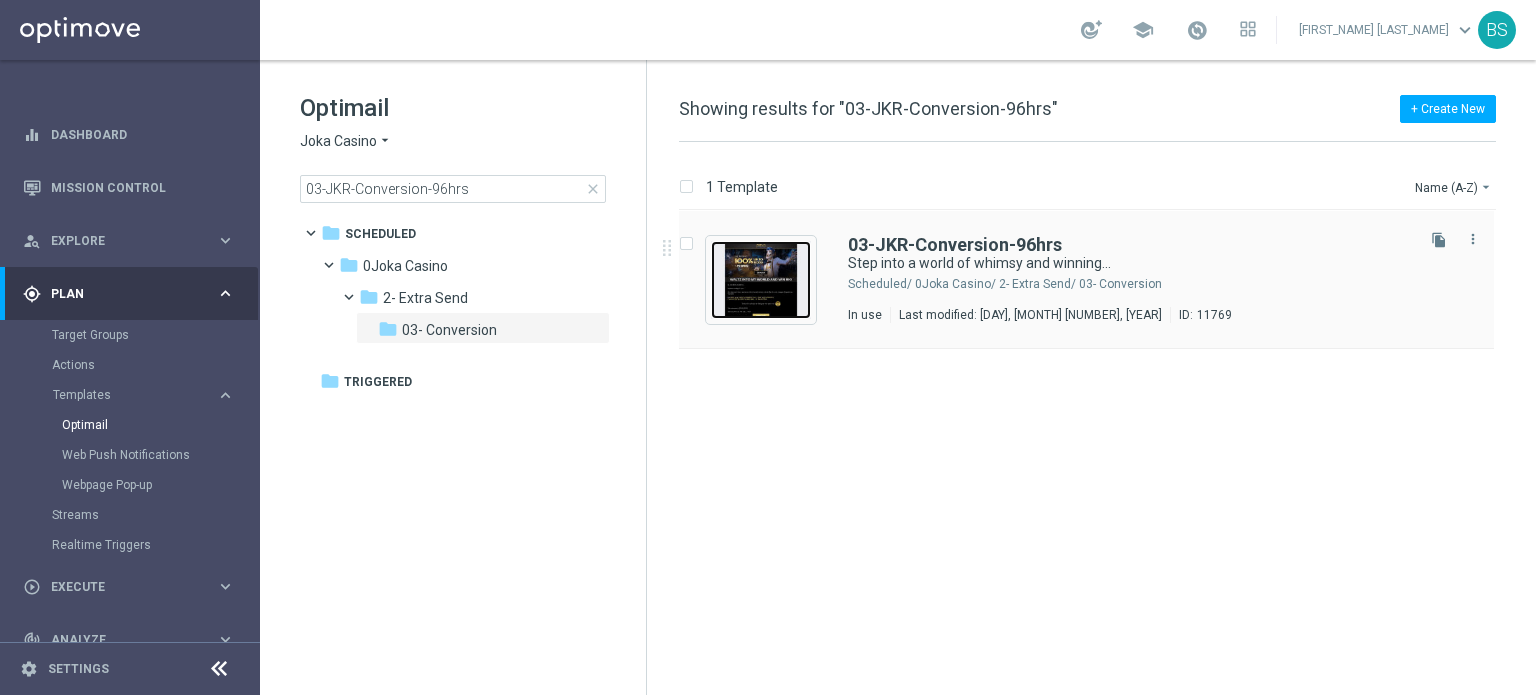 click at bounding box center [761, 280] 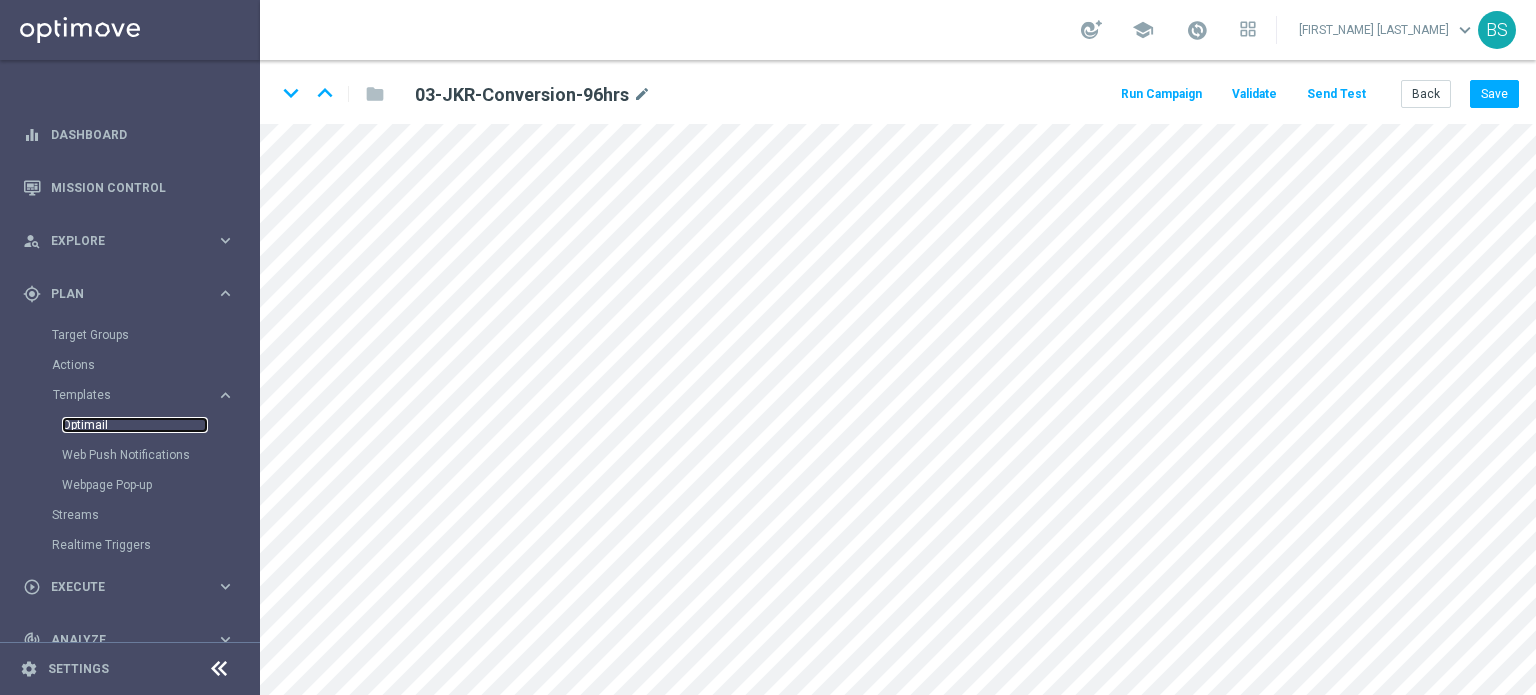 click on "Optimail" at bounding box center [135, 425] 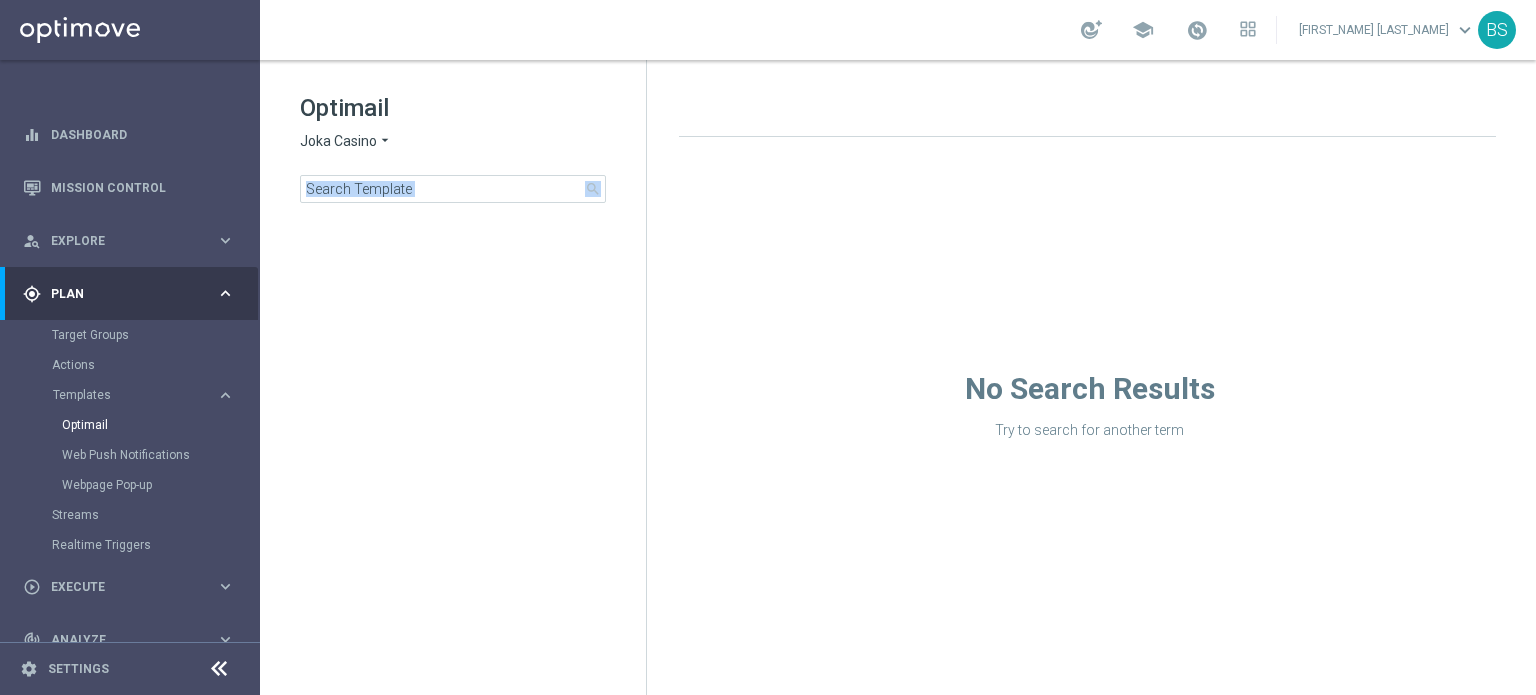 drag, startPoint x: 465, startPoint y: 165, endPoint x: 428, endPoint y: 191, distance: 45.221676 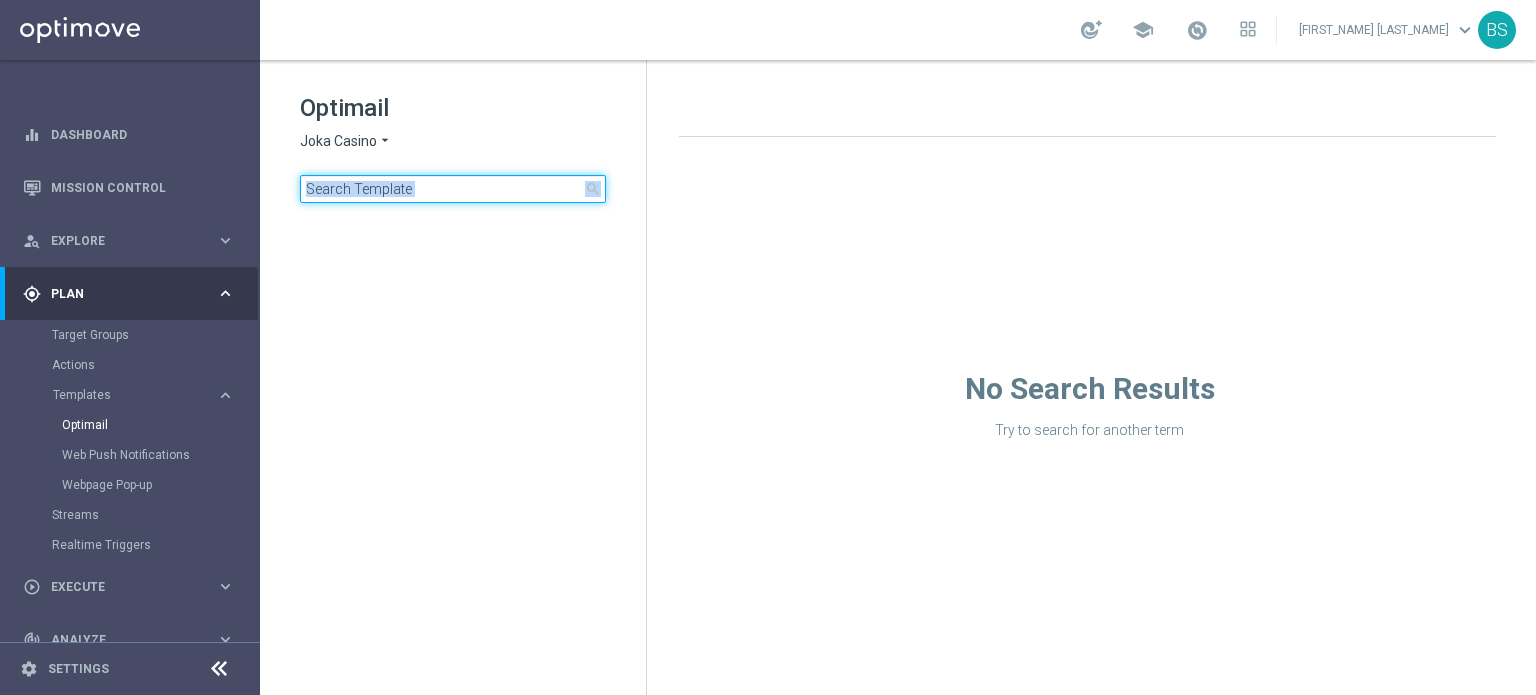 click 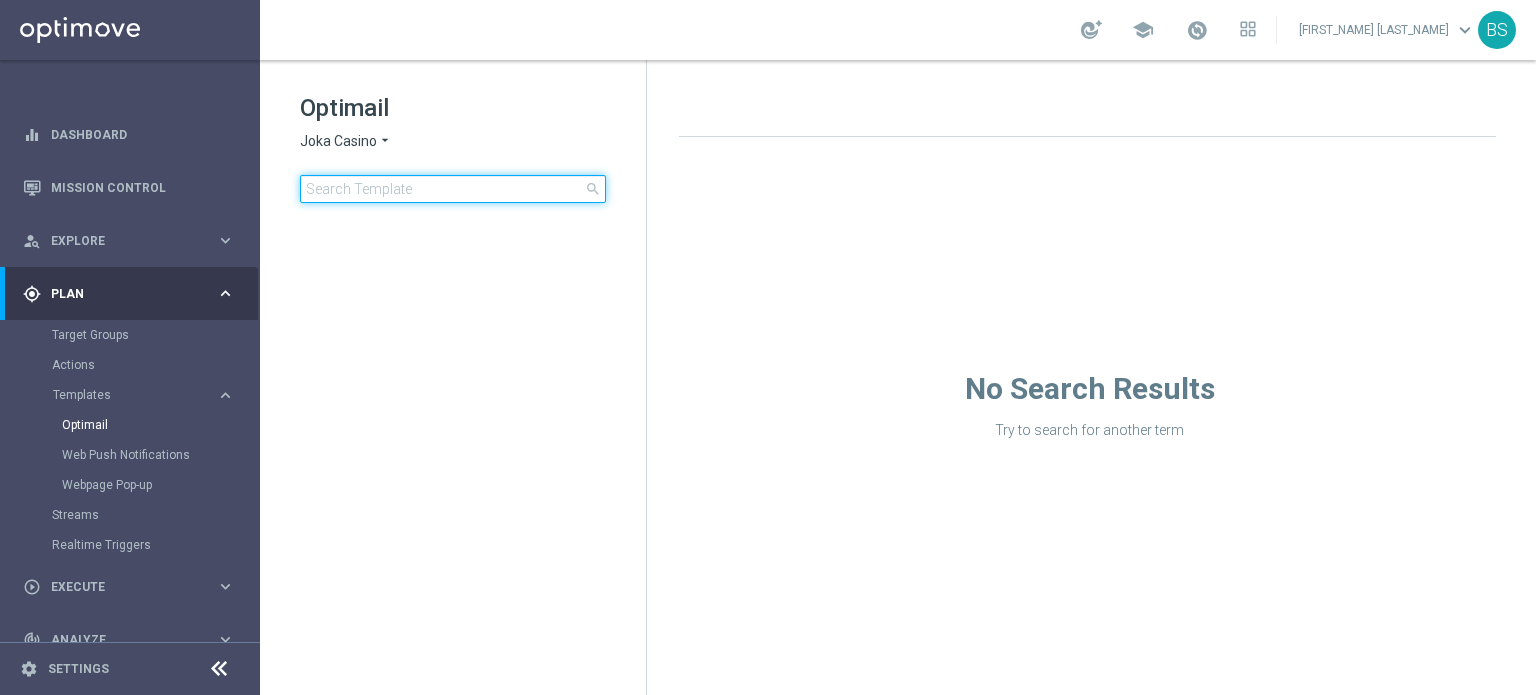 click 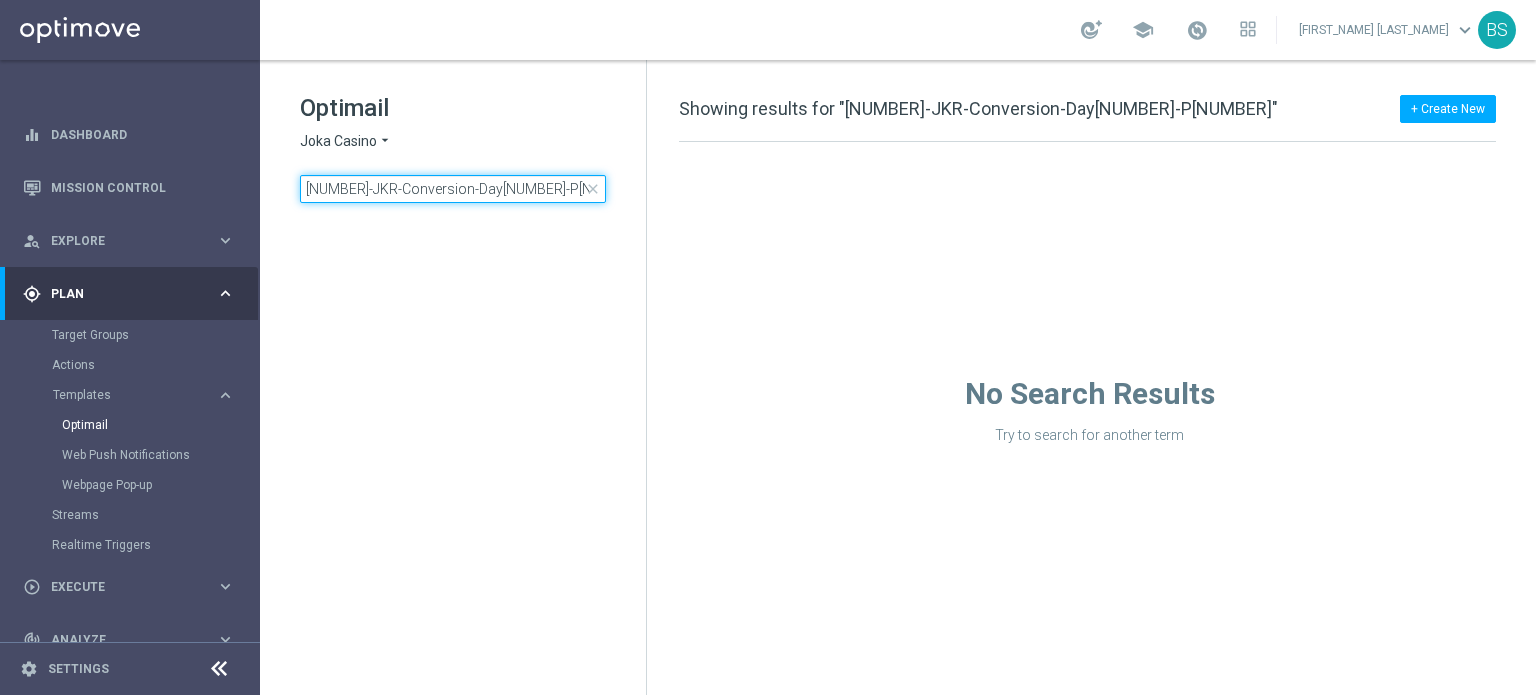 type on "[NUMBER]-JKR-Conversion-Day[NUMBER]-P[NUMBER]" 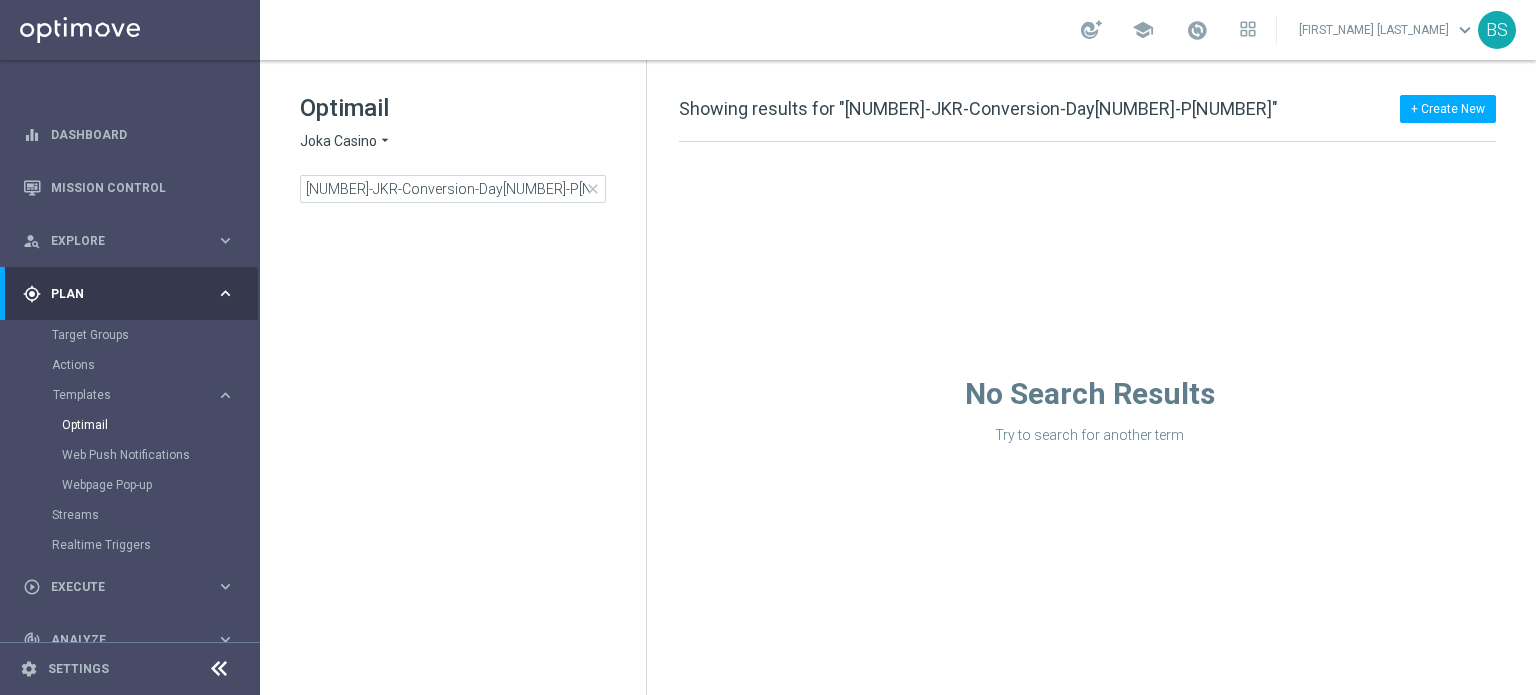 click on "close" 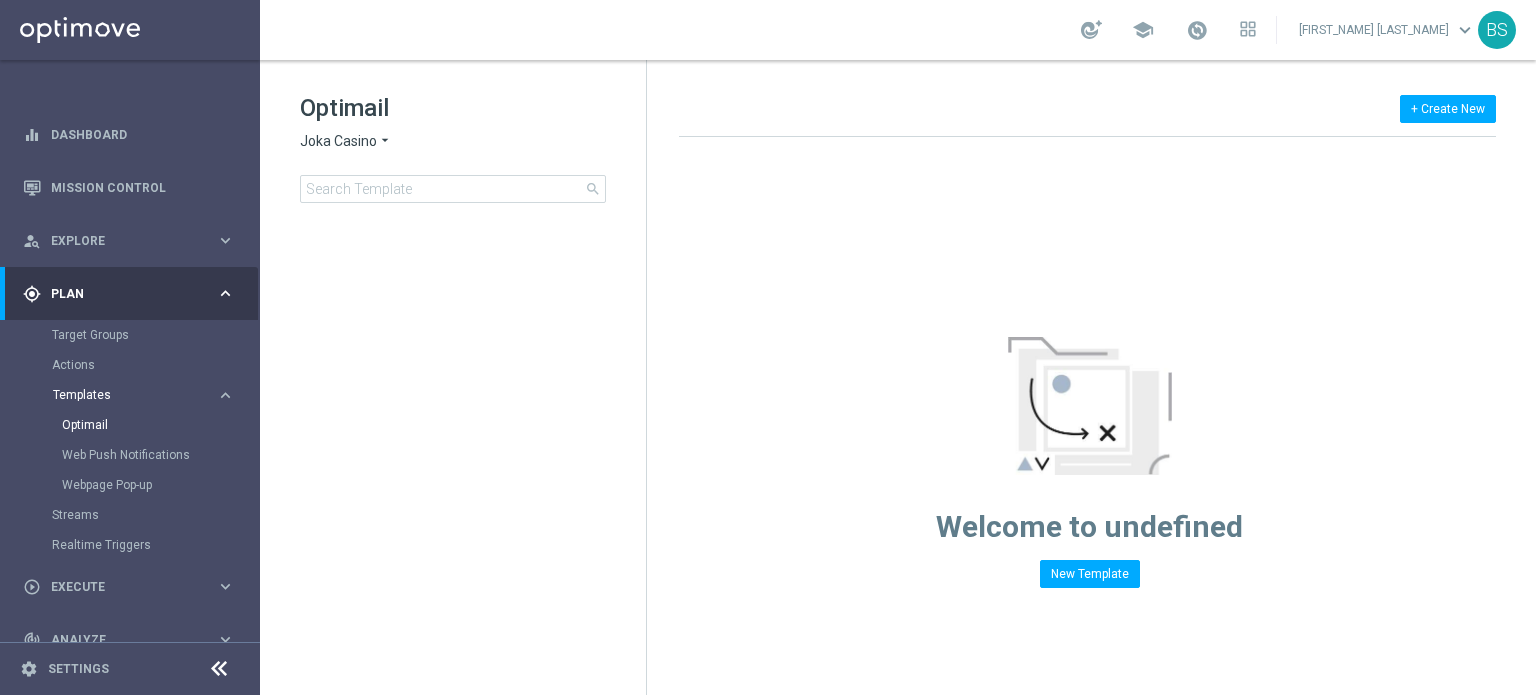 click on "Templates" at bounding box center (124, 395) 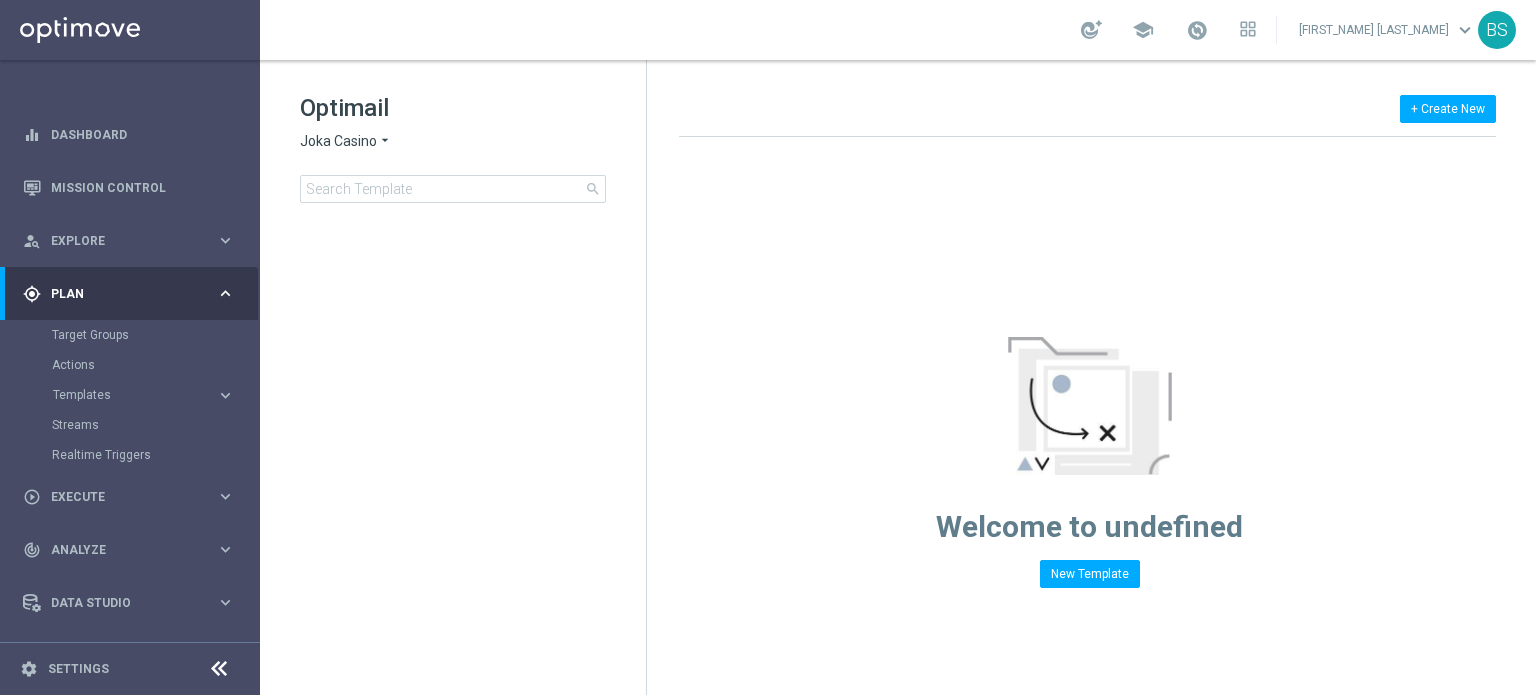 click on "Templates
keyboard_arrow_right
Optimail
Web Push Notifications
Webpage Pop-up" at bounding box center [155, 395] 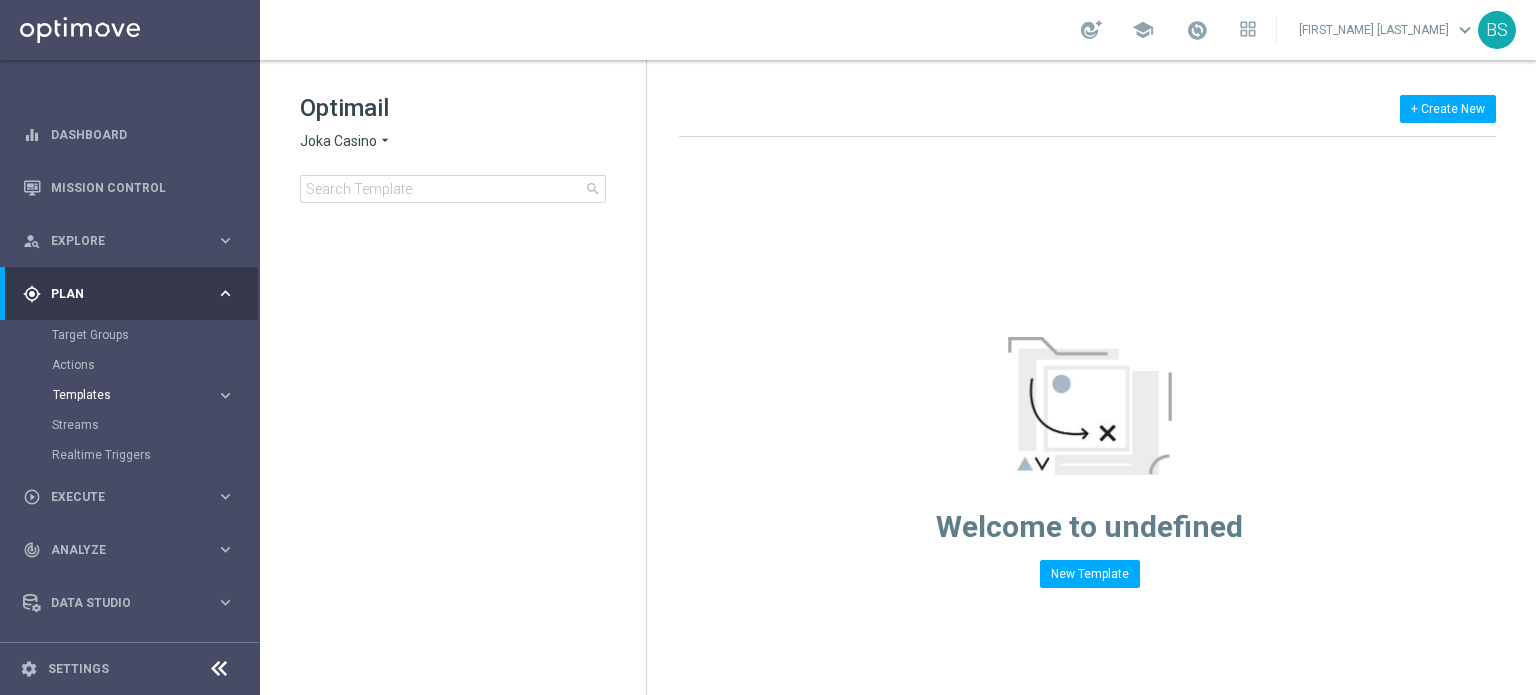 click on "Templates" at bounding box center [124, 395] 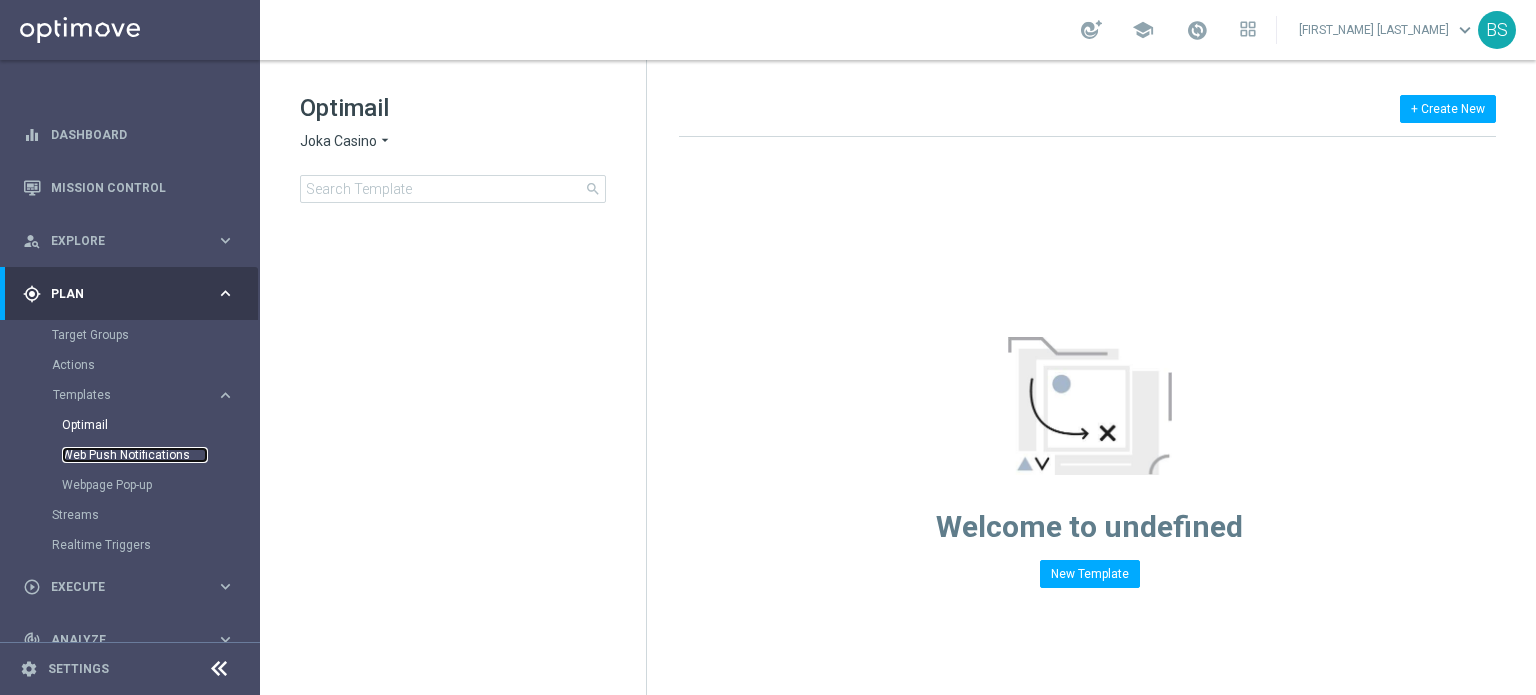 click on "Web Push Notifications" at bounding box center [135, 455] 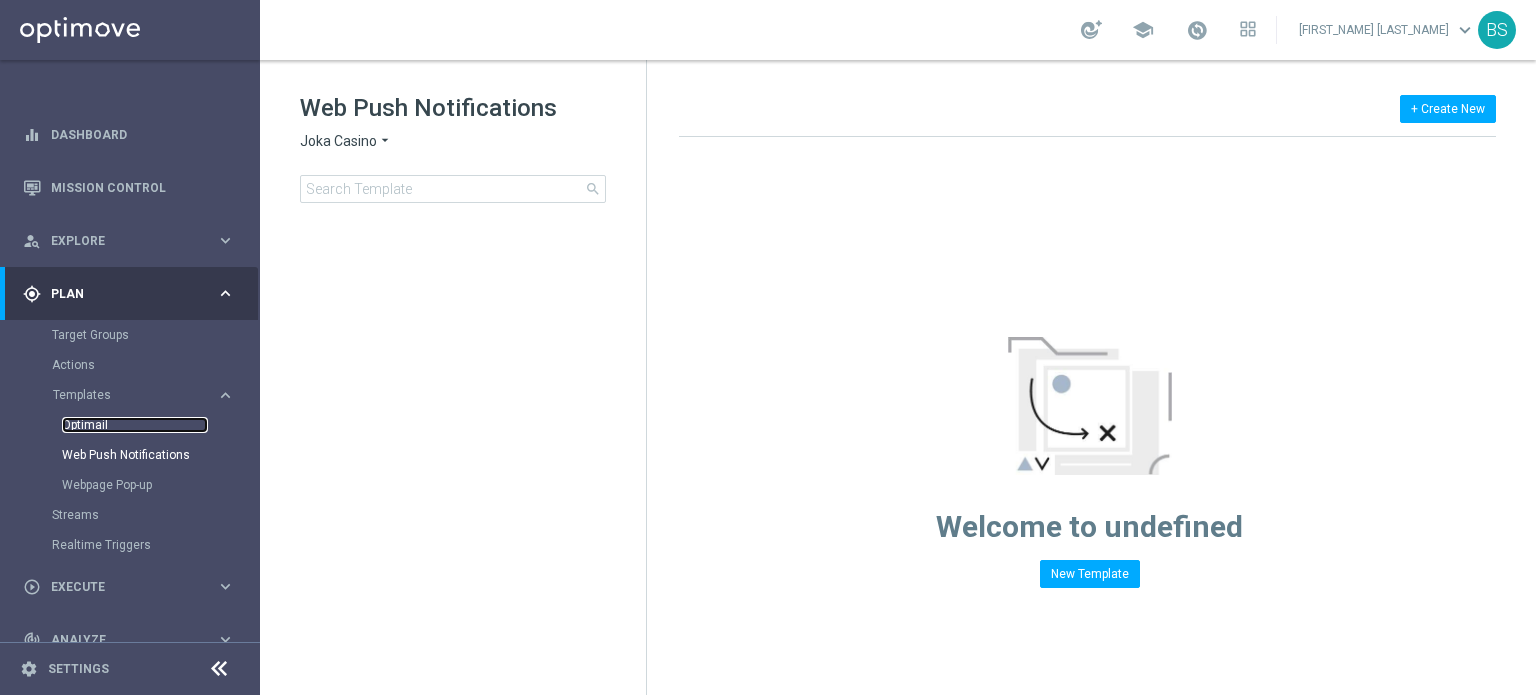 click on "Optimail" at bounding box center (135, 425) 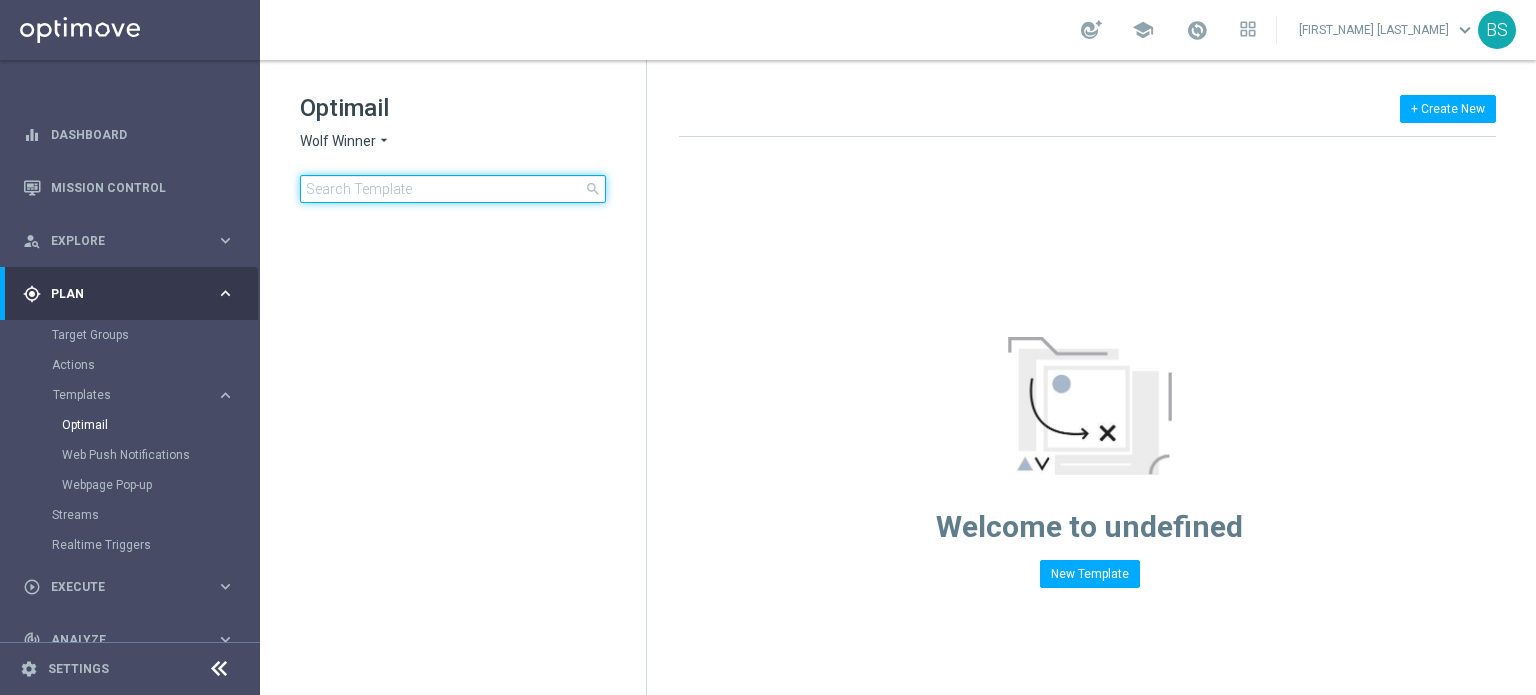 click 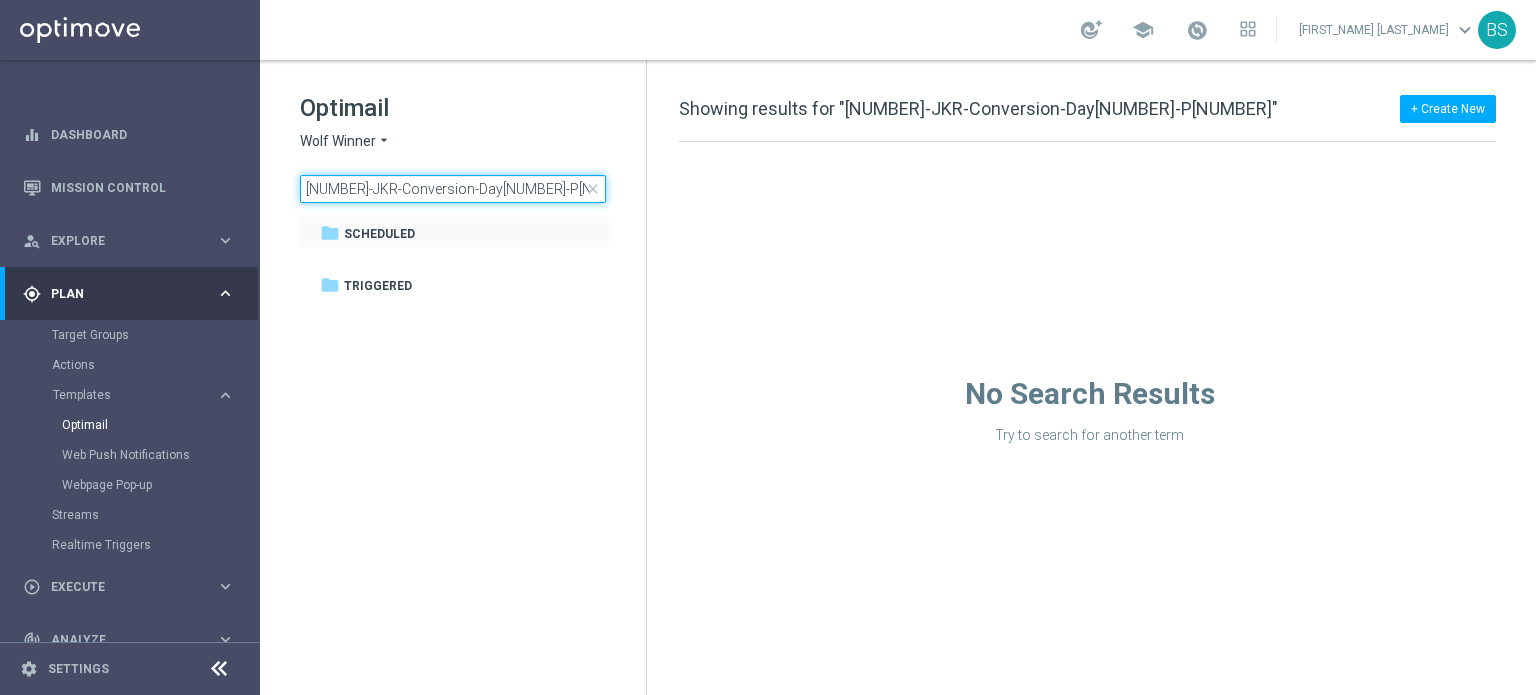 type on "[NUMBER]-JKR-Conversion-Day[NUMBER]-P[NUMBER]" 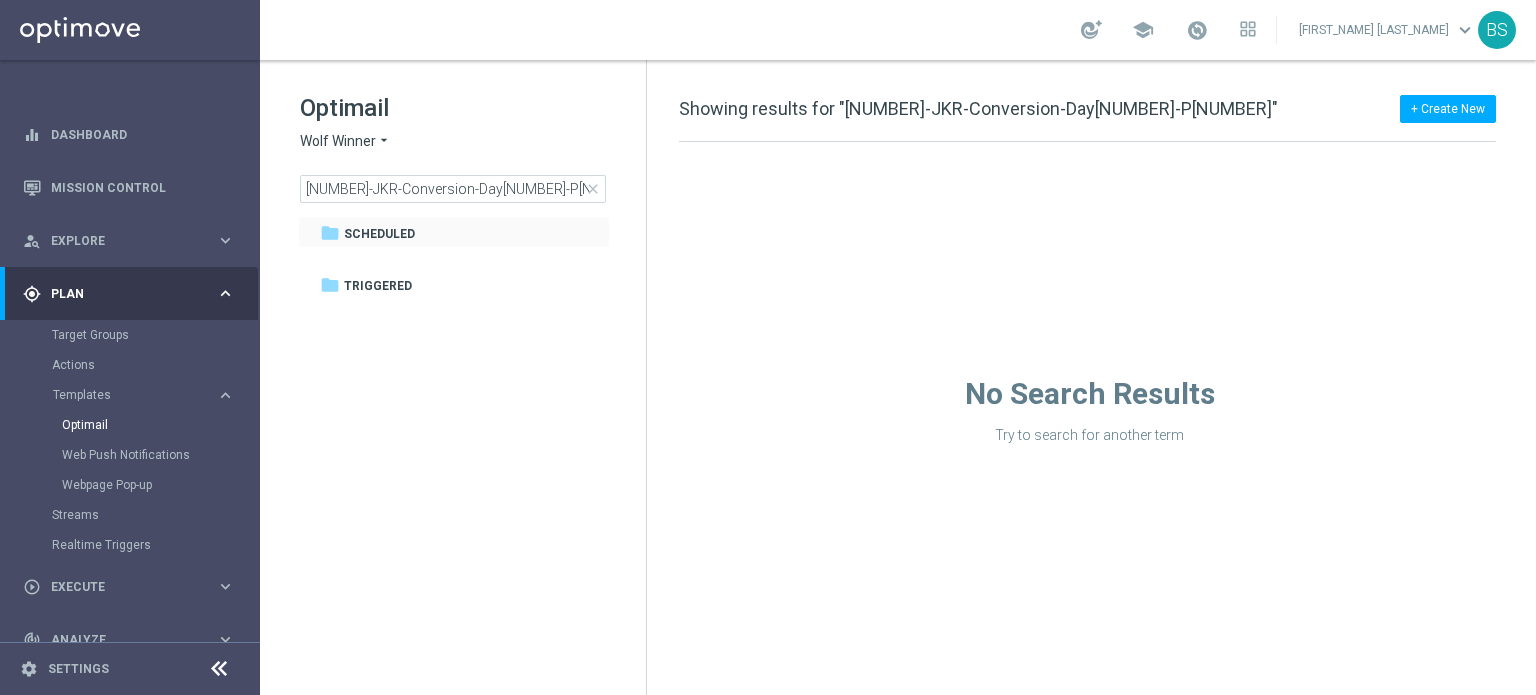 click on "folder
Scheduled
more_vert" at bounding box center (454, 232) 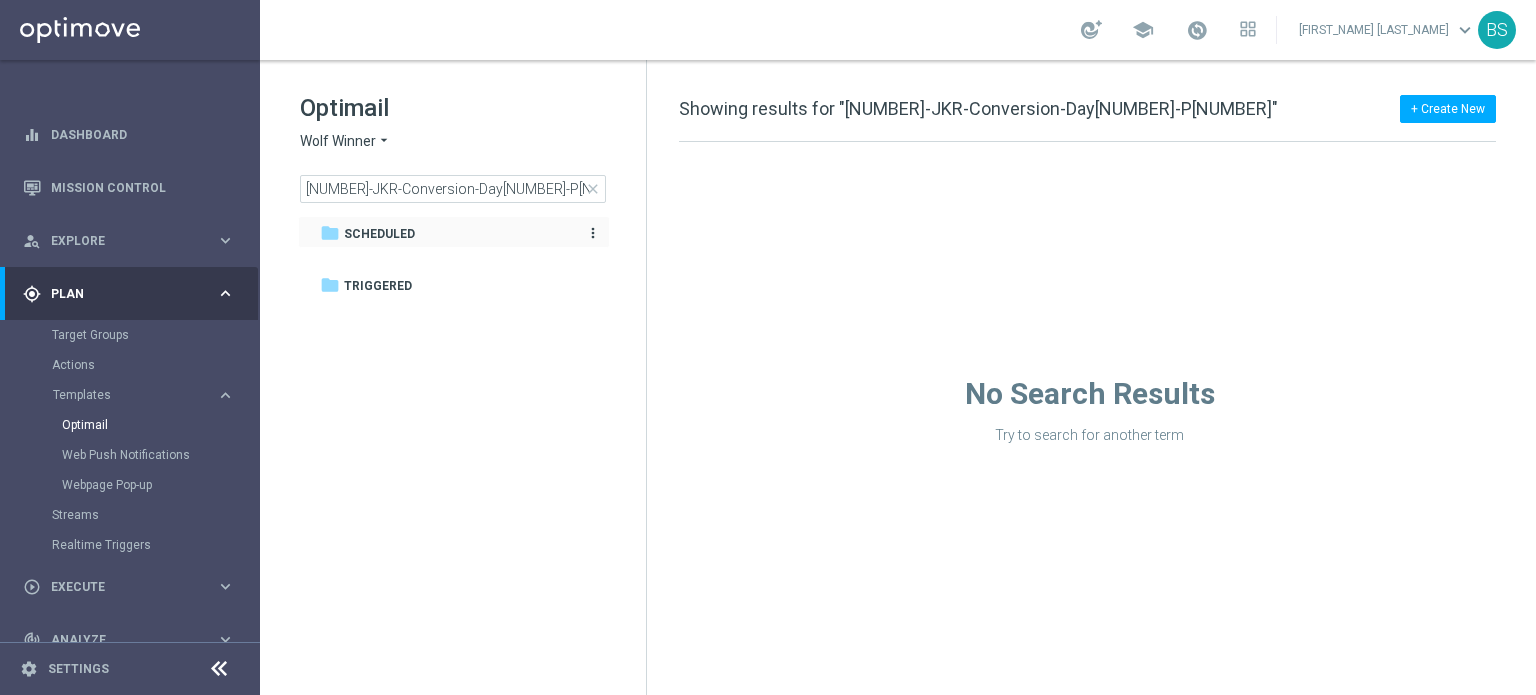 click on "Scheduled" at bounding box center [379, 234] 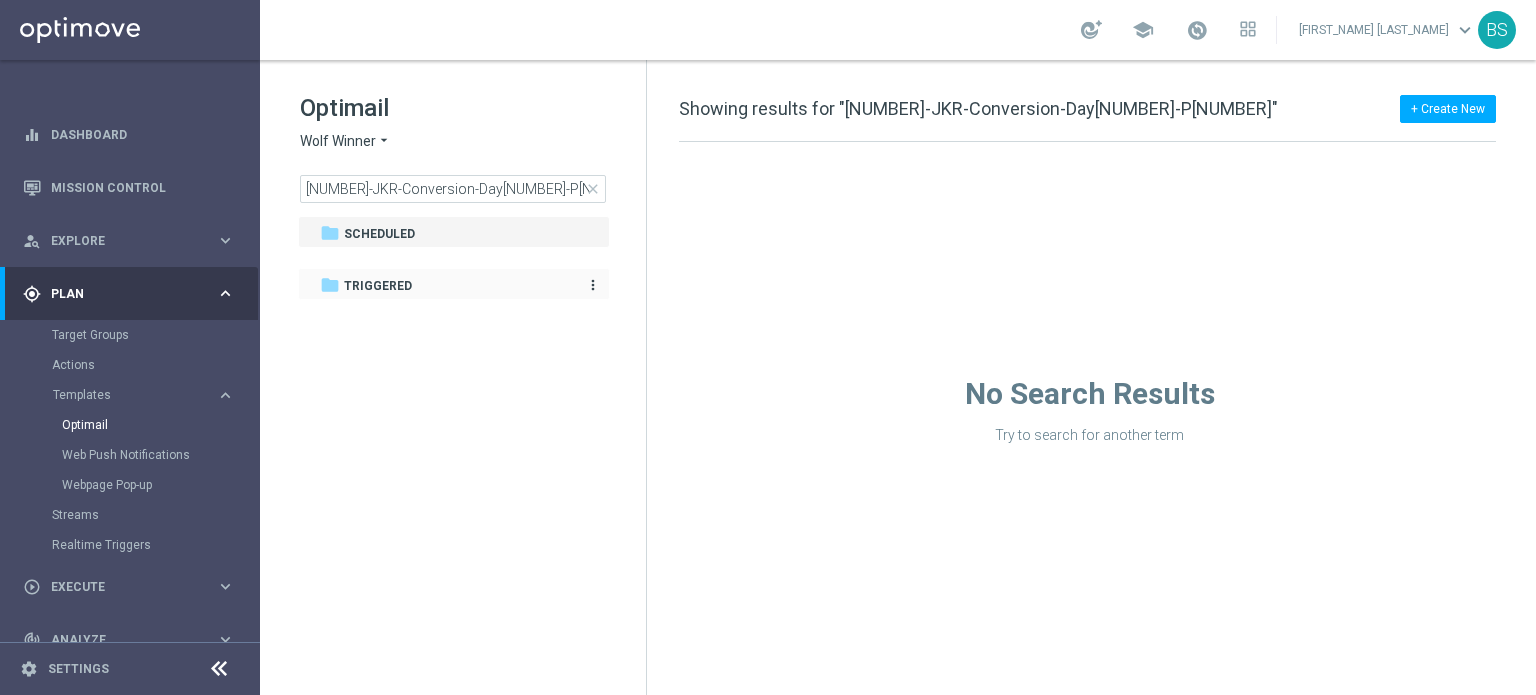 click on "Triggered" at bounding box center [378, 286] 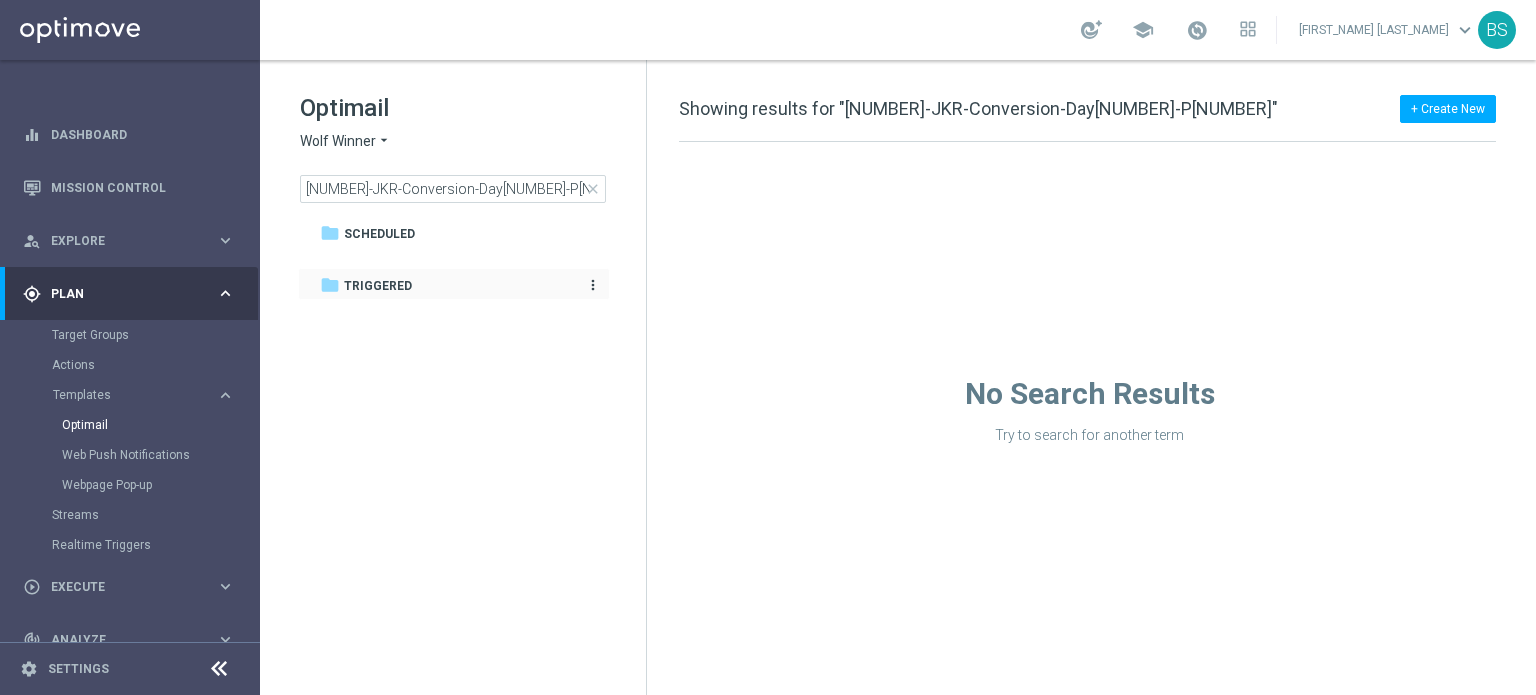 click on "Triggered" at bounding box center [378, 286] 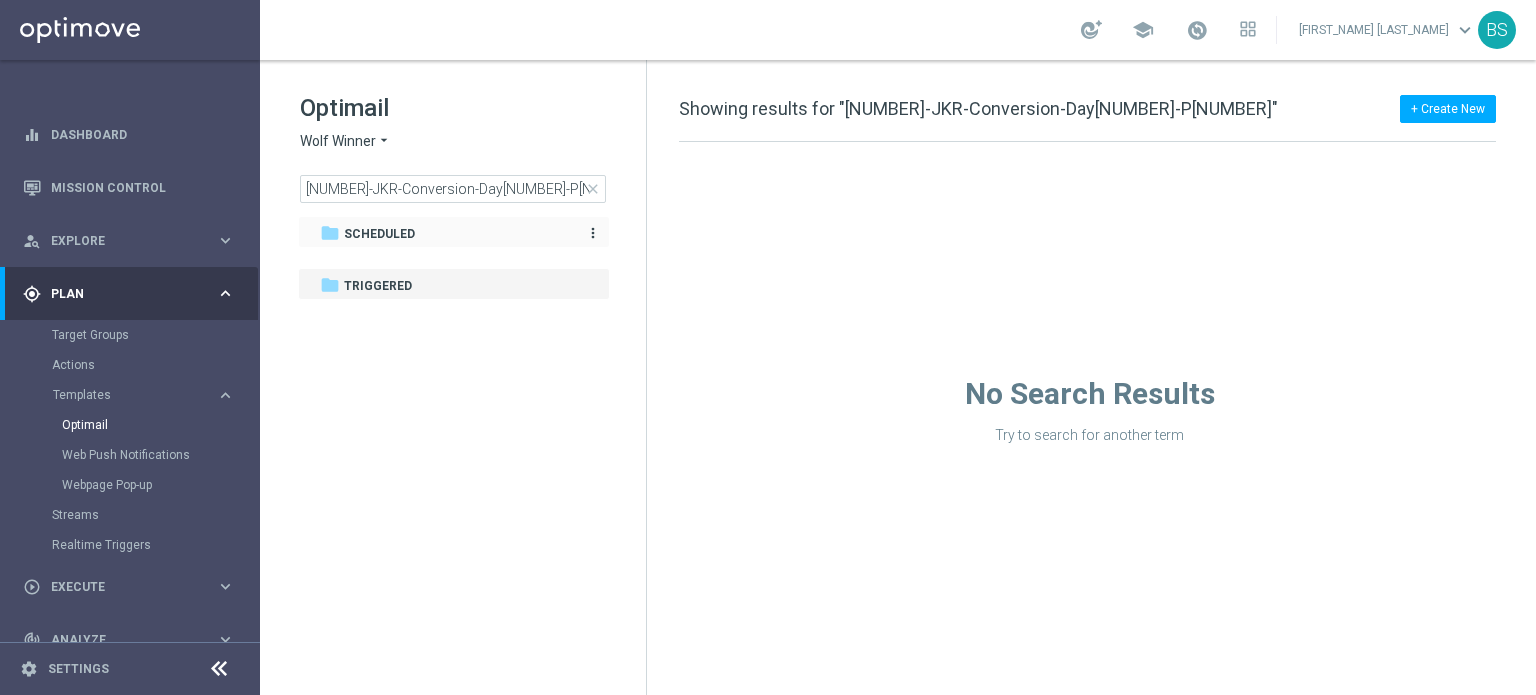 click on "Scheduled" at bounding box center [379, 234] 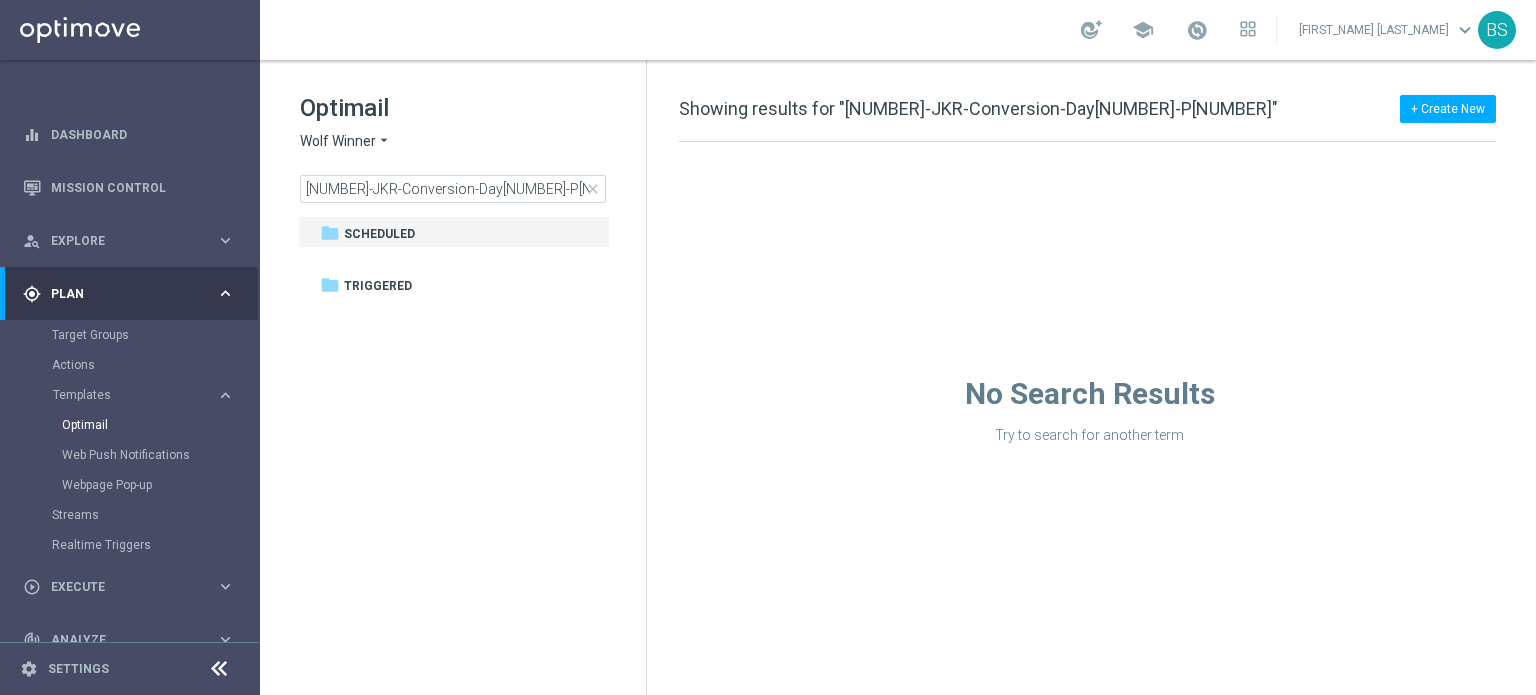 click on "Wolf Winner" 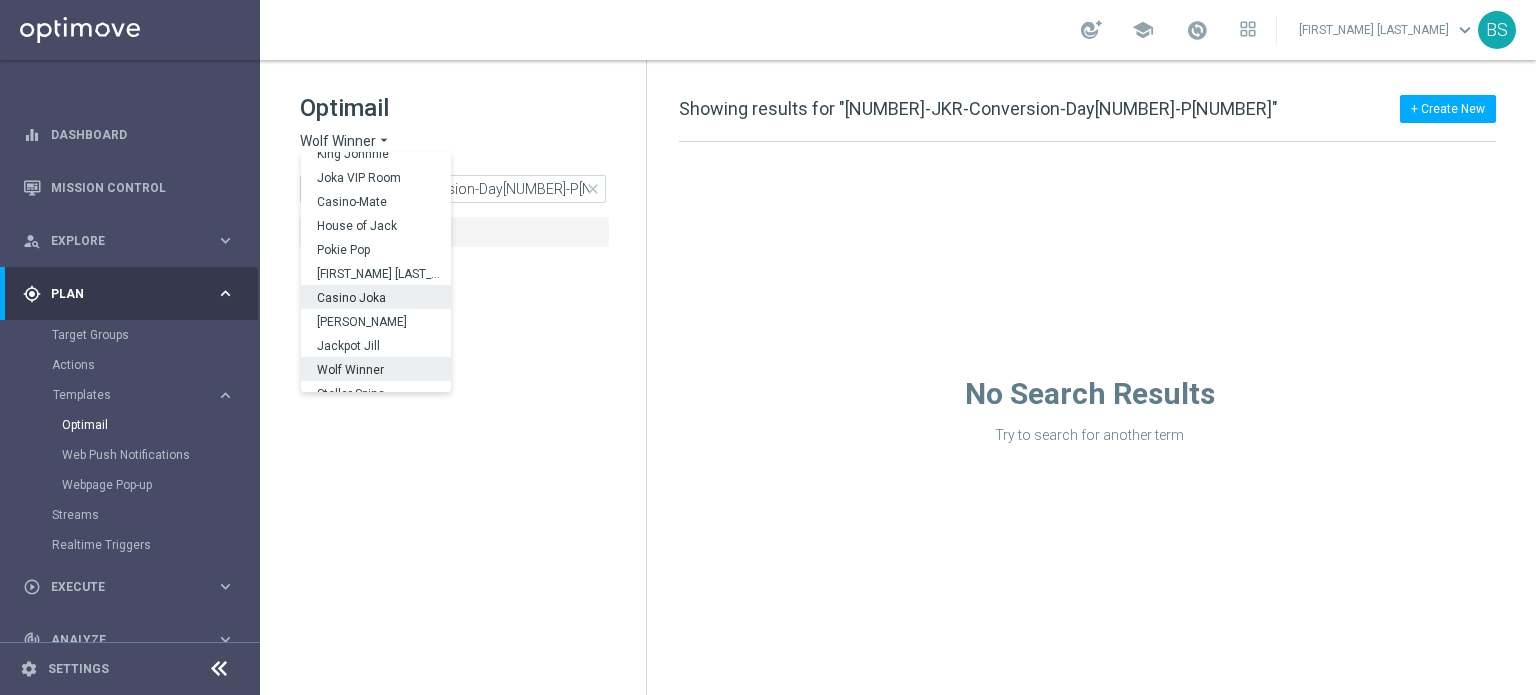 scroll, scrollTop: 0, scrollLeft: 0, axis: both 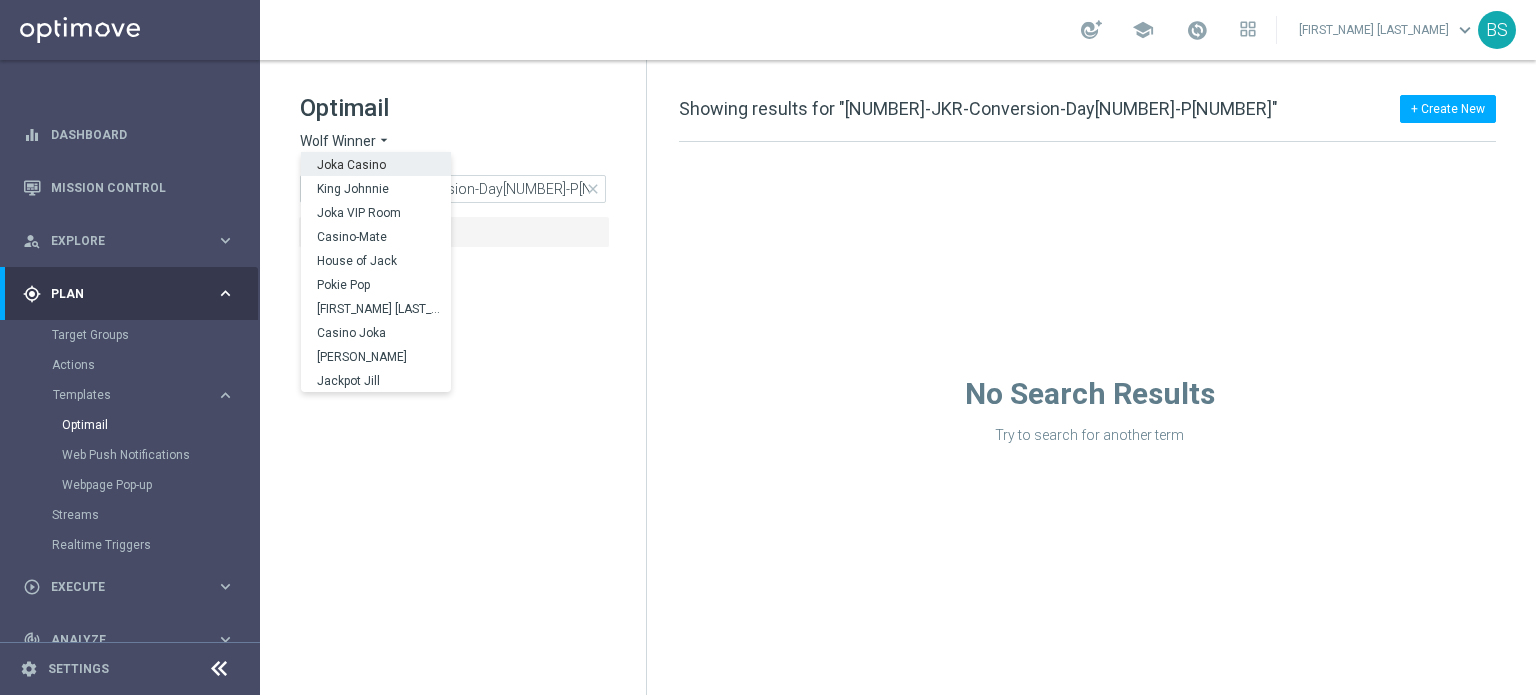 click on "Joka Casino" at bounding box center [376, 164] 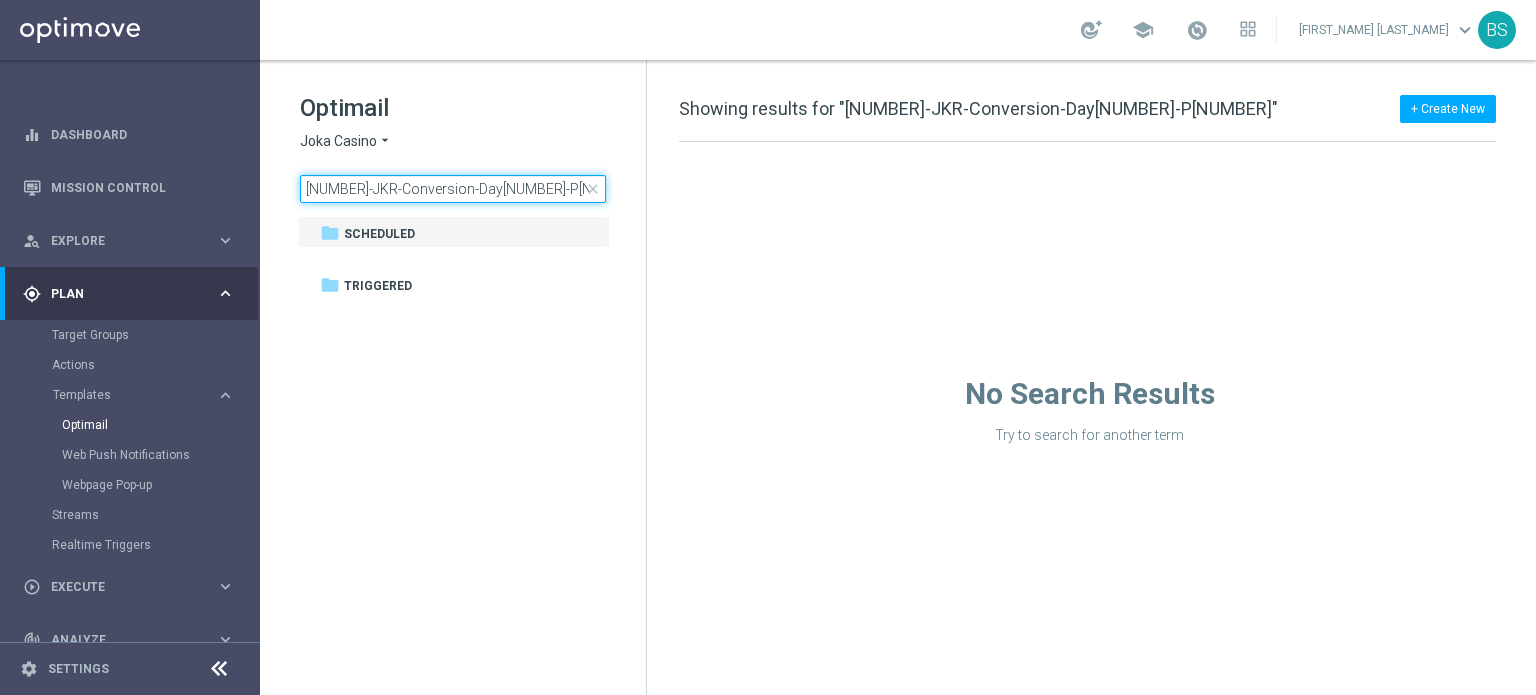 click on "[NUMBER]-JKR-Conversion-Day[NUMBER]-P[NUMBER]" 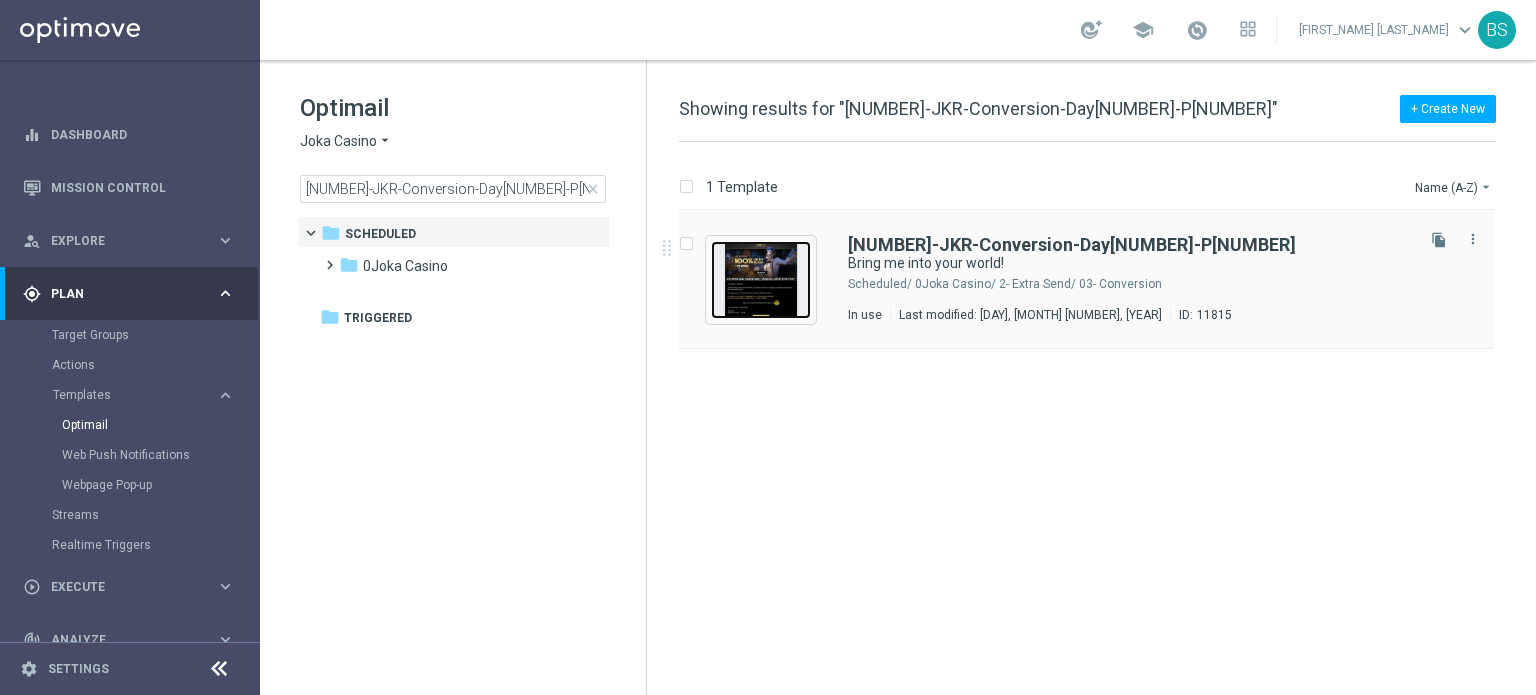 click at bounding box center [761, 280] 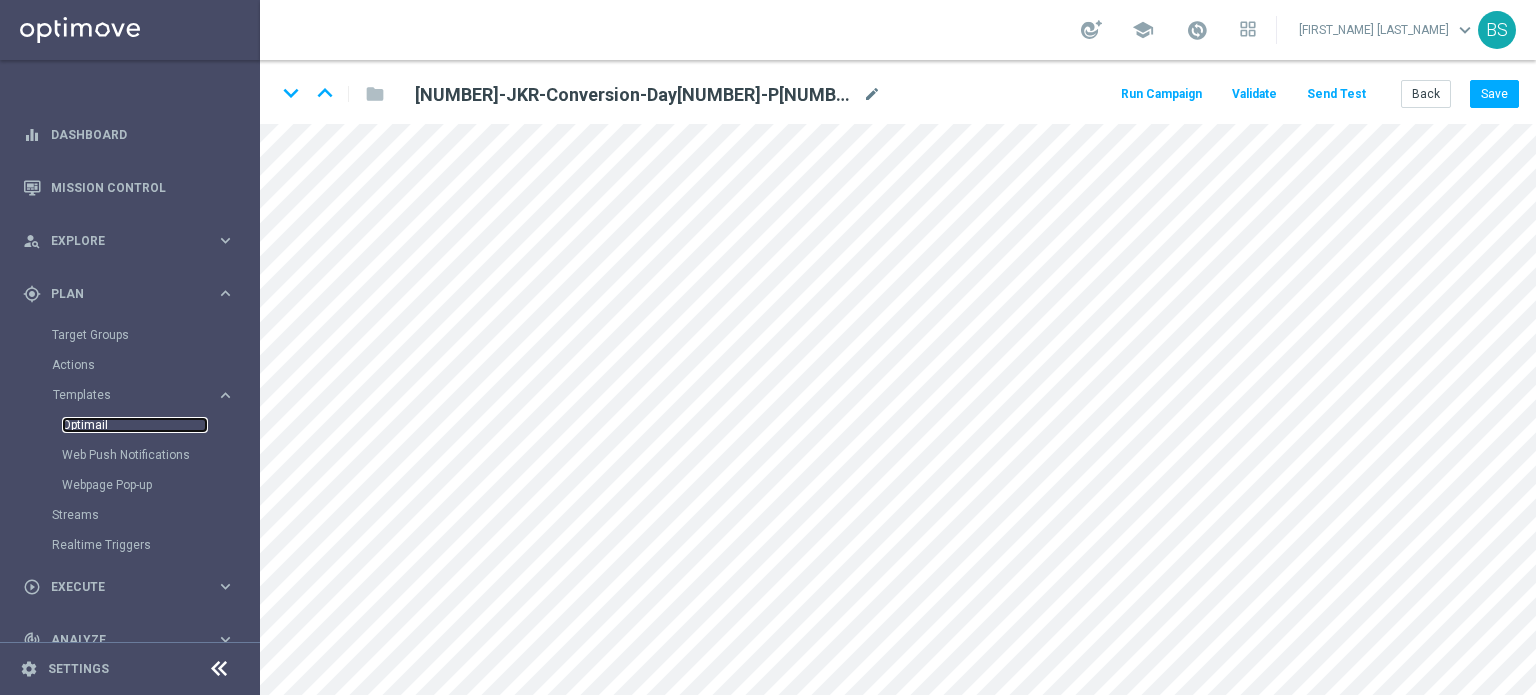 click on "Optimail" at bounding box center [135, 425] 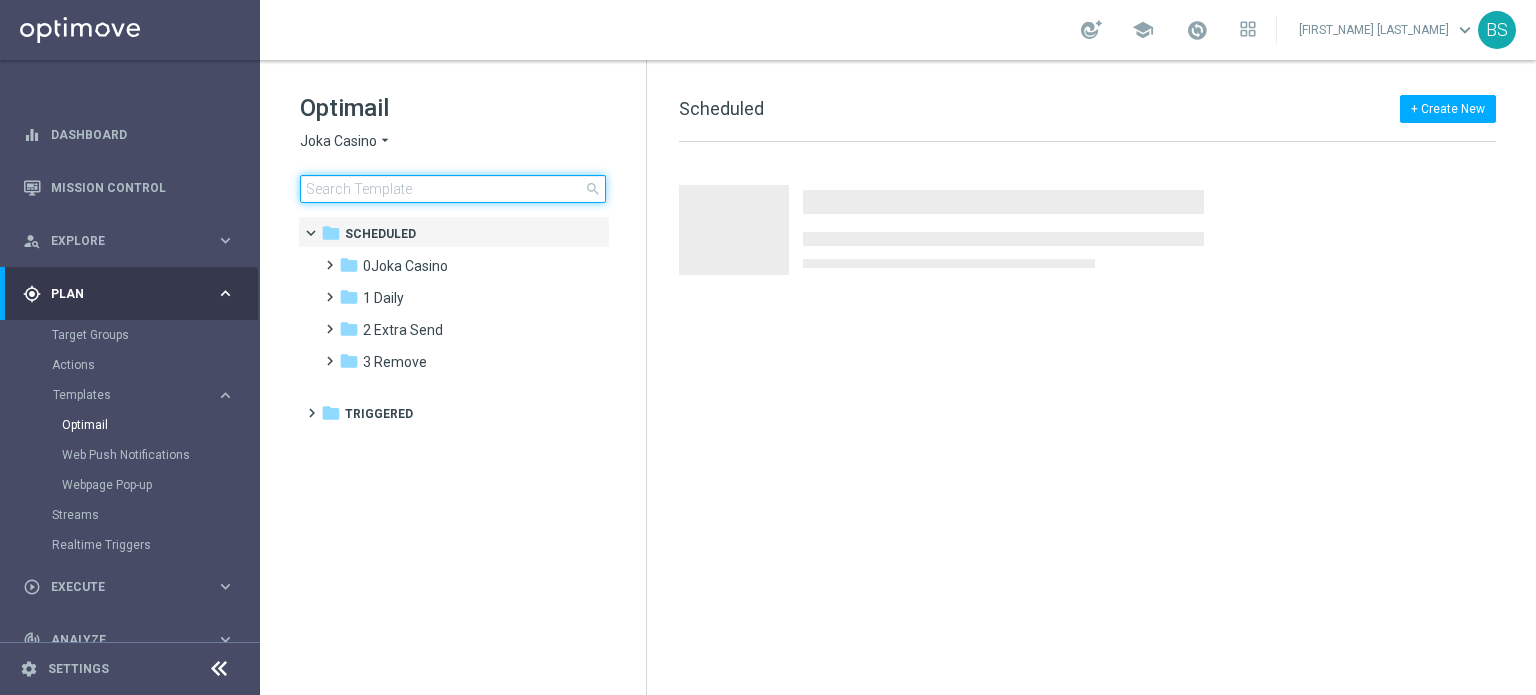 click 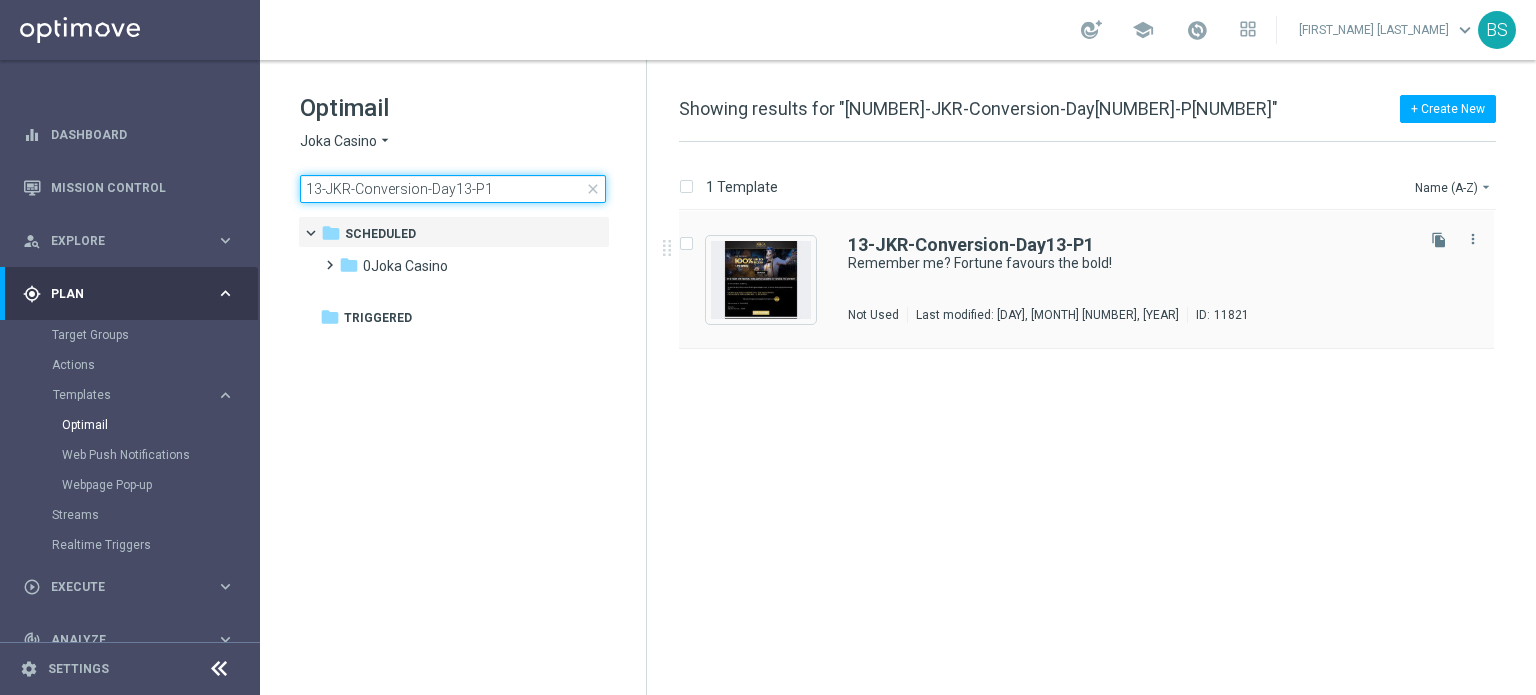 type on "13-JKR-Conversion-Day13-P1" 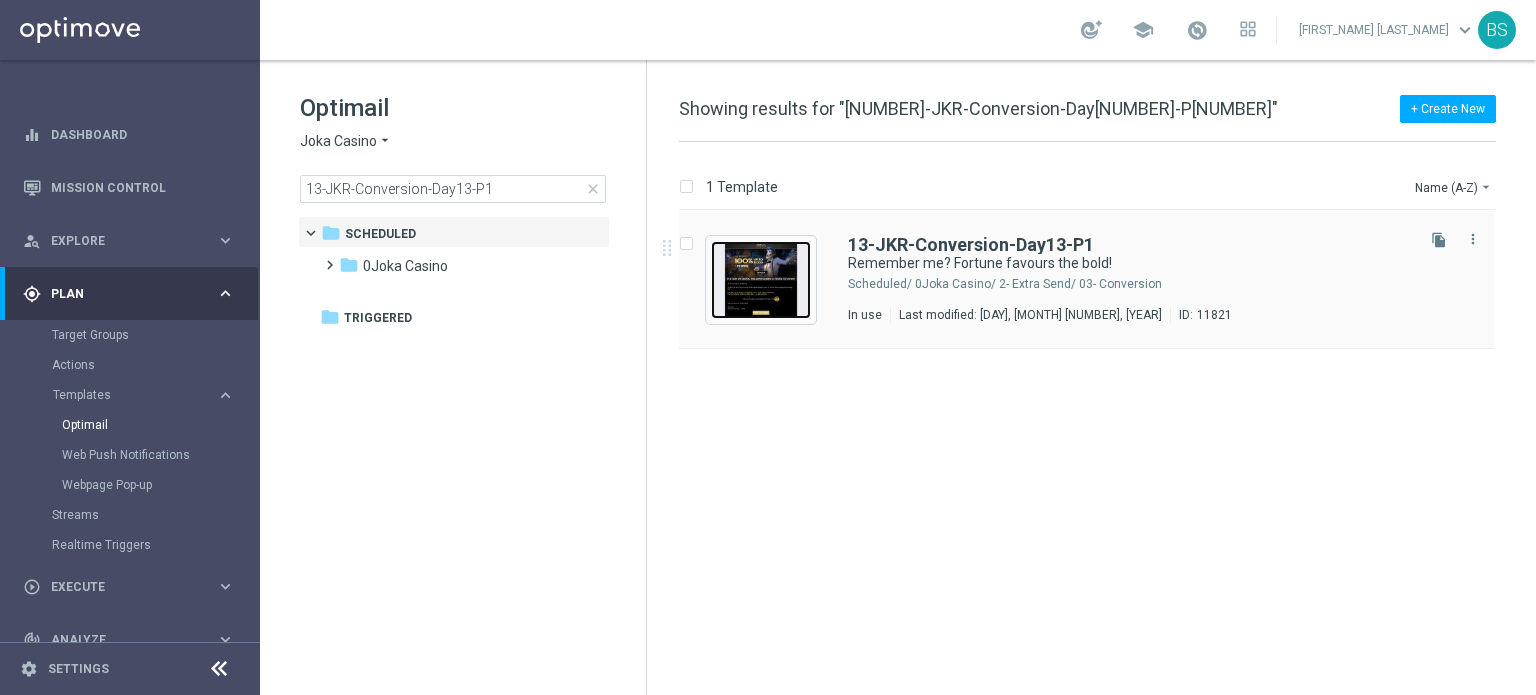 click at bounding box center [761, 280] 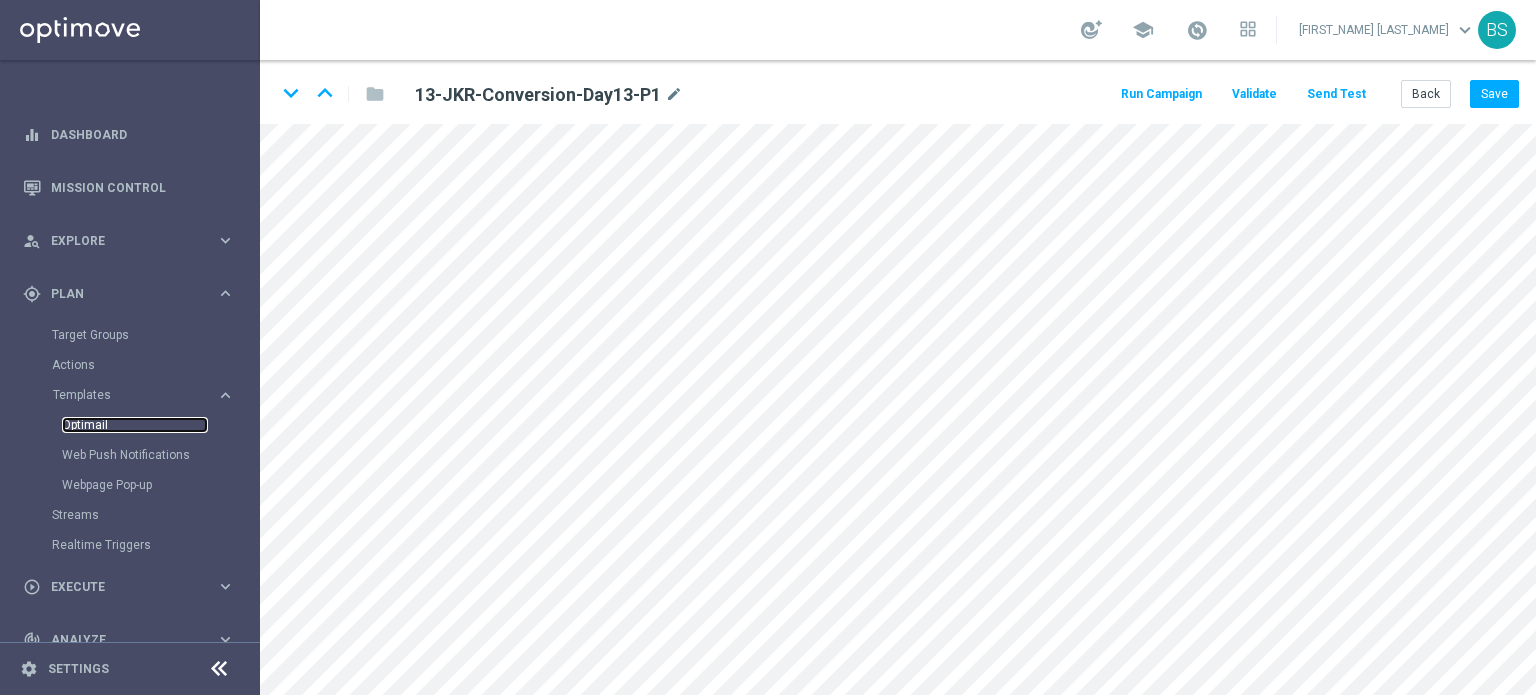 click on "Optimail" at bounding box center [135, 425] 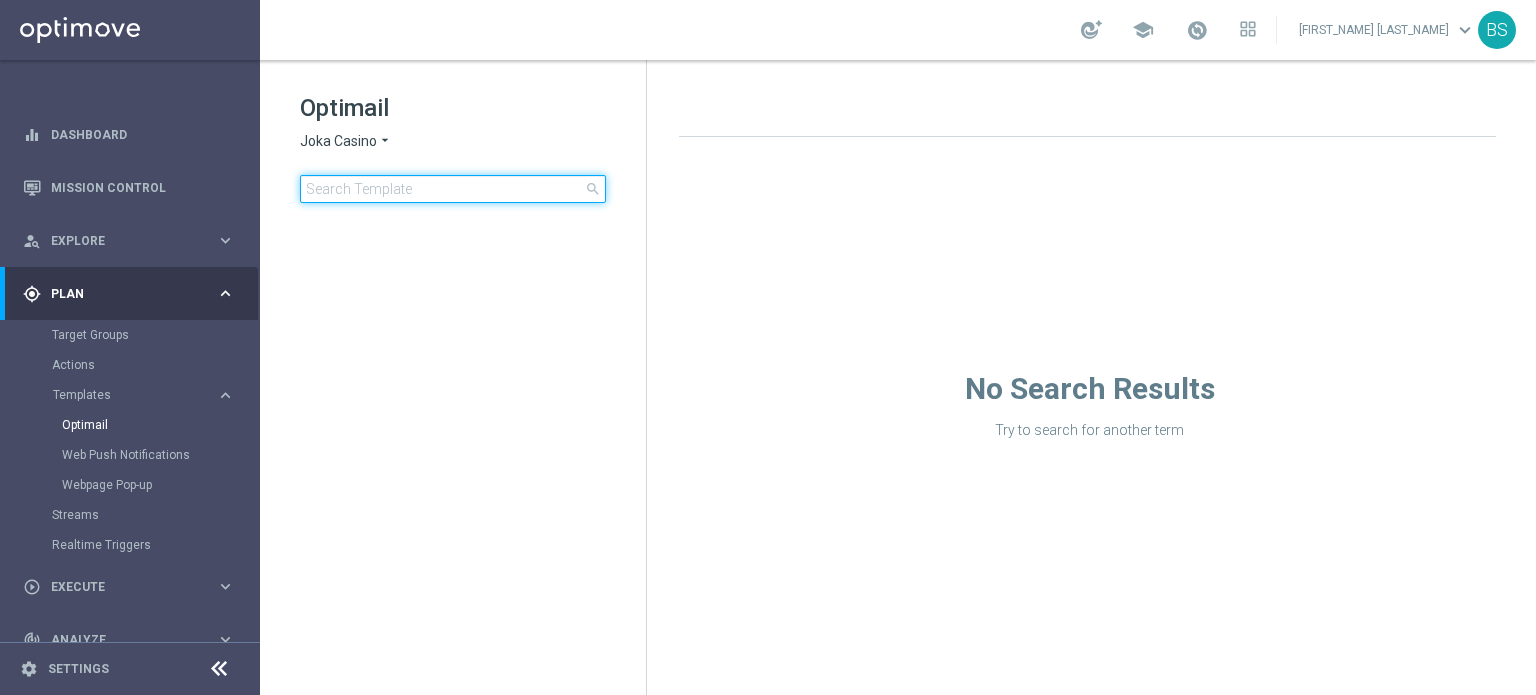 click 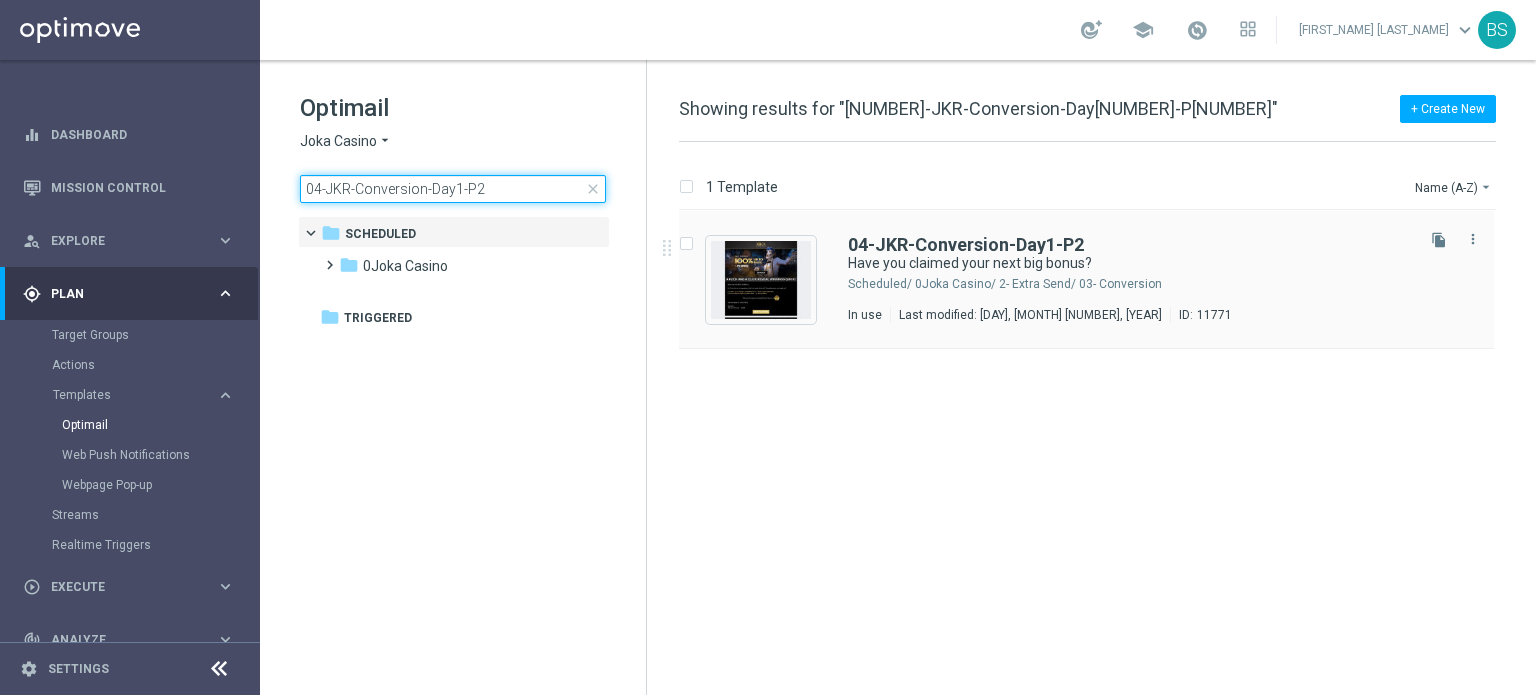 type on "04-JKR-Conversion-Day1-P2" 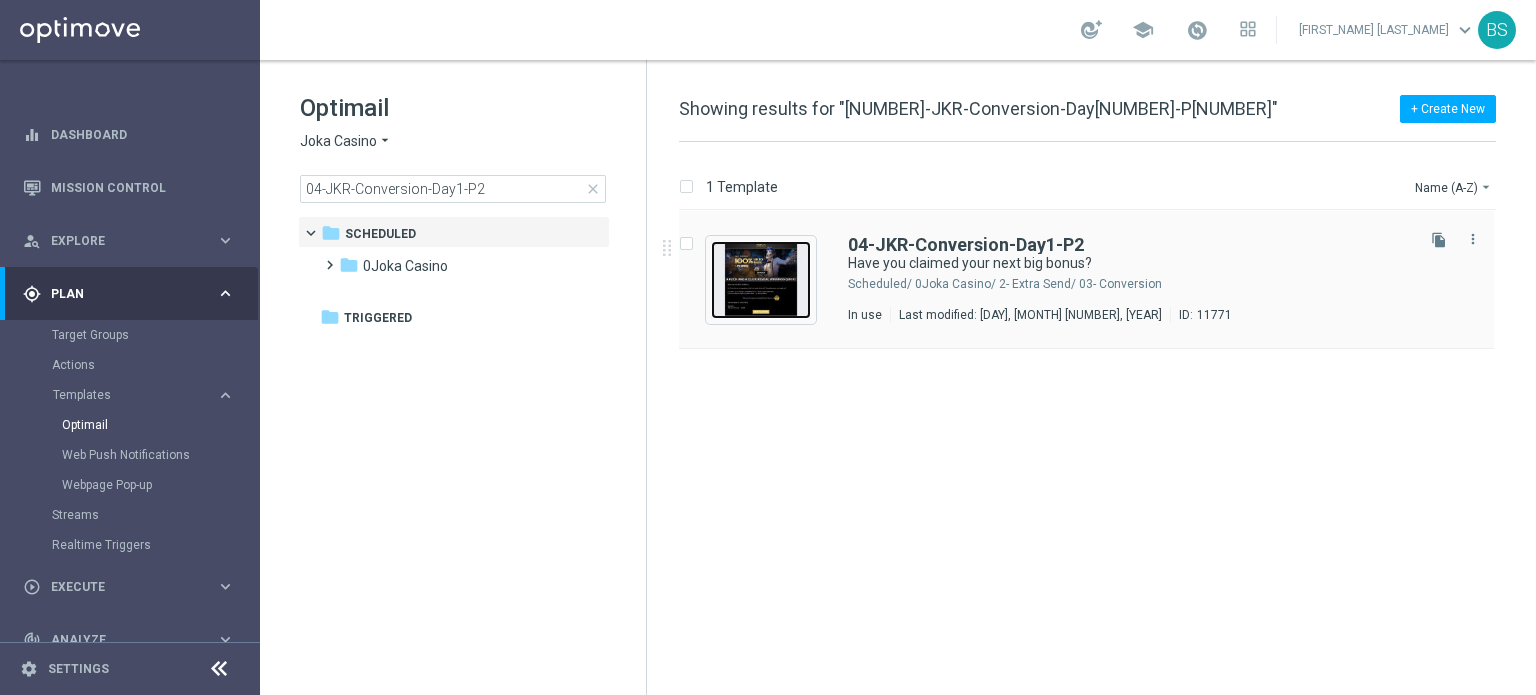 click at bounding box center [761, 280] 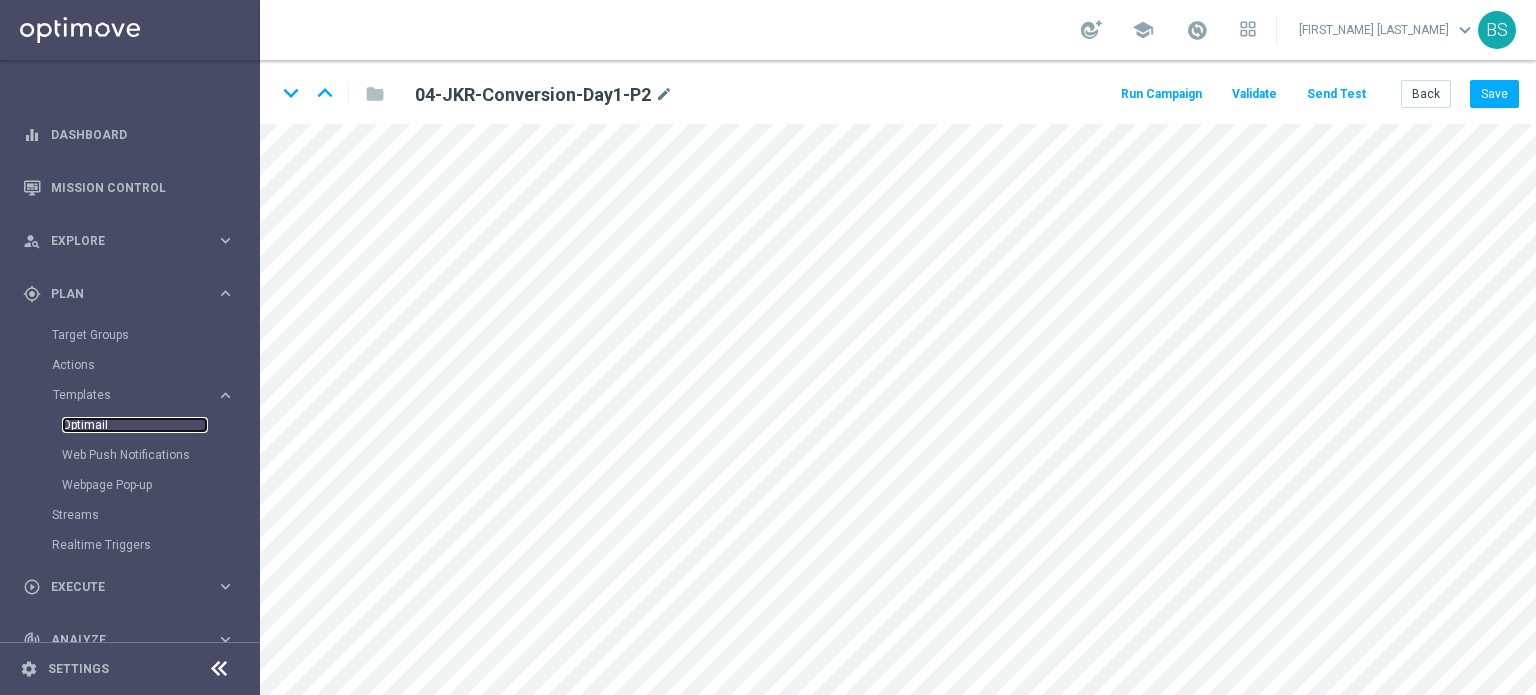click on "Optimail" at bounding box center (135, 425) 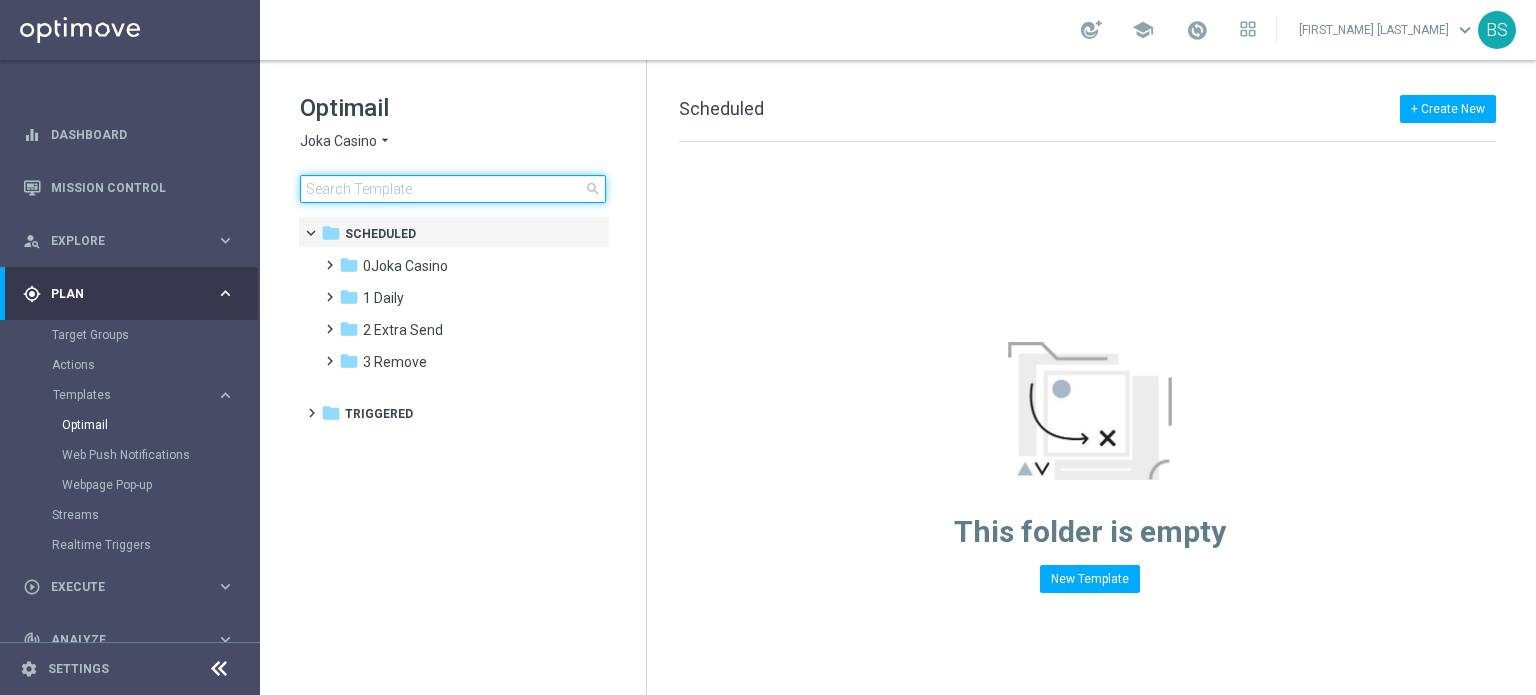 click 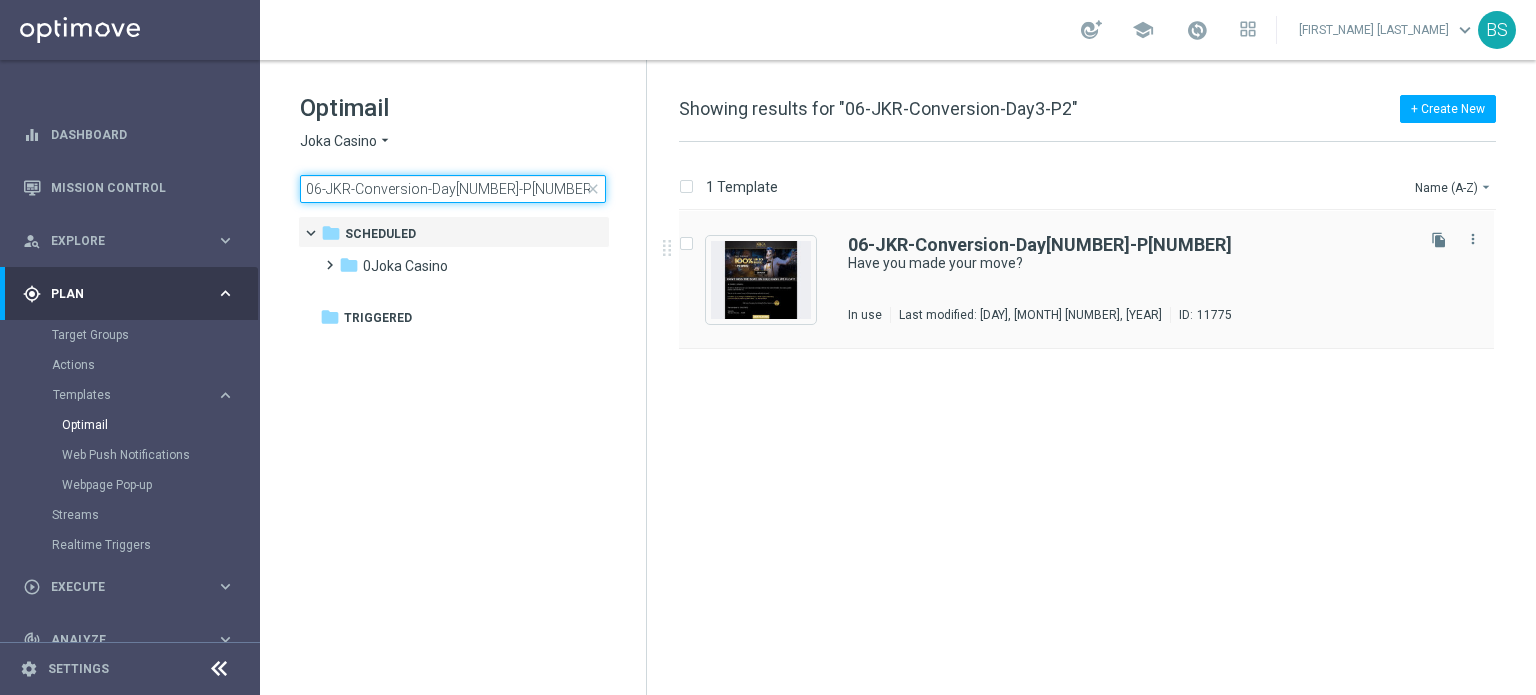 type on "06-JKR-Conversion-Day[NUMBER]-P[NUMBER]" 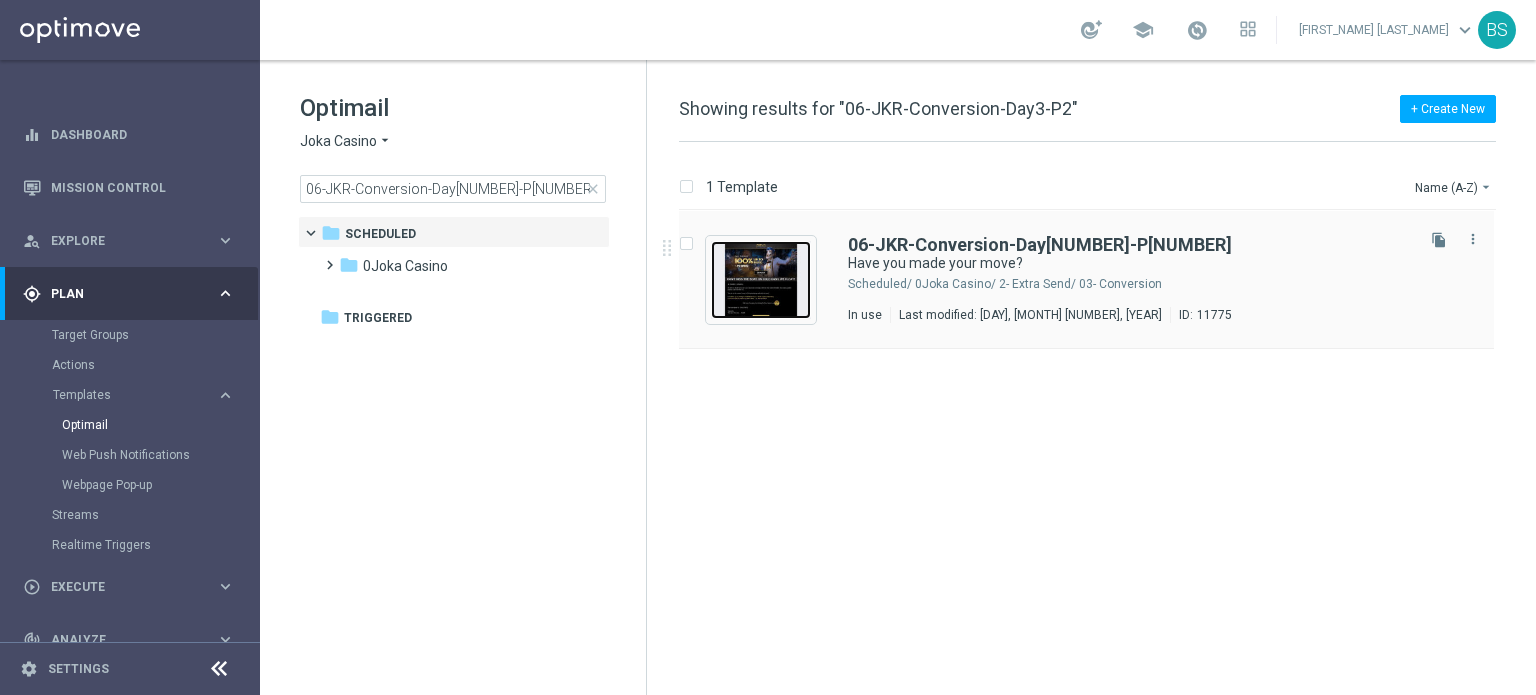 click at bounding box center (761, 280) 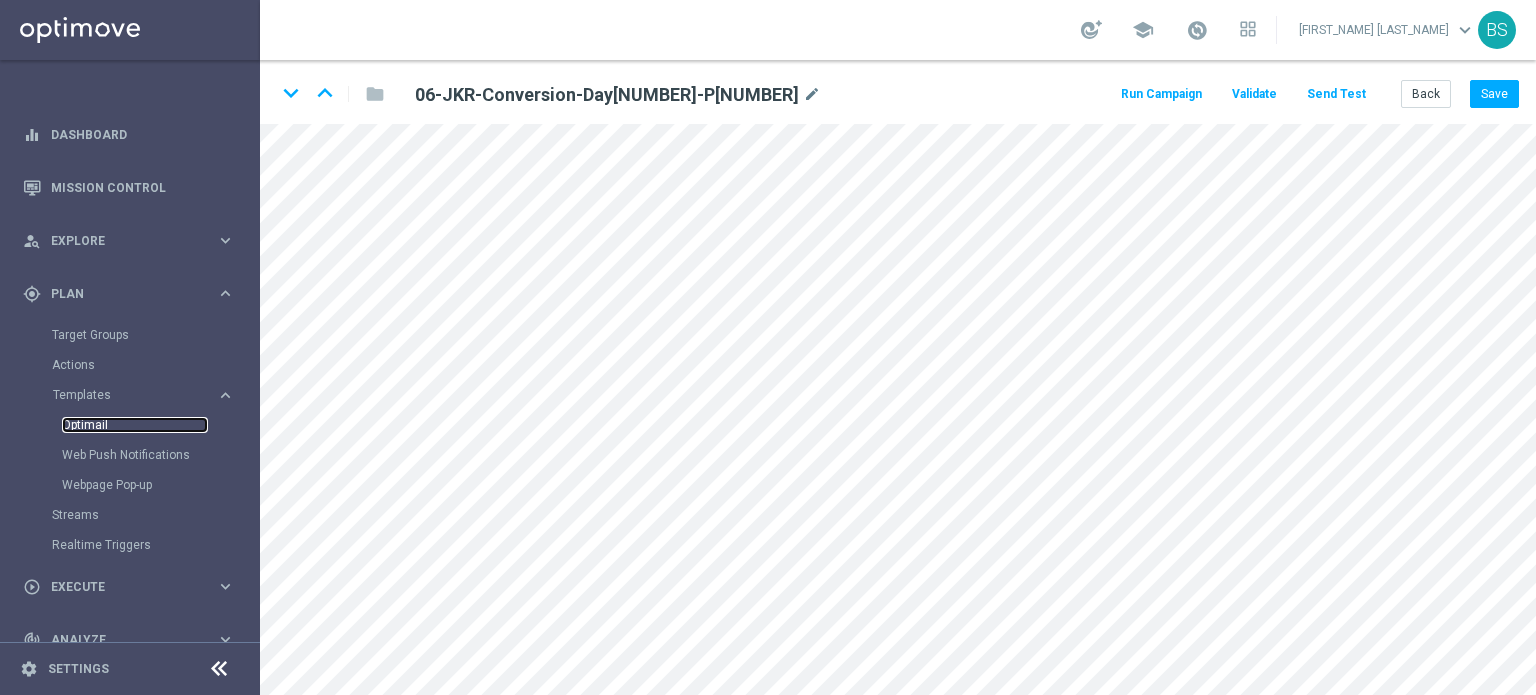 click on "Optimail" at bounding box center (135, 425) 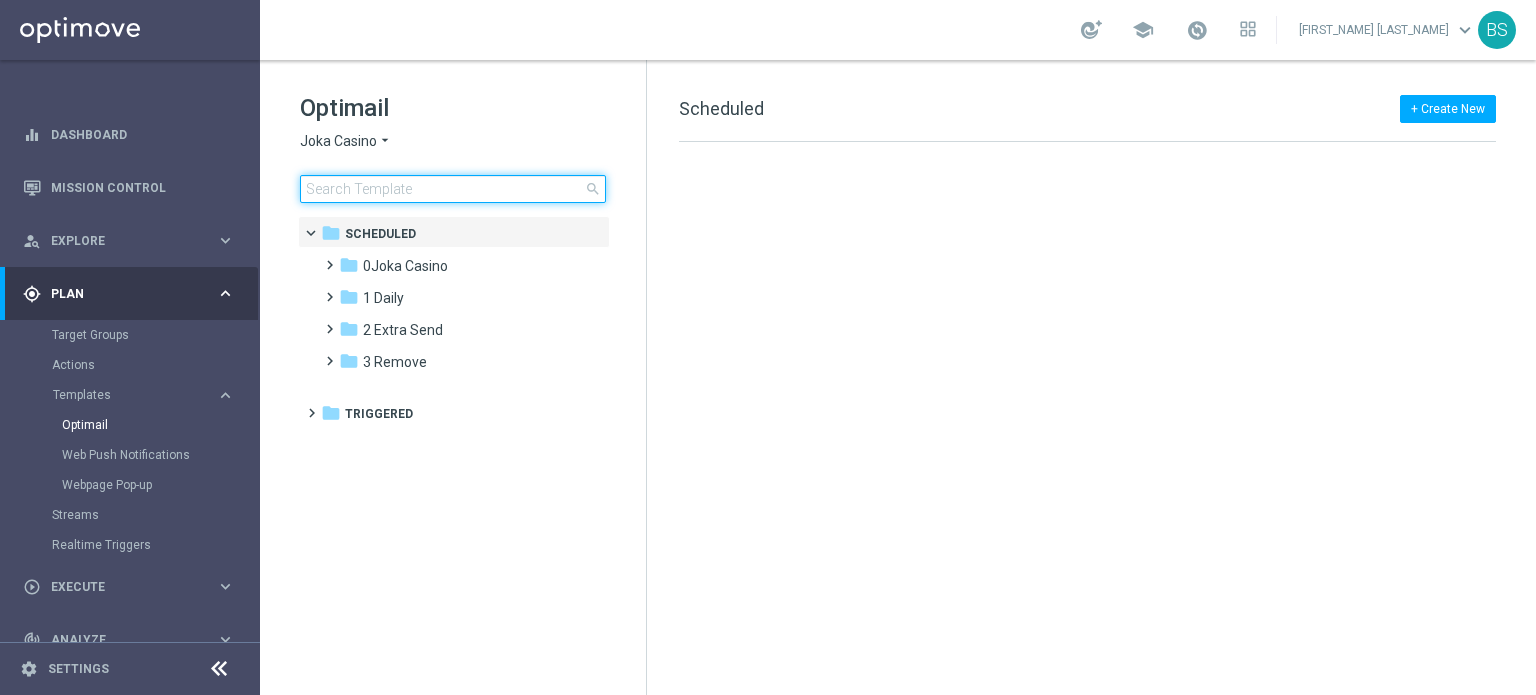 click 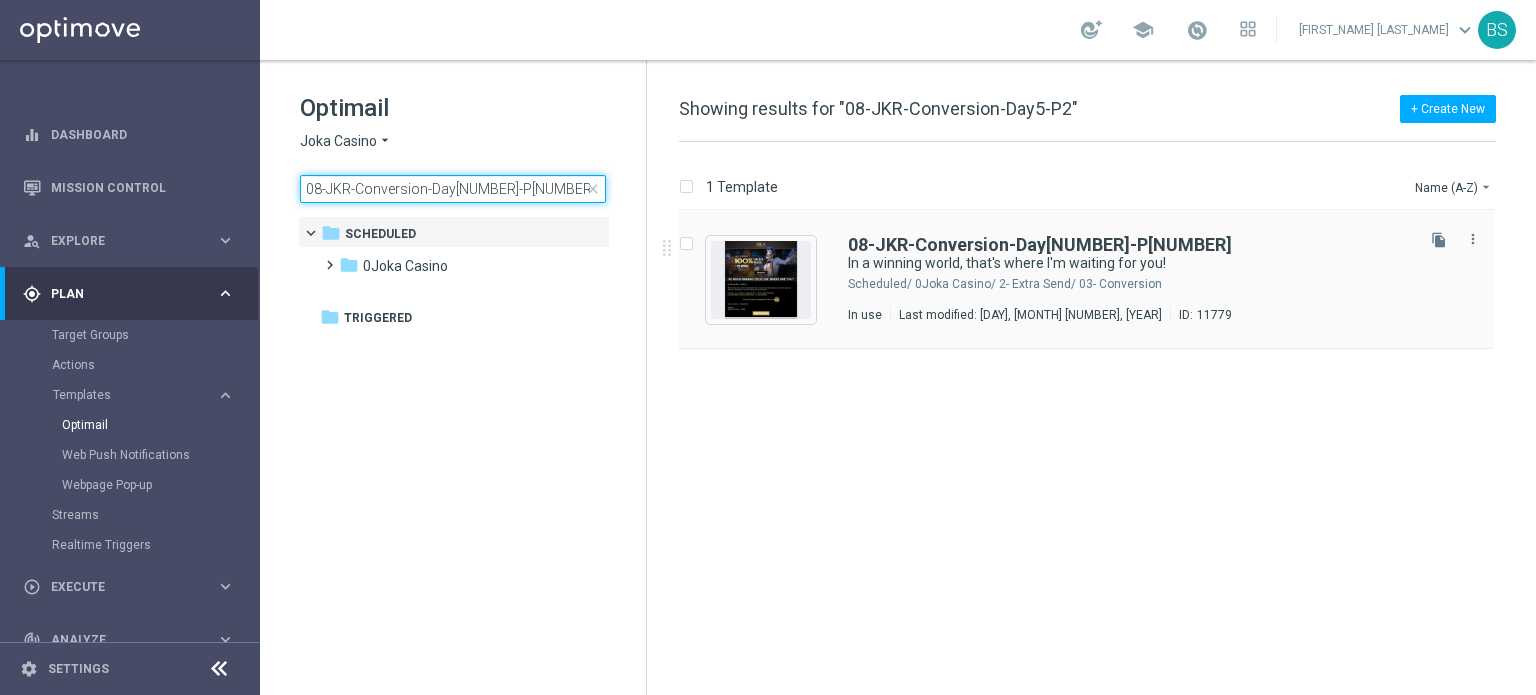 type on "08-JKR-Conversion-Day[NUMBER]-P[NUMBER]" 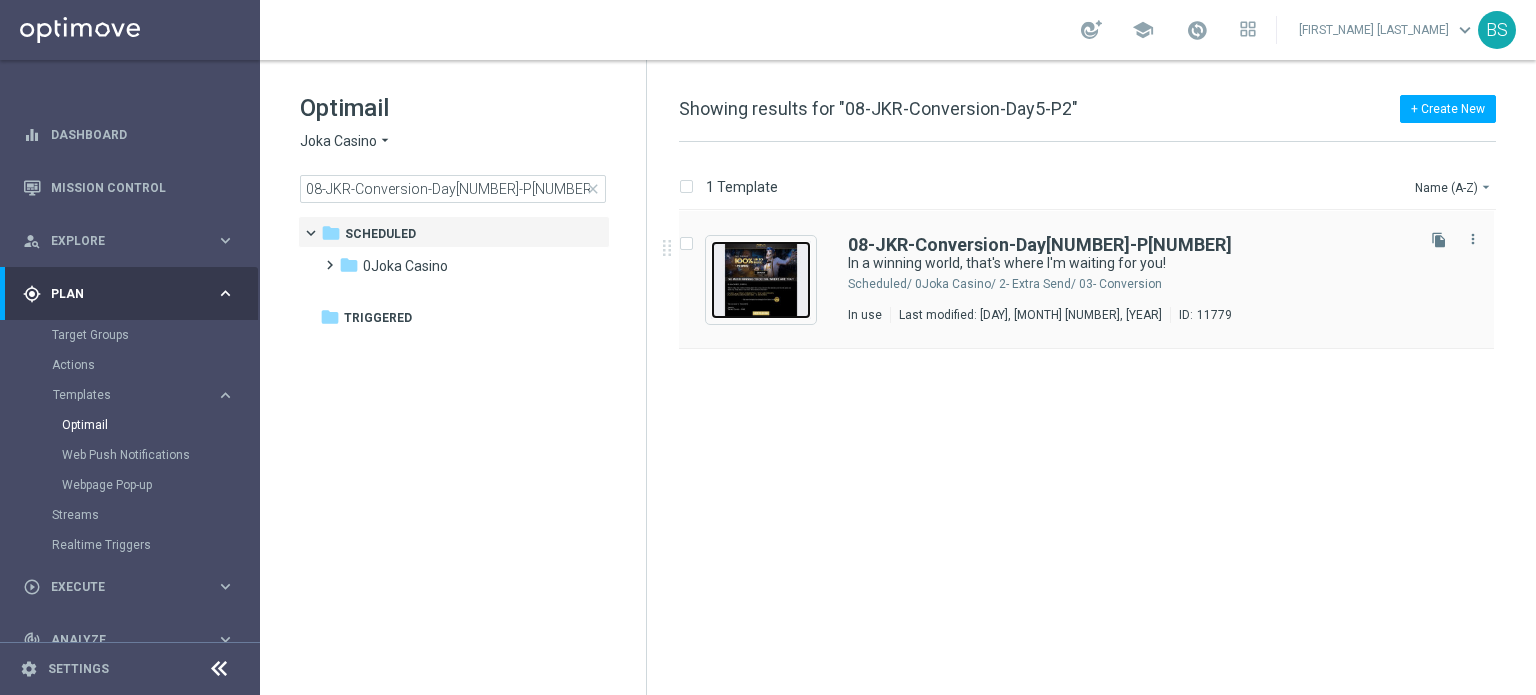 click at bounding box center (761, 280) 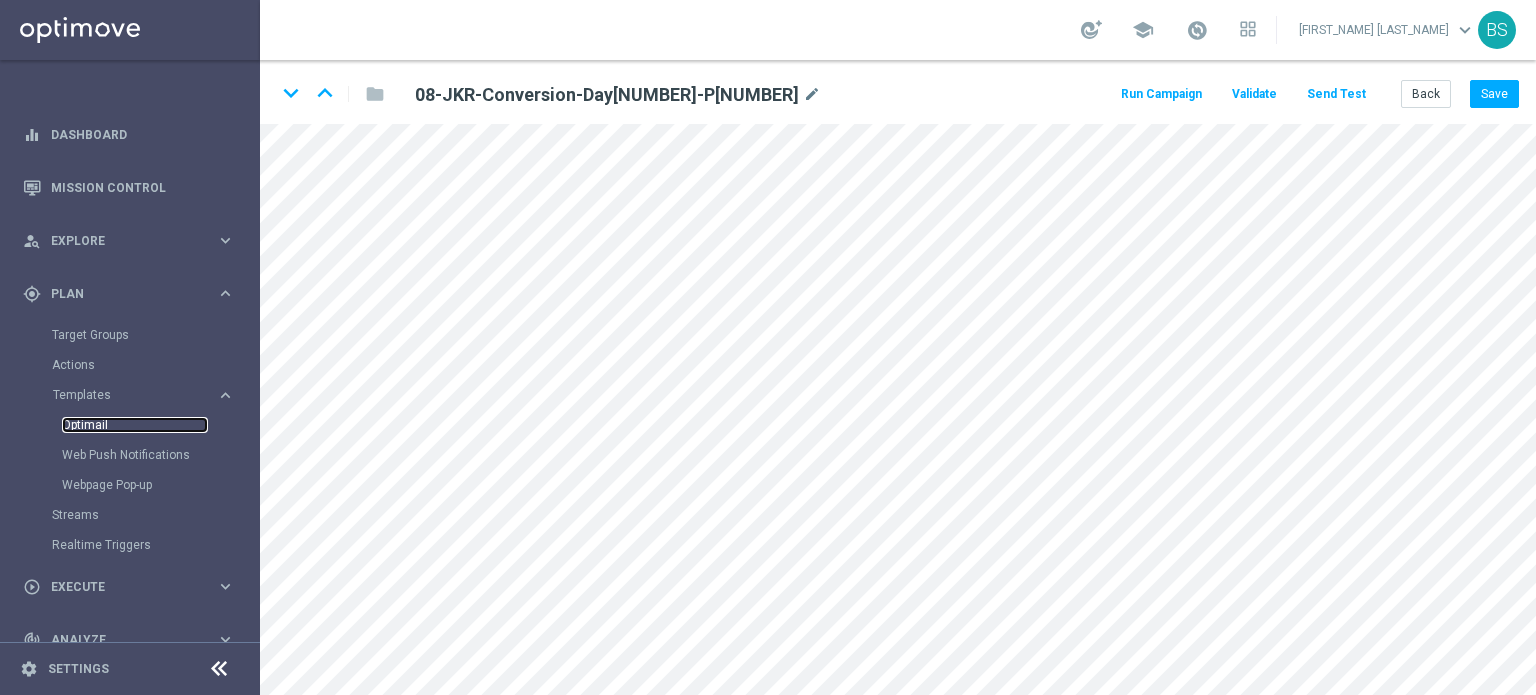 click on "Optimail" at bounding box center (135, 425) 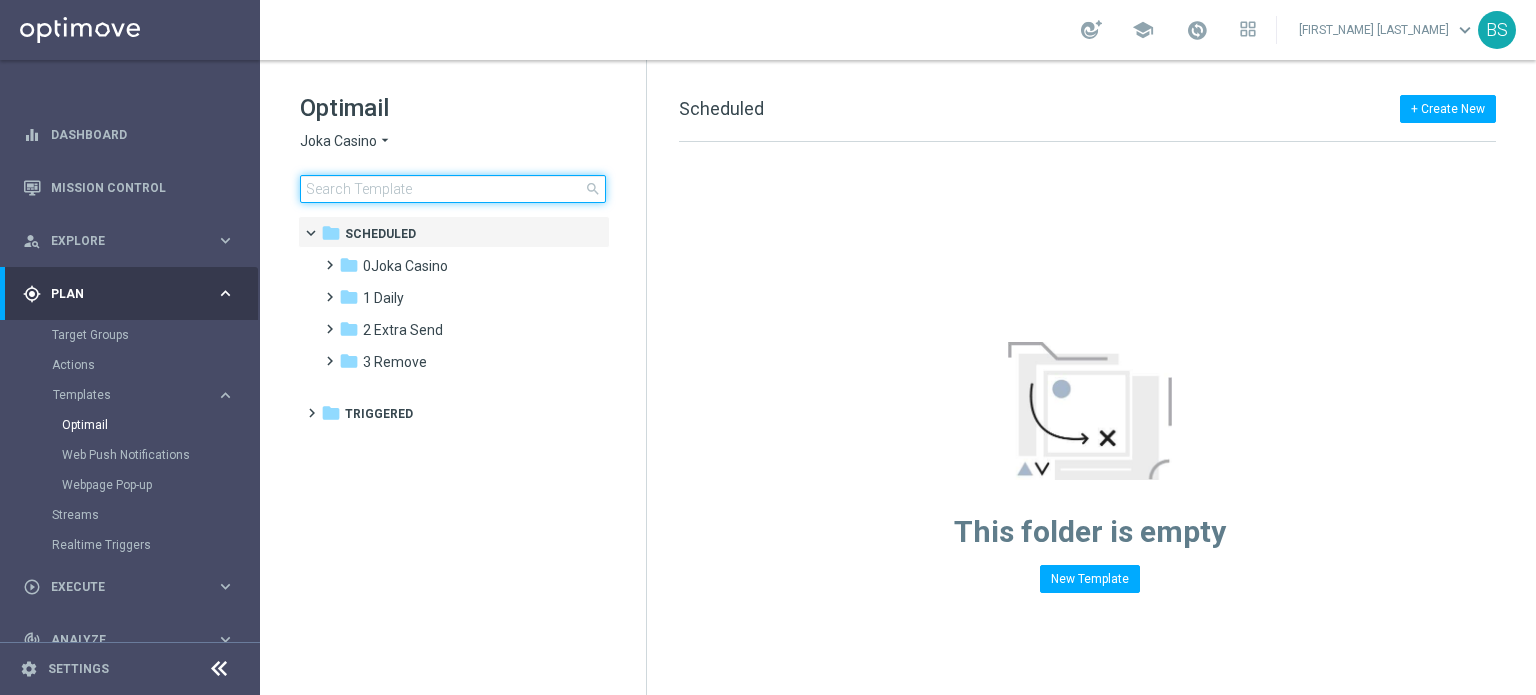 click 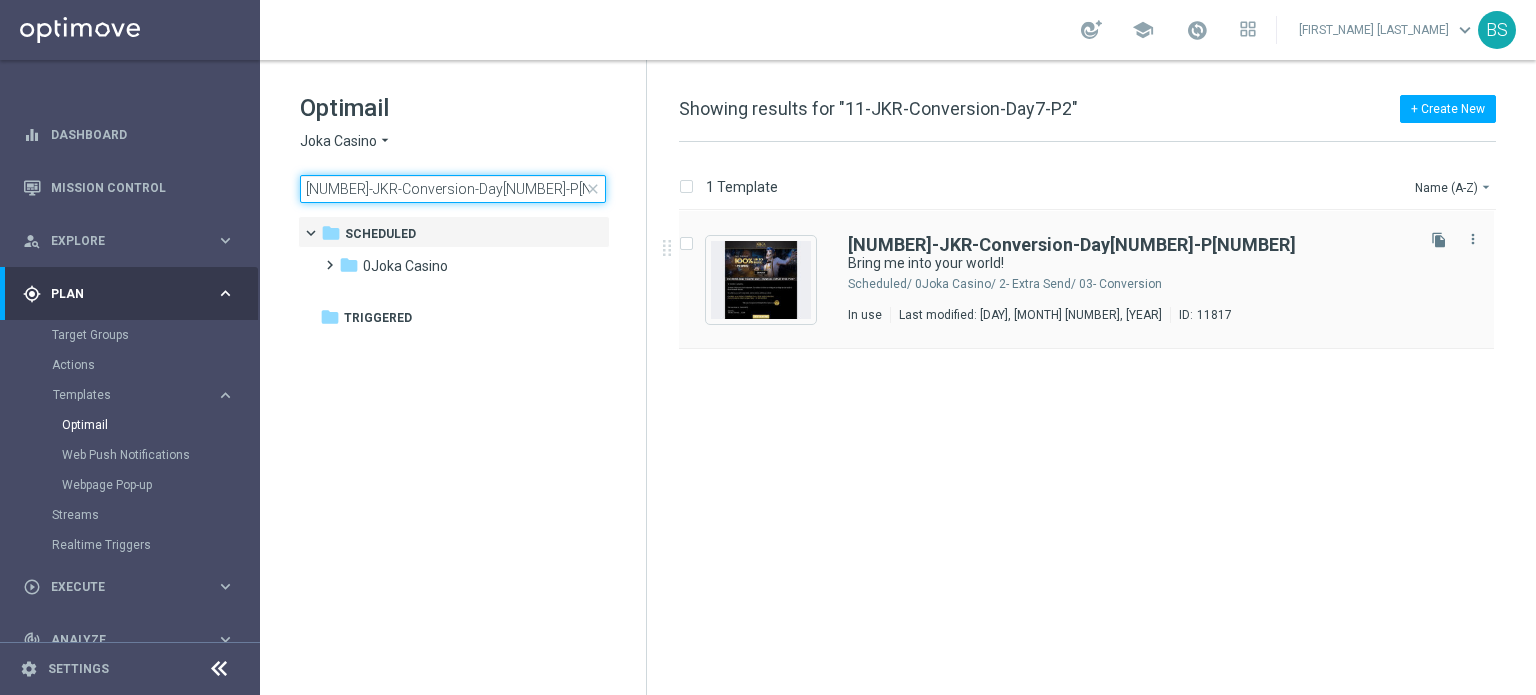 type on "[NUMBER]-JKR-Conversion-Day[NUMBER]-P[NUMBER]" 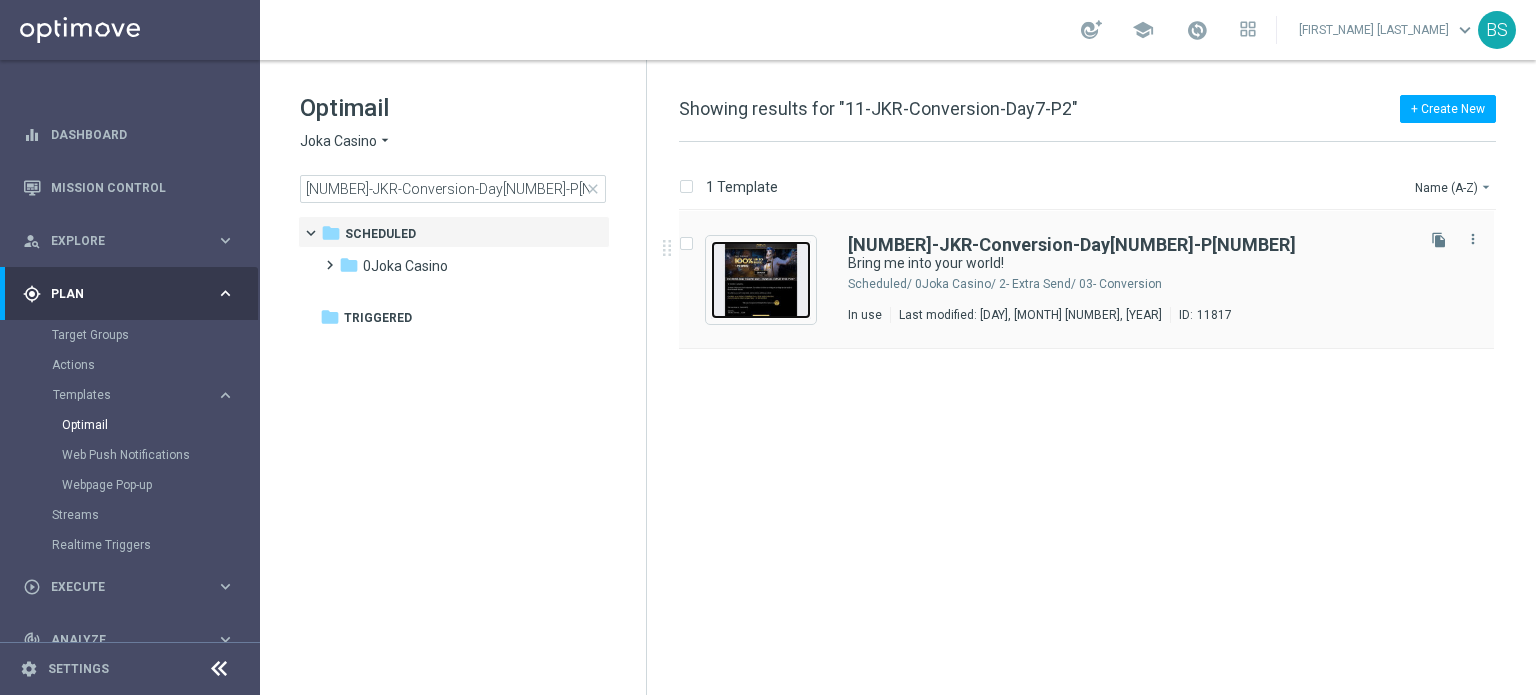 click at bounding box center [761, 280] 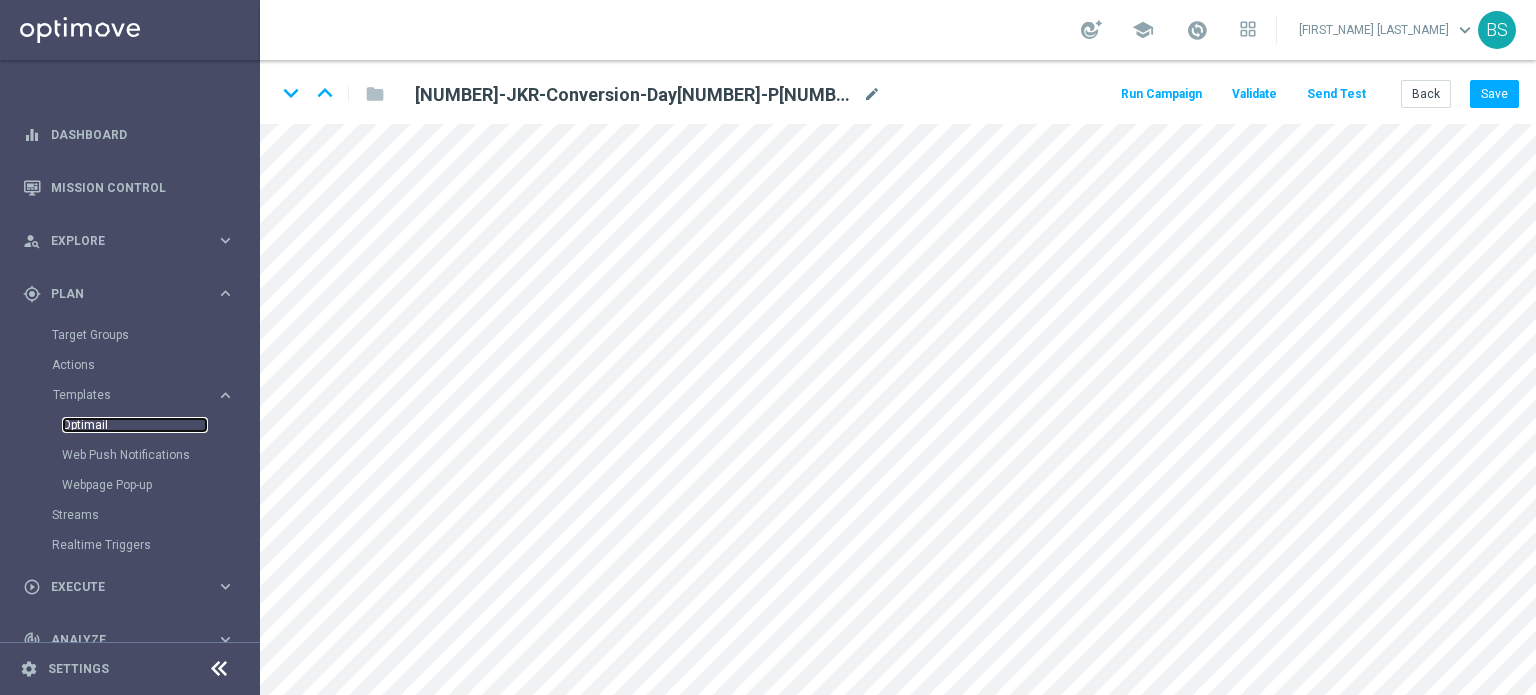 click on "Optimail" at bounding box center (135, 425) 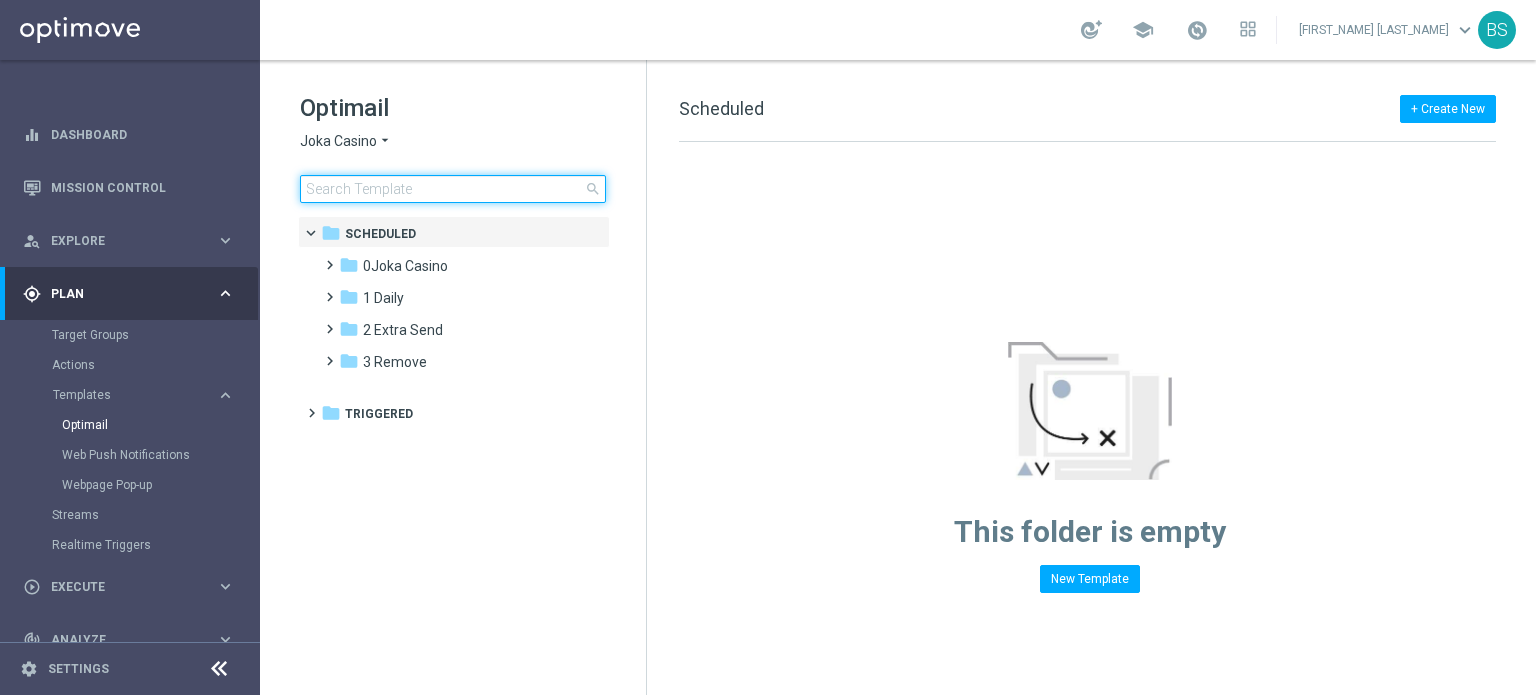 click 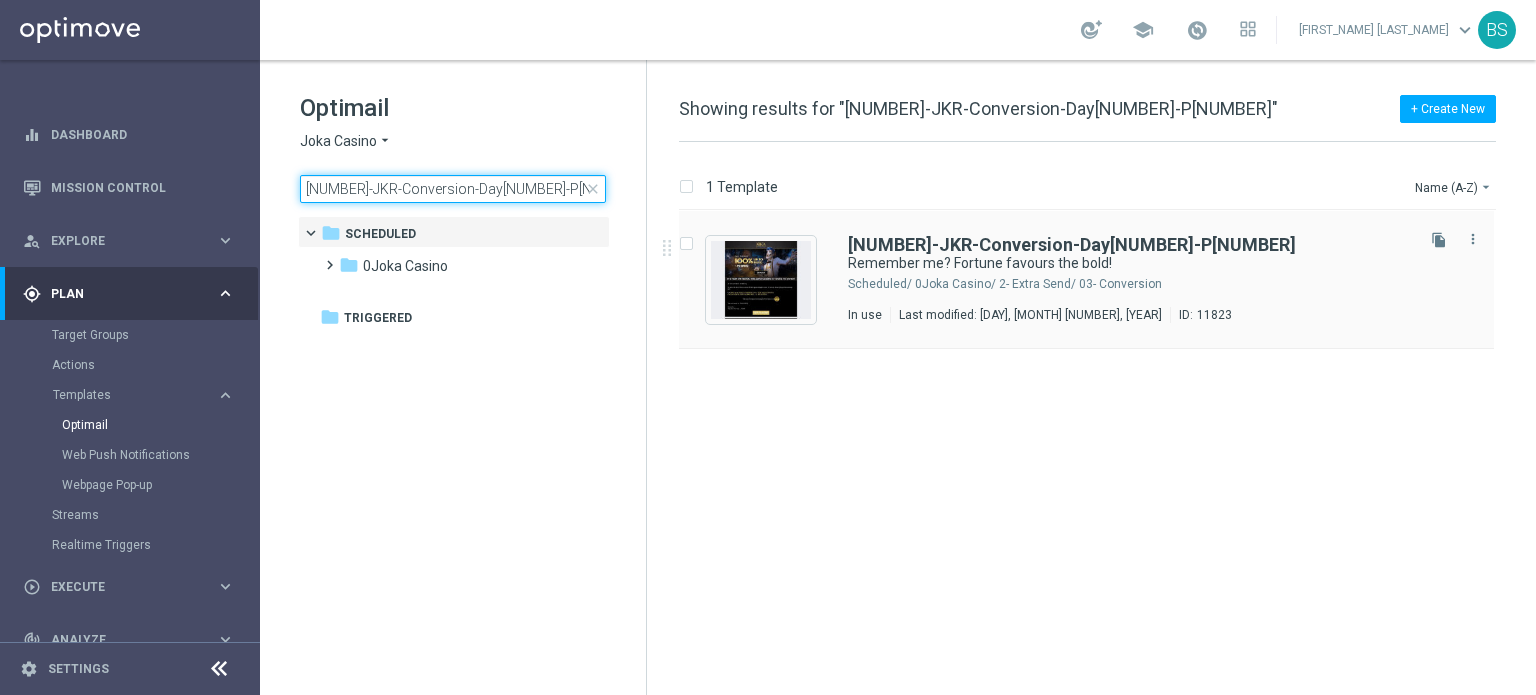 type on "[NUMBER]-JKR-Conversion-Day[NUMBER]-P[NUMBER]" 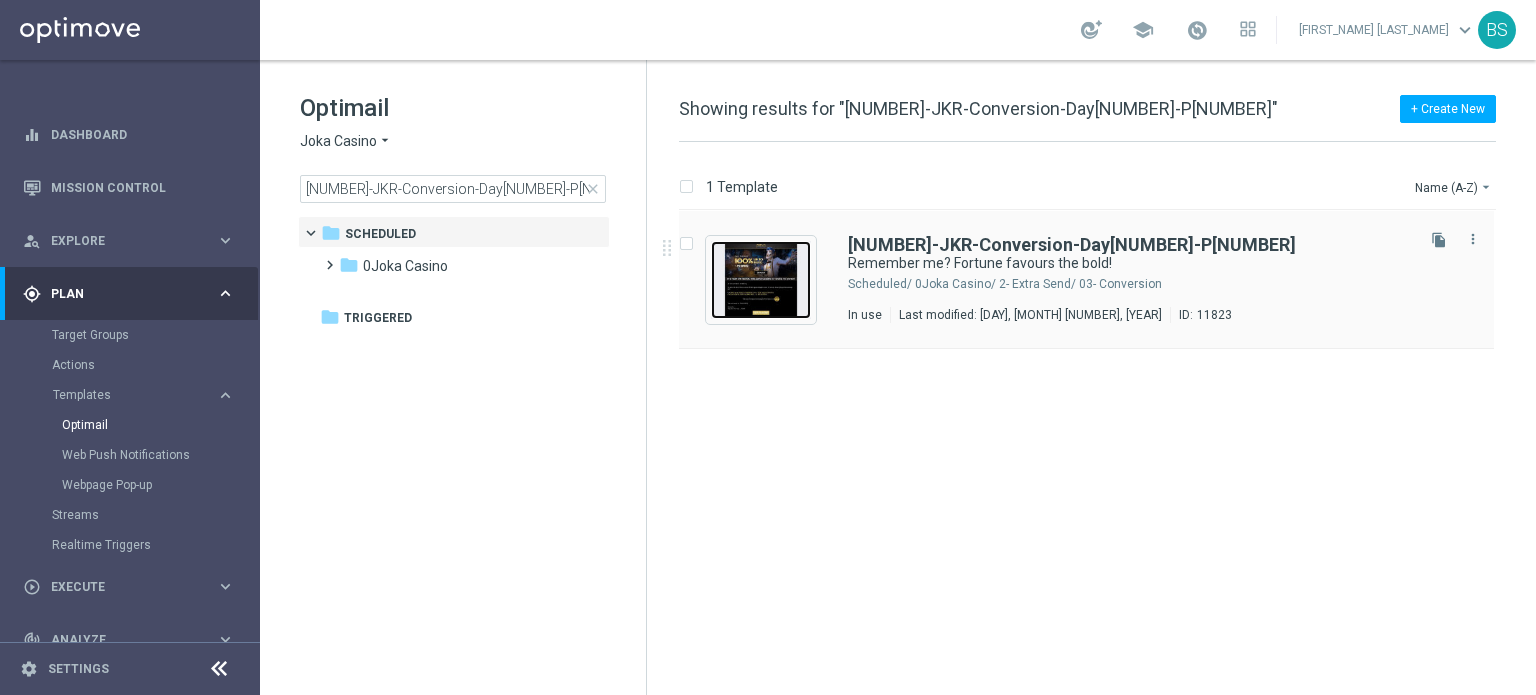 click at bounding box center [761, 280] 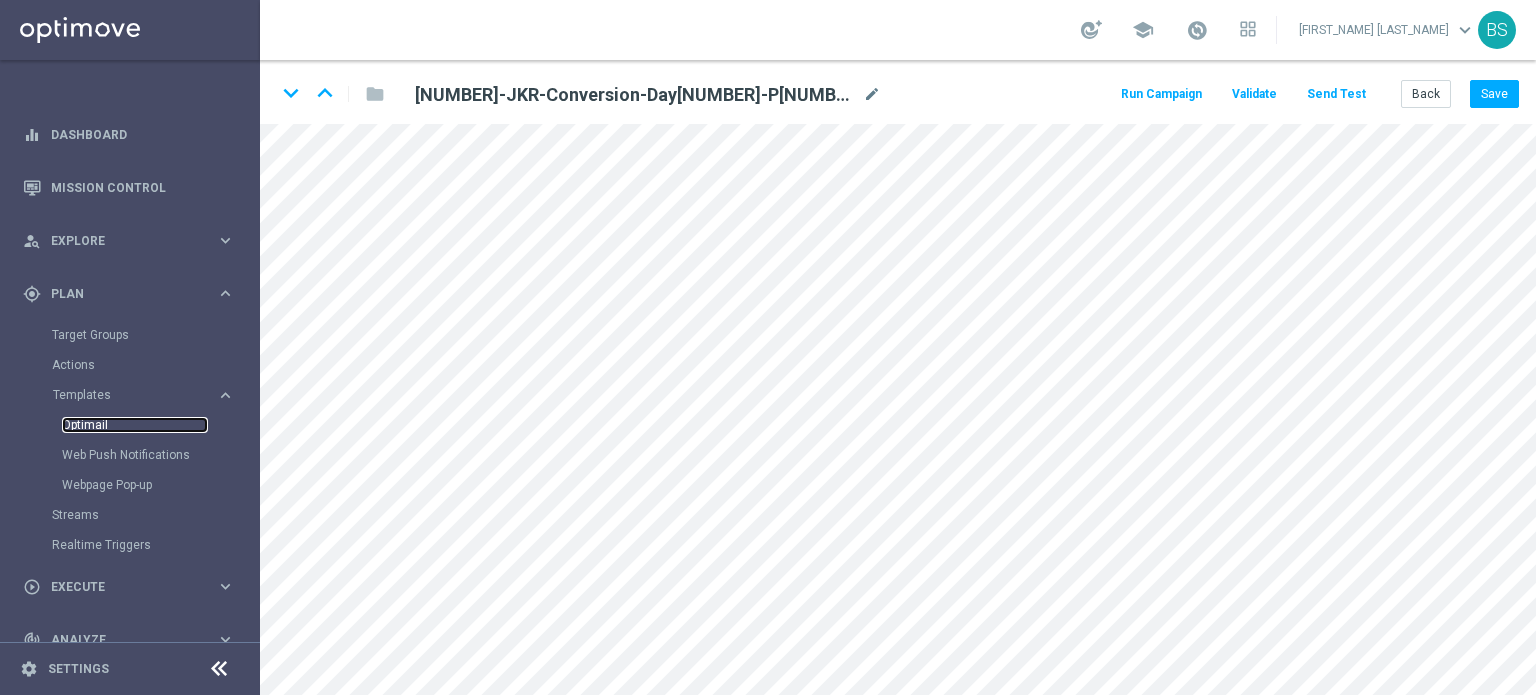 click on "Optimail" at bounding box center (135, 425) 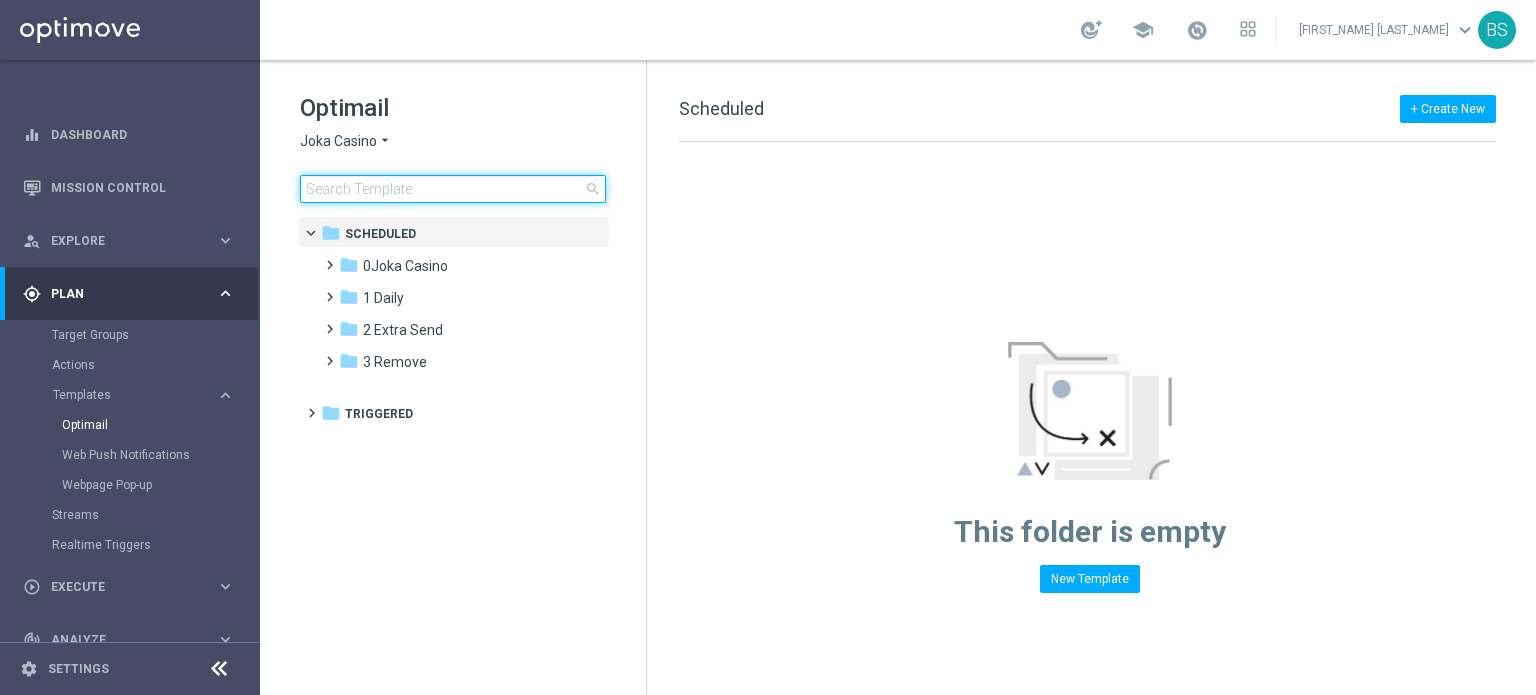 click 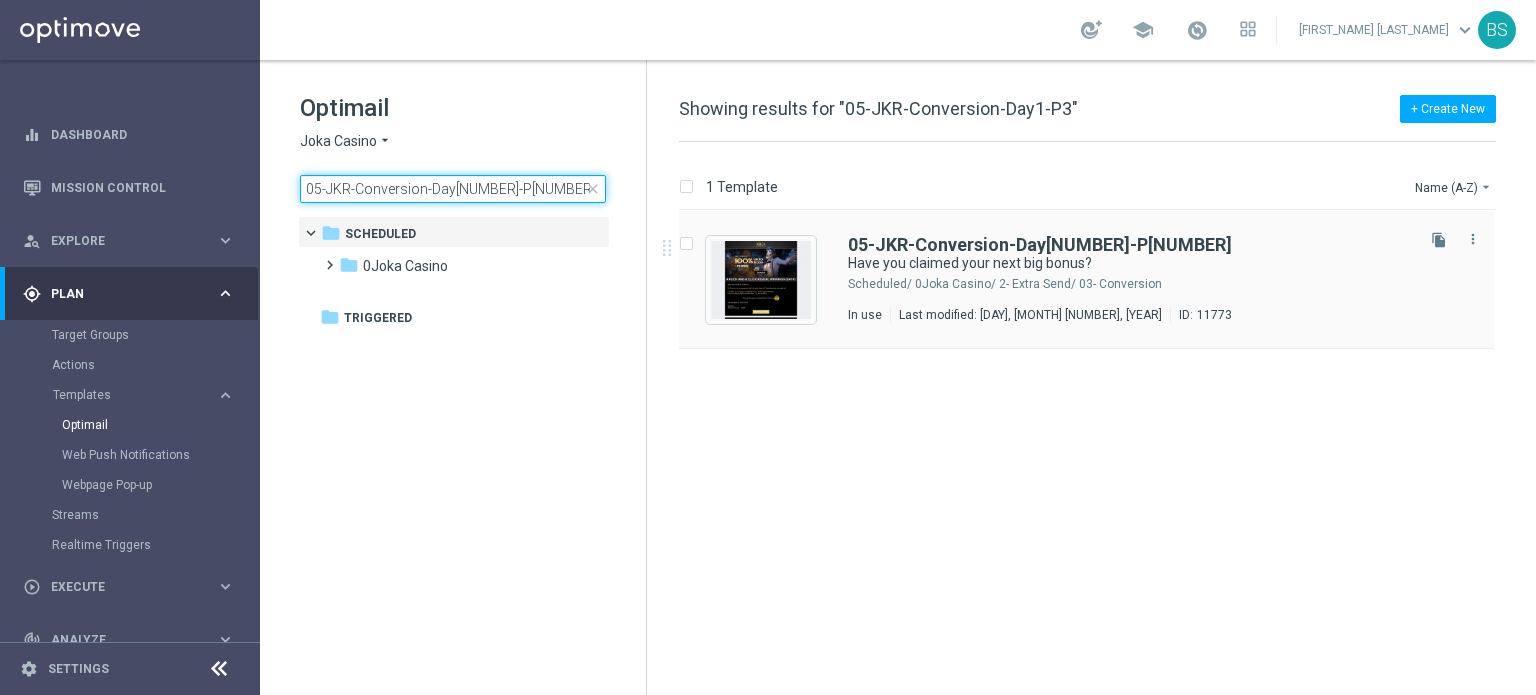 type on "05-JKR-Conversion-Day[NUMBER]-P[NUMBER]" 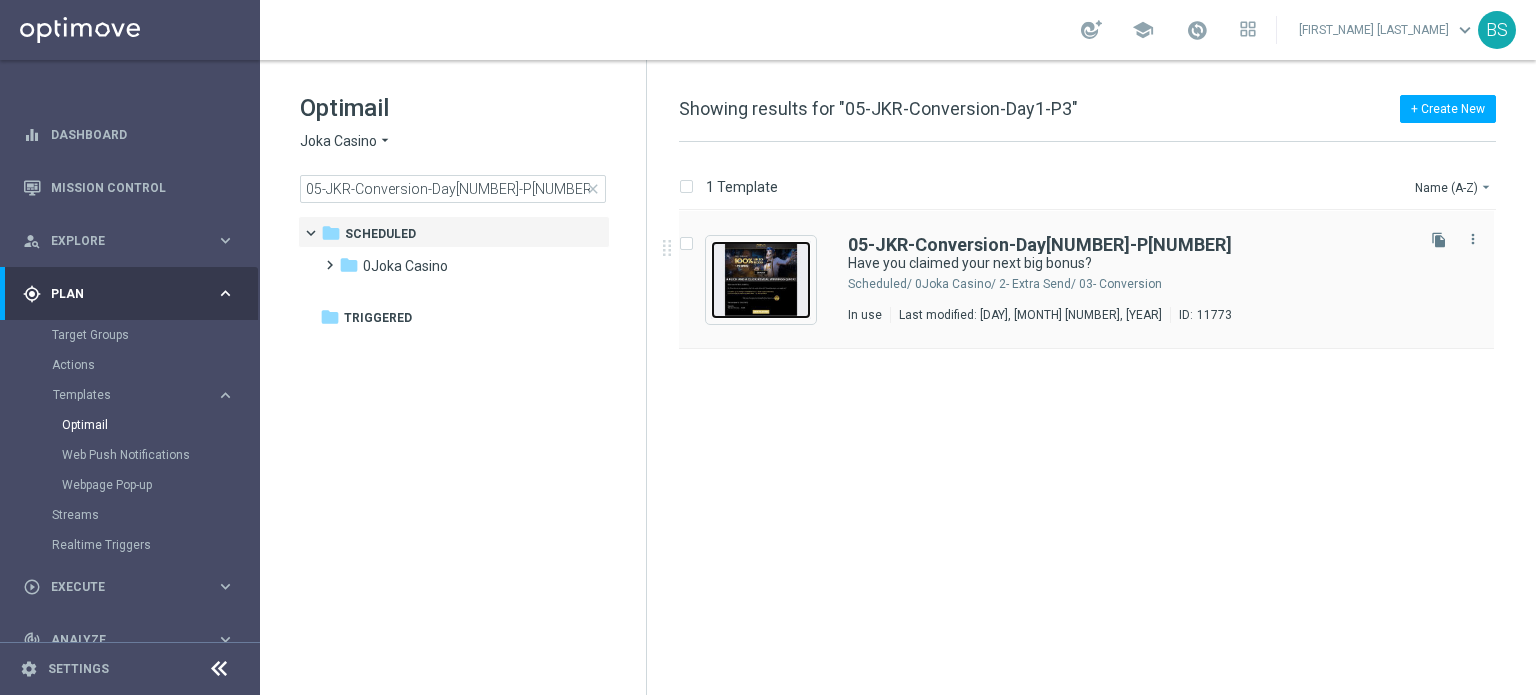 click at bounding box center (761, 280) 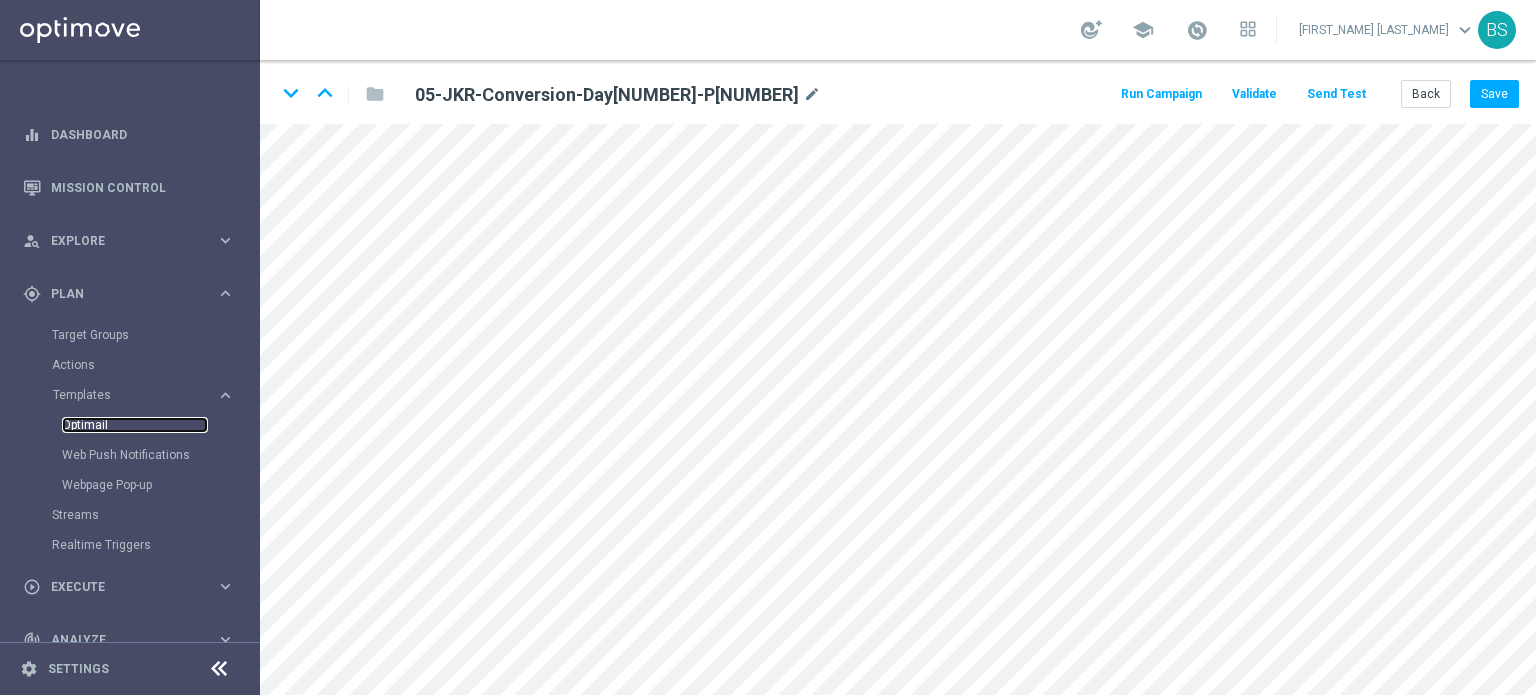 click on "Optimail" at bounding box center [135, 425] 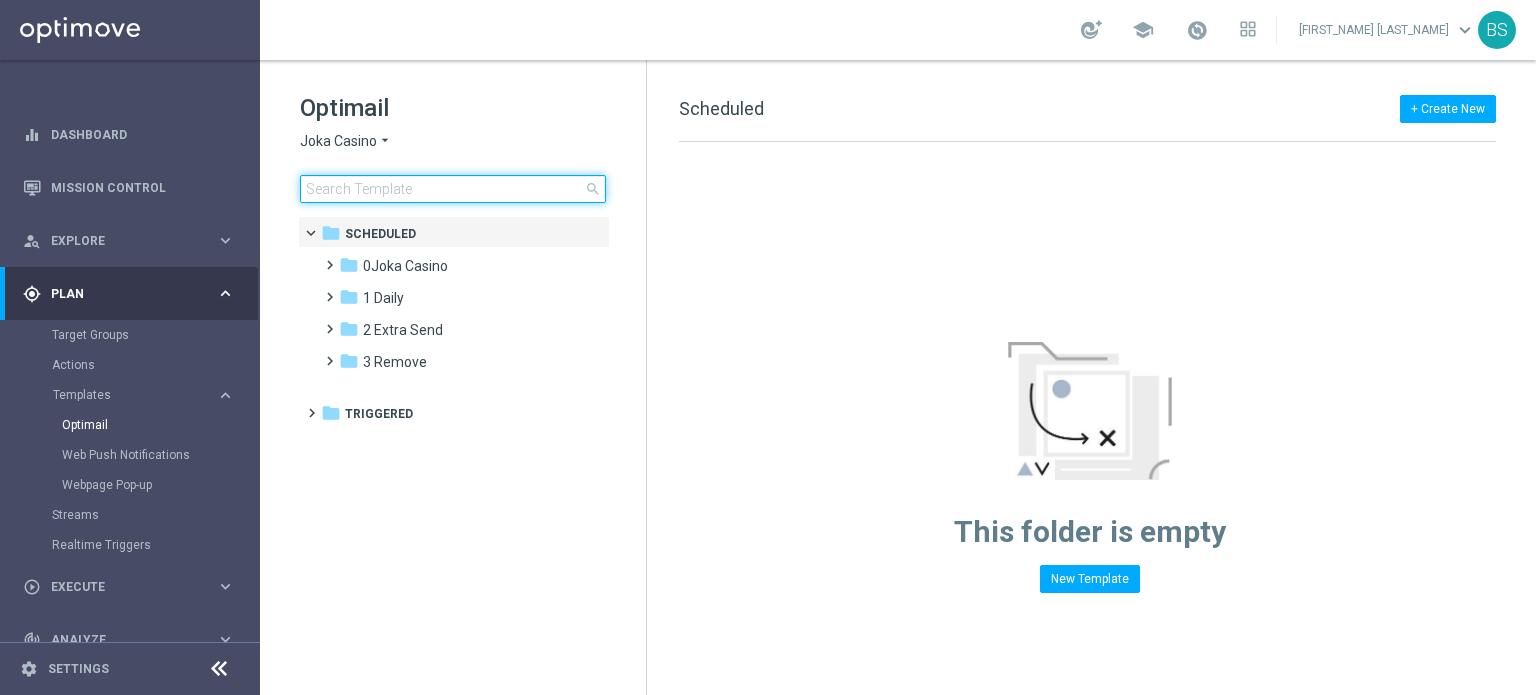 click 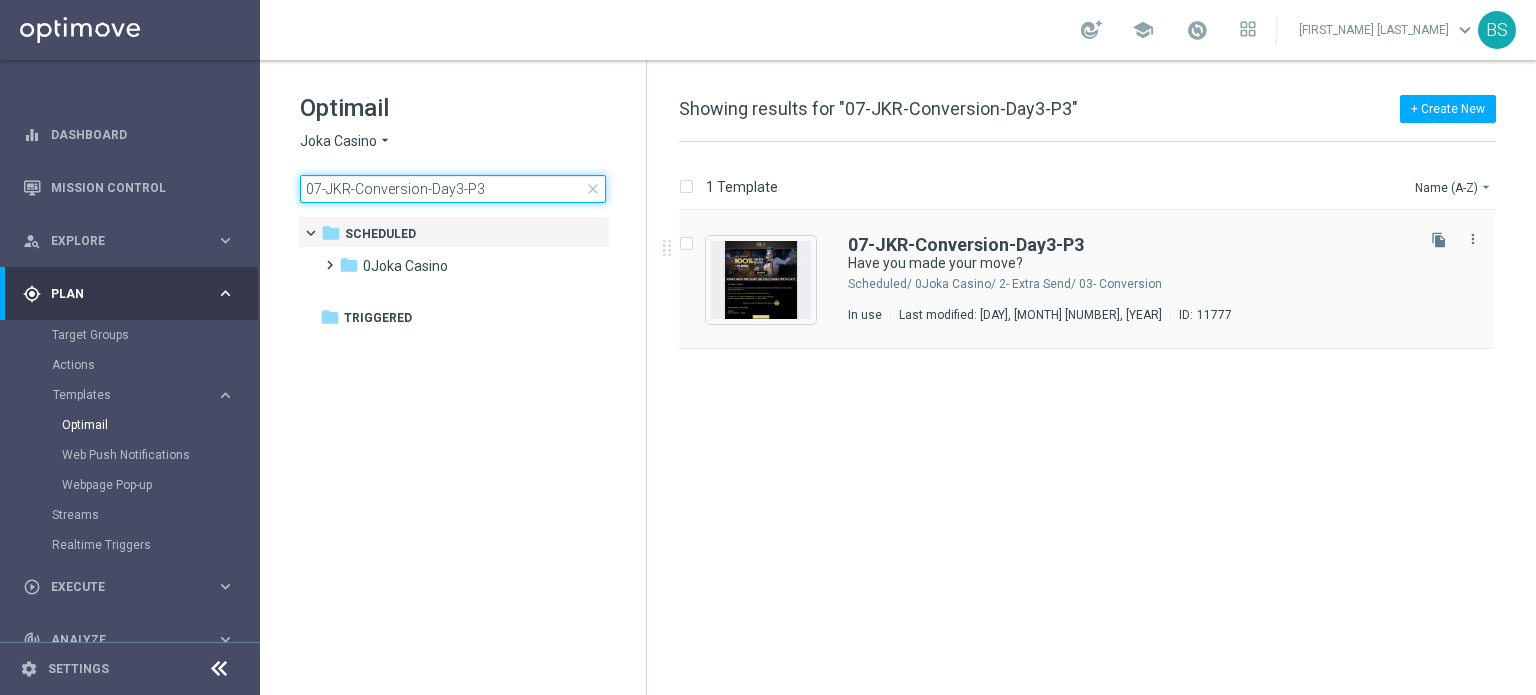 type on "07-JKR-Conversion-Day3-P3" 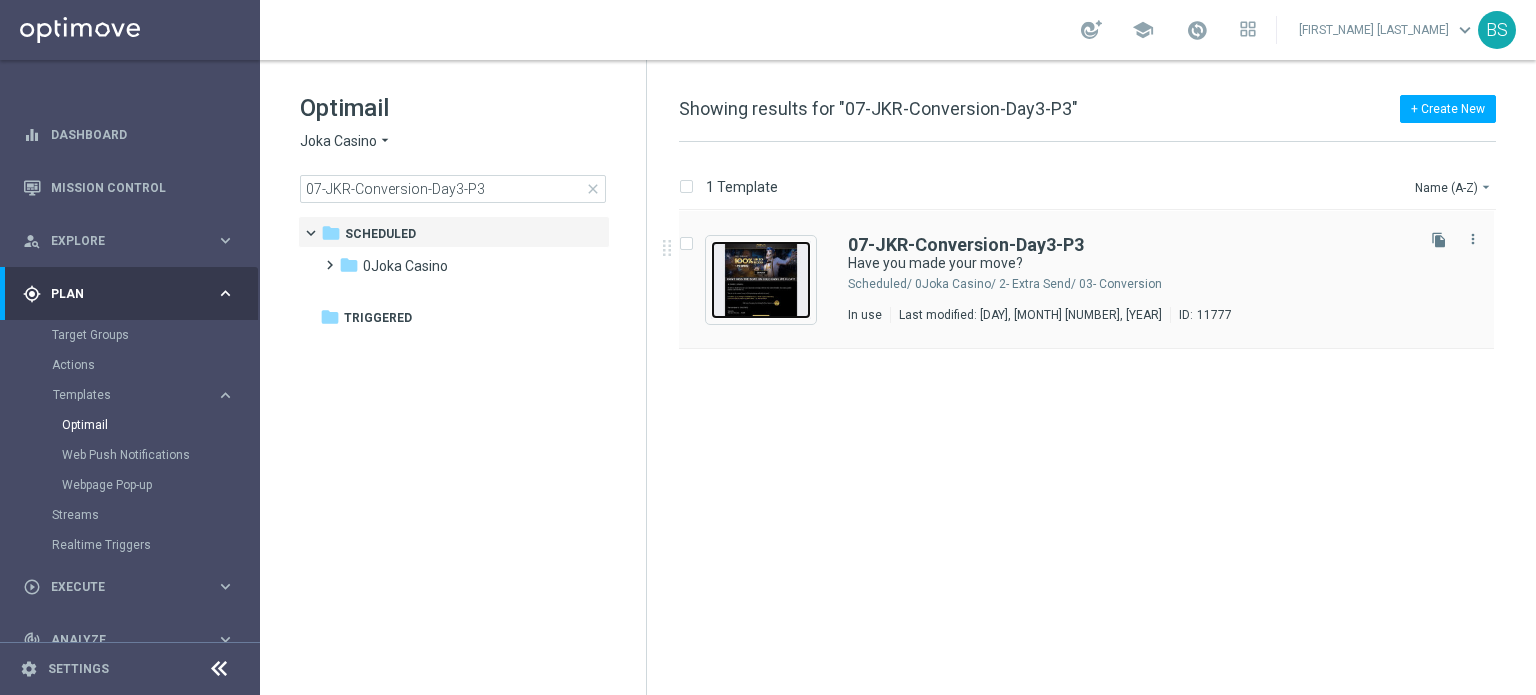 click at bounding box center [761, 280] 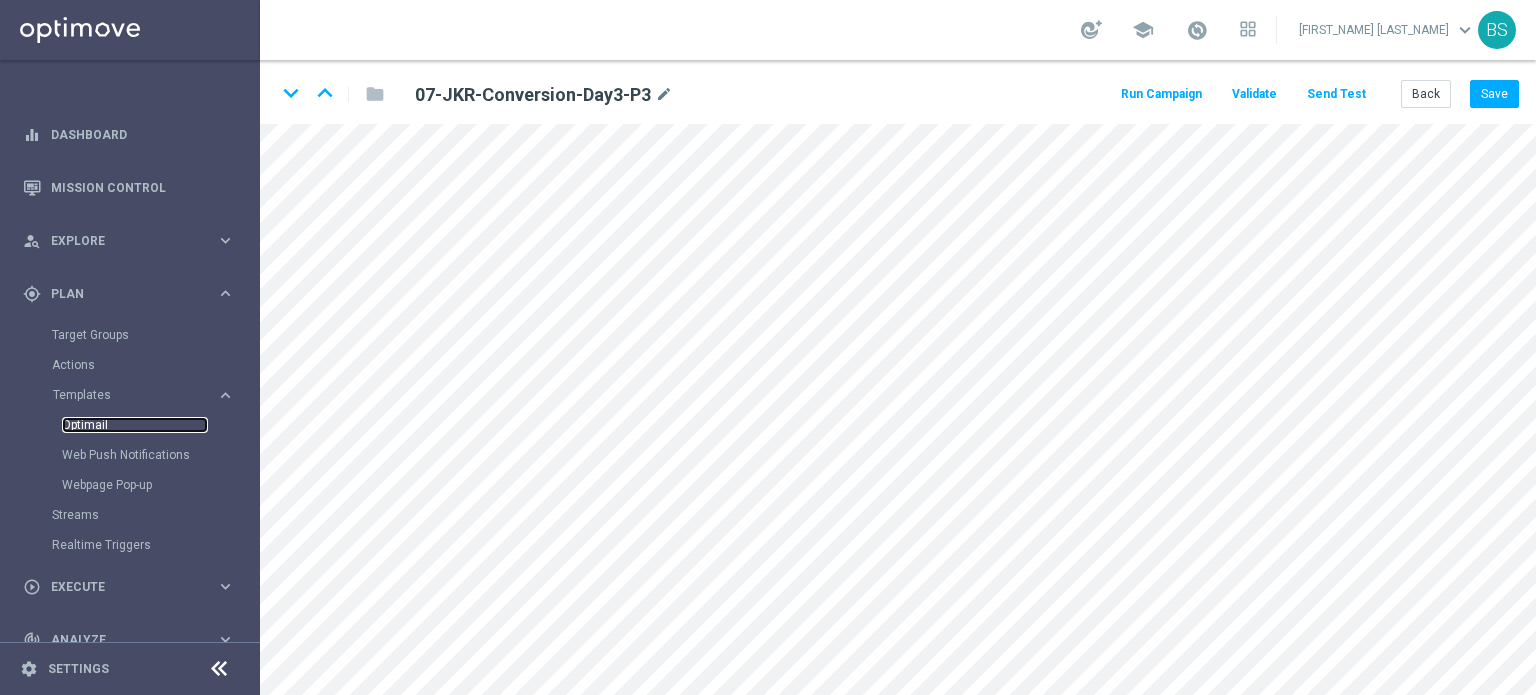 click on "Optimail" at bounding box center (135, 425) 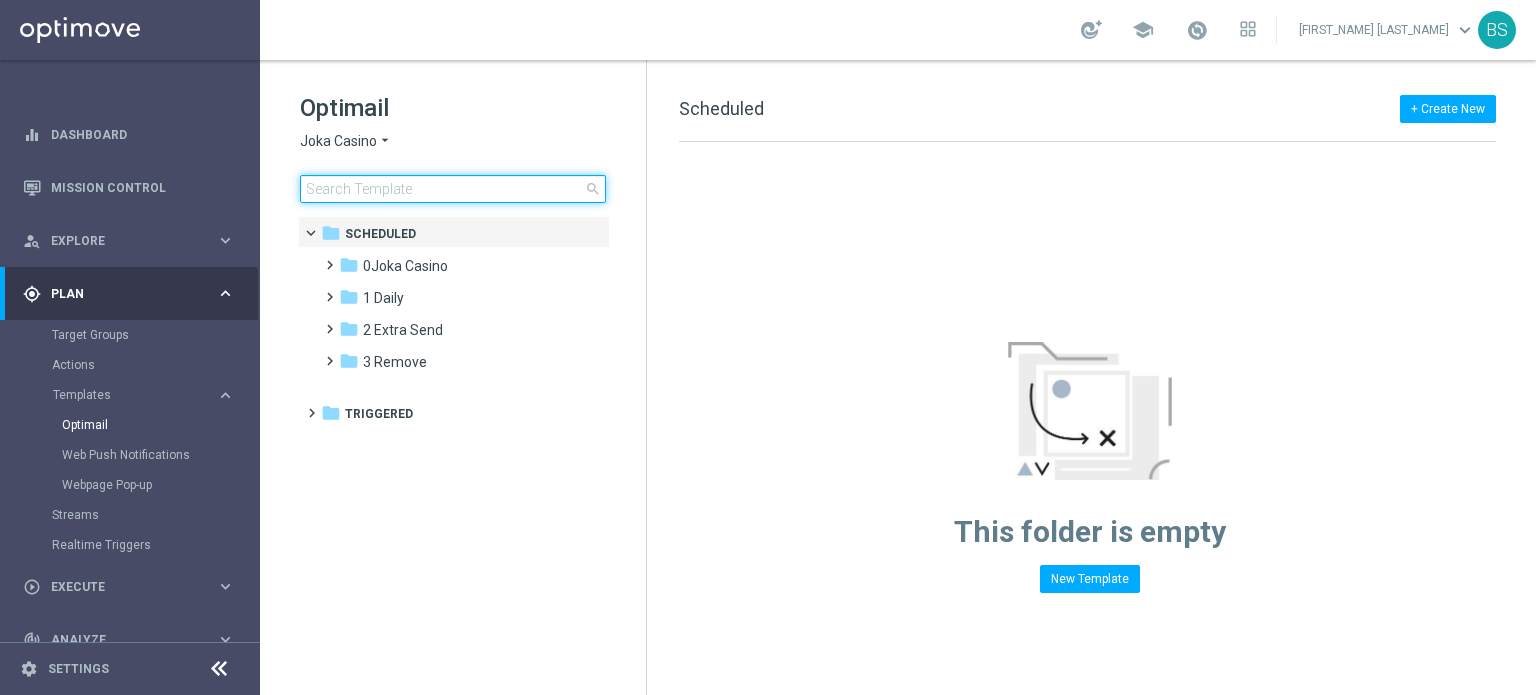 click 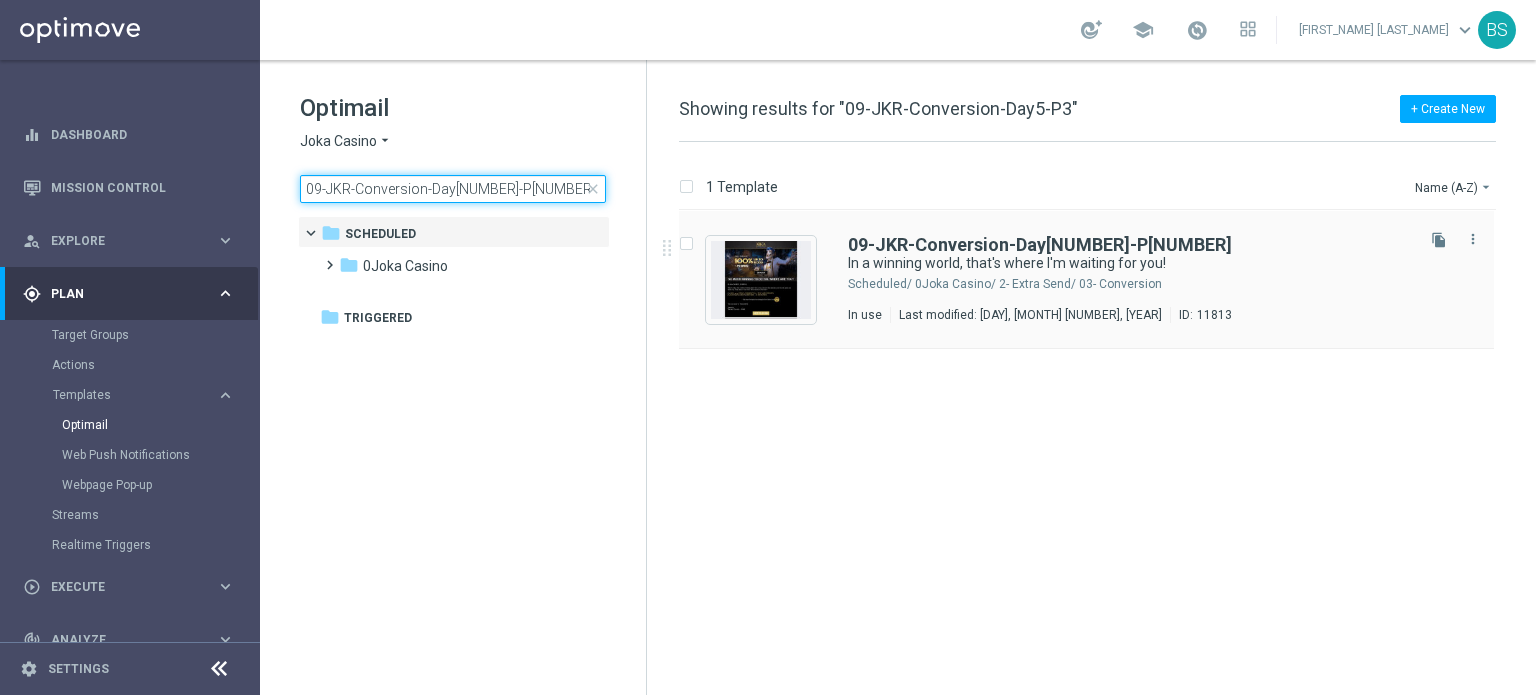 type on "09-JKR-Conversion-Day[NUMBER]-P[NUMBER]" 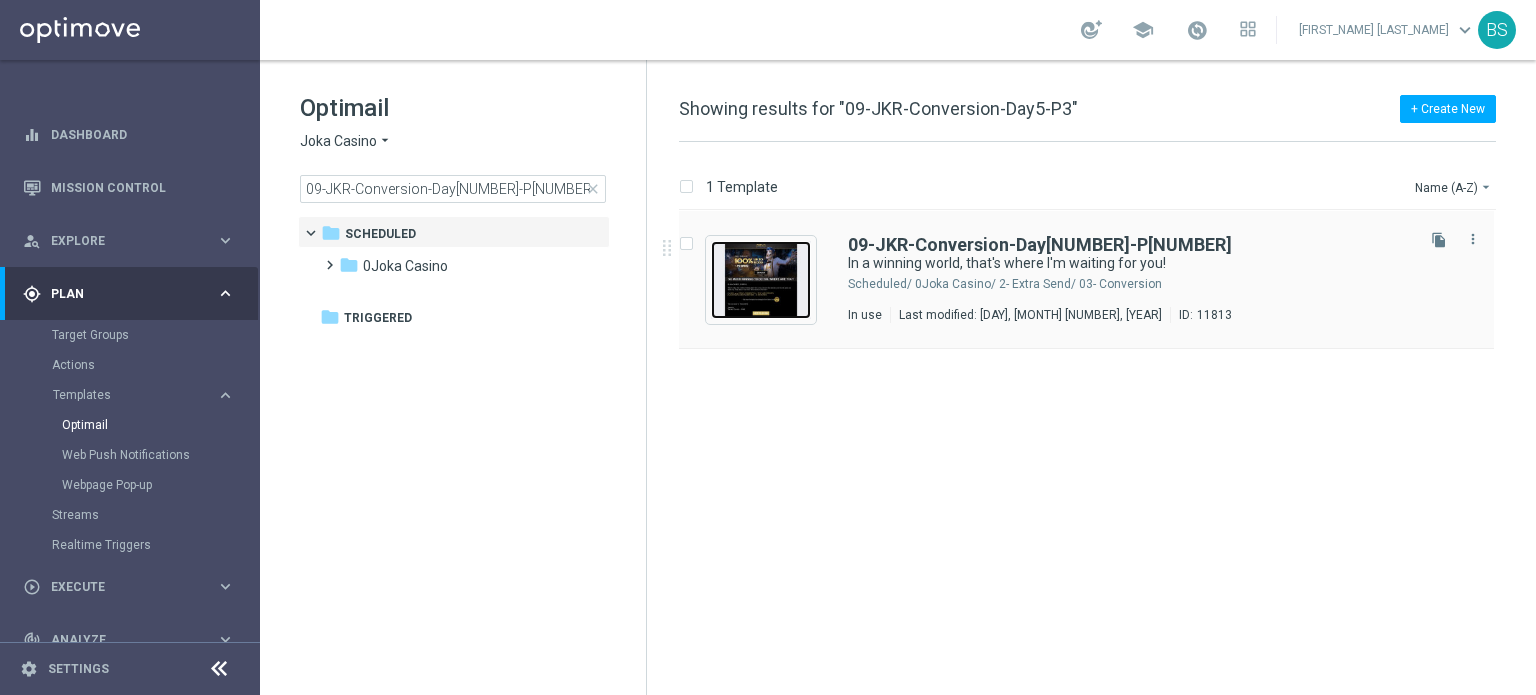 click at bounding box center [761, 280] 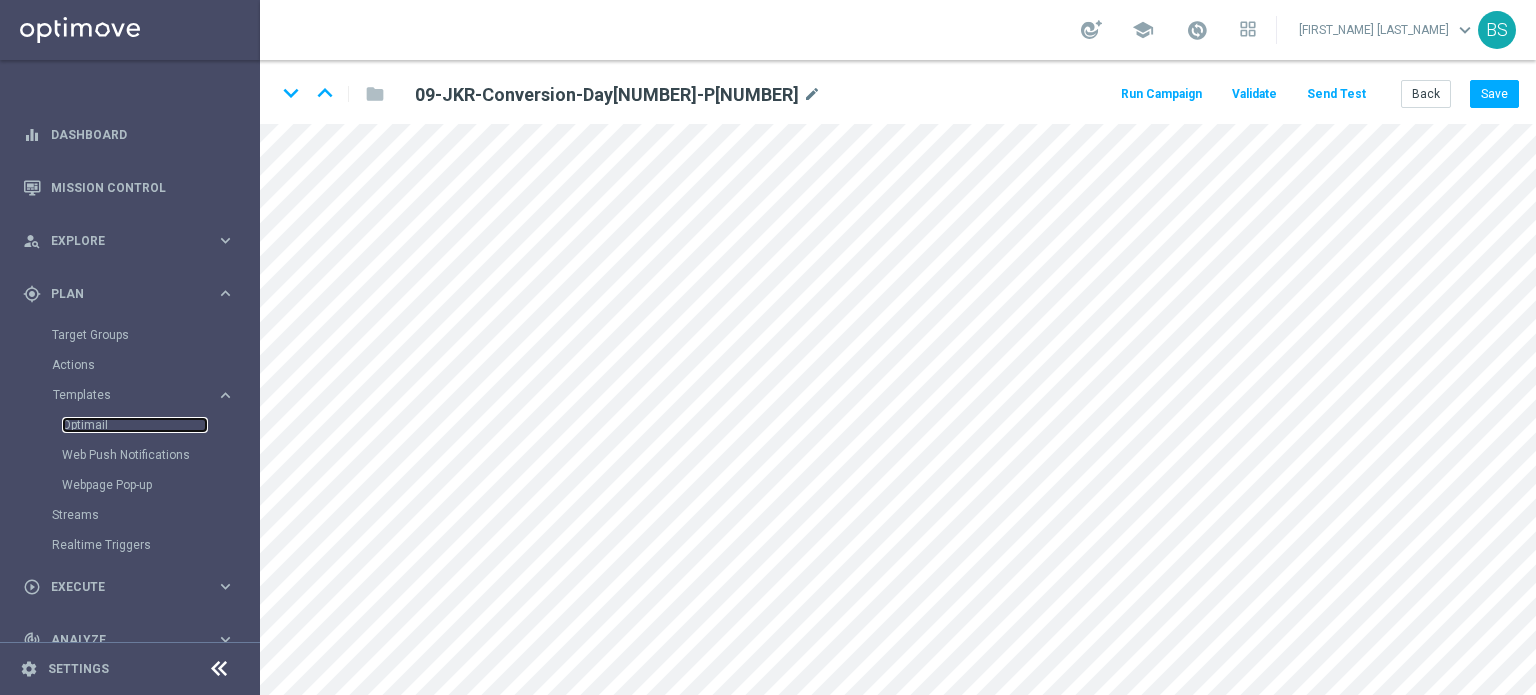 drag, startPoint x: 93, startPoint y: 419, endPoint x: 103, endPoint y: 411, distance: 12.806249 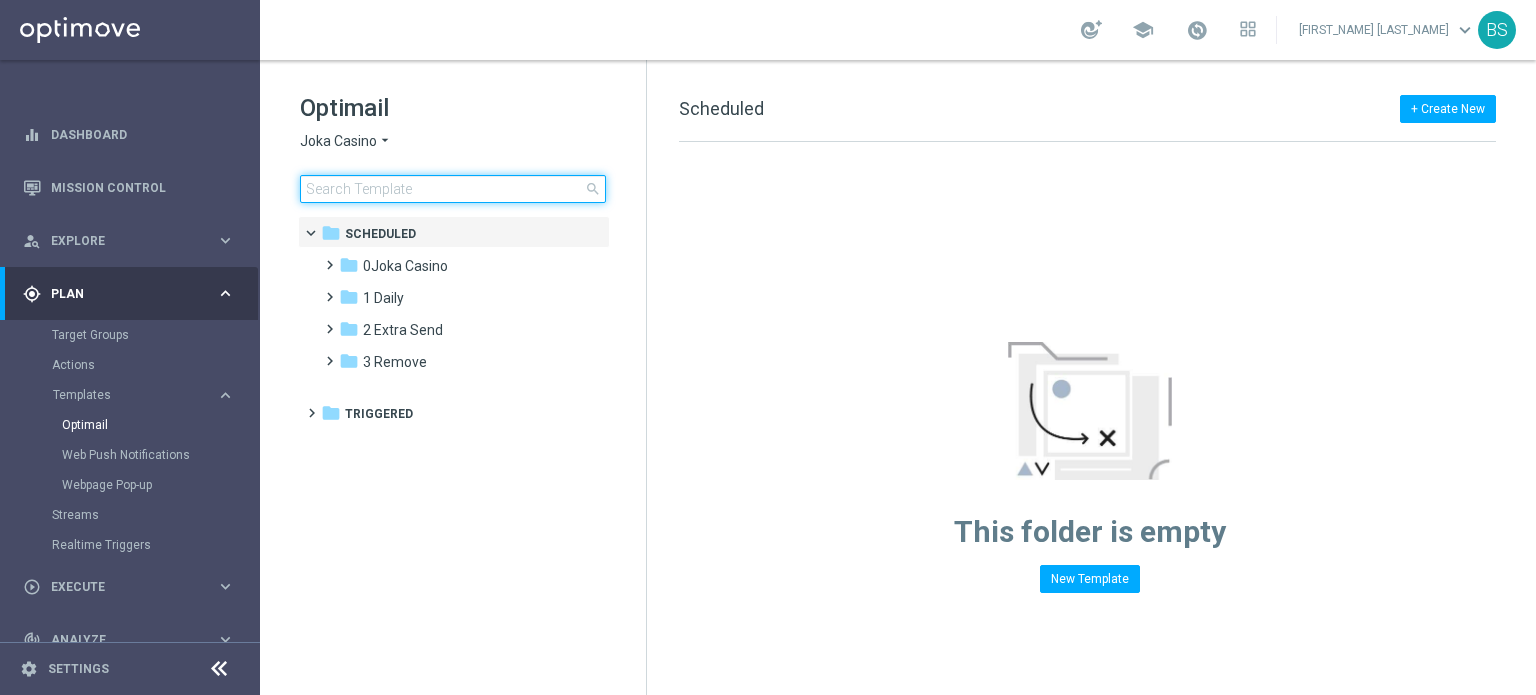 click 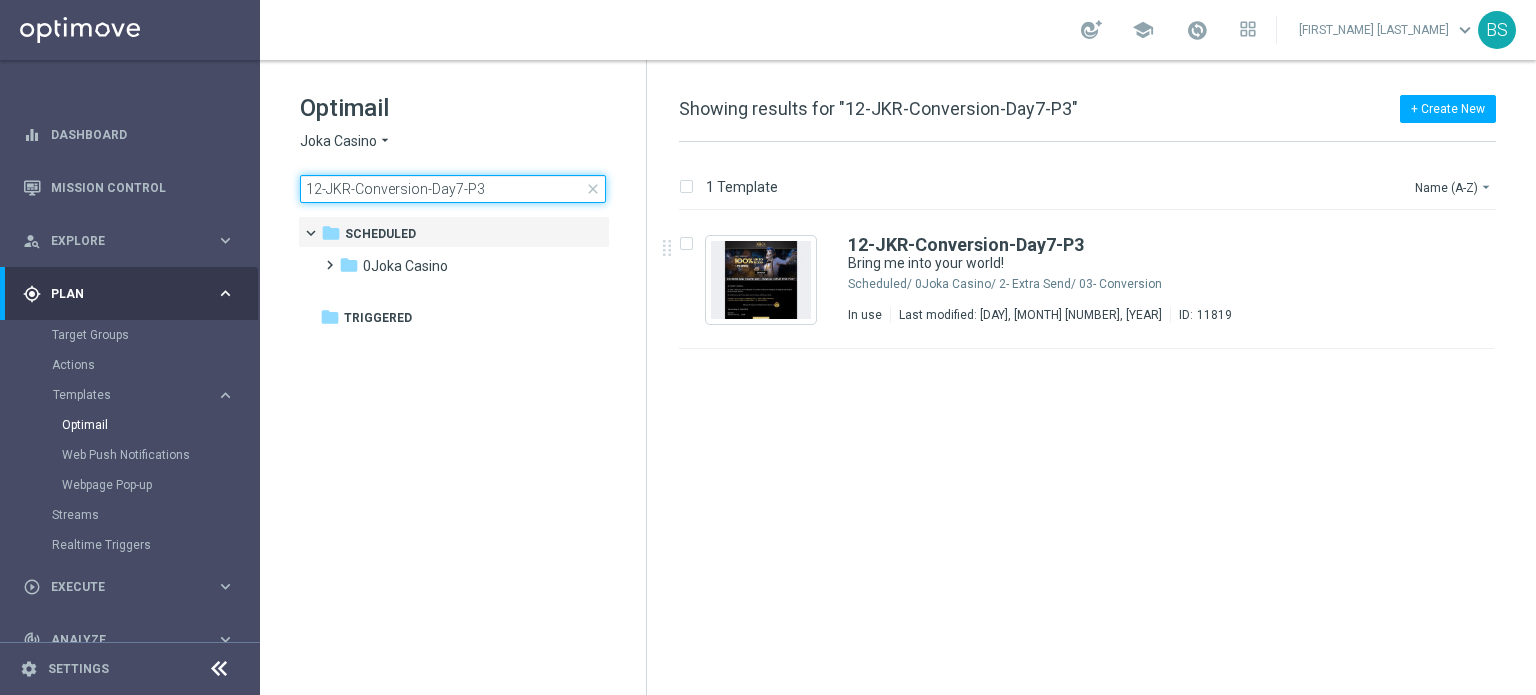 type on "12-JKR-Conversion-Day7-P3" 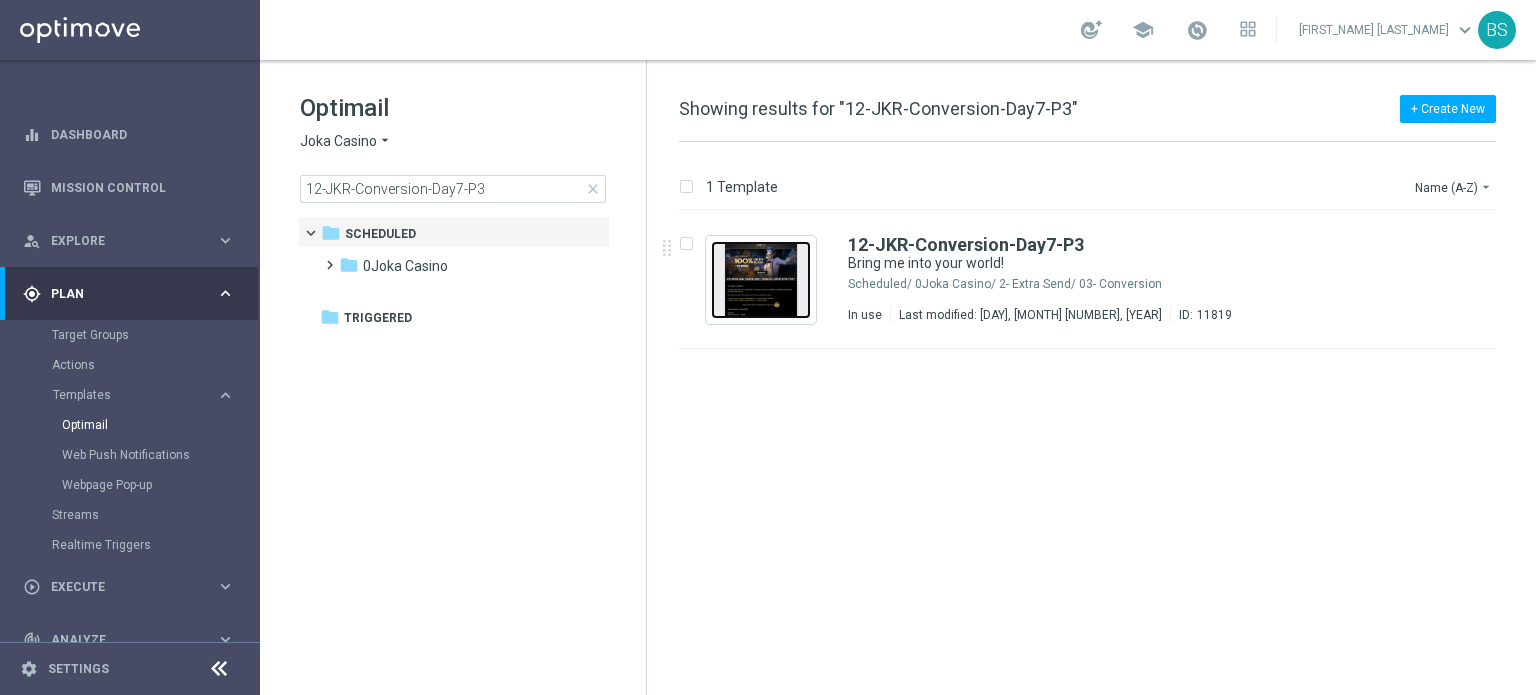 click at bounding box center (761, 280) 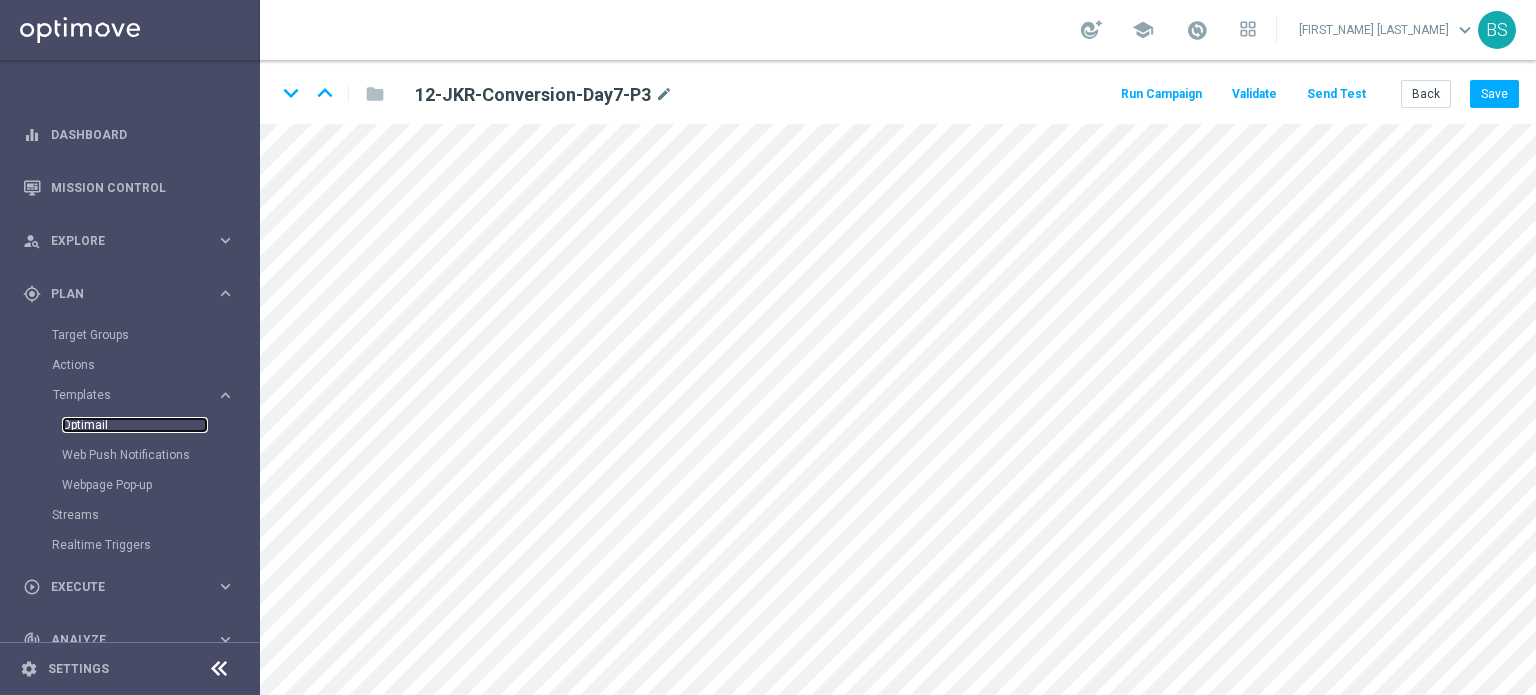 click on "Optimail" at bounding box center (135, 425) 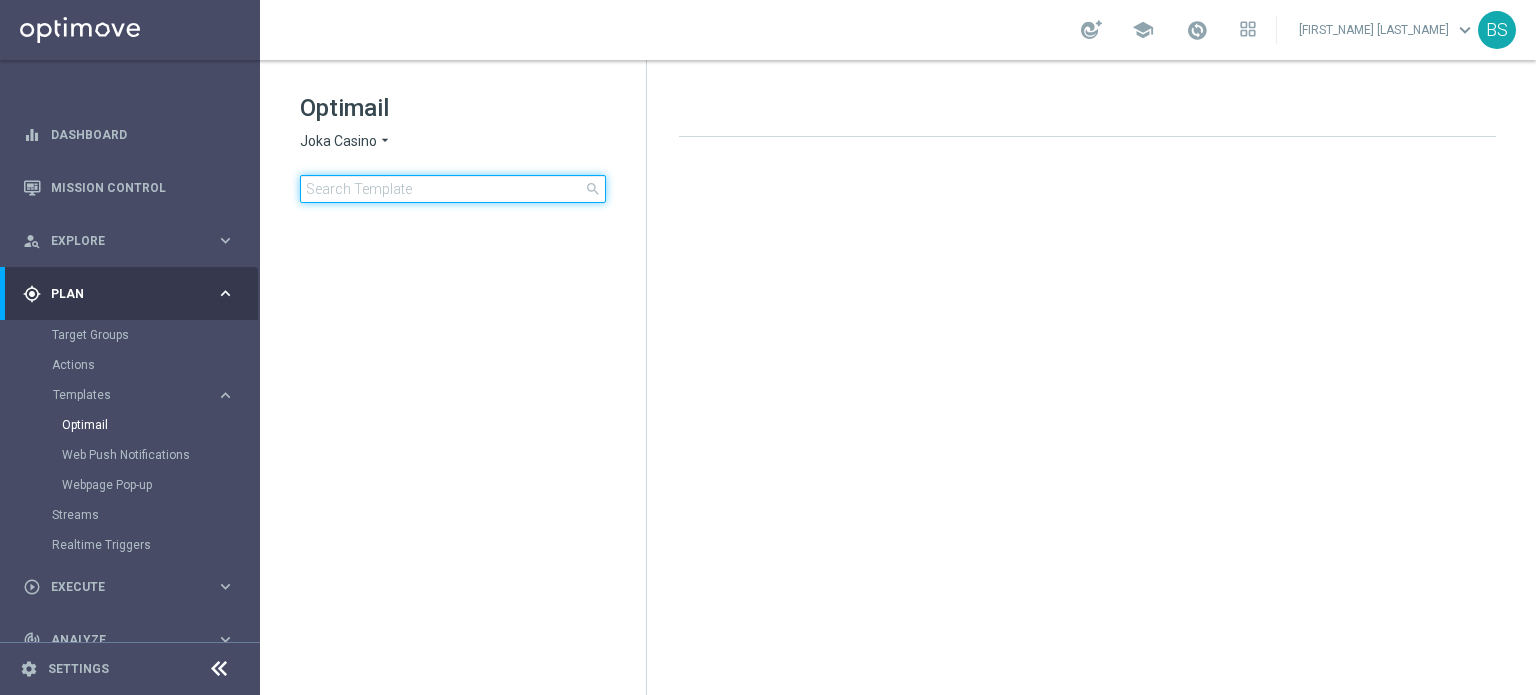 click 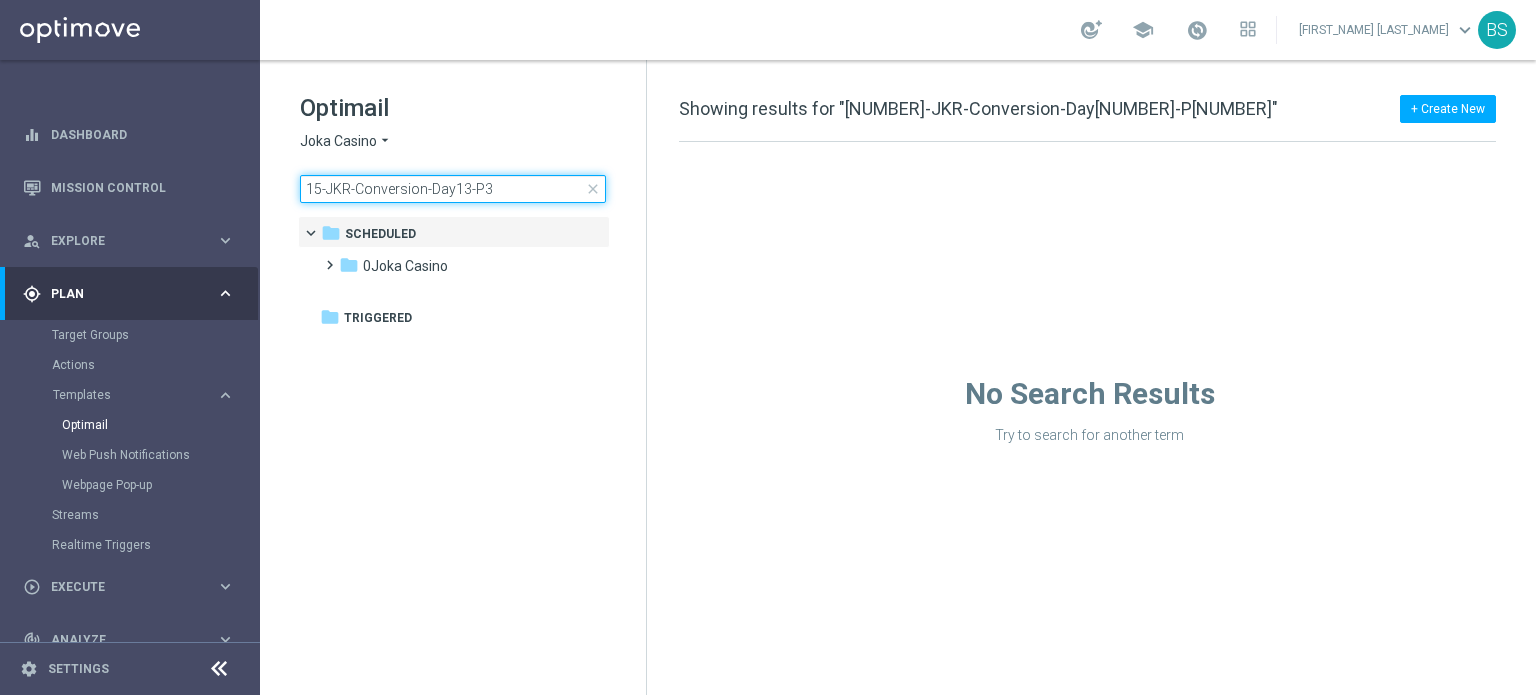 type on "15-JKR-Conversion-Day13-P3" 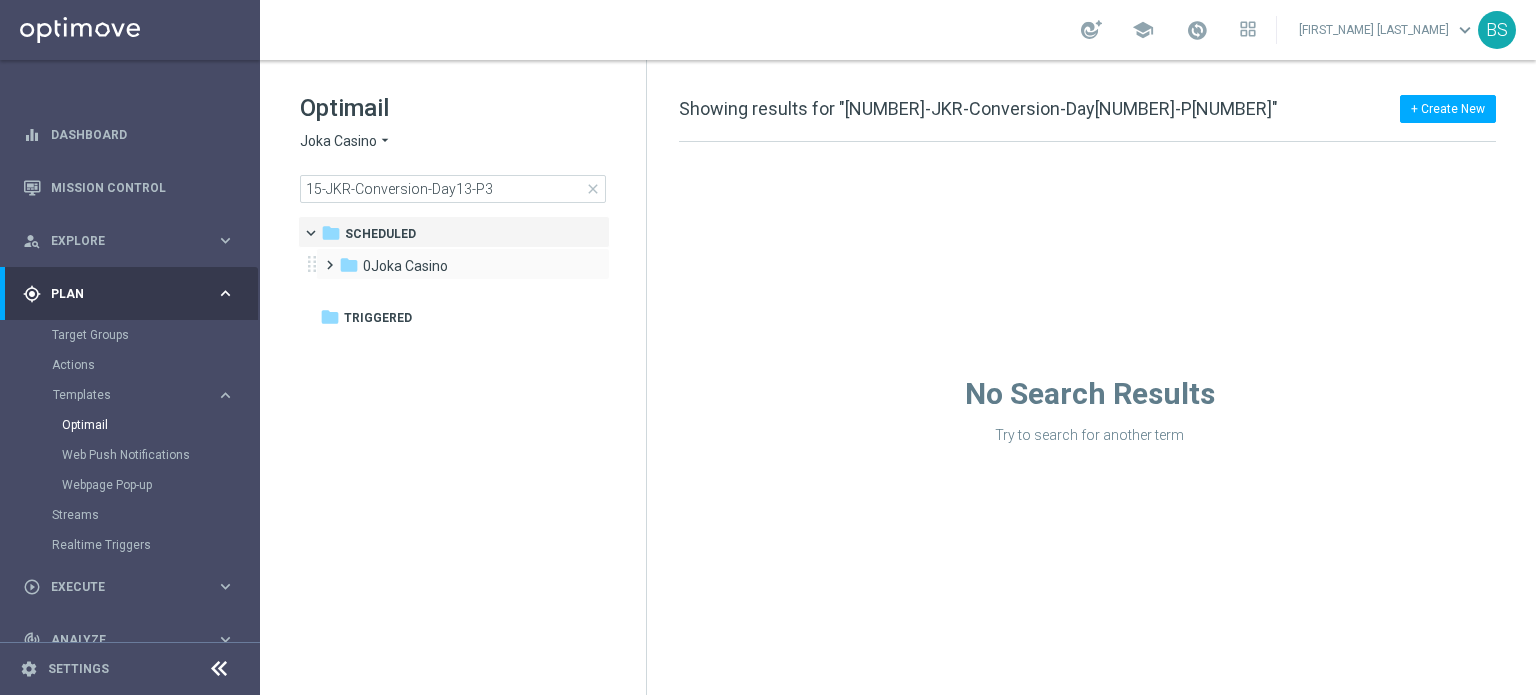 click on "folder
0Joka Casino
more_vert" at bounding box center [463, 264] 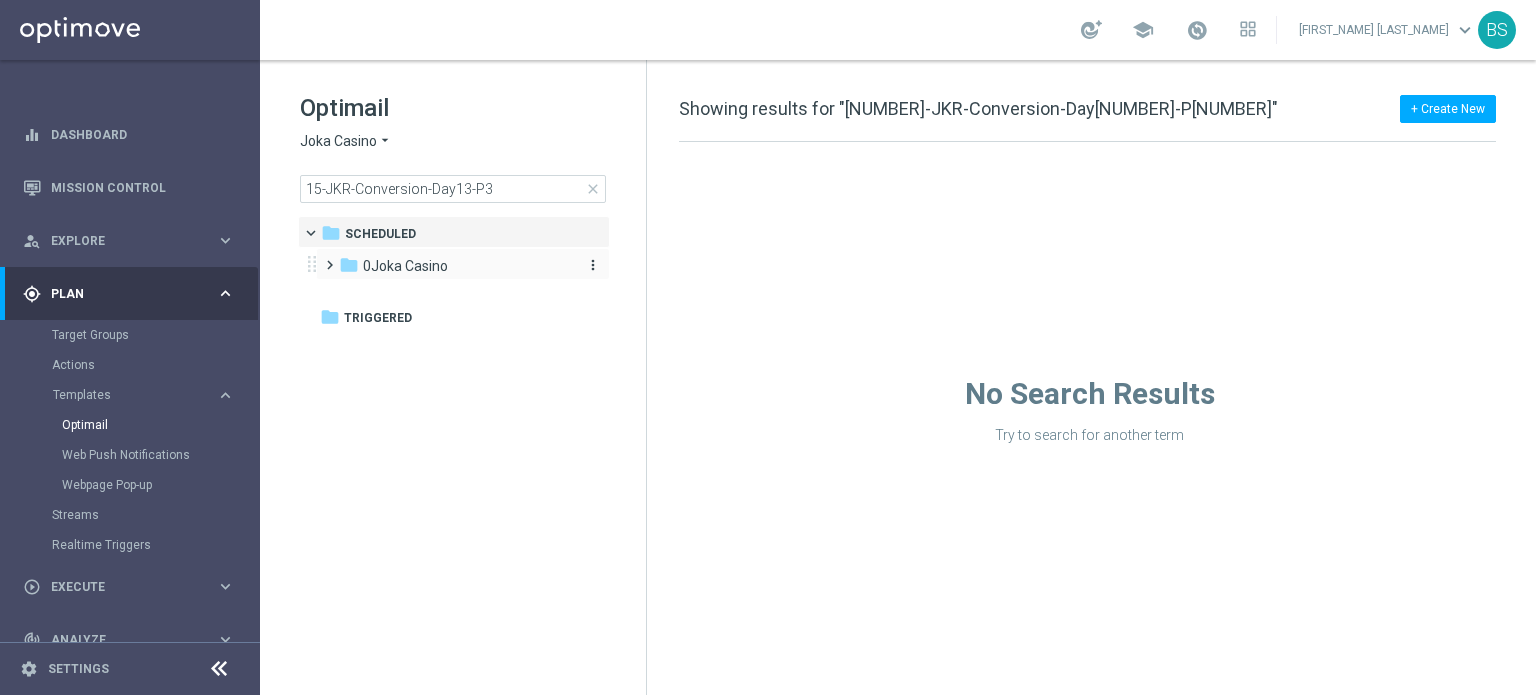click on "0Joka Casino" at bounding box center (405, 266) 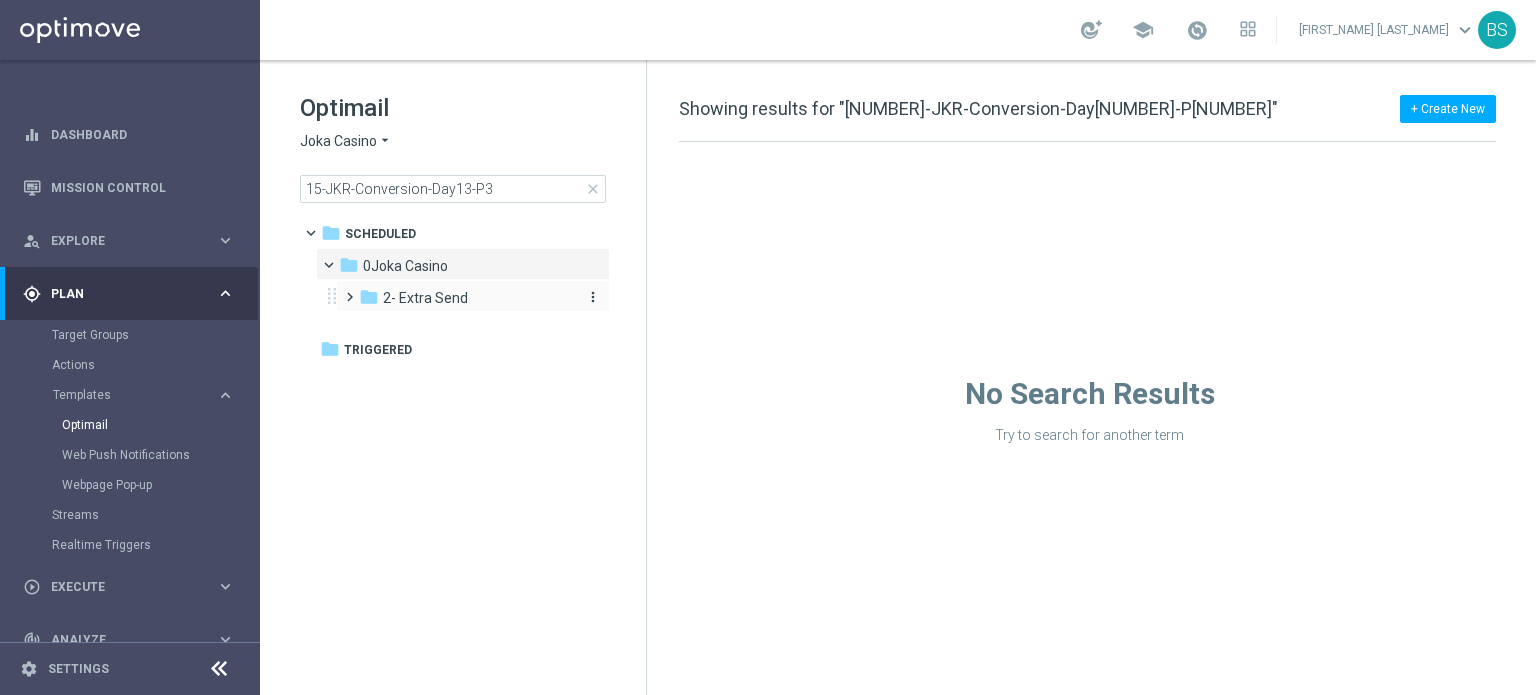 click on "2- Extra Send" at bounding box center (425, 298) 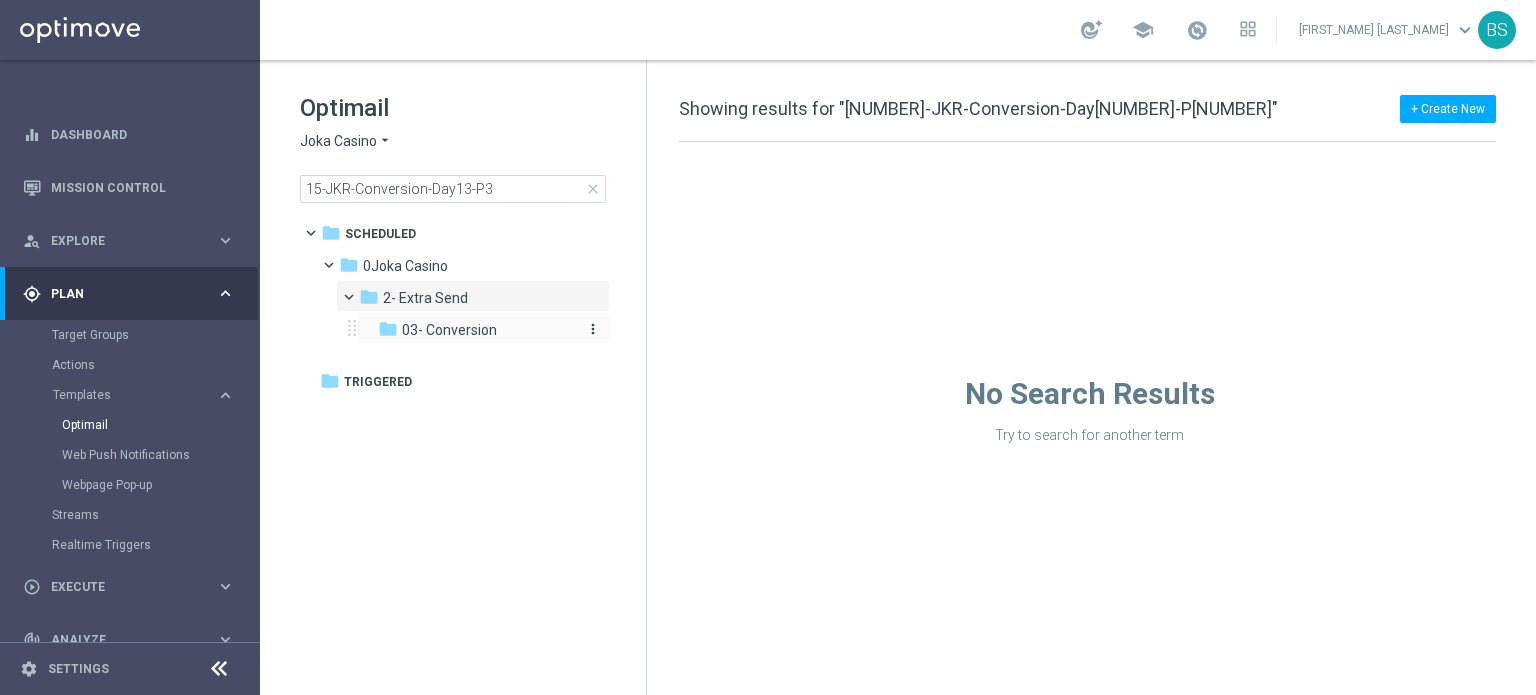 click on "03- Conversion" at bounding box center [449, 330] 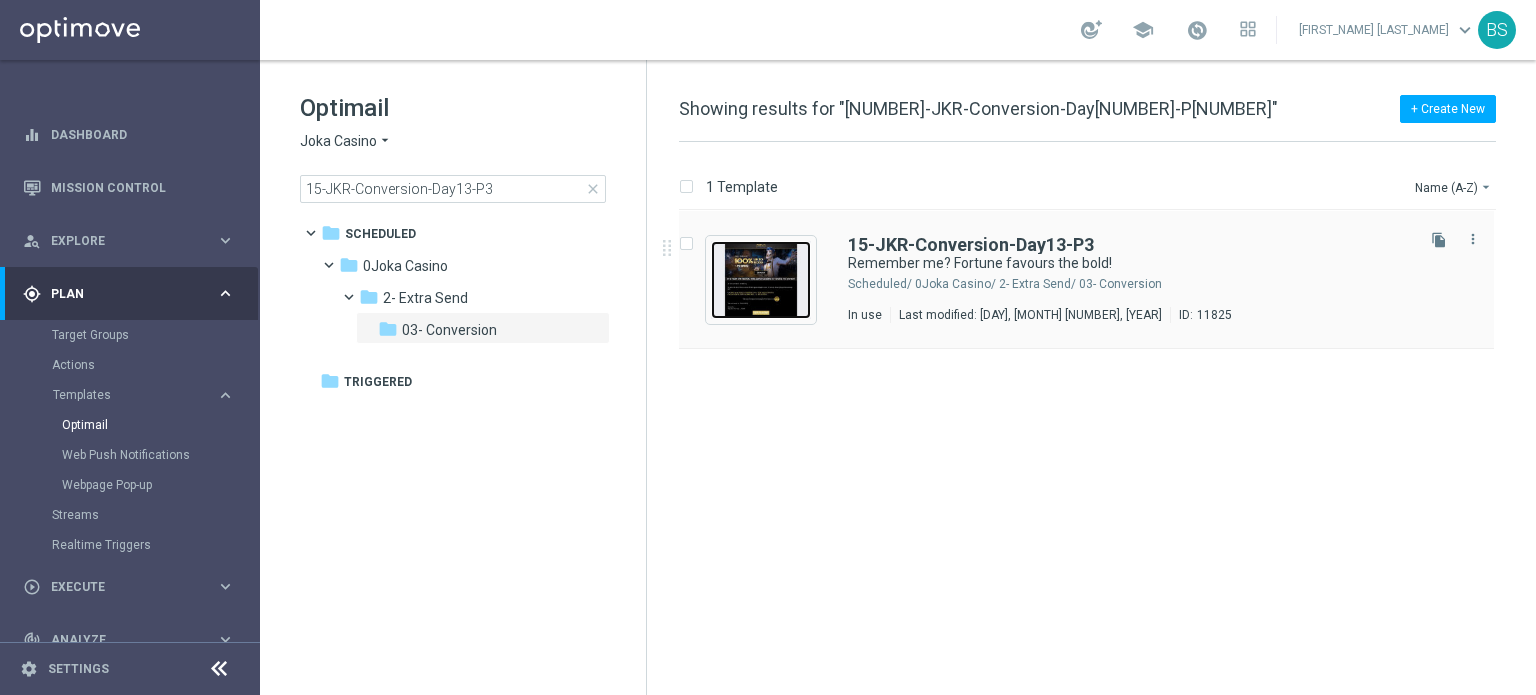 click at bounding box center (761, 280) 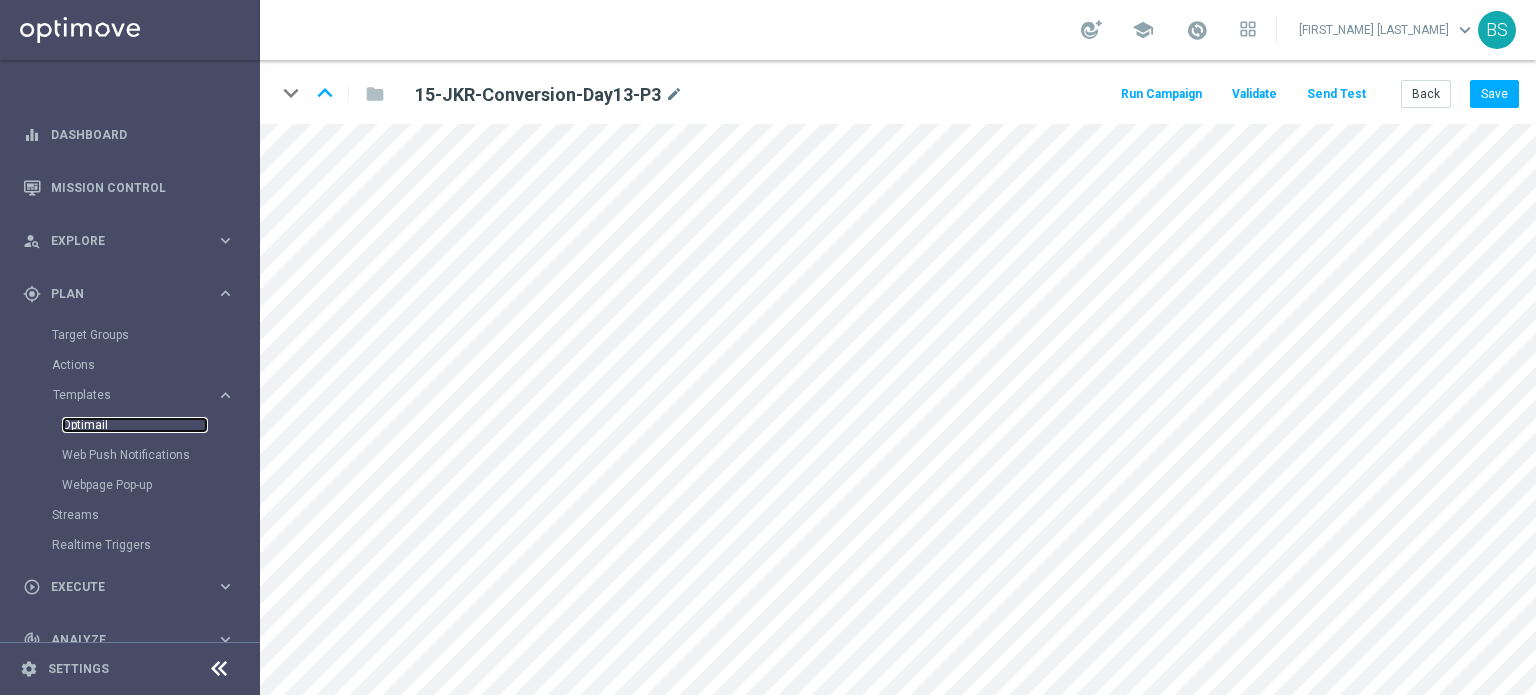 click on "Optimail" at bounding box center [135, 425] 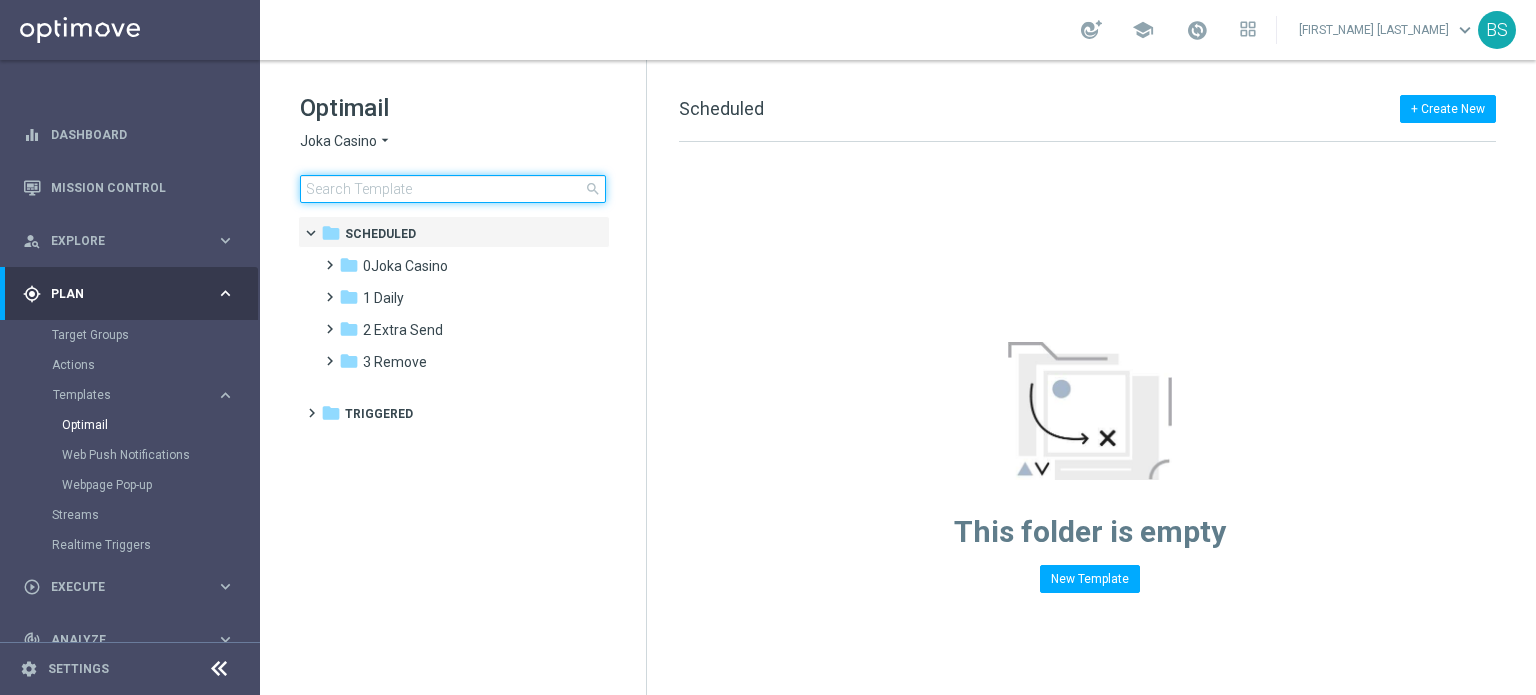 click 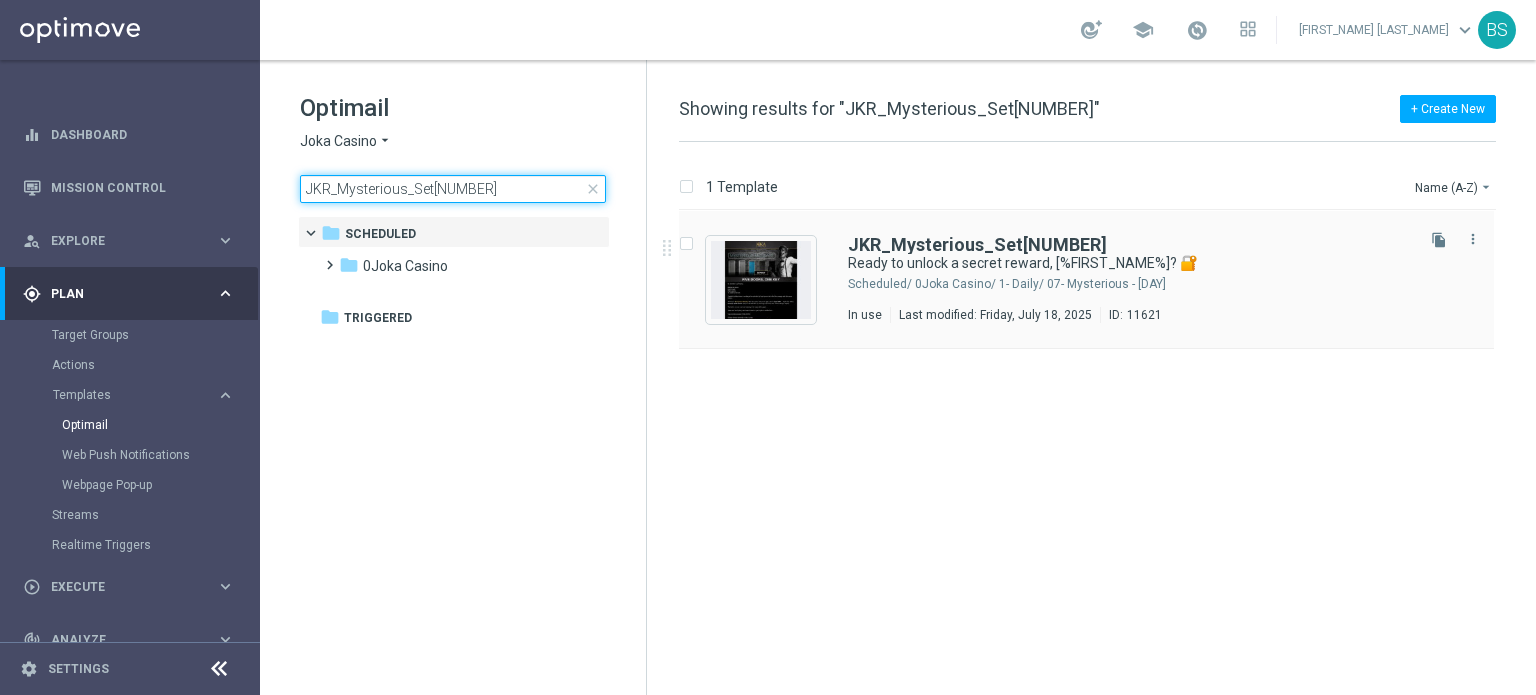 type on "JKR_Mysterious_Set[NUMBER]" 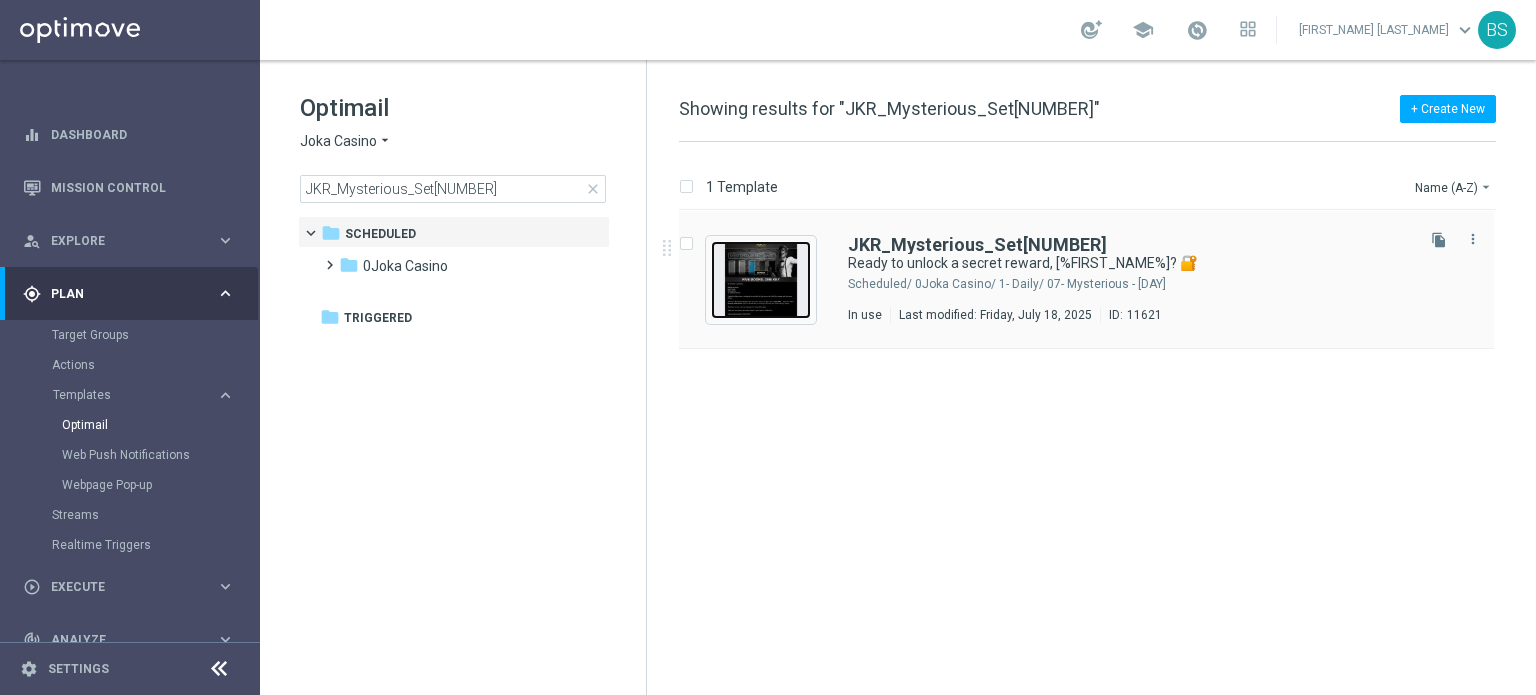 click at bounding box center [761, 280] 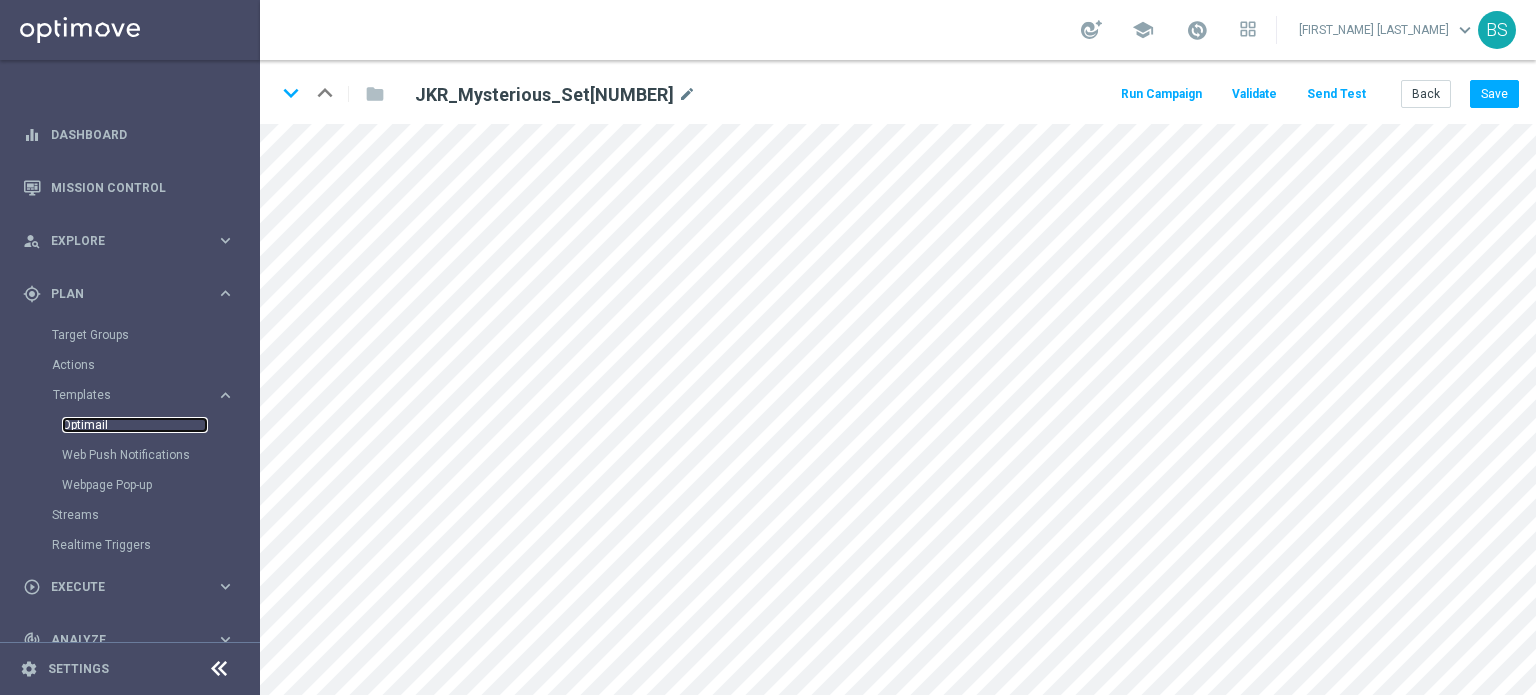 click on "Optimail" at bounding box center [135, 425] 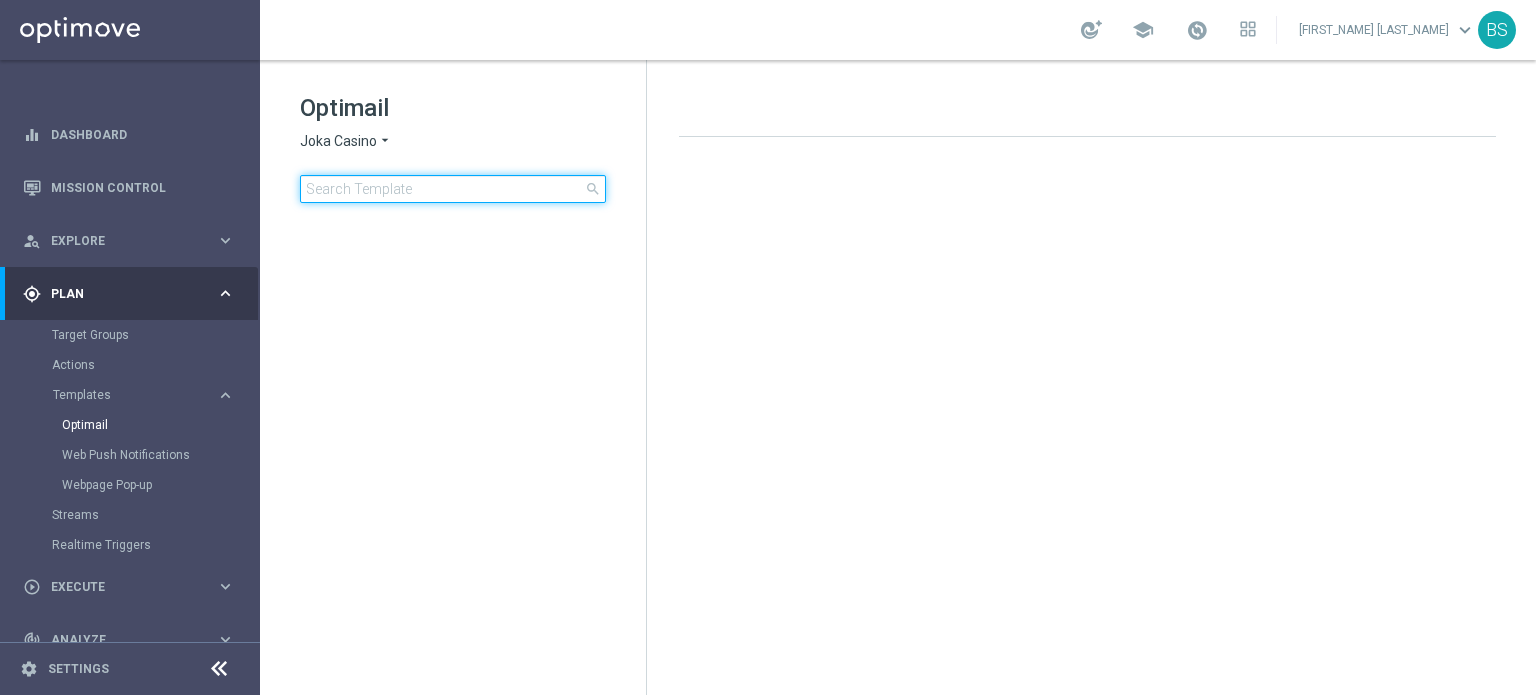 click 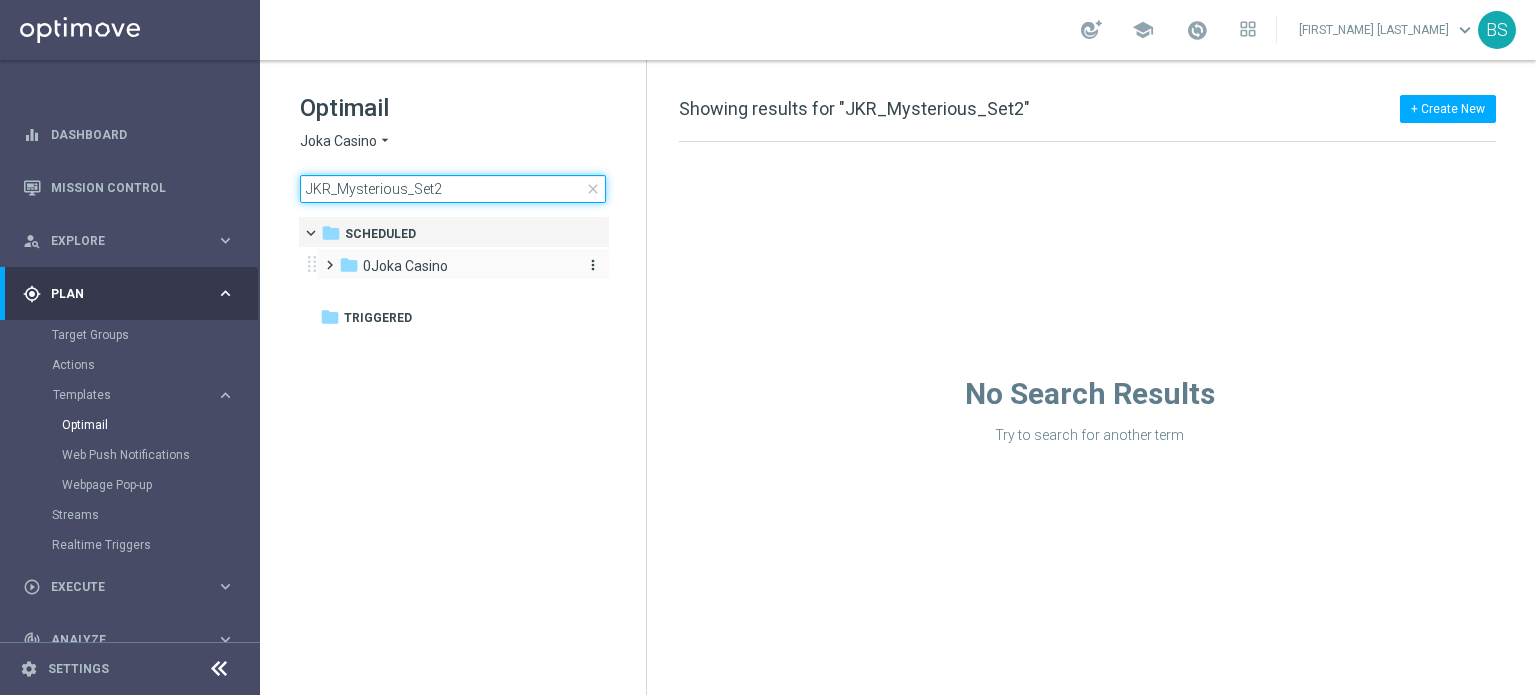 type on "JKR_Mysterious_Set2" 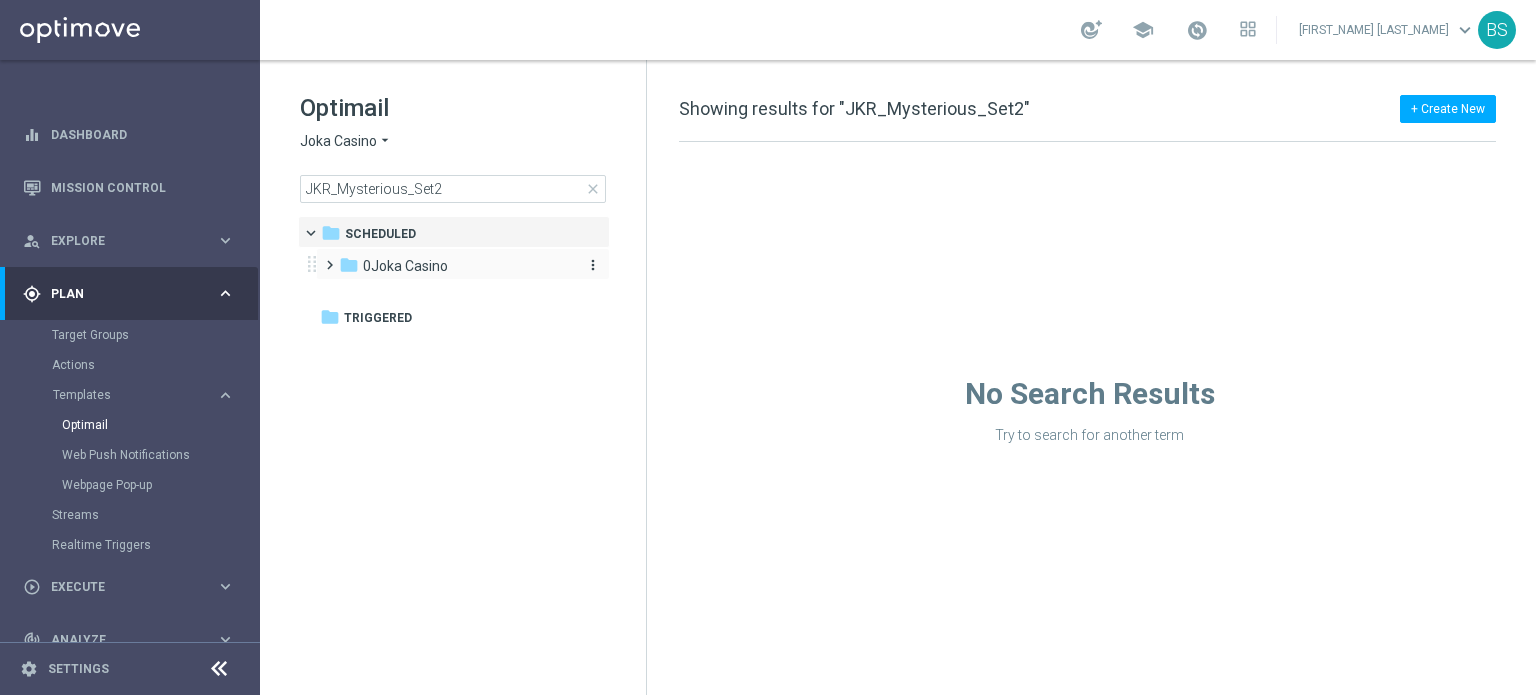 click on "folder
0Joka Casino" at bounding box center [454, 266] 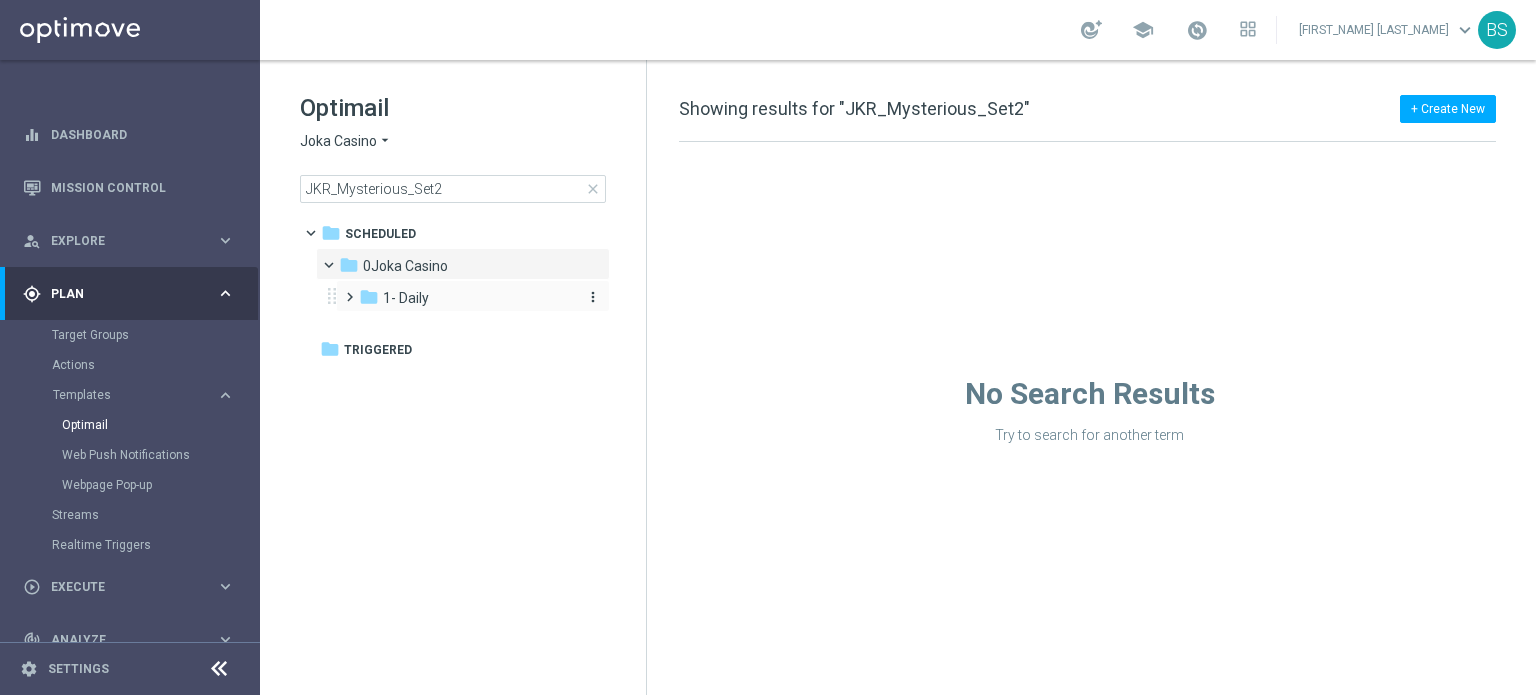 click on "folder
1- Daily" at bounding box center (465, 298) 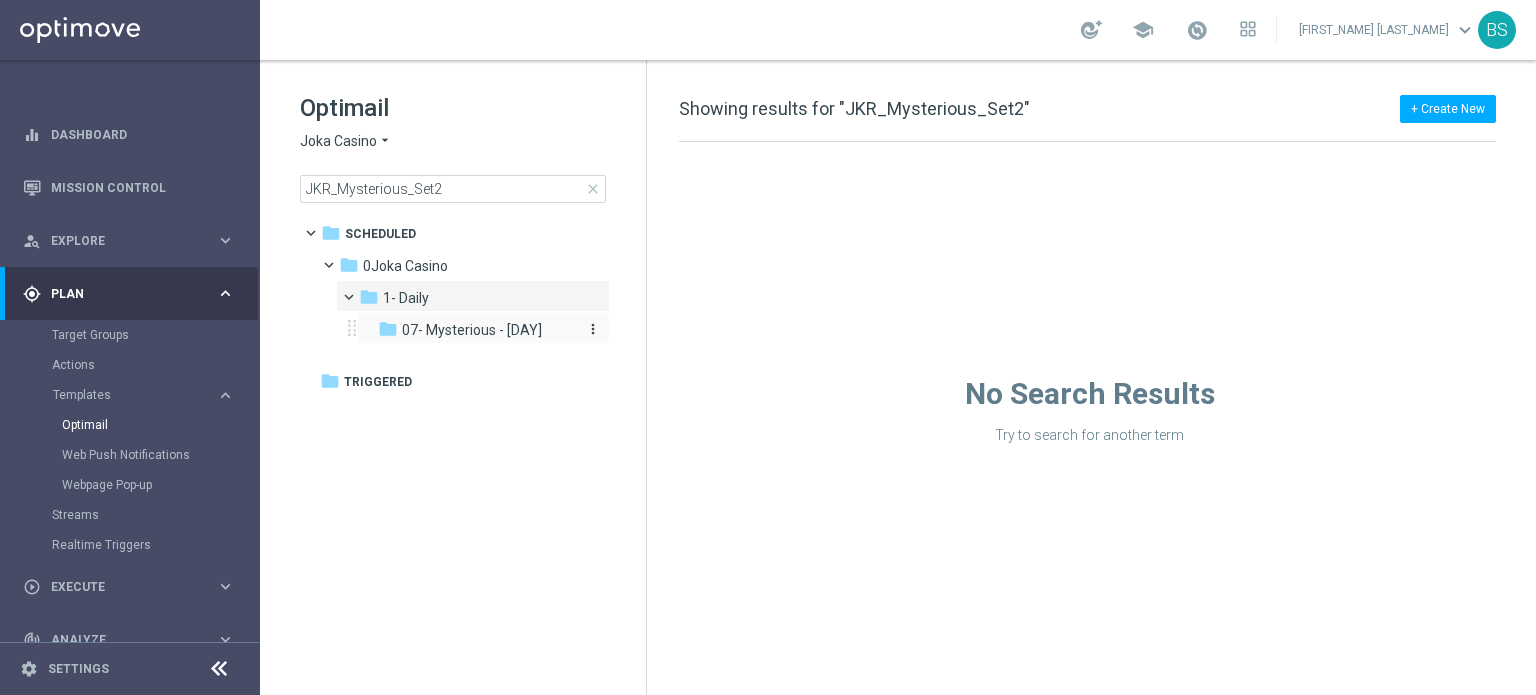 click on "07- Mysterious - [DAY]" at bounding box center [472, 330] 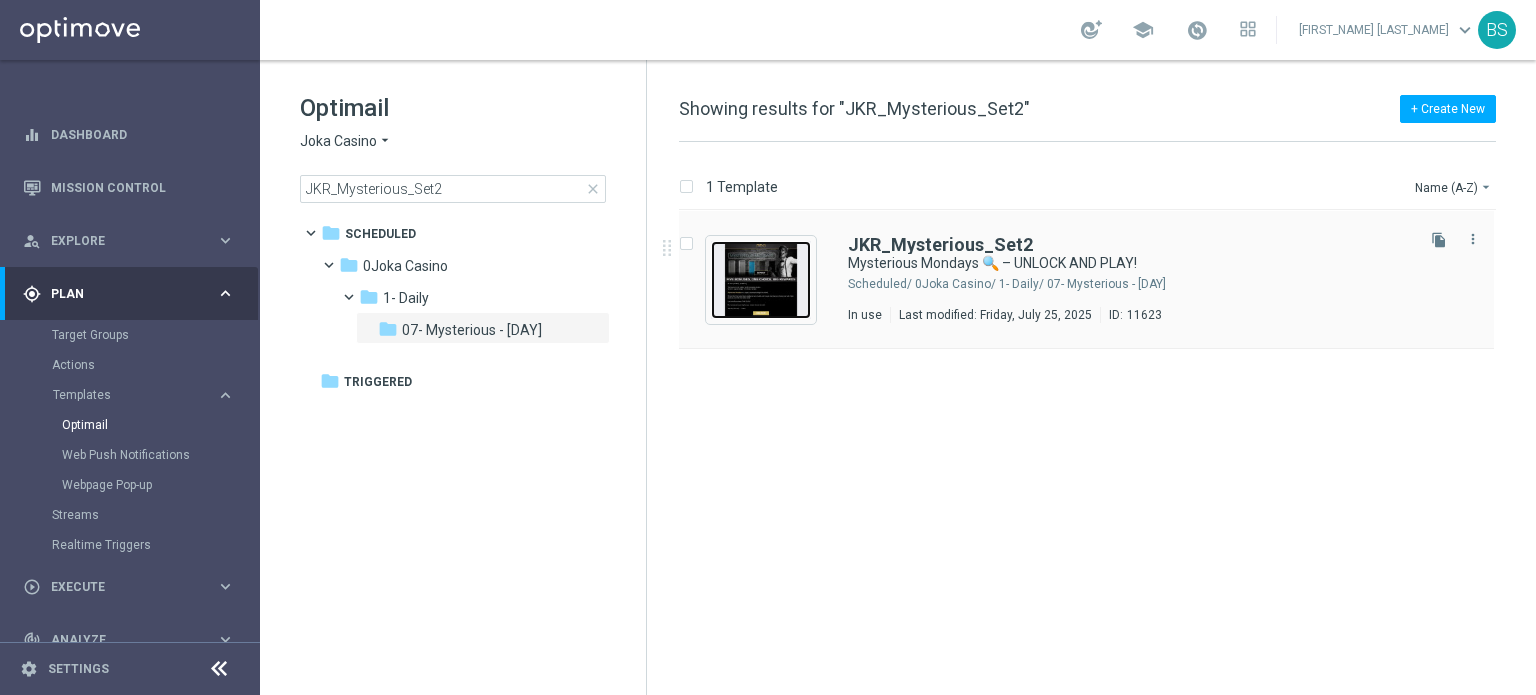 click at bounding box center [761, 280] 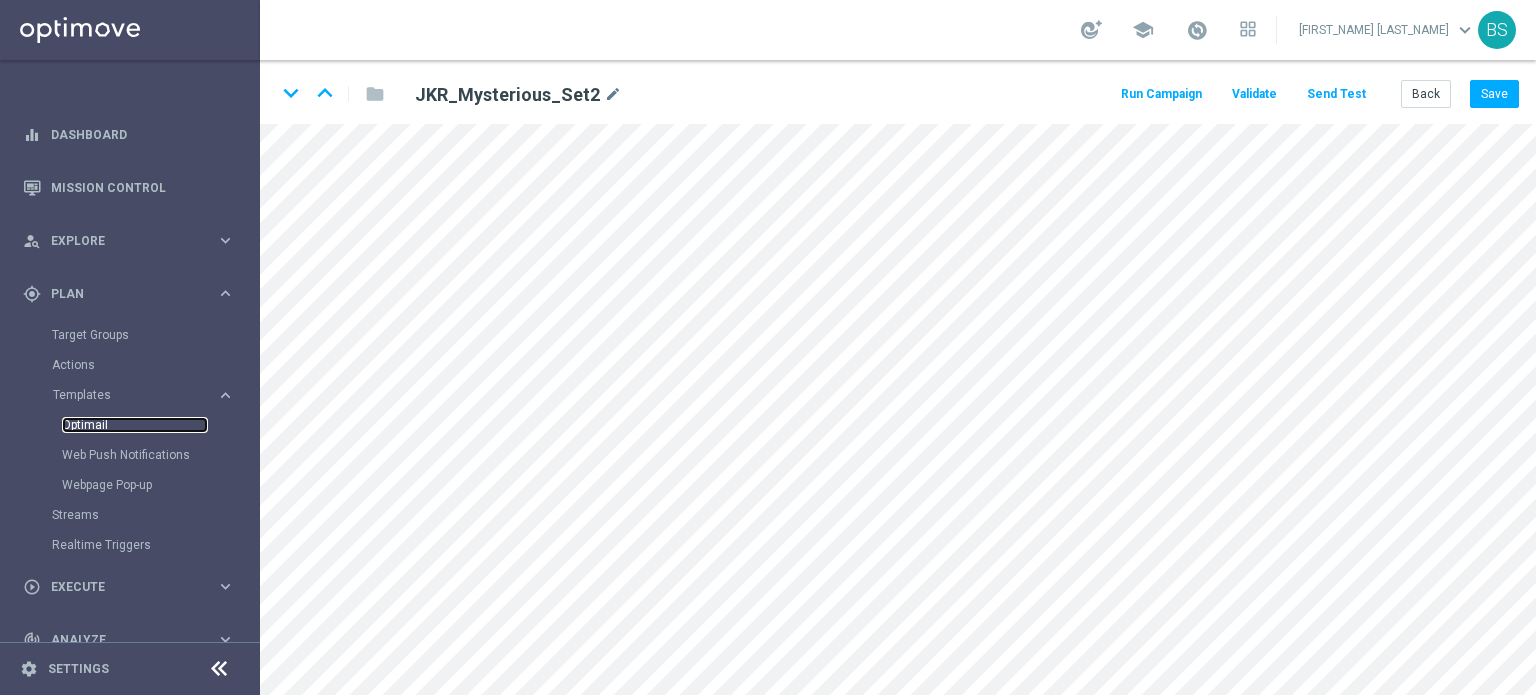 click on "Optimail" at bounding box center [135, 425] 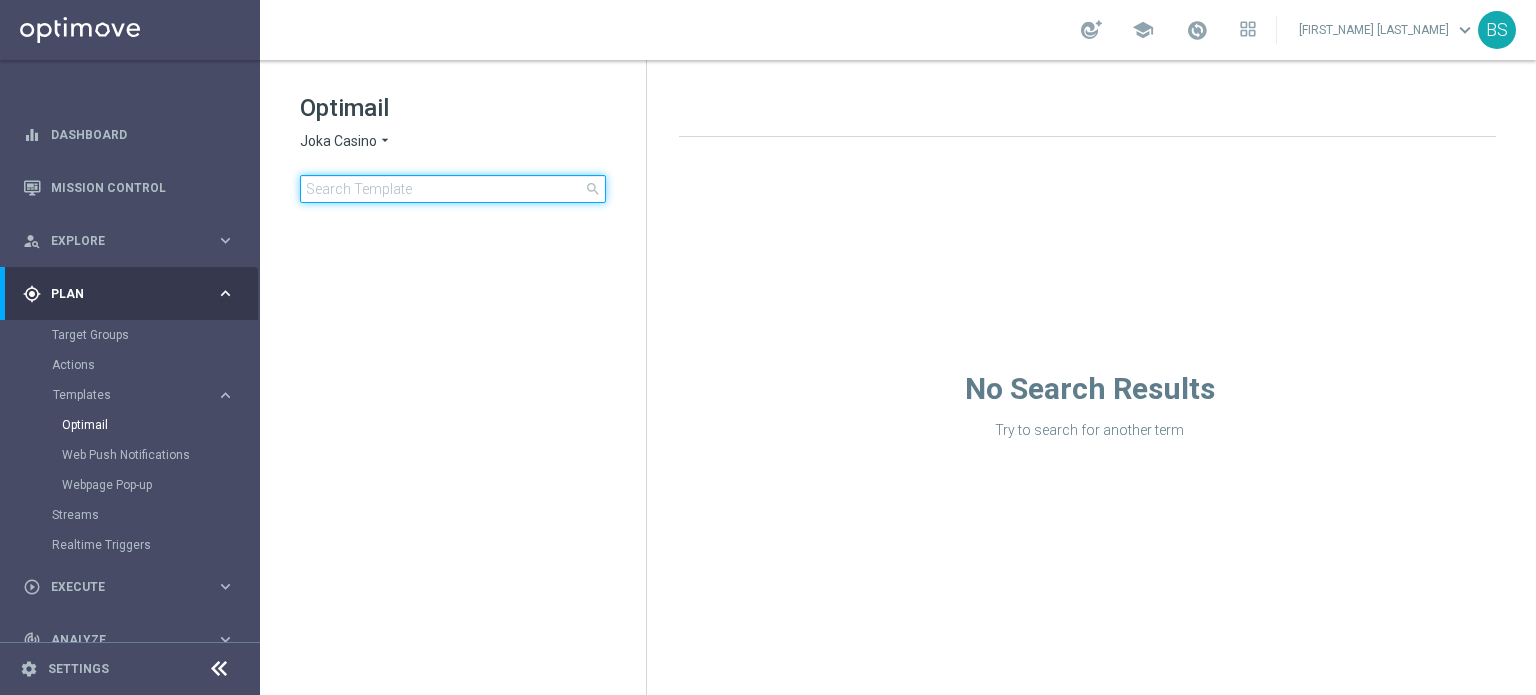click 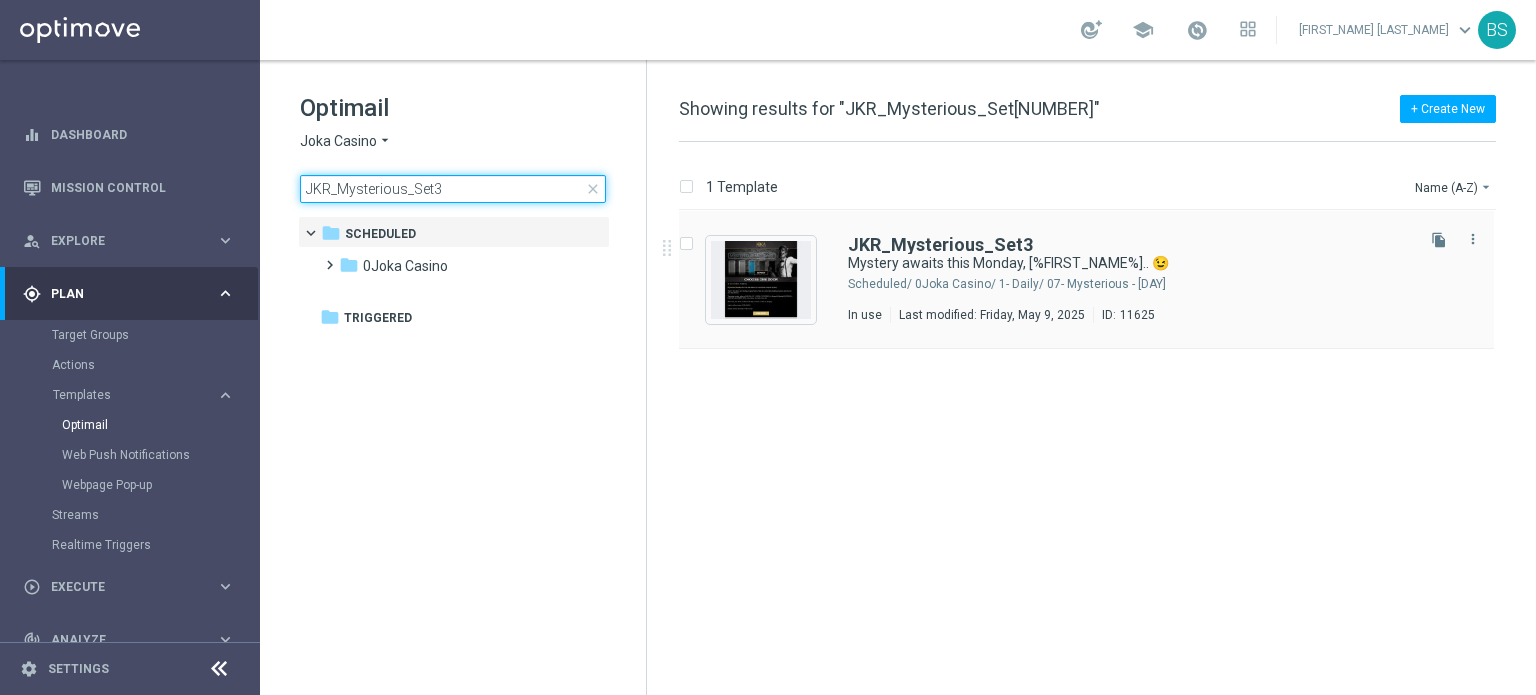 type on "JKR_Mysterious_Set3" 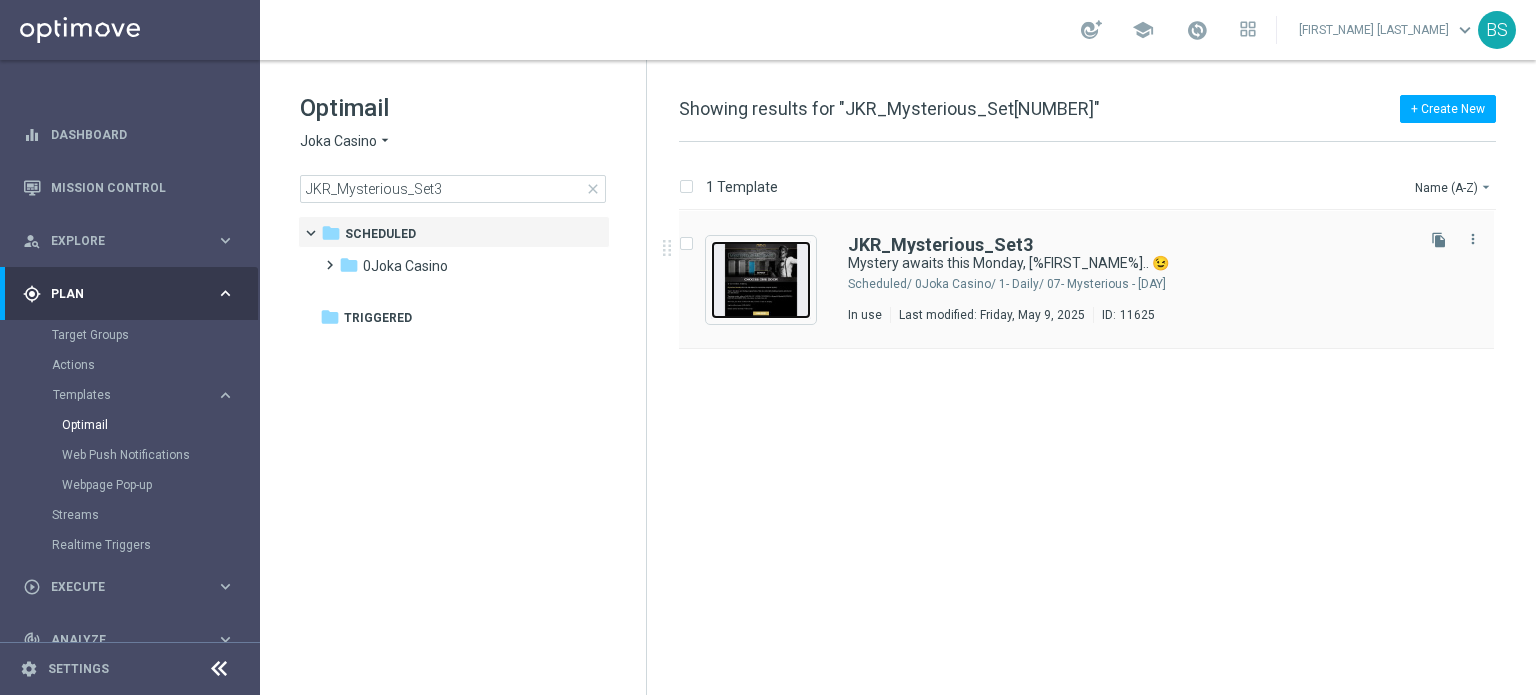 click at bounding box center [761, 280] 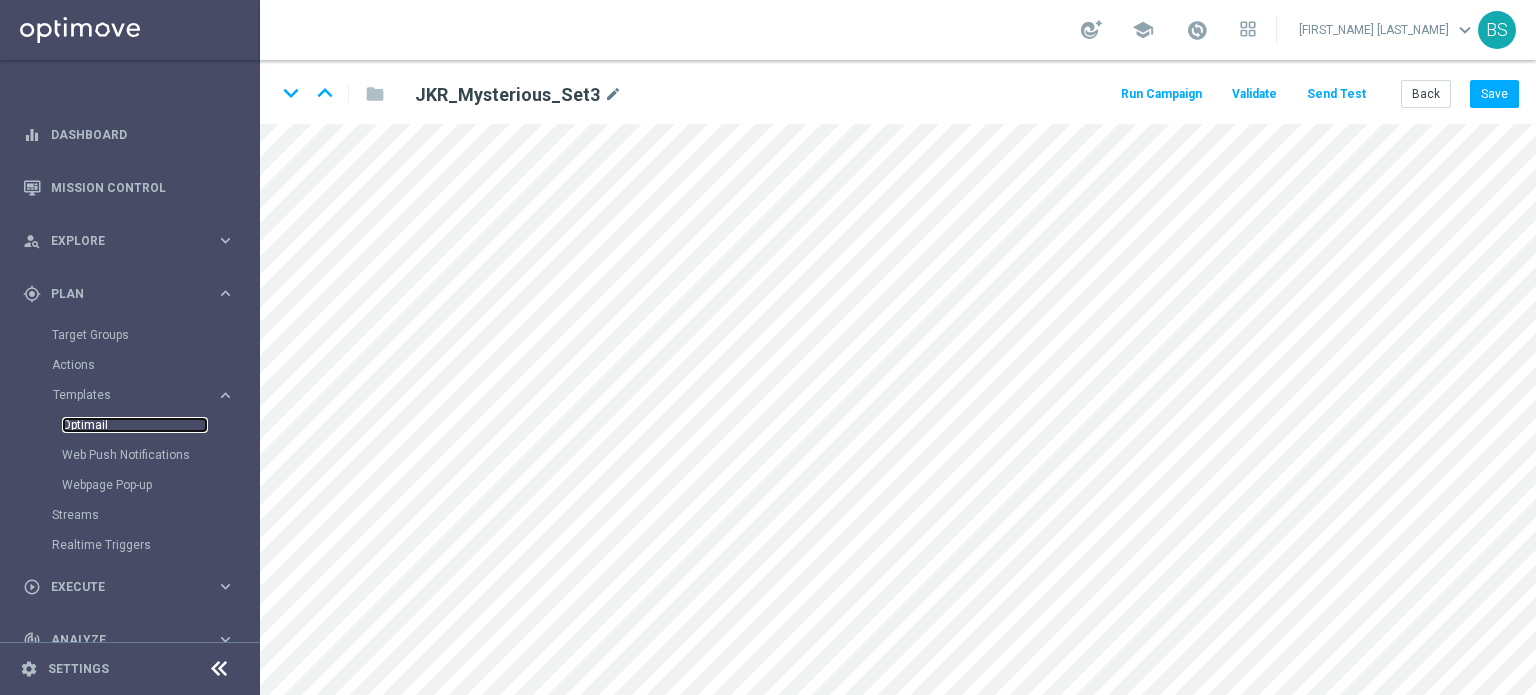 click on "Optimail" at bounding box center [135, 425] 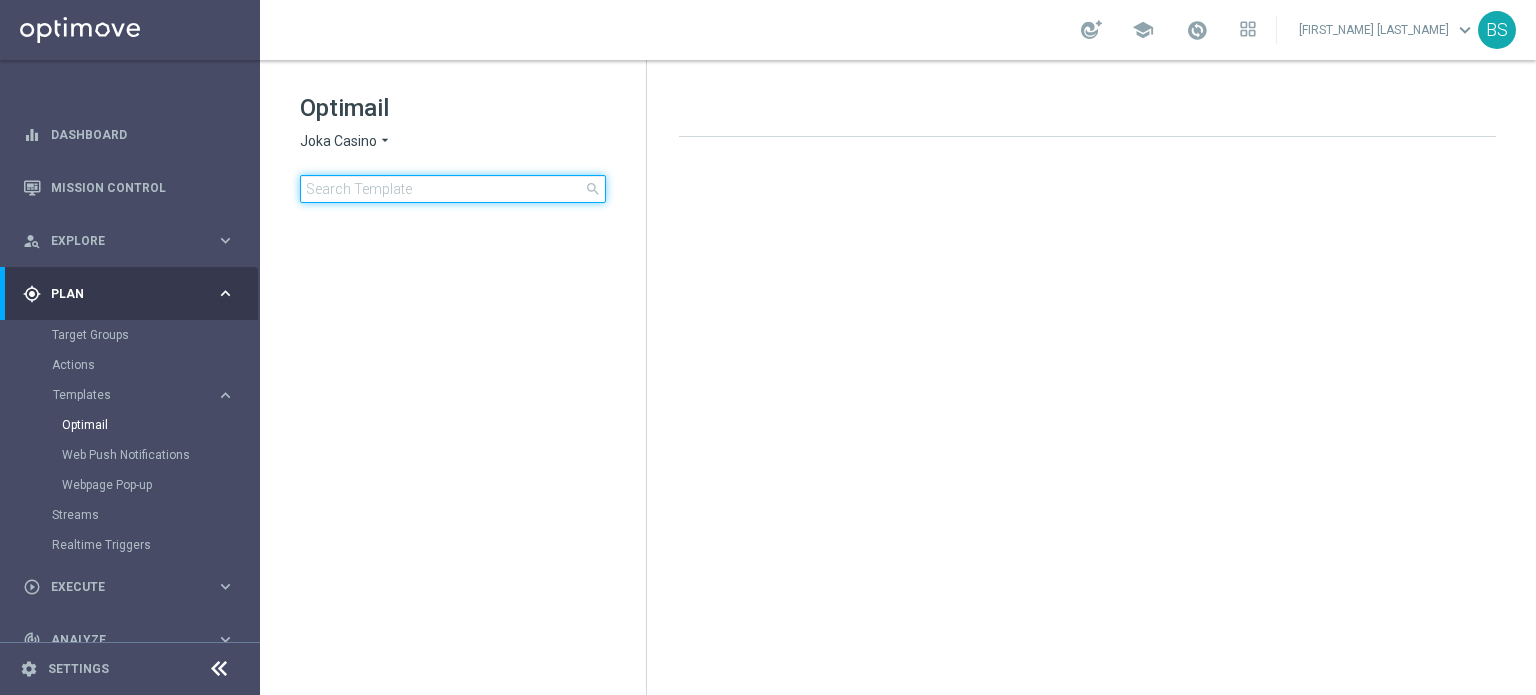 click 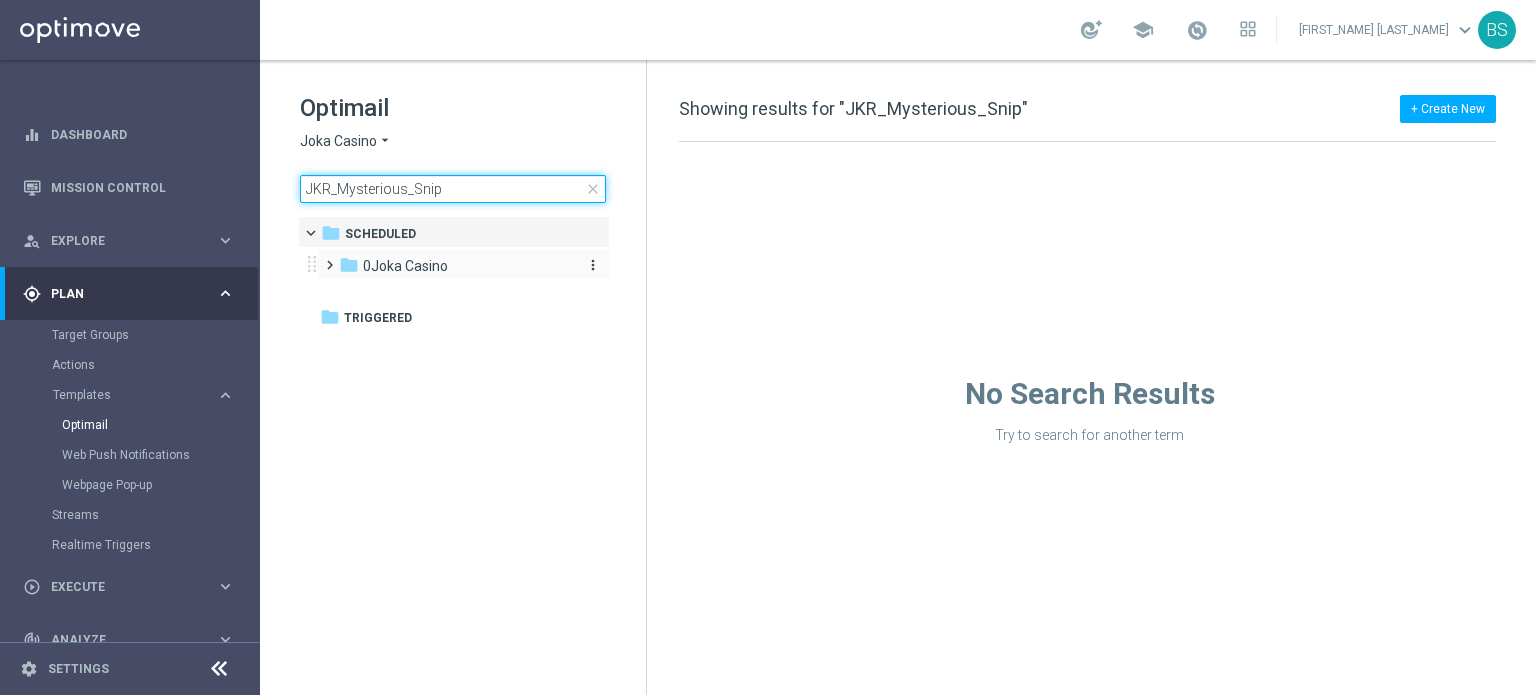 type on "JKR_Mysterious_Snip" 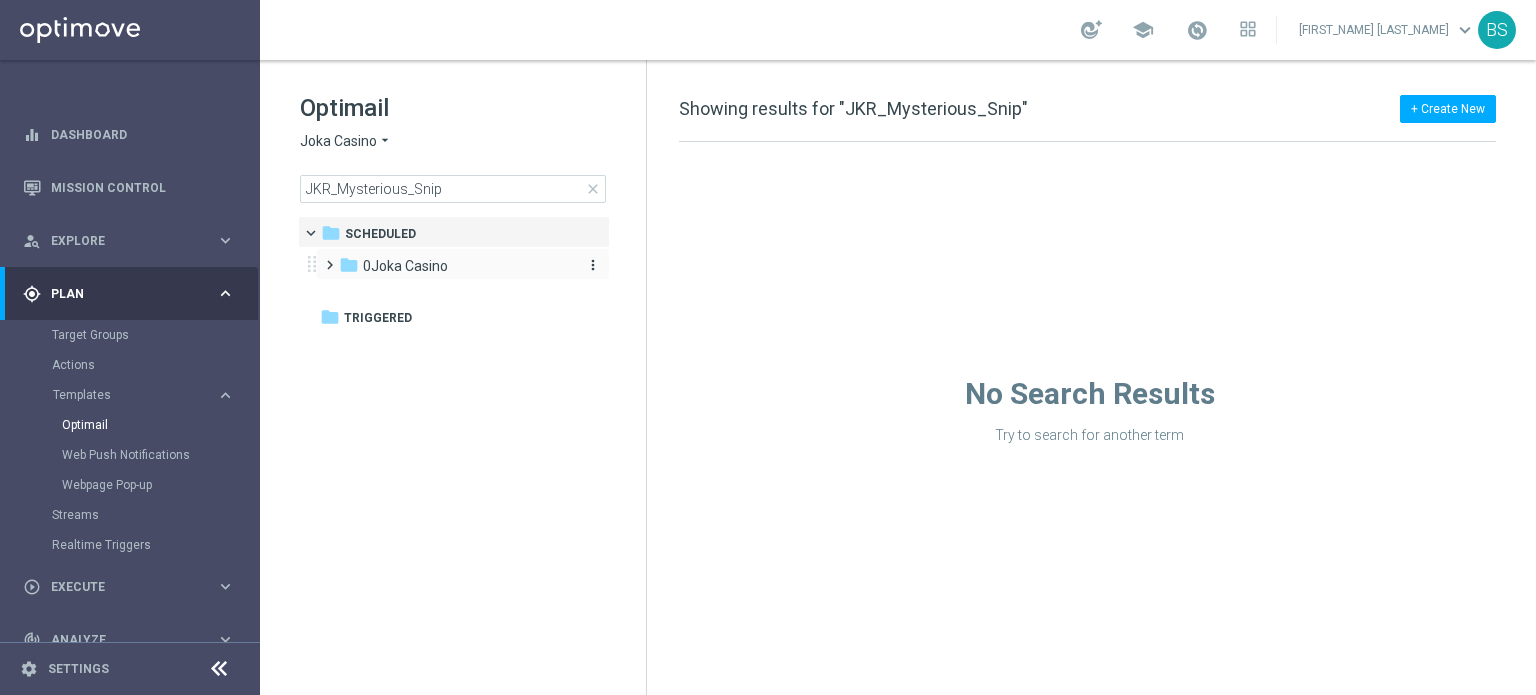 click on "0Joka Casino" at bounding box center (405, 266) 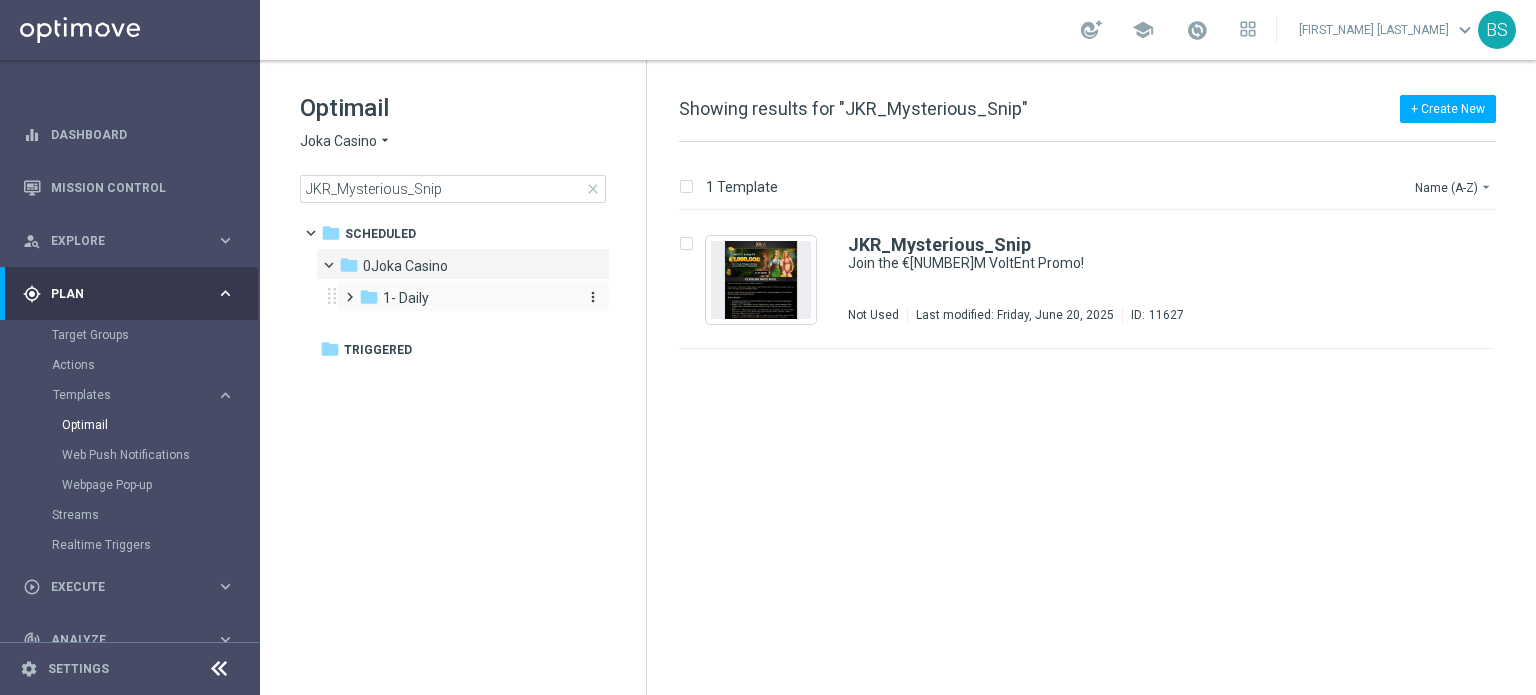 click on "1- Daily" at bounding box center (406, 298) 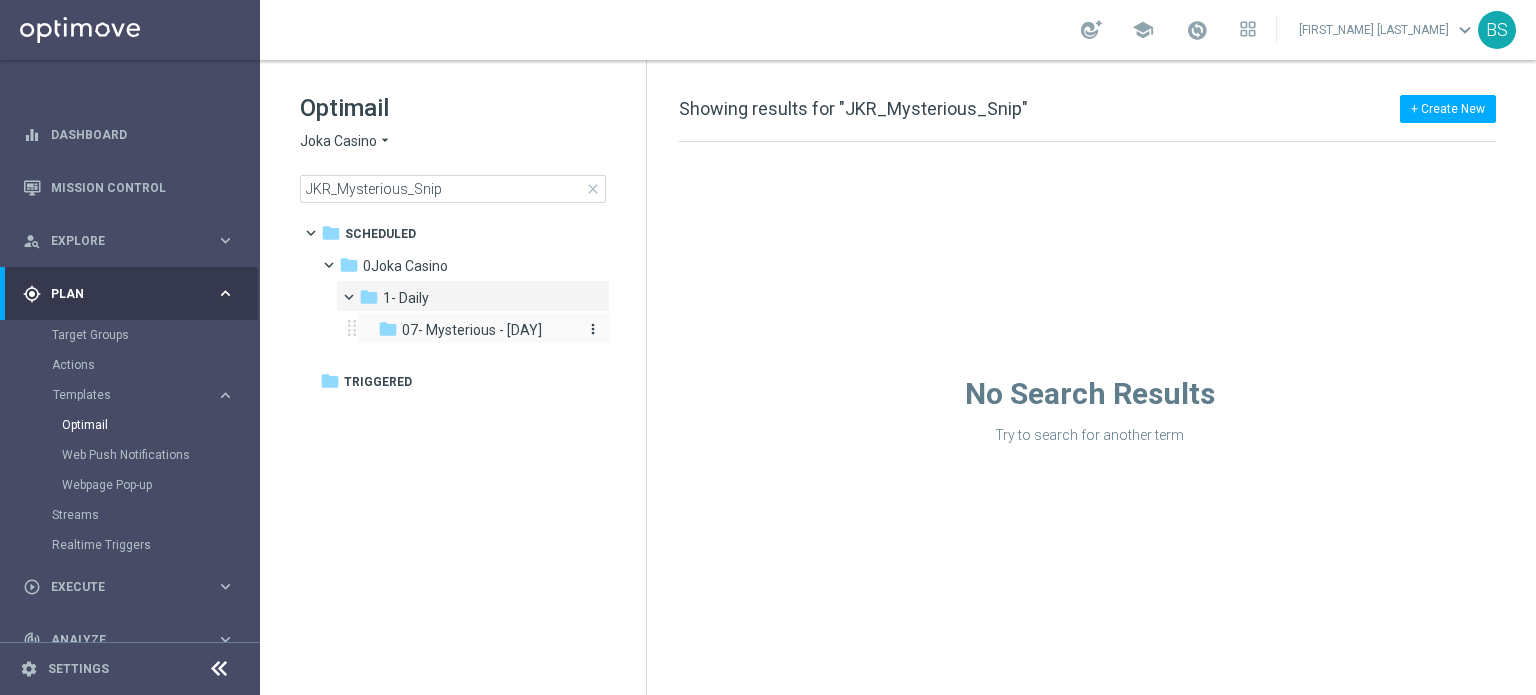 click on "07- Mysterious - [DAY]" at bounding box center [472, 330] 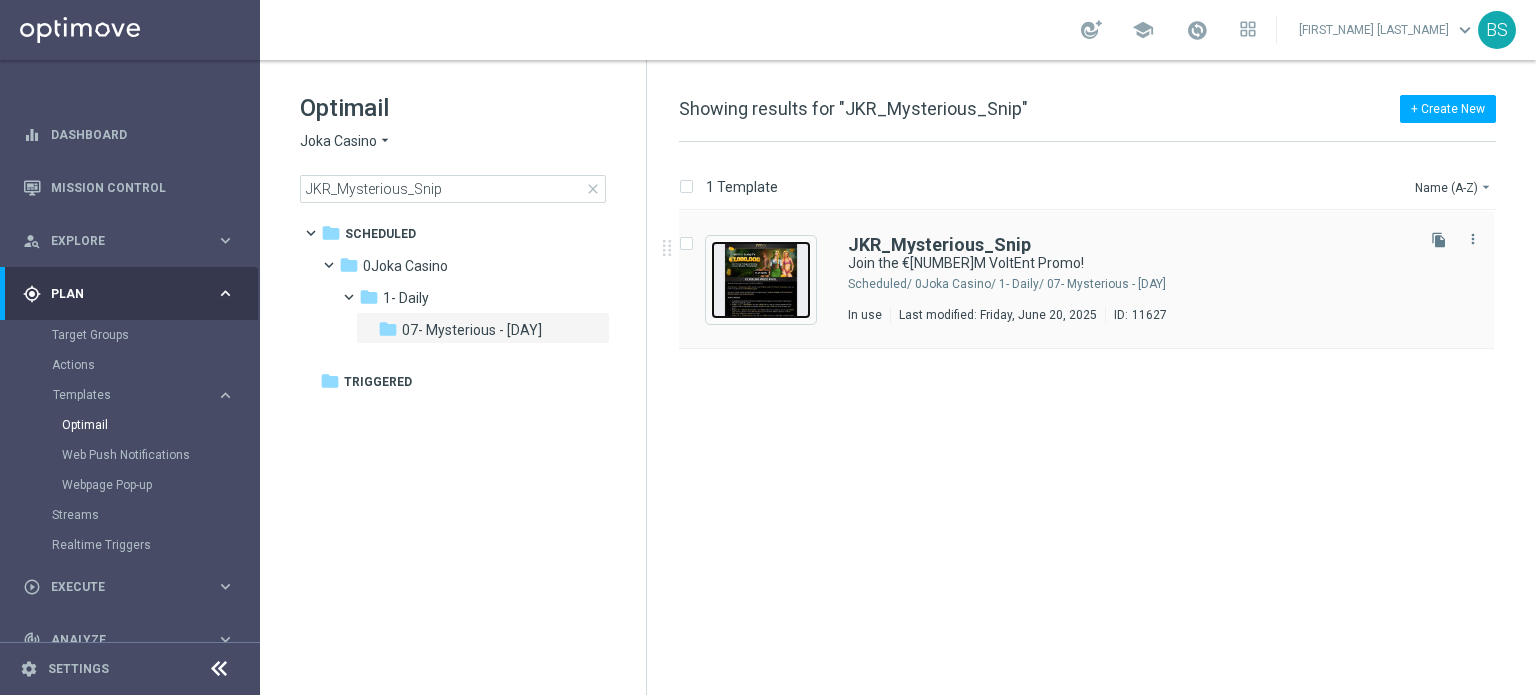 click at bounding box center [761, 280] 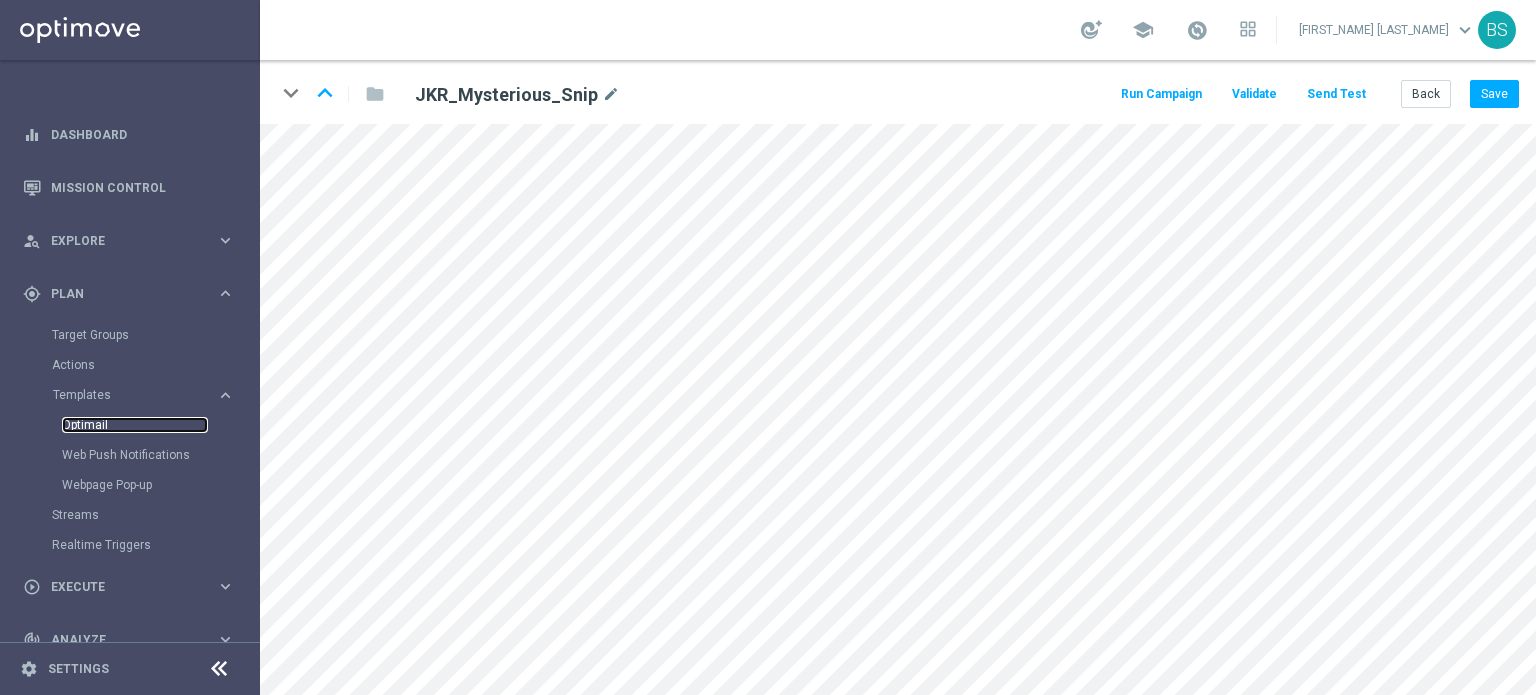 click on "Optimail" at bounding box center (135, 425) 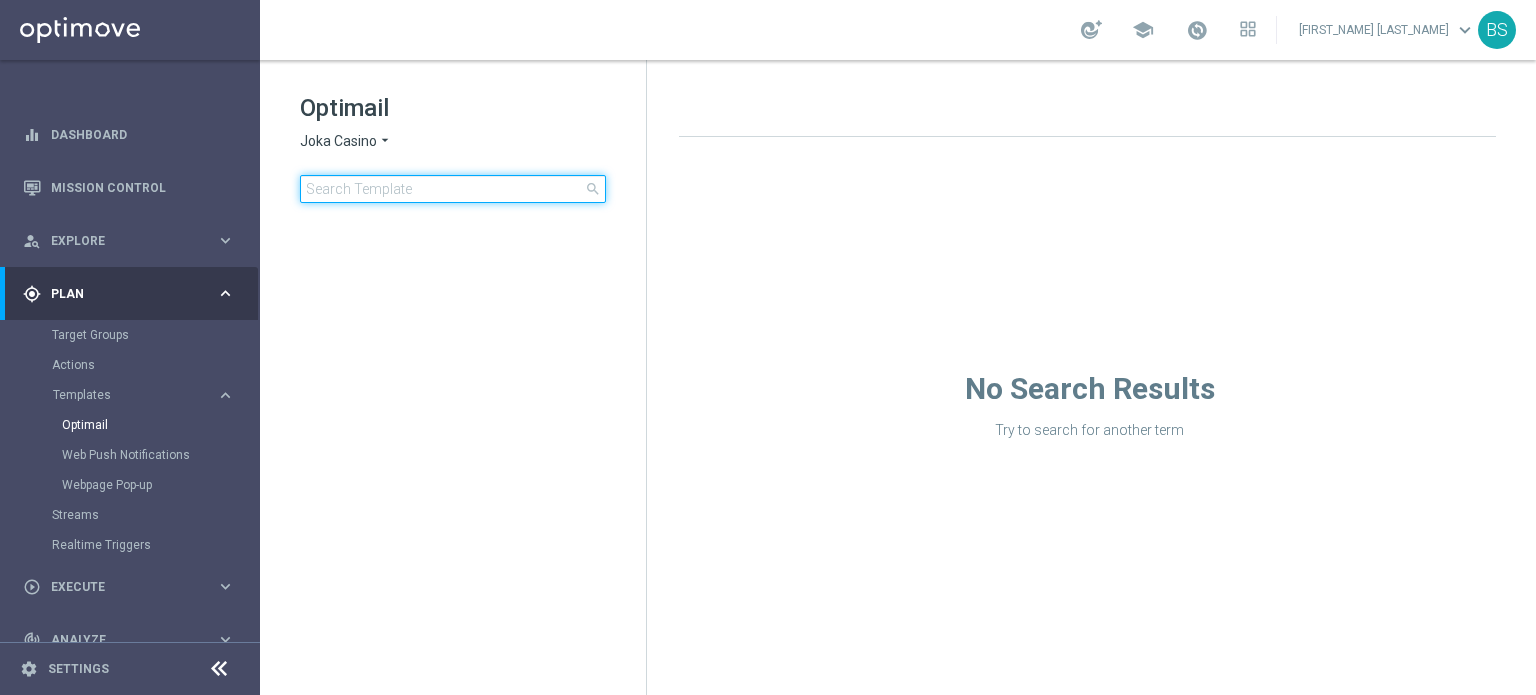 click 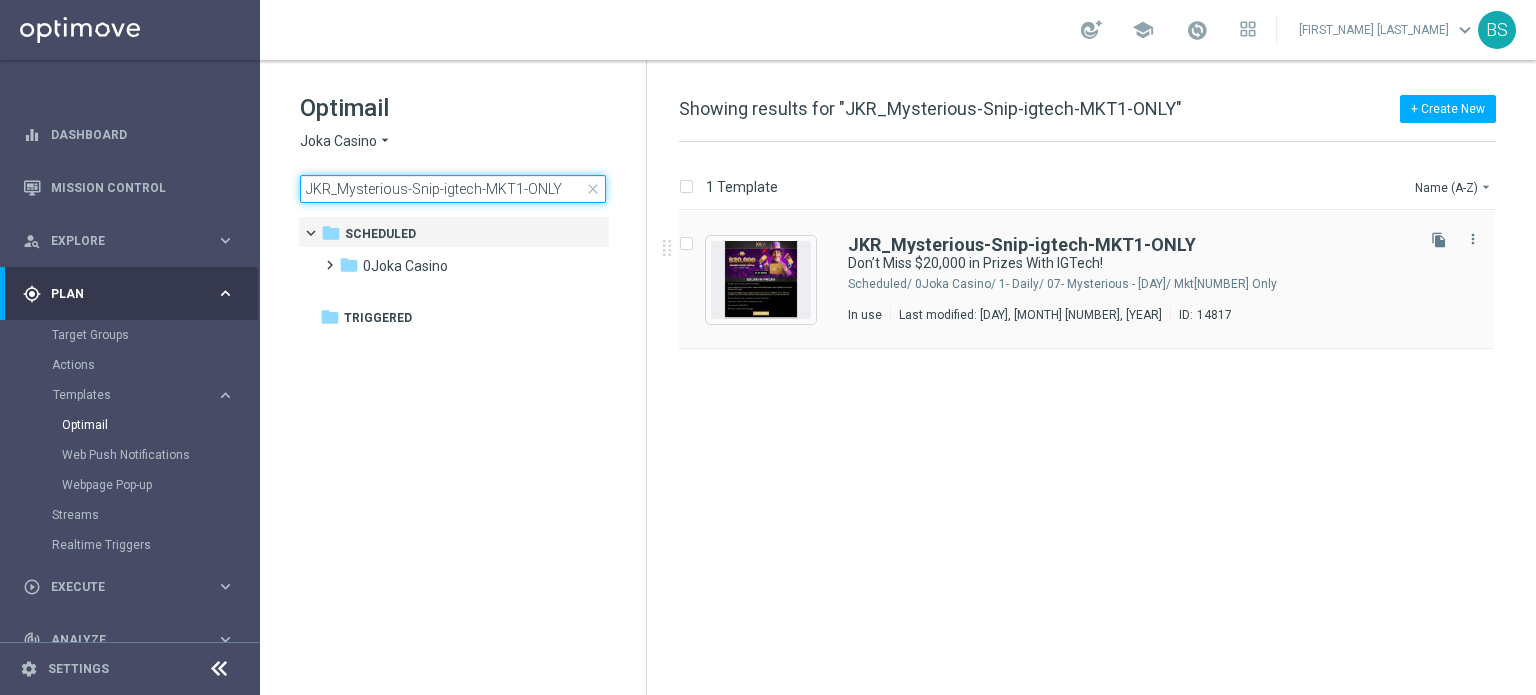 type on "JKR_Mysterious-Snip-igtech-MKT1-ONLY" 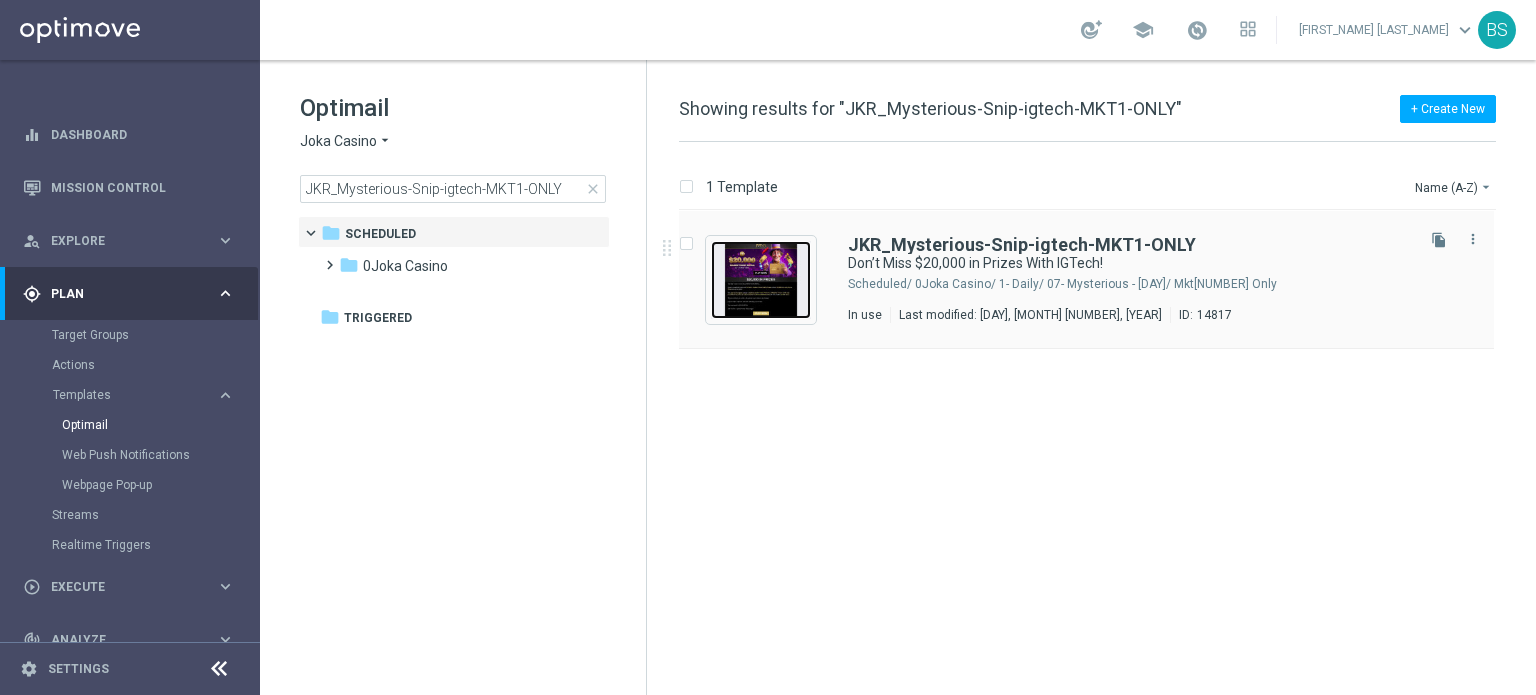 click at bounding box center [761, 280] 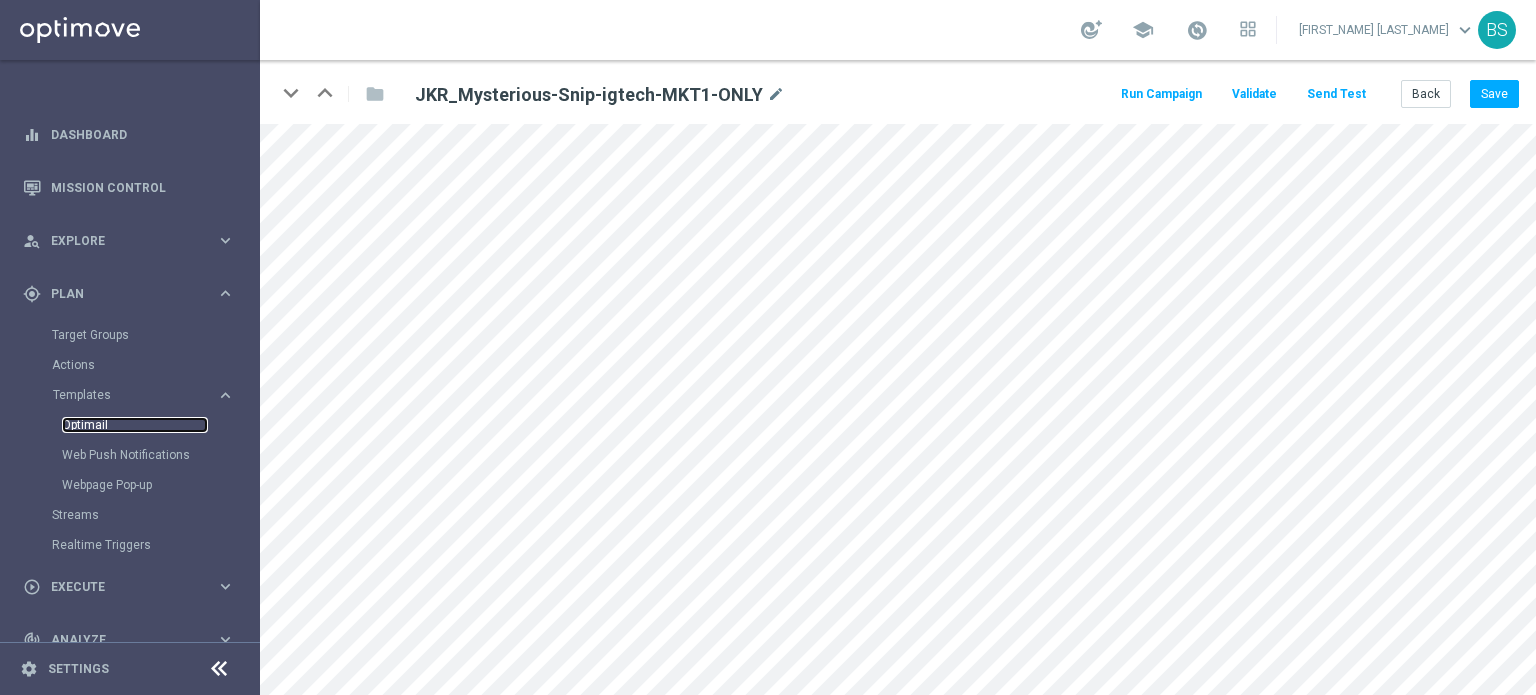 click on "Optimail" at bounding box center (135, 425) 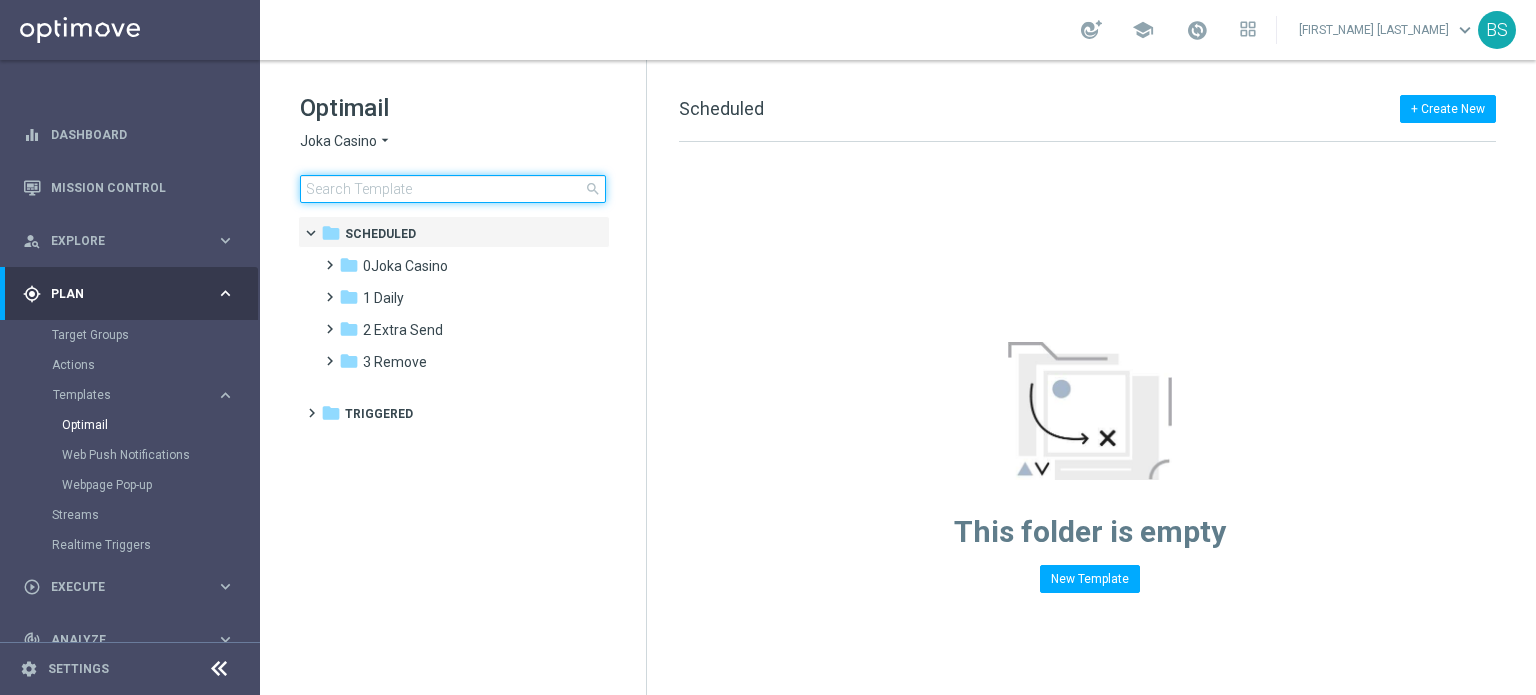 click 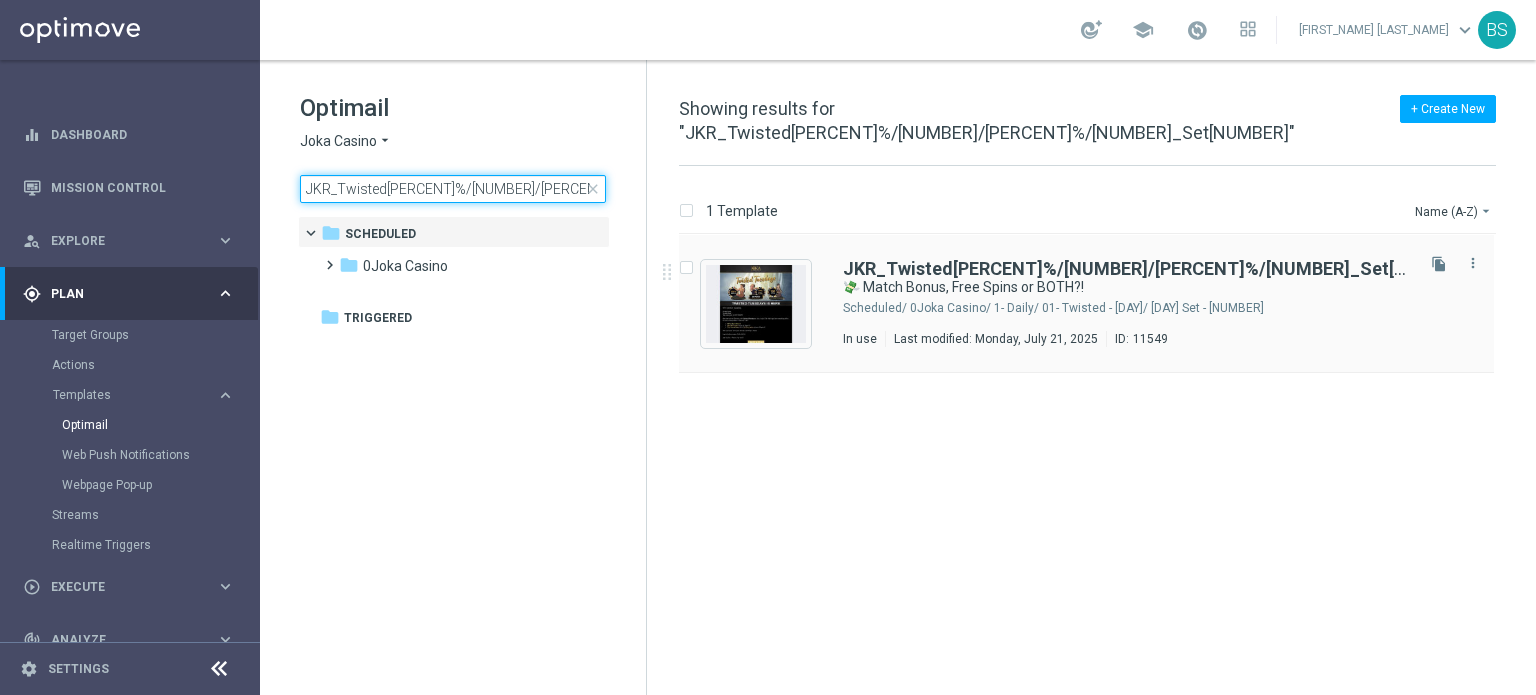 type on "JKR_Twisted[PERCENT]%/[NUMBER]/[PERCENT]%/[NUMBER]_Set[NUMBER]" 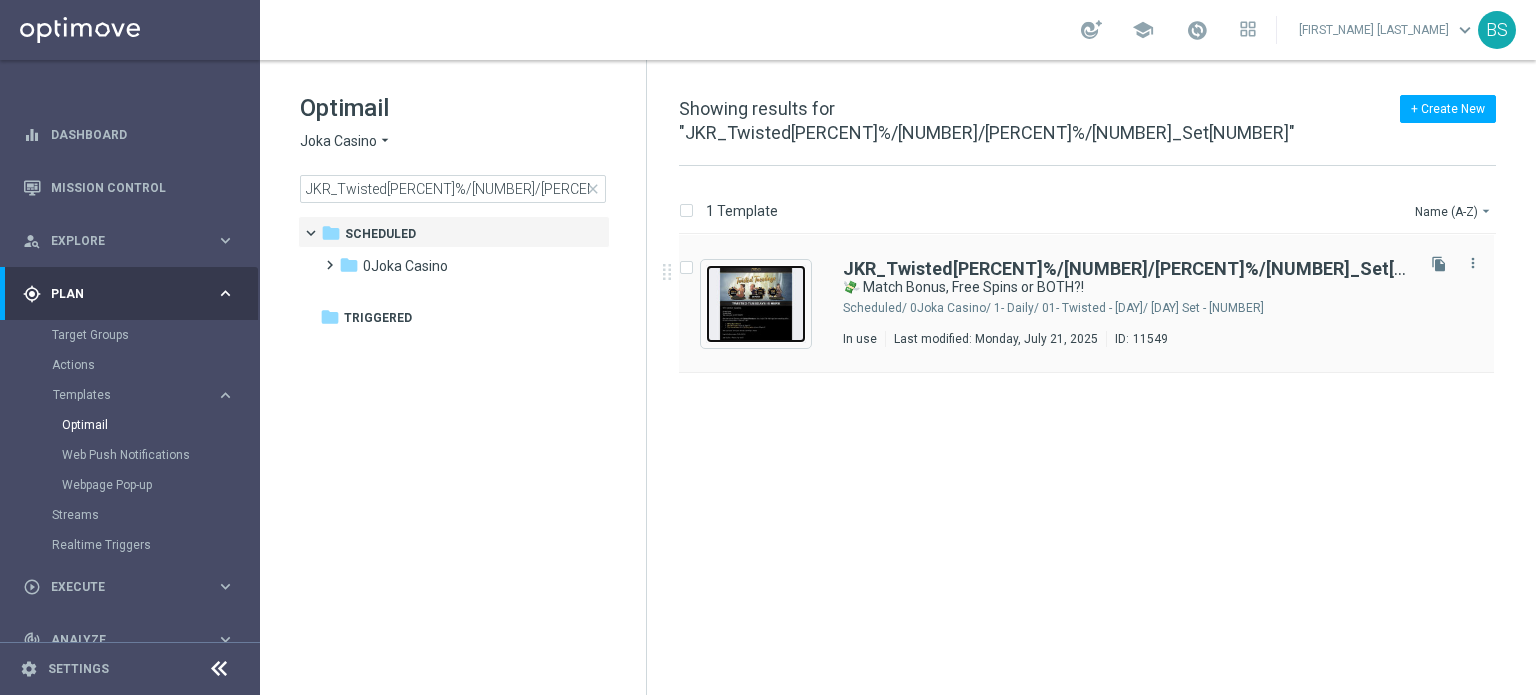 click at bounding box center (756, 304) 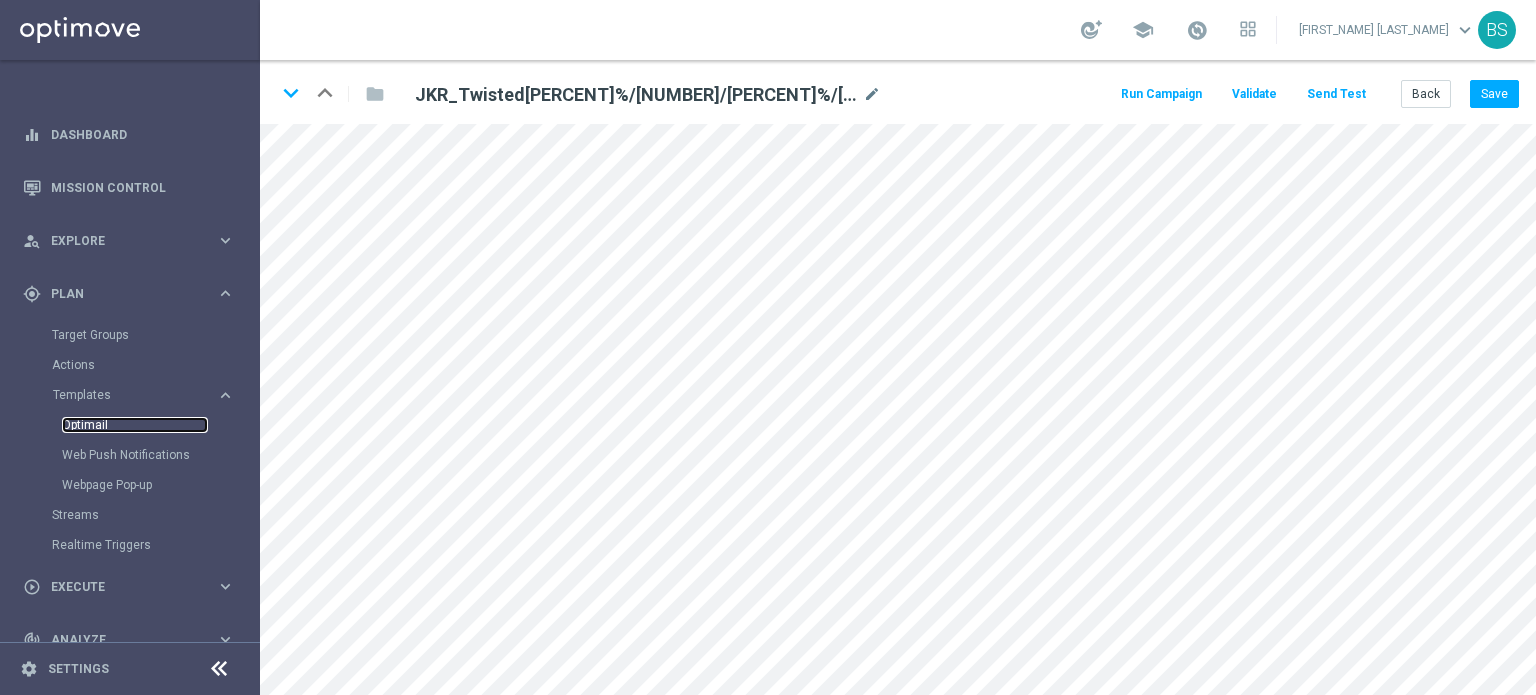 click on "Optimail" at bounding box center (135, 425) 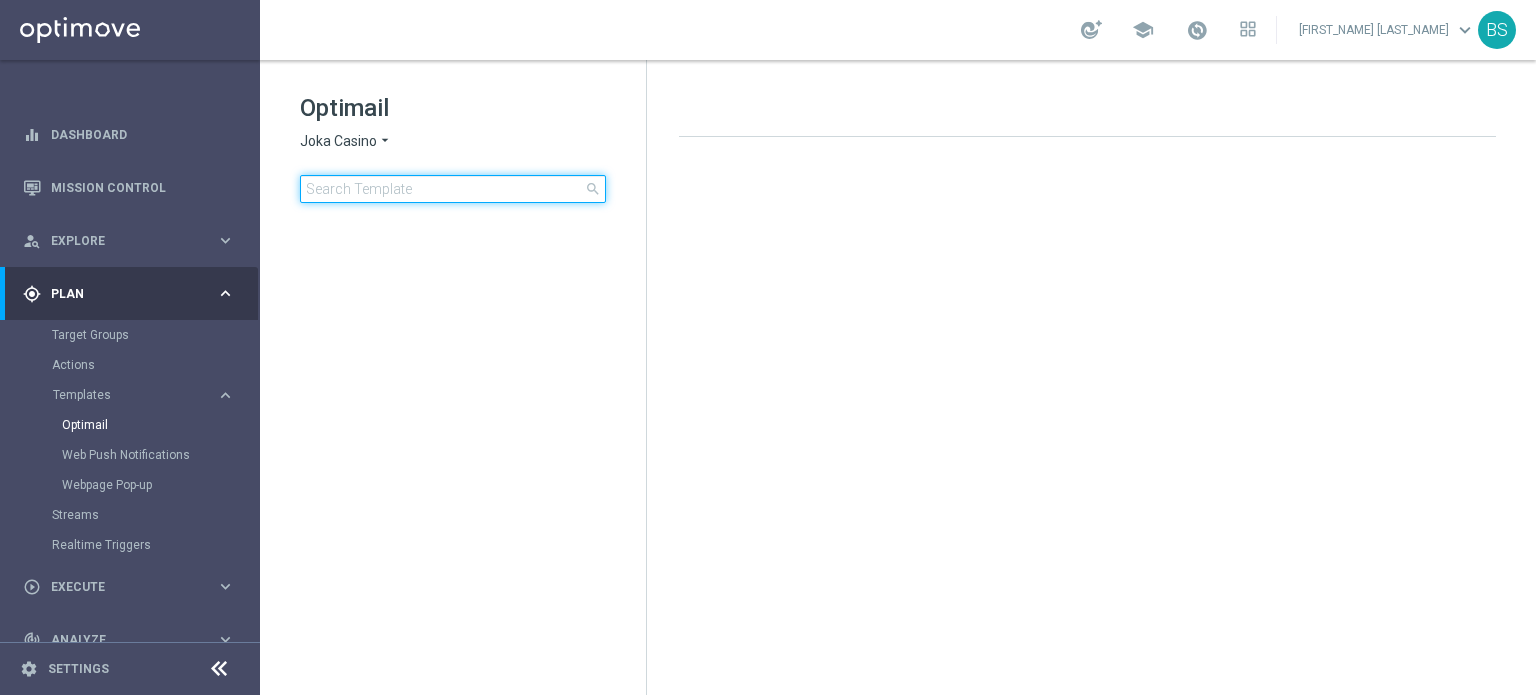 click 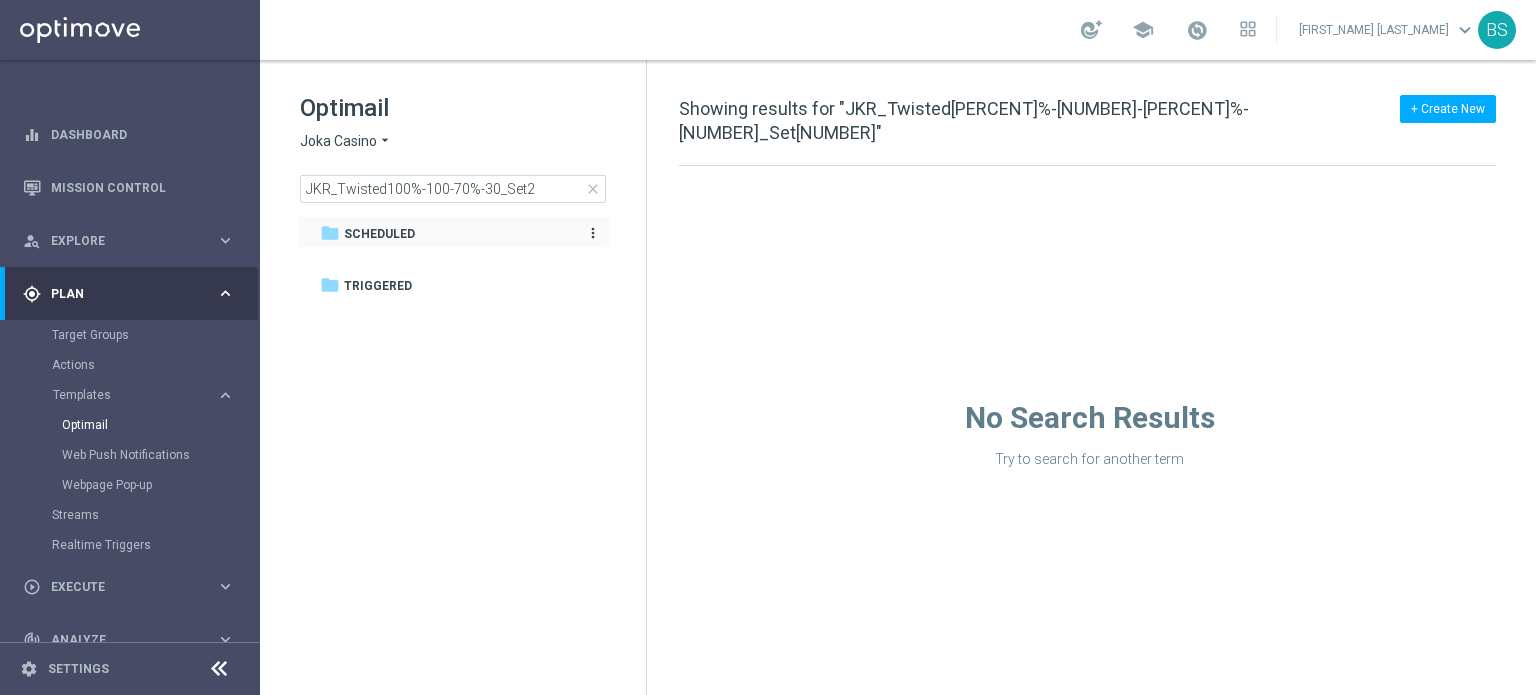 click on "folder
Scheduled" at bounding box center (443, 234) 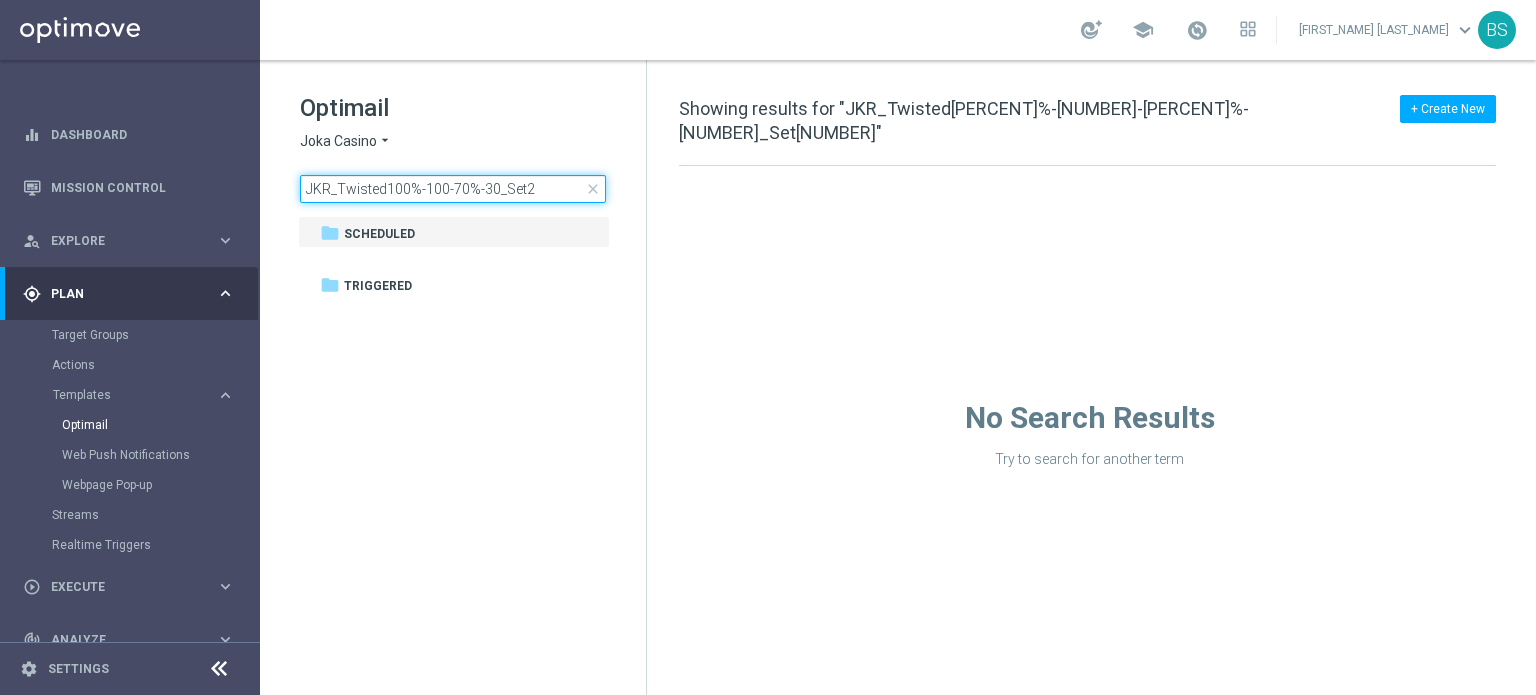 click on "JKR_Twisted100%-100-70%-30_Set2" 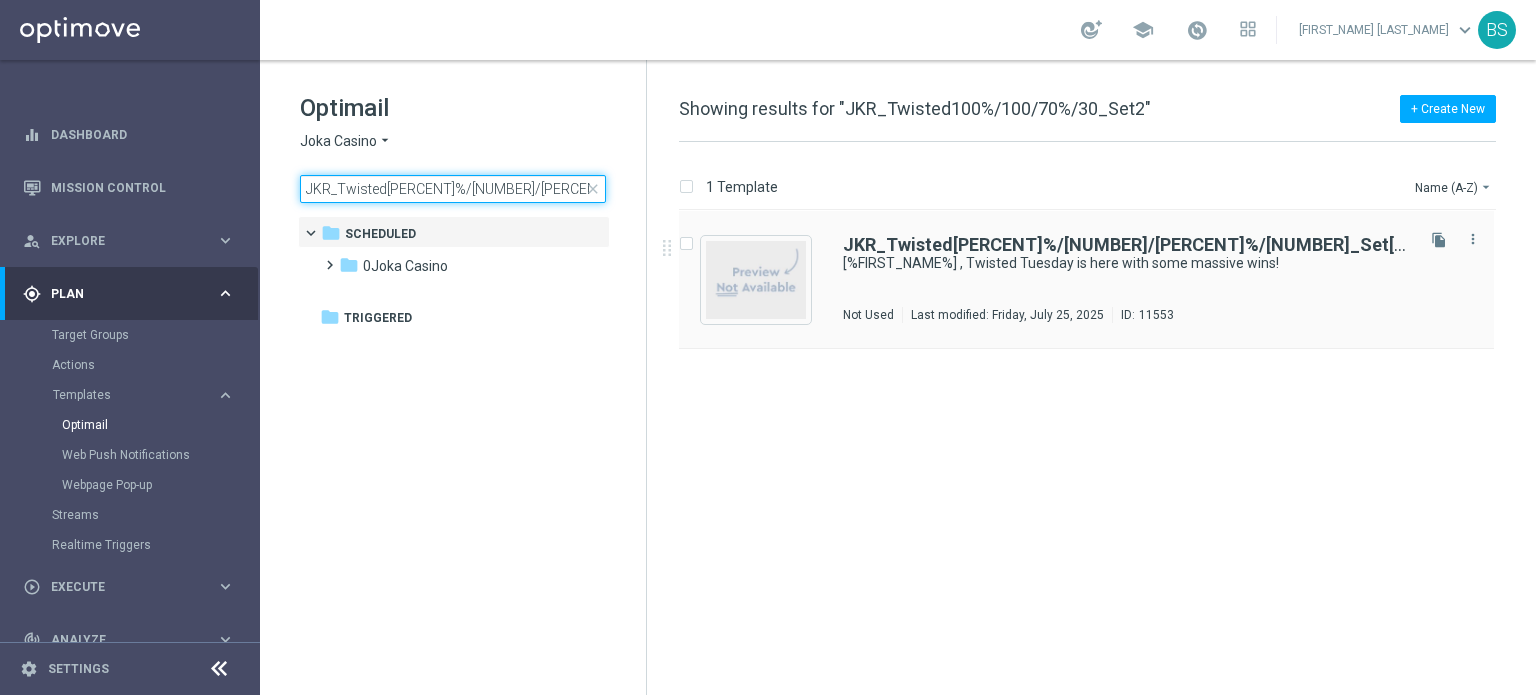type on "JKR_Twisted[PERCENT]%/[NUMBER]/[PERCENT]%/[NUMBER]_Set[NUMBER]" 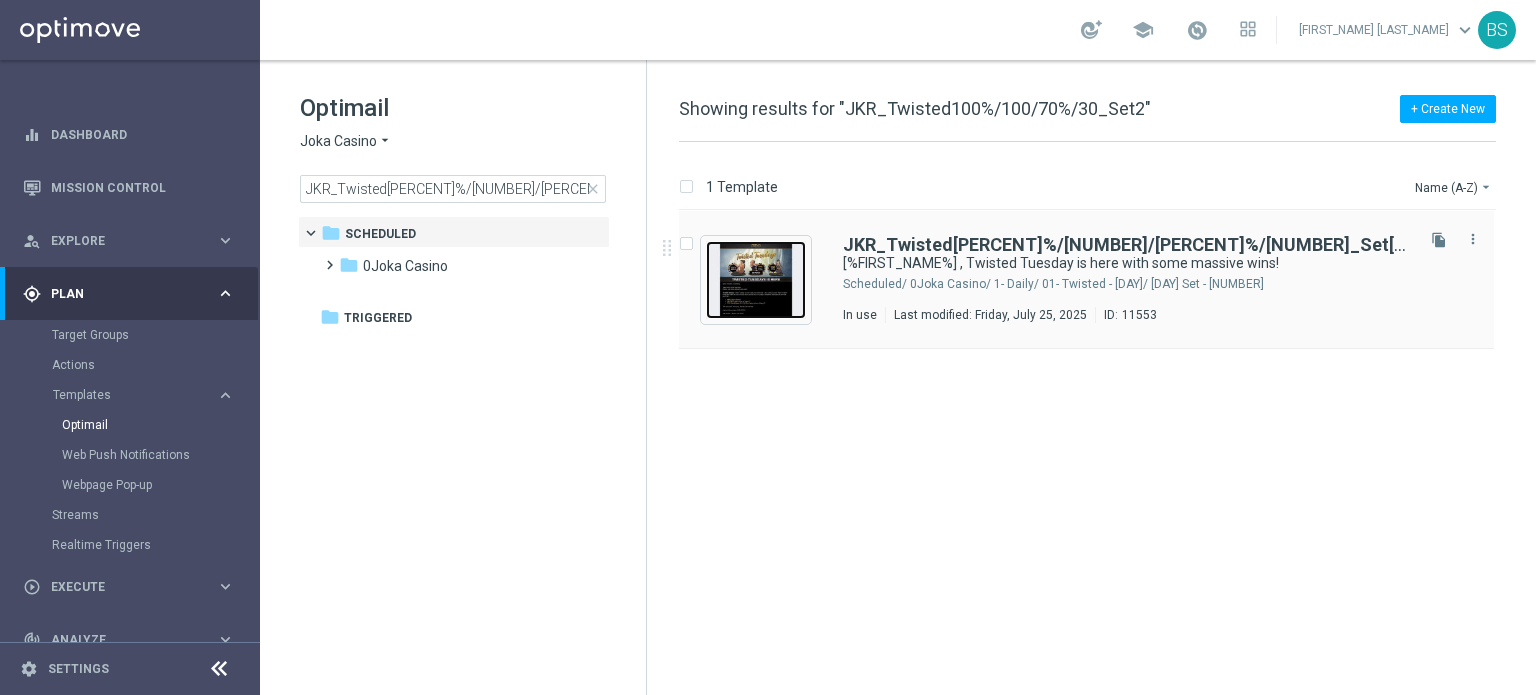 drag, startPoint x: 757, startPoint y: 275, endPoint x: 724, endPoint y: 267, distance: 33.955853 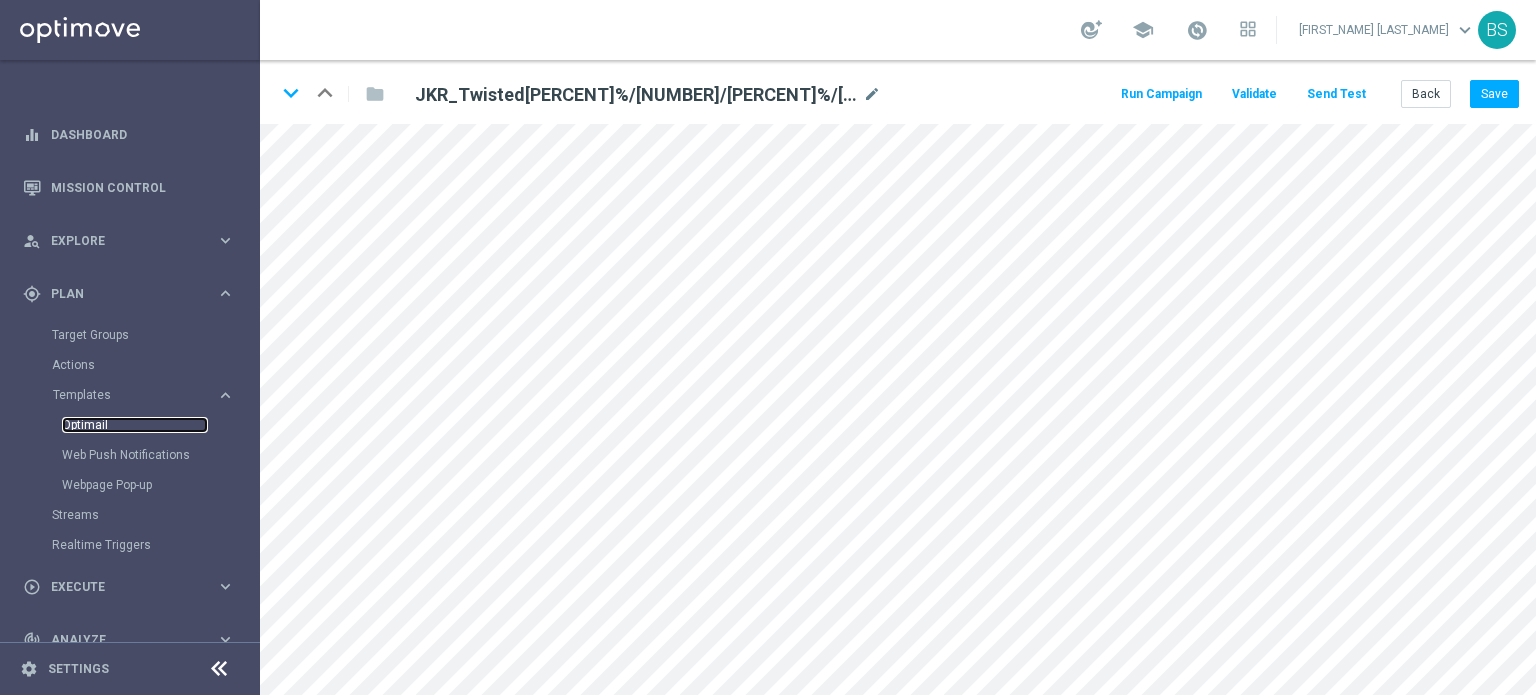 click on "Optimail" at bounding box center [135, 425] 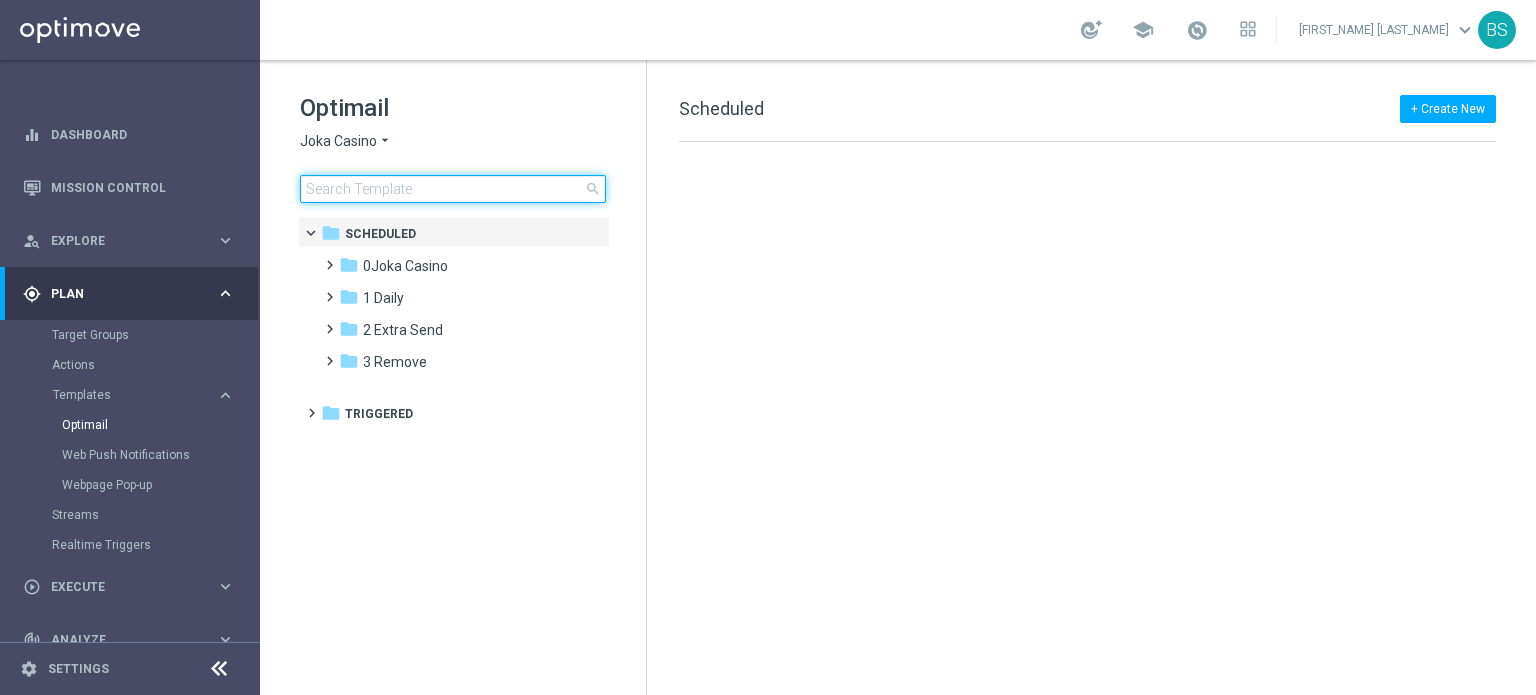 click 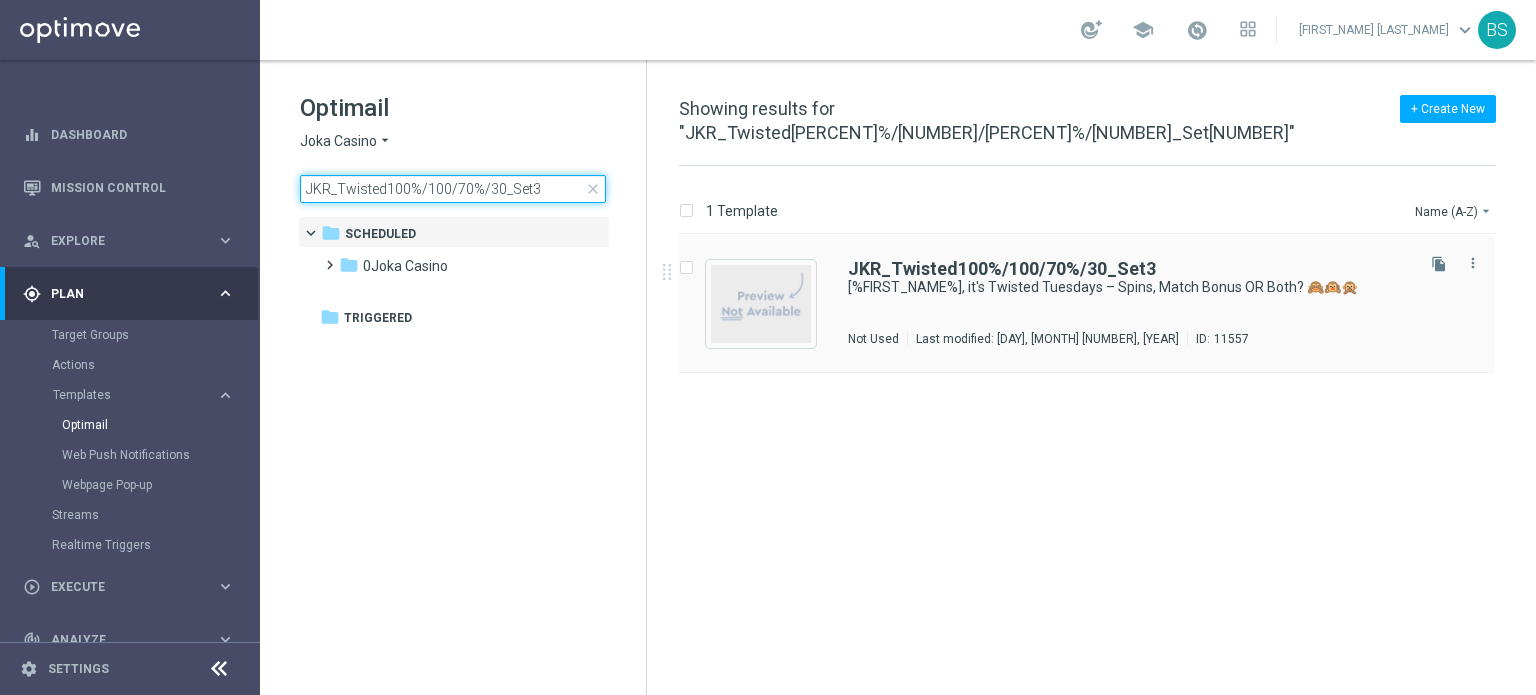 type on "JKR_Twisted100%/100/70%/30_Set3" 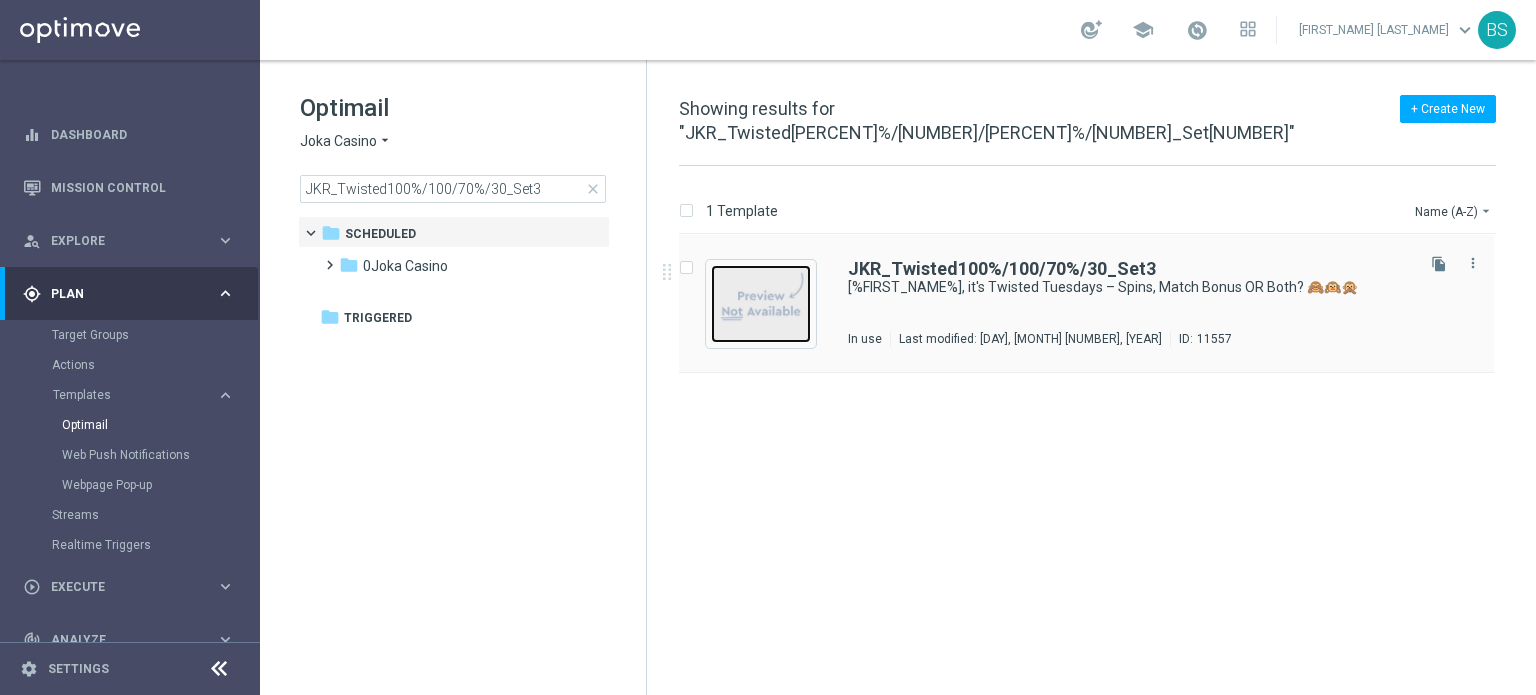 click at bounding box center [761, 304] 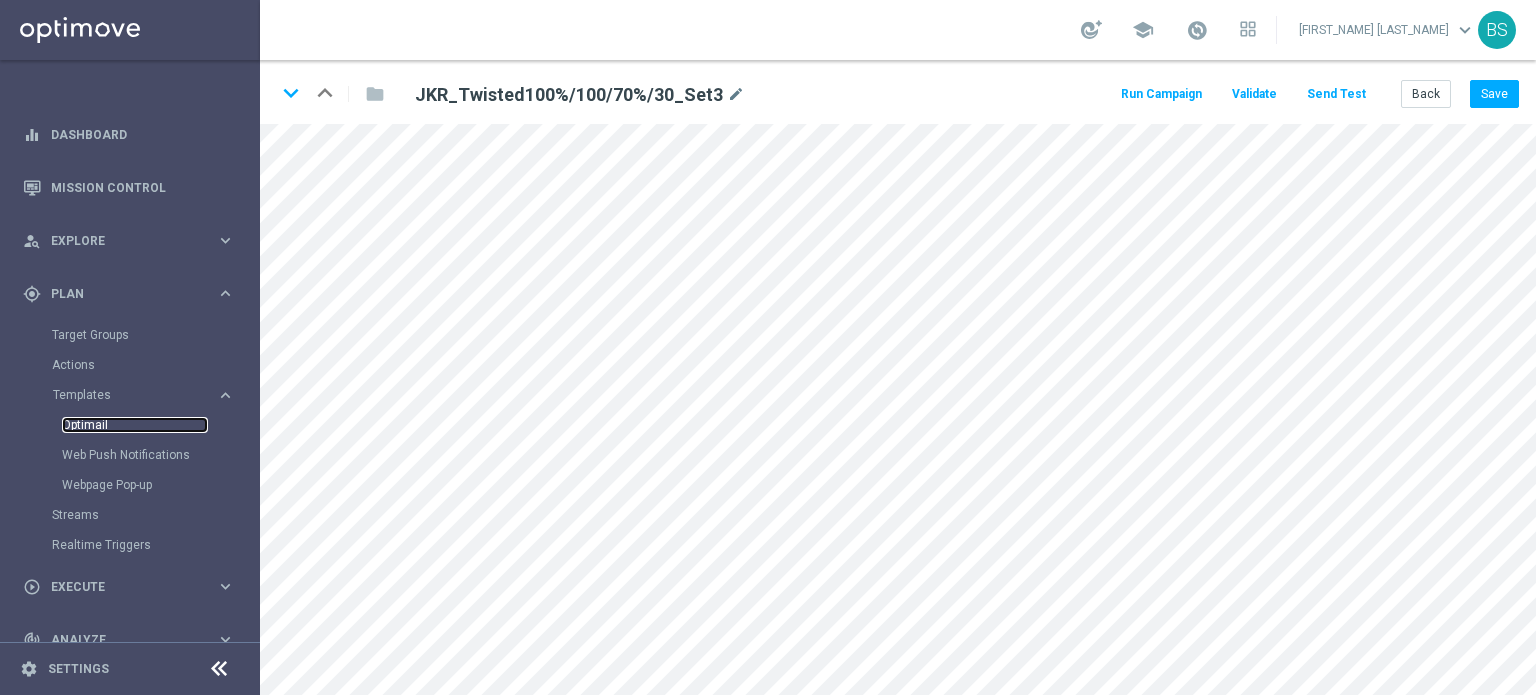 click on "Optimail" at bounding box center (135, 425) 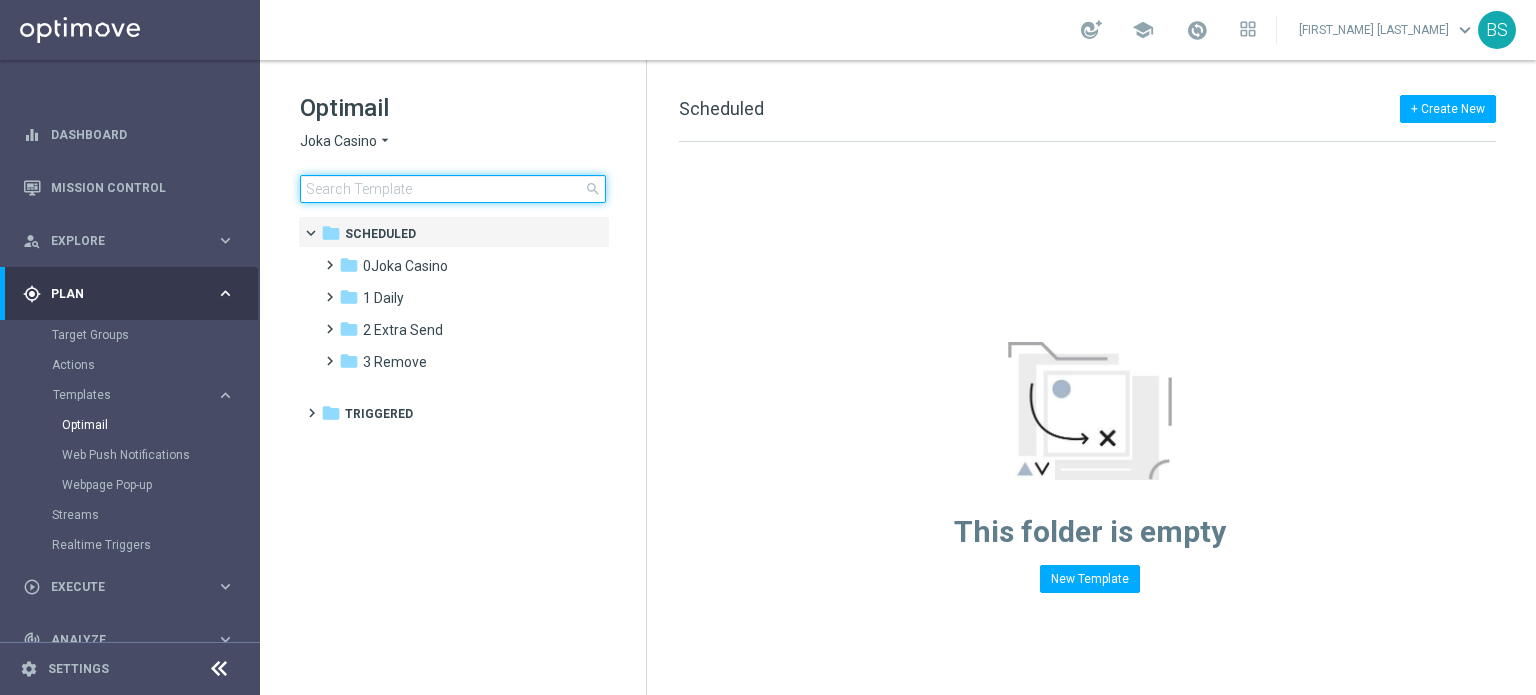 click 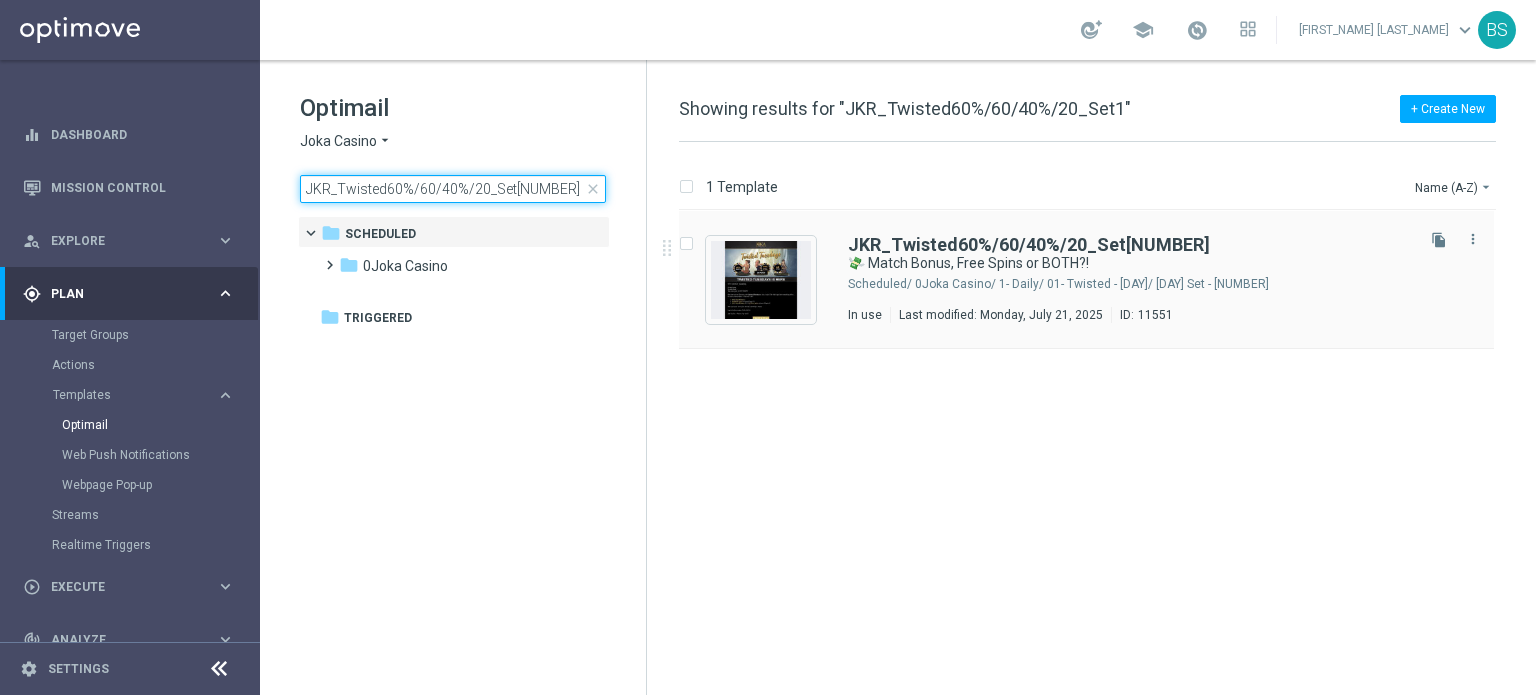 type on "JKR_Twisted60%/60/40%/20_Set[NUMBER]" 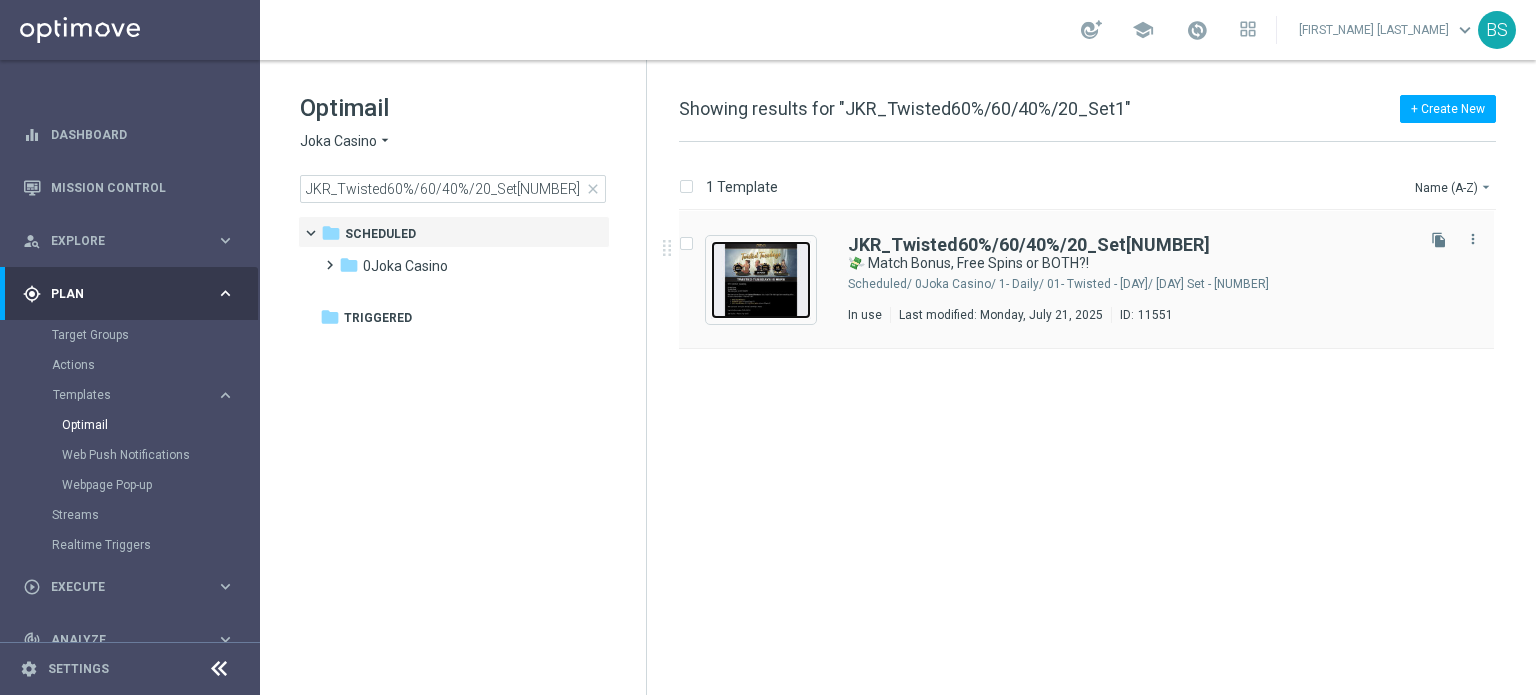 click at bounding box center [761, 280] 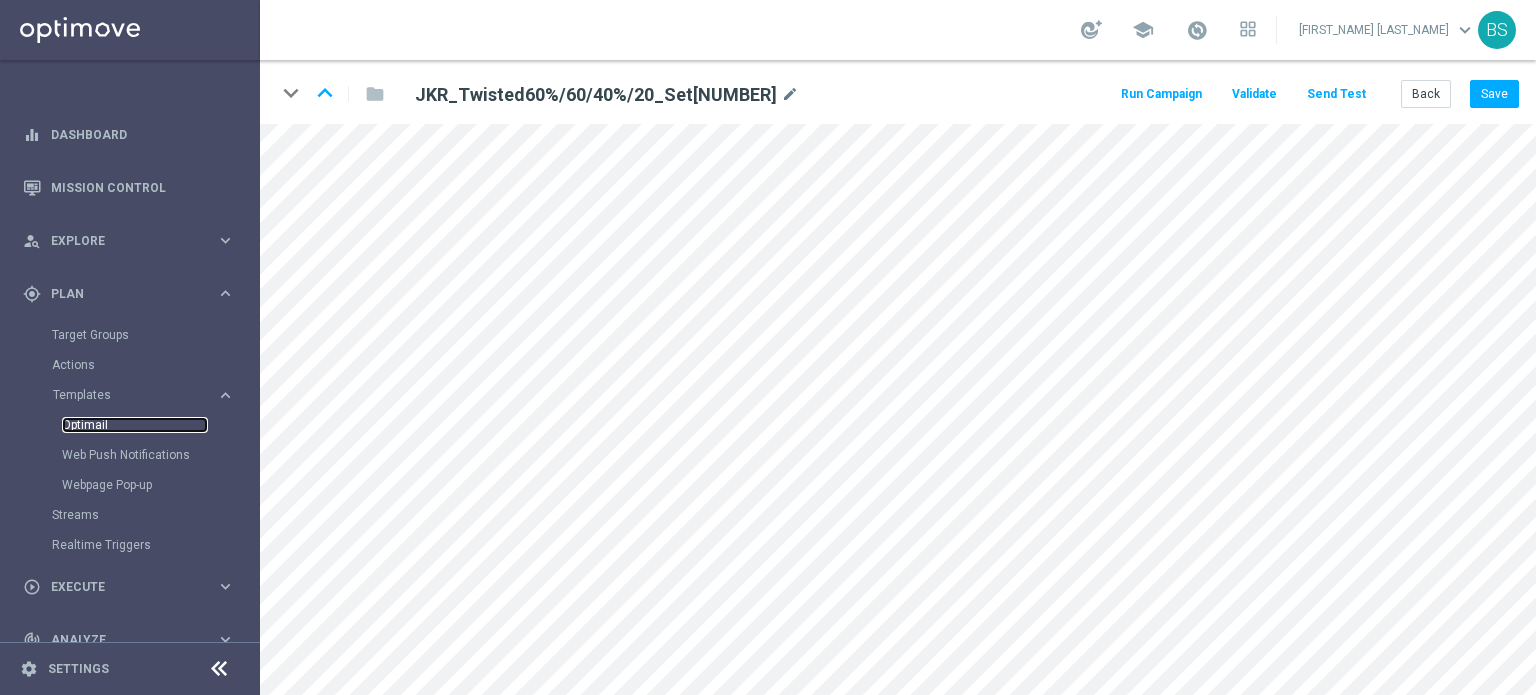 click on "Optimail" at bounding box center [135, 425] 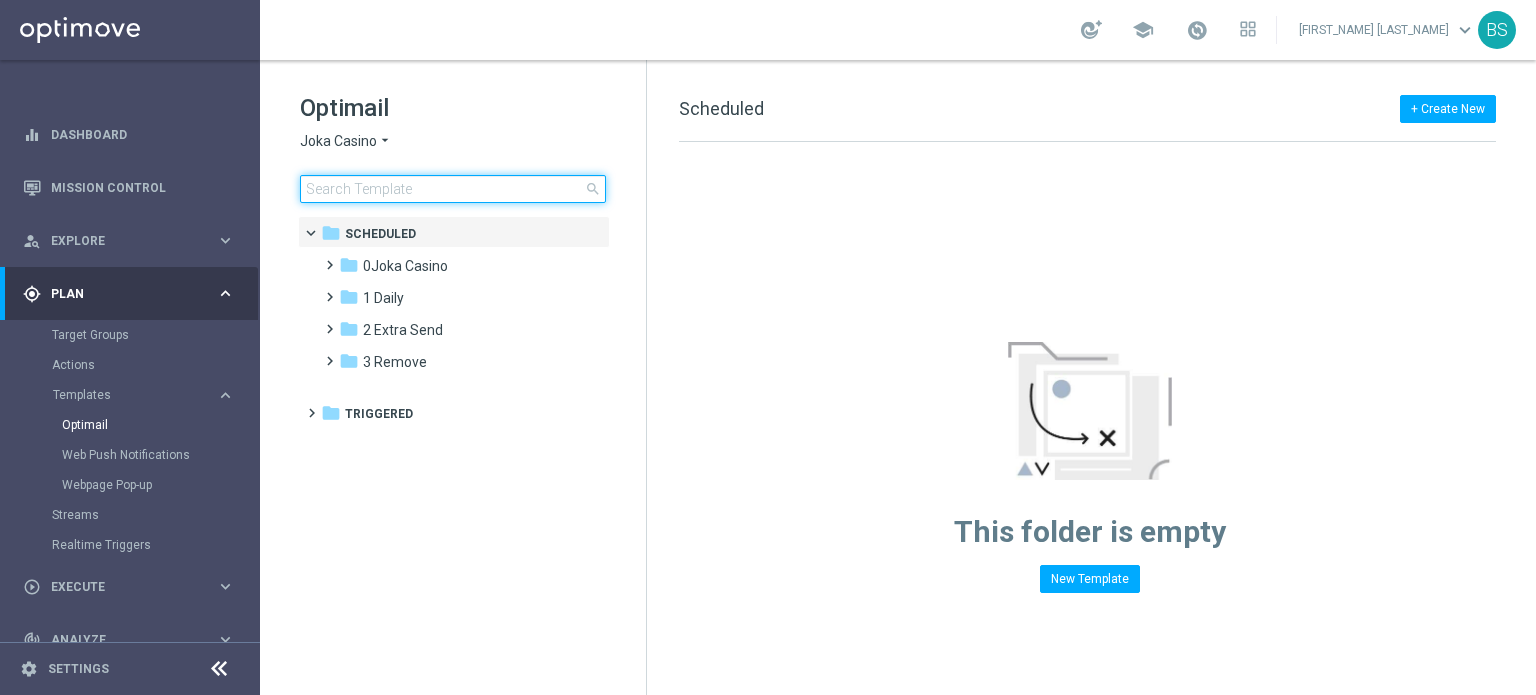 click 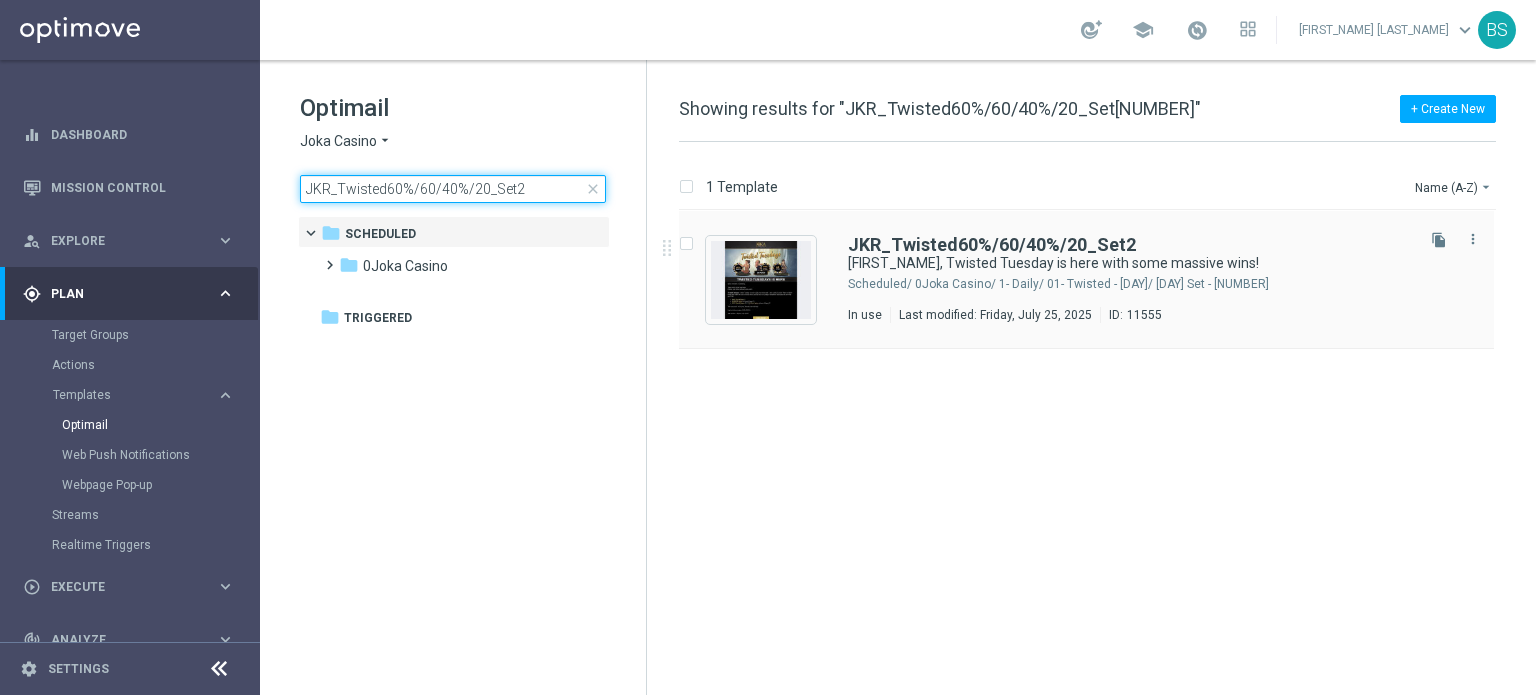 type on "JKR_Twisted60%/60/40%/20_Set2" 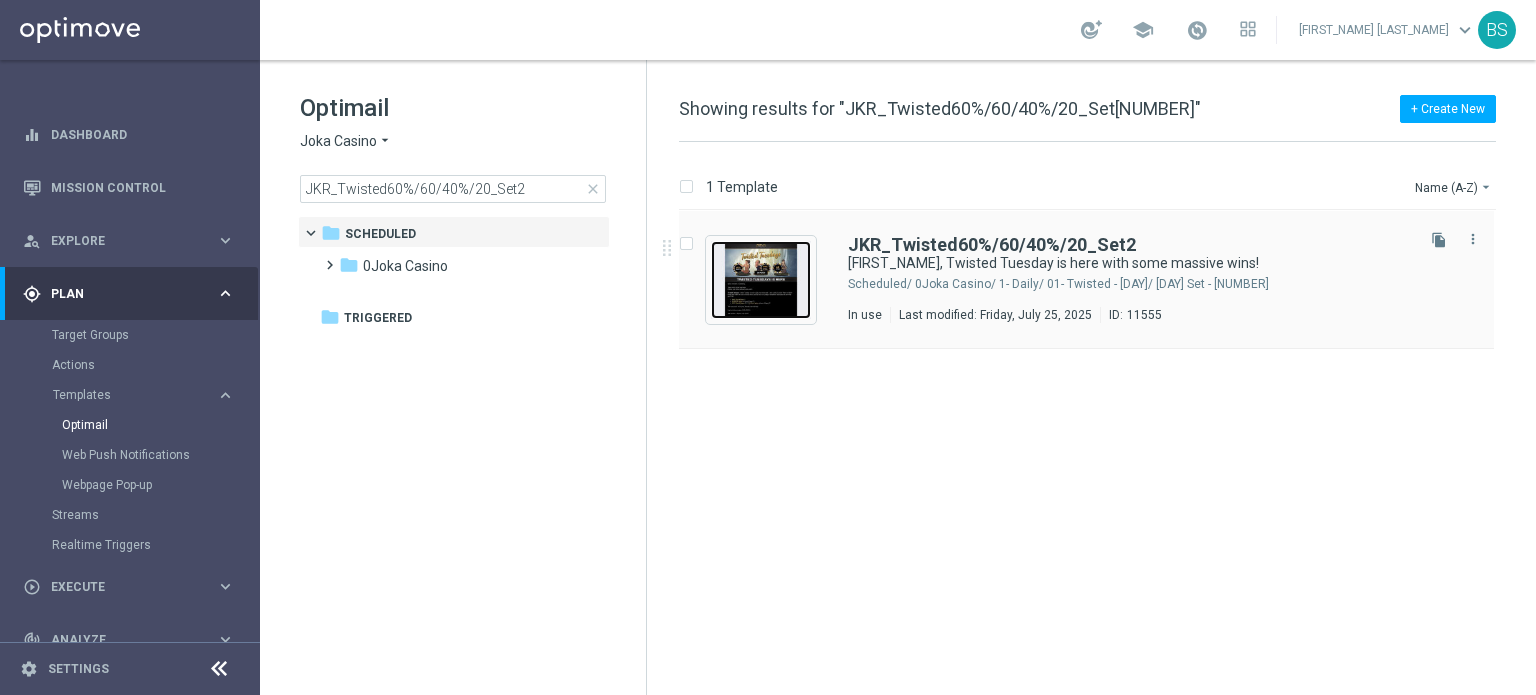 click at bounding box center [761, 280] 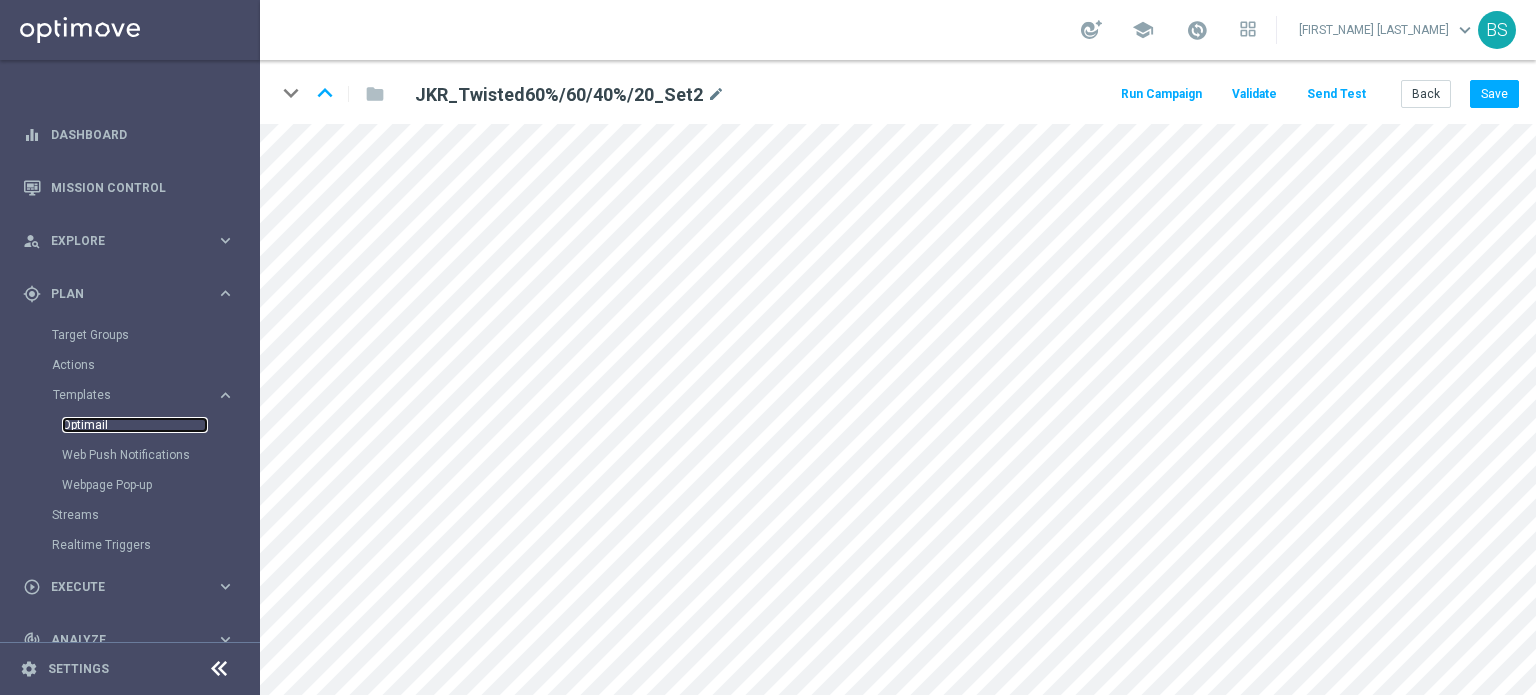 click on "Optimail" at bounding box center [135, 425] 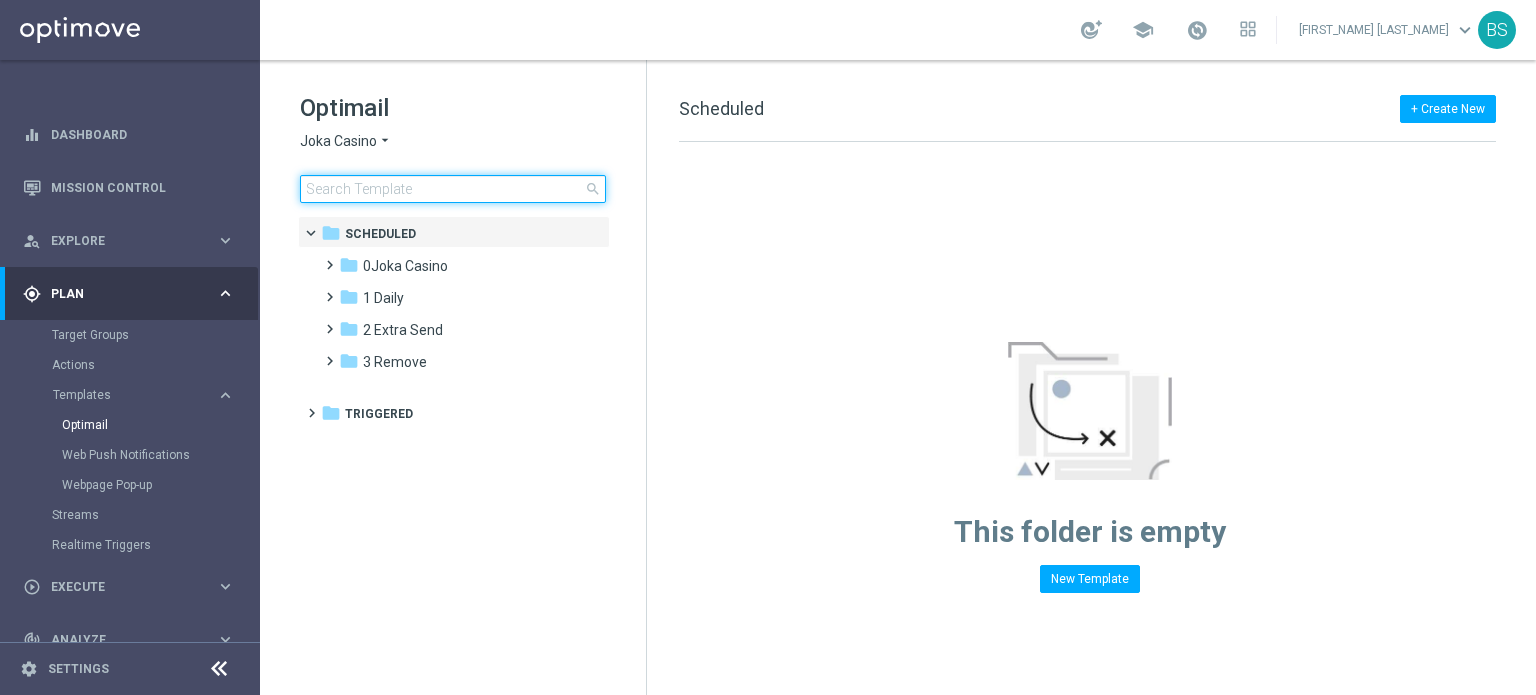 click 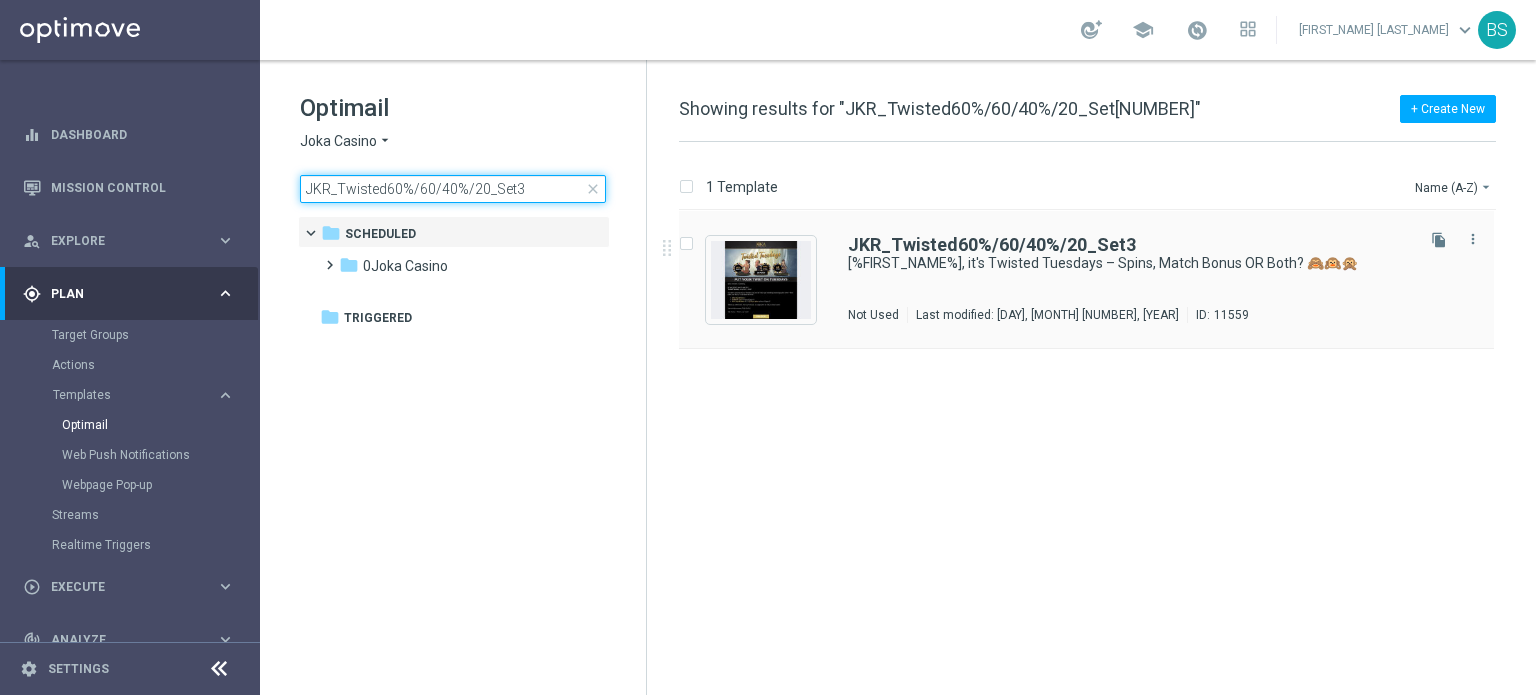 type on "JKR_Twisted60%/60/40%/20_Set3" 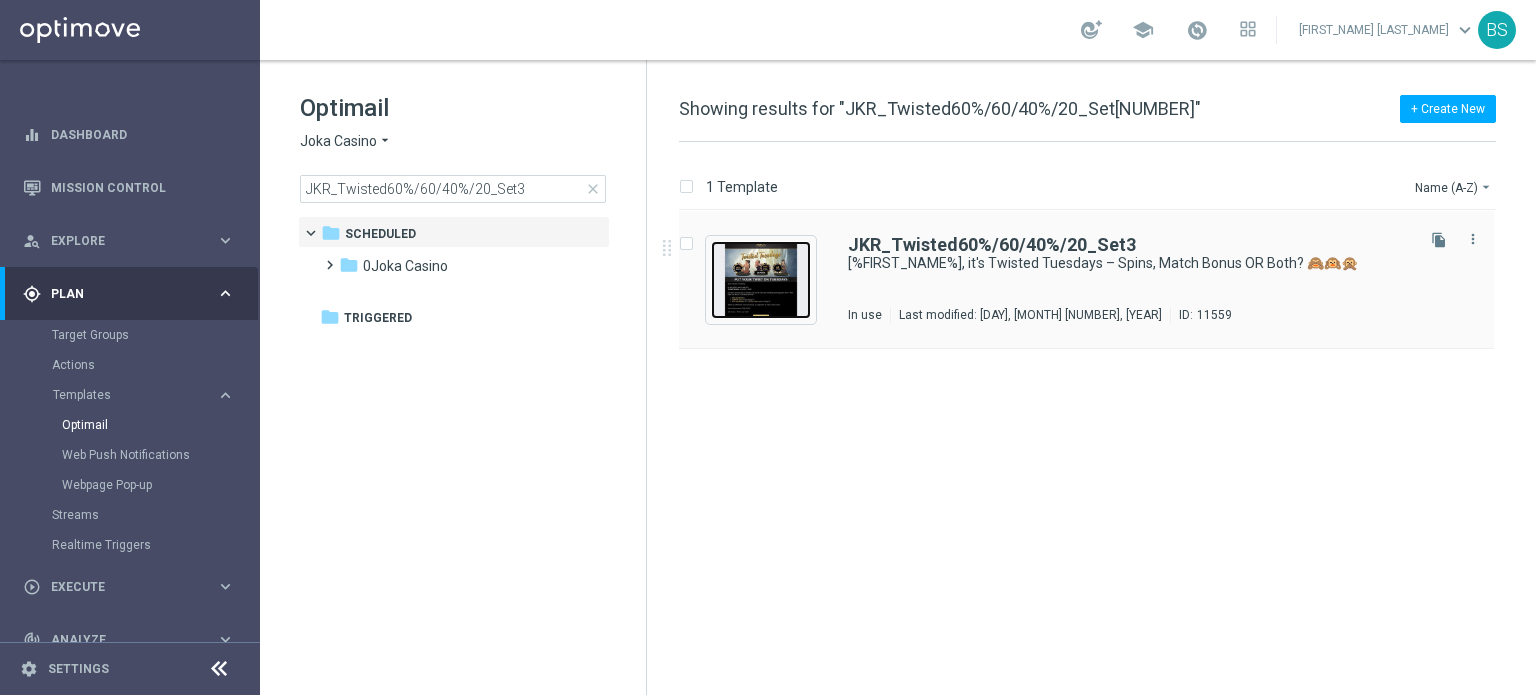 click at bounding box center [761, 280] 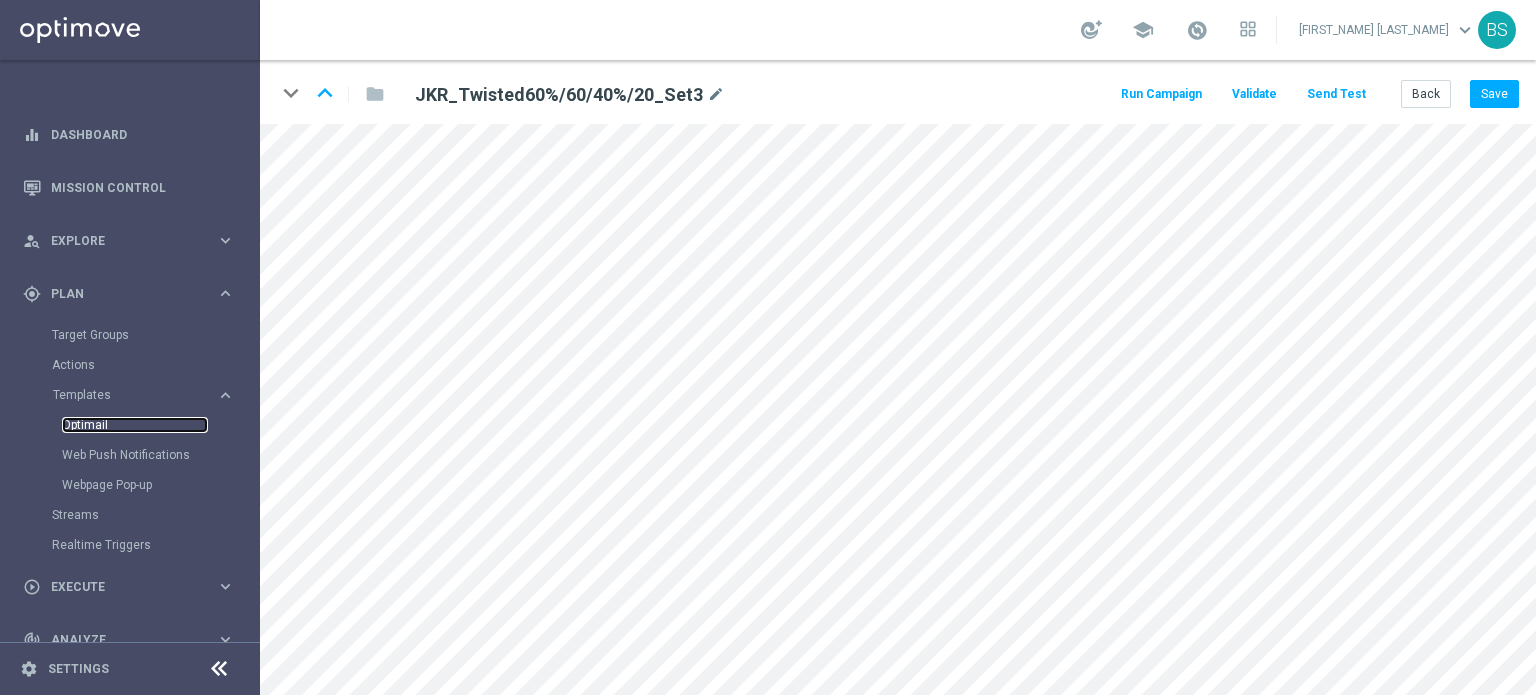 click on "Optimail" at bounding box center (135, 425) 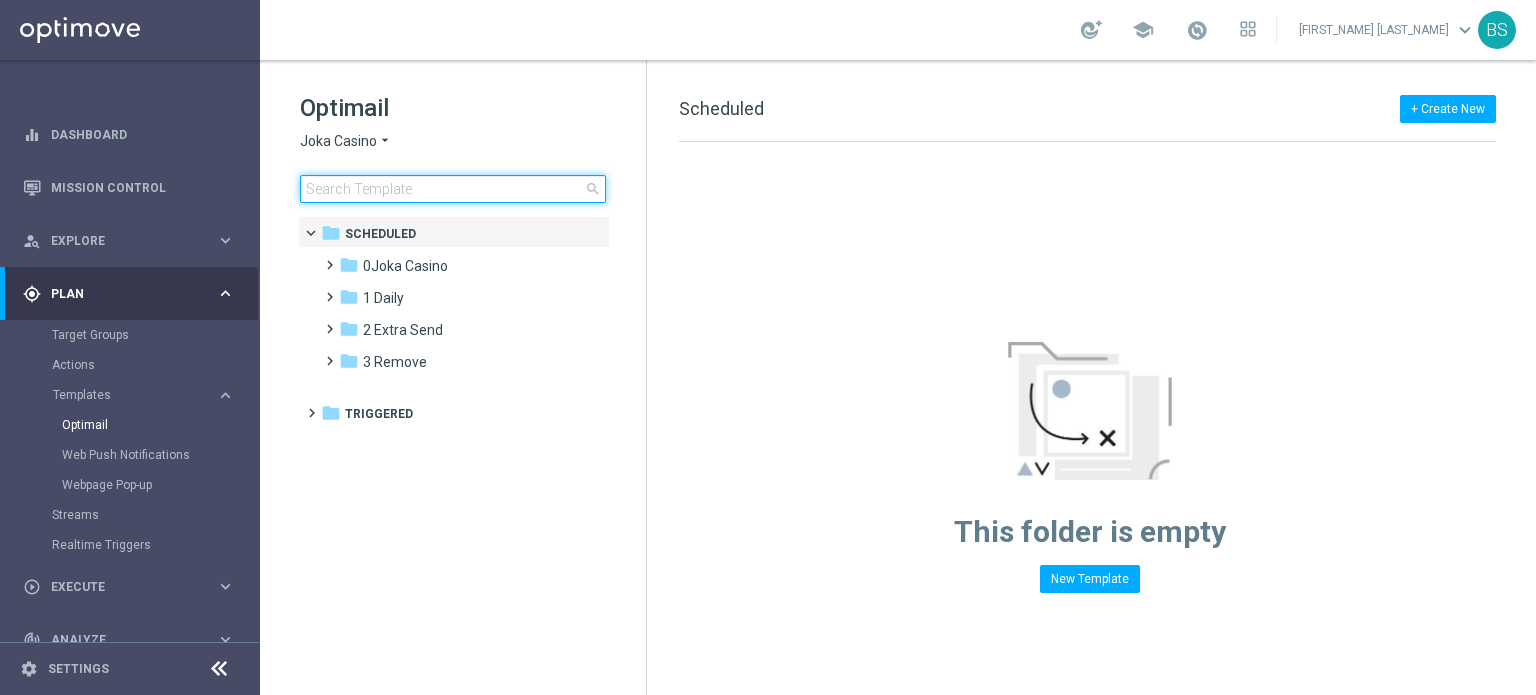 click 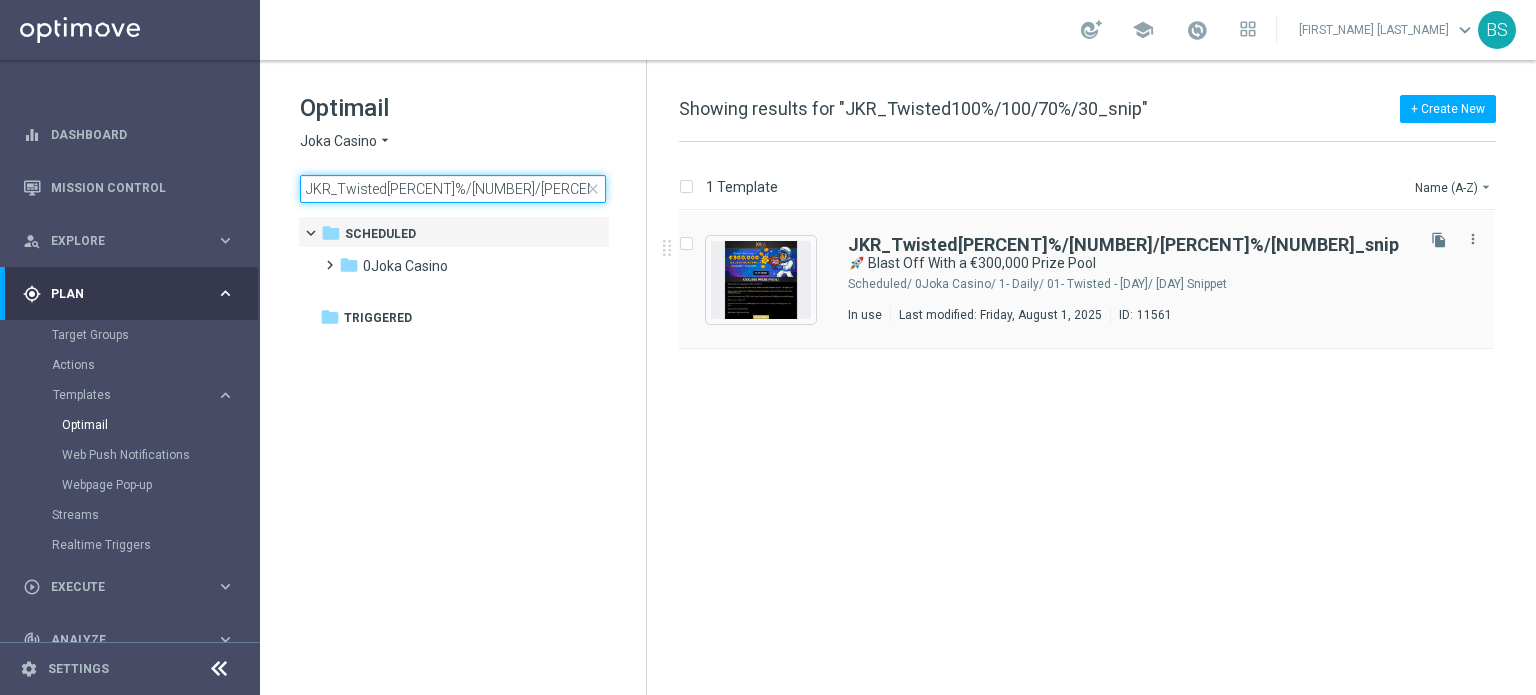 type on "JKR_Twisted[PERCENT]%/[NUMBER]/[PERCENT]%/[NUMBER]_snip" 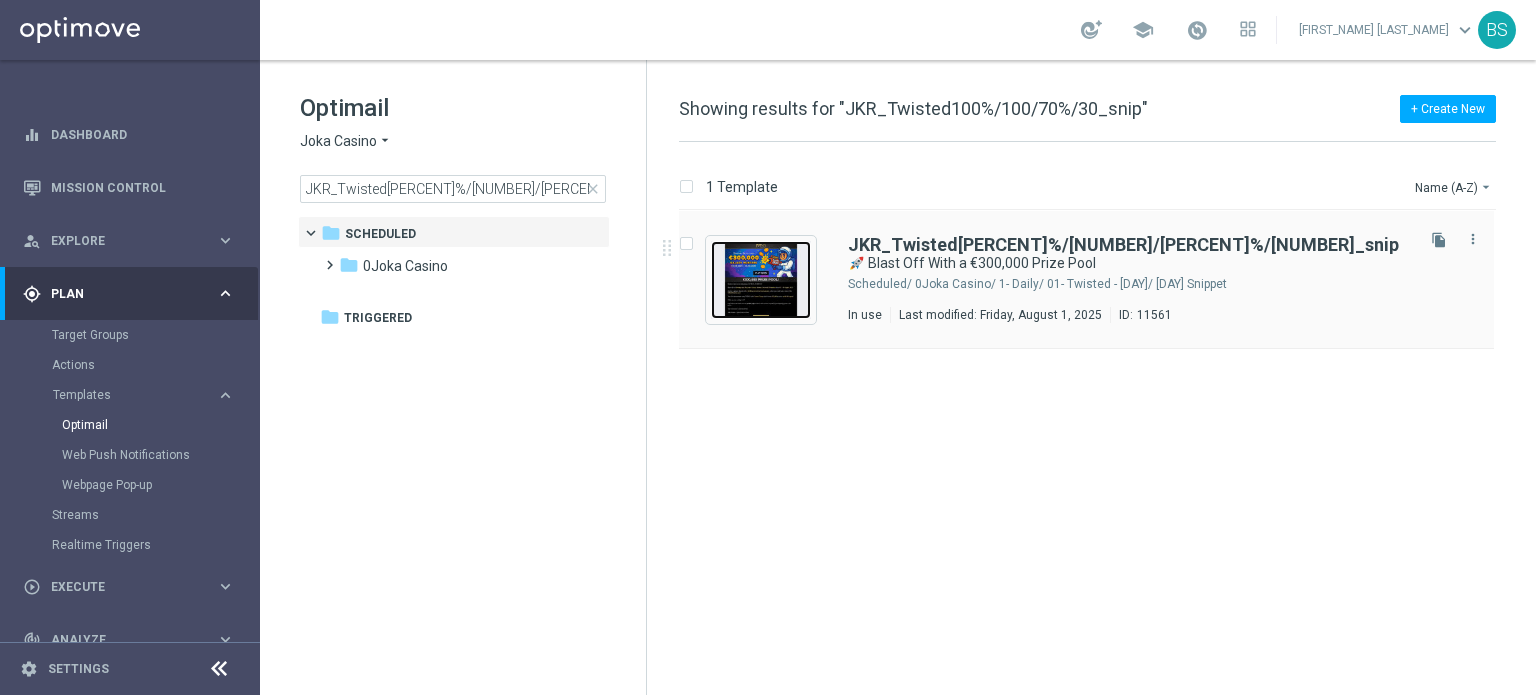 click at bounding box center (761, 280) 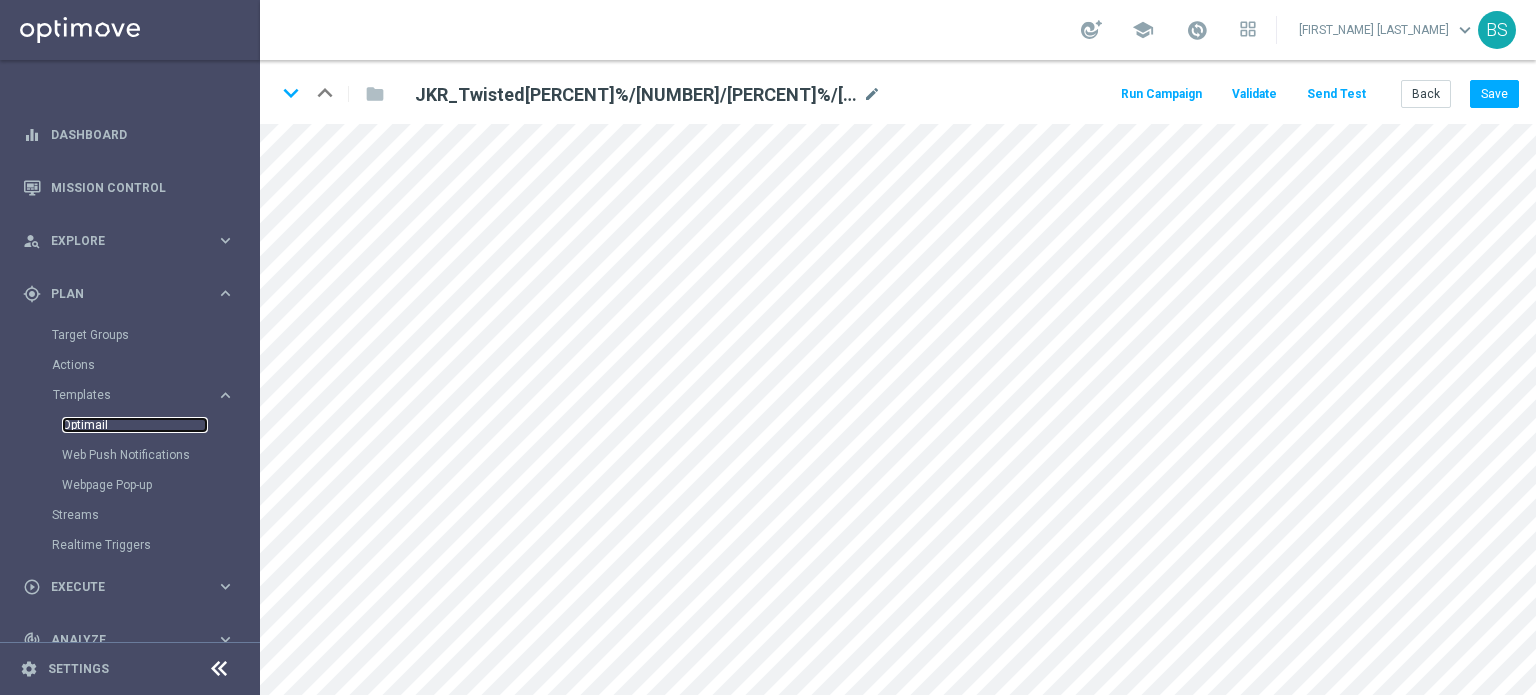click on "Optimail" at bounding box center [135, 425] 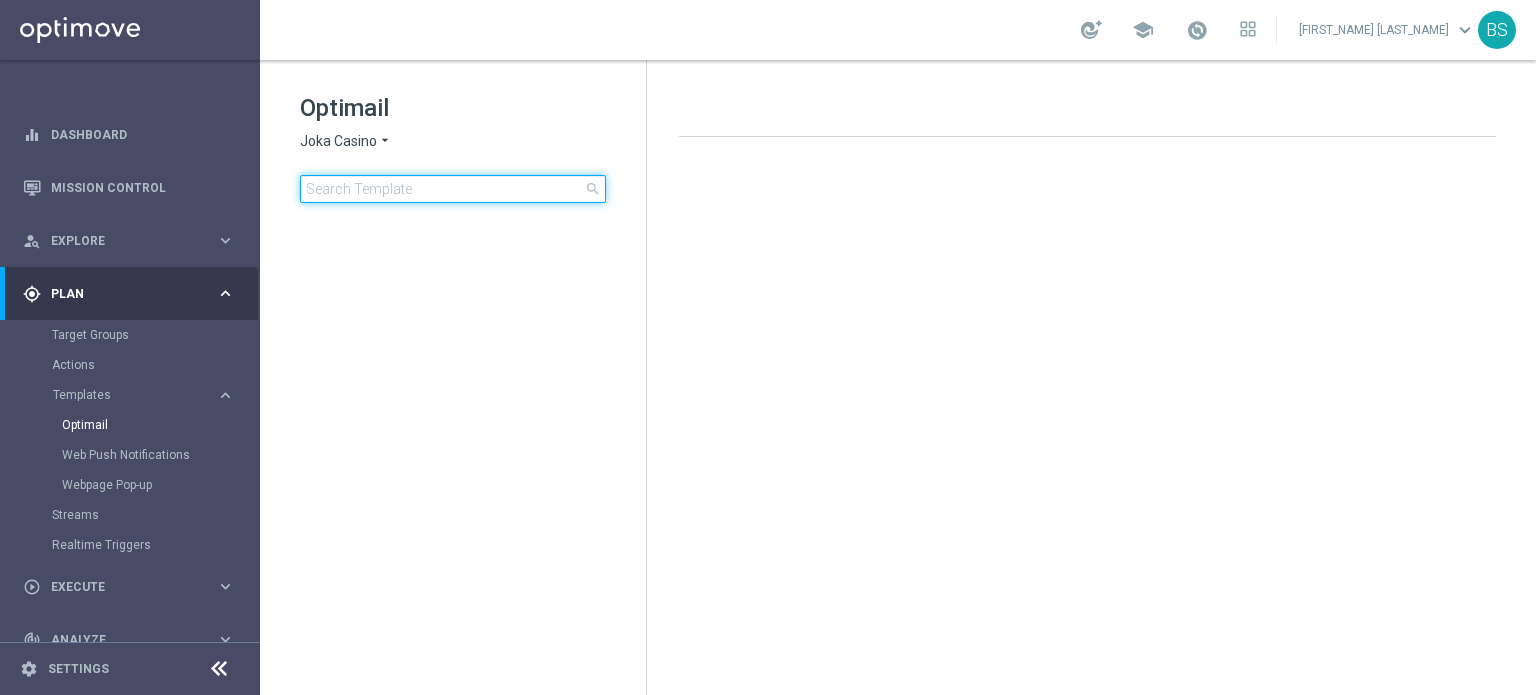 click 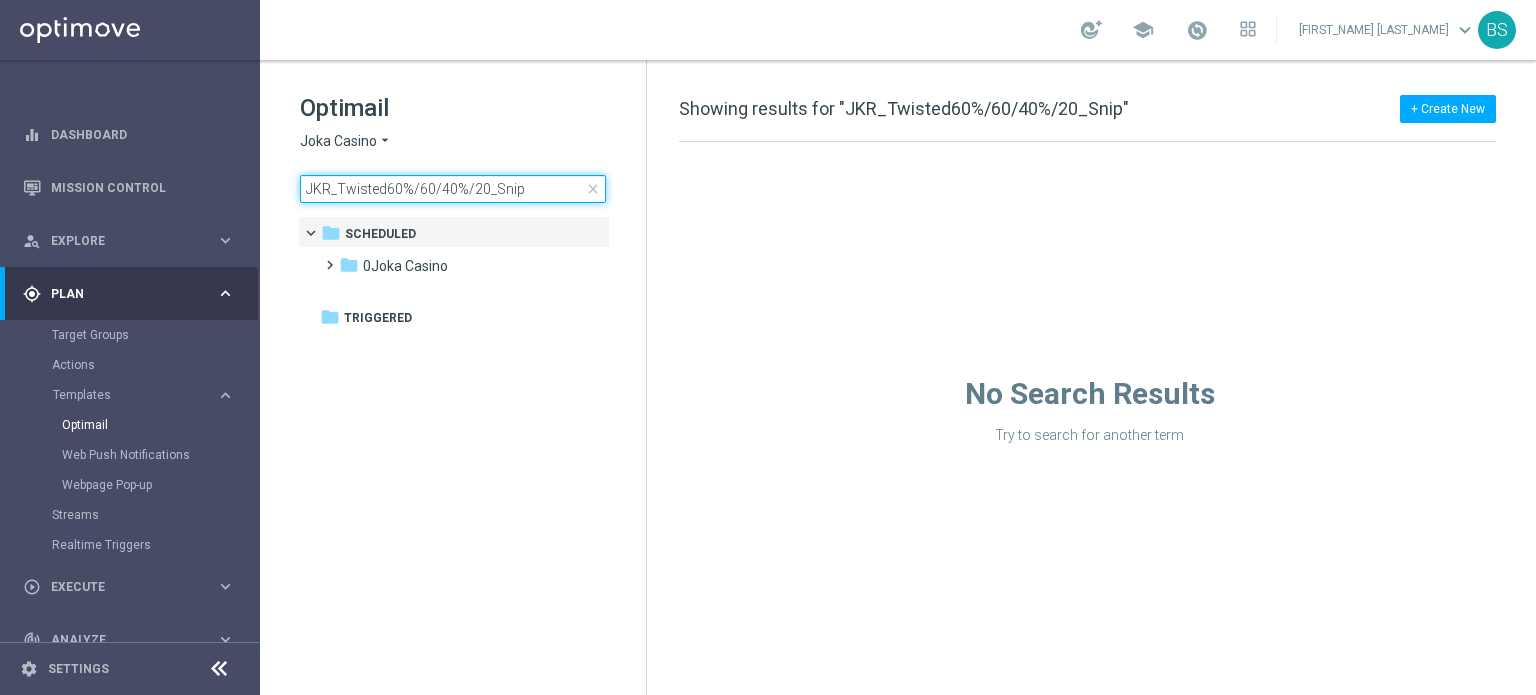 type on "JKR_Twisted60%/60/40%/20_Snip" 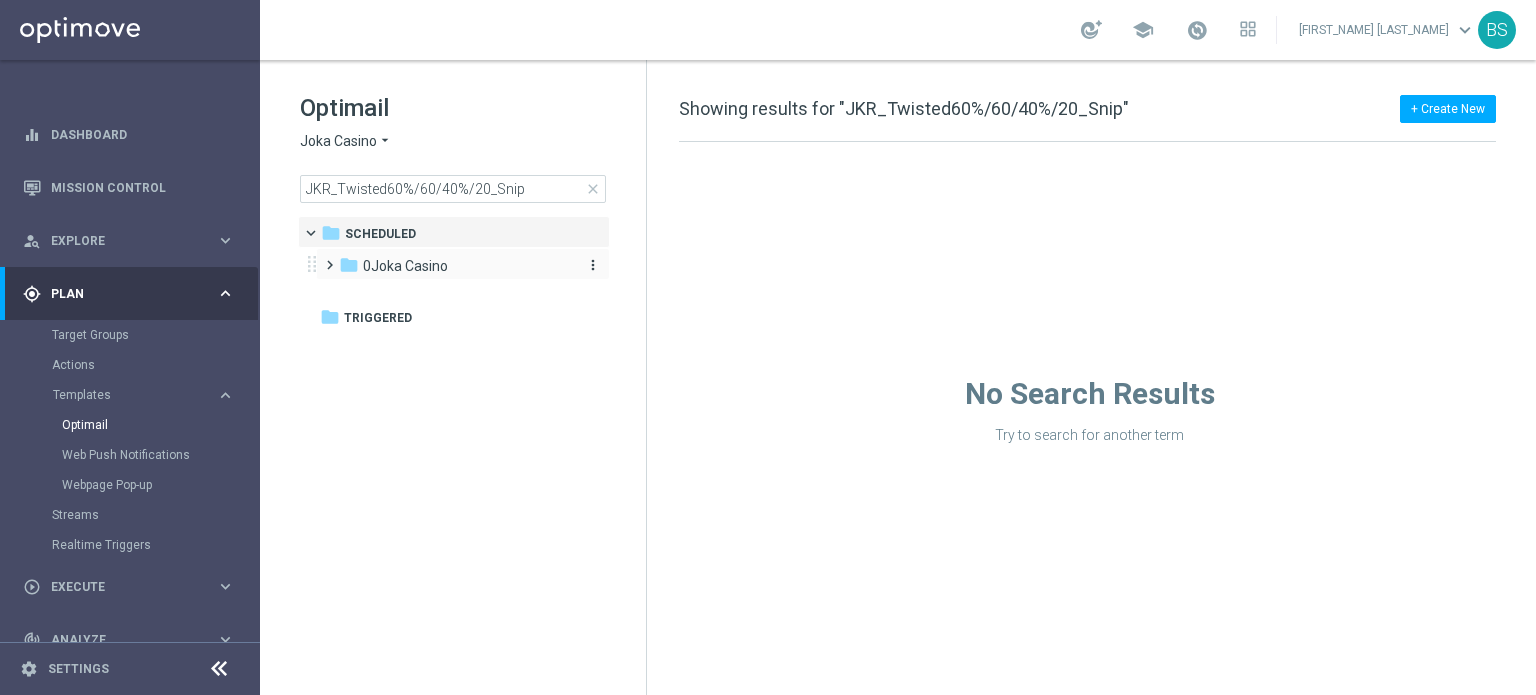 click on "0Joka Casino" at bounding box center [405, 266] 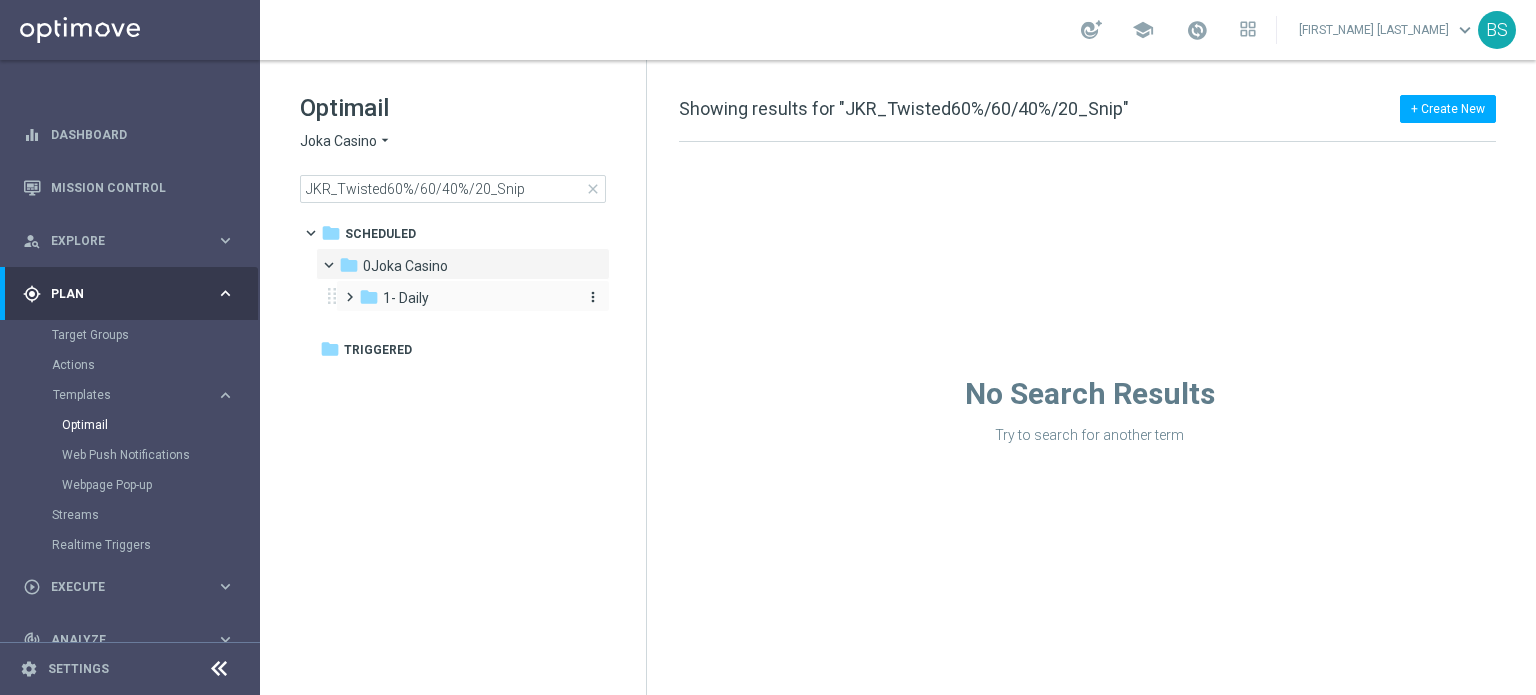 click on "folder
1- Daily" at bounding box center (465, 298) 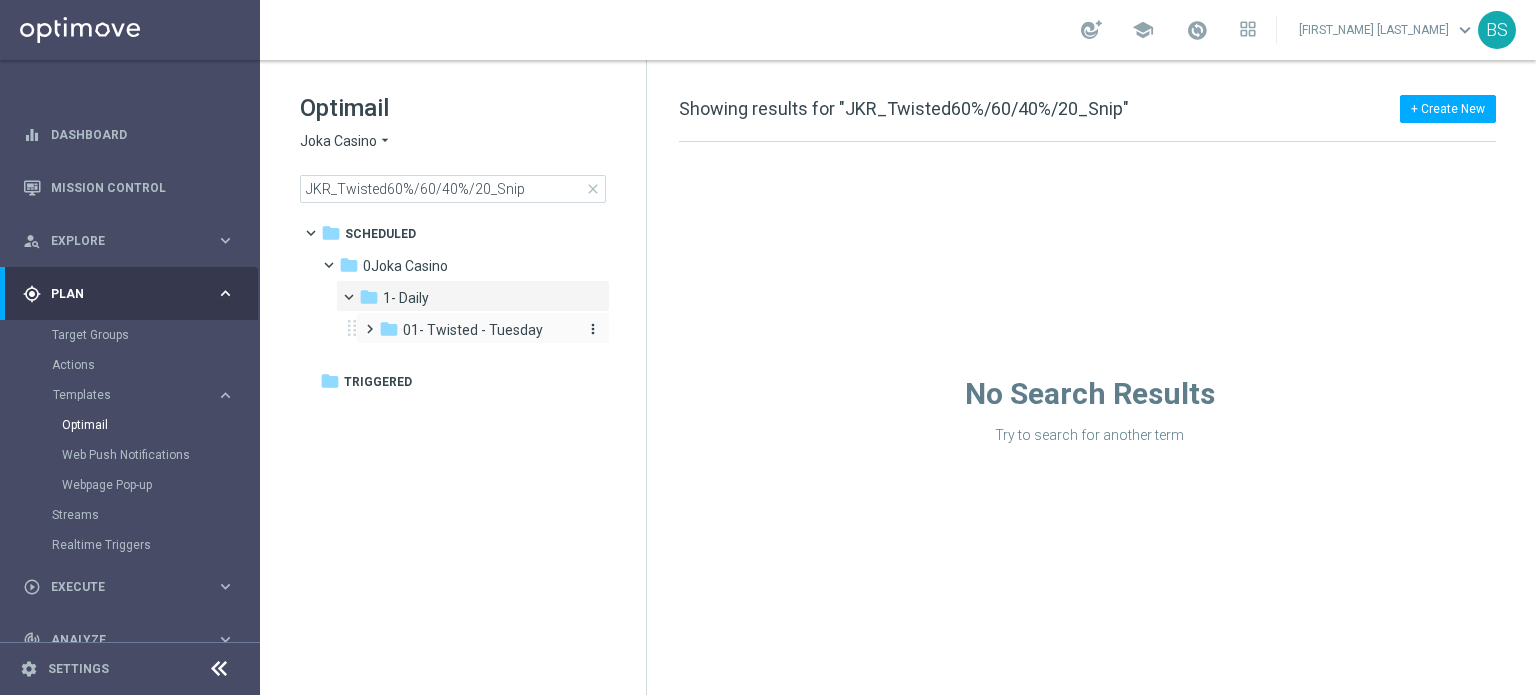 click on "01- Twisted - Tuesday" at bounding box center [473, 330] 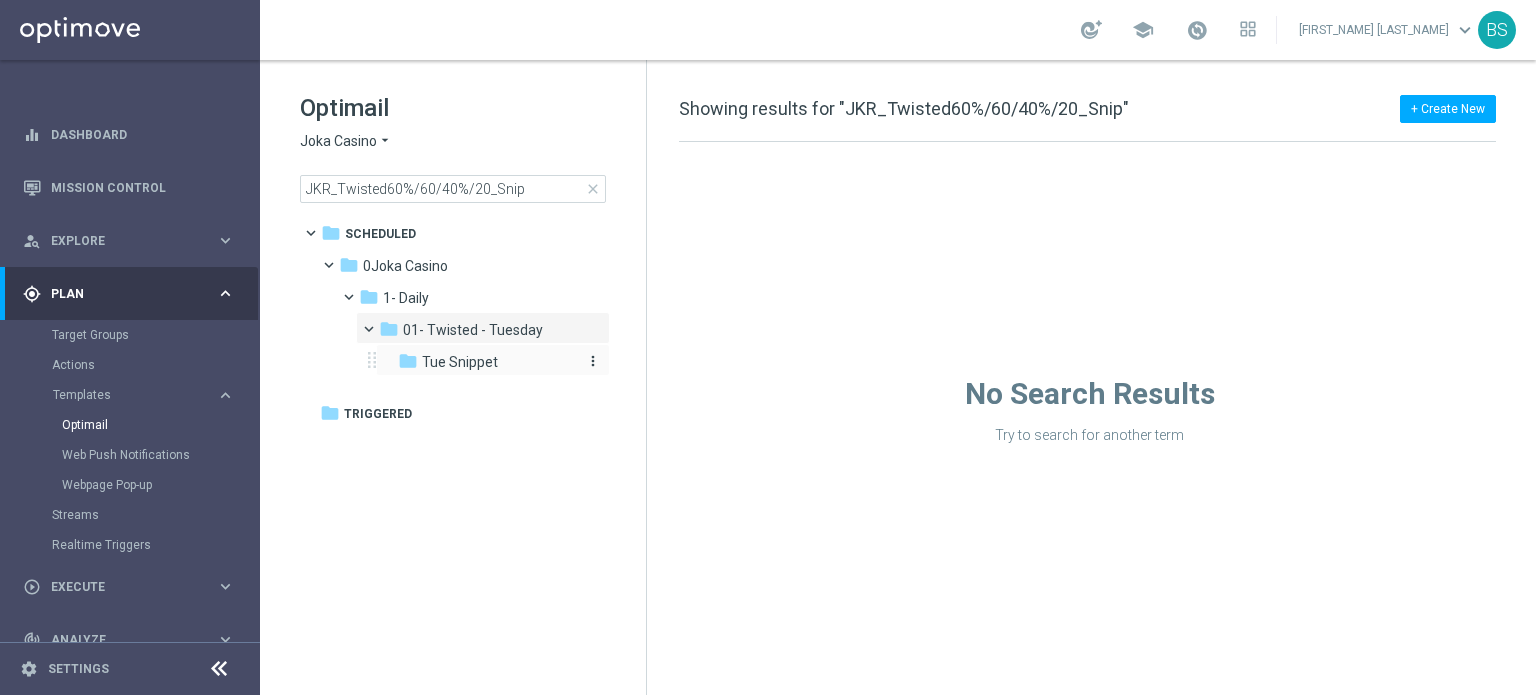 click on "folder
[DAY] Snippet" at bounding box center (488, 362) 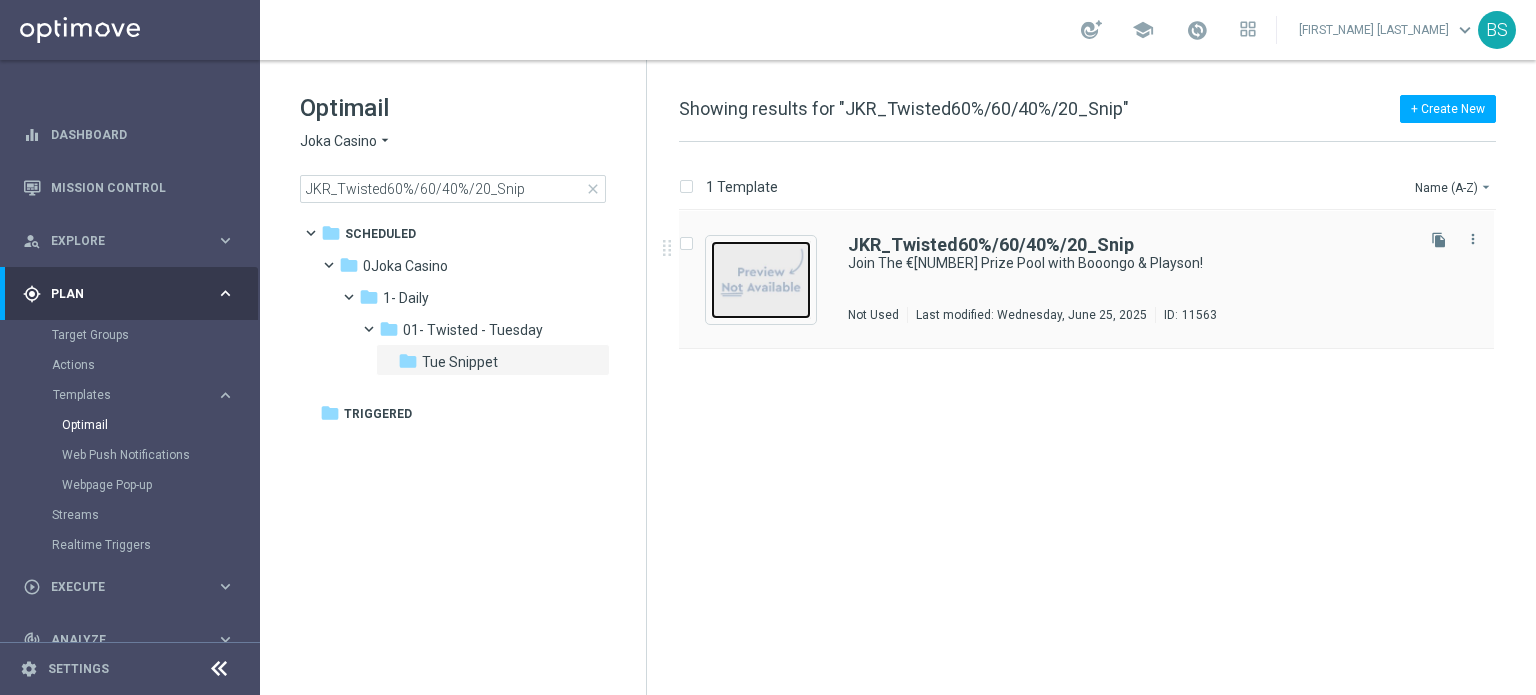 click at bounding box center (761, 280) 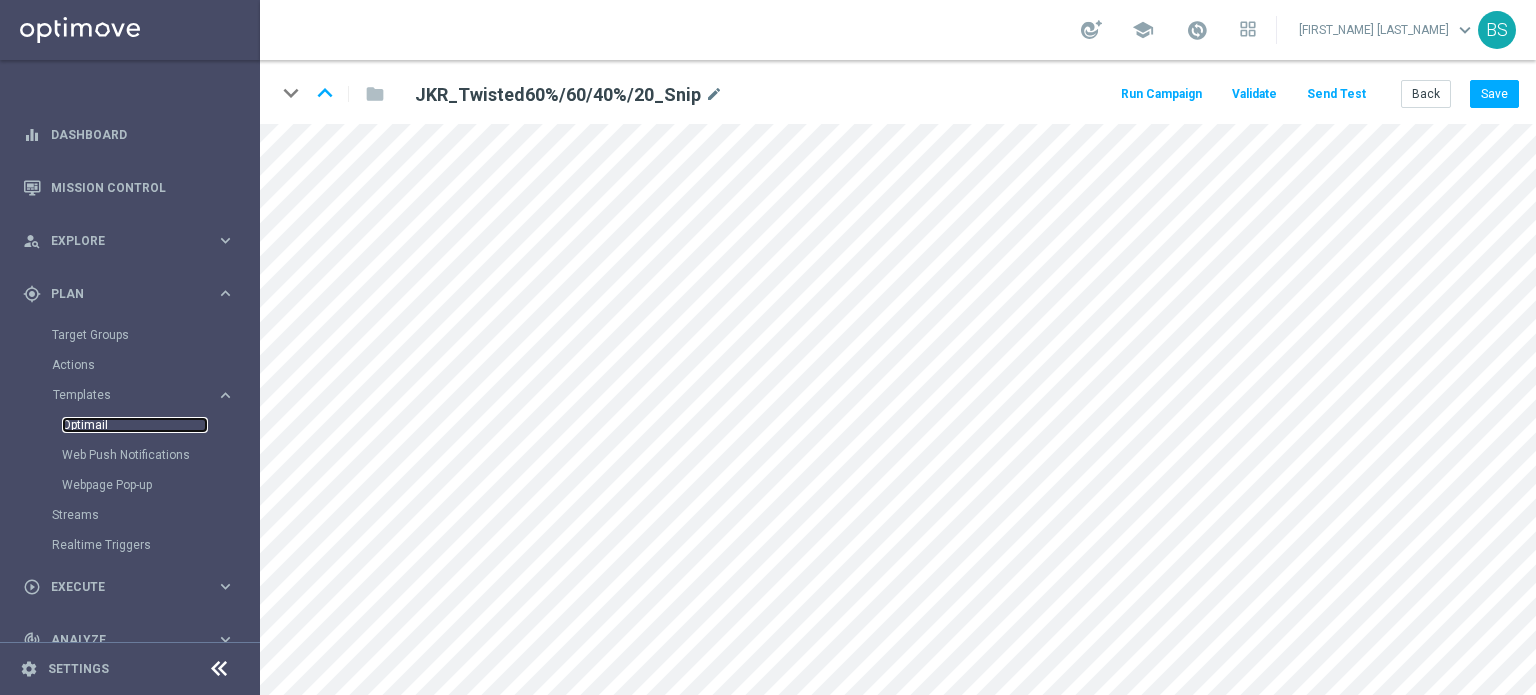 click on "Optimail" at bounding box center [135, 425] 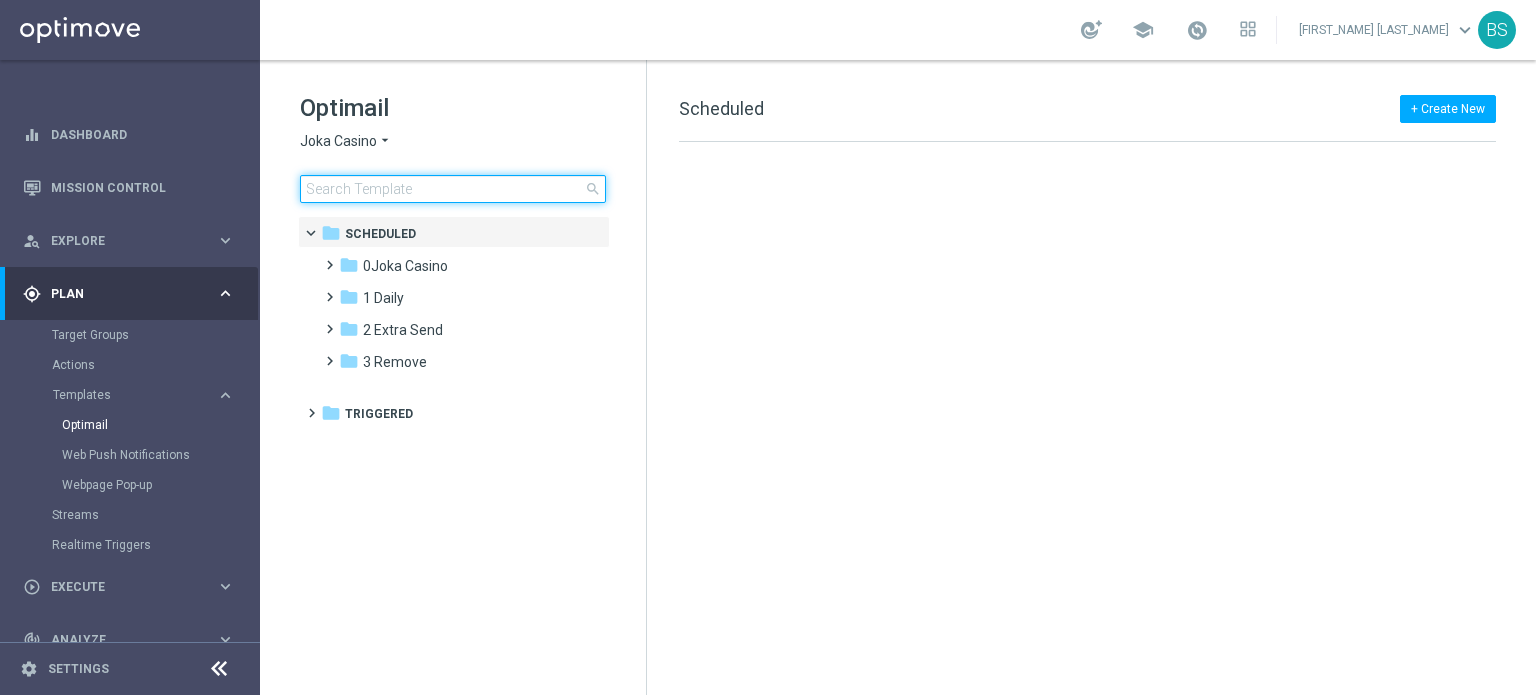 click 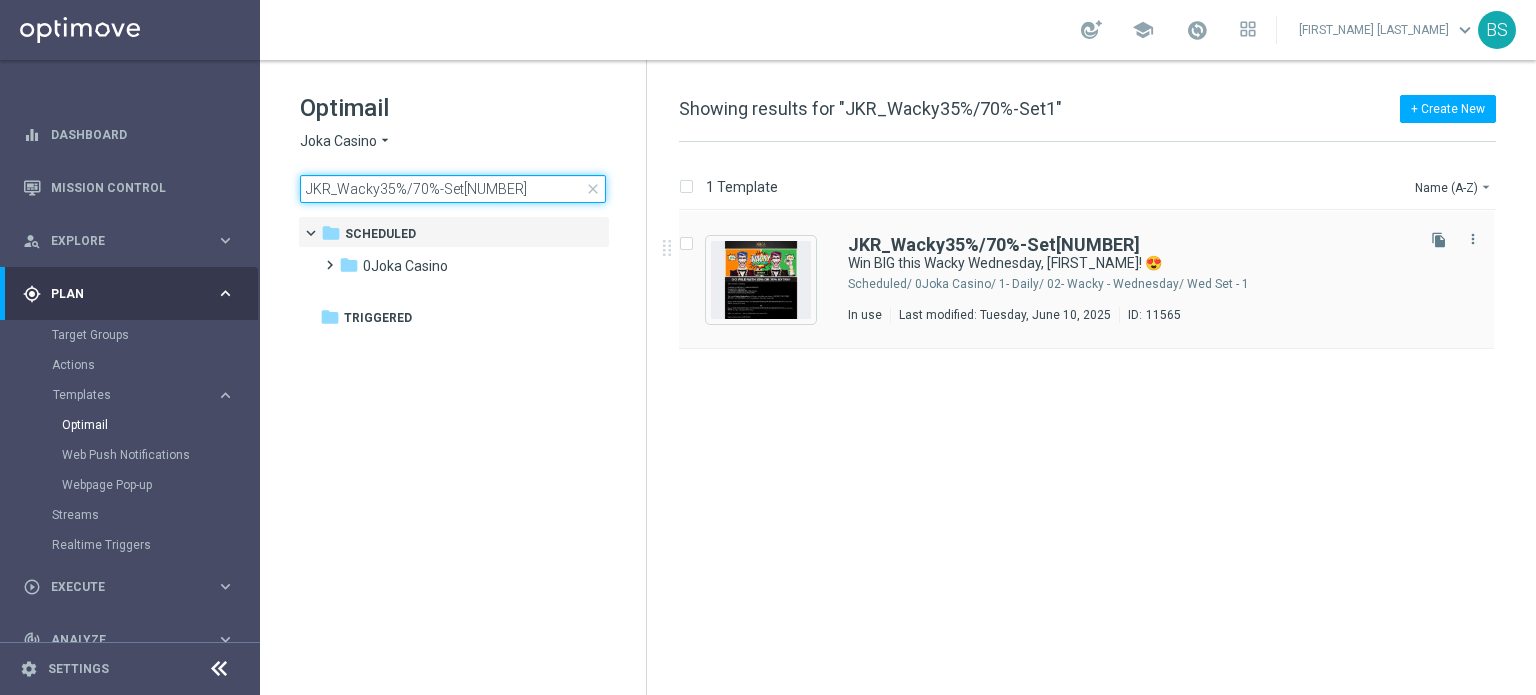 type on "JKR_Wacky35%/70%-Set[NUMBER]" 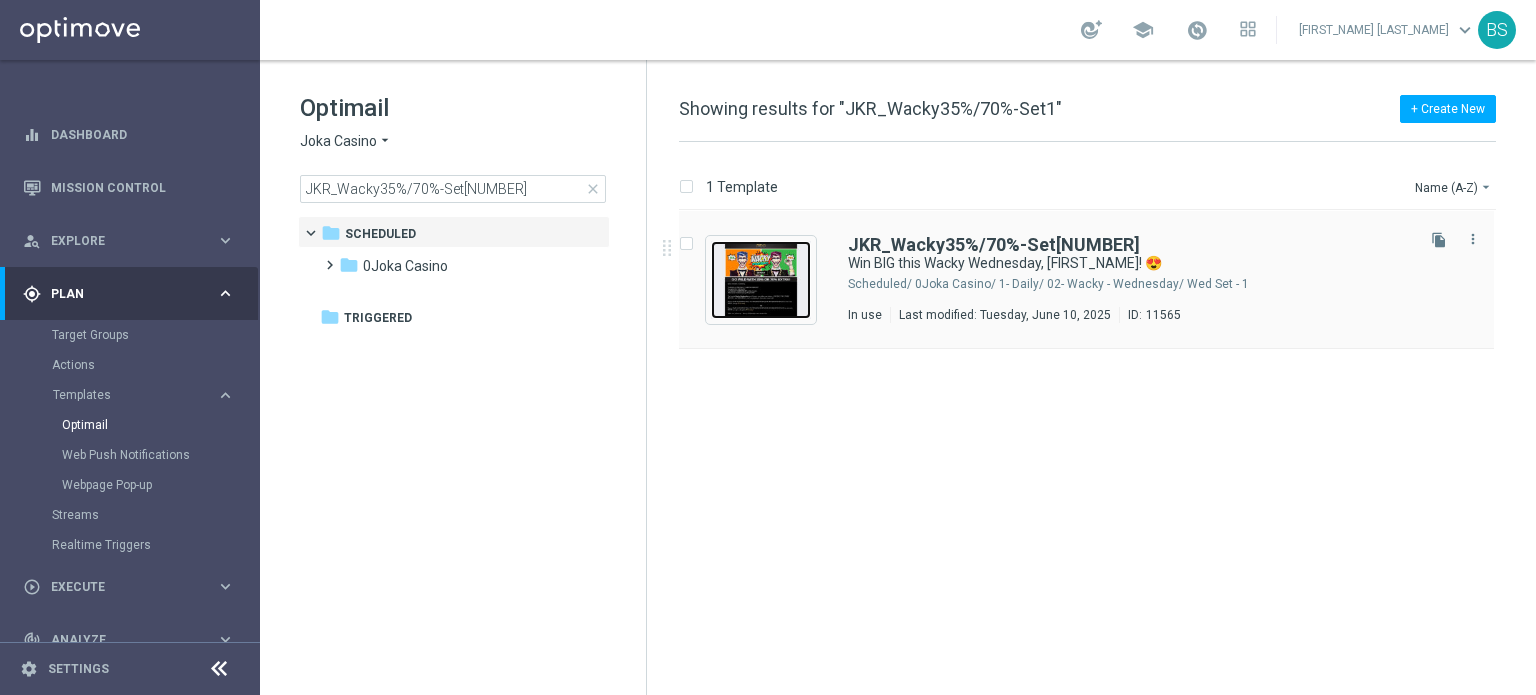 click at bounding box center [761, 280] 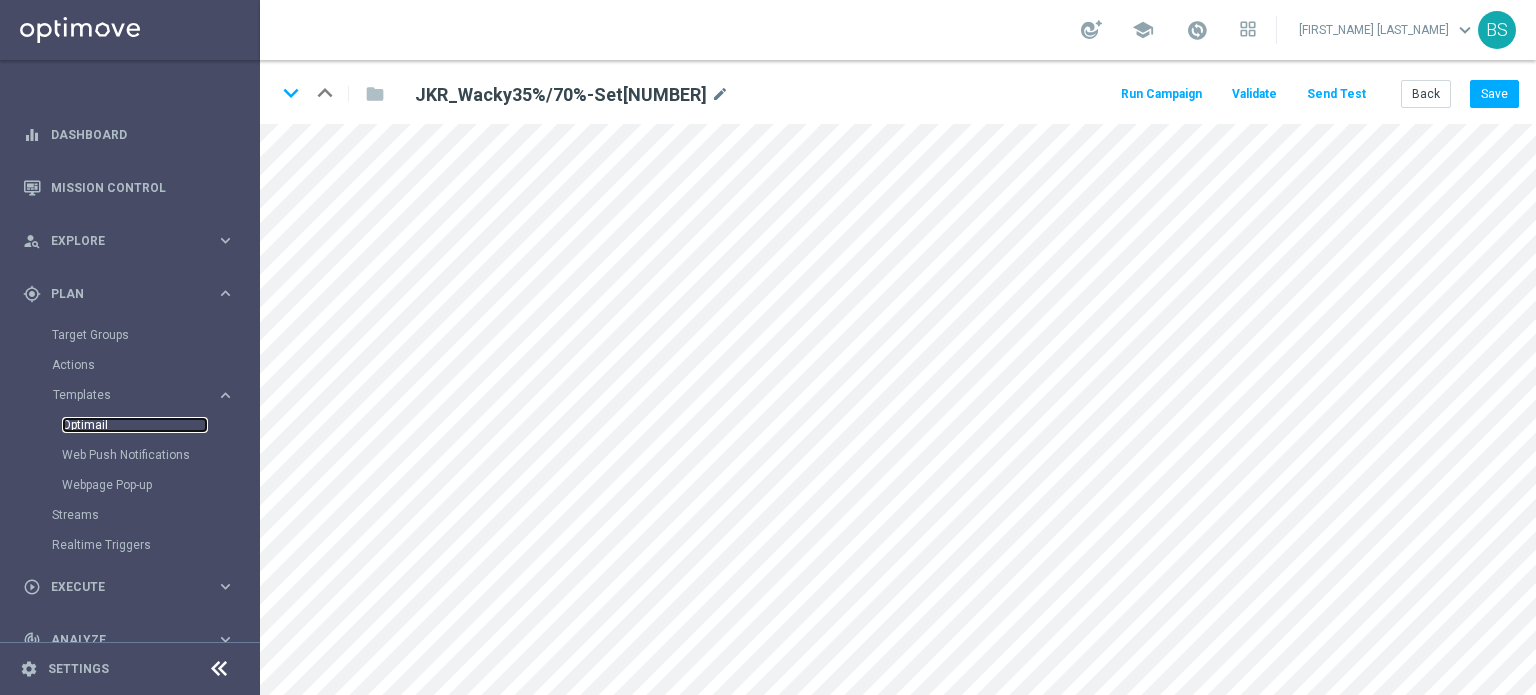 click on "Optimail" at bounding box center [135, 425] 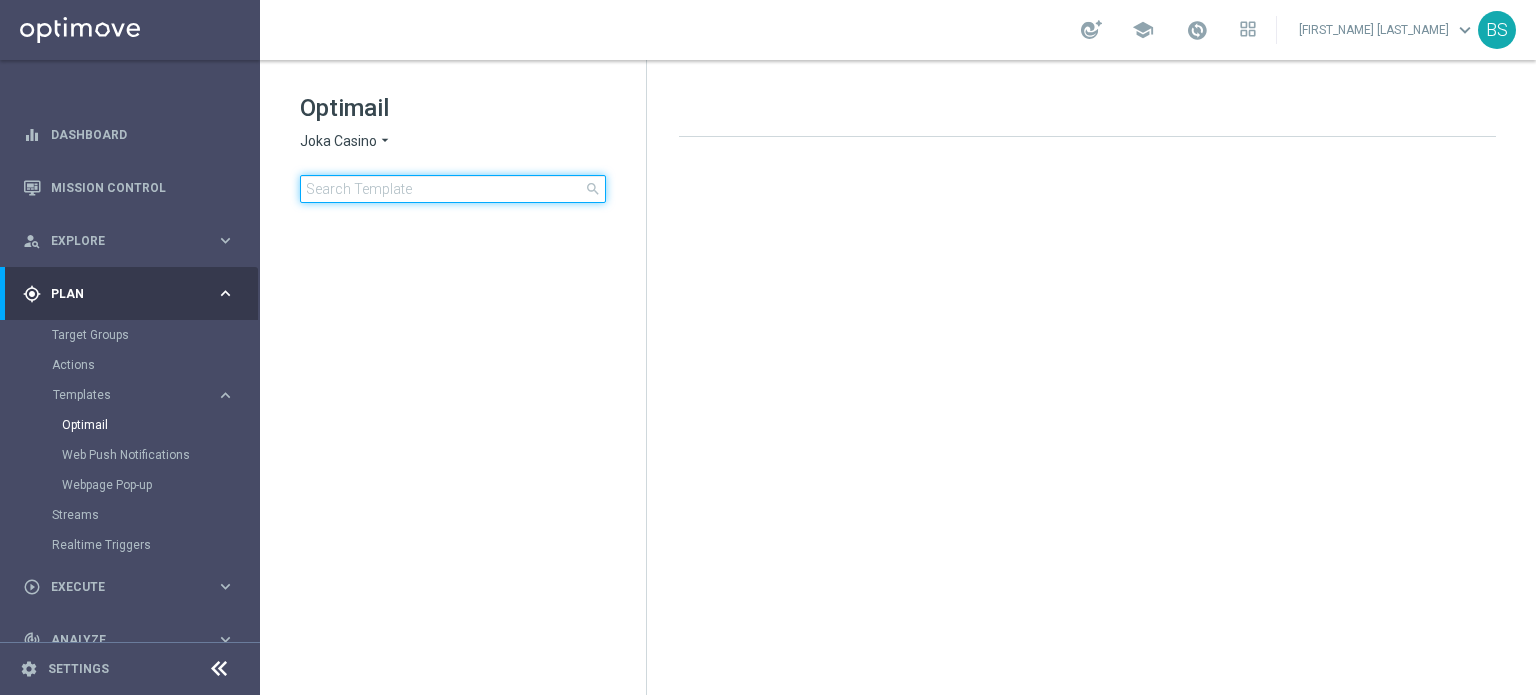 click 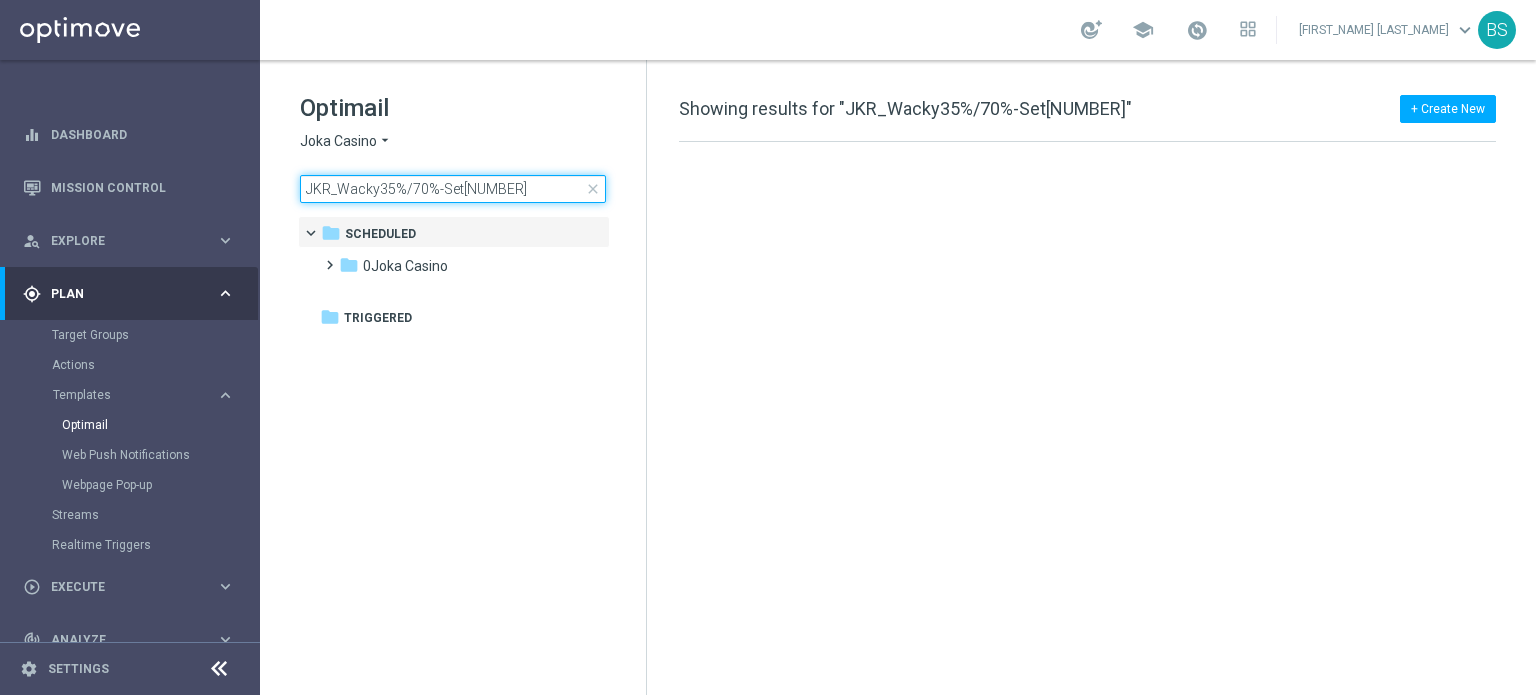 type on "JKR_Wacky35%/70%-Set[NUMBER]" 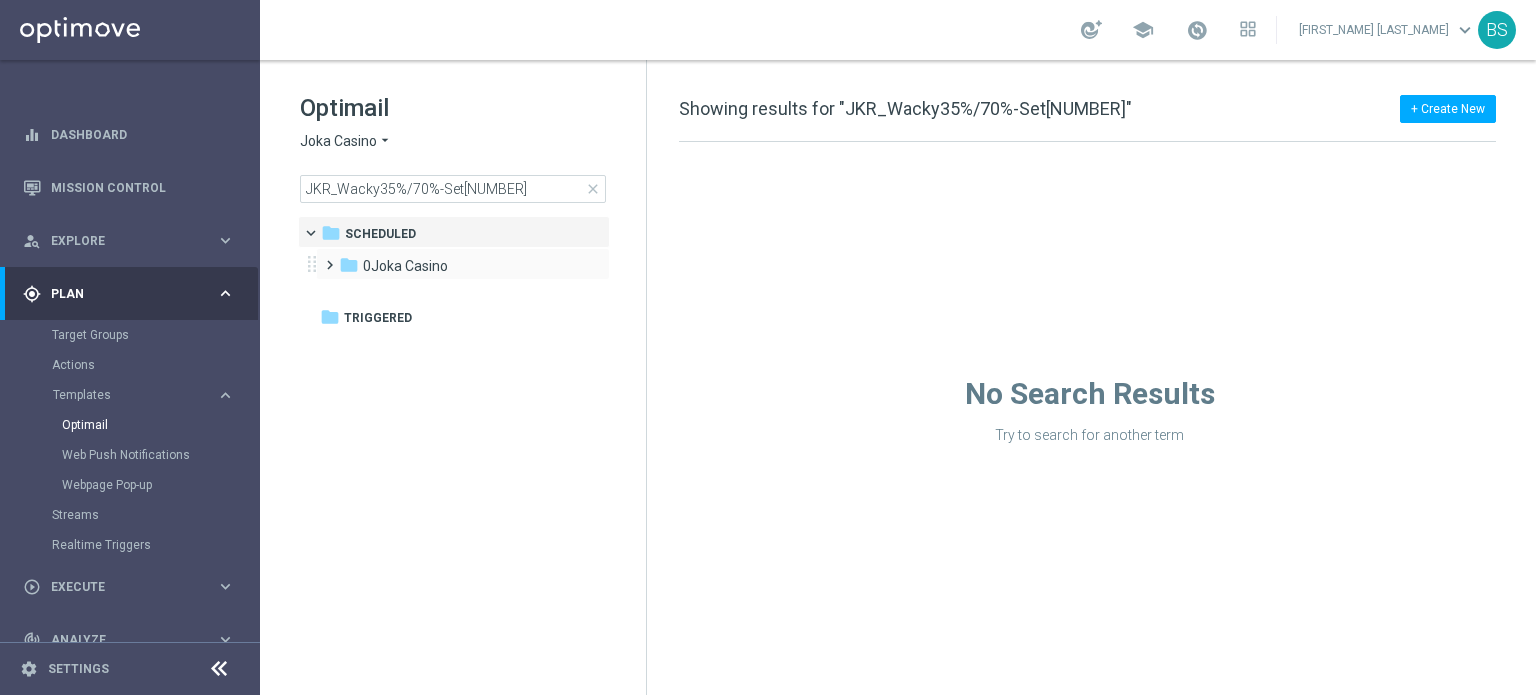 click at bounding box center (325, 256) 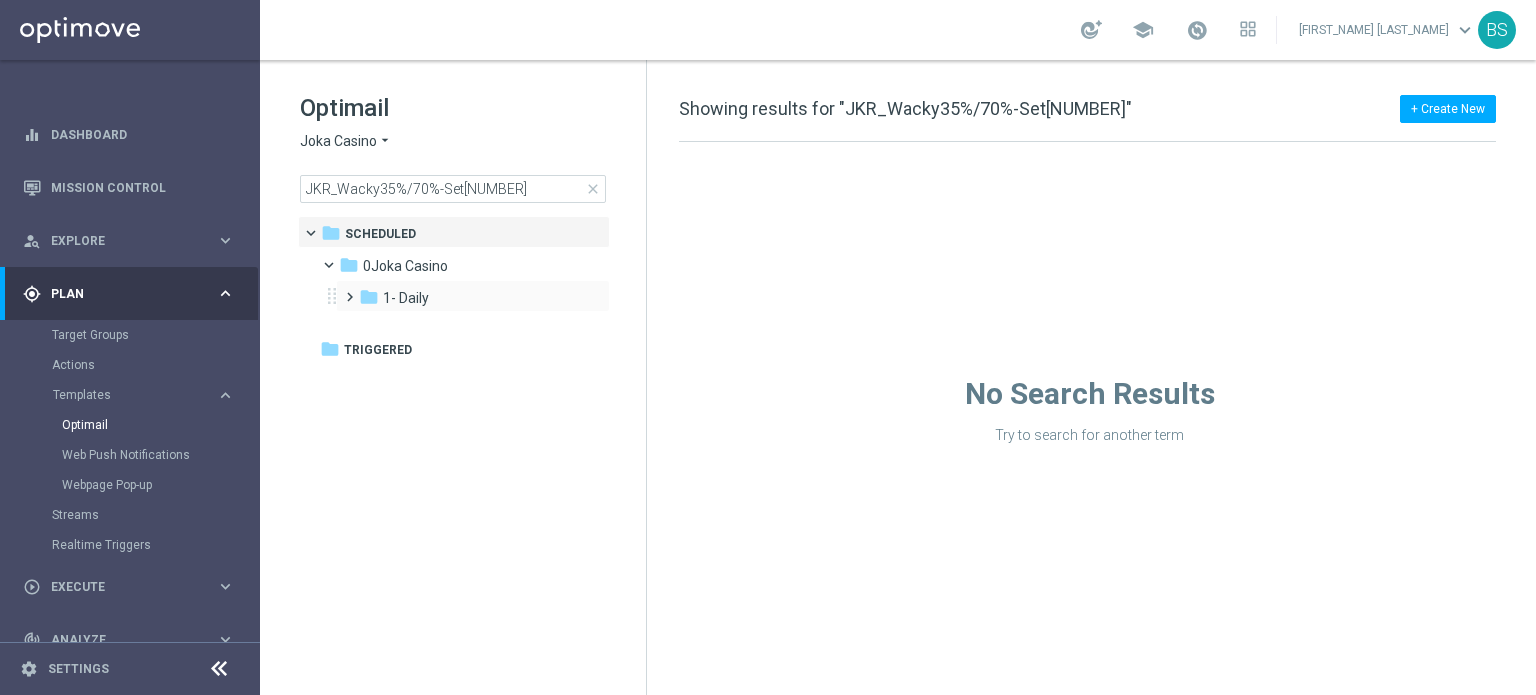 click at bounding box center [345, 288] 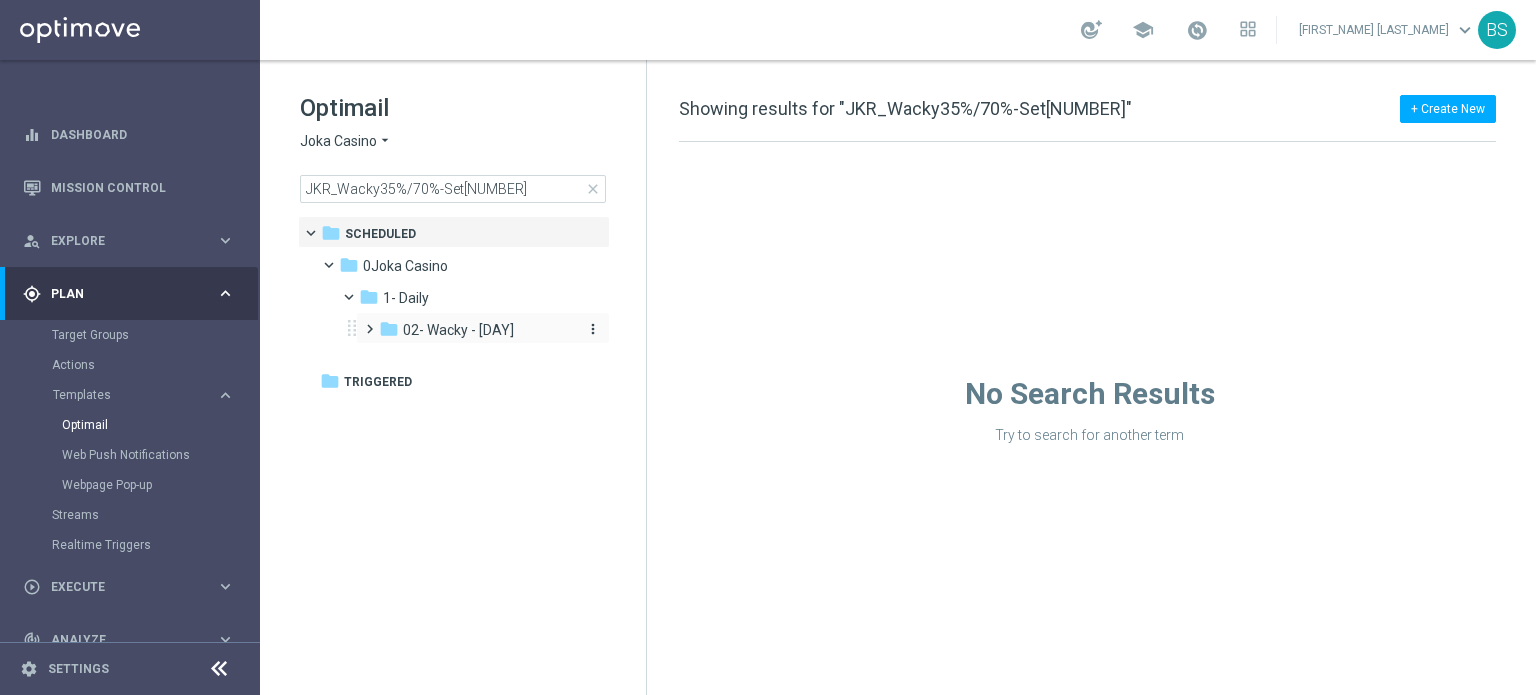 click on "folder
02- Wacky - [DAY]" at bounding box center [477, 330] 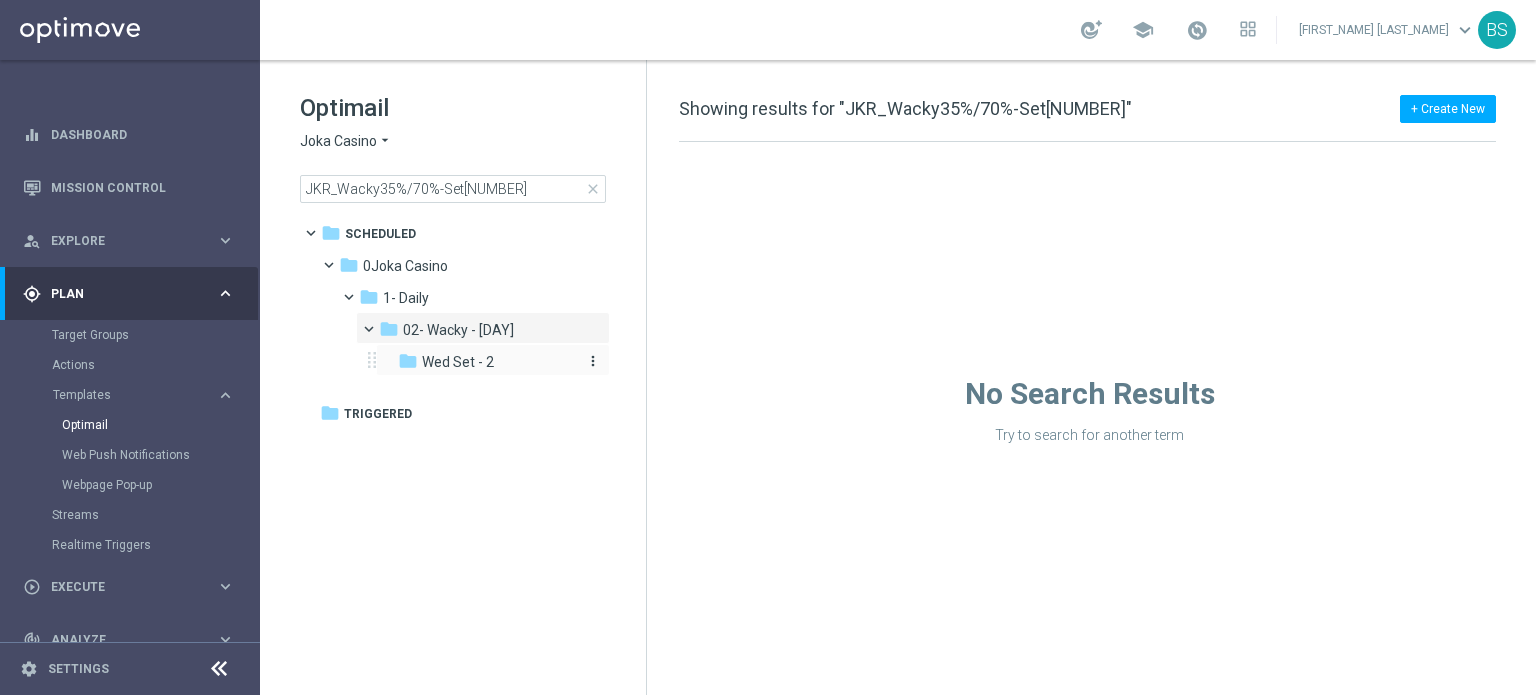 click on "Wed Set - 2" at bounding box center (458, 362) 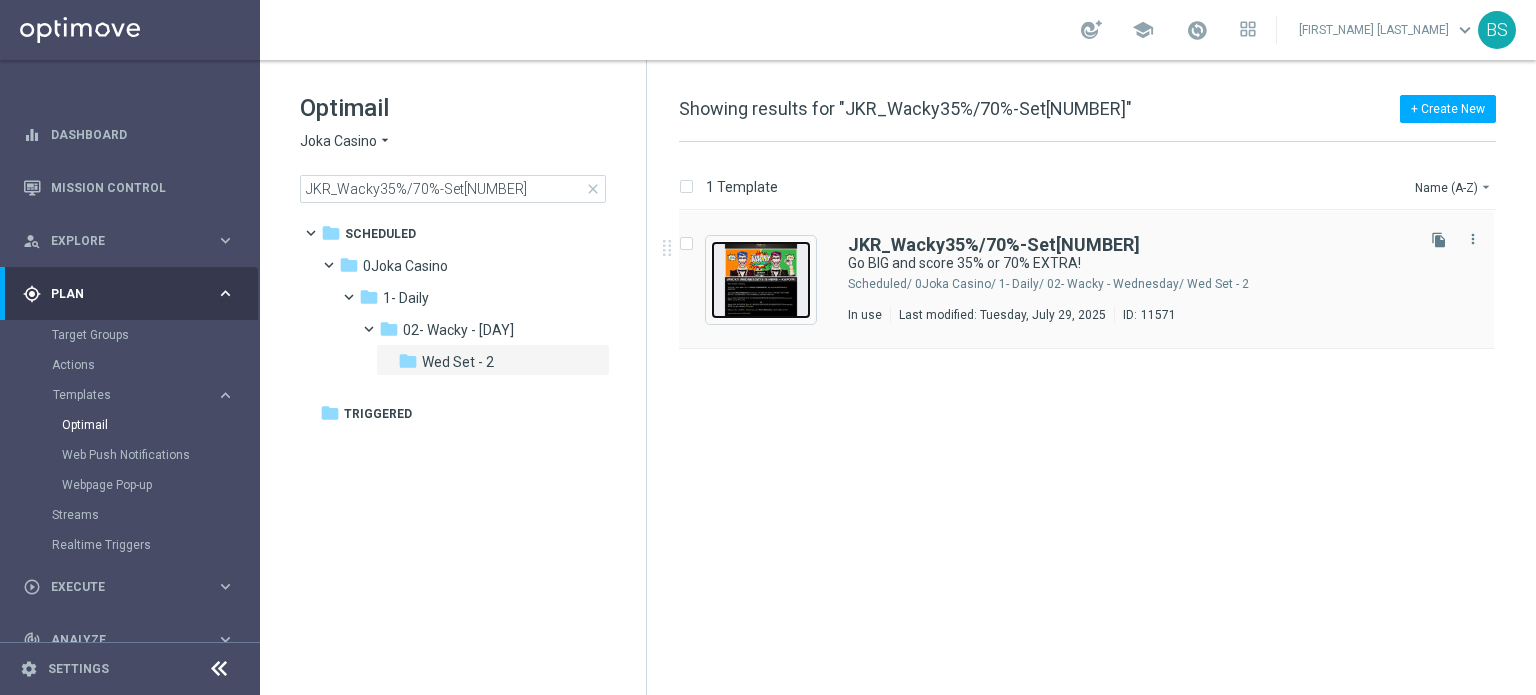click at bounding box center [761, 280] 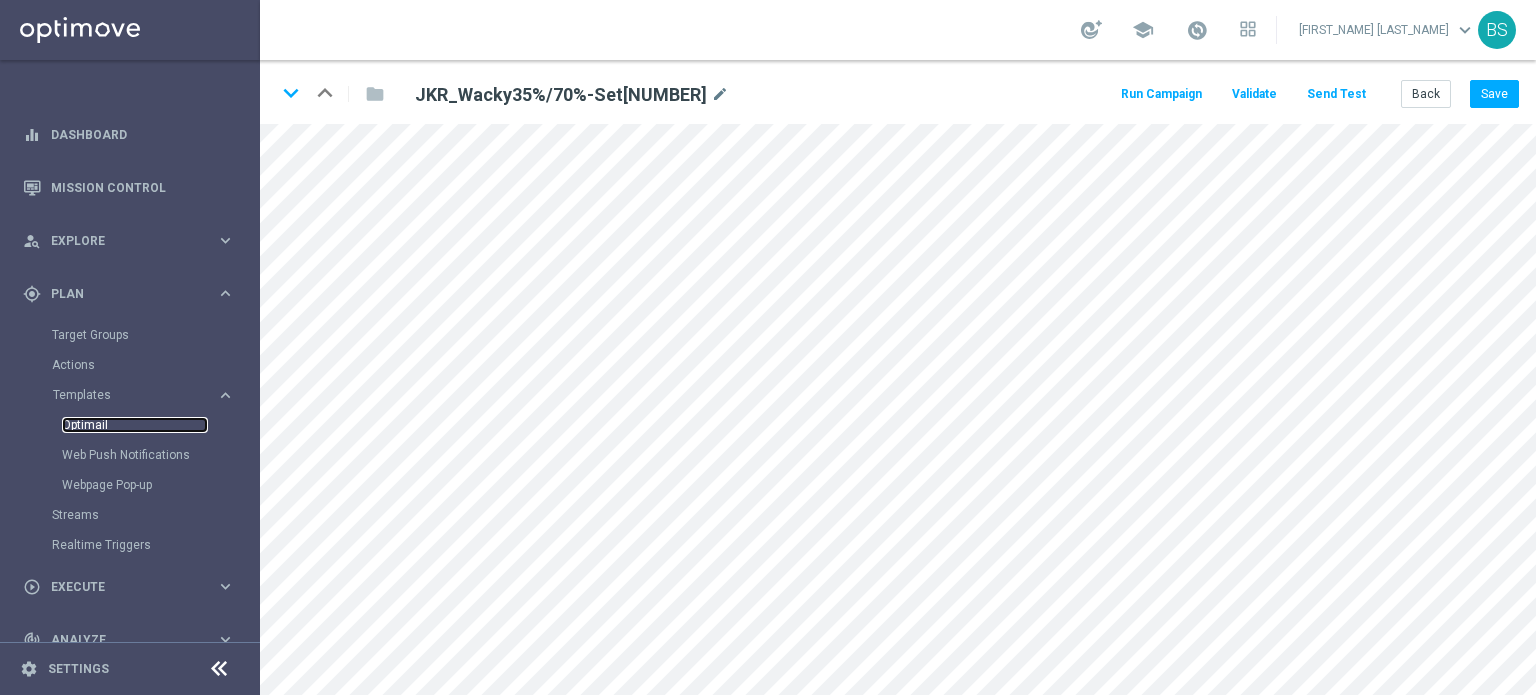 click on "Optimail" at bounding box center [135, 425] 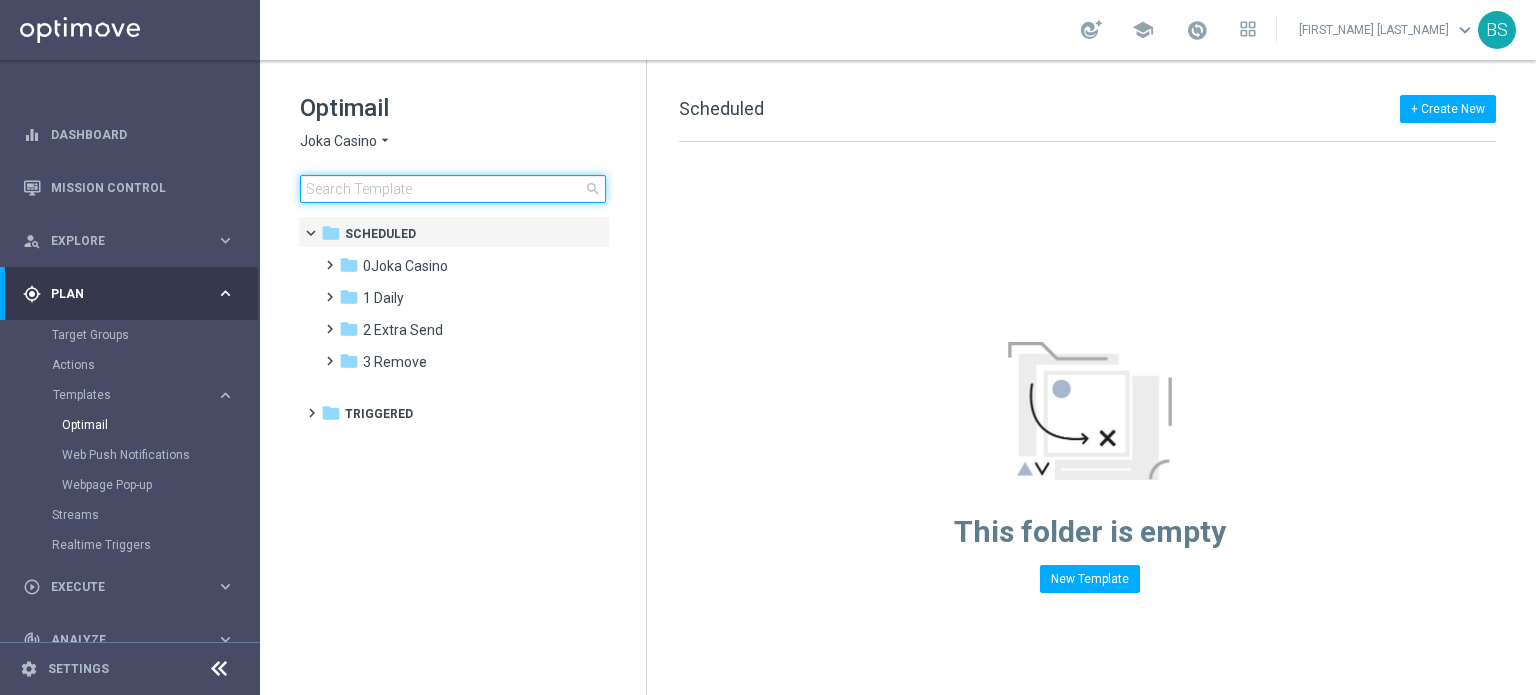 click 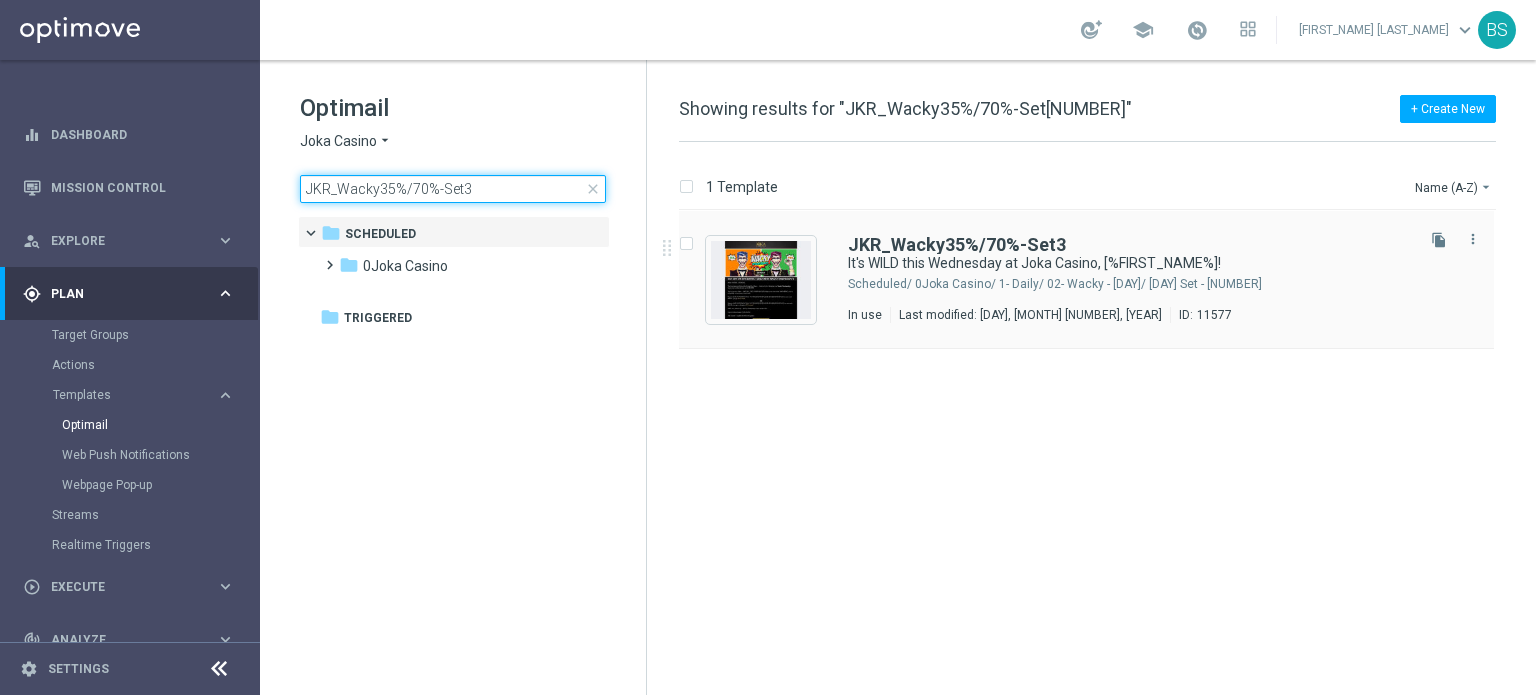 type on "JKR_Wacky35%/70%-Set3" 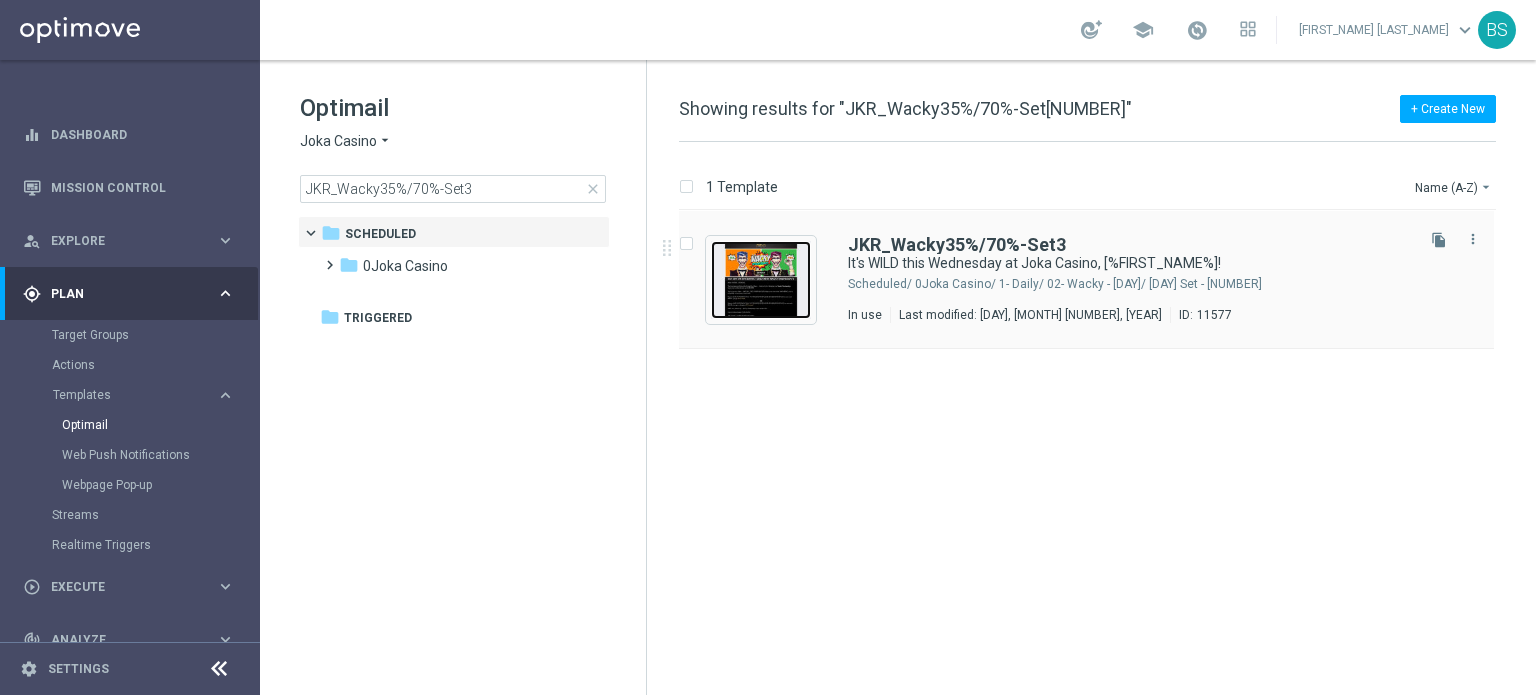 click at bounding box center (761, 280) 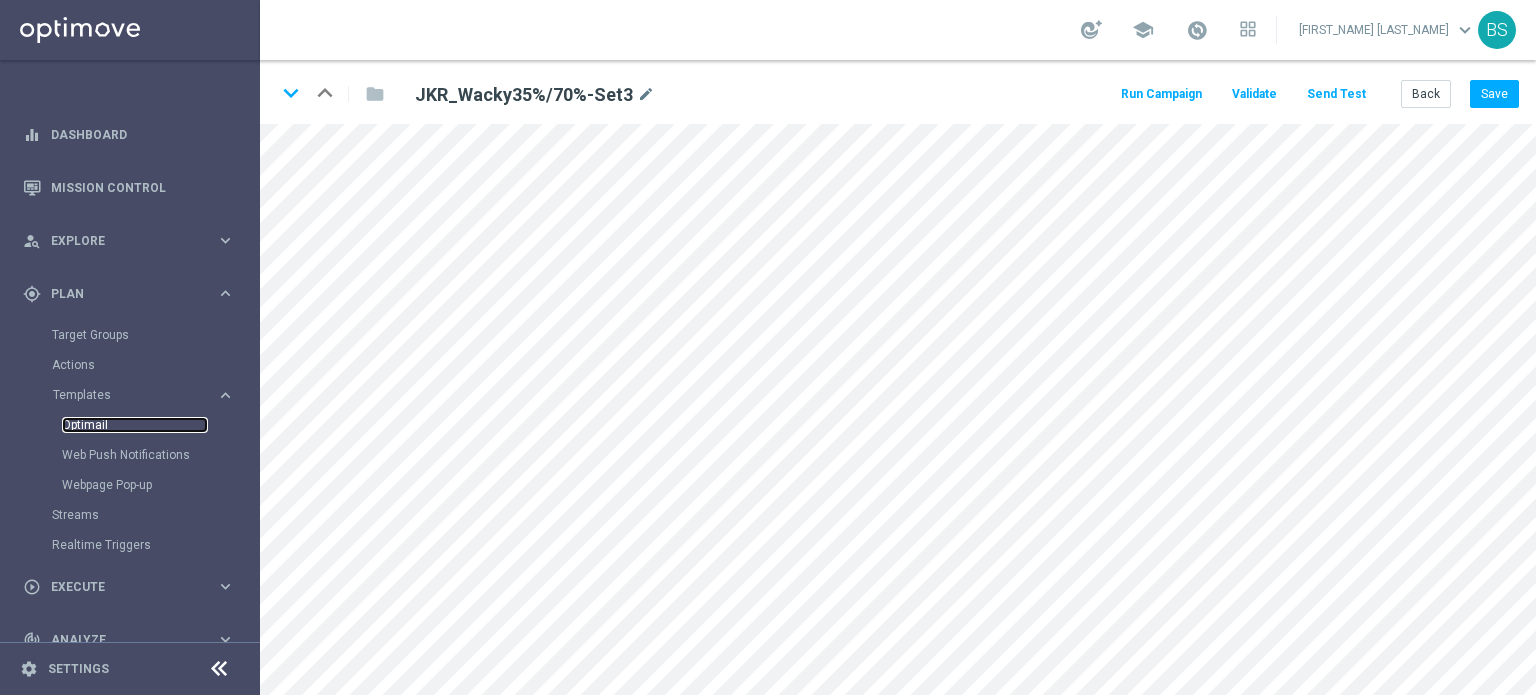 click on "Optimail" at bounding box center (135, 425) 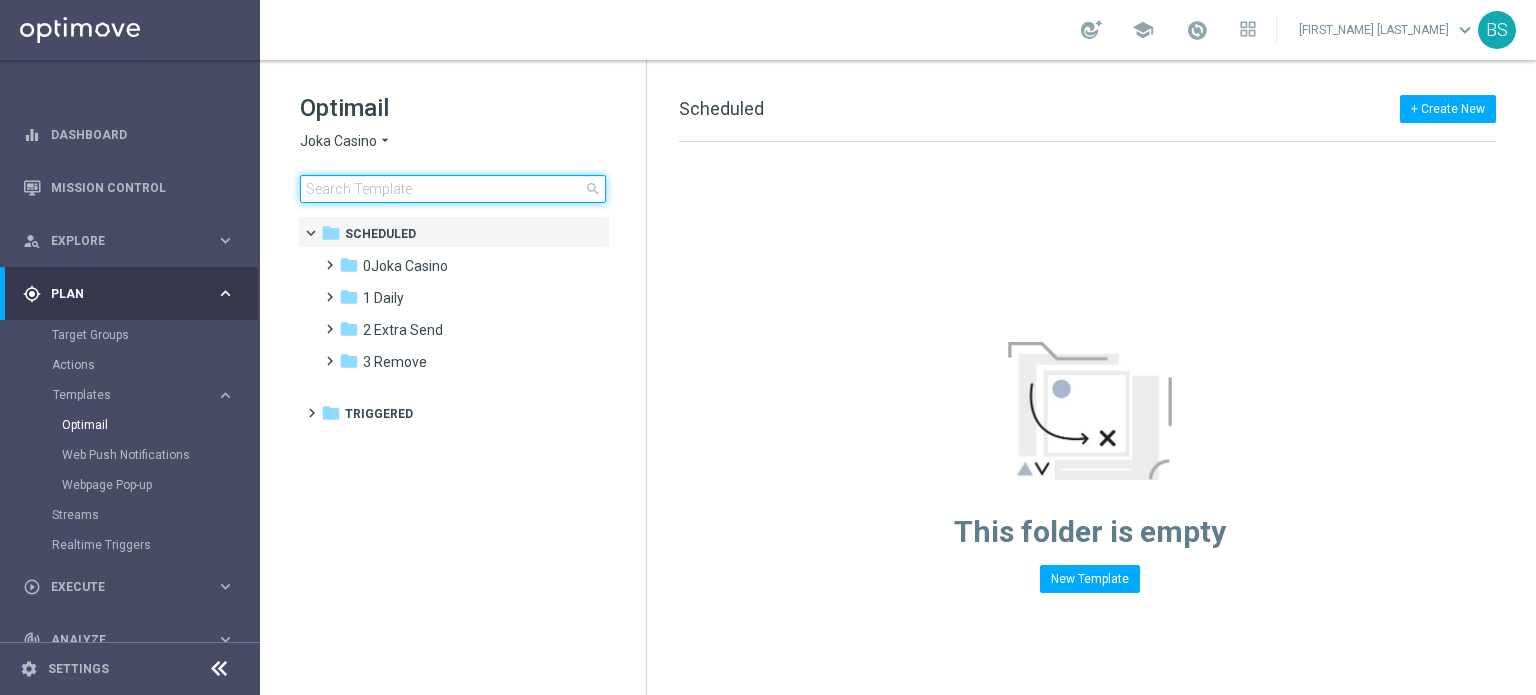 click 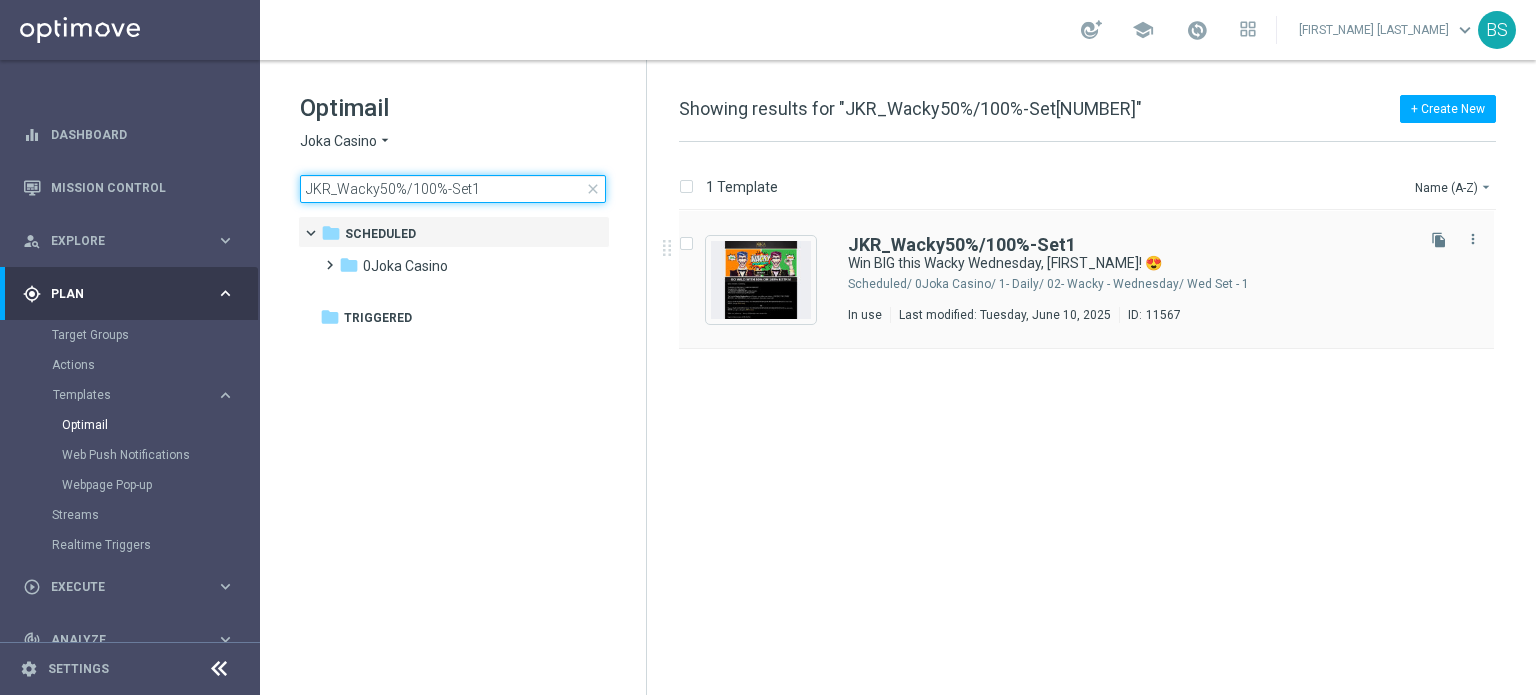 type on "JKR_Wacky50%/100%-Set1" 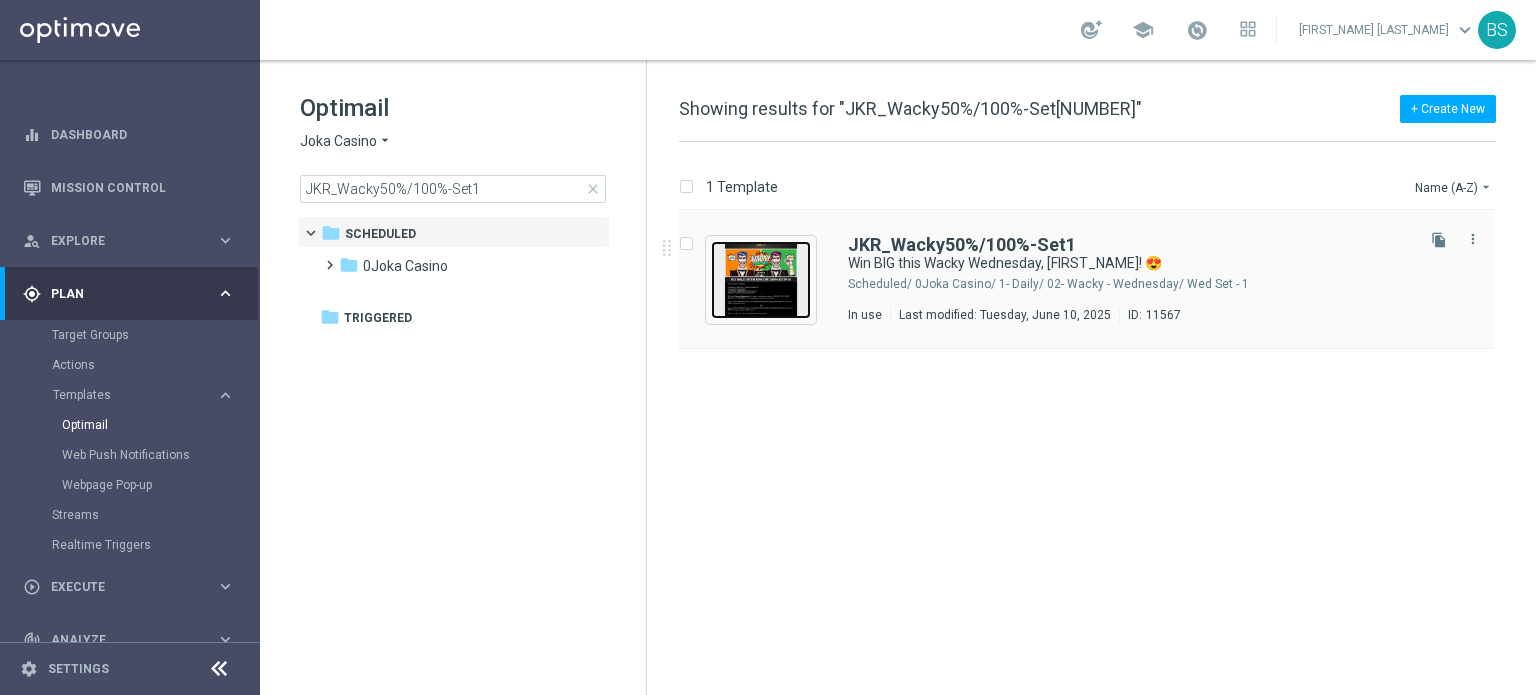click at bounding box center (761, 280) 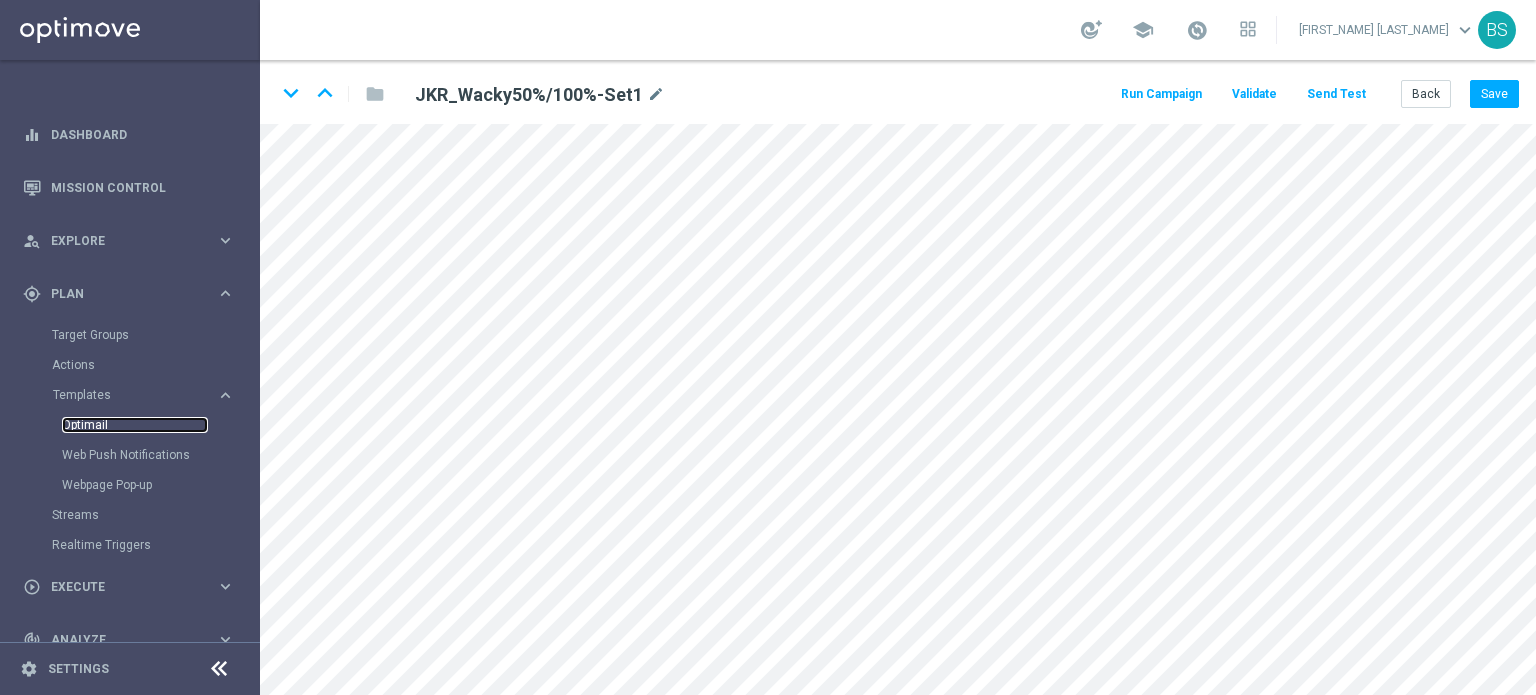click on "Optimail" at bounding box center [135, 425] 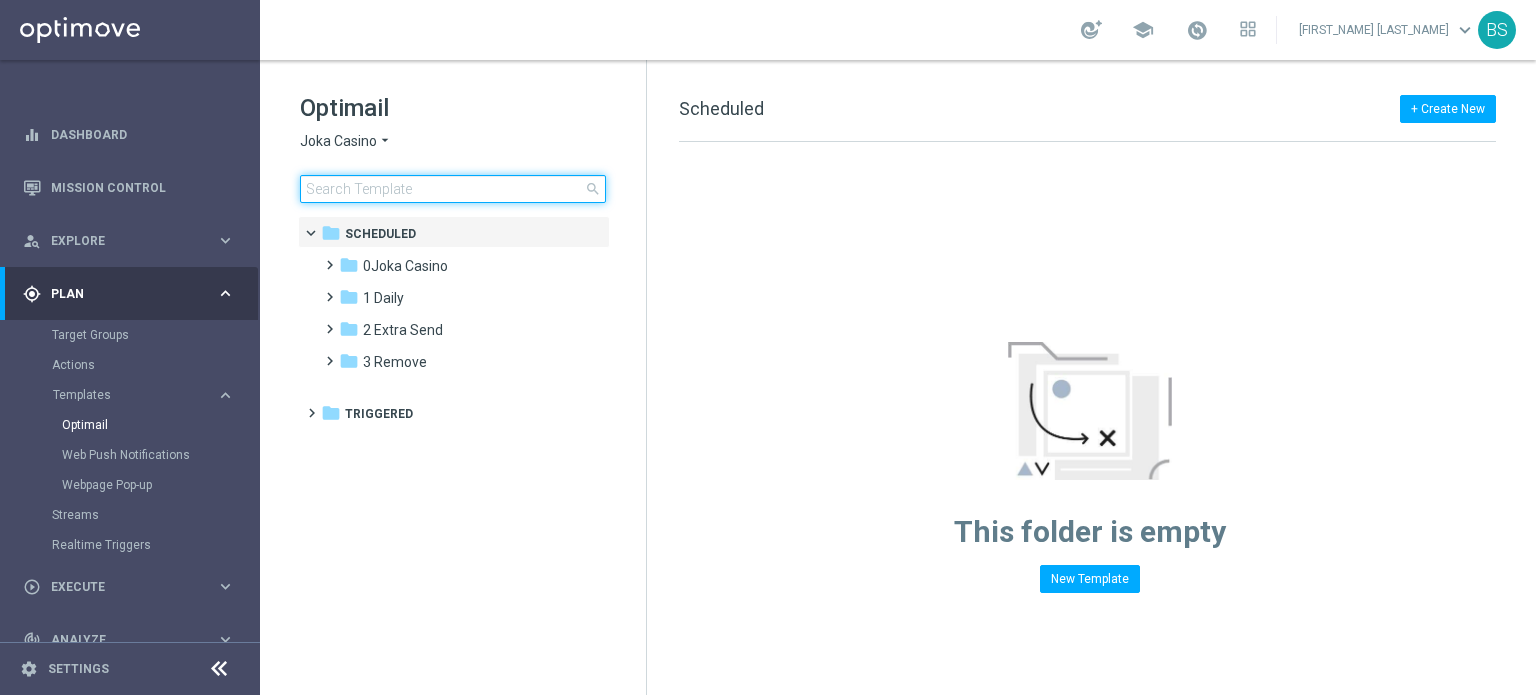click 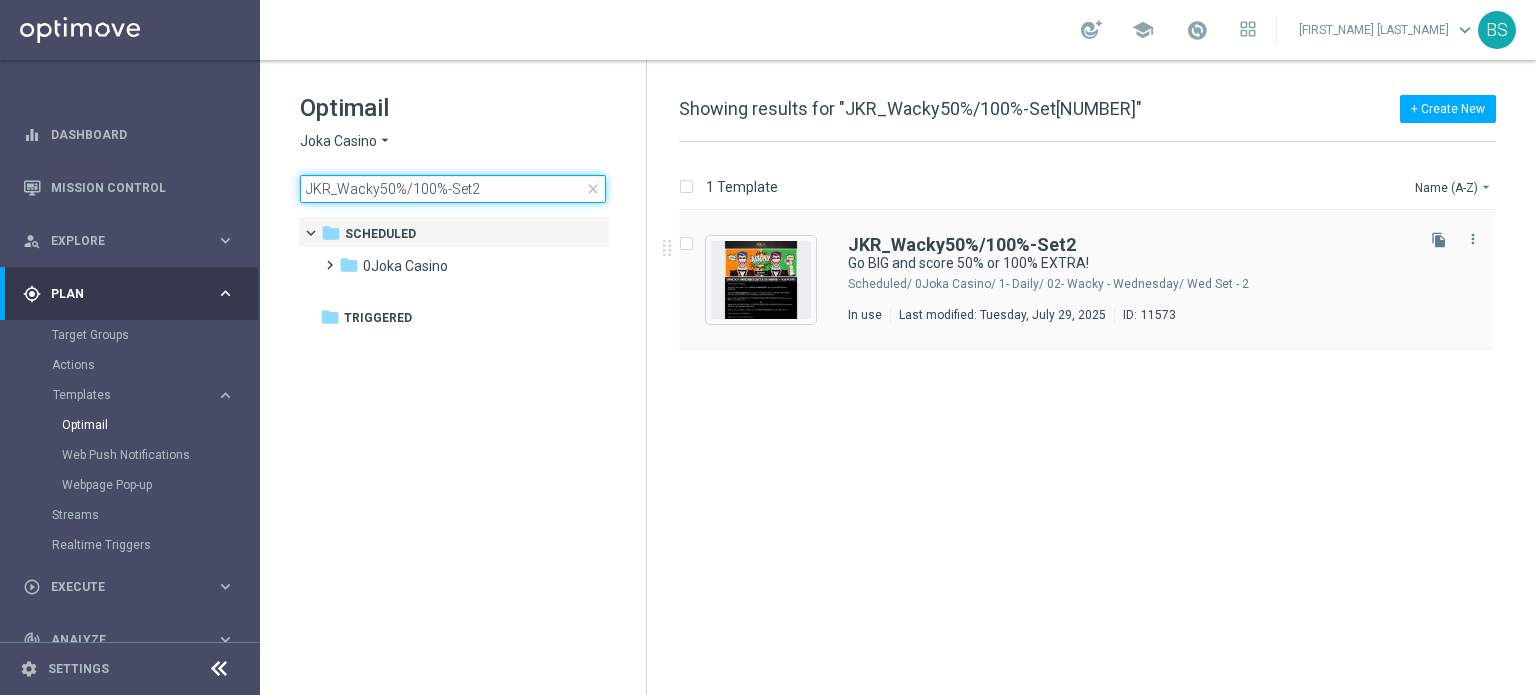 type on "JKR_Wacky50%/100%-Set2" 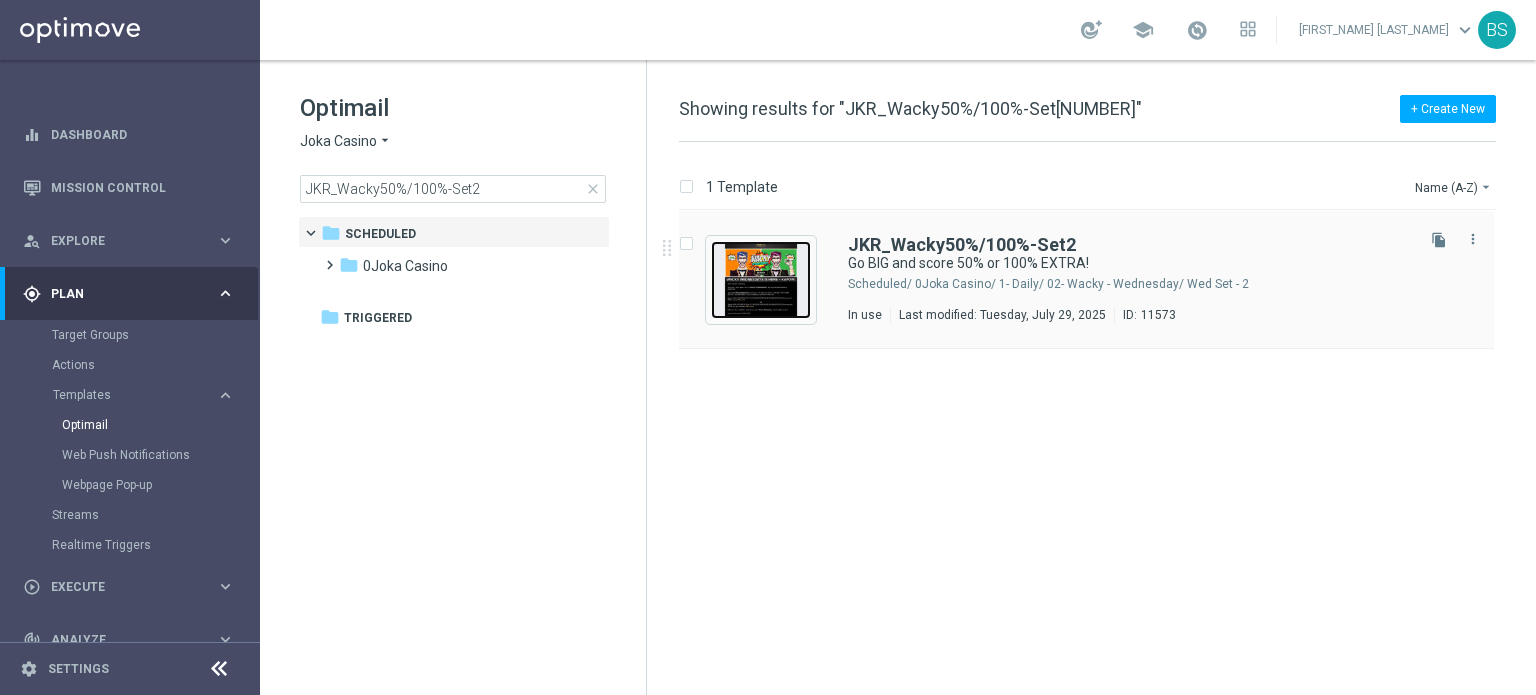 click at bounding box center [761, 280] 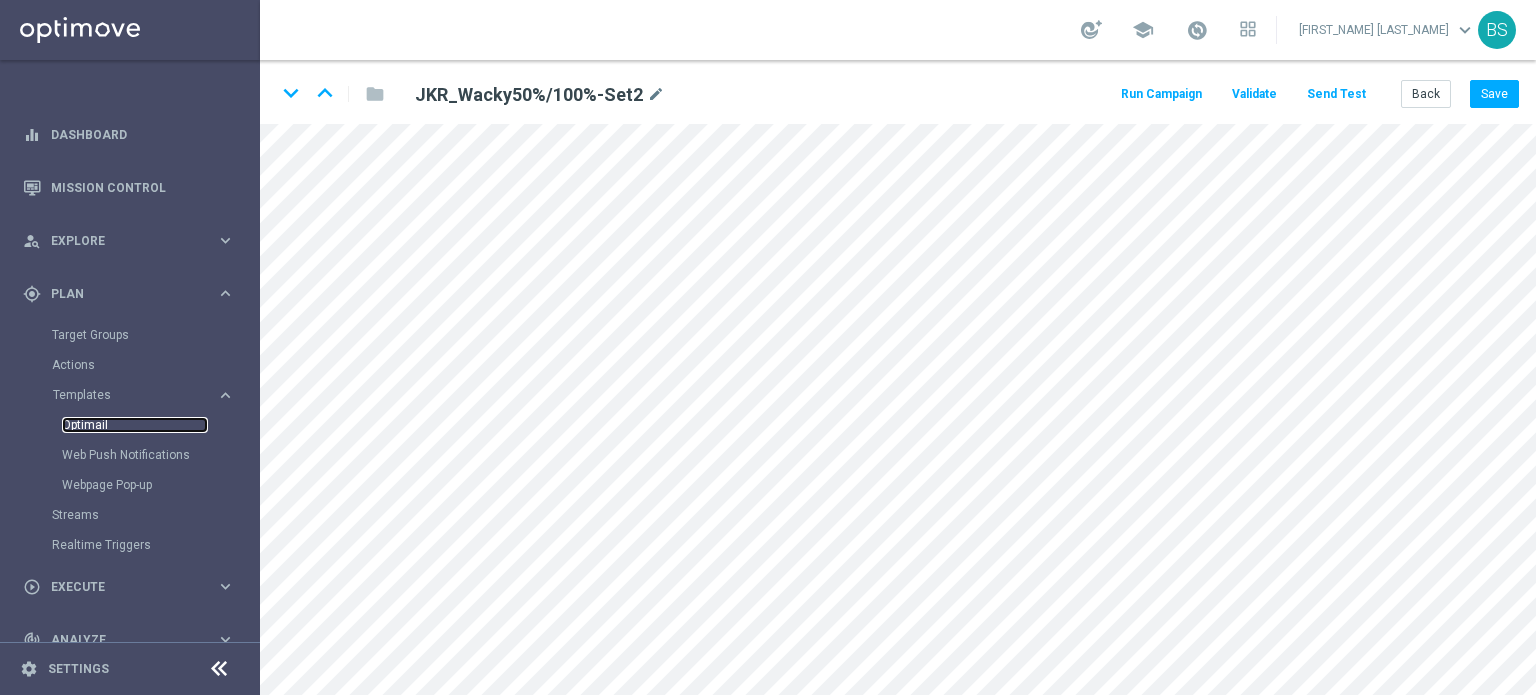click on "Optimail" at bounding box center (135, 425) 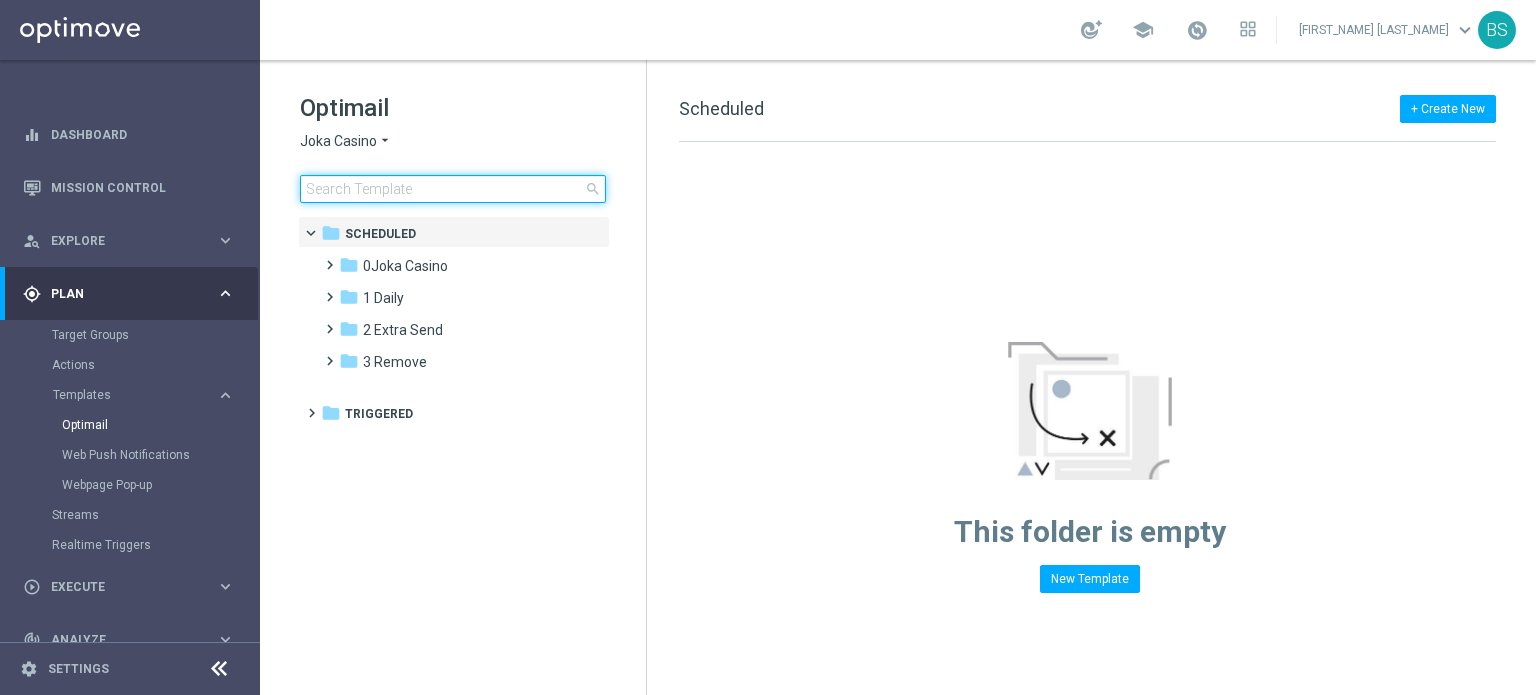 click 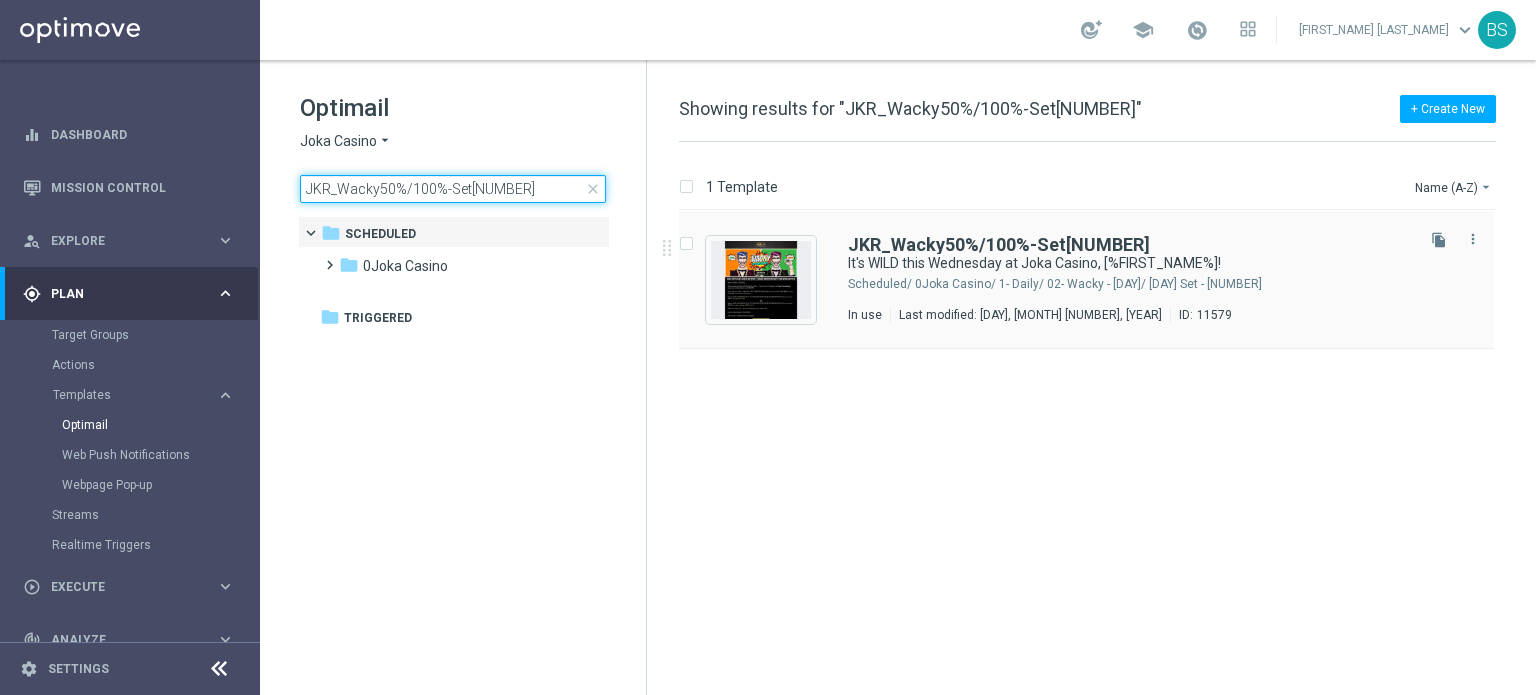 type on "JKR_Wacky50%/100%-Set[NUMBER]" 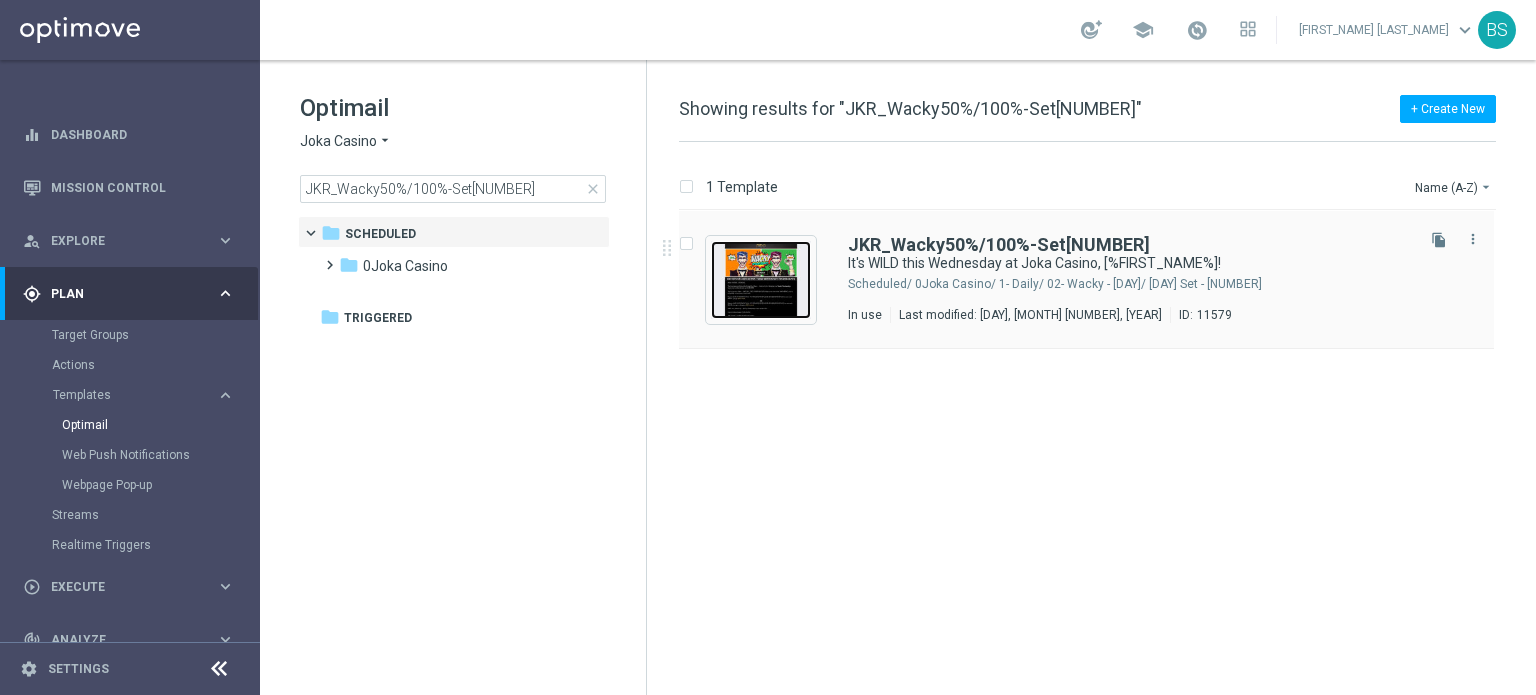 click at bounding box center (761, 280) 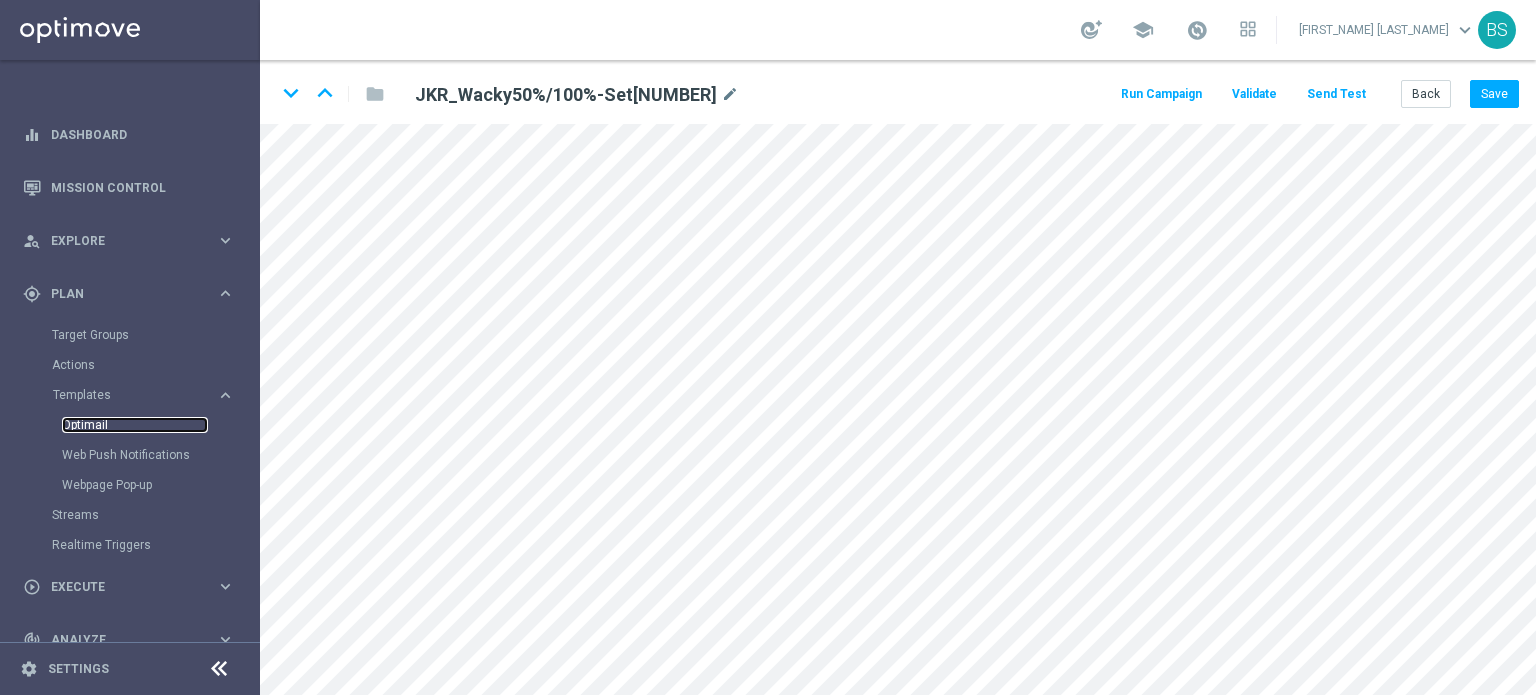 click on "Optimail" at bounding box center [135, 425] 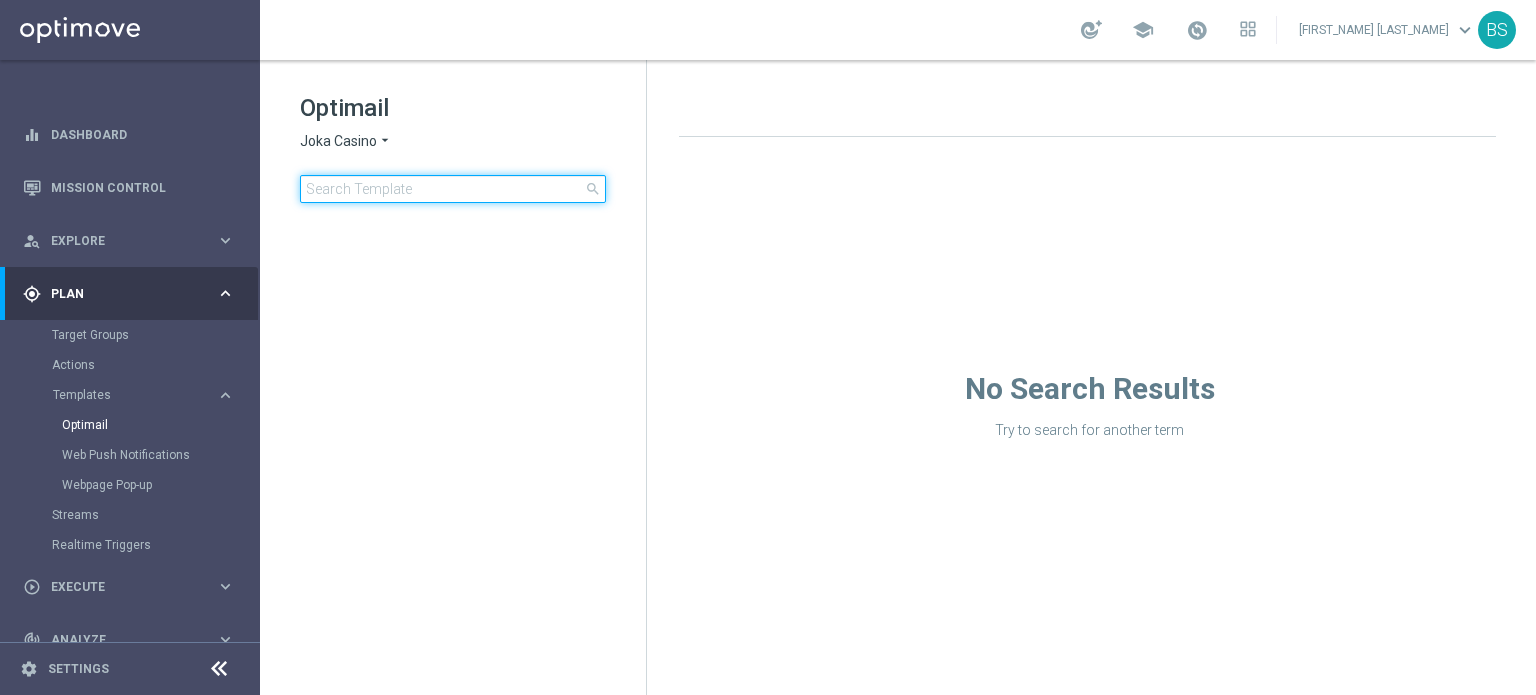 click 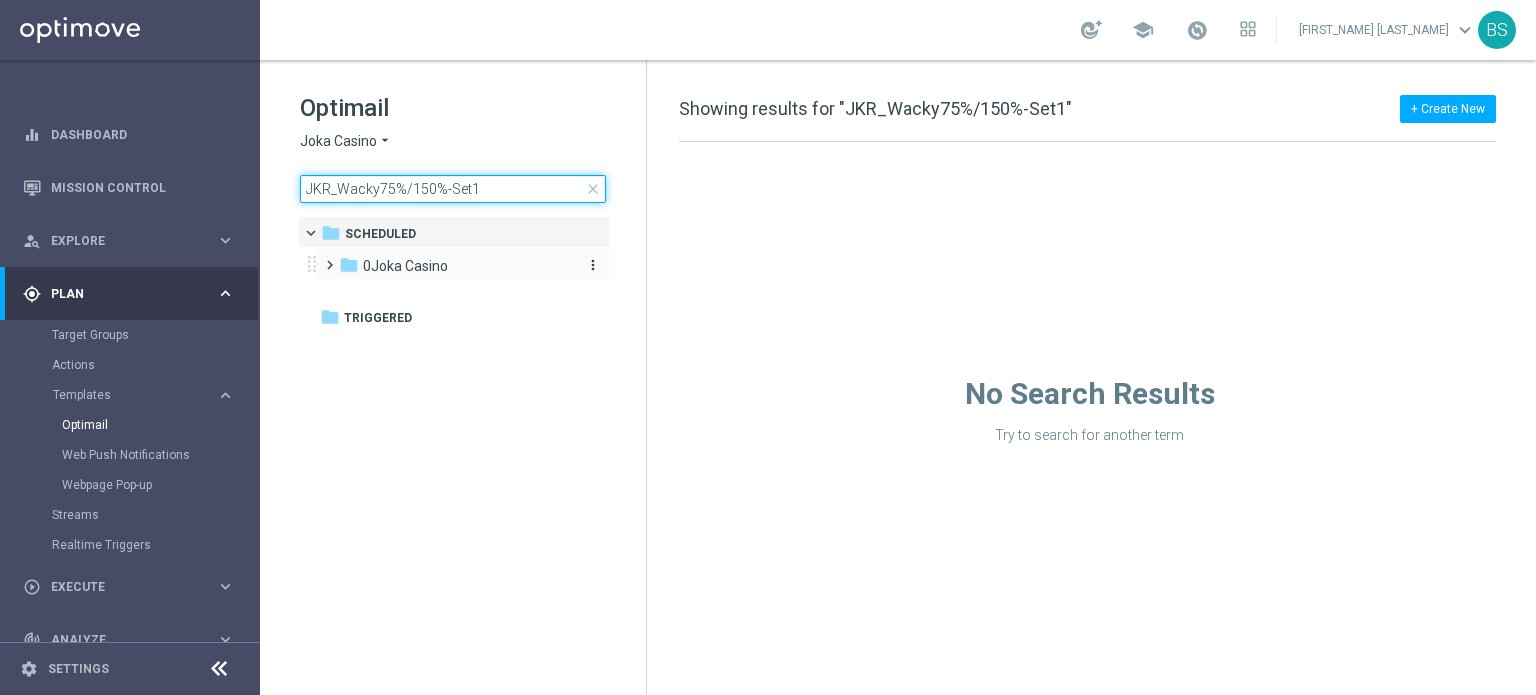 type on "JKR_Wacky75%/150%-Set1" 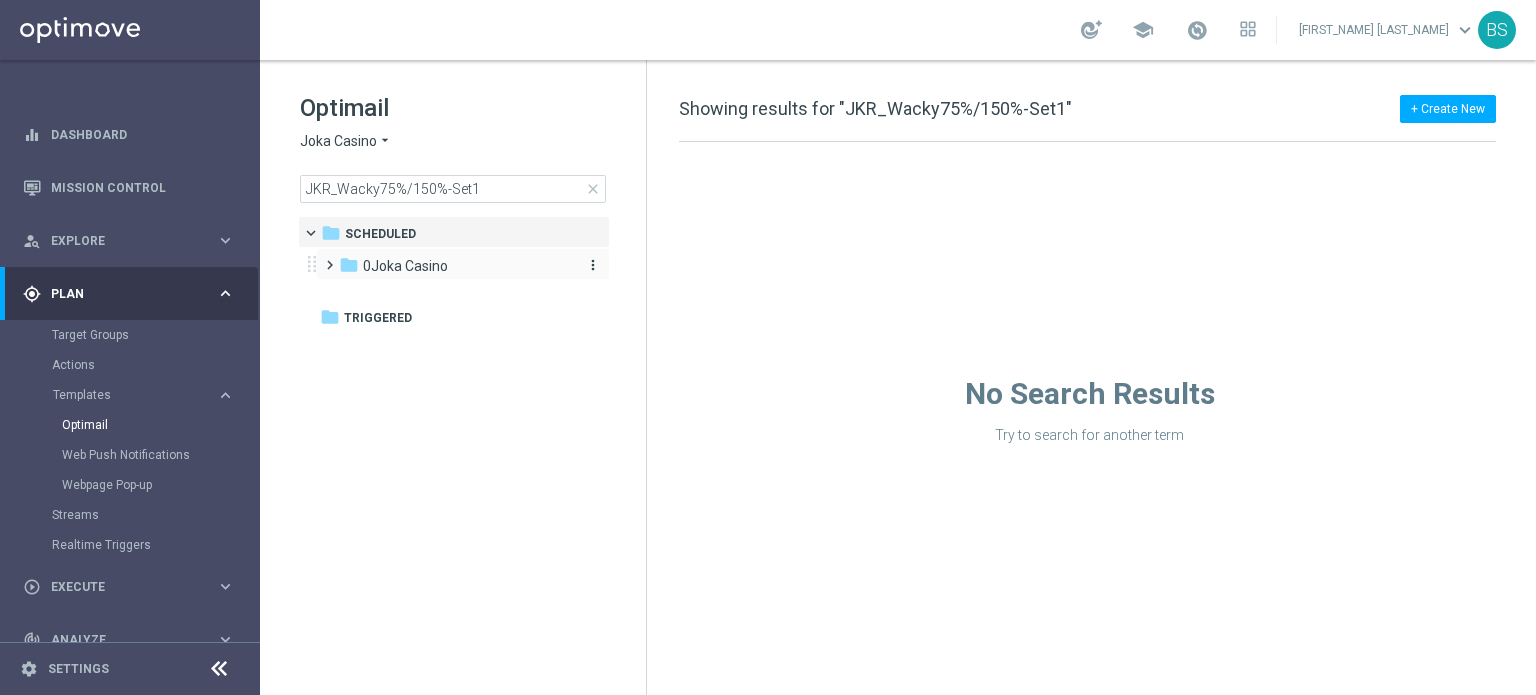 click on "folder
0Joka Casino" at bounding box center [454, 266] 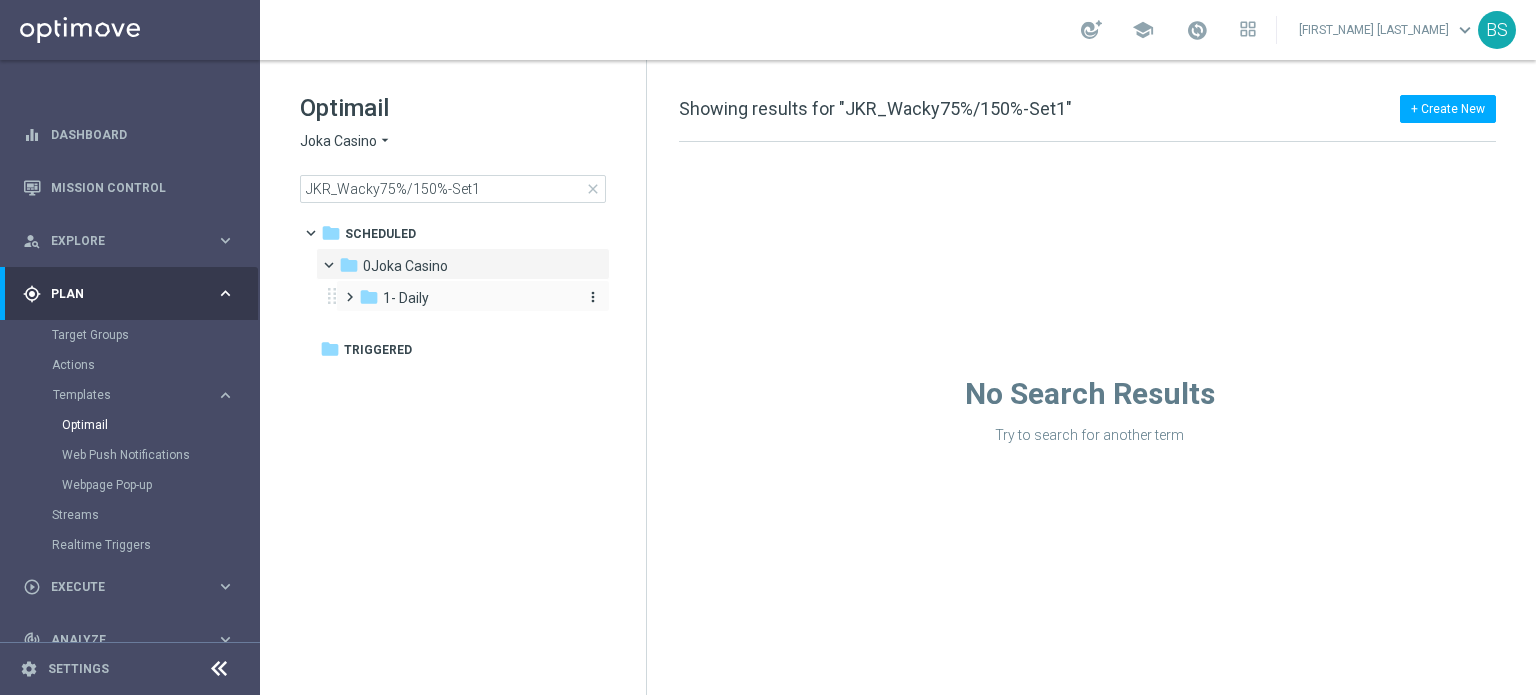 click on "folder
1- Daily" at bounding box center (465, 298) 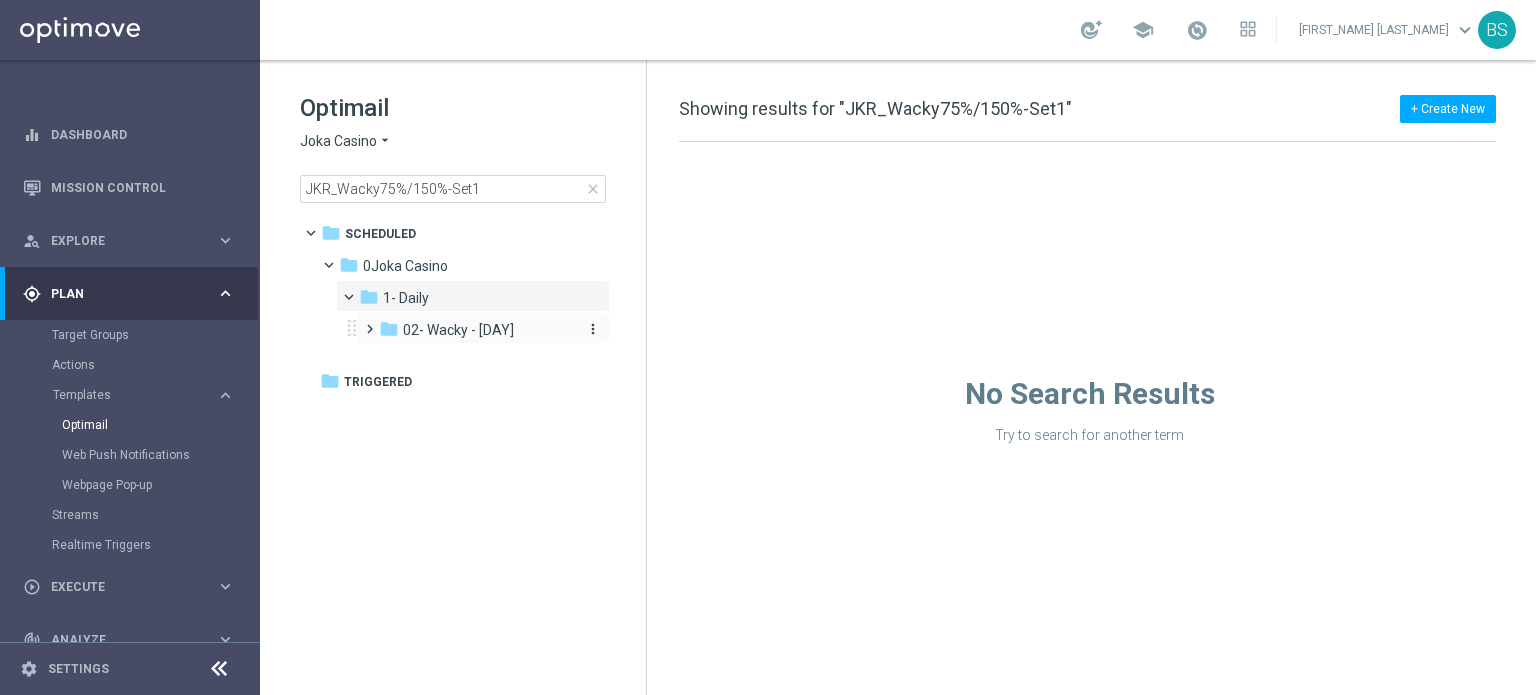 click on "folder
02- Wacky - [DAY]" at bounding box center [477, 330] 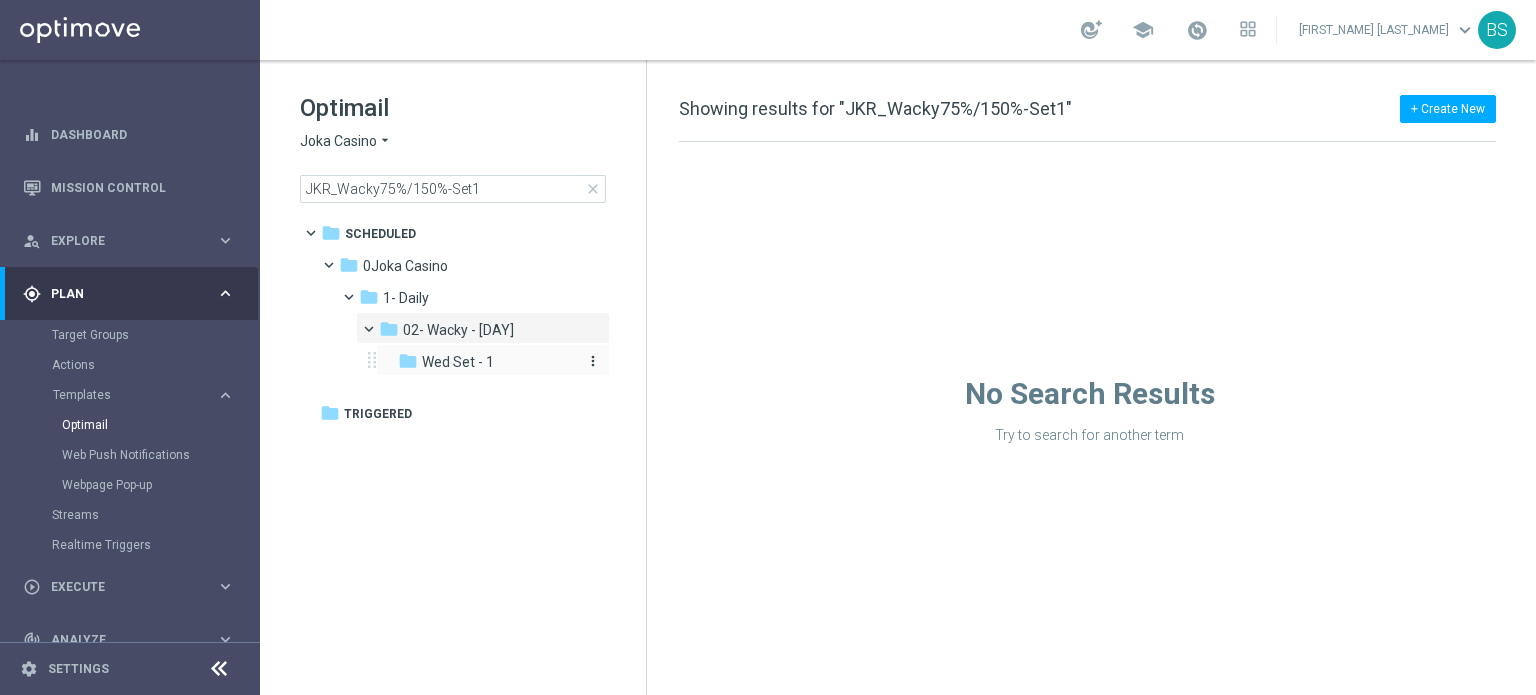 click on "Wed Set - 1" at bounding box center (458, 362) 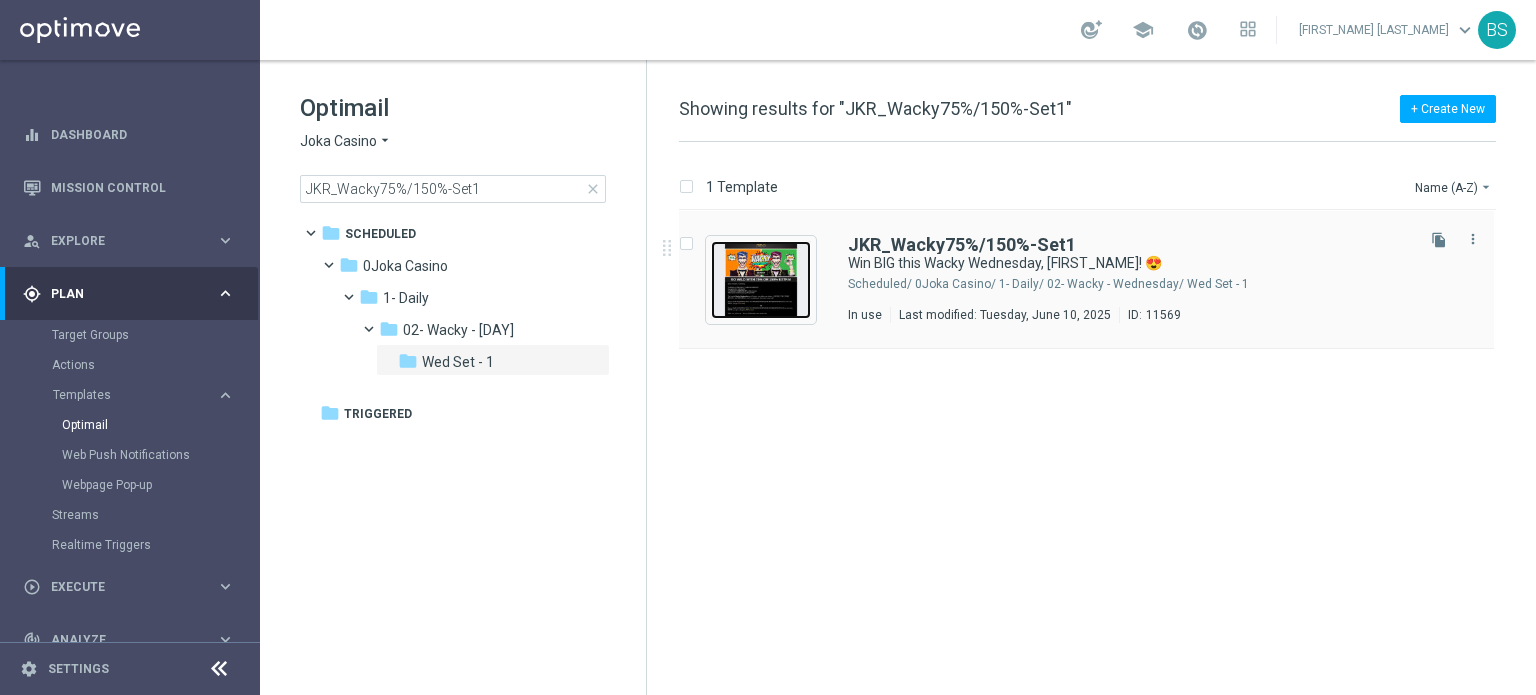 click at bounding box center [761, 280] 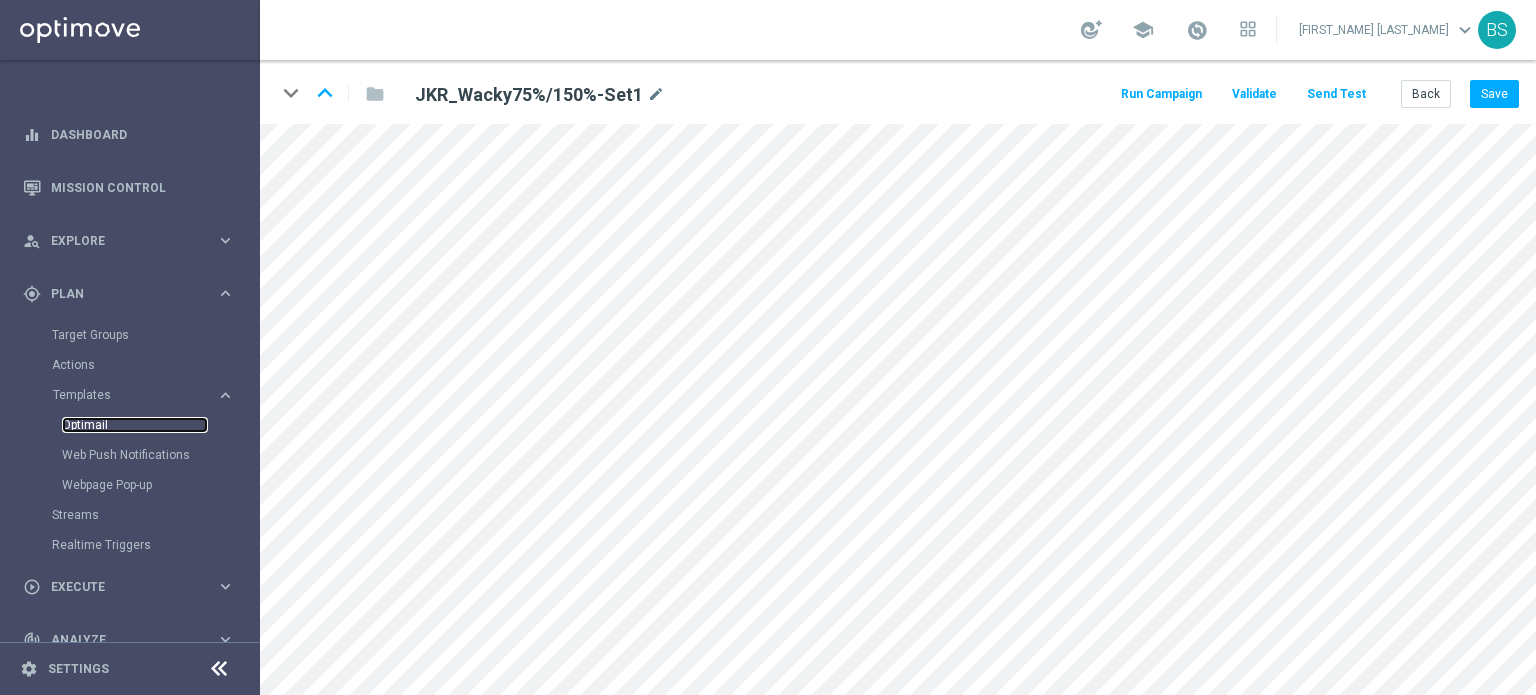 click on "Optimail" at bounding box center [135, 425] 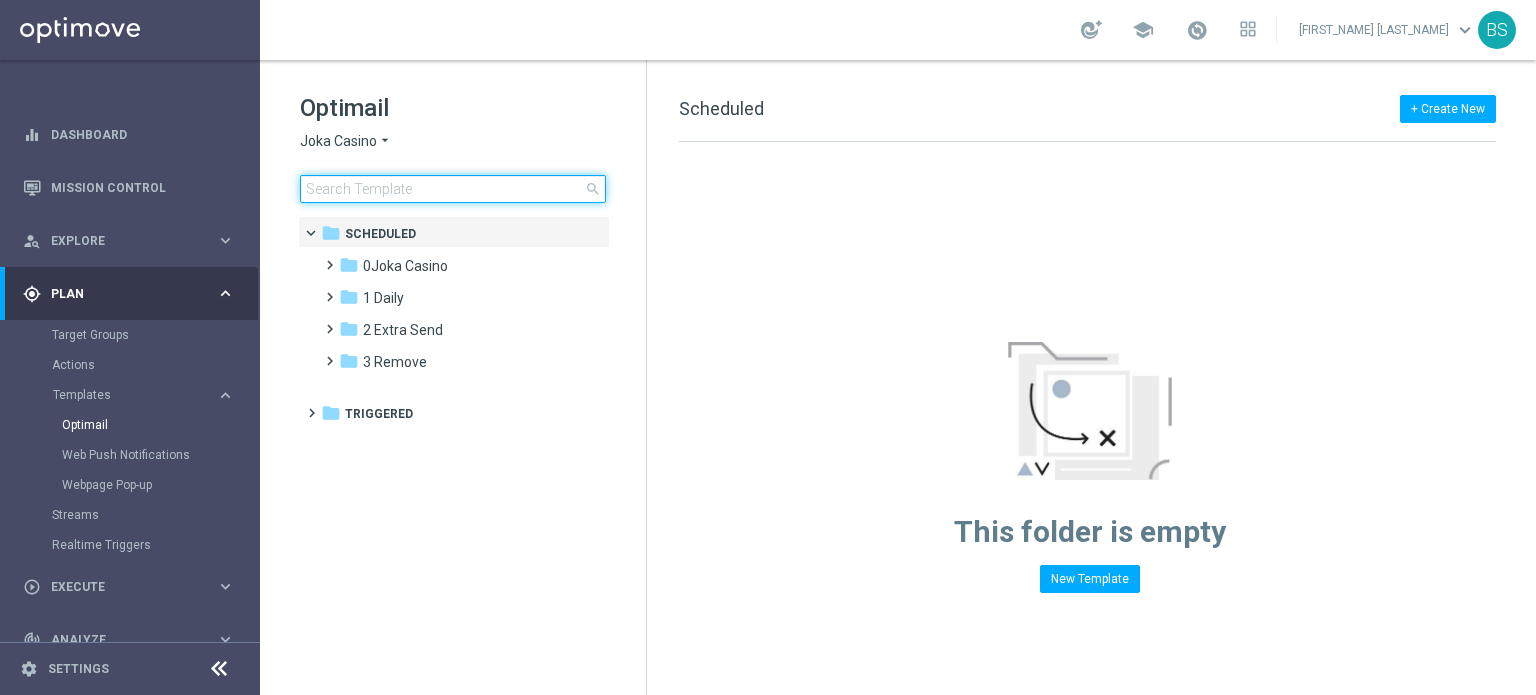 click 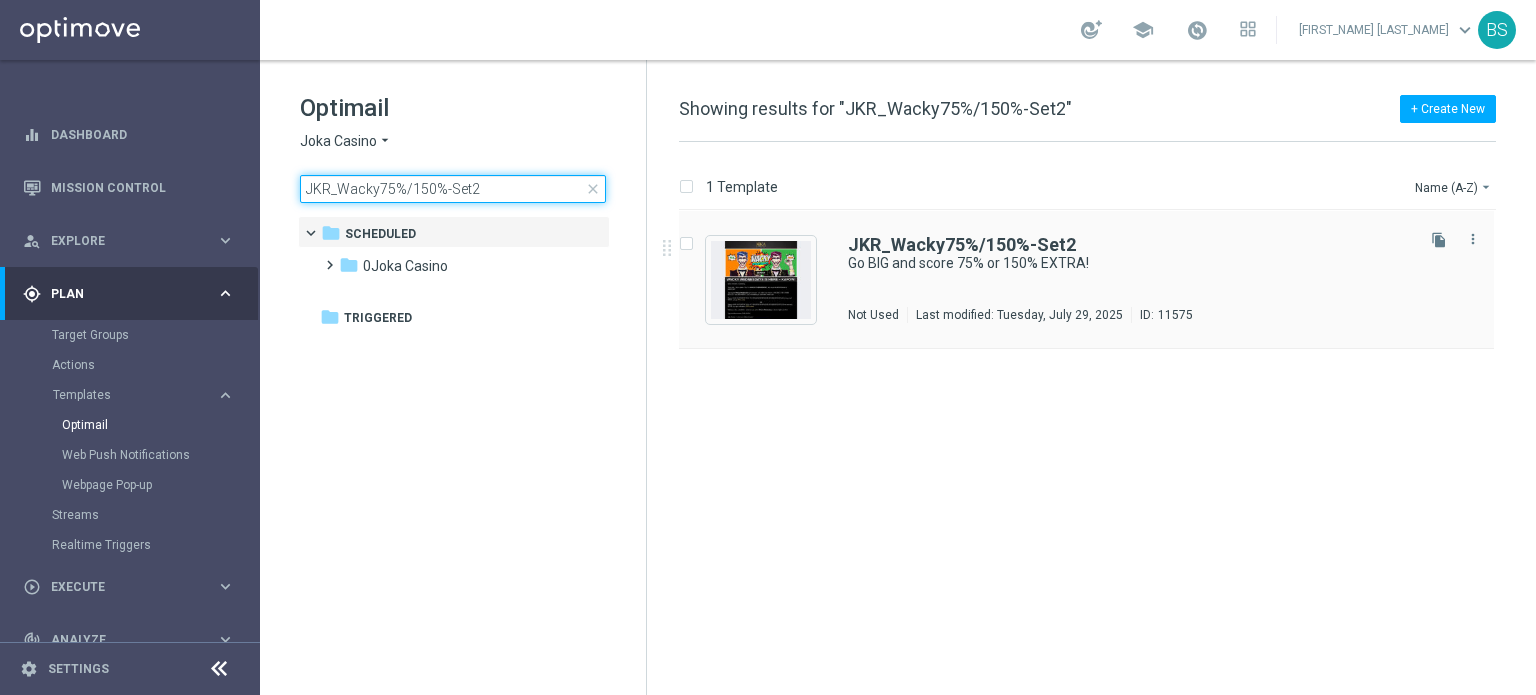 type on "JKR_Wacky75%/150%-Set2" 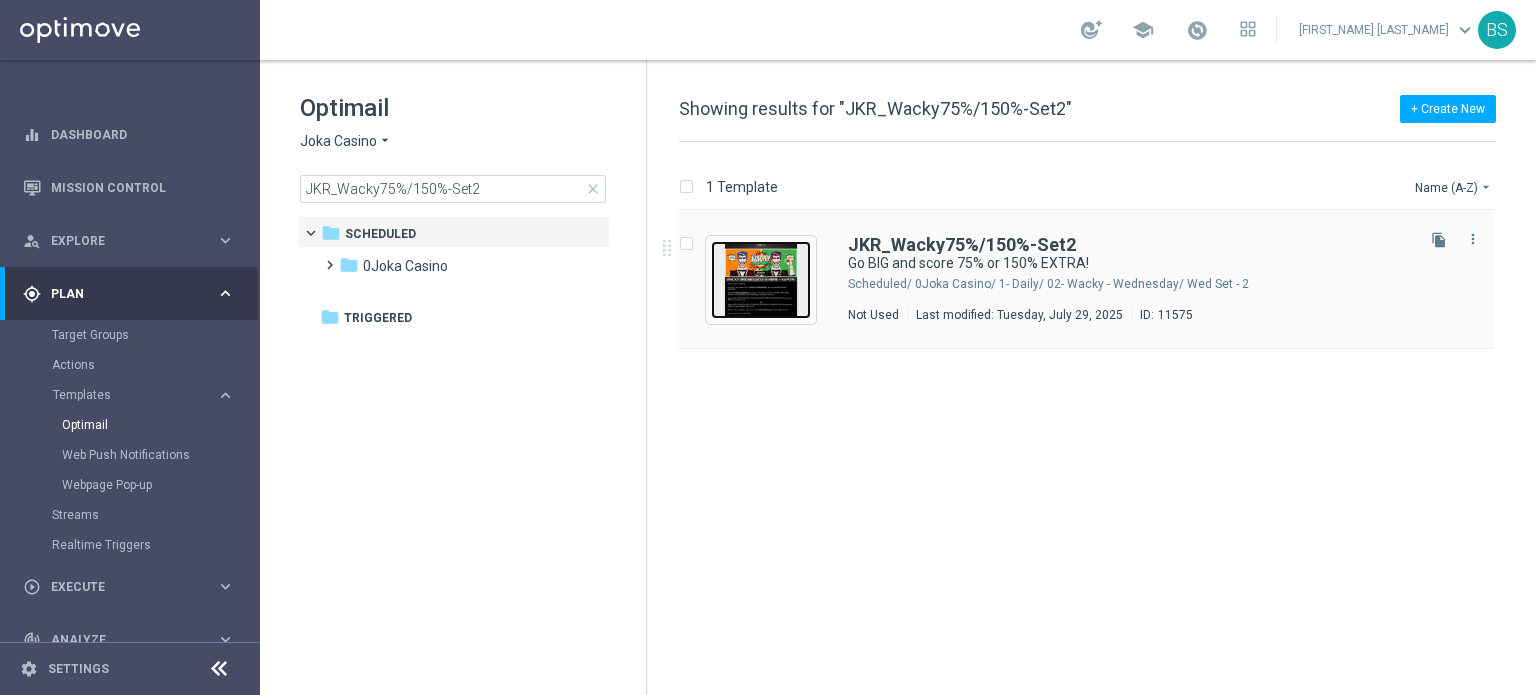 click at bounding box center [761, 280] 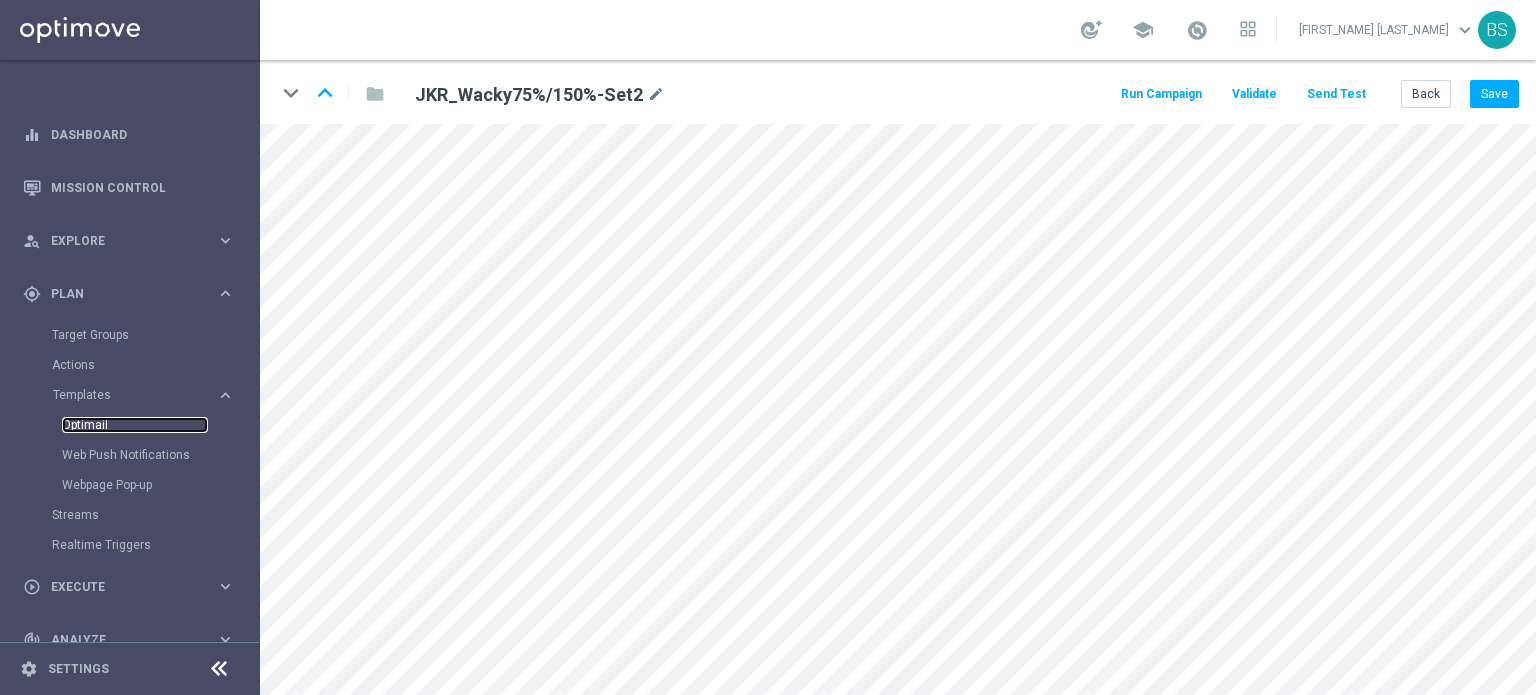 click on "Optimail" at bounding box center (135, 425) 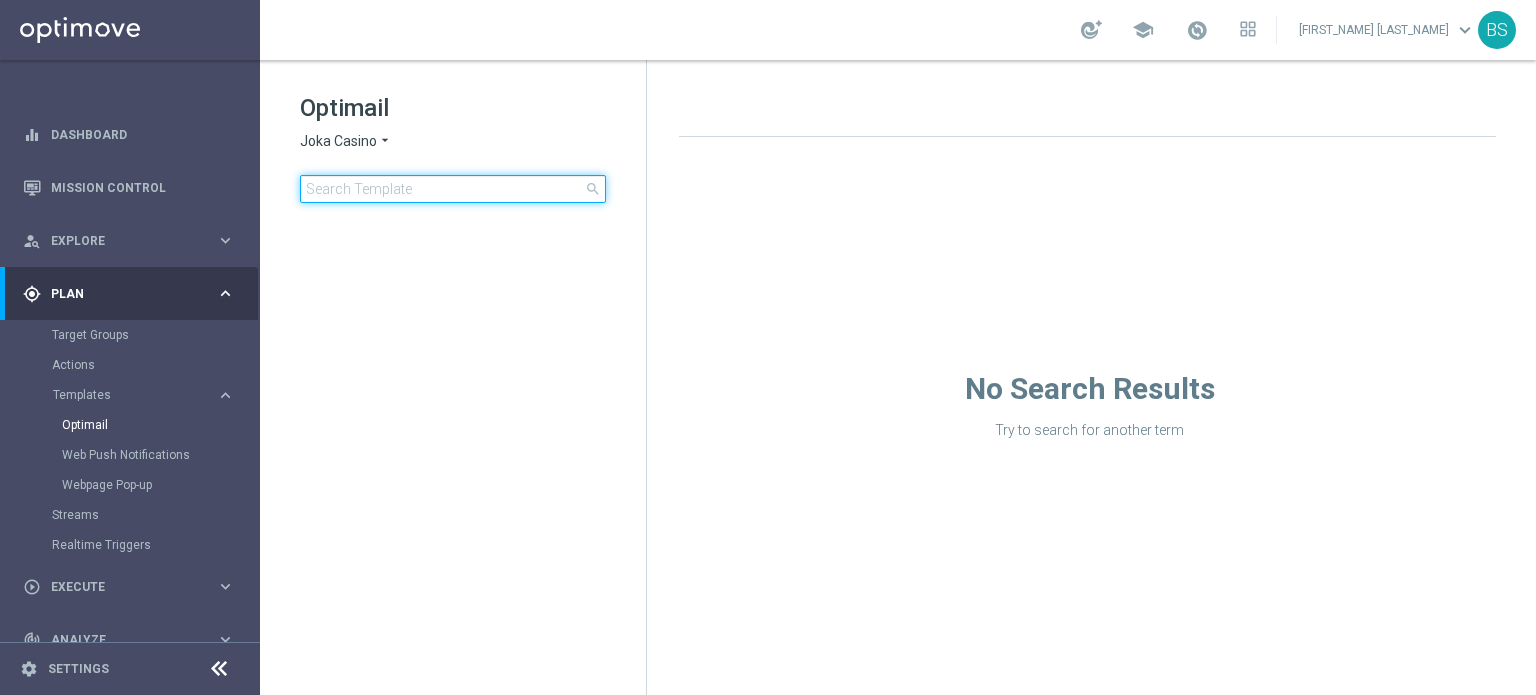 click 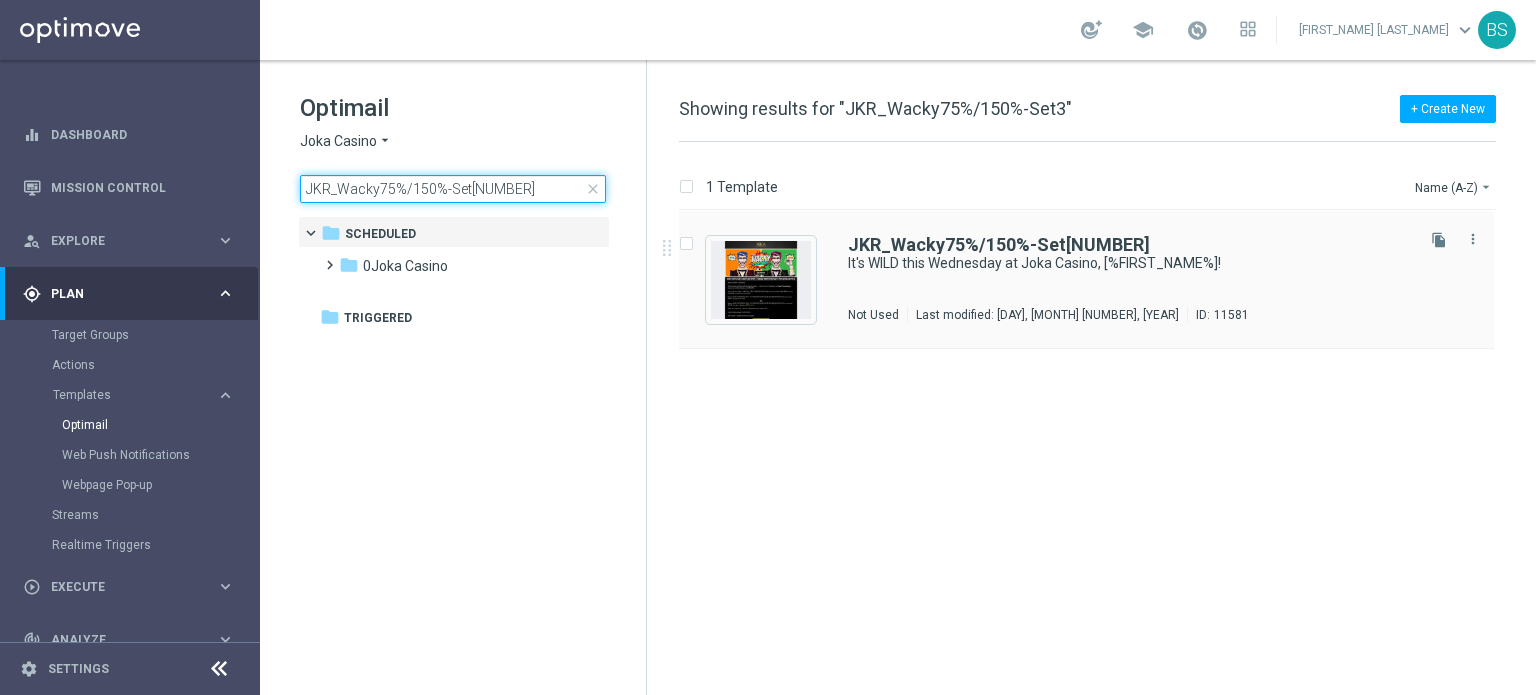 type on "JKR_Wacky75%/150%-Set[NUMBER]" 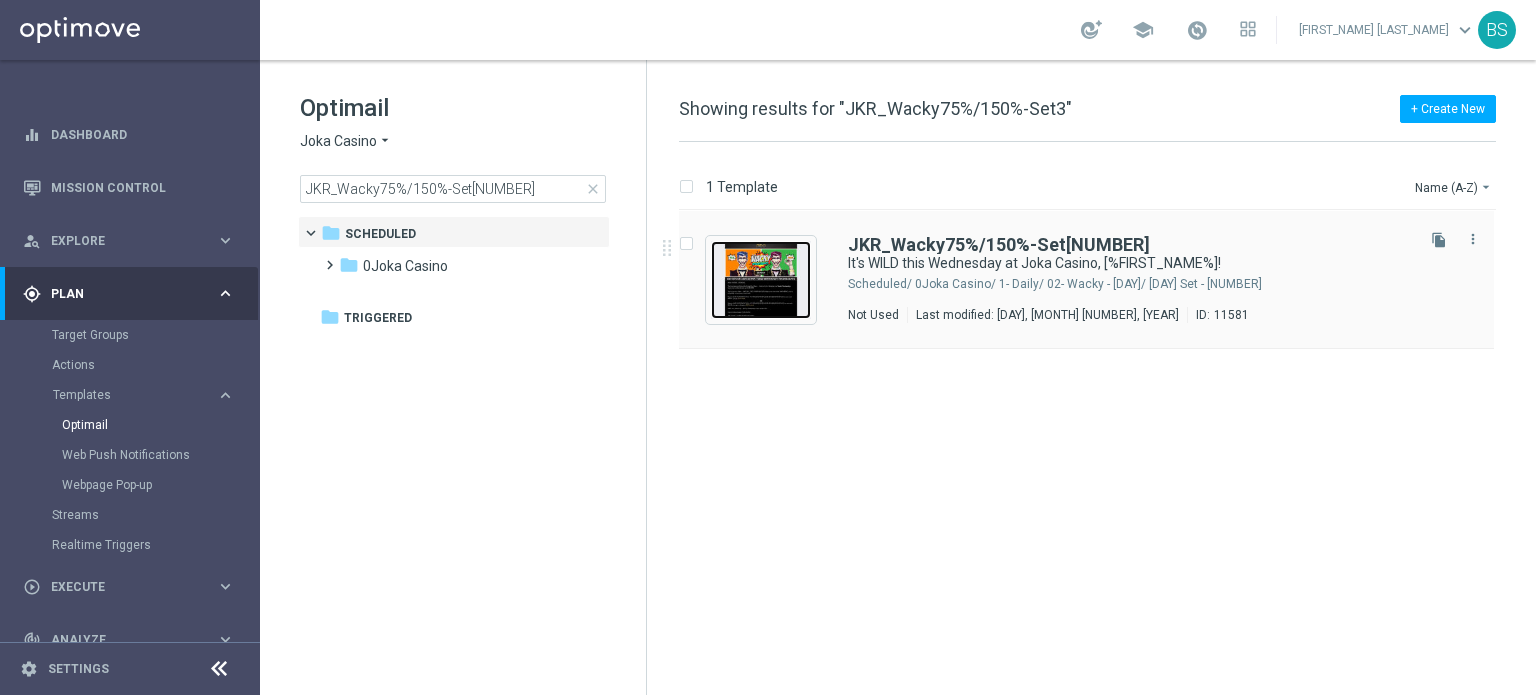 click at bounding box center [761, 280] 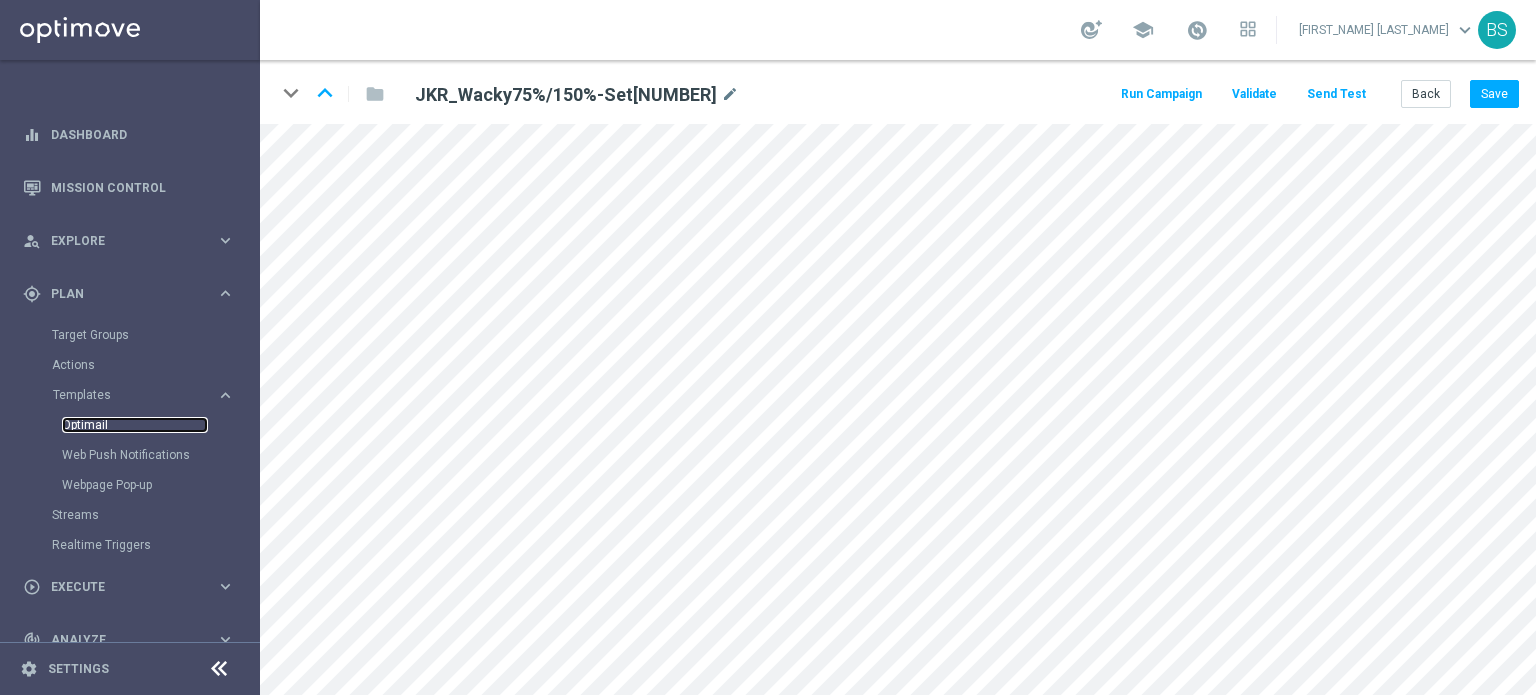 click on "Optimail" at bounding box center (135, 425) 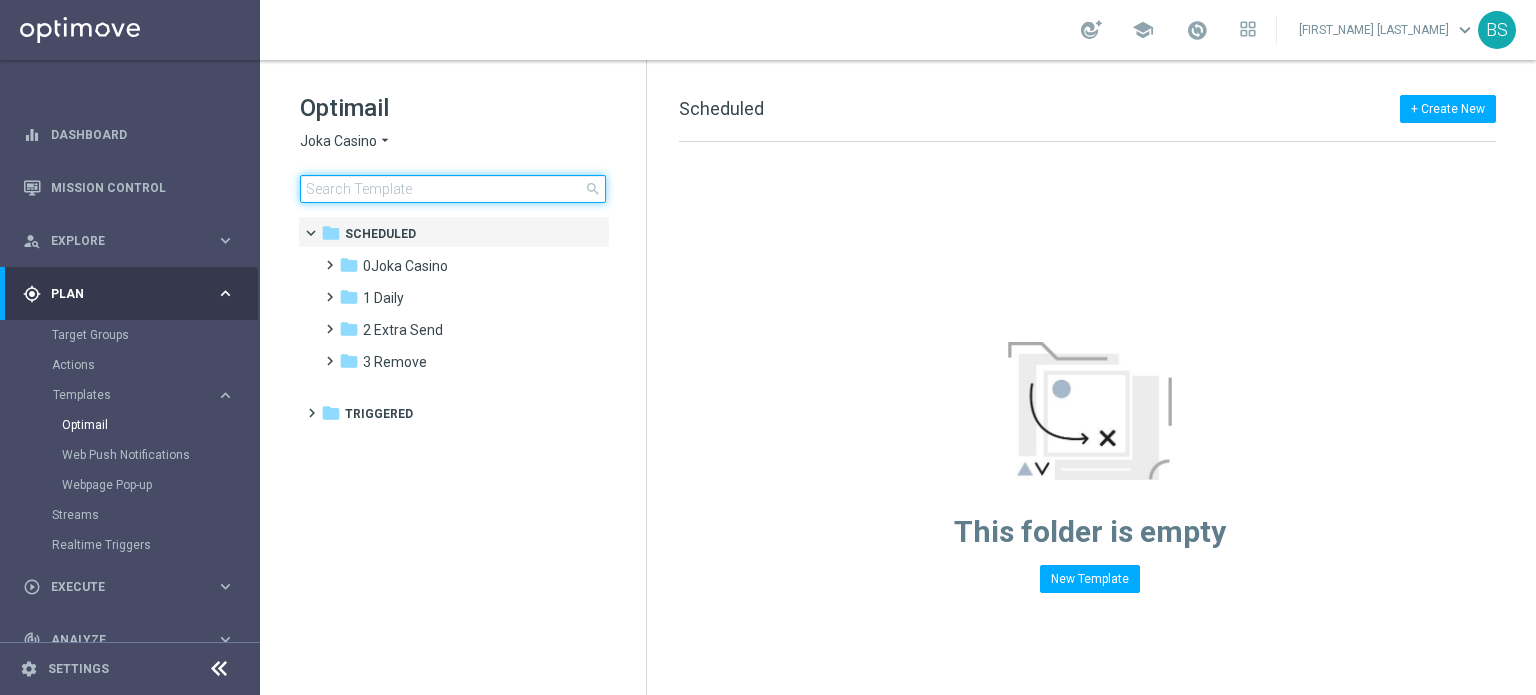 click 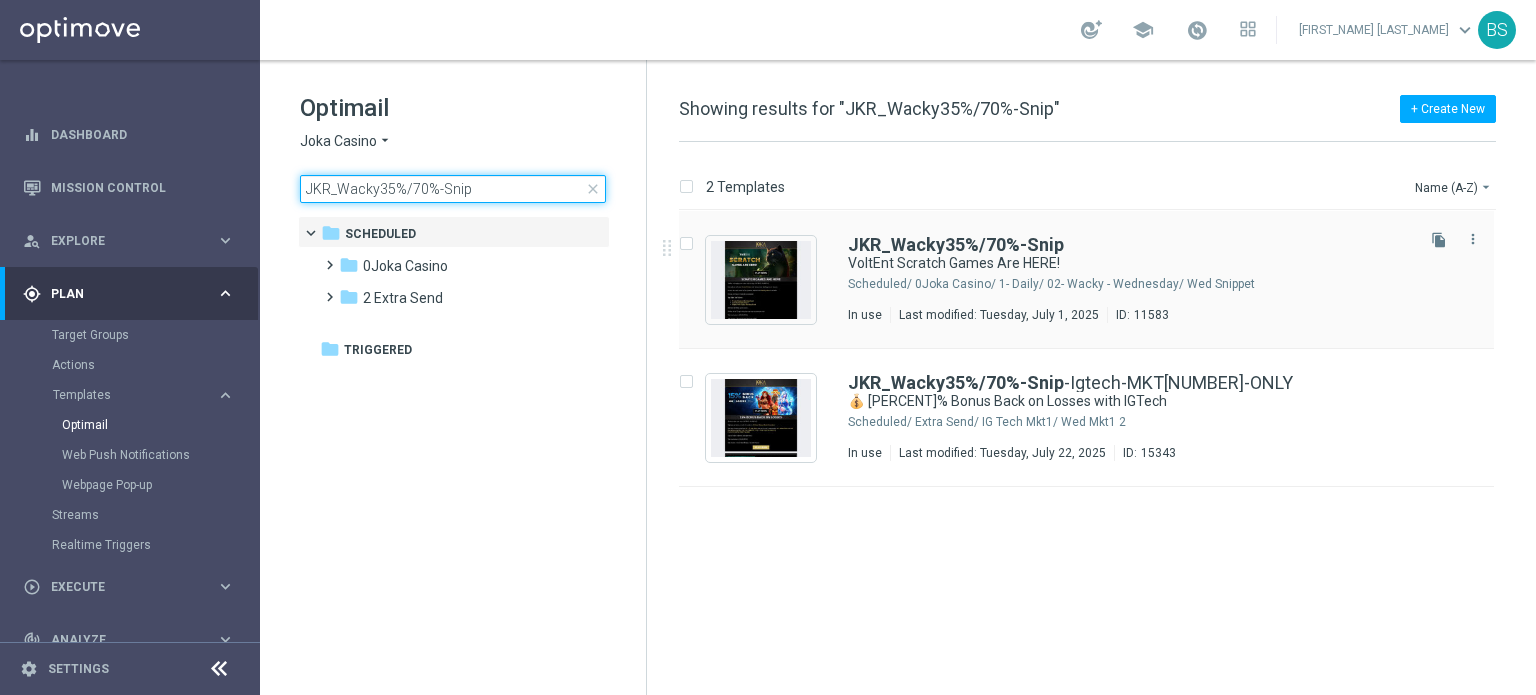 type on "JKR_Wacky35%/70%-Snip" 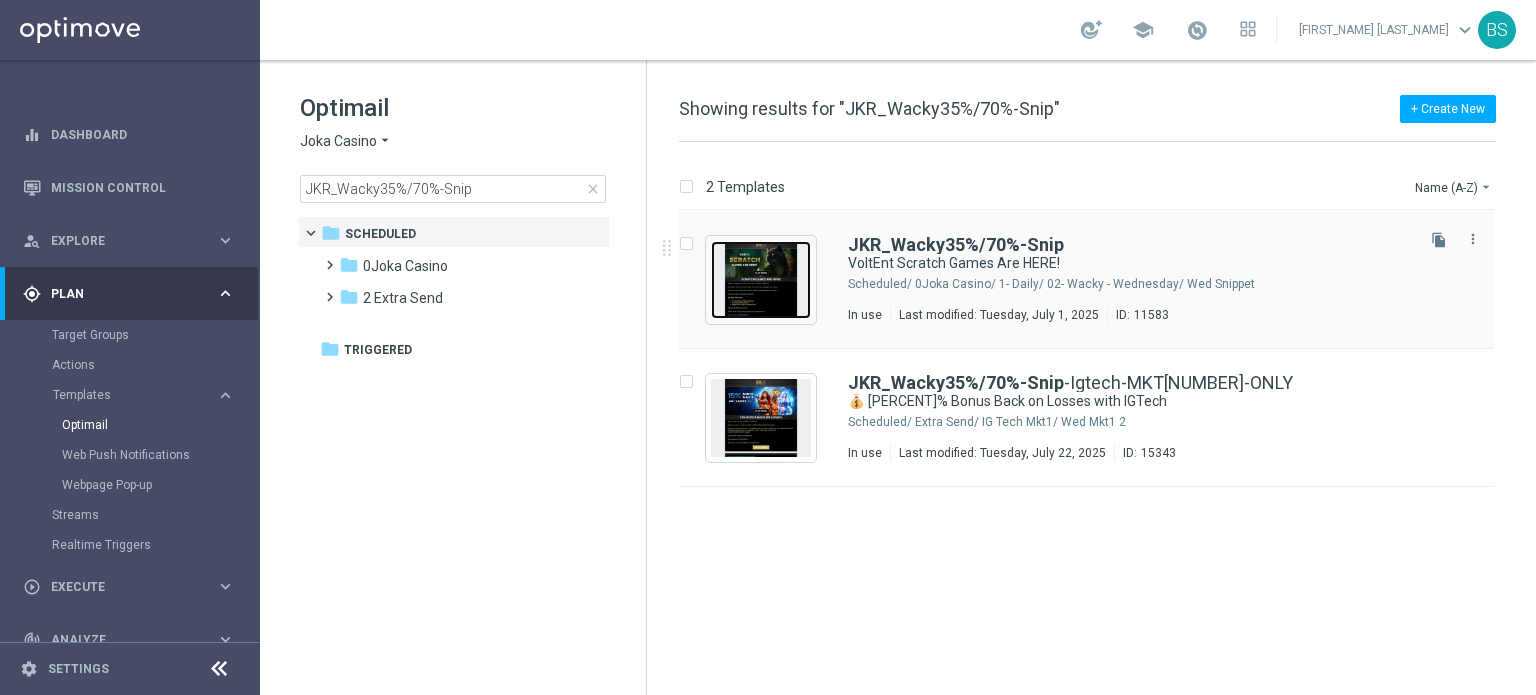 click at bounding box center [761, 280] 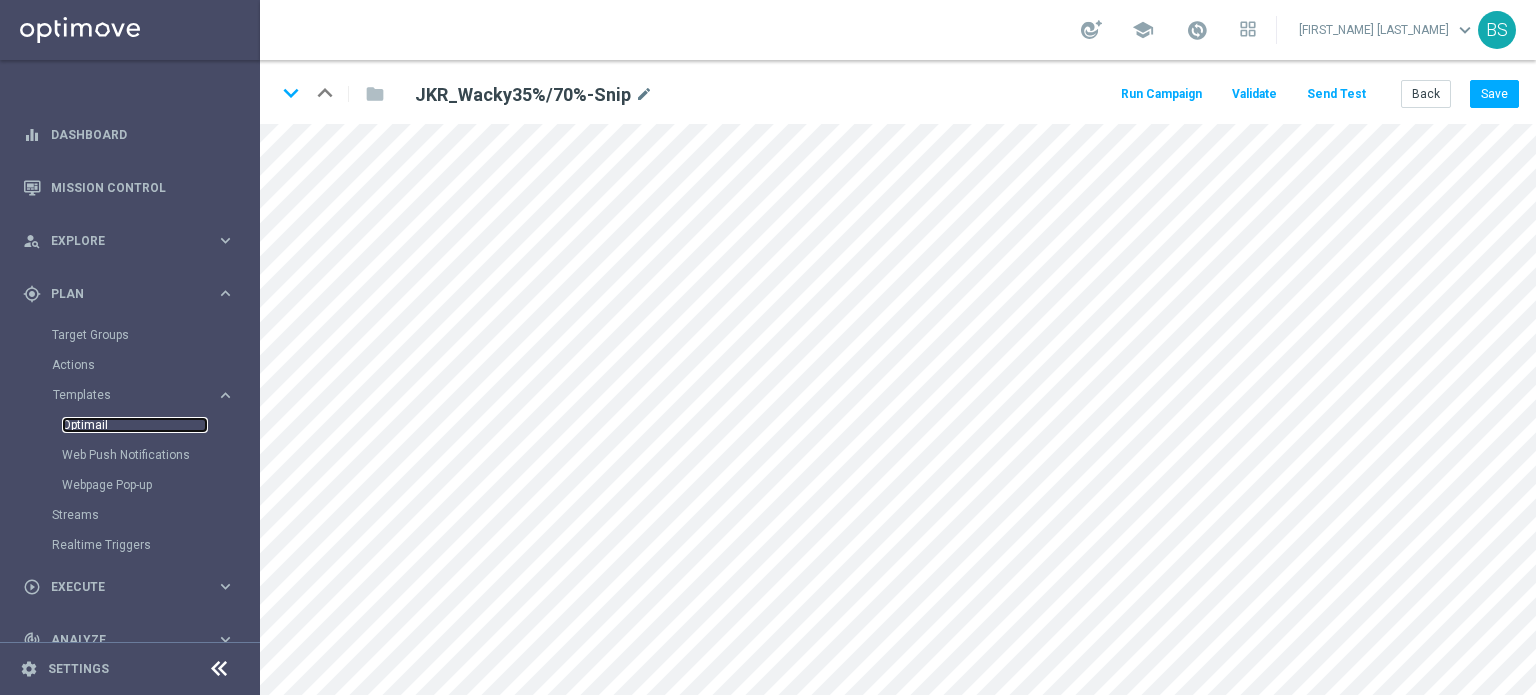 click on "Optimail" at bounding box center (135, 425) 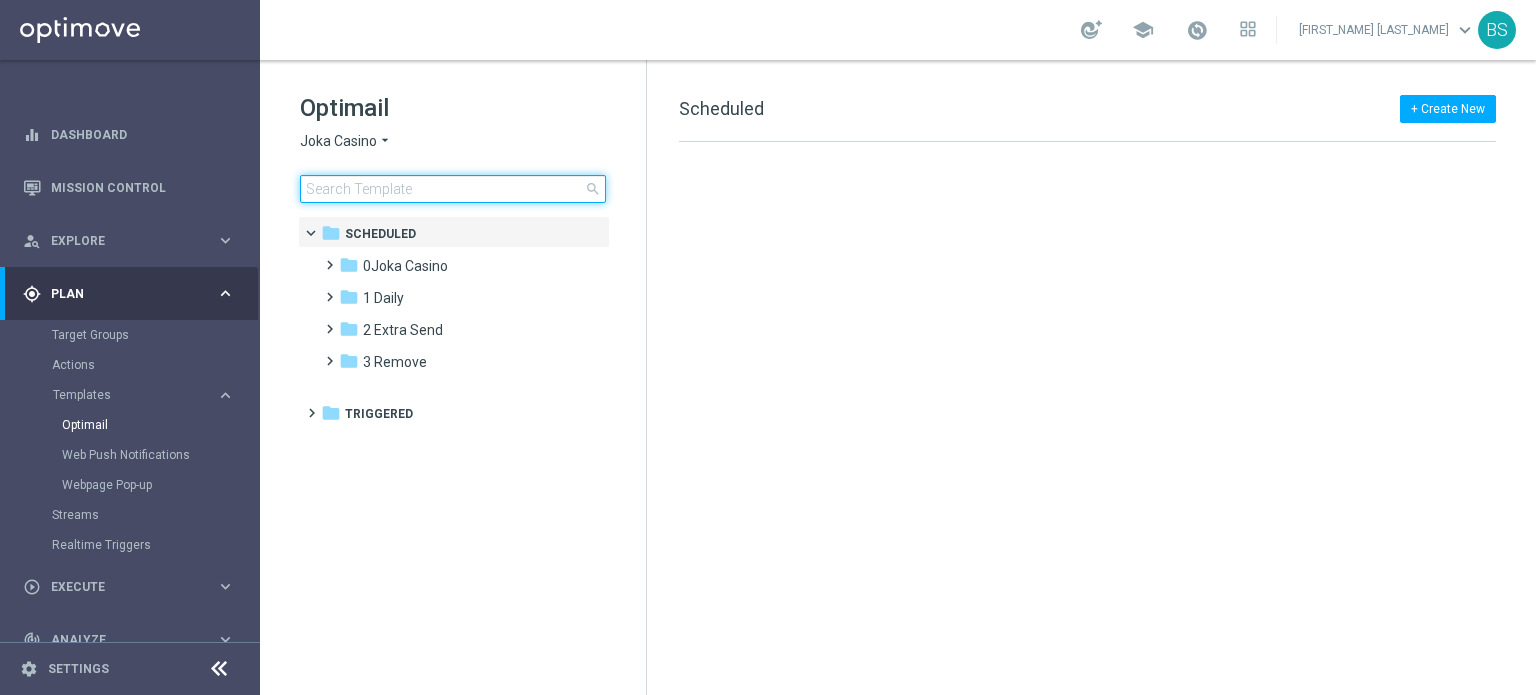 click 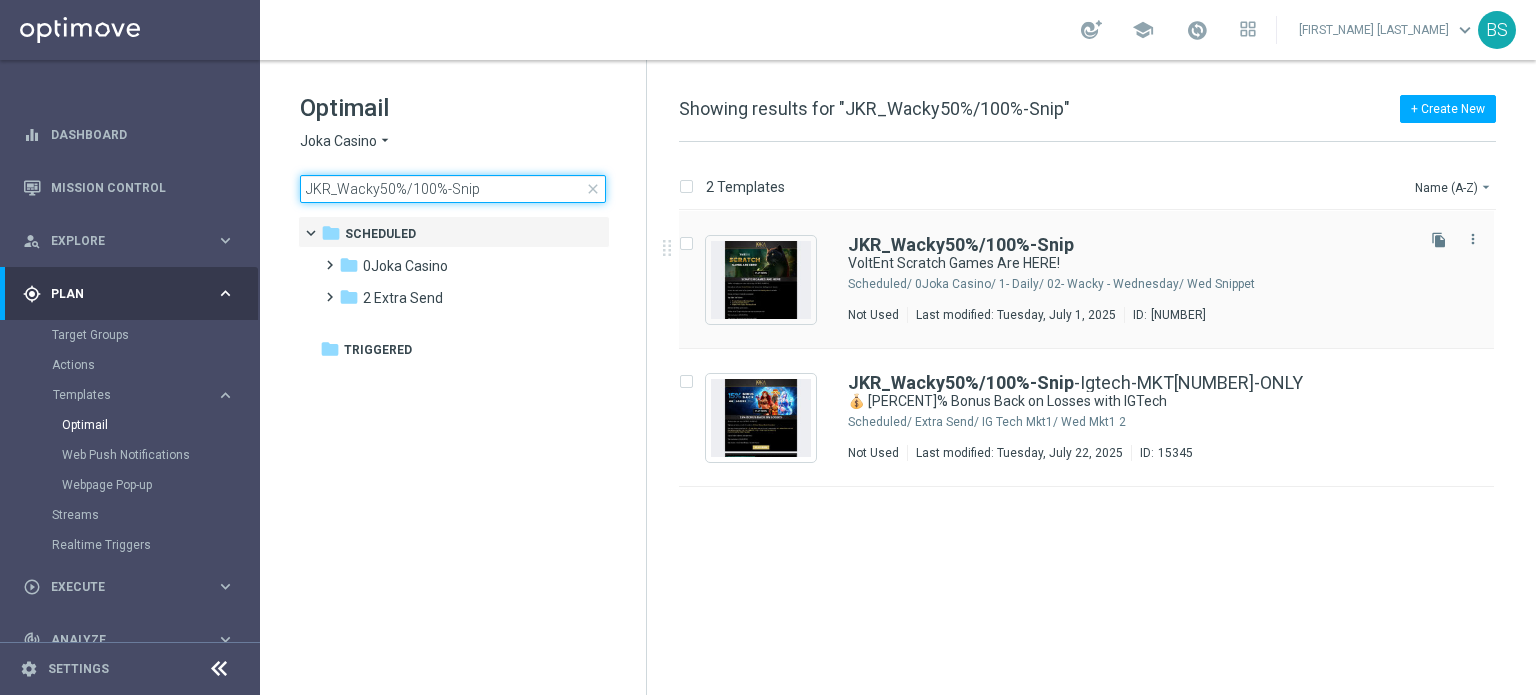 type on "JKR_Wacky50%/100%-Snip" 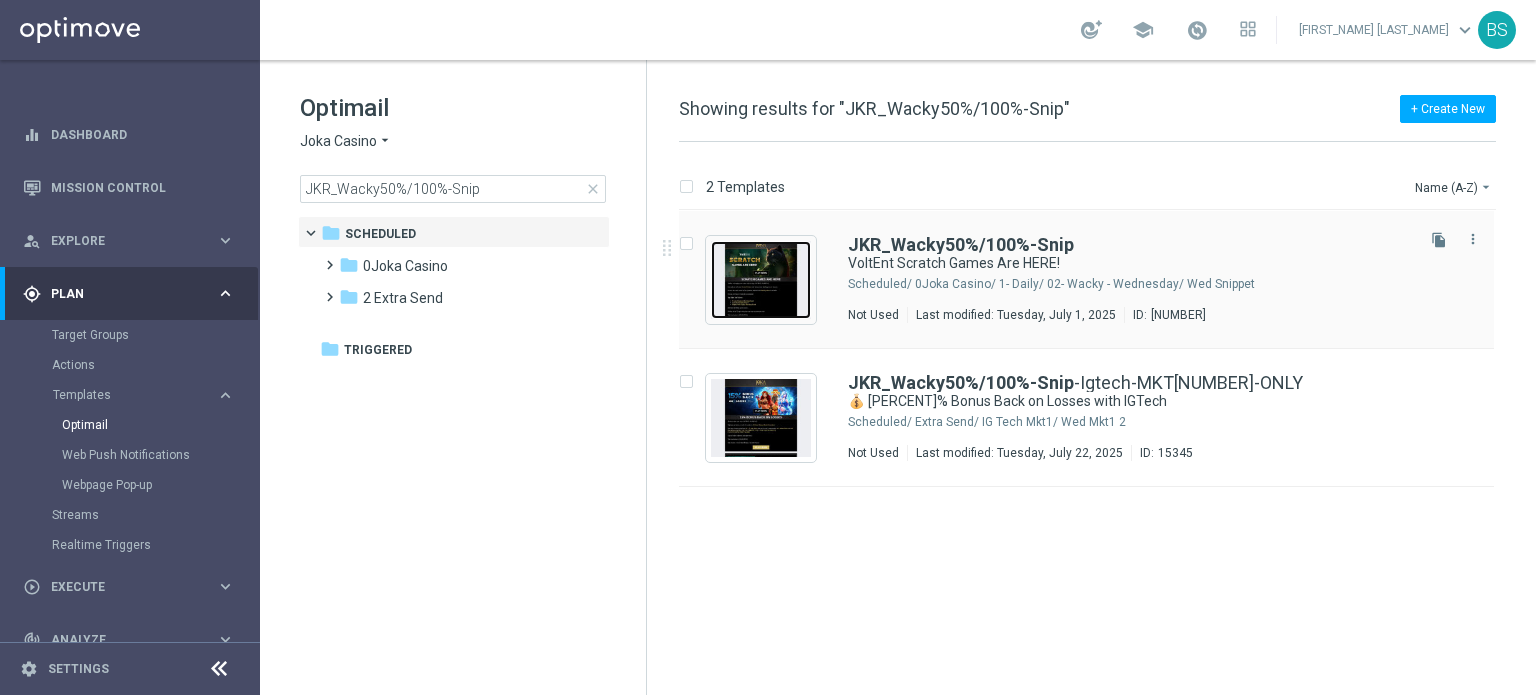 click at bounding box center (761, 280) 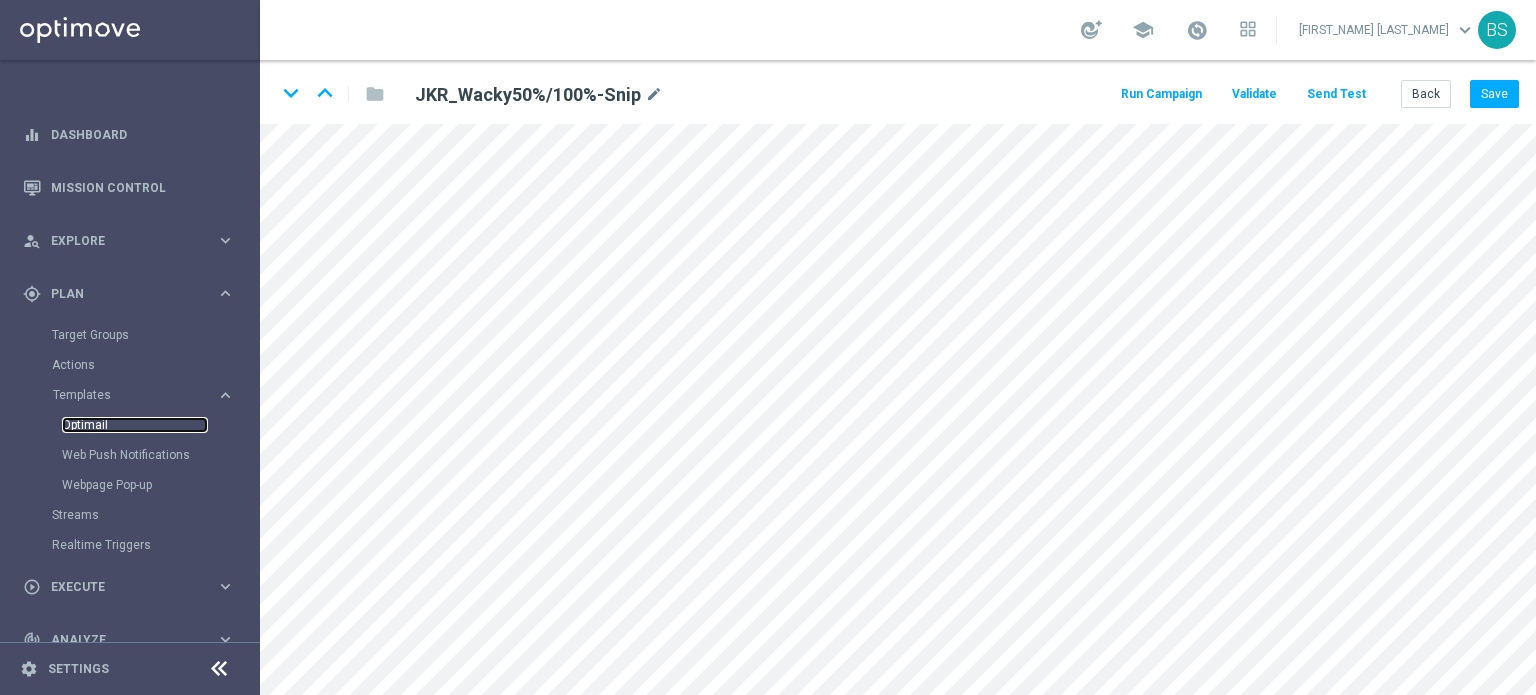 click on "Optimail" at bounding box center (135, 425) 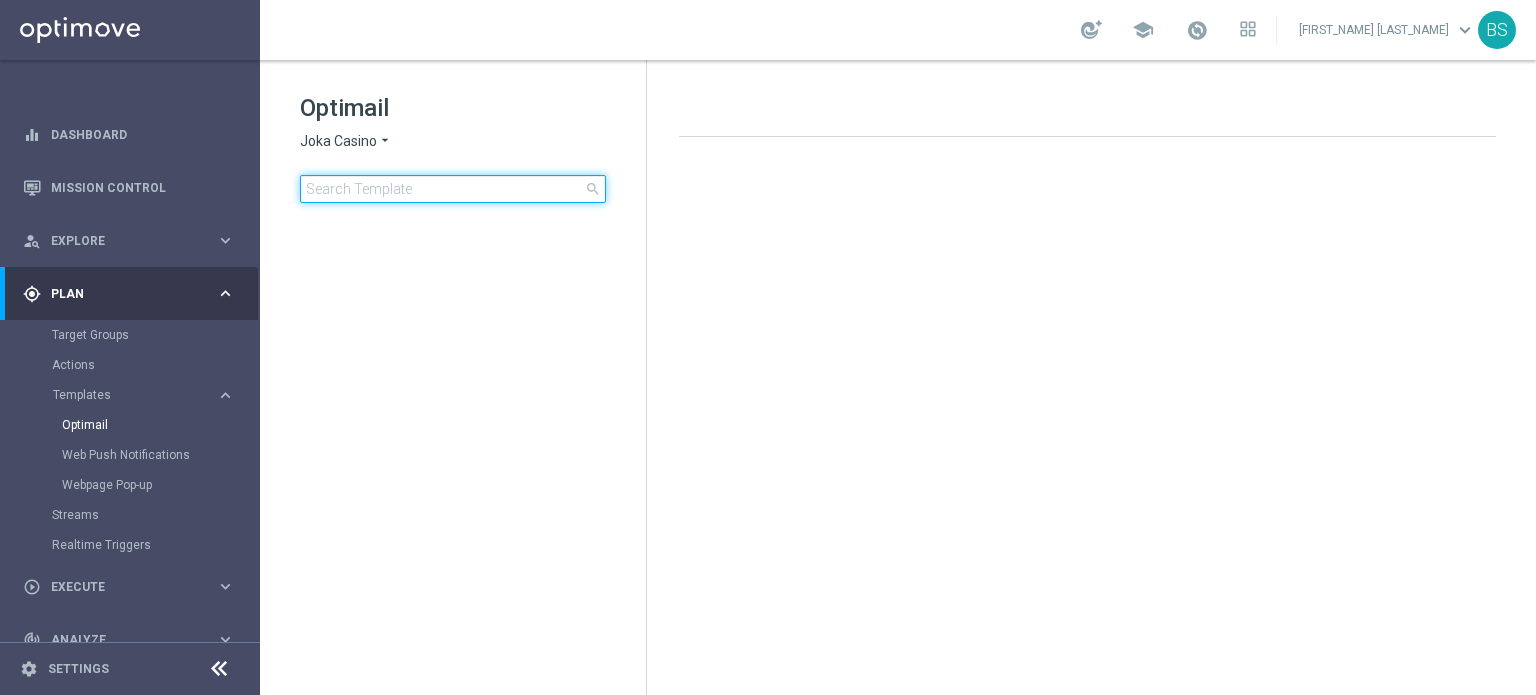 click 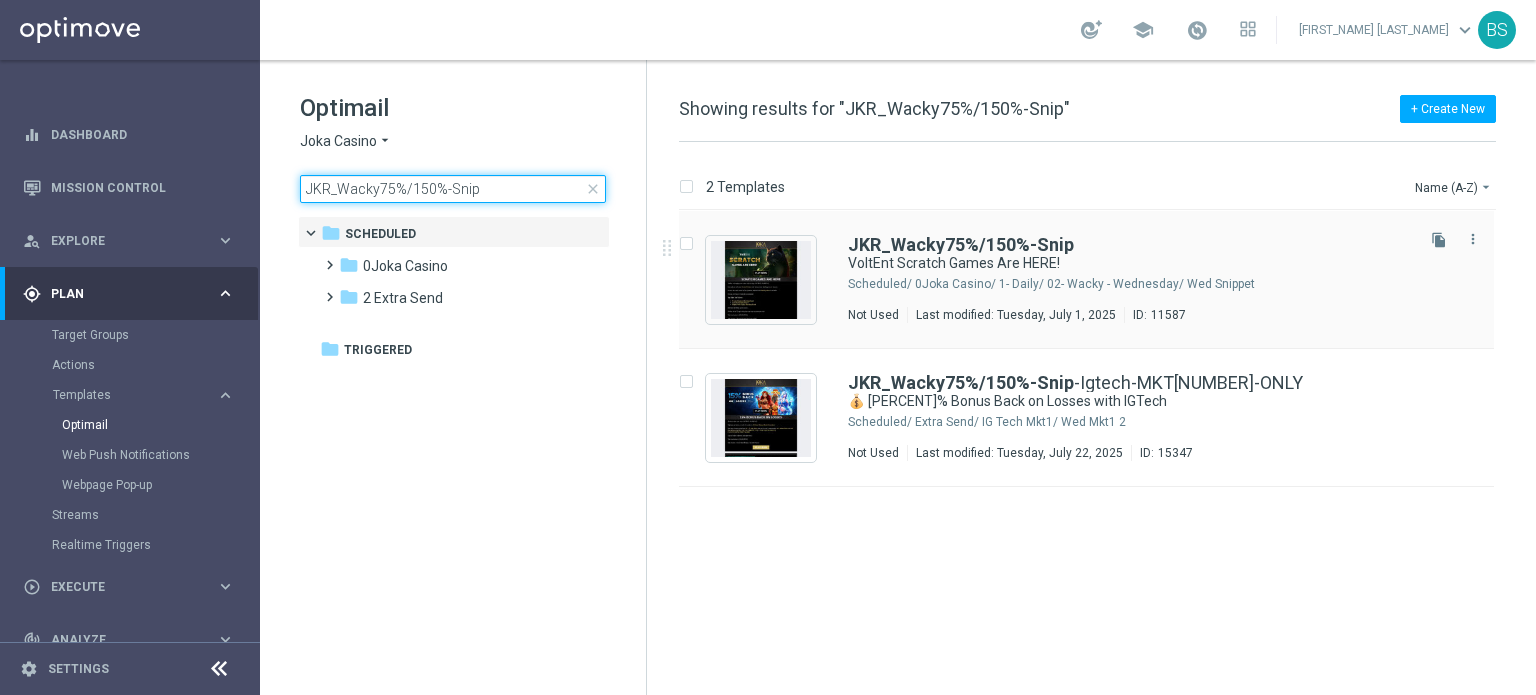 type on "JKR_Wacky75%/150%-Snip" 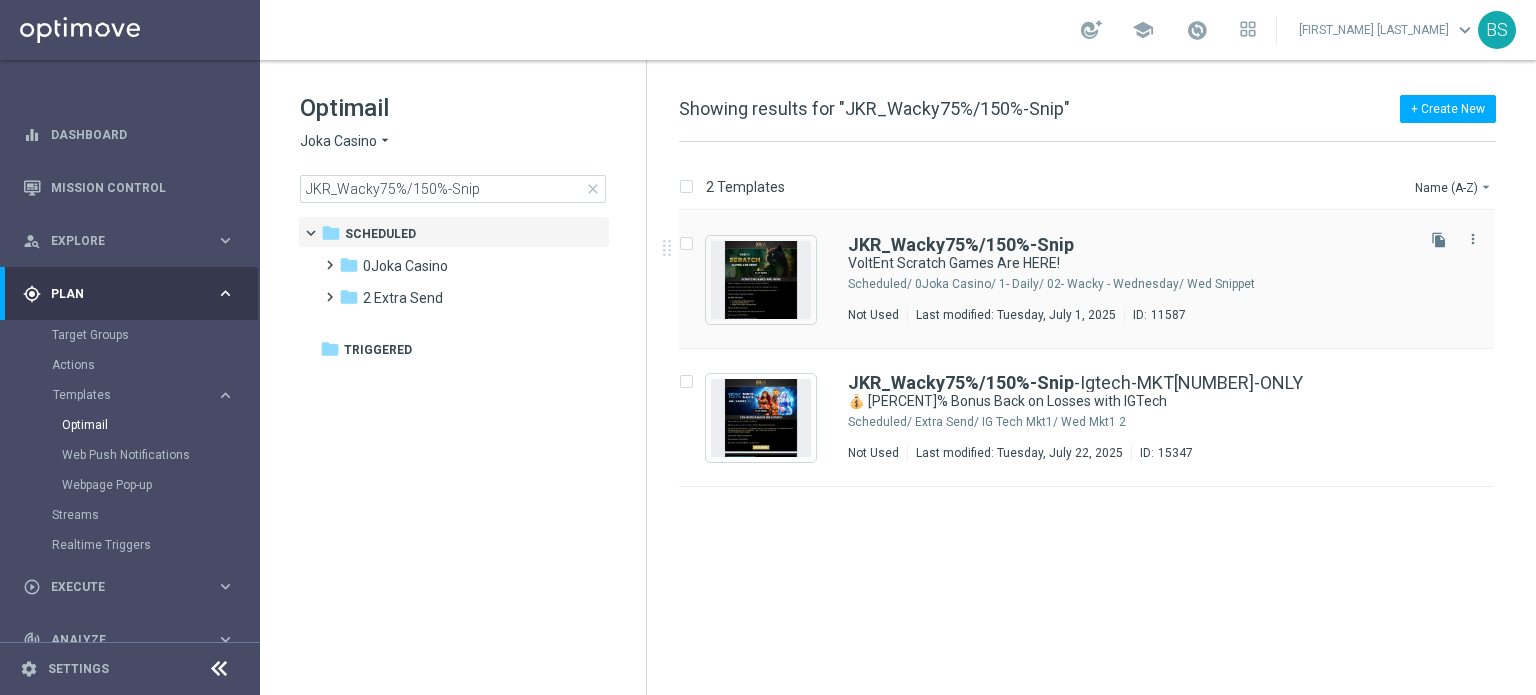 click on "JKR_Wacky75%/150%-Snip
VoltEnt Scratch Games Are HERE!
Scheduled/
0Joka Casino/ 1- Daily/ 02- Wacky - Wednesday/ Wed Snippet
Not Used
Last modified: Tuesday, July 1, 2025
ID:
11587
file_copy
more_vert" at bounding box center (1086, 280) 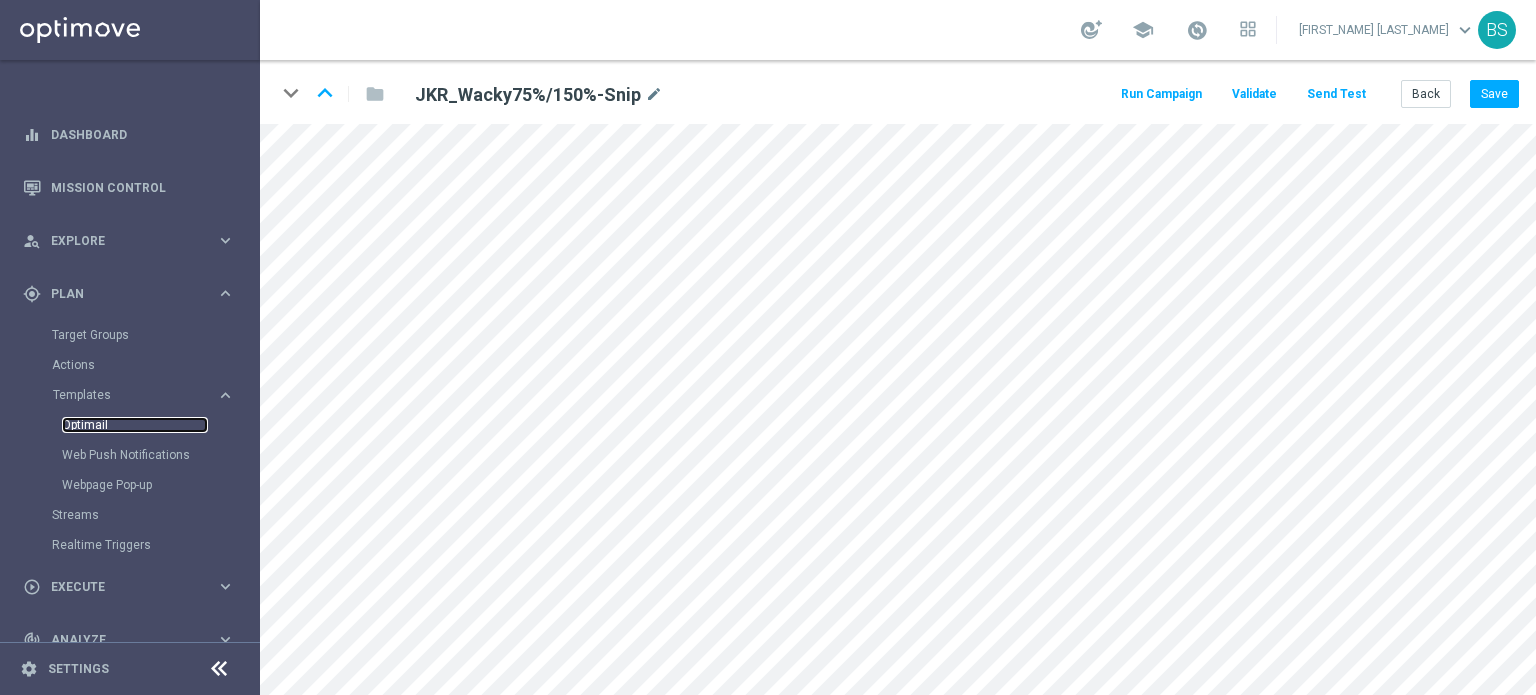 click on "Optimail" at bounding box center (135, 425) 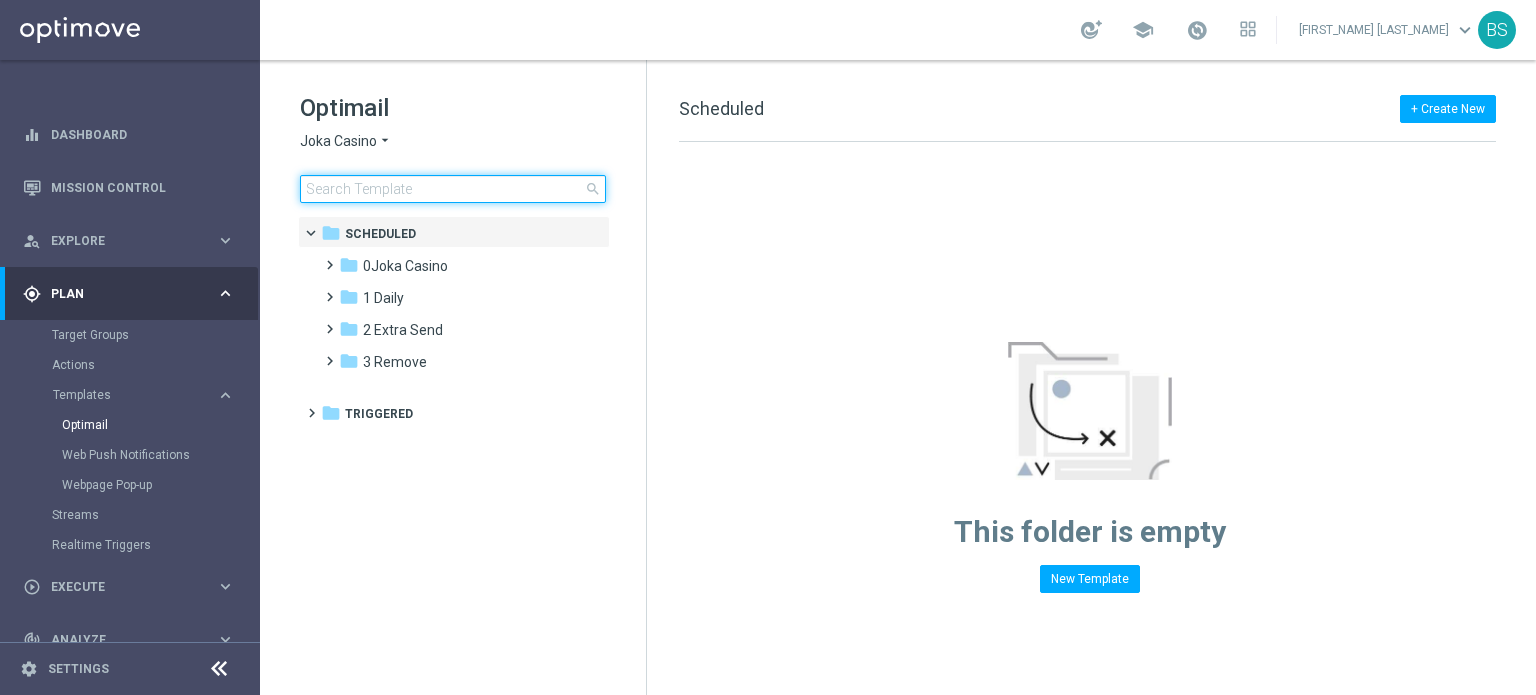 click 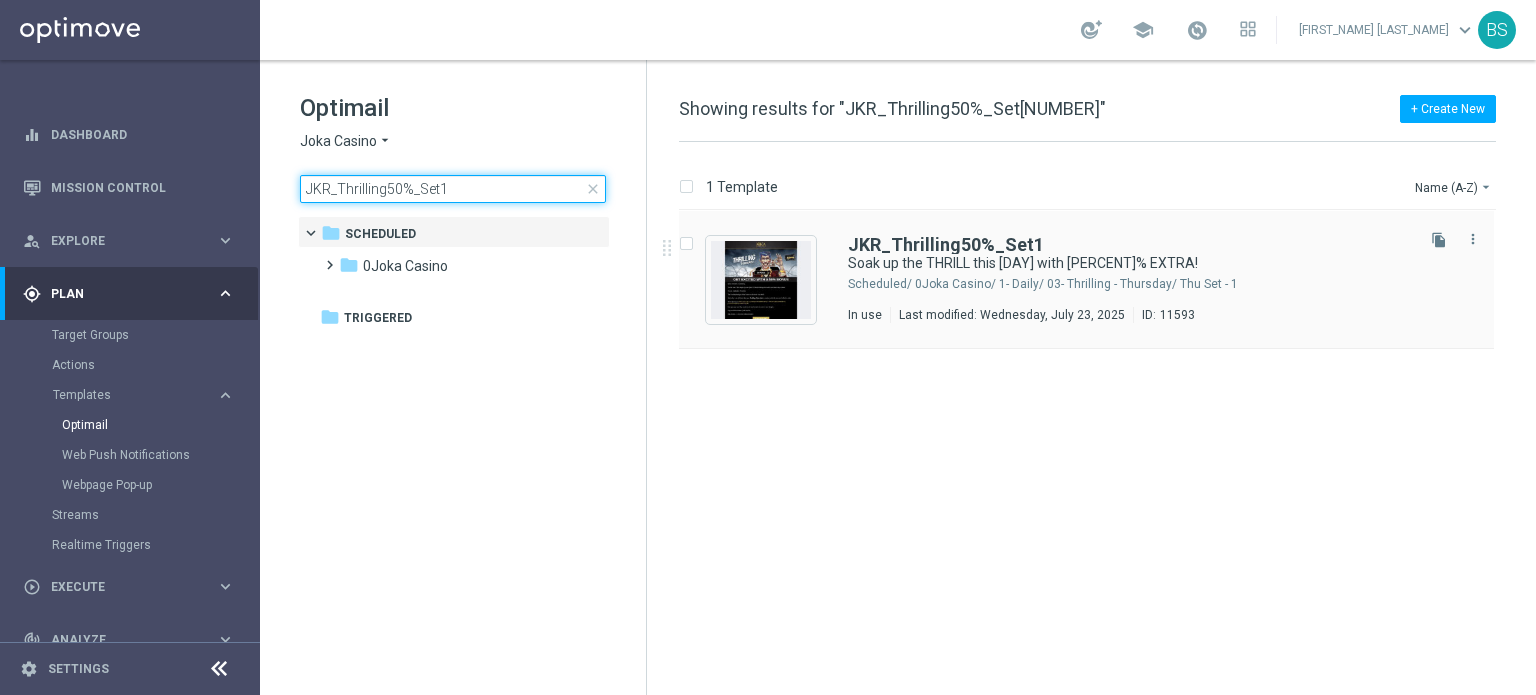 type on "JKR_Thrilling50%_Set1" 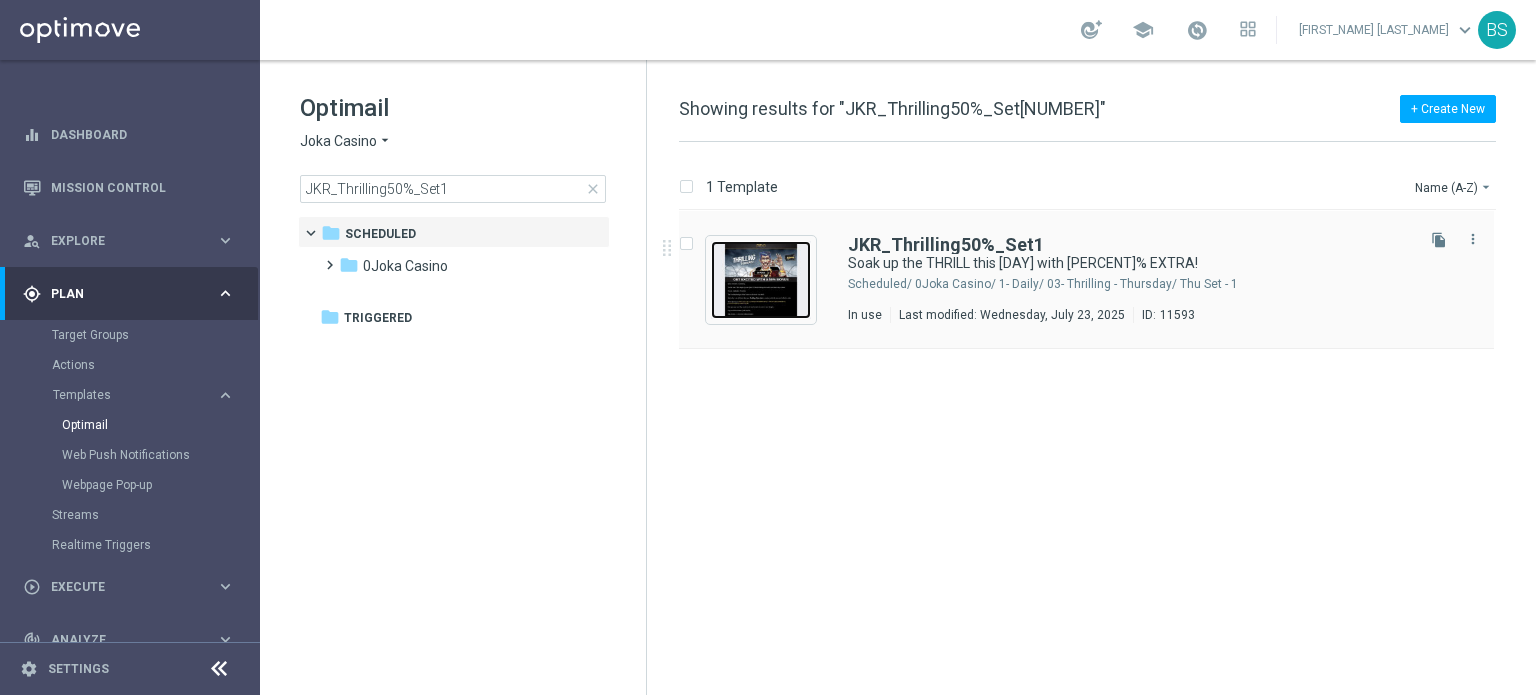 click at bounding box center [761, 280] 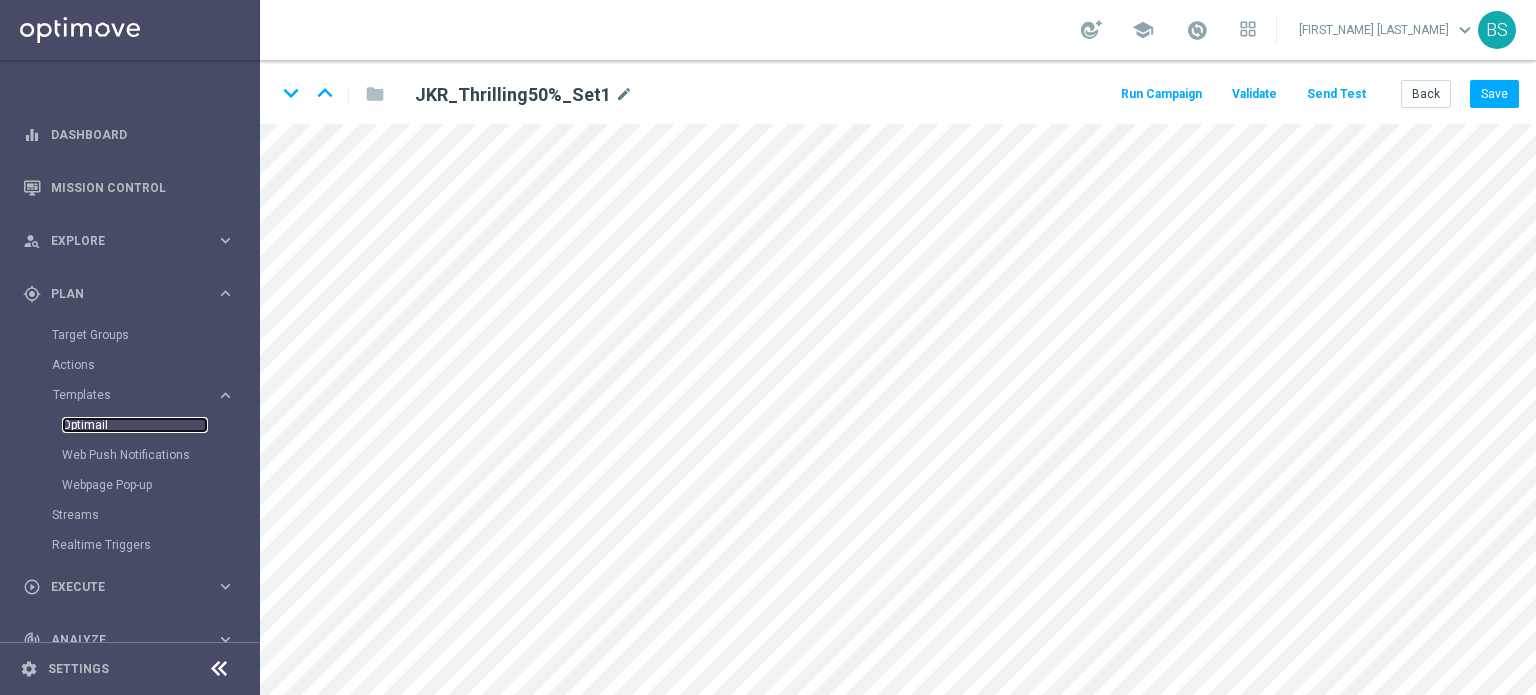 click on "Optimail" at bounding box center (135, 425) 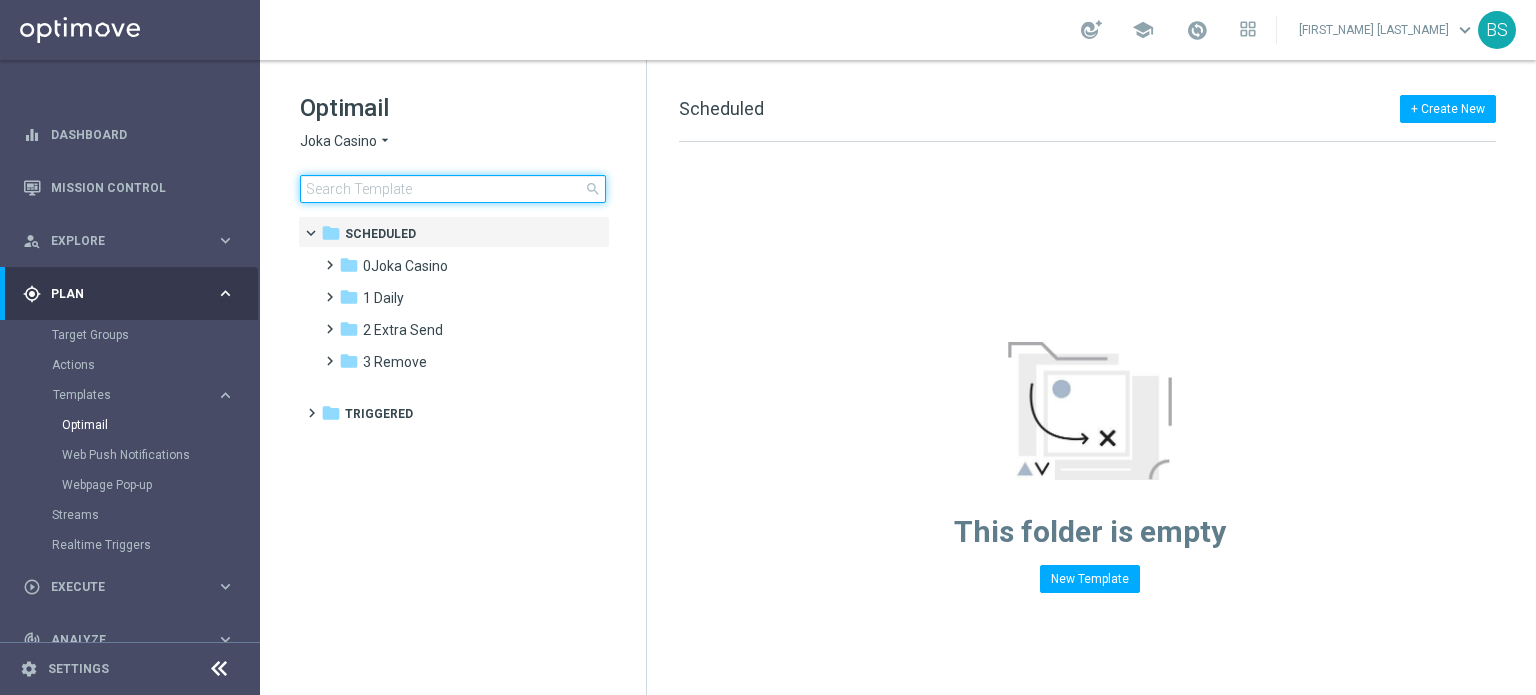 click 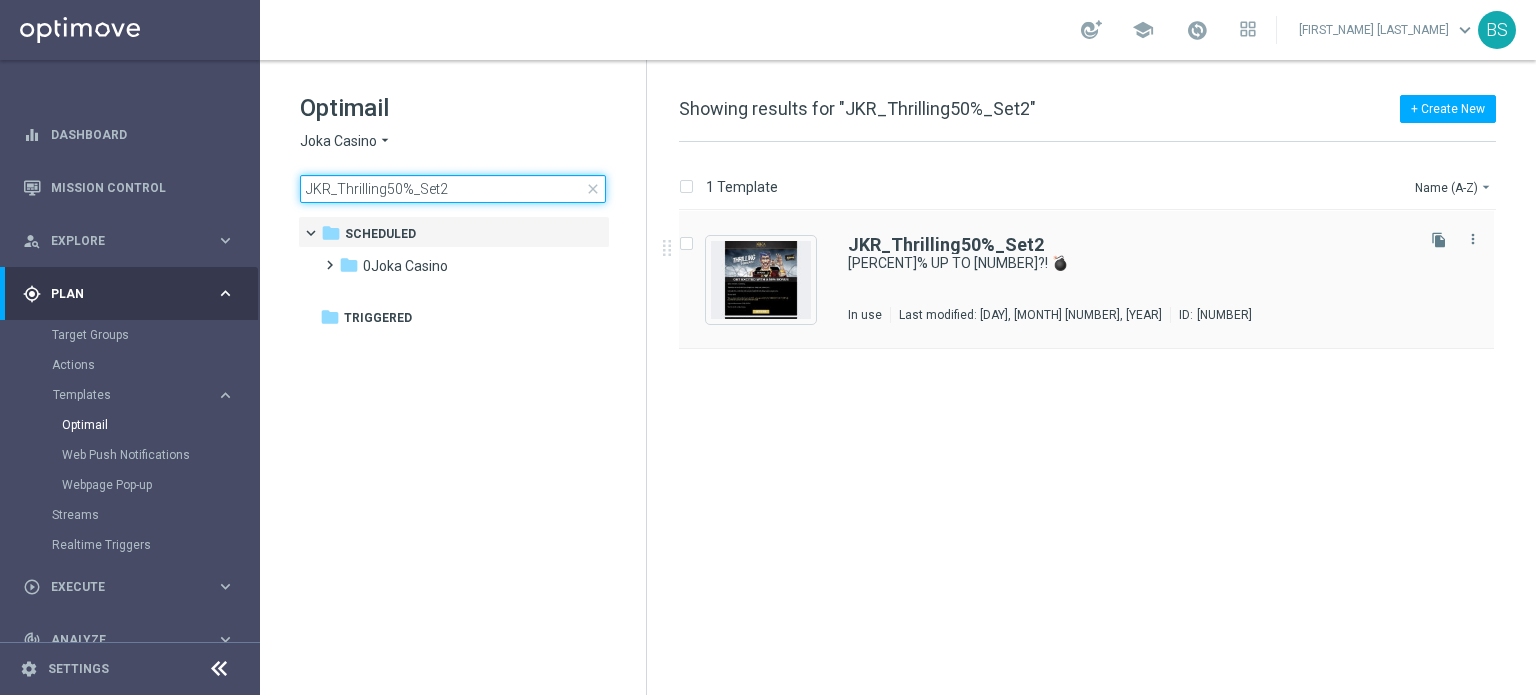 type on "JKR_Thrilling50%_Set2" 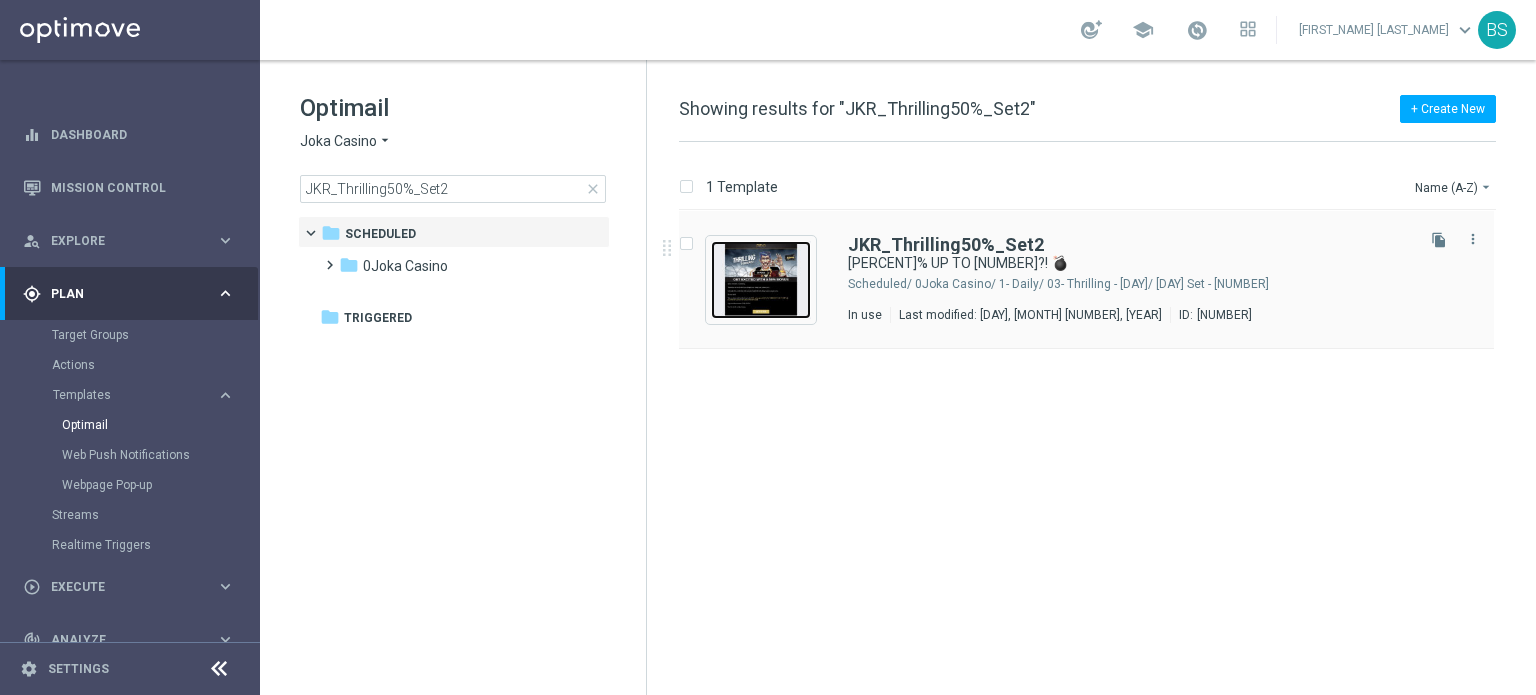 click at bounding box center [761, 280] 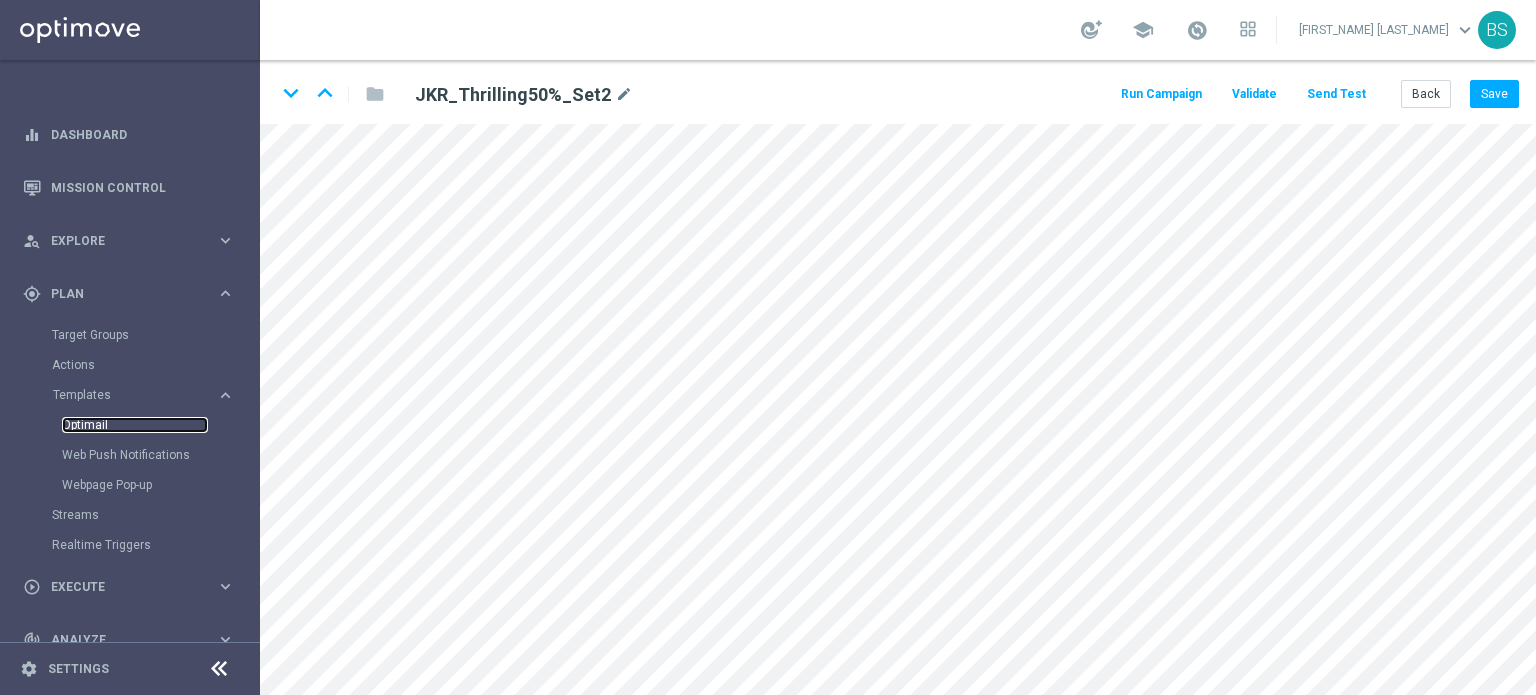 click on "Optimail" at bounding box center [135, 425] 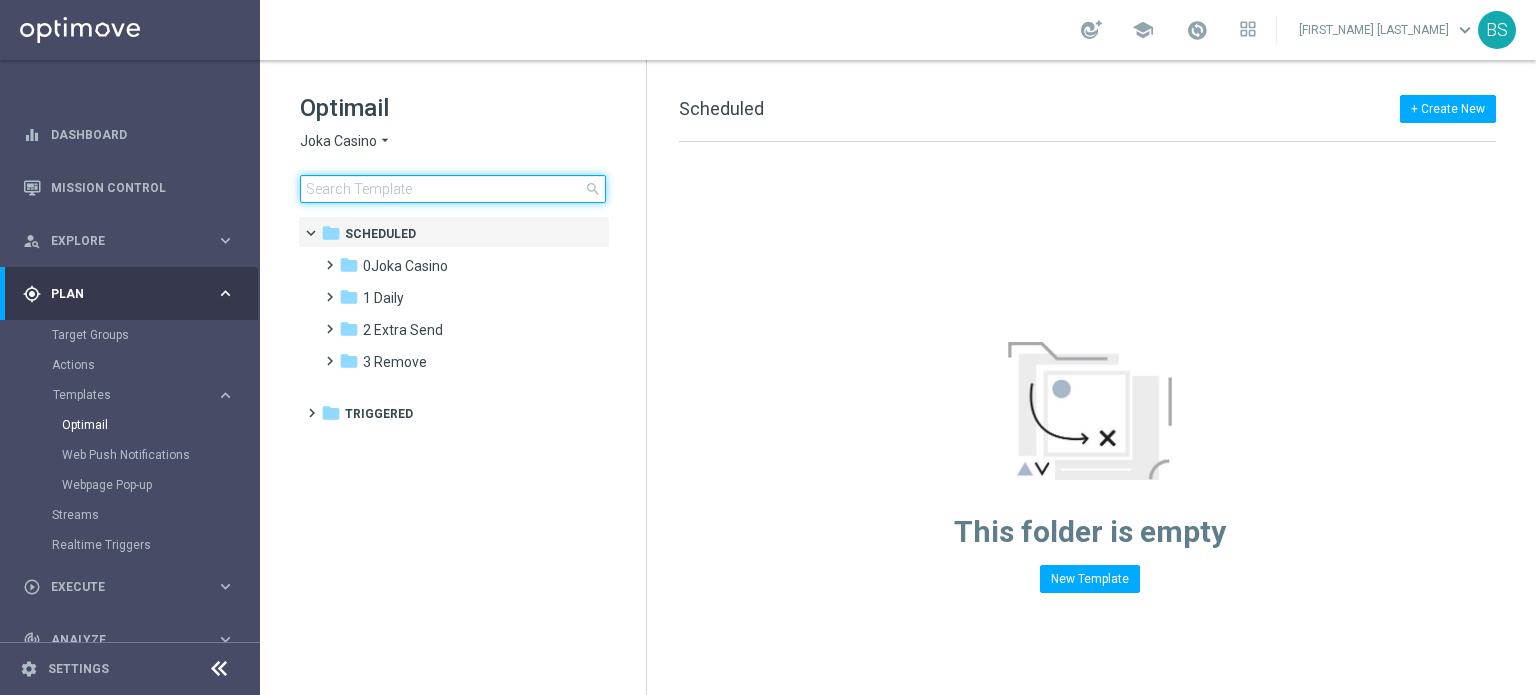 click 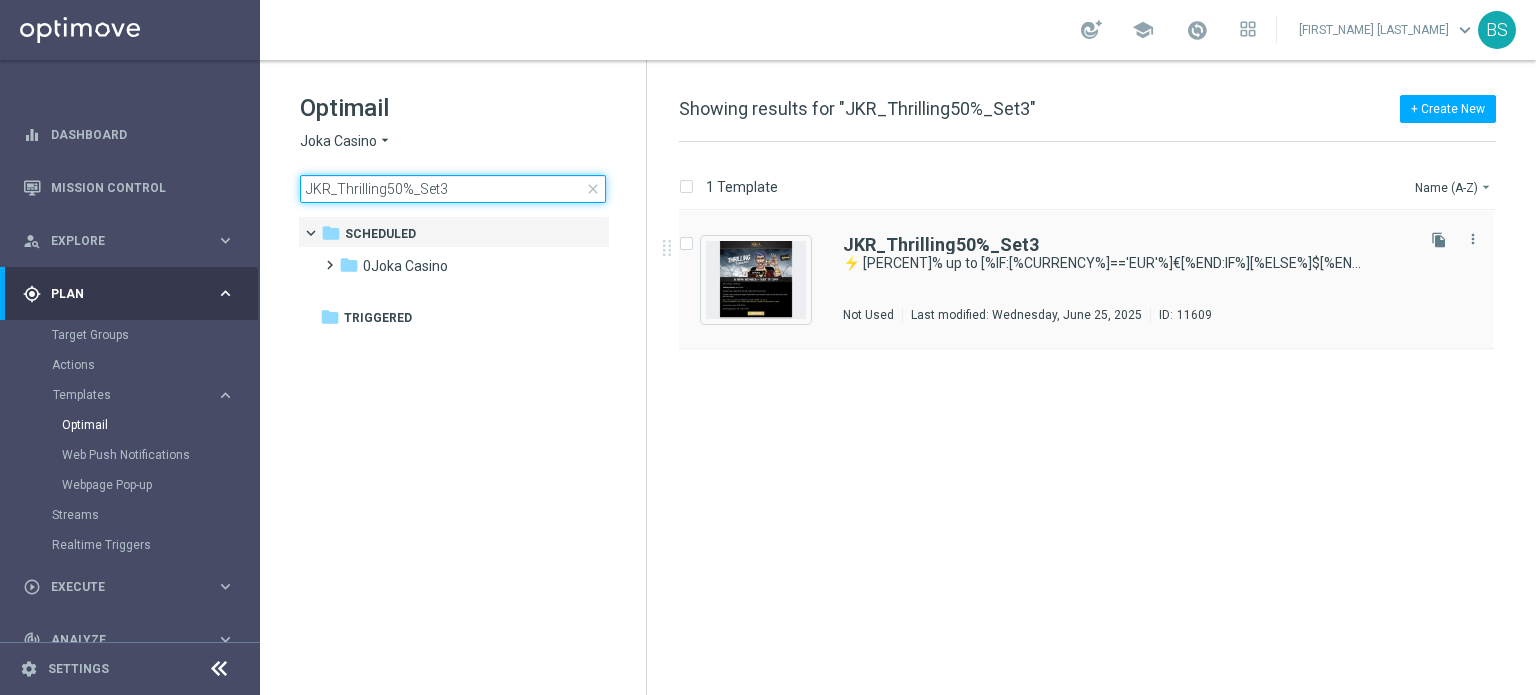type on "JKR_Thrilling50%_Set3" 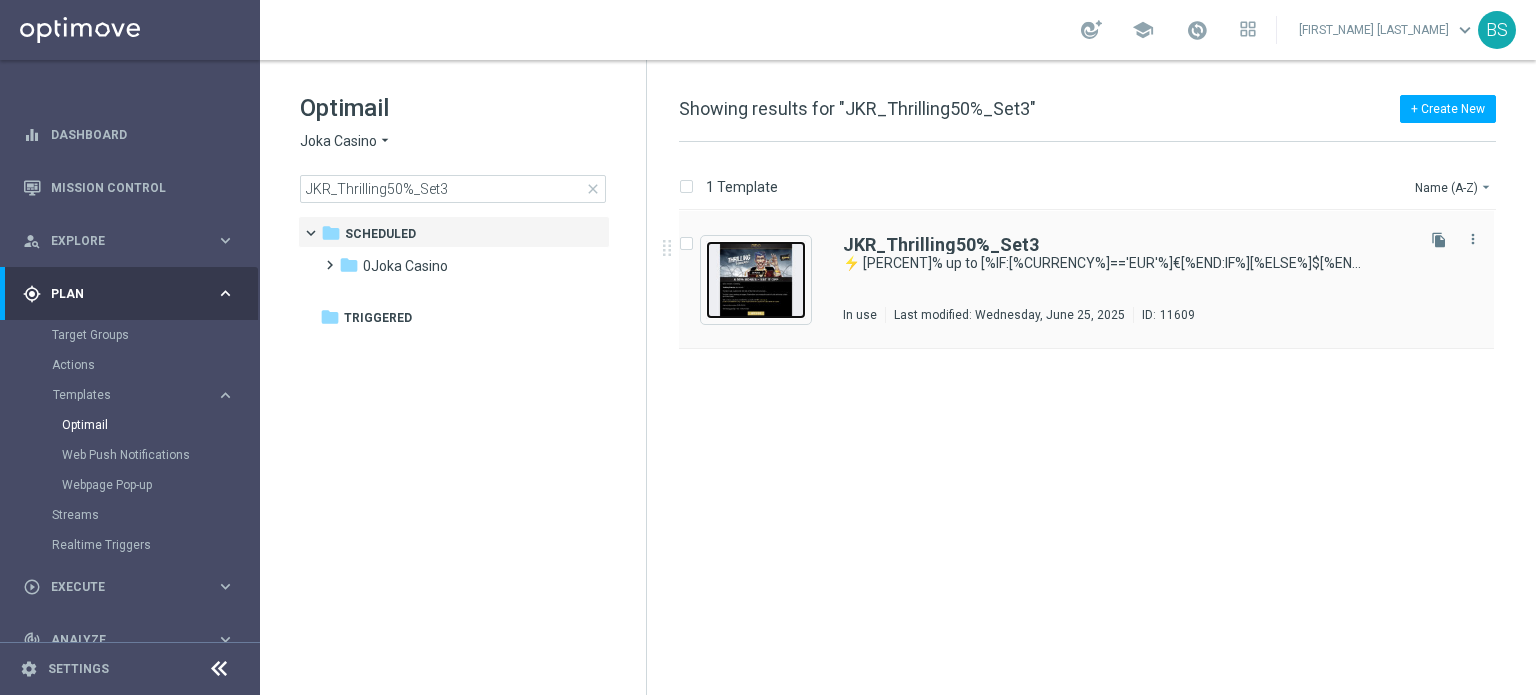 click at bounding box center [756, 280] 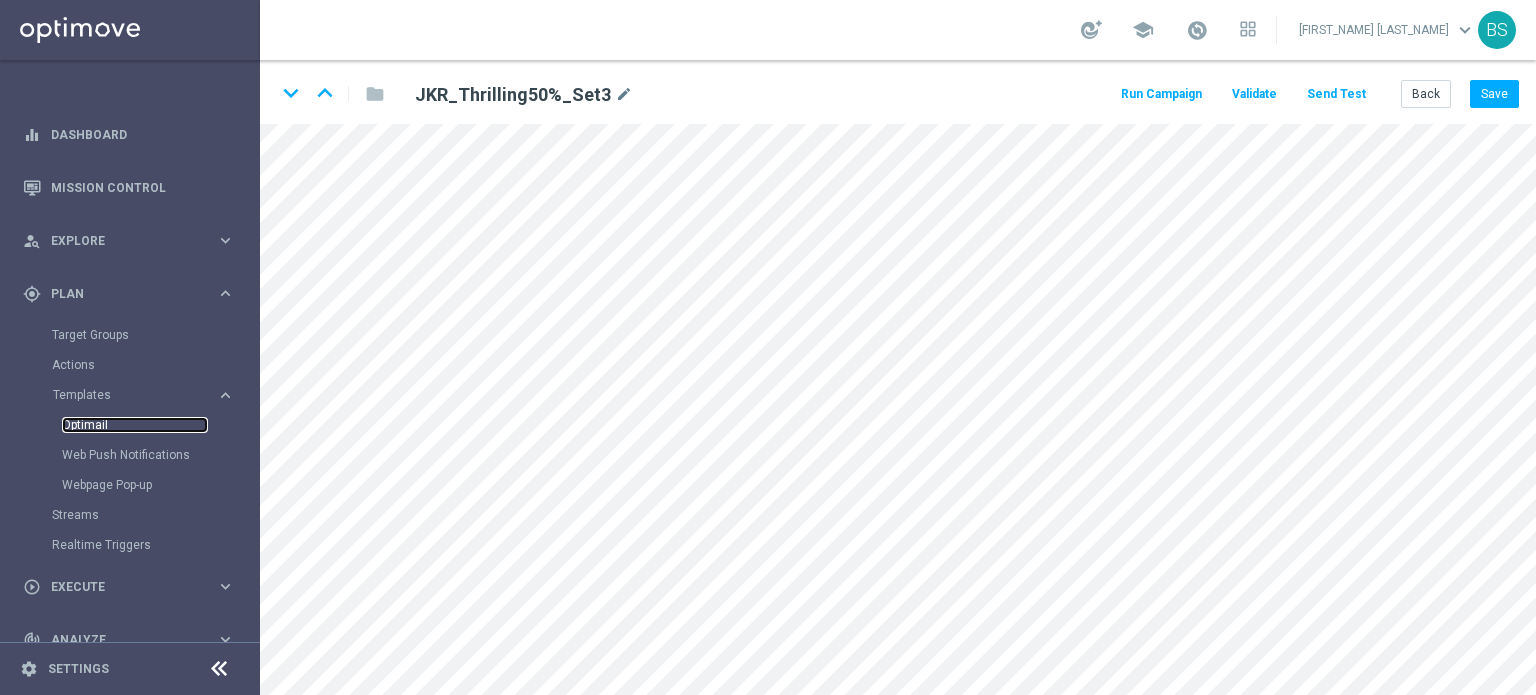 click on "Optimail" at bounding box center (135, 425) 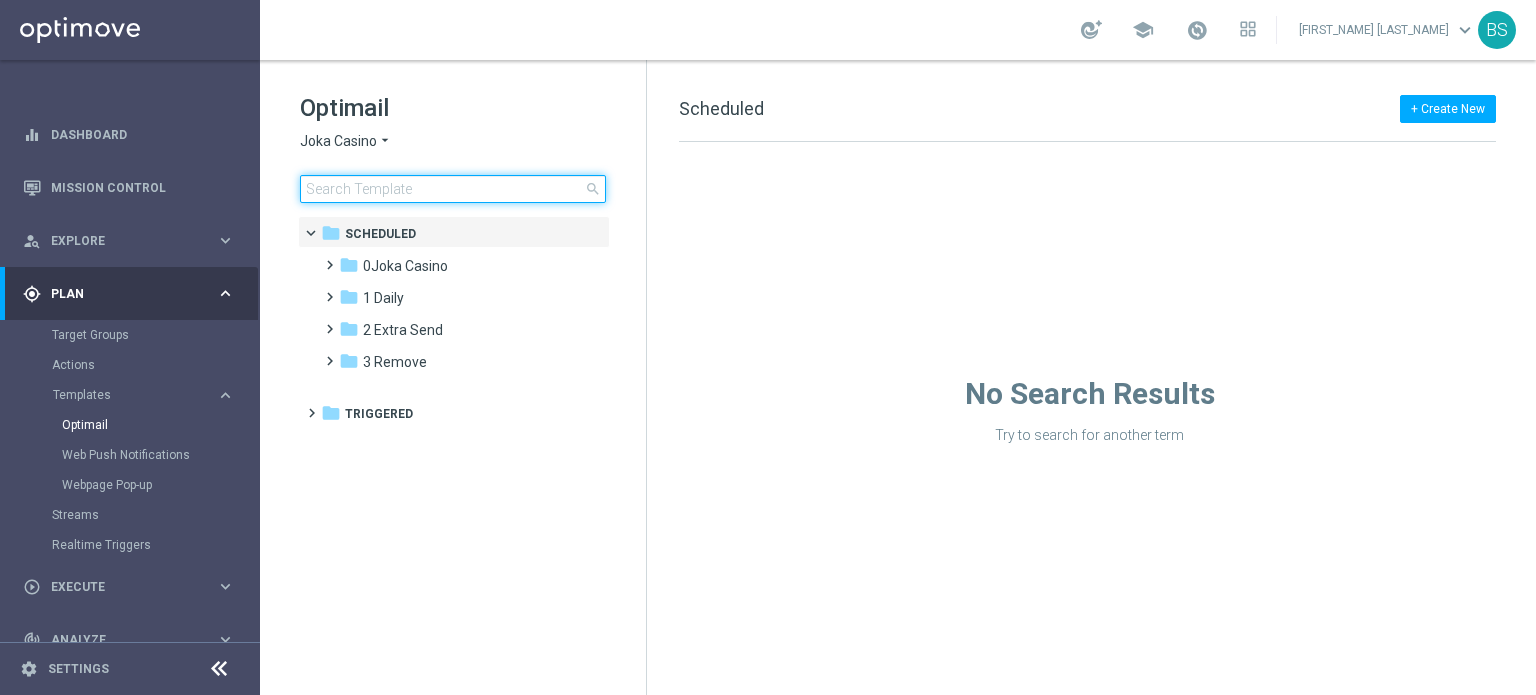 click 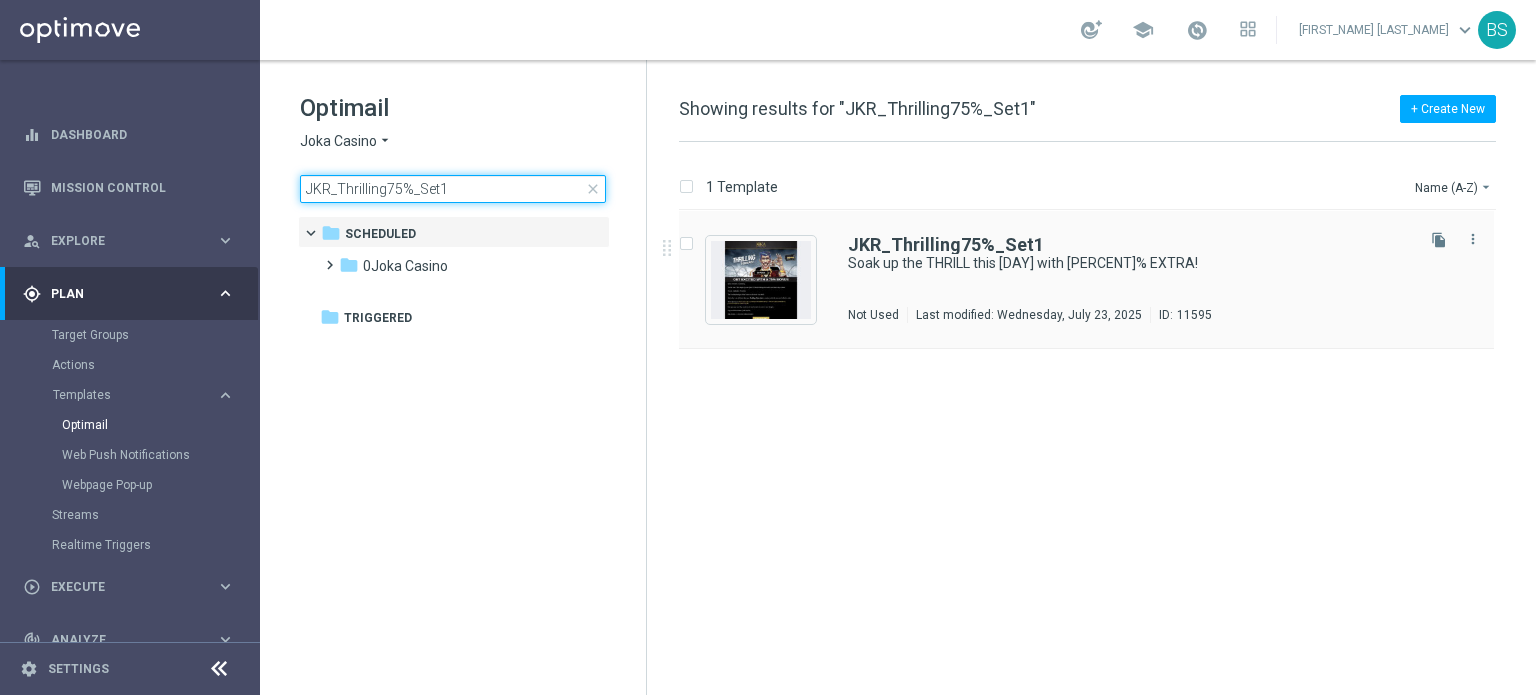 type on "JKR_Thrilling75%_Set1" 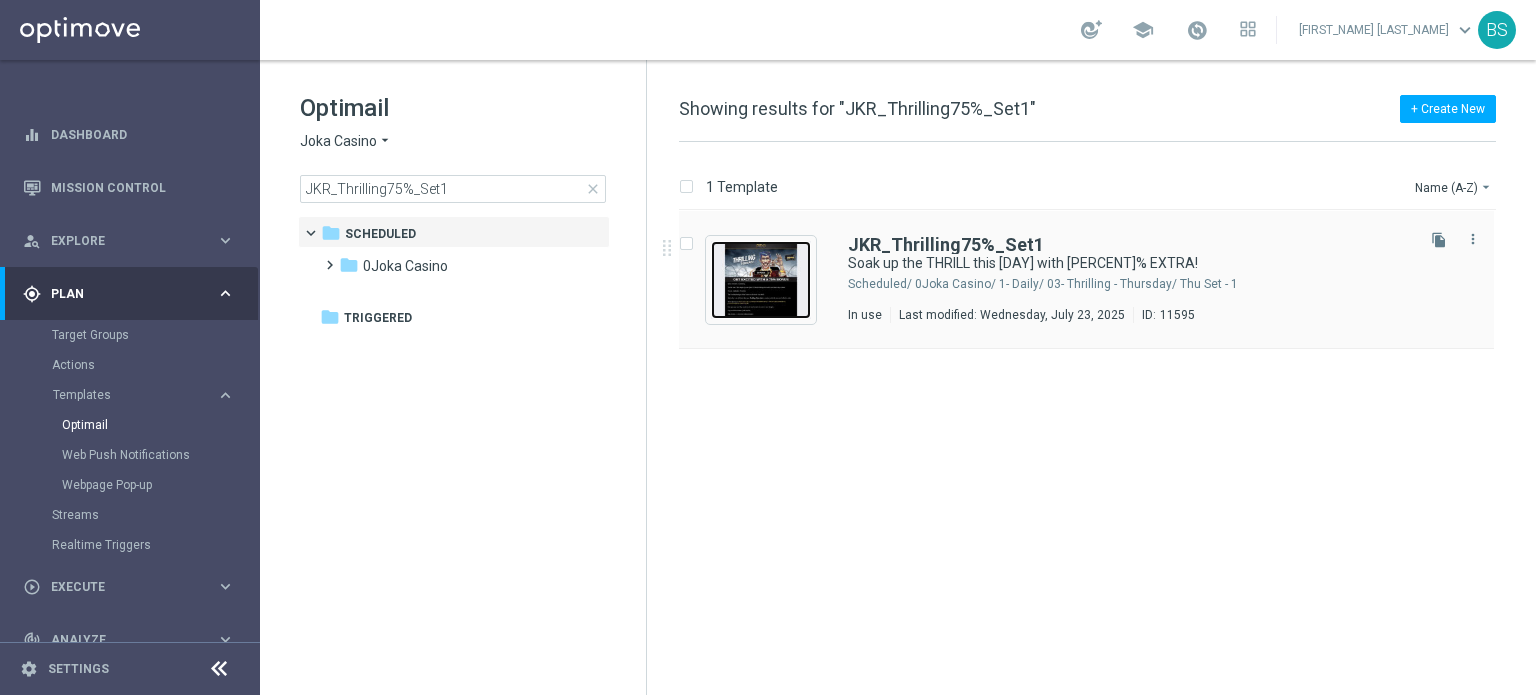 click at bounding box center [761, 280] 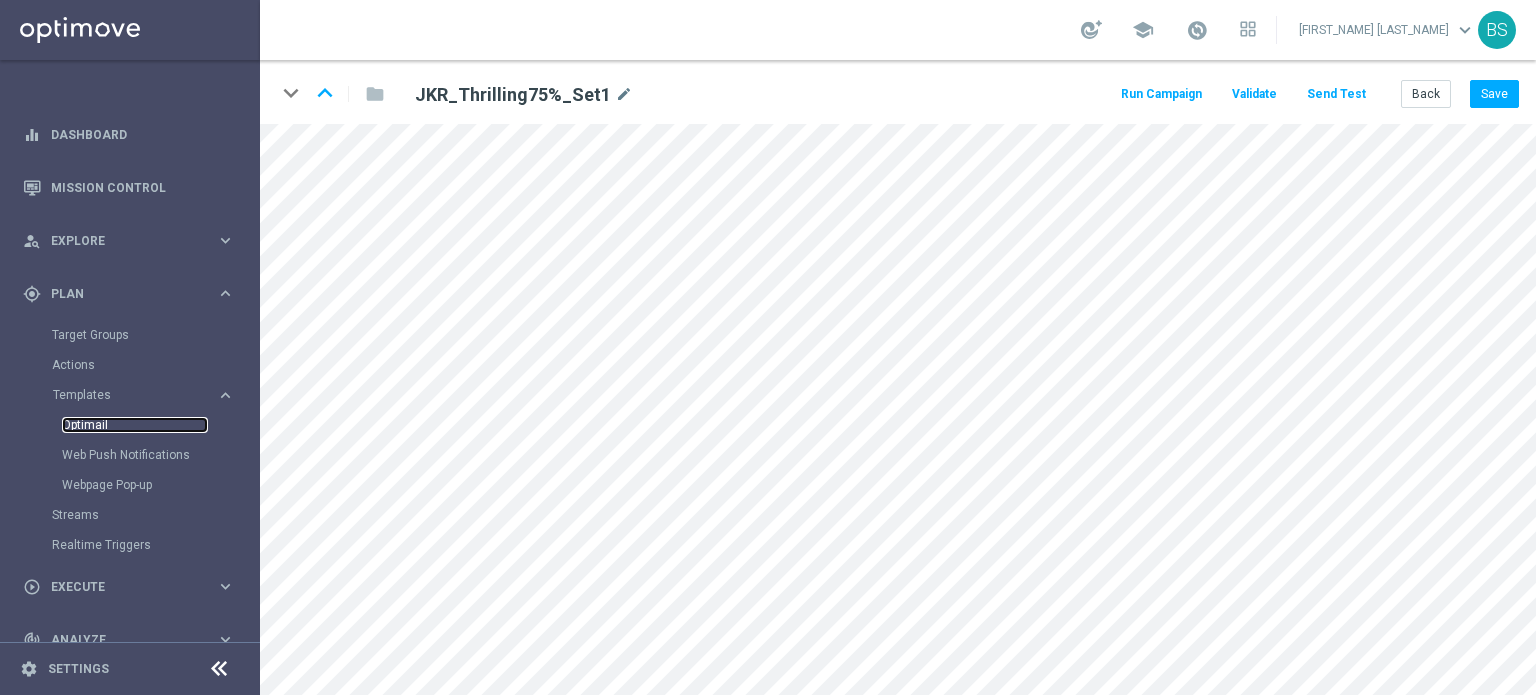 click on "Optimail" at bounding box center (135, 425) 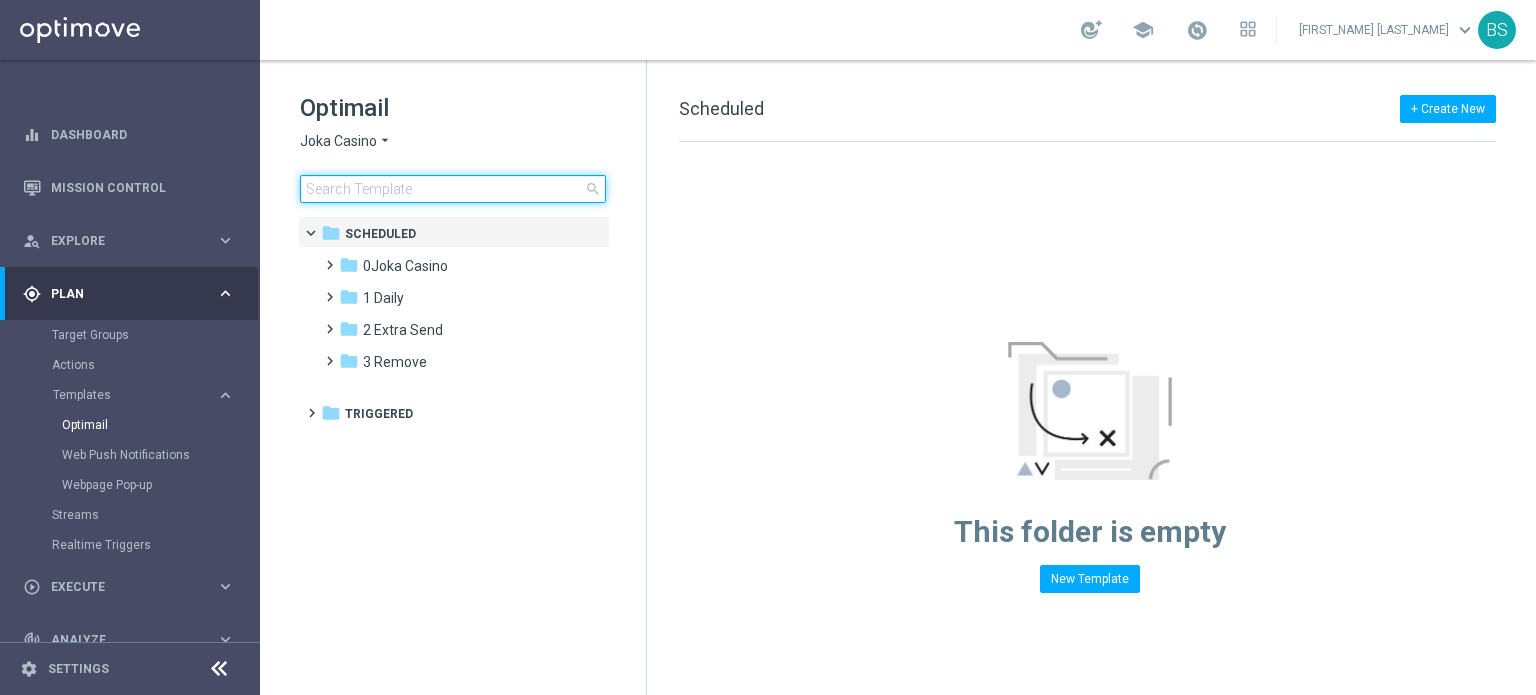 click 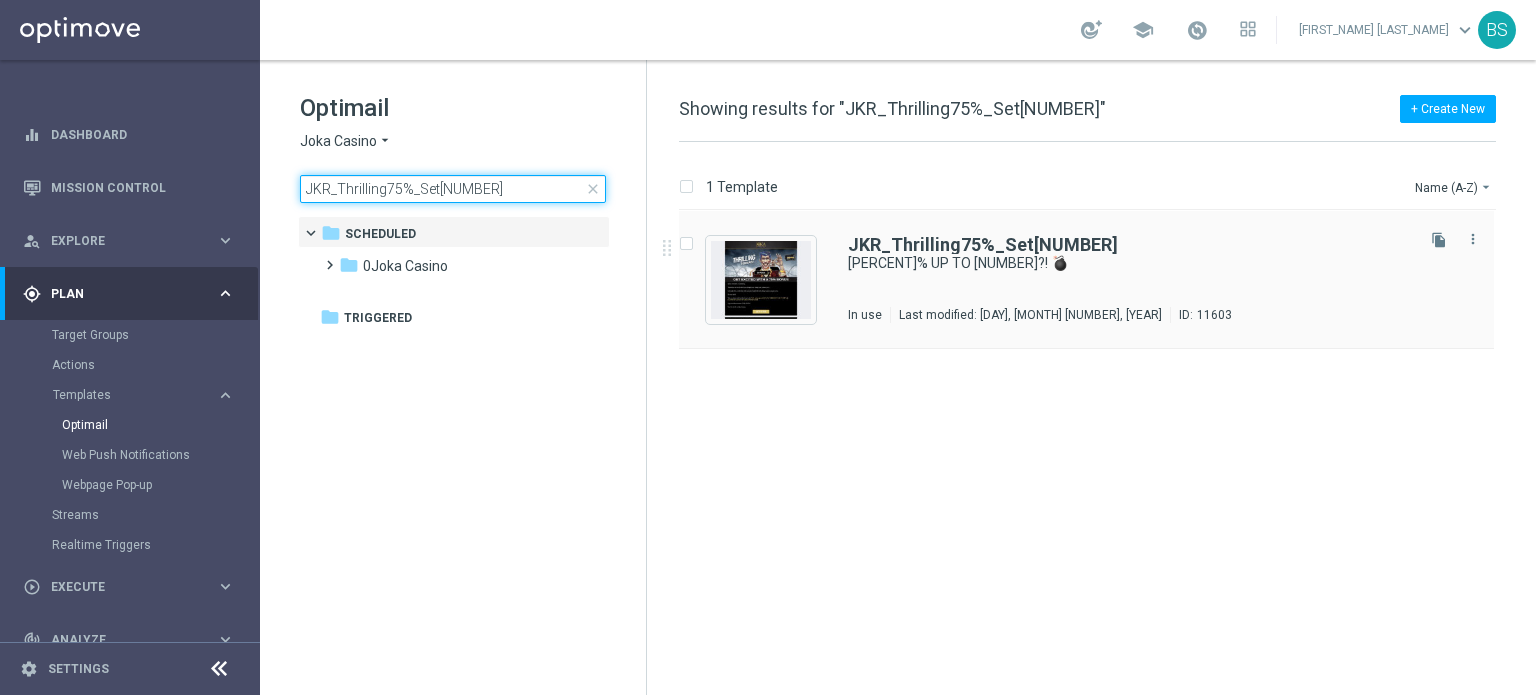 type on "JKR_Thrilling75%_Set[NUMBER]" 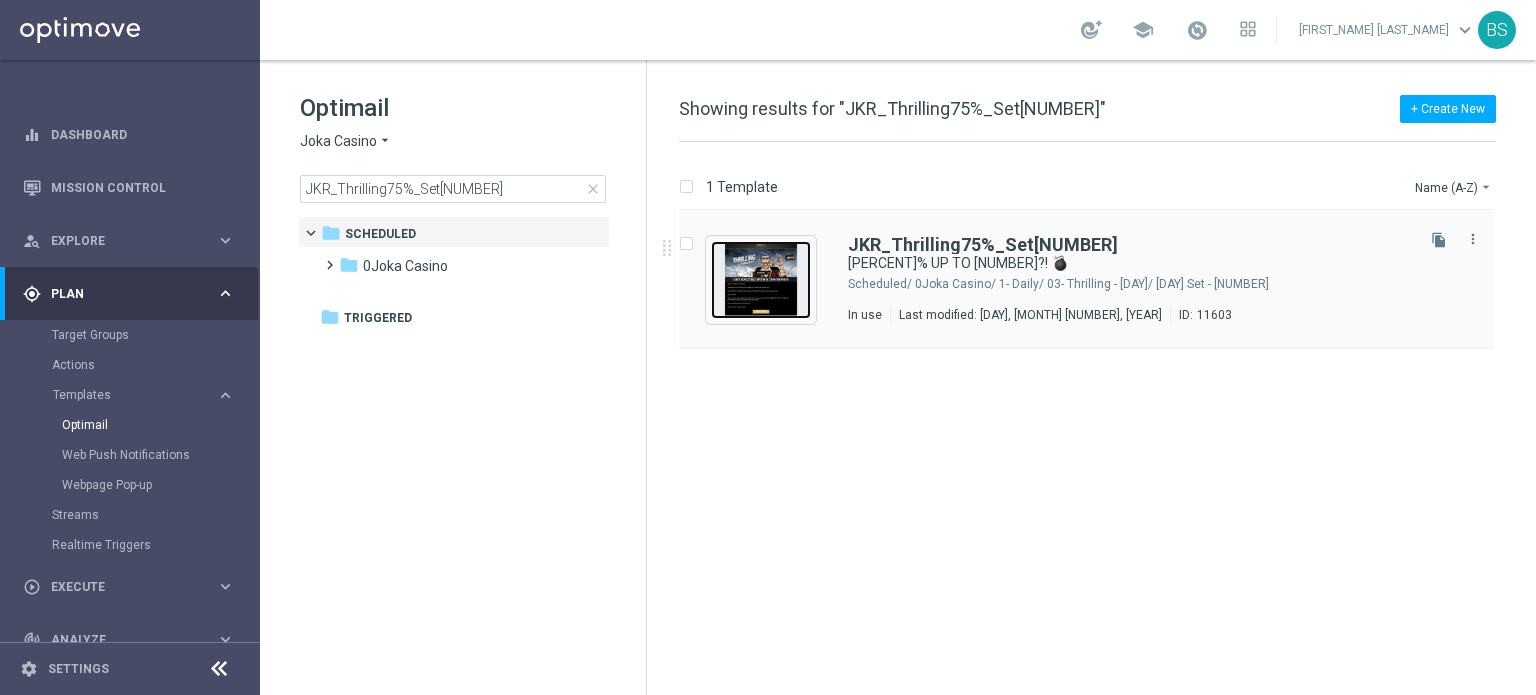 click at bounding box center [761, 280] 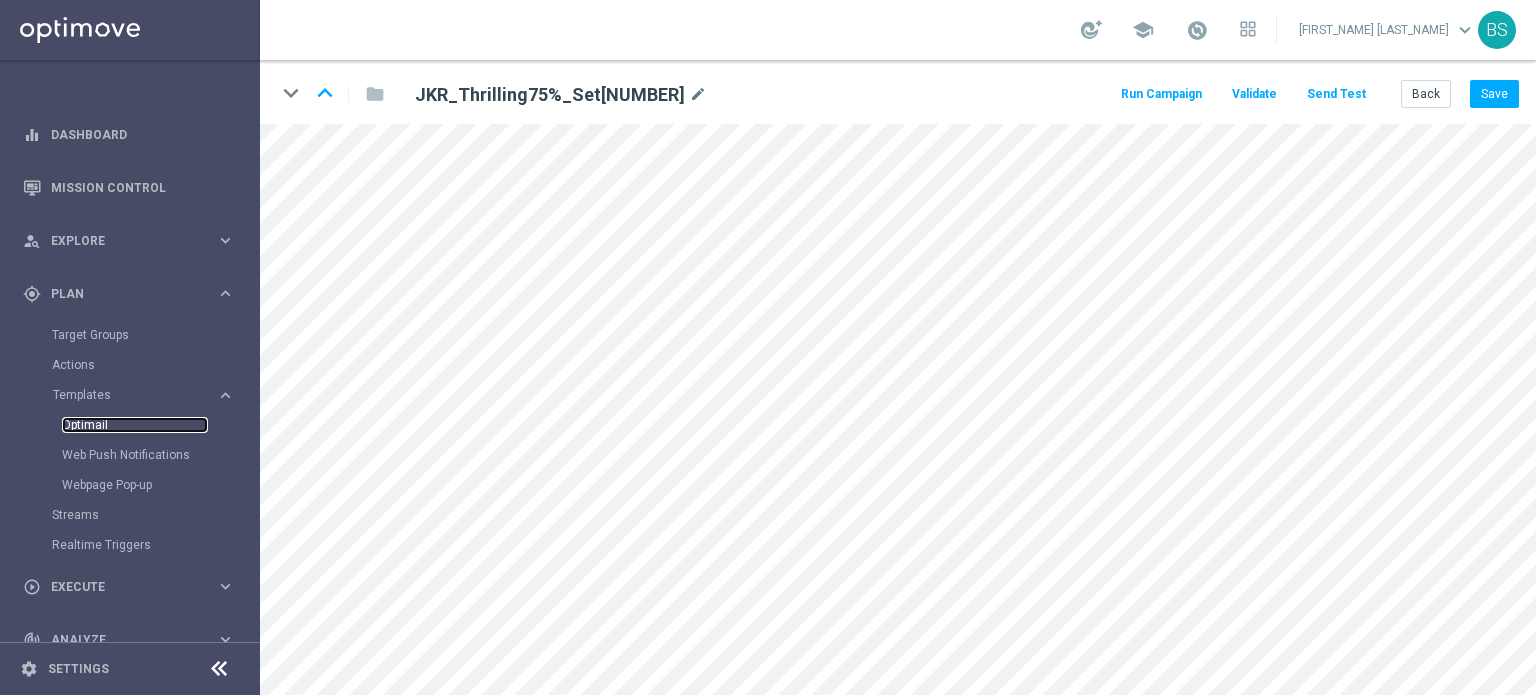click on "Optimail" at bounding box center [135, 425] 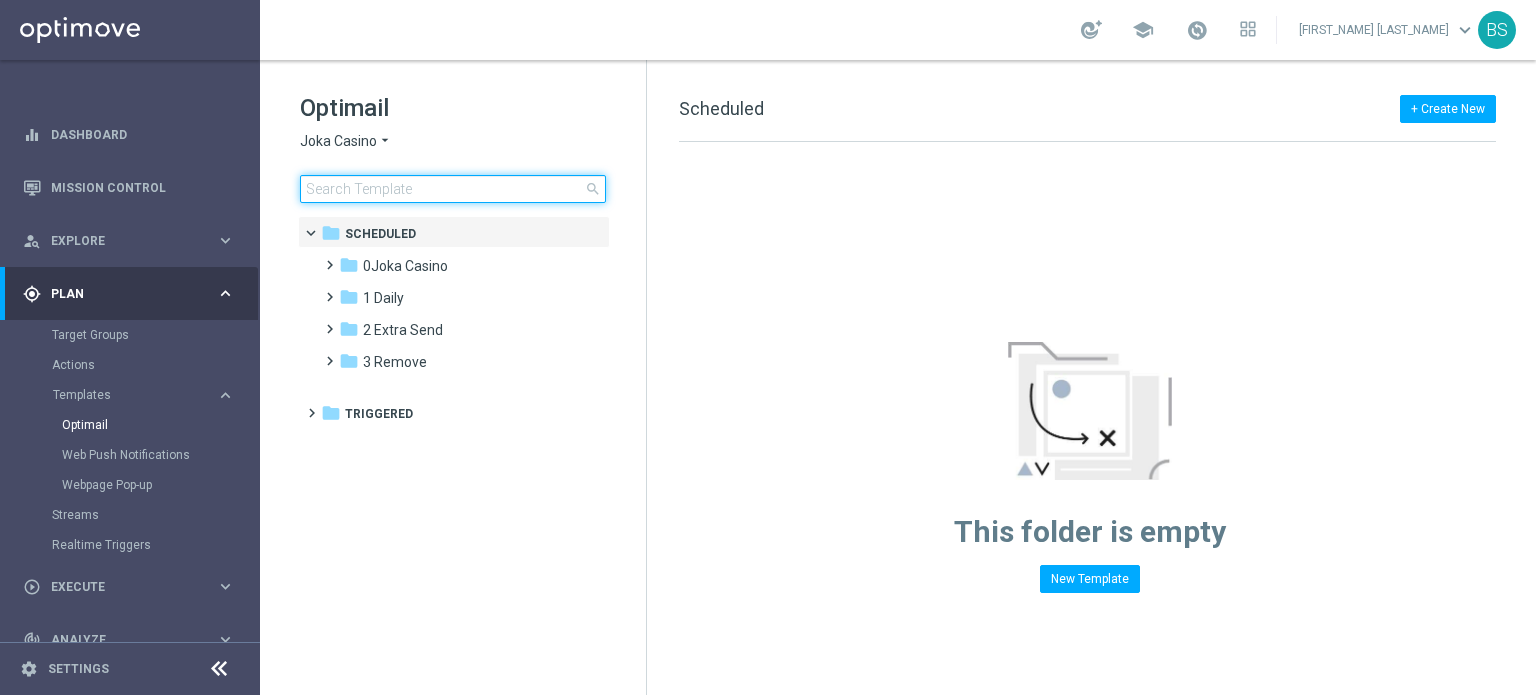 click 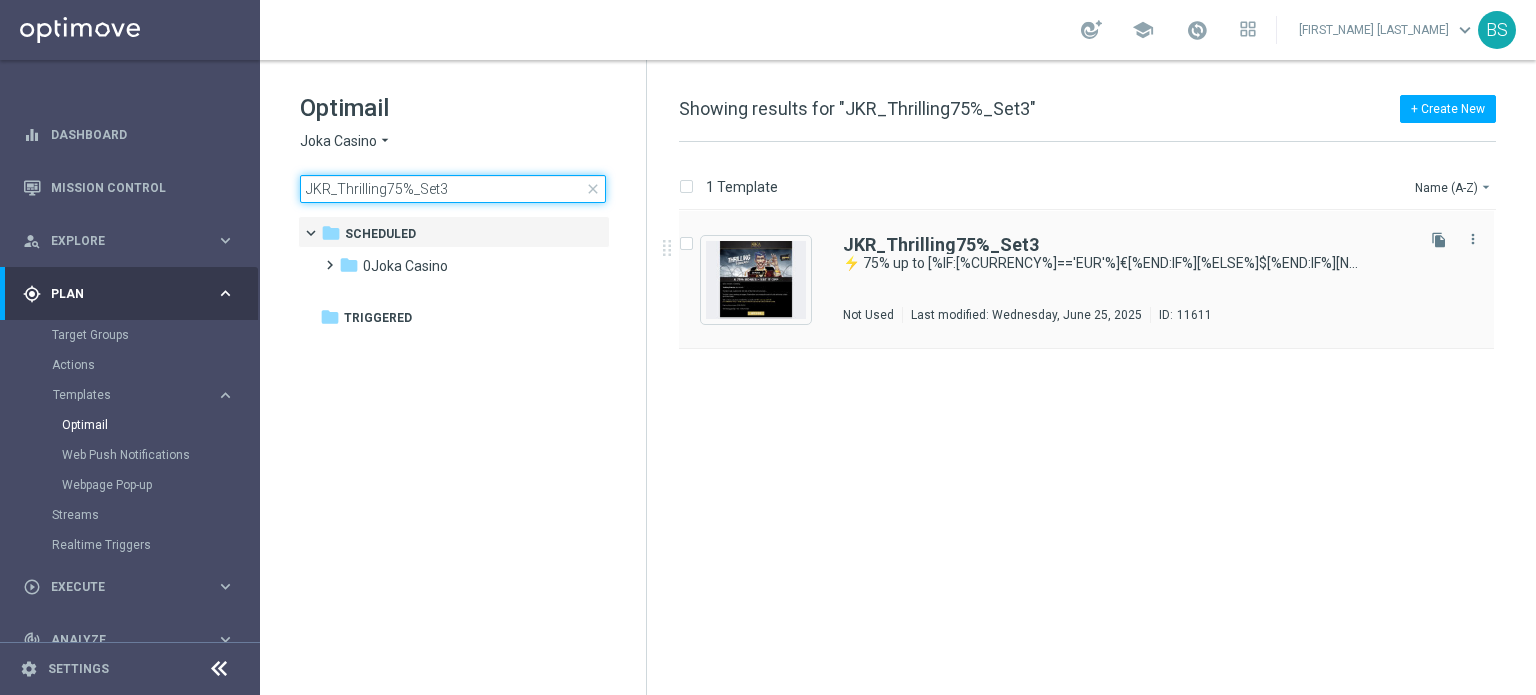 type on "JKR_Thrilling75%_Set3" 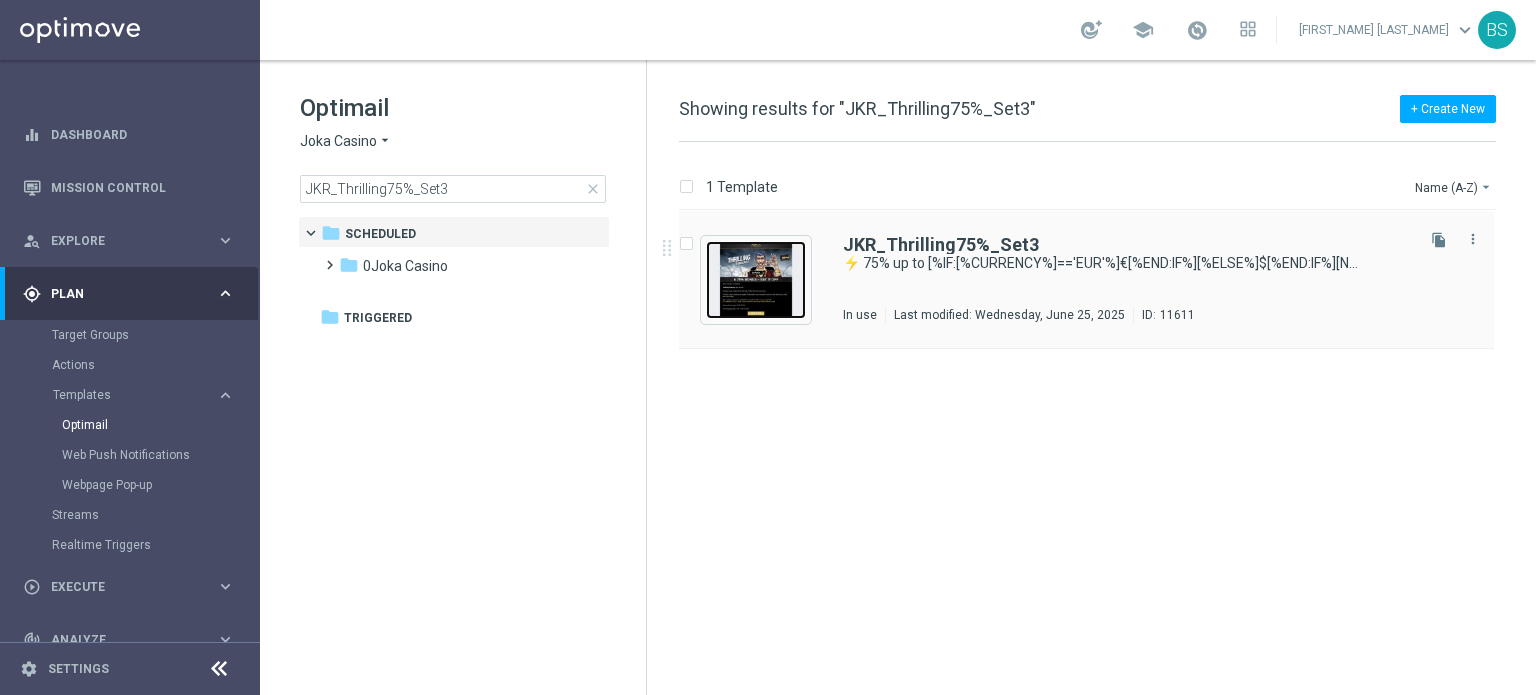 click at bounding box center (756, 280) 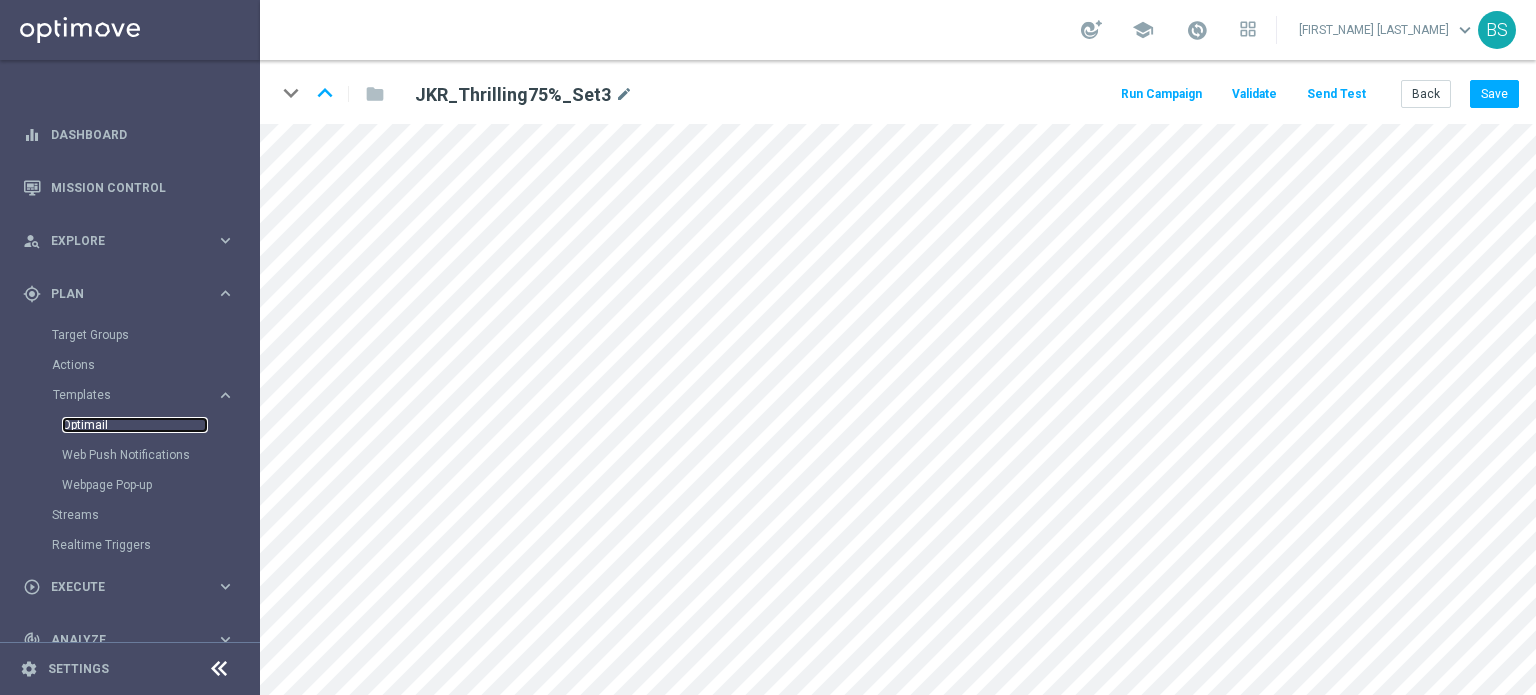click on "Optimail" at bounding box center [135, 425] 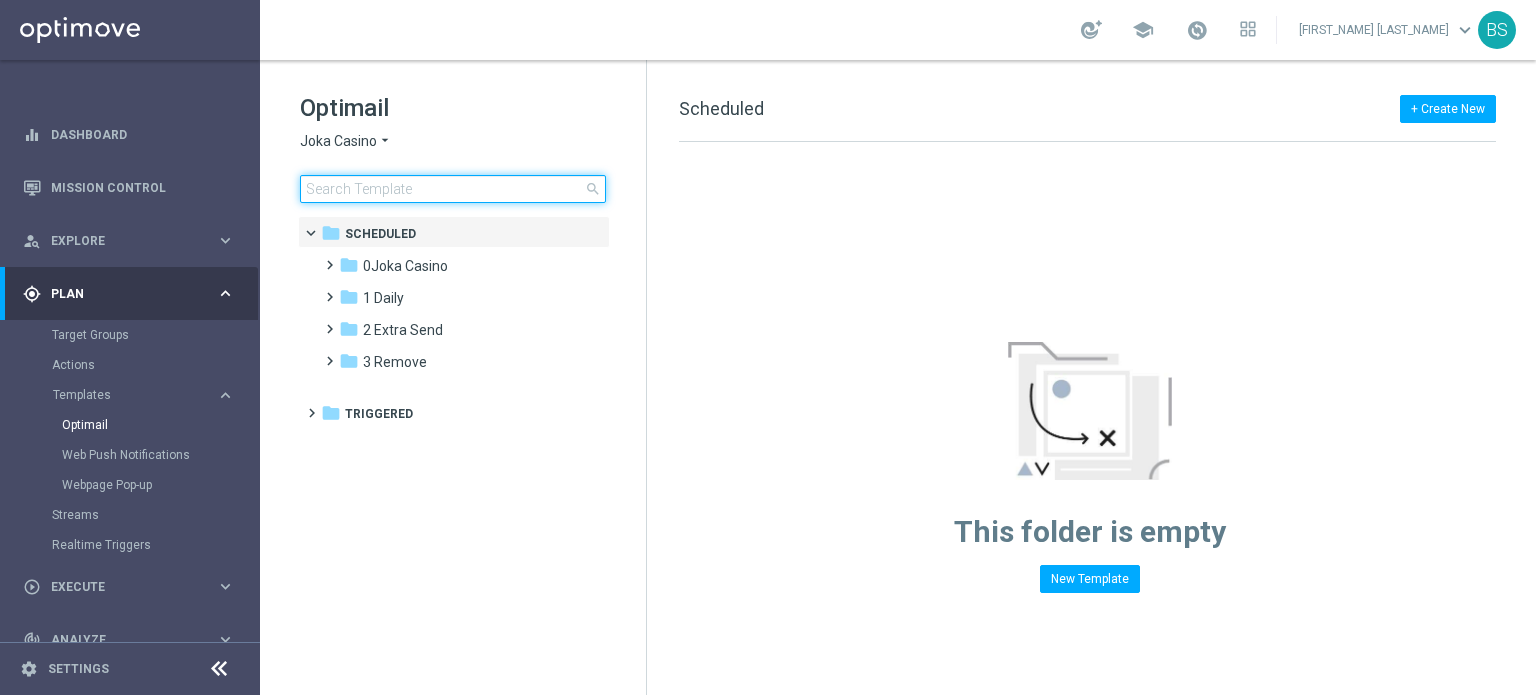 click 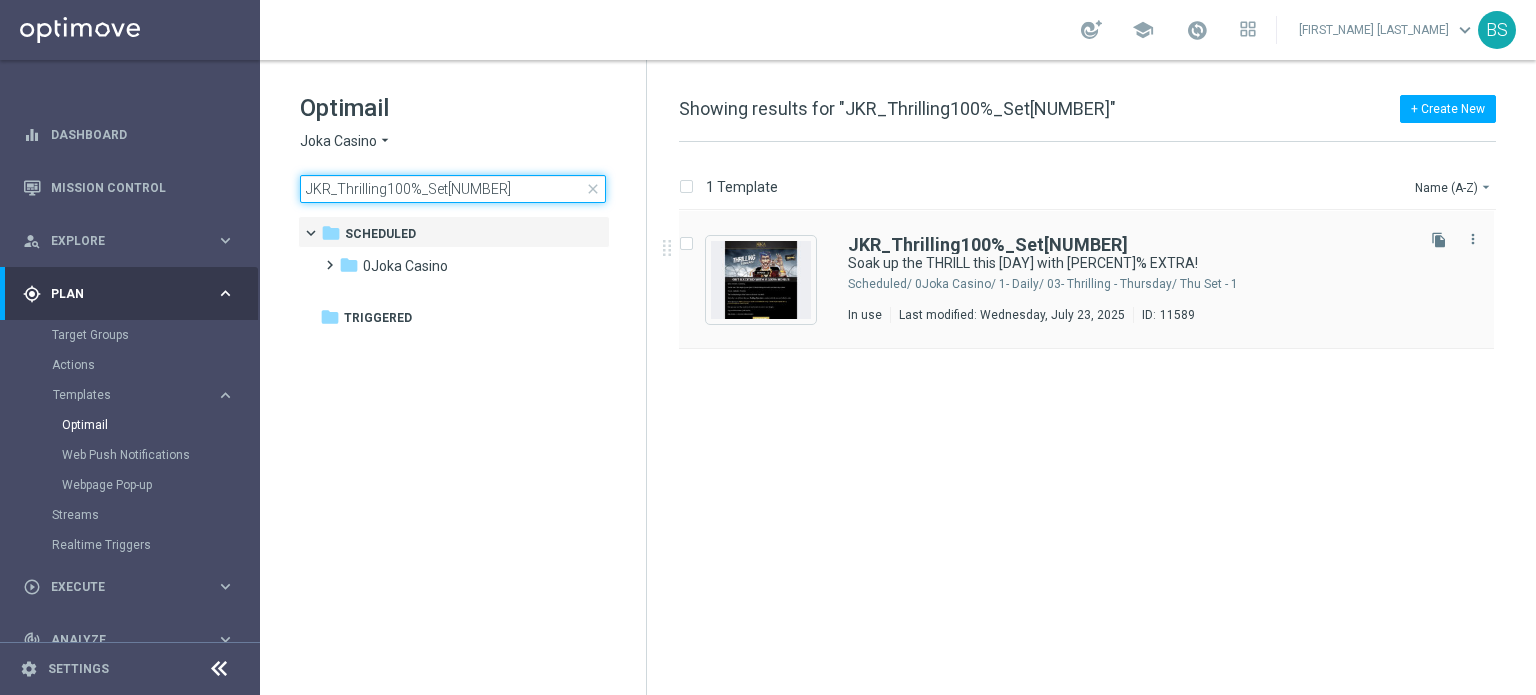 type on "JKR_Thrilling100%_Set[NUMBER]" 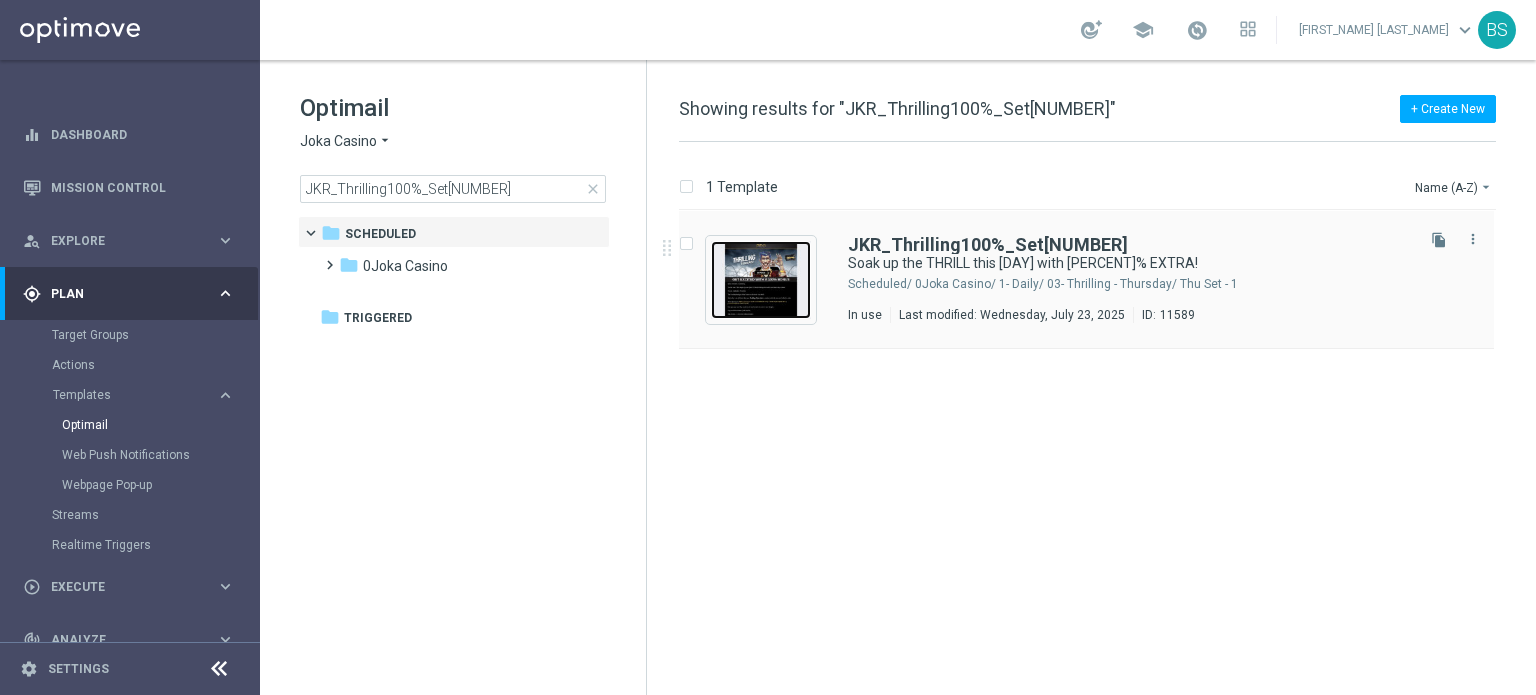 click at bounding box center [761, 280] 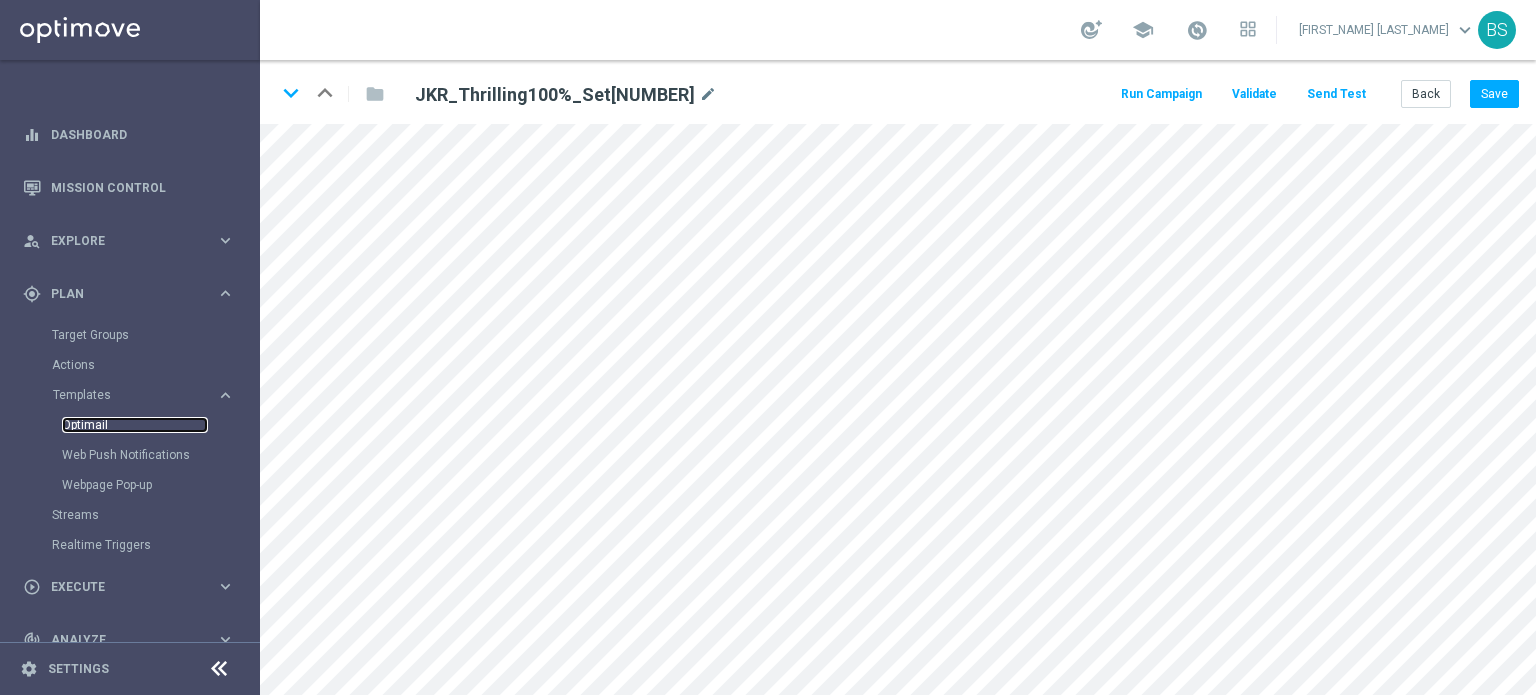 click on "Optimail" at bounding box center (135, 425) 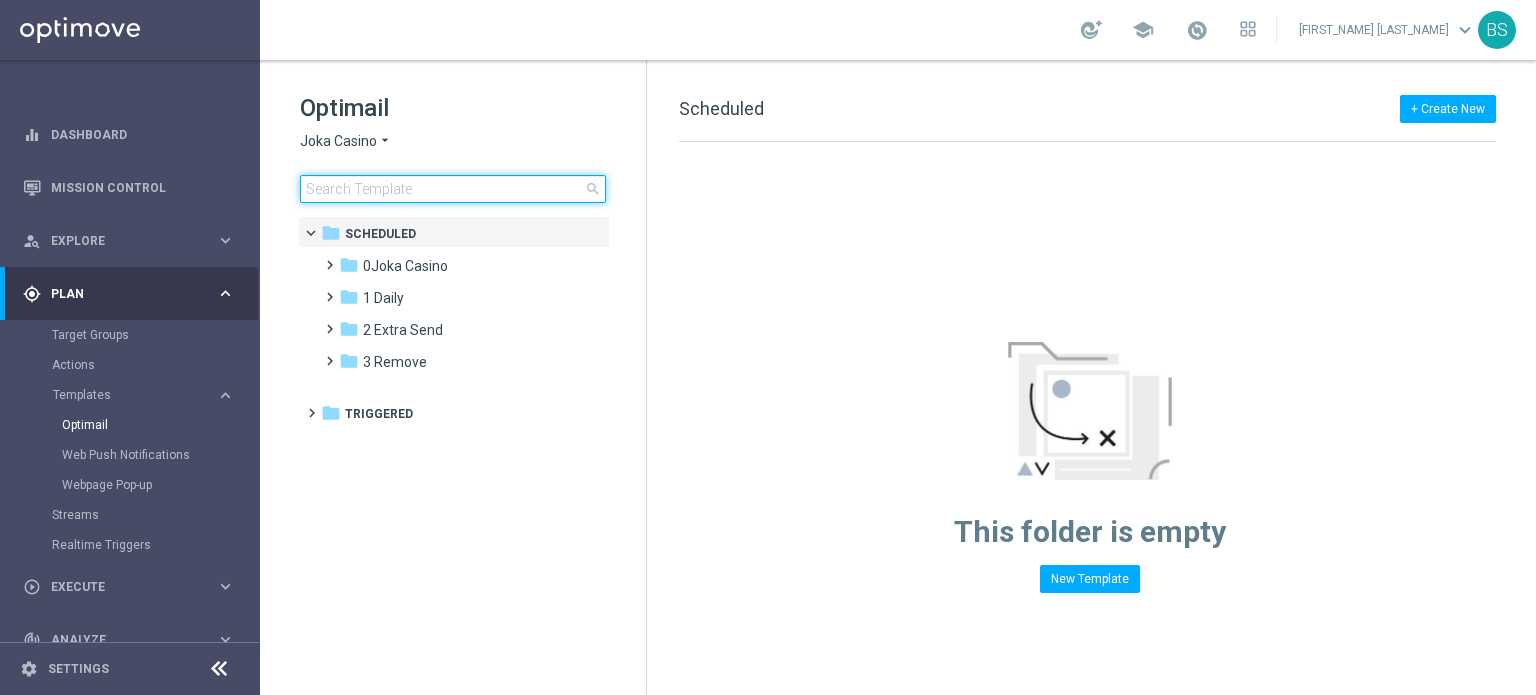 click 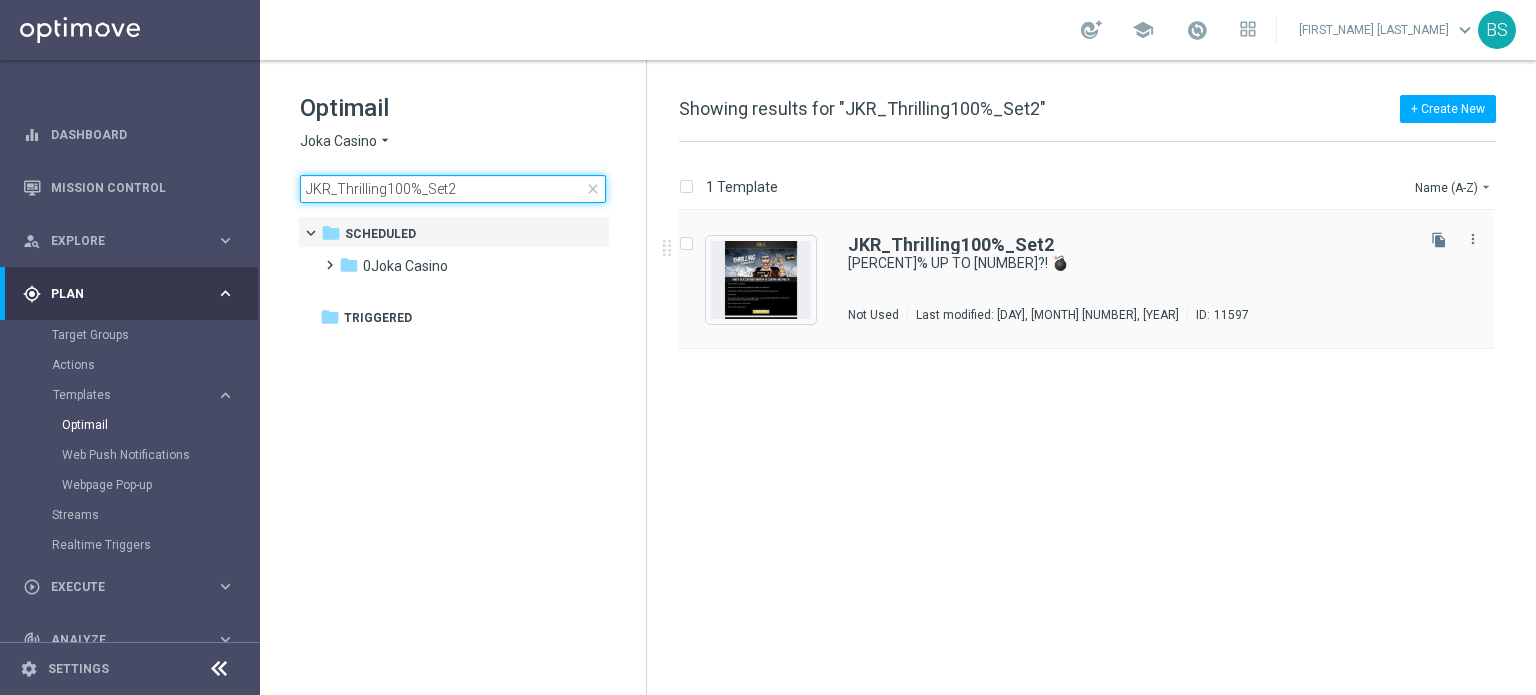 type on "JKR_Thrilling100%_Set2" 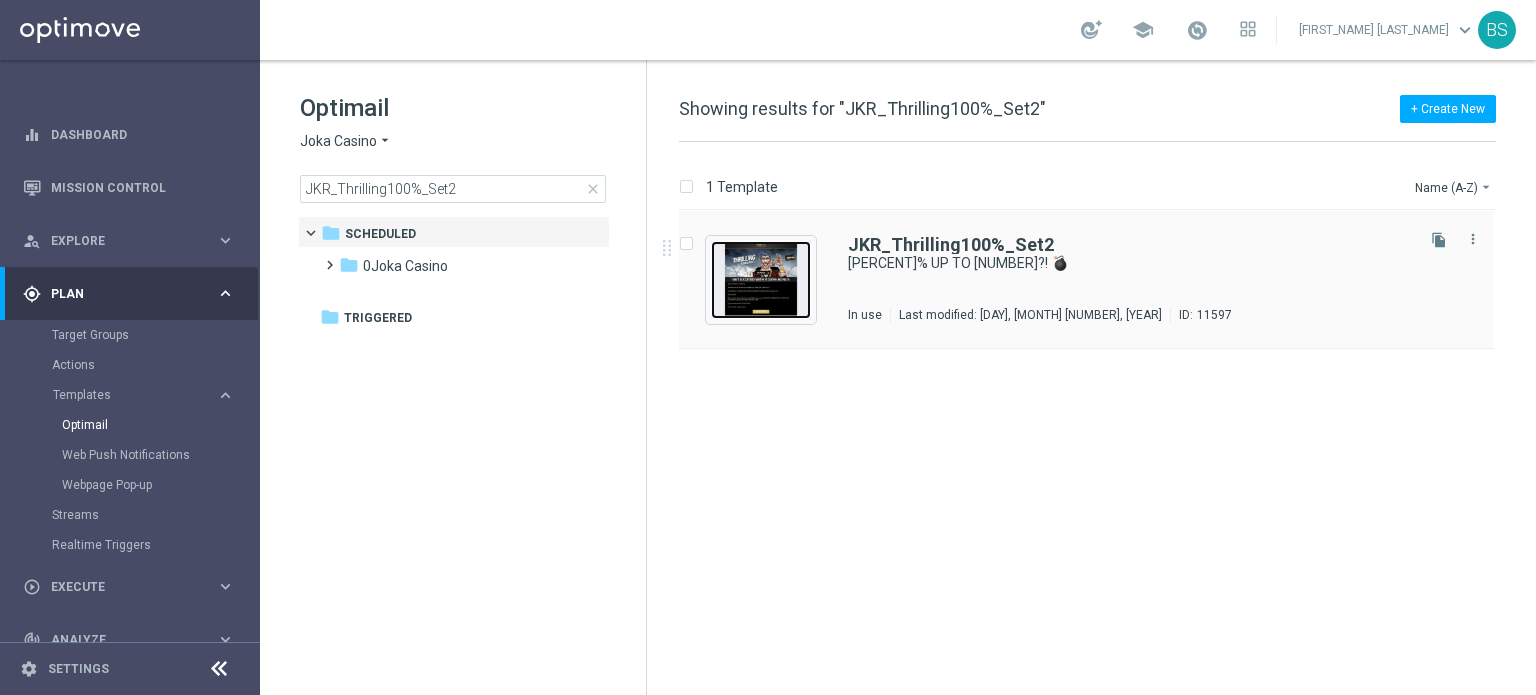 click at bounding box center [761, 280] 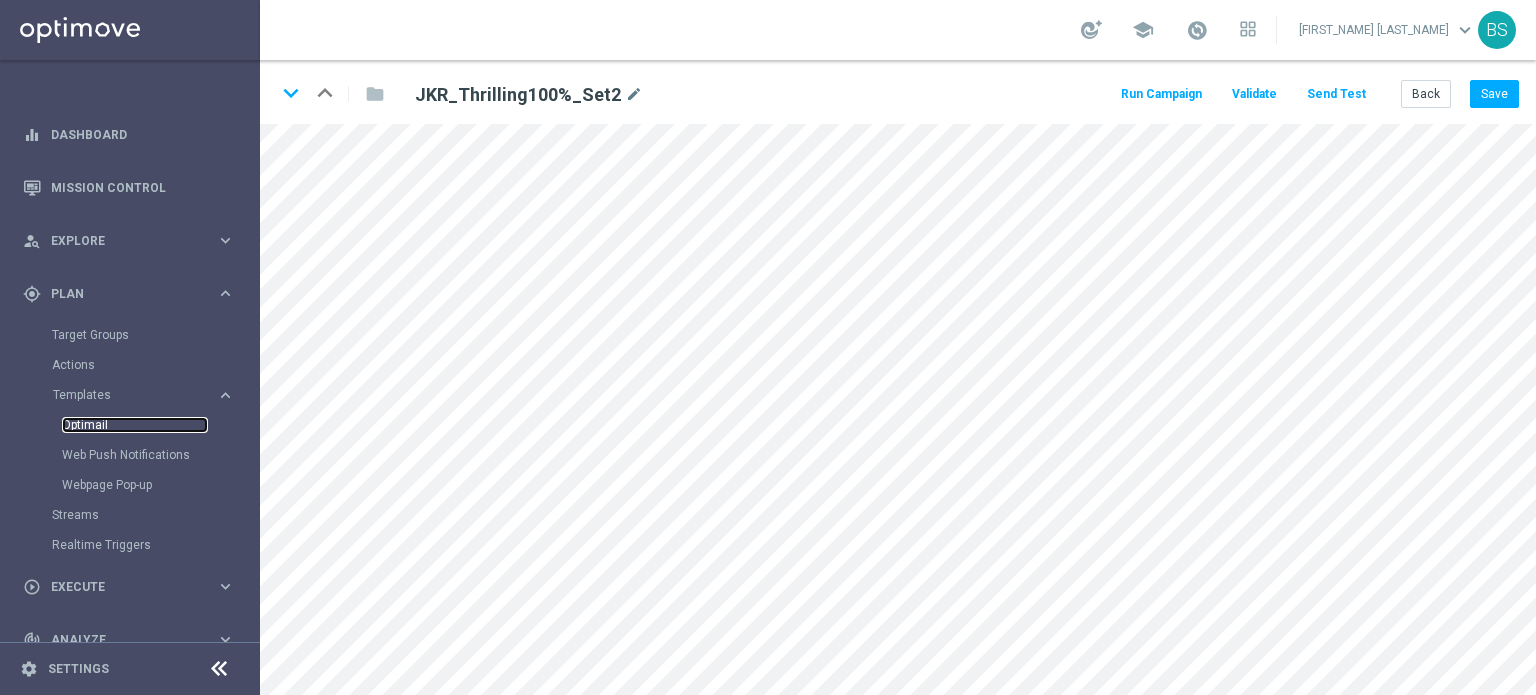 click on "Optimail" at bounding box center [135, 425] 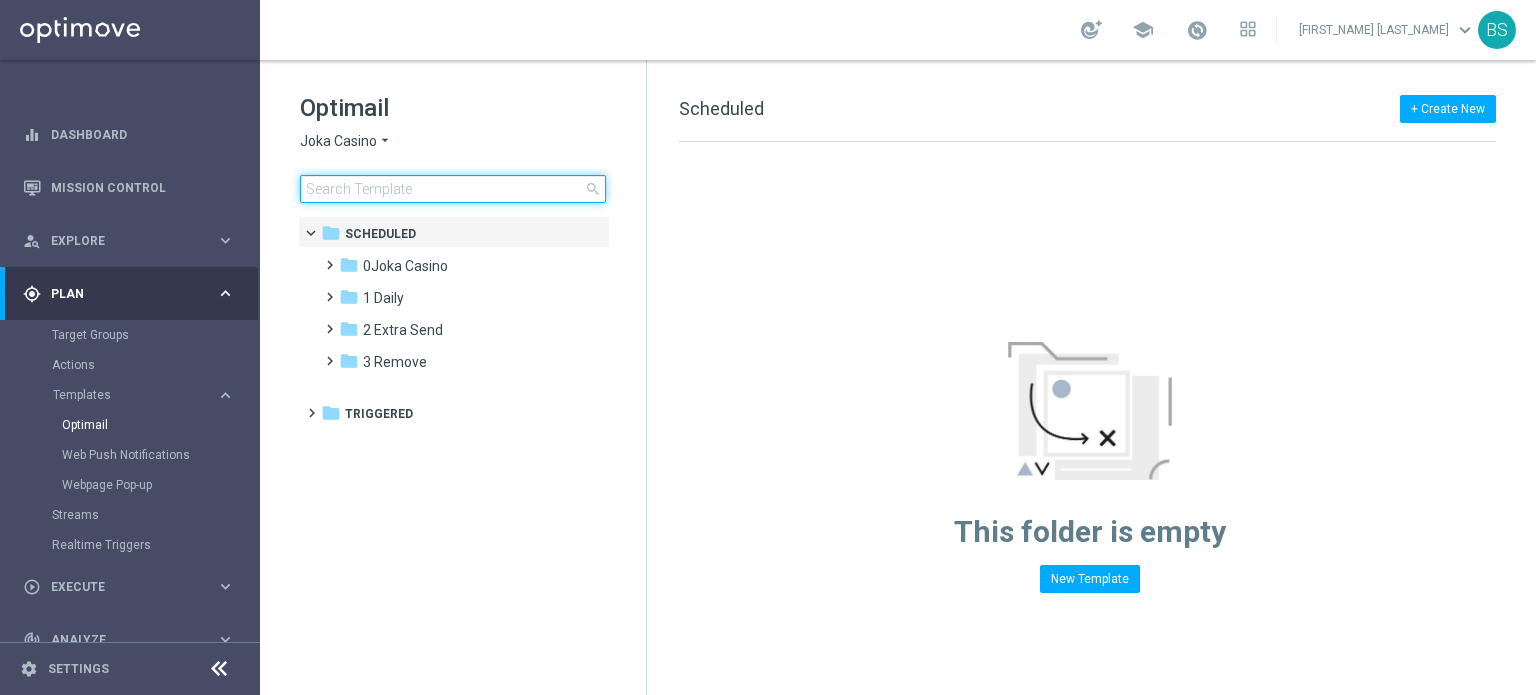 click 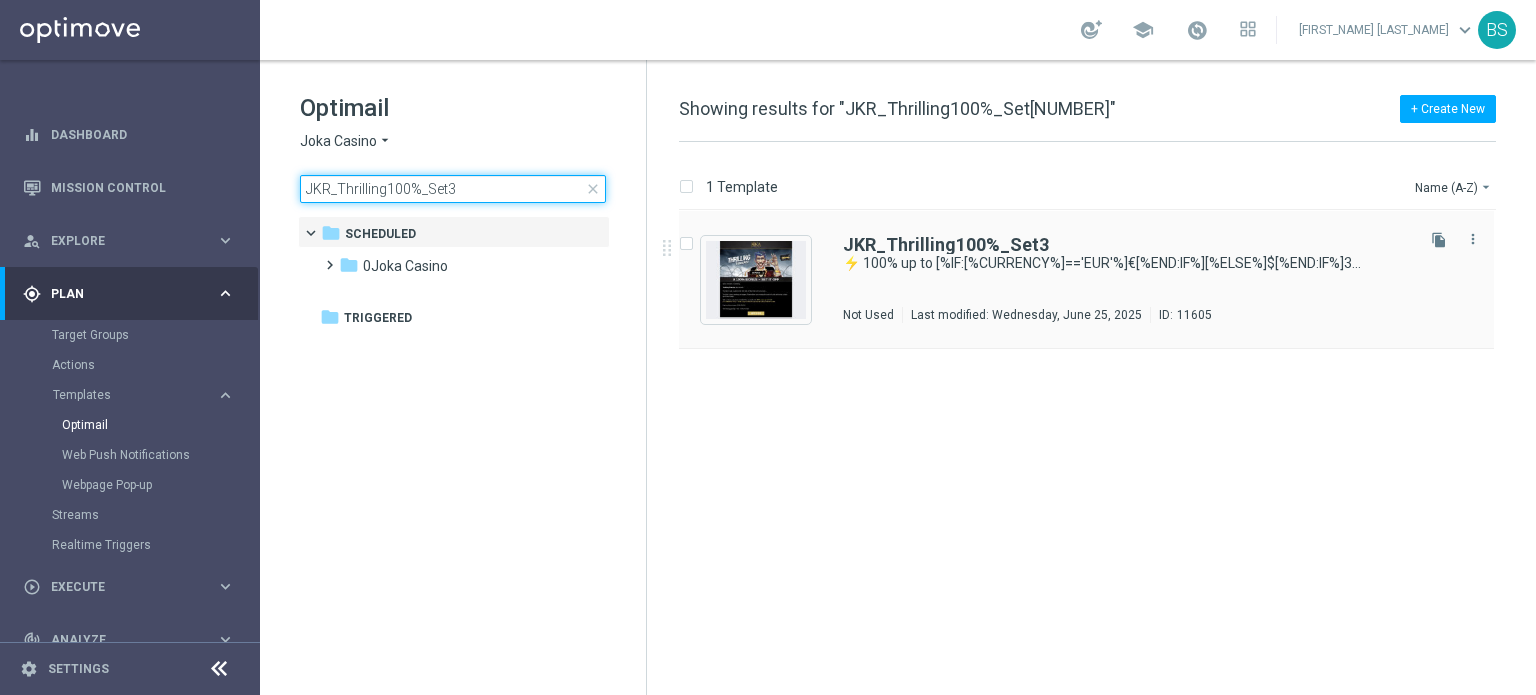 type on "JKR_Thrilling100%_Set3" 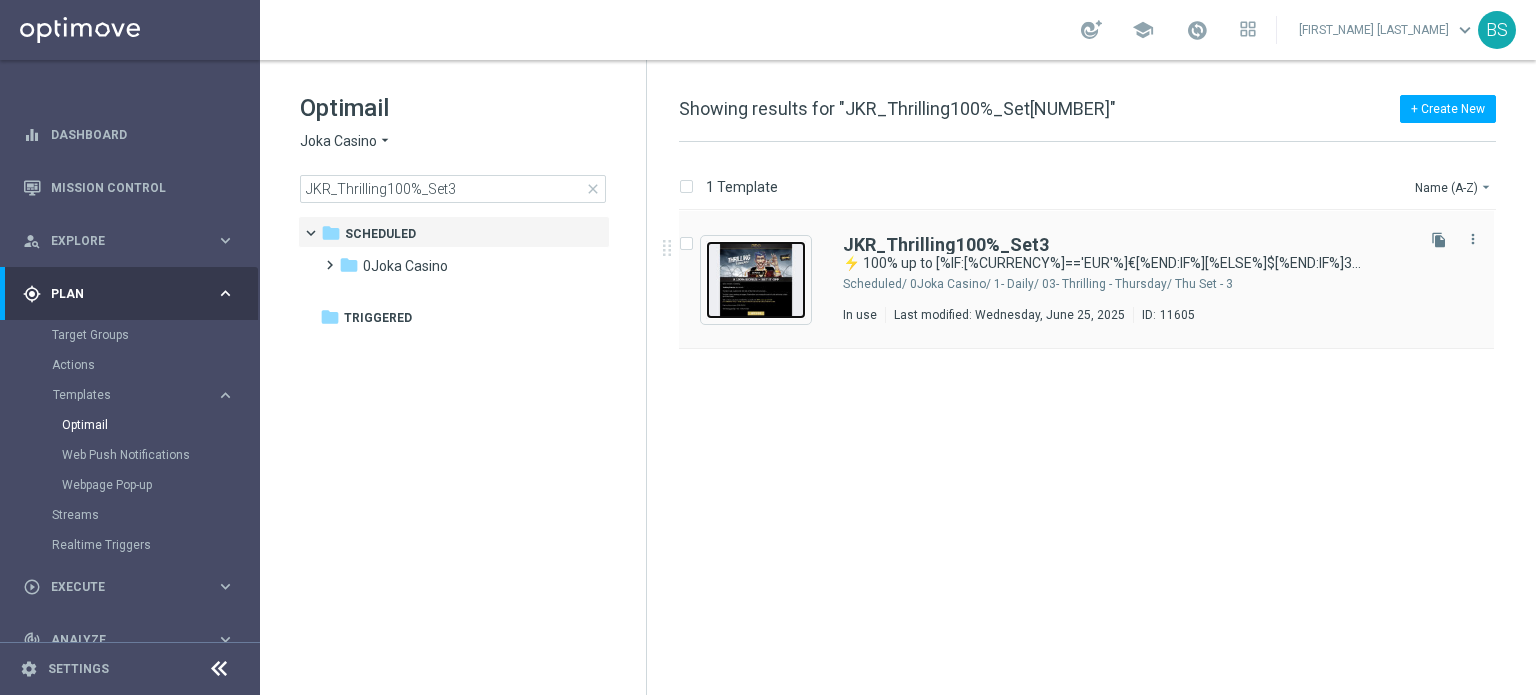 click at bounding box center [756, 280] 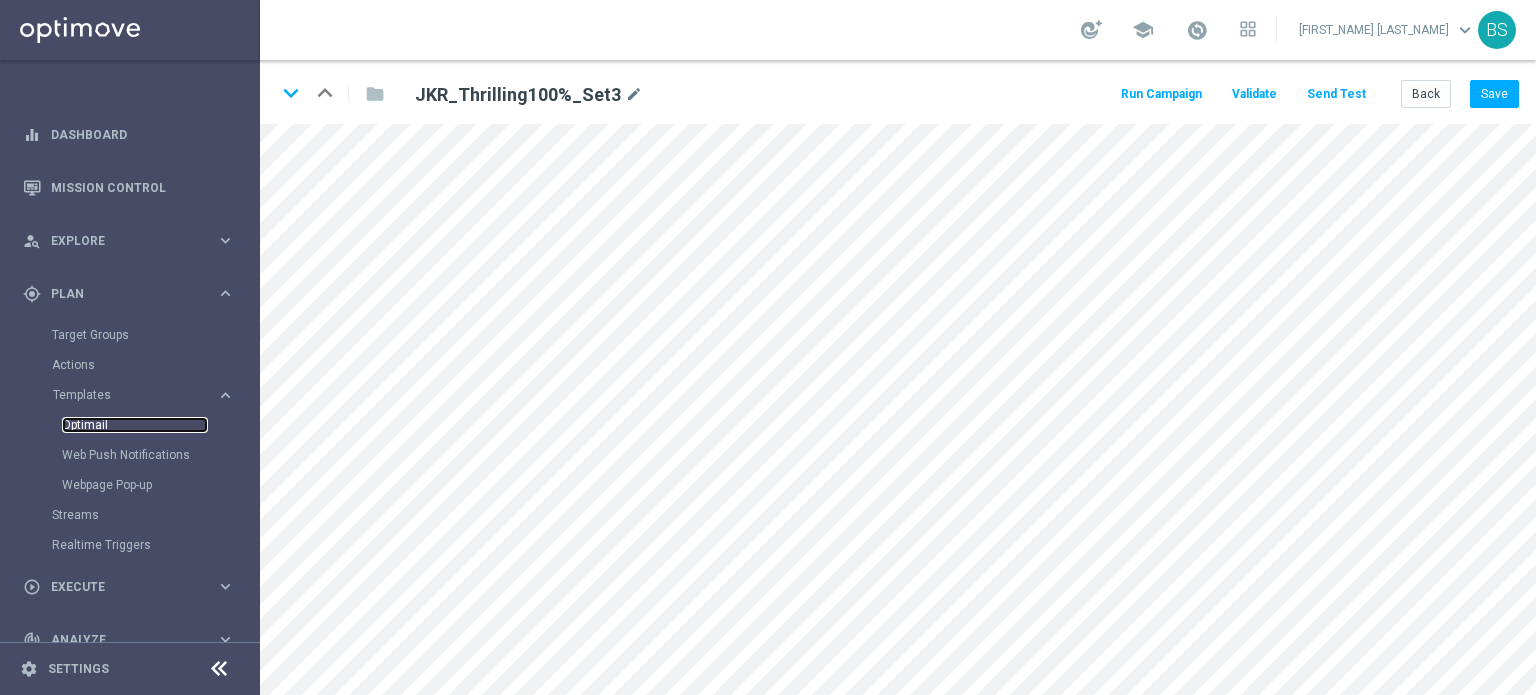 click on "Optimail" at bounding box center [135, 425] 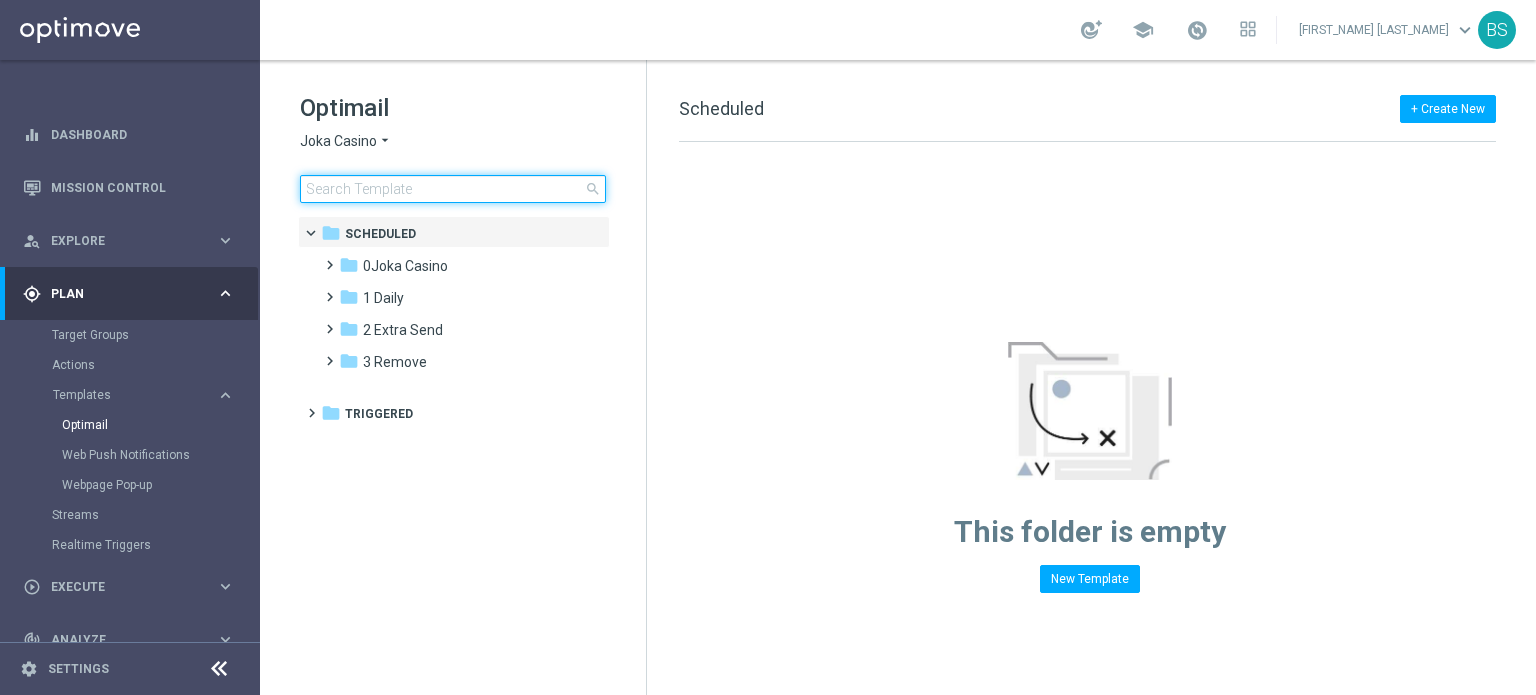 click 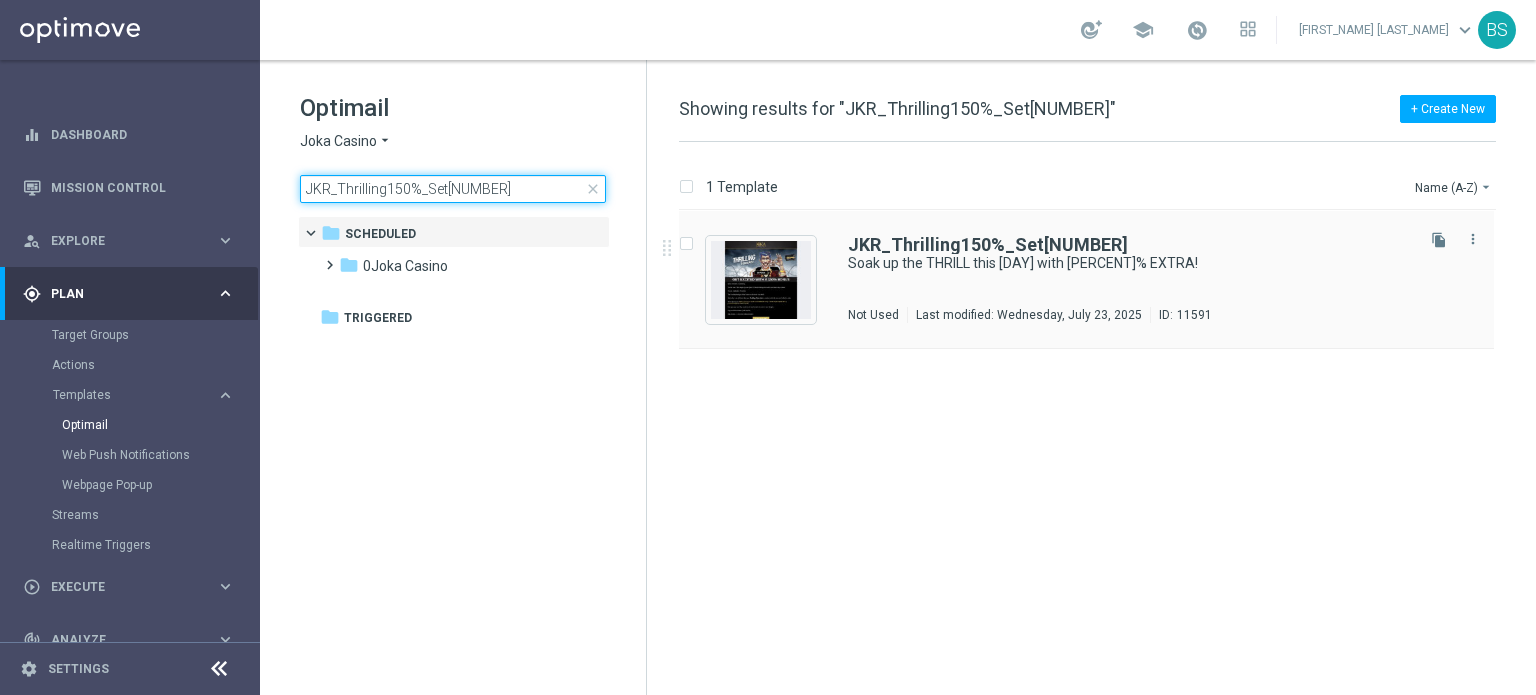 type on "JKR_Thrilling150%_Set[NUMBER]" 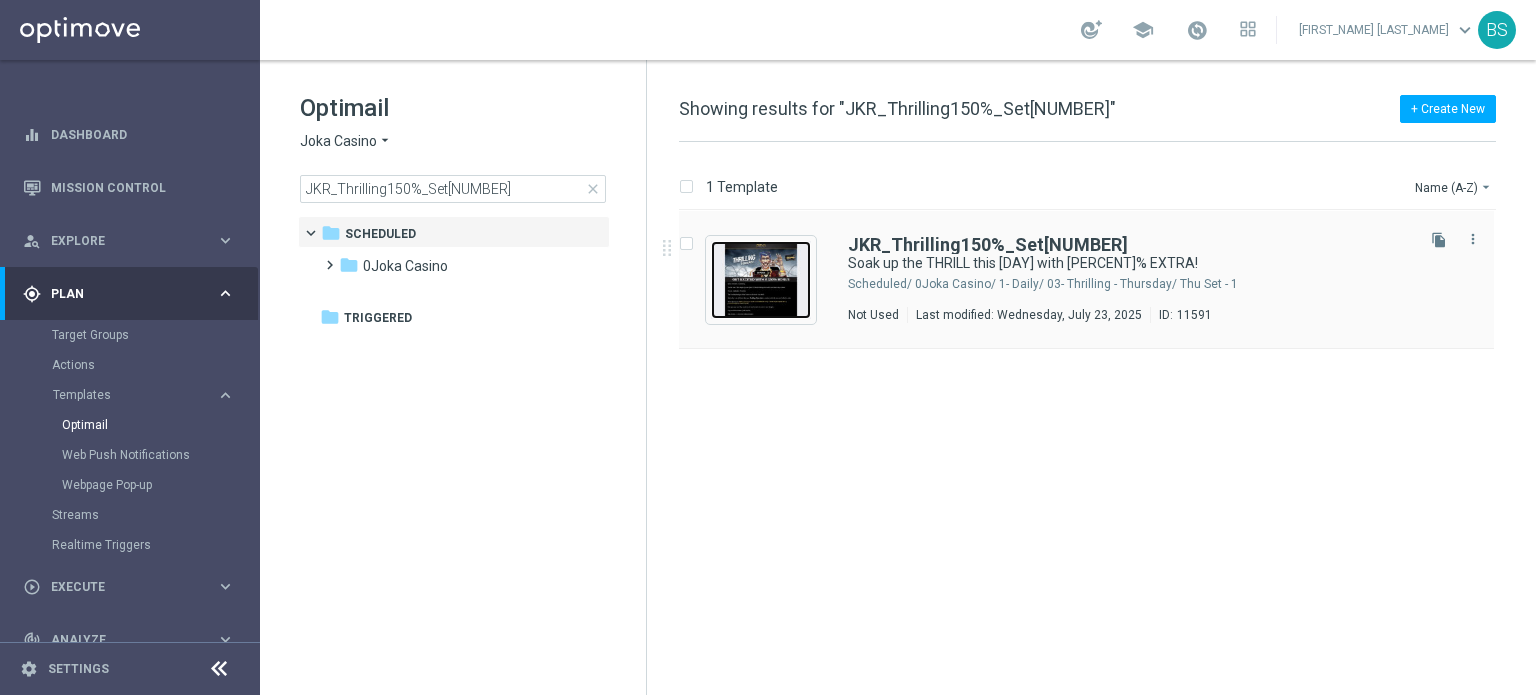 click at bounding box center [761, 280] 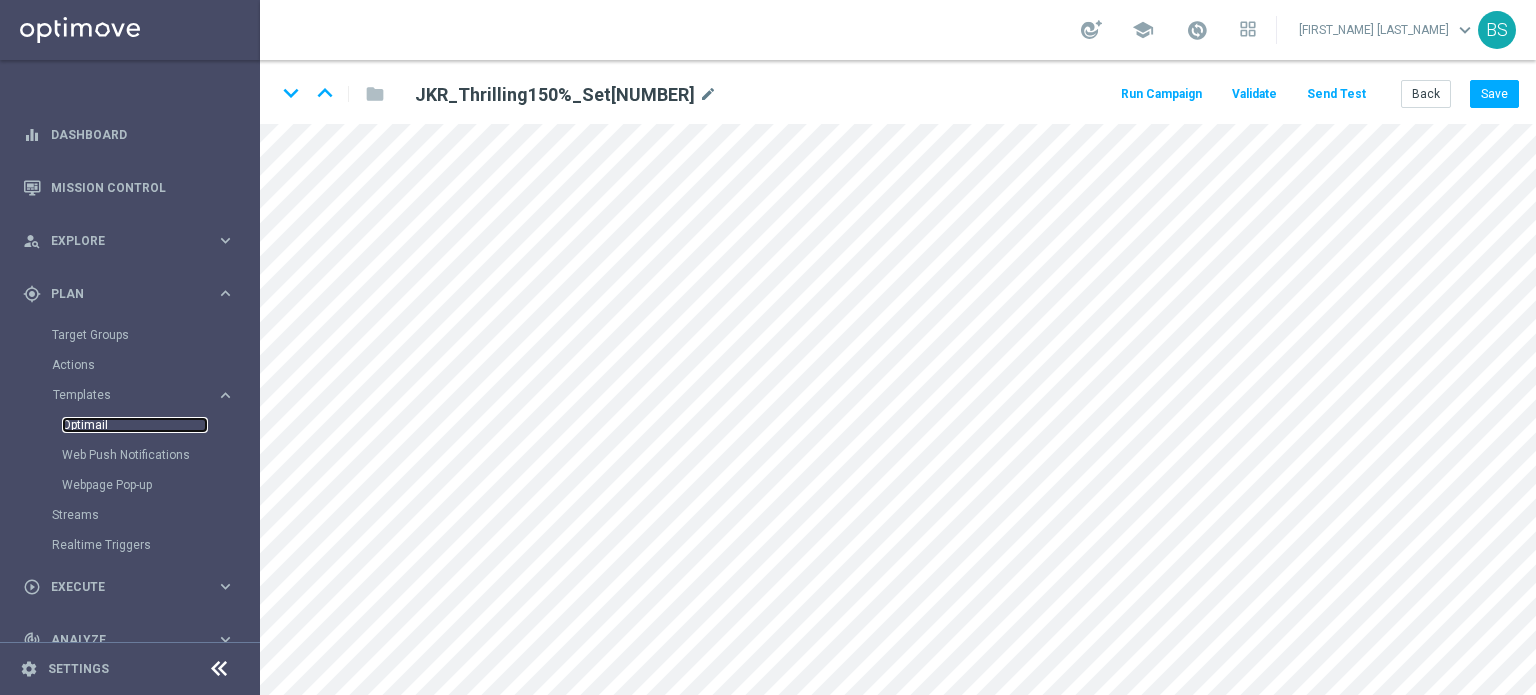 click on "Optimail" at bounding box center [135, 425] 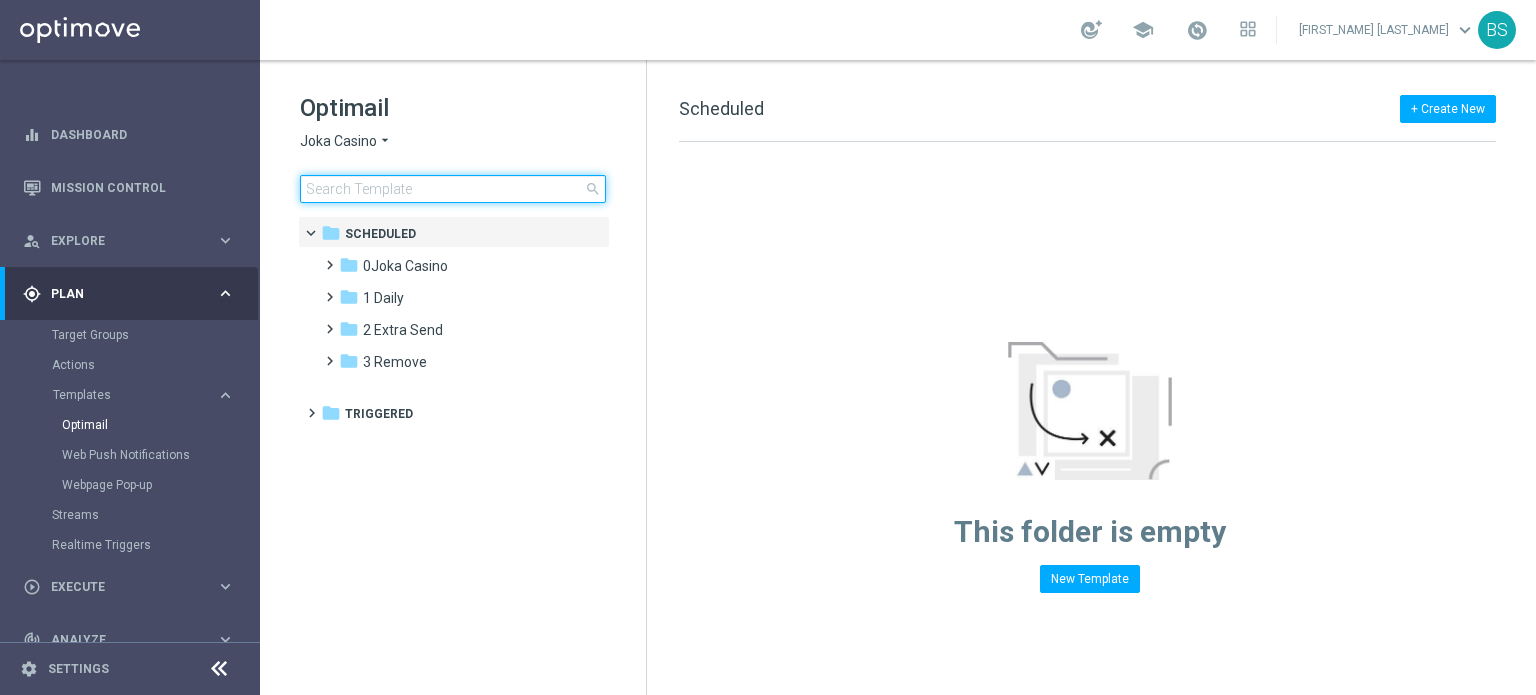 click 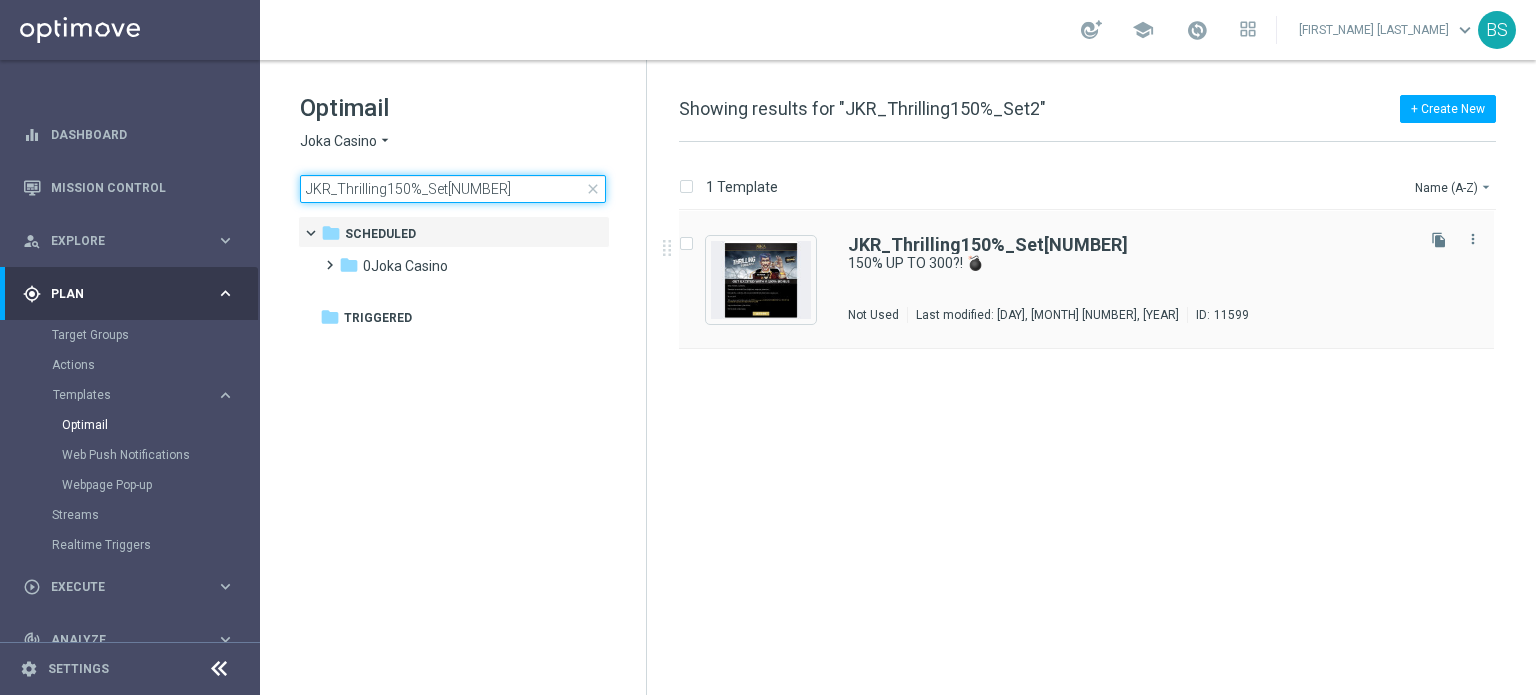 type on "JKR_Thrilling150%_Set[NUMBER]" 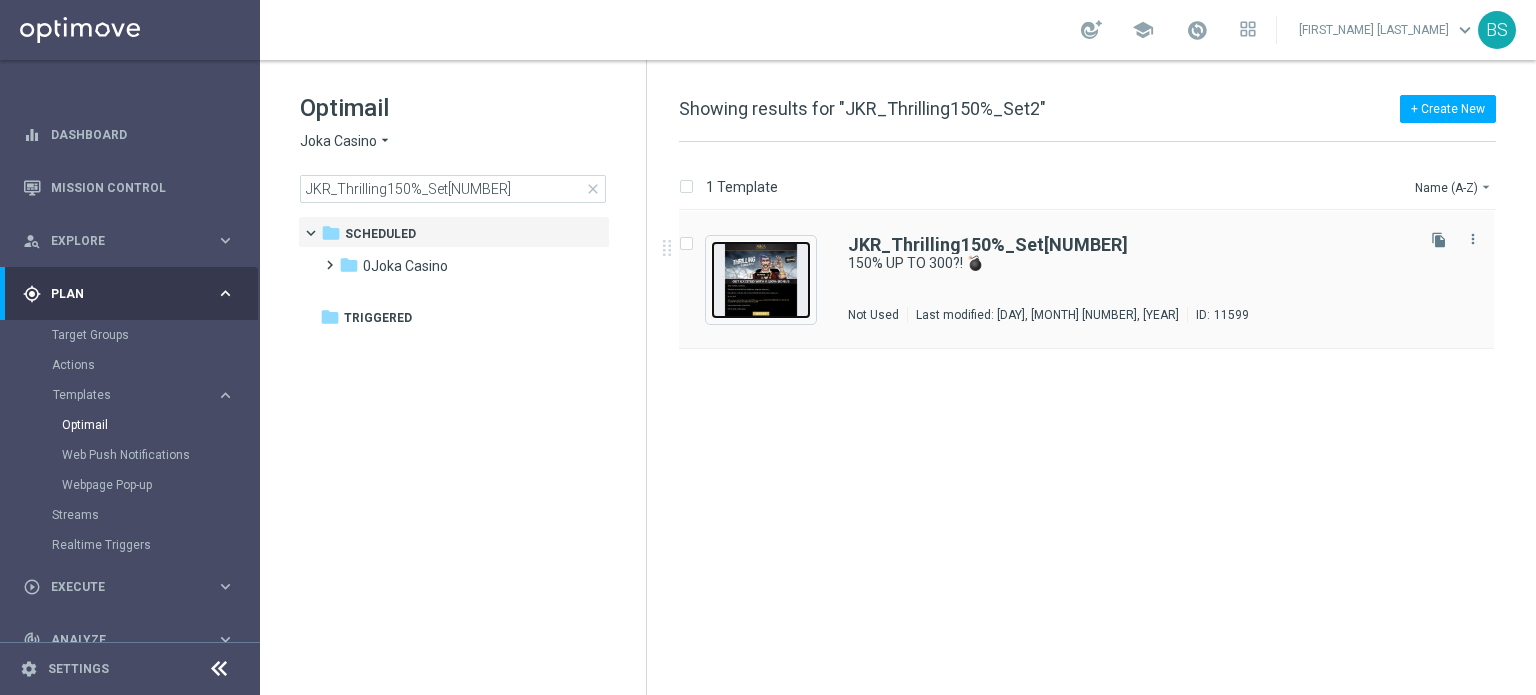 click at bounding box center (761, 280) 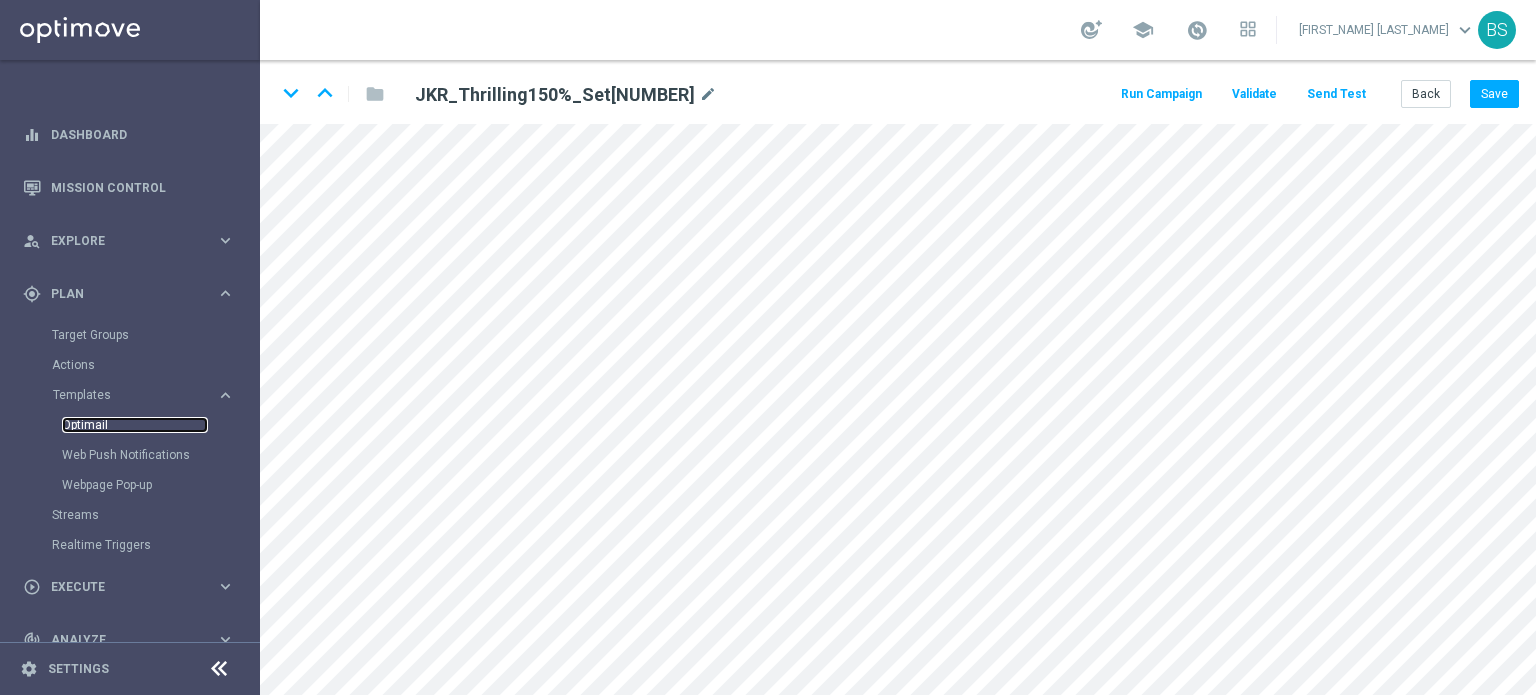 click on "Optimail" at bounding box center (135, 425) 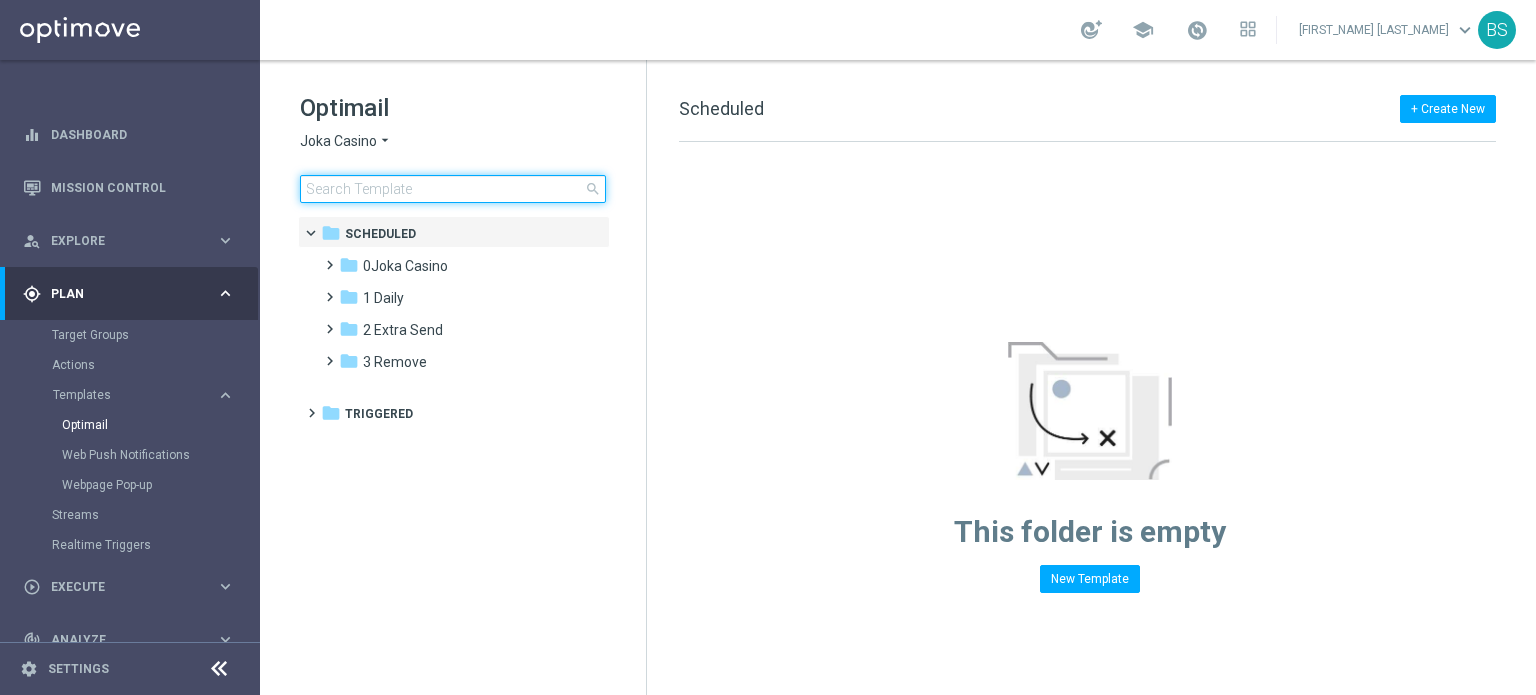 click 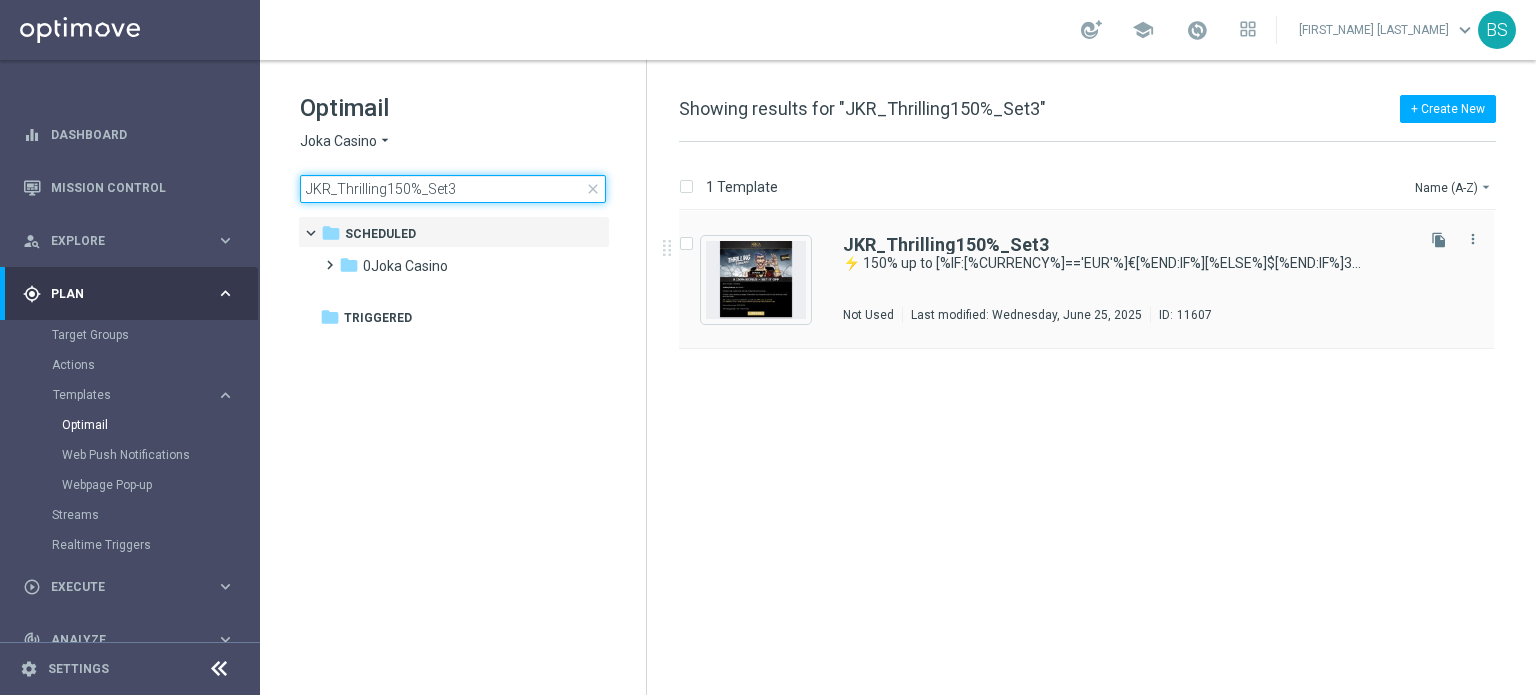 type on "JKR_Thrilling150%_Set3" 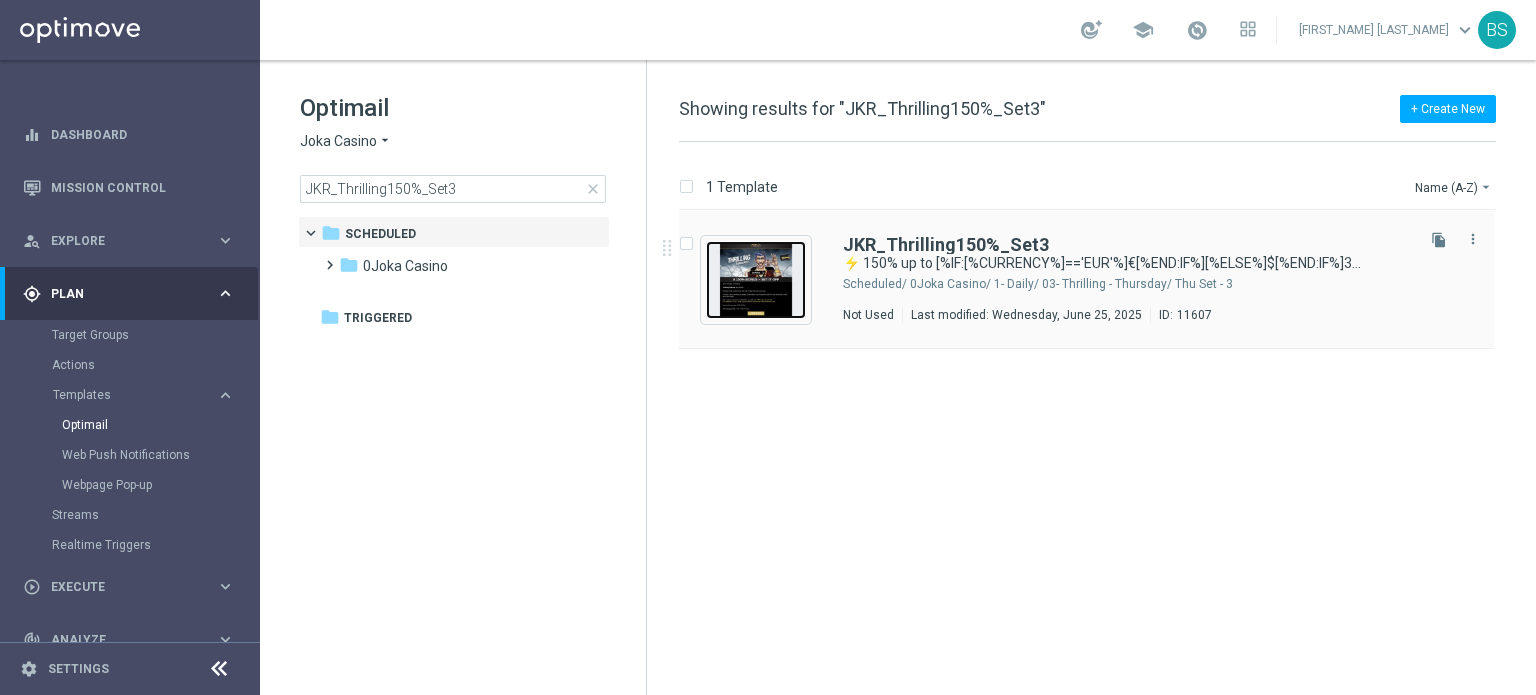 click at bounding box center (756, 280) 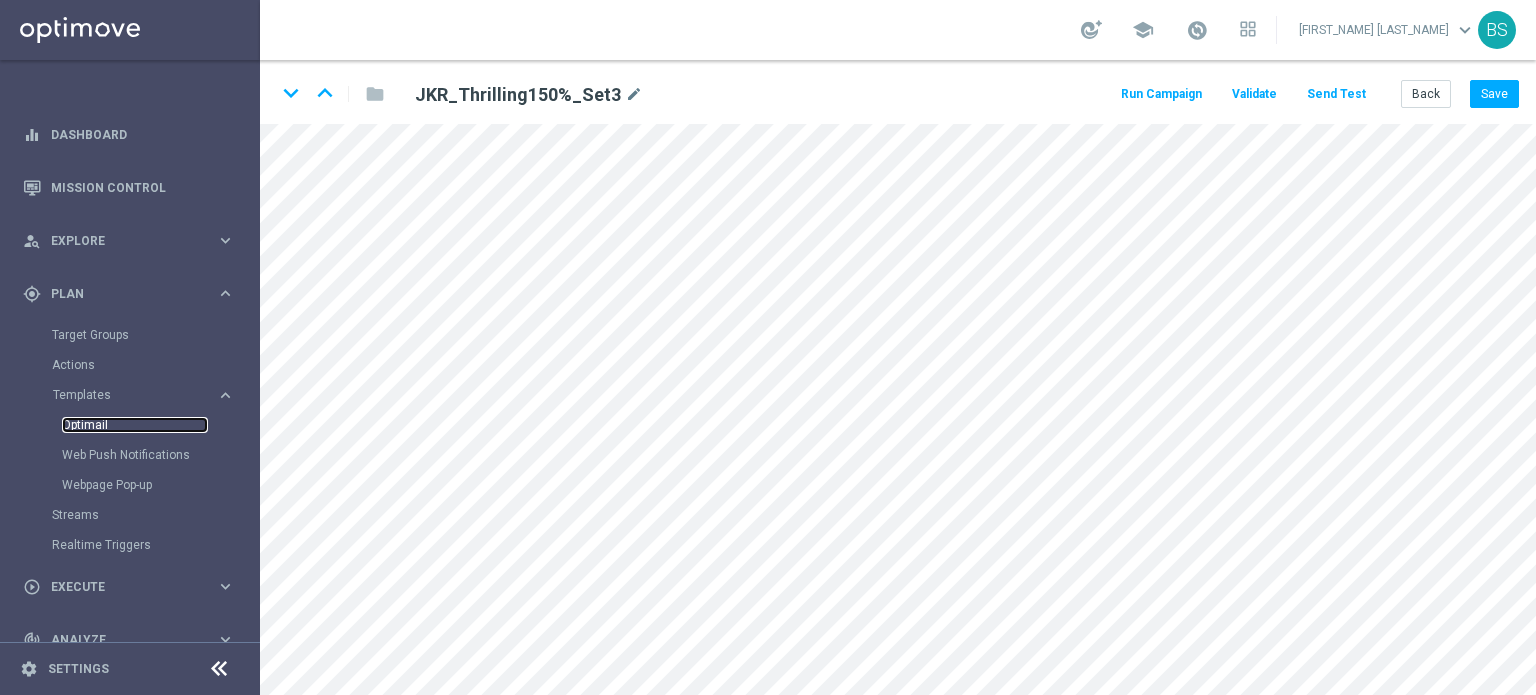 click on "Optimail" at bounding box center (135, 425) 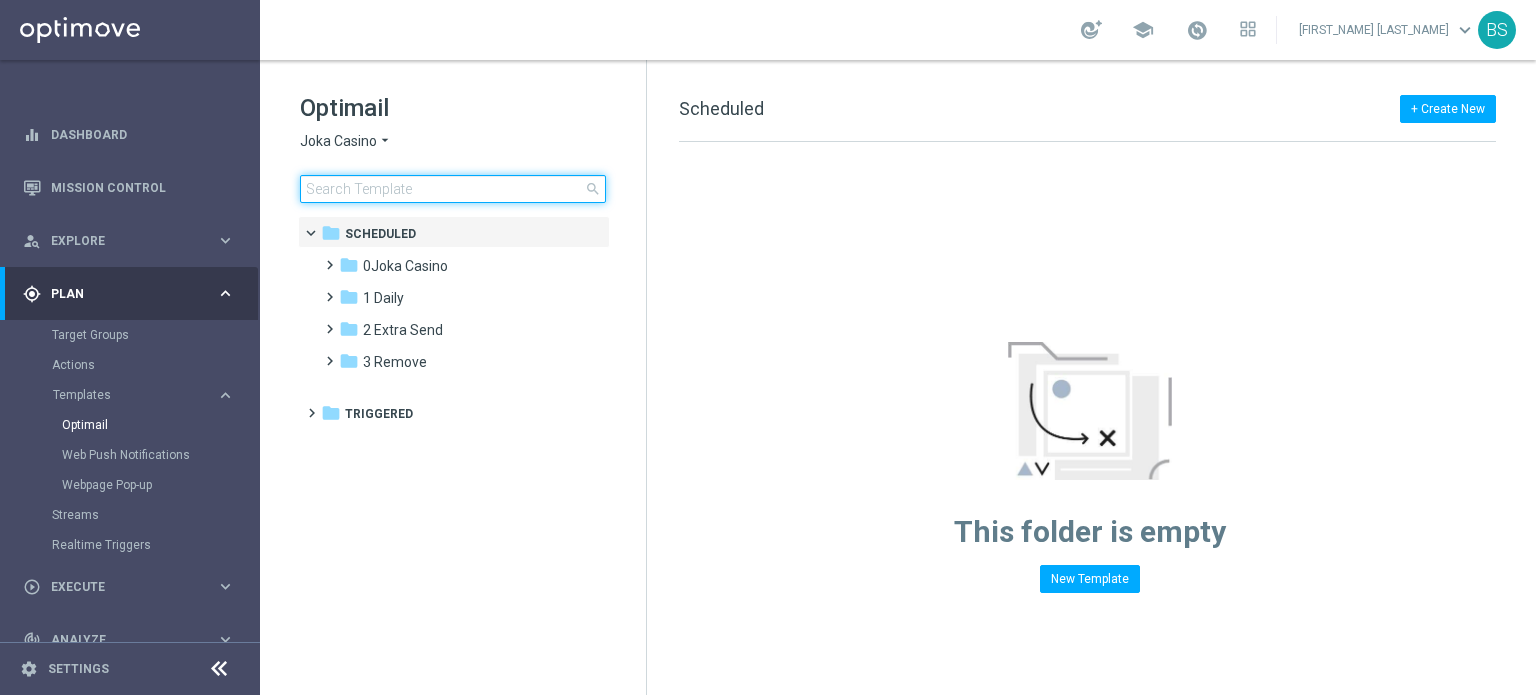 click 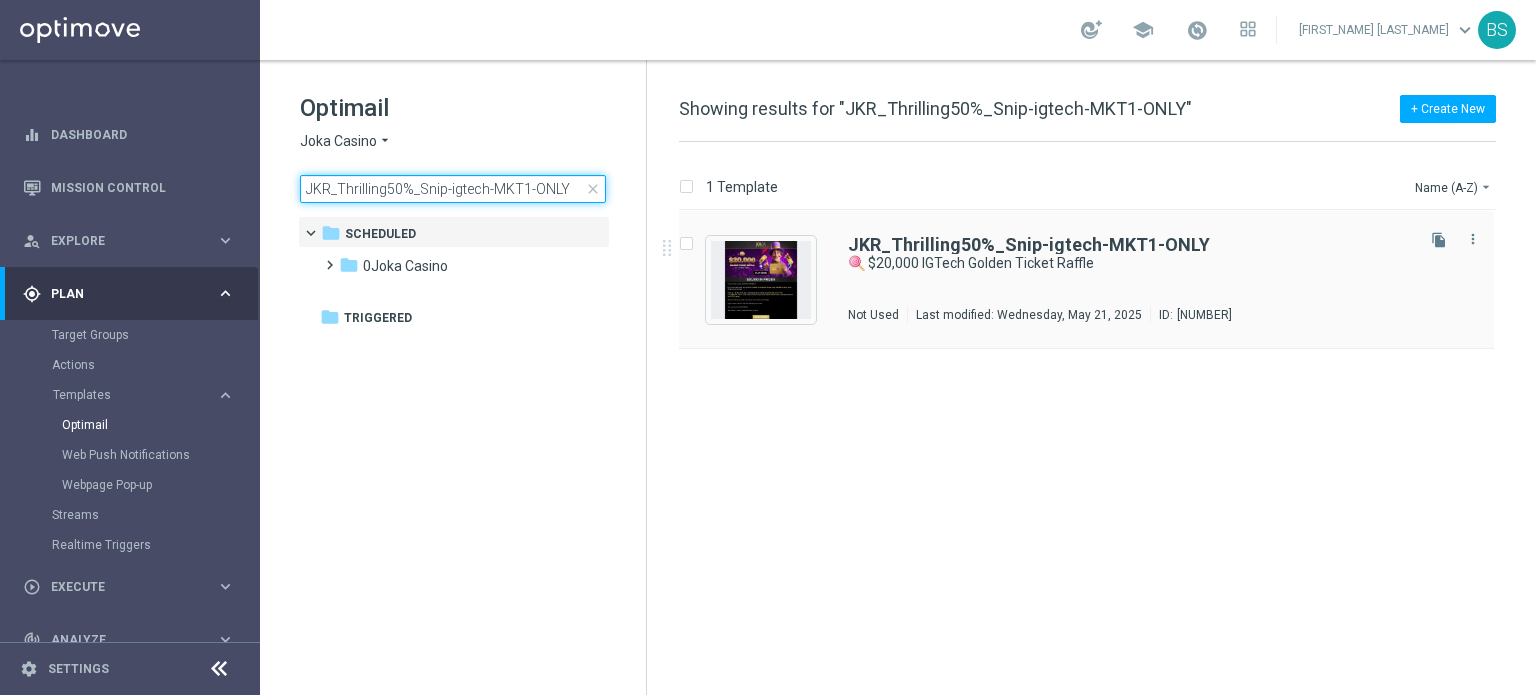 type on "JKR_Thrilling50%_Snip-igtech-MKT1-ONLY" 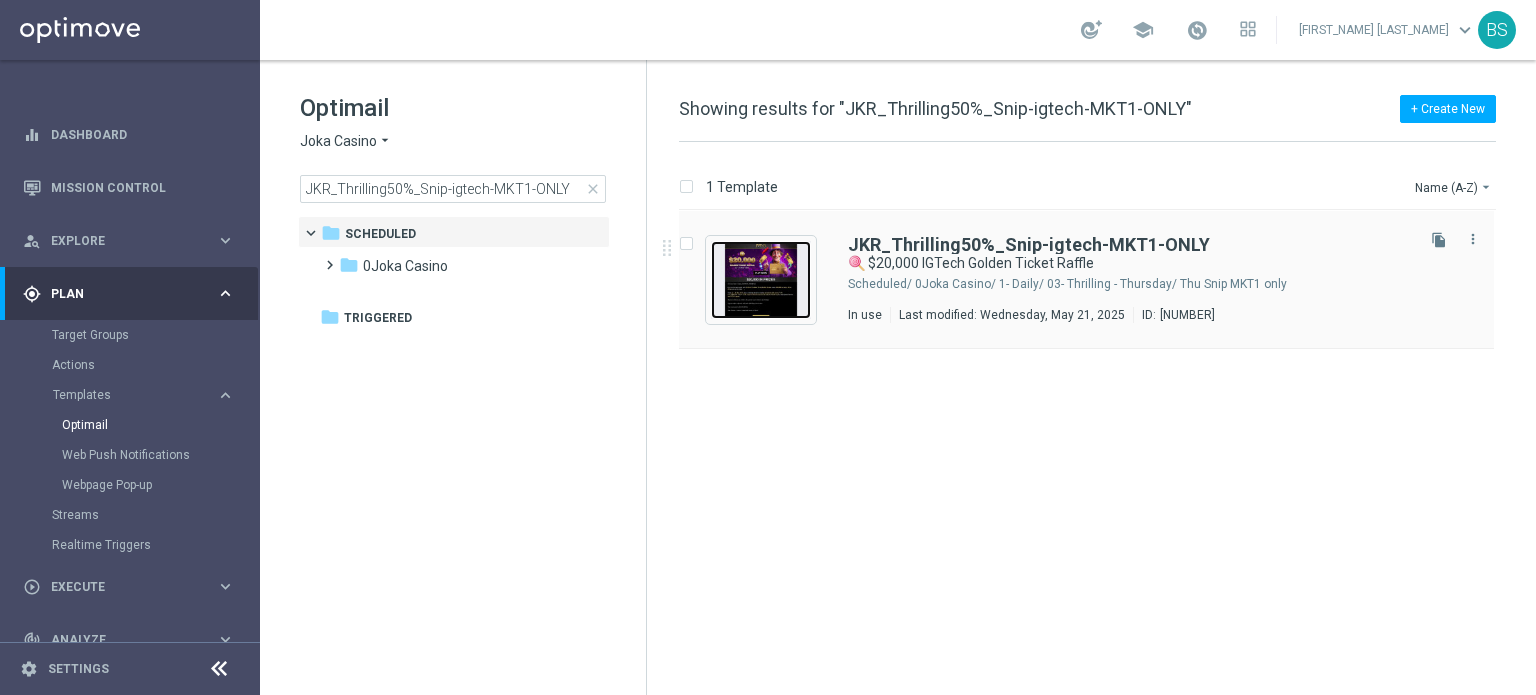 click at bounding box center [761, 280] 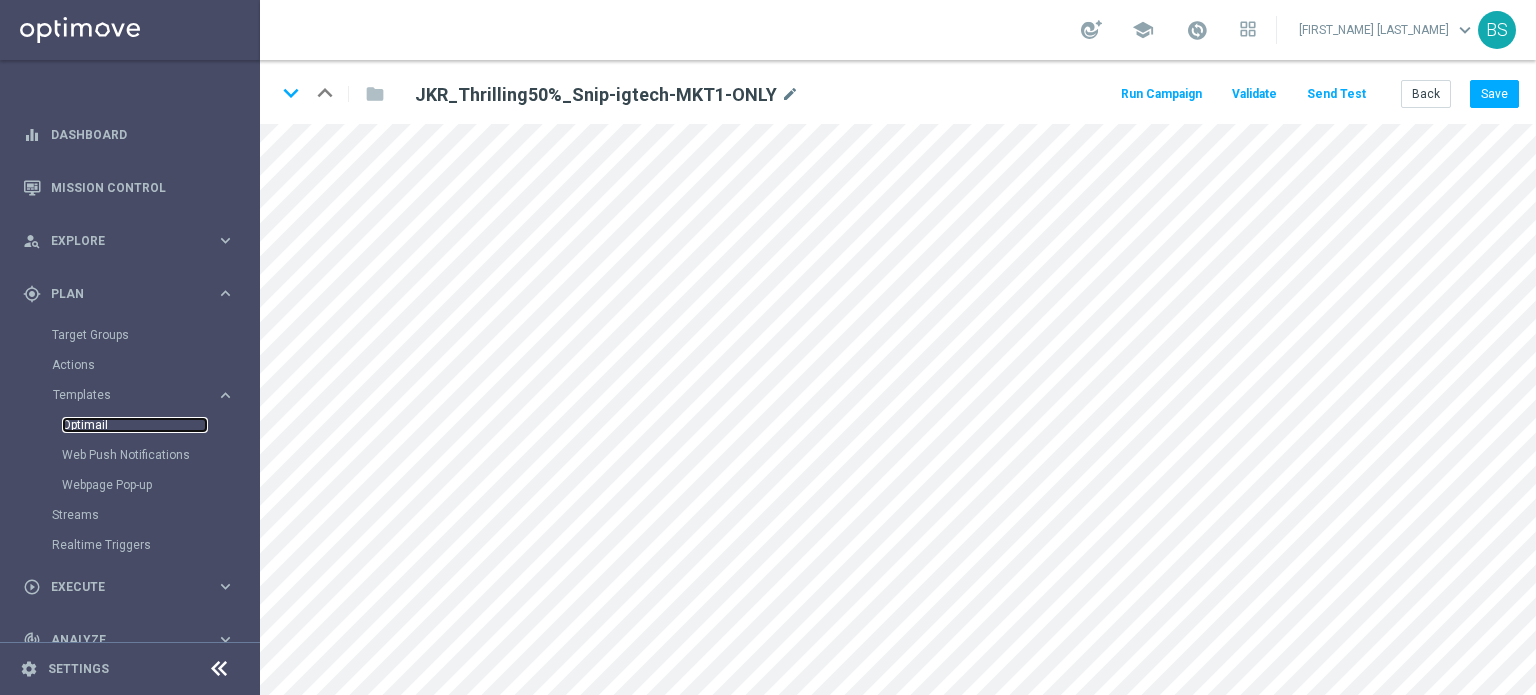click on "Optimail" at bounding box center (135, 425) 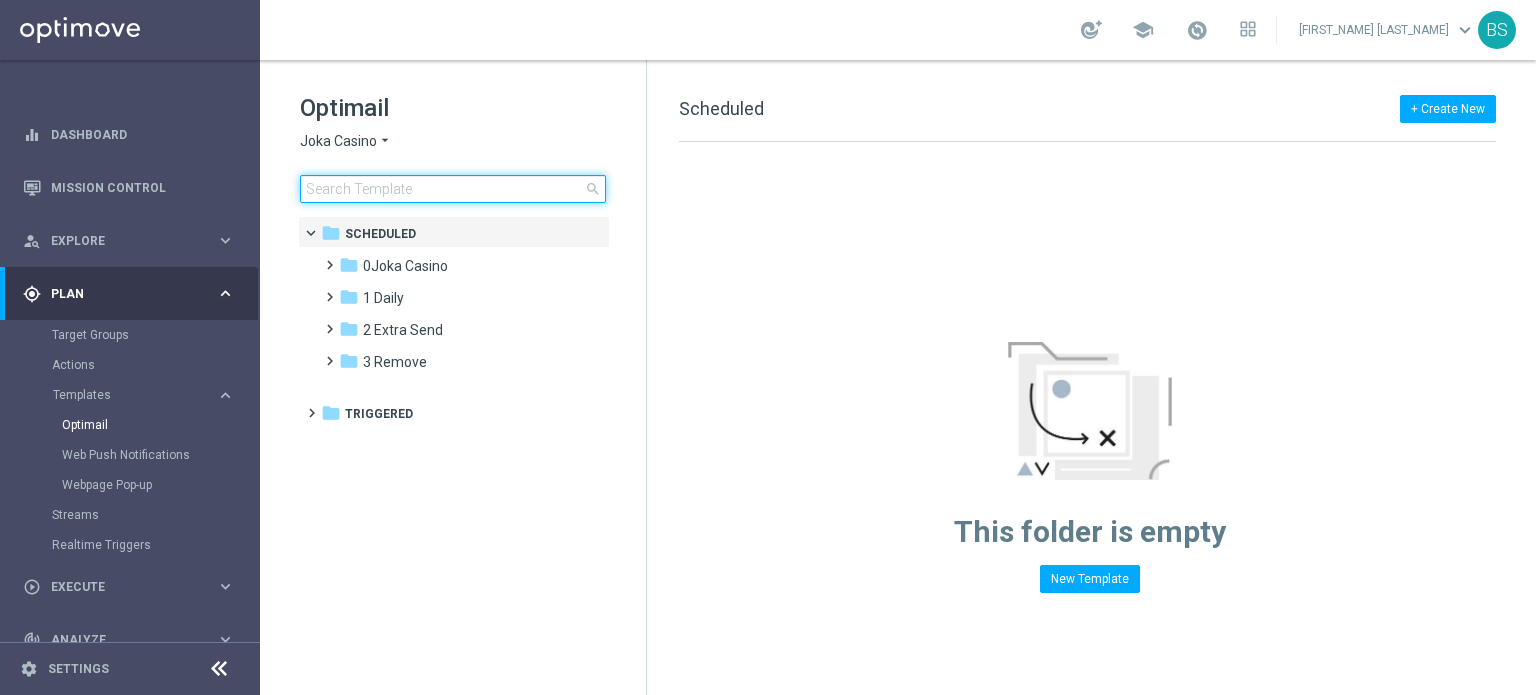 click 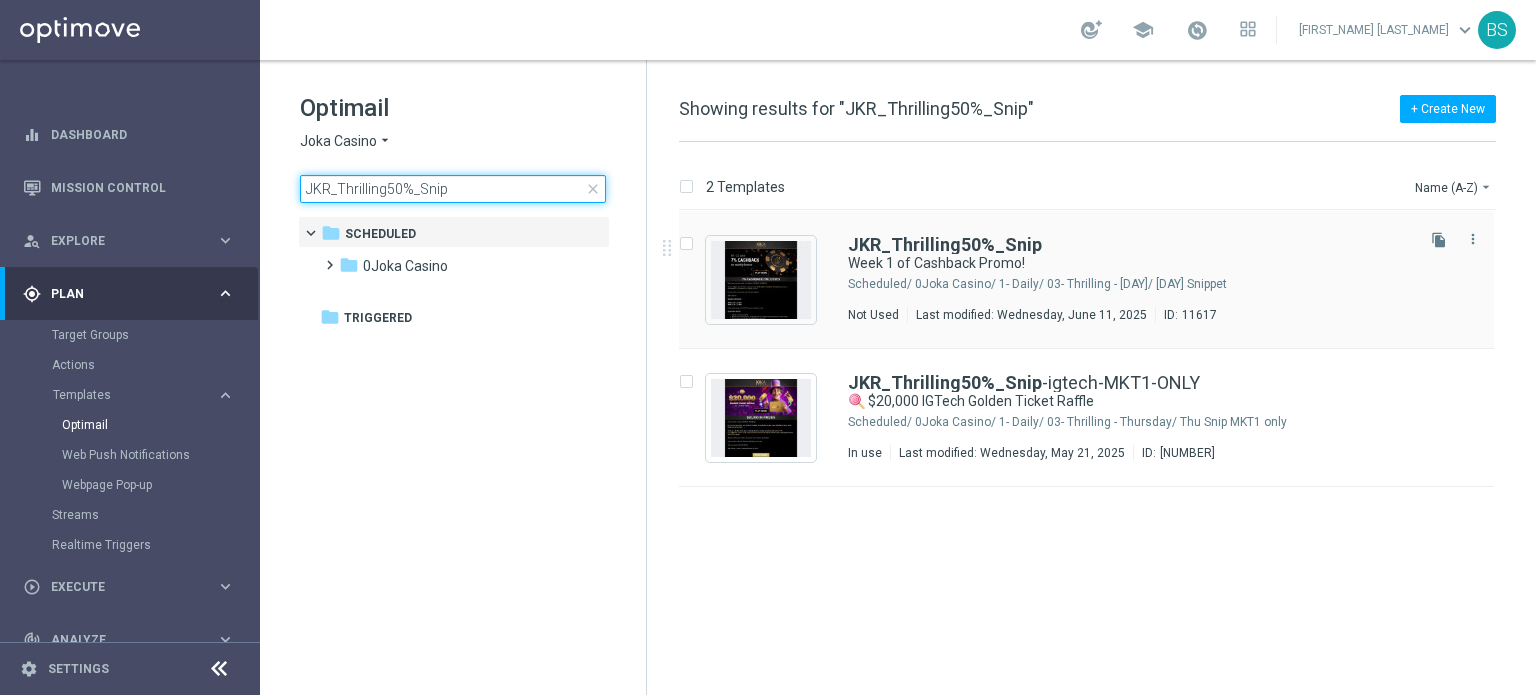 type on "JKR_Thrilling50%_Snip" 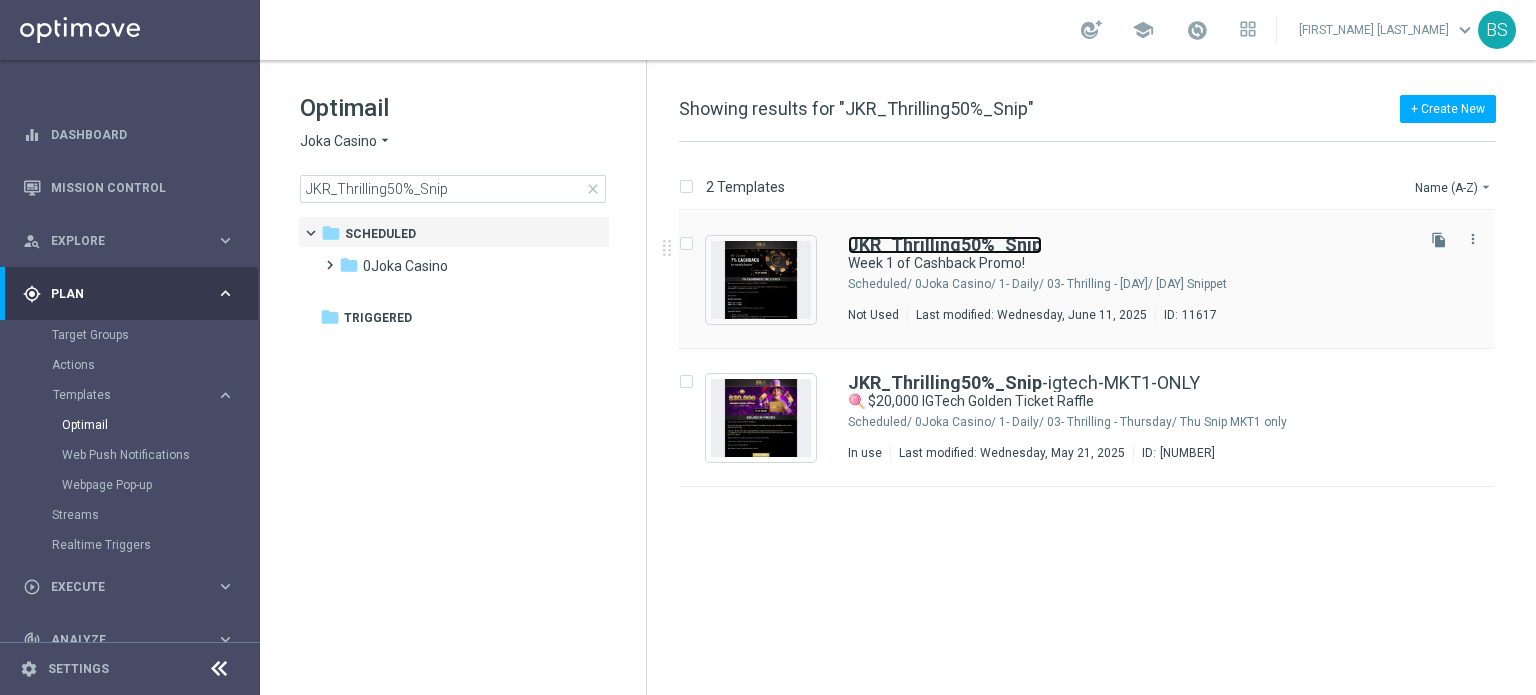click on "JKR_Thrilling50%_Snip" at bounding box center [945, 244] 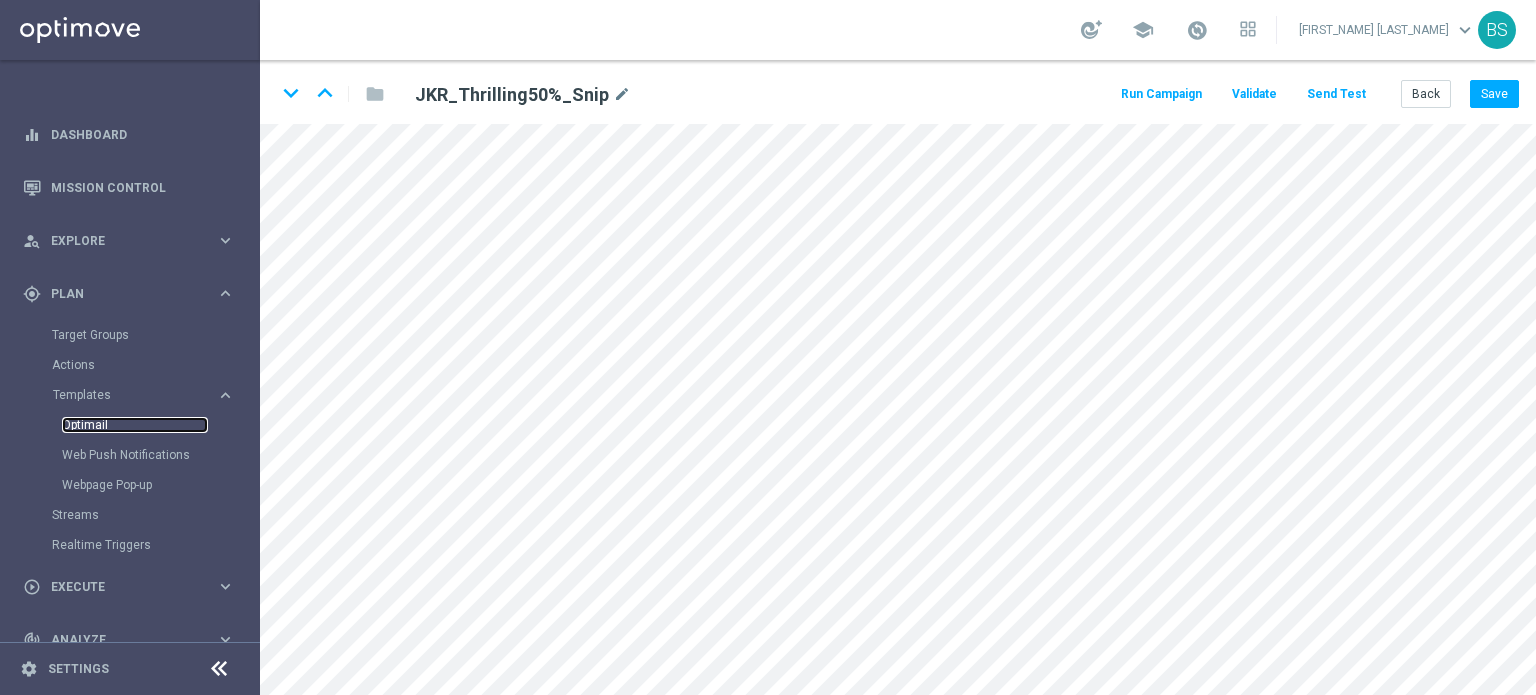 click on "Optimail" at bounding box center [135, 425] 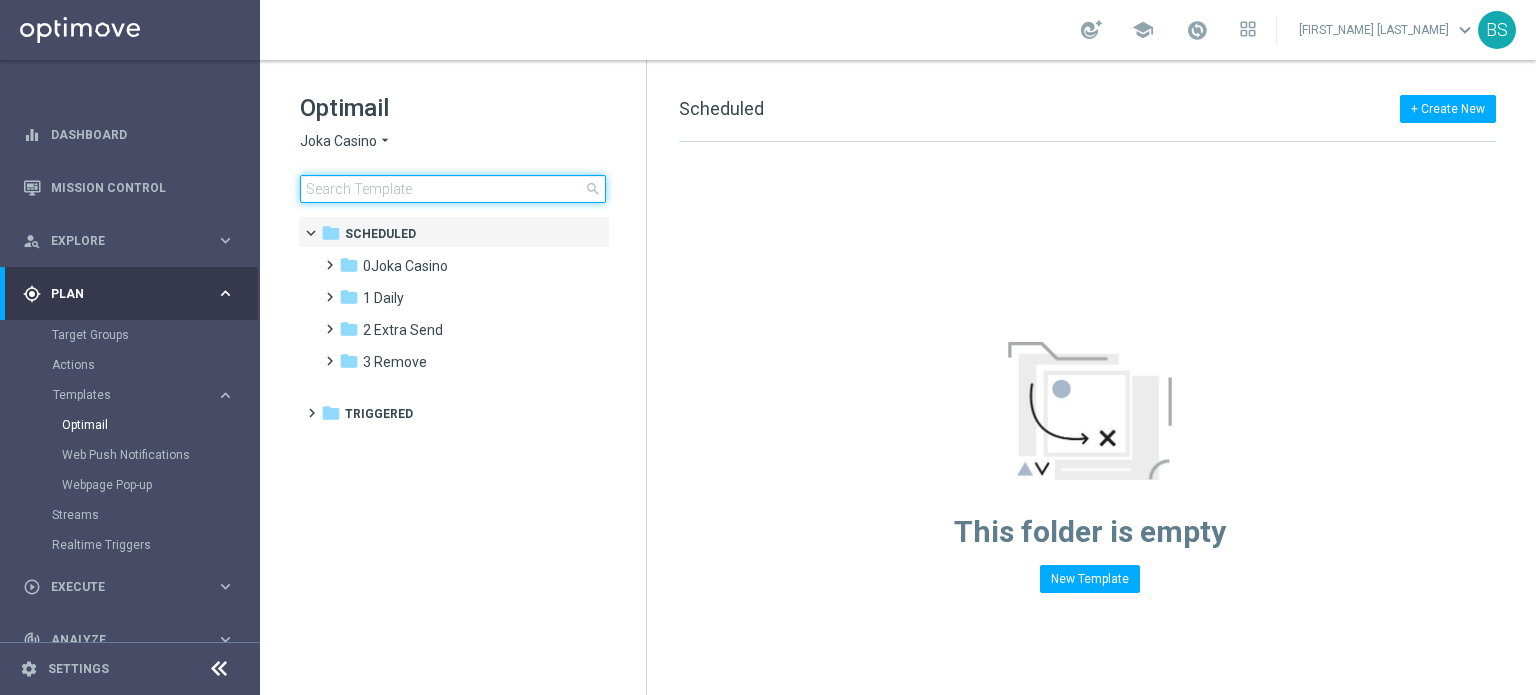 click 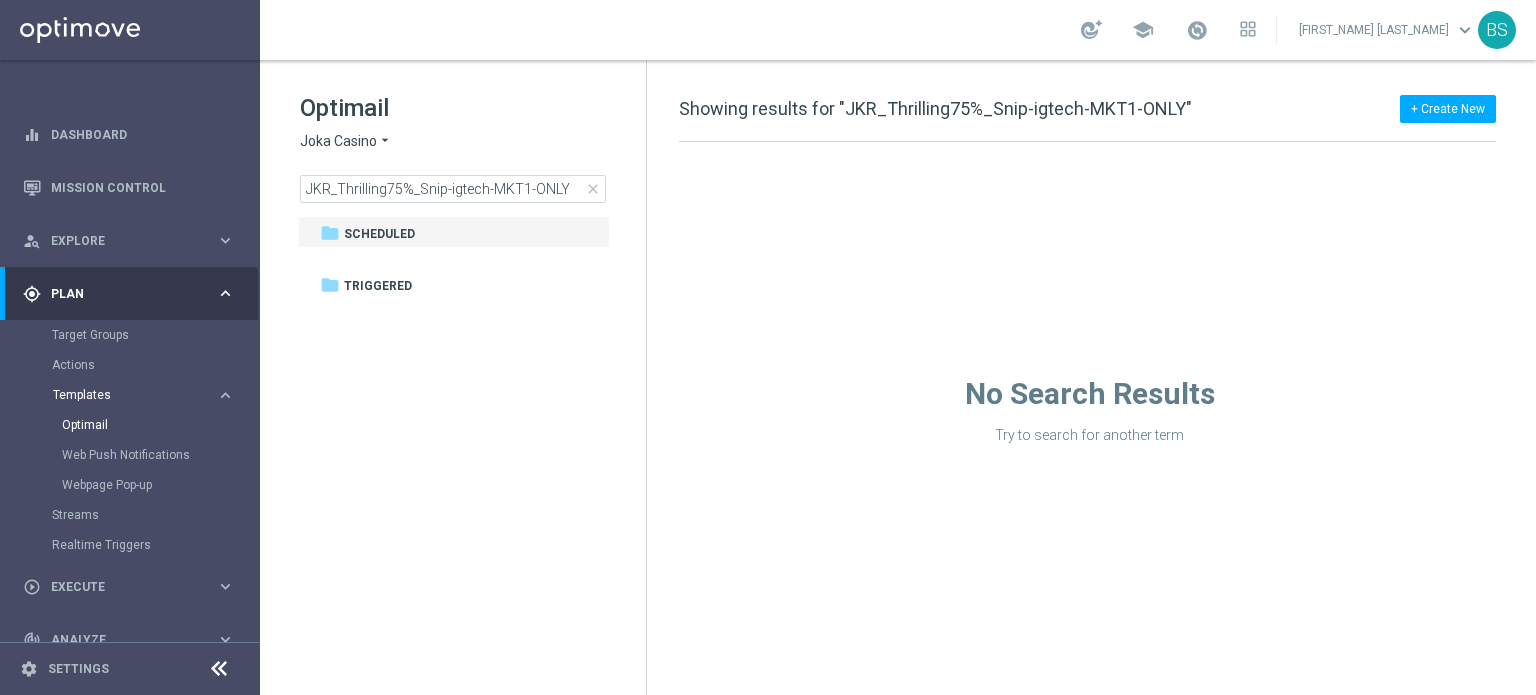 click on "Templates" at bounding box center [124, 395] 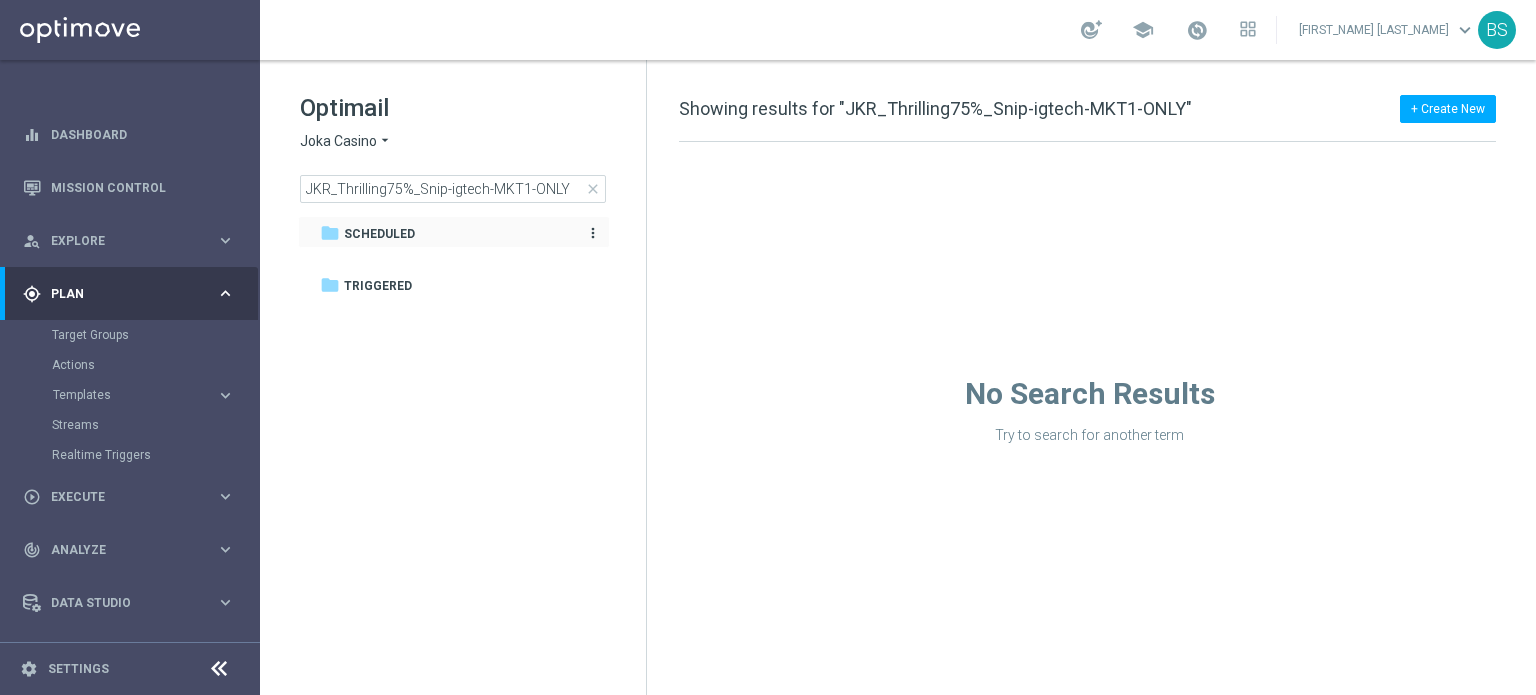 click on "Scheduled" at bounding box center [379, 234] 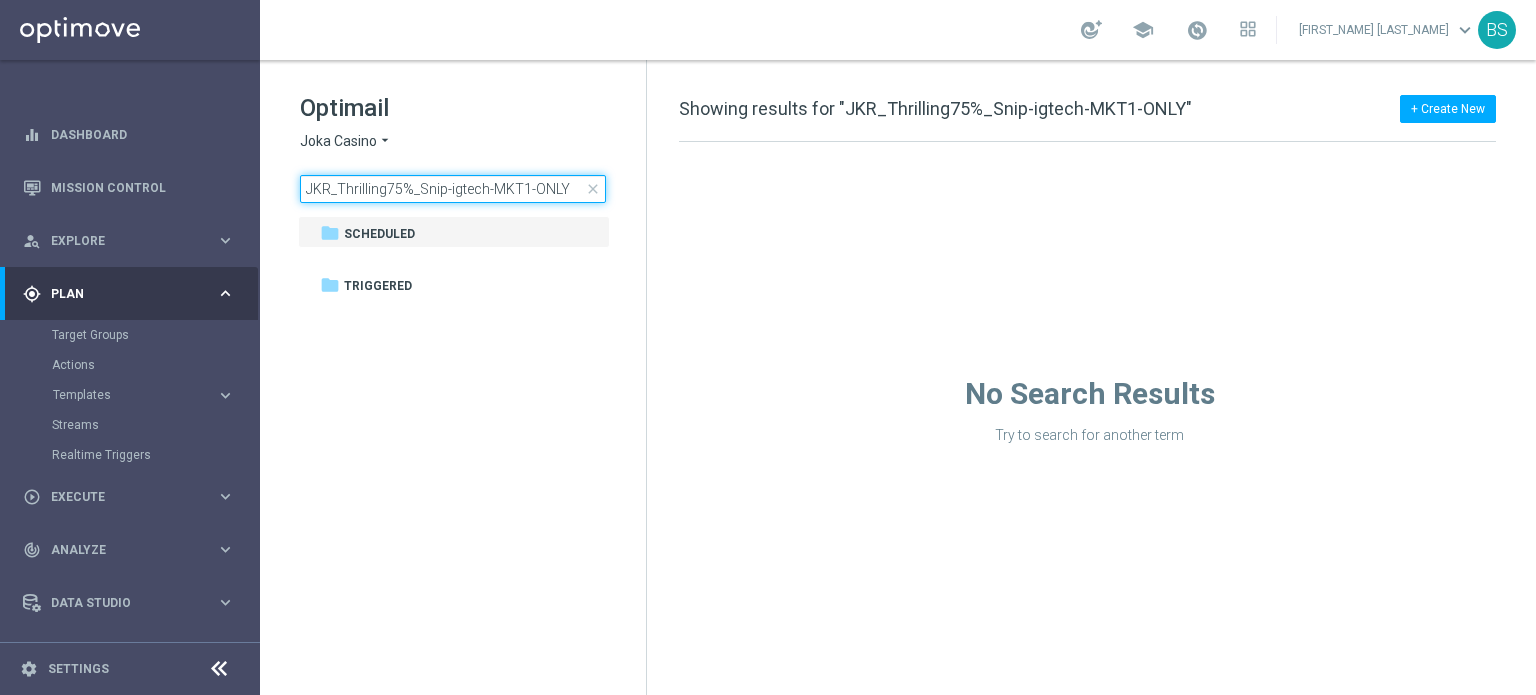 click on "JKR_Thrilling75%_Snip-igtech-MKT1-ONLY" 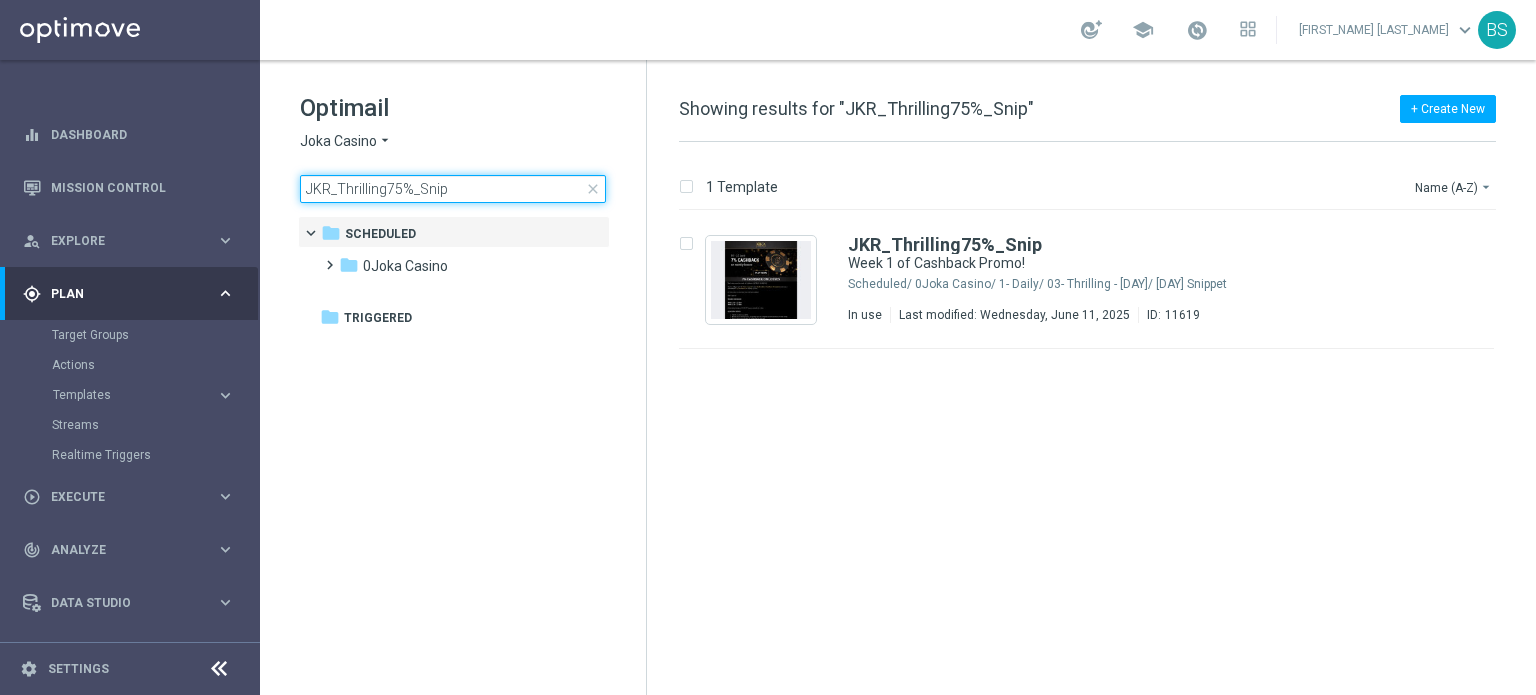 click on "JKR_Thrilling75%_Snip" 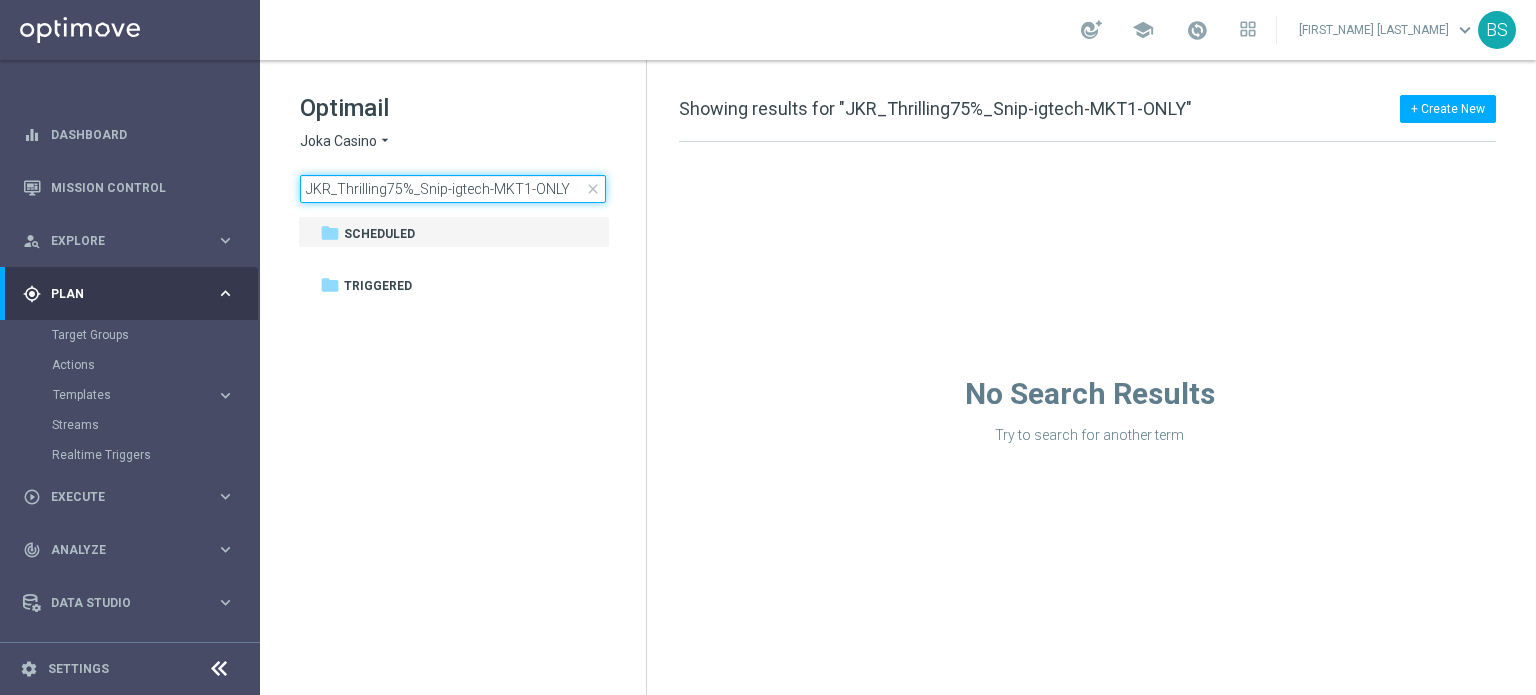 click on "JKR_Thrilling75%_Snip-igtech-MKT1-ONLY" 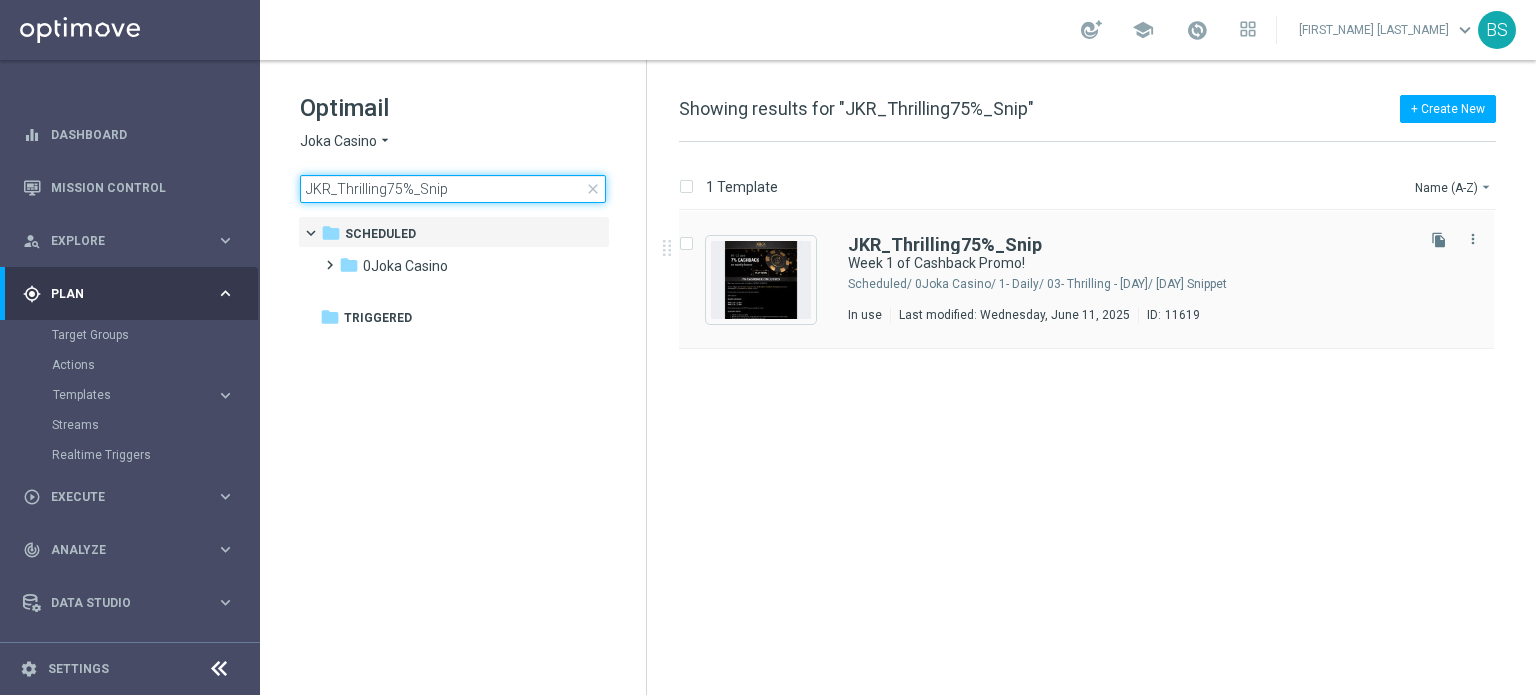 type on "JKR_Thrilling75%_Snip" 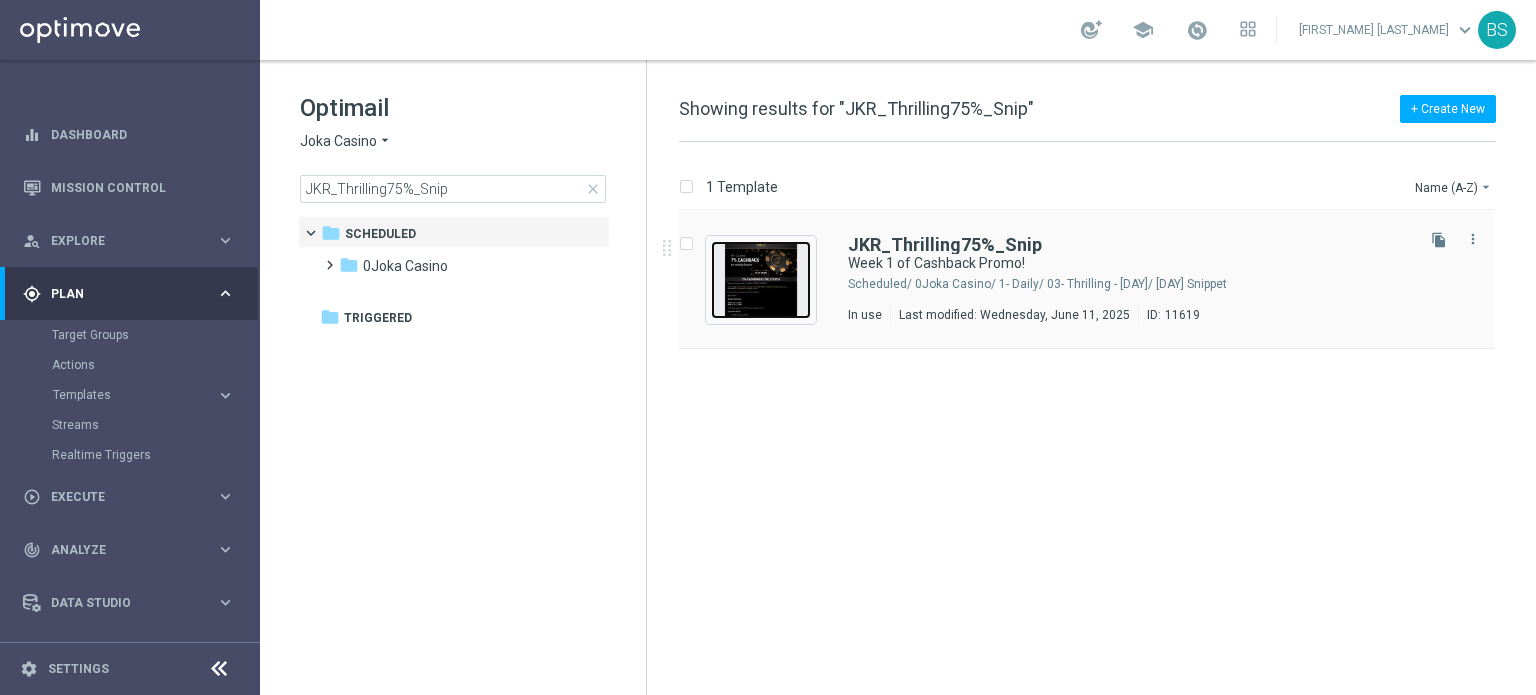 click at bounding box center (761, 280) 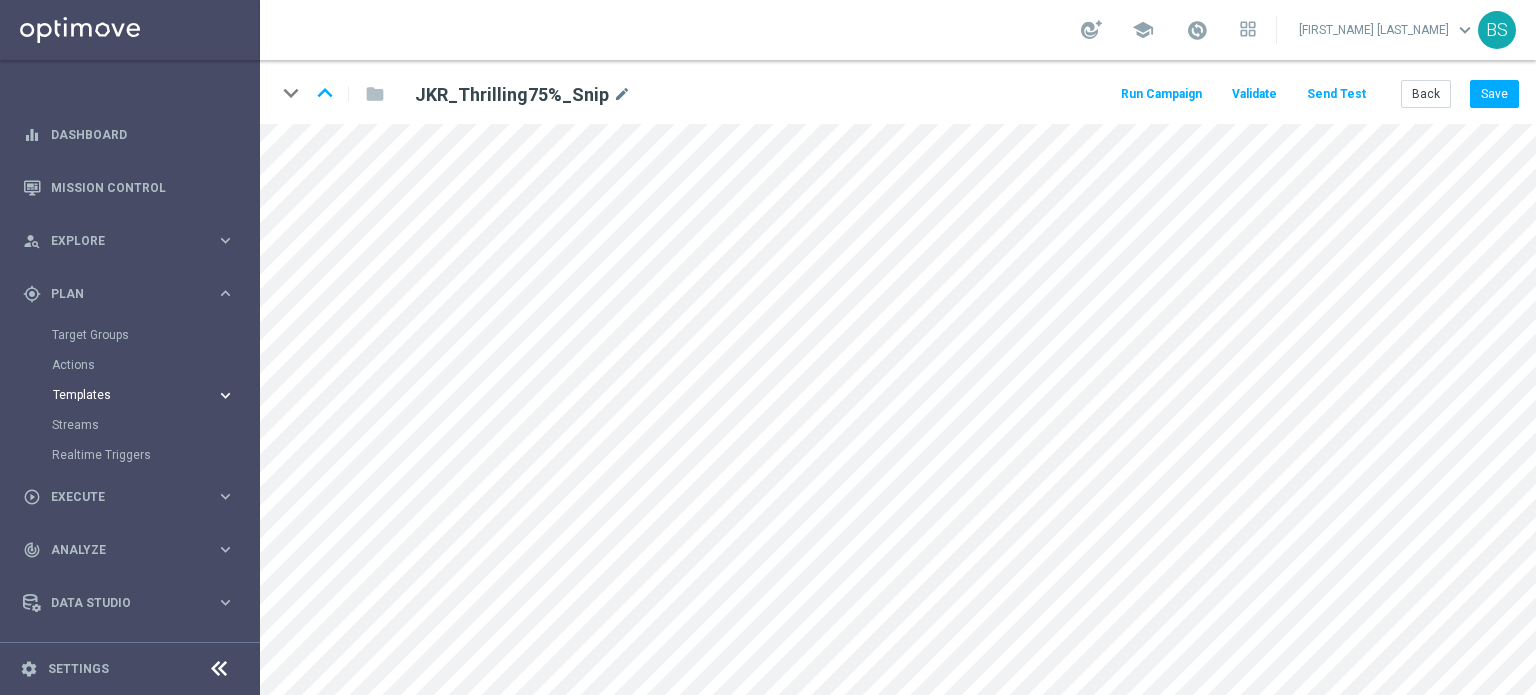 click on "Templates" at bounding box center [124, 395] 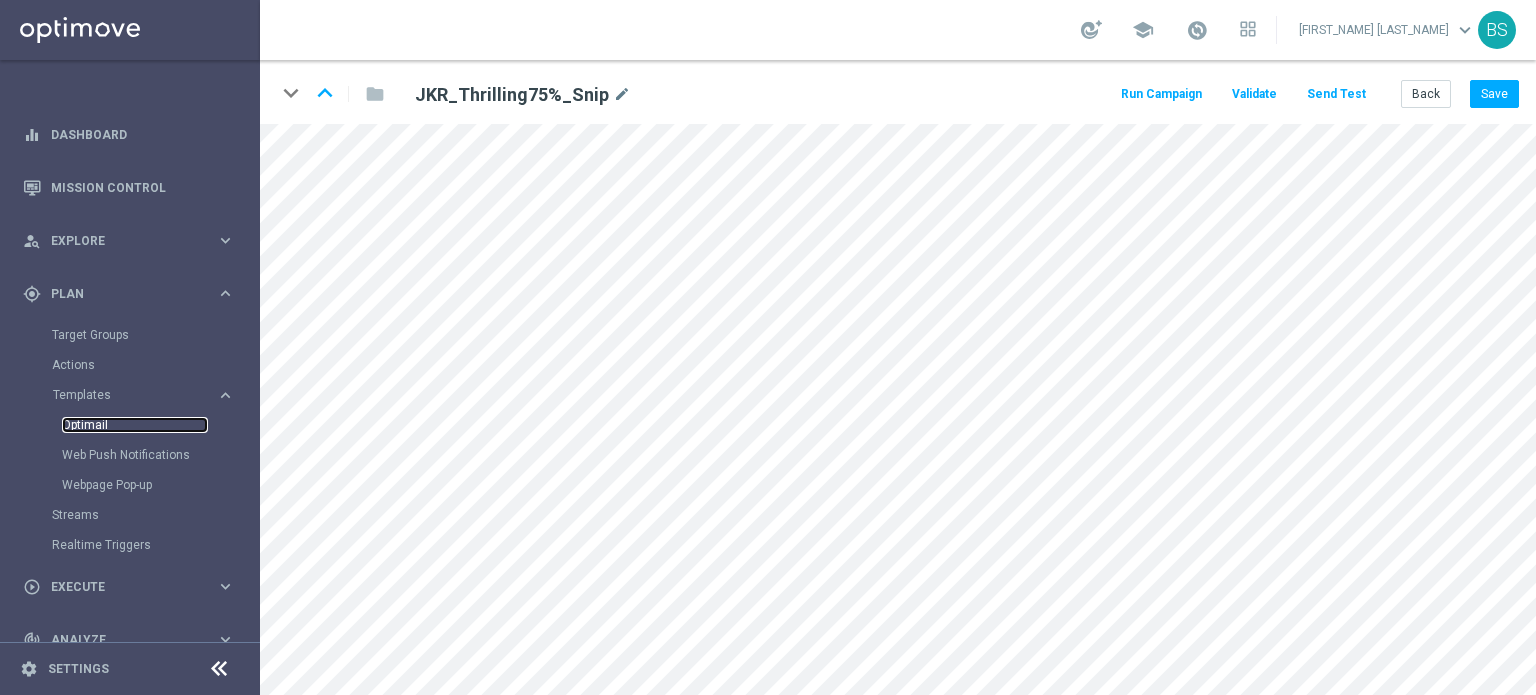 click on "Optimail" at bounding box center (135, 425) 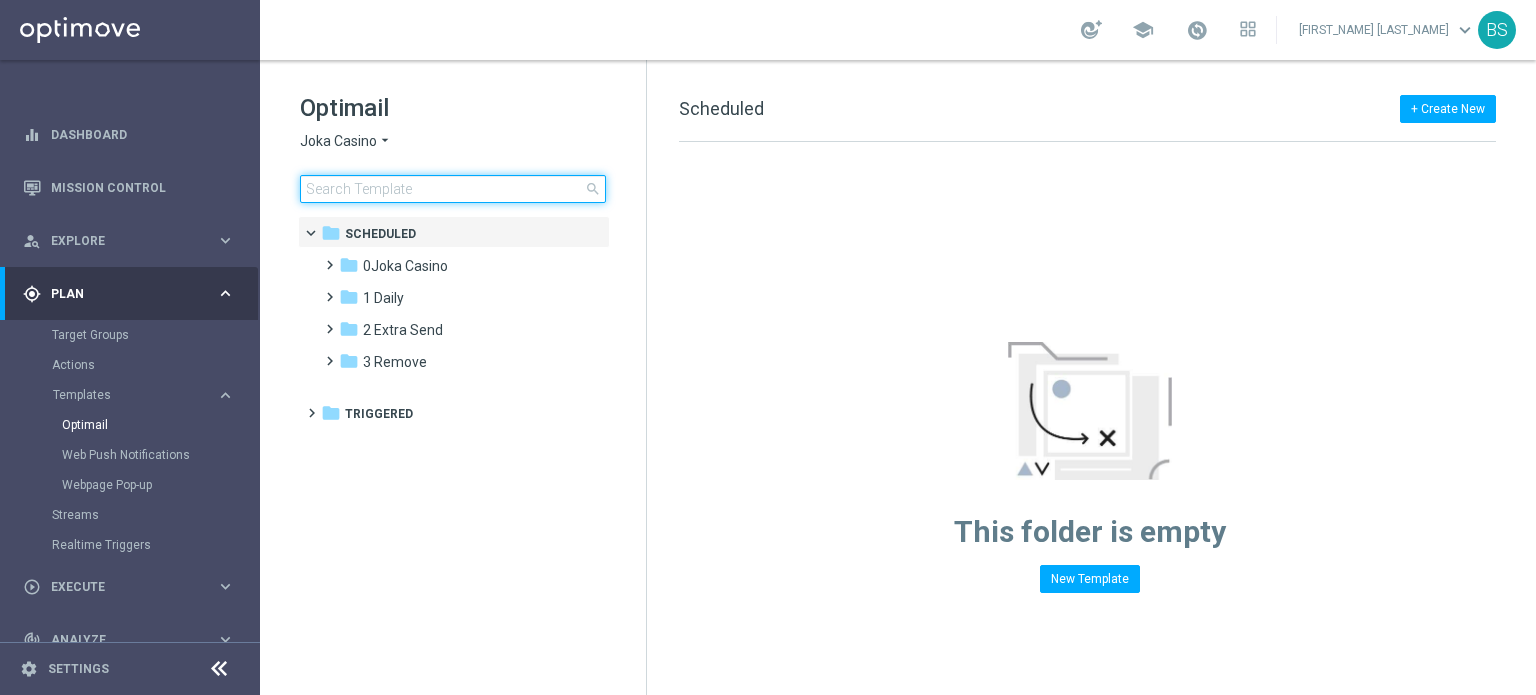 click 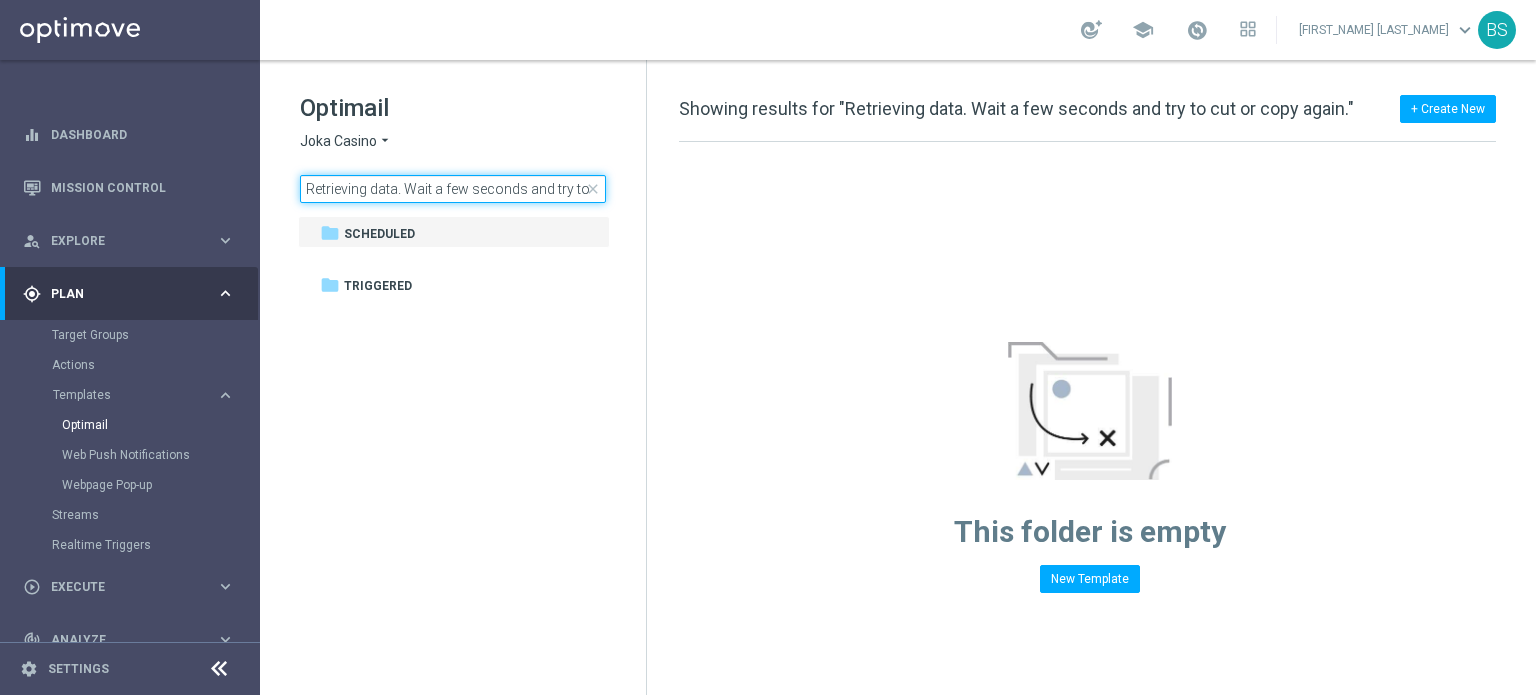 scroll, scrollTop: 0, scrollLeft: 106, axis: horizontal 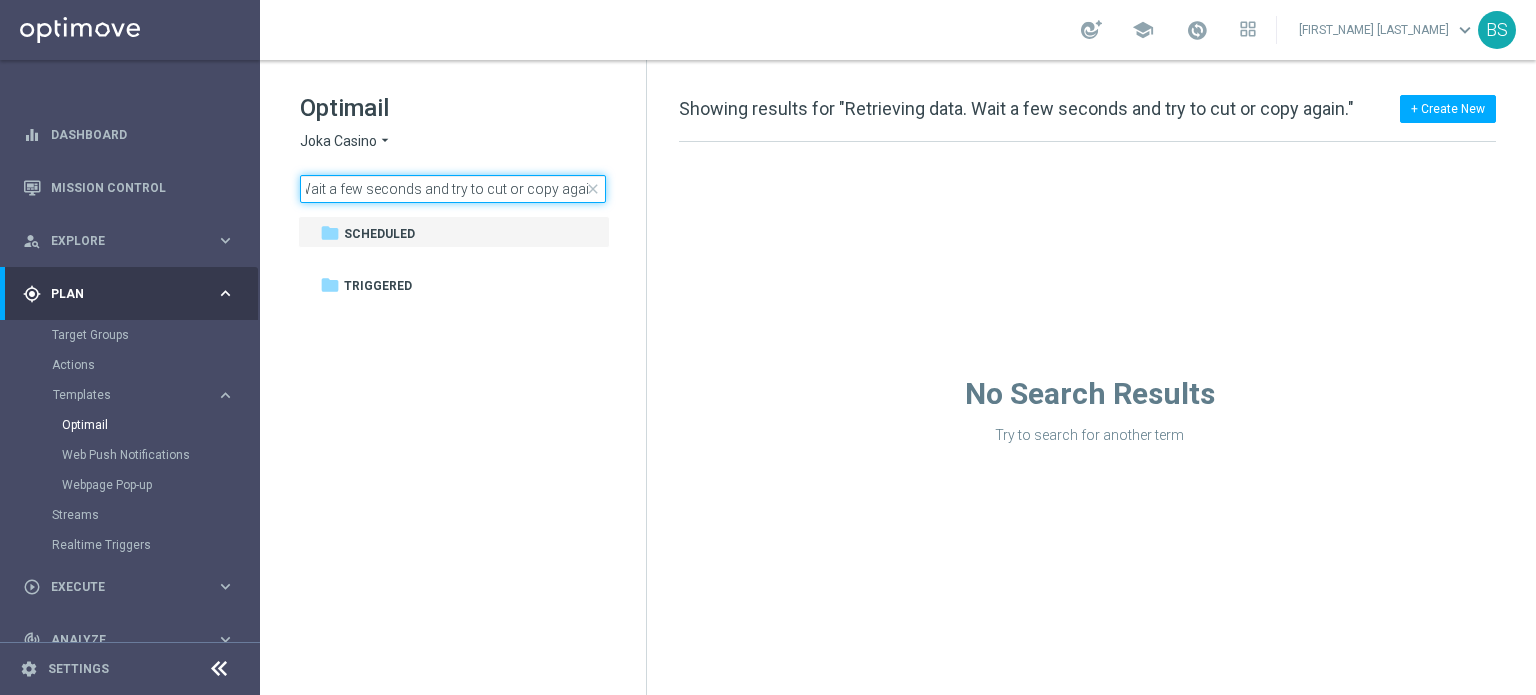 type on "Retrieving data. Wait a few seconds and try to cut or copy again." 